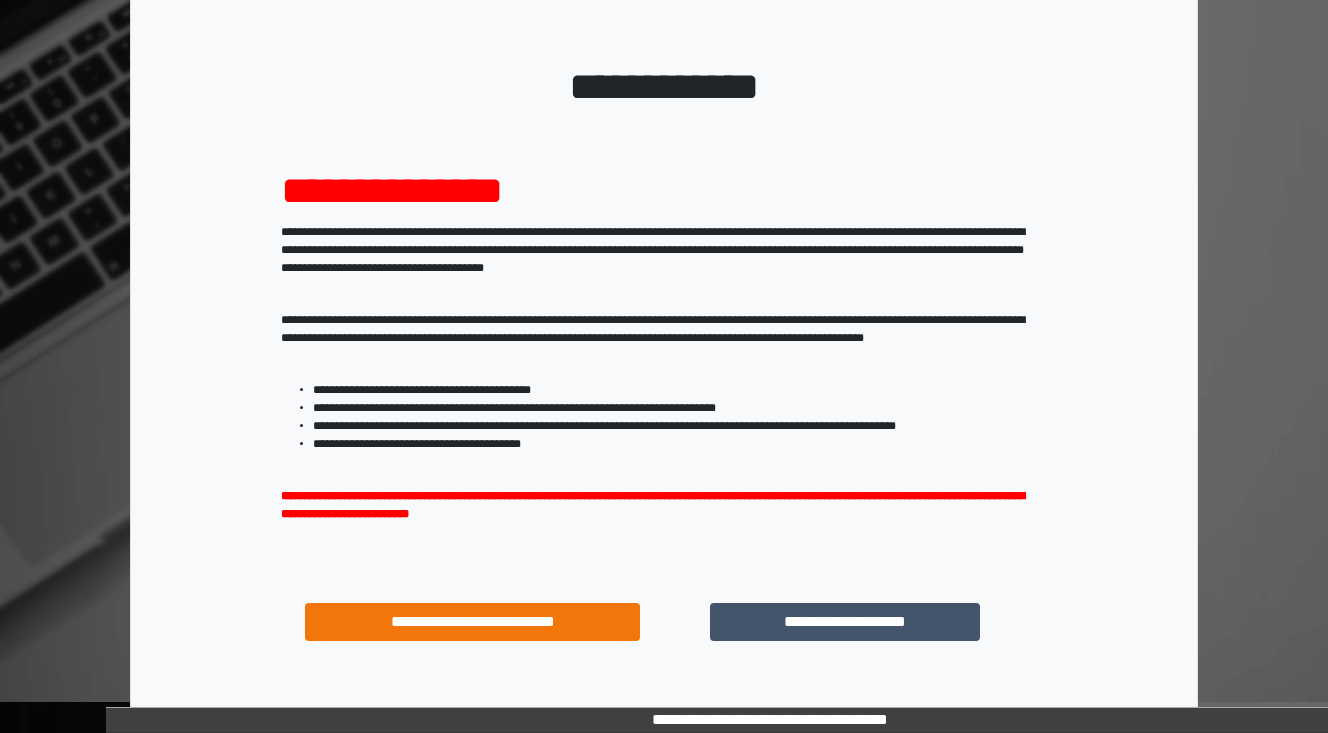 scroll, scrollTop: 160, scrollLeft: 0, axis: vertical 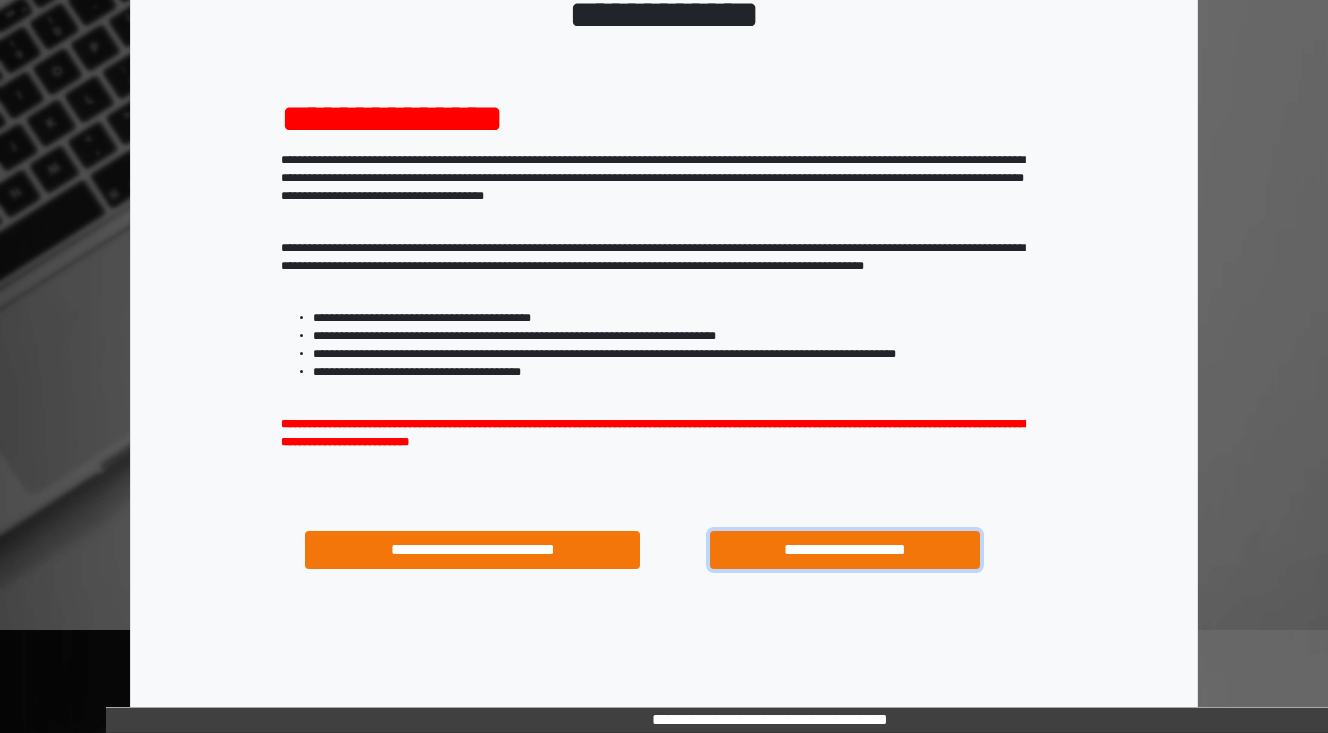 click on "**********" at bounding box center [844, 550] 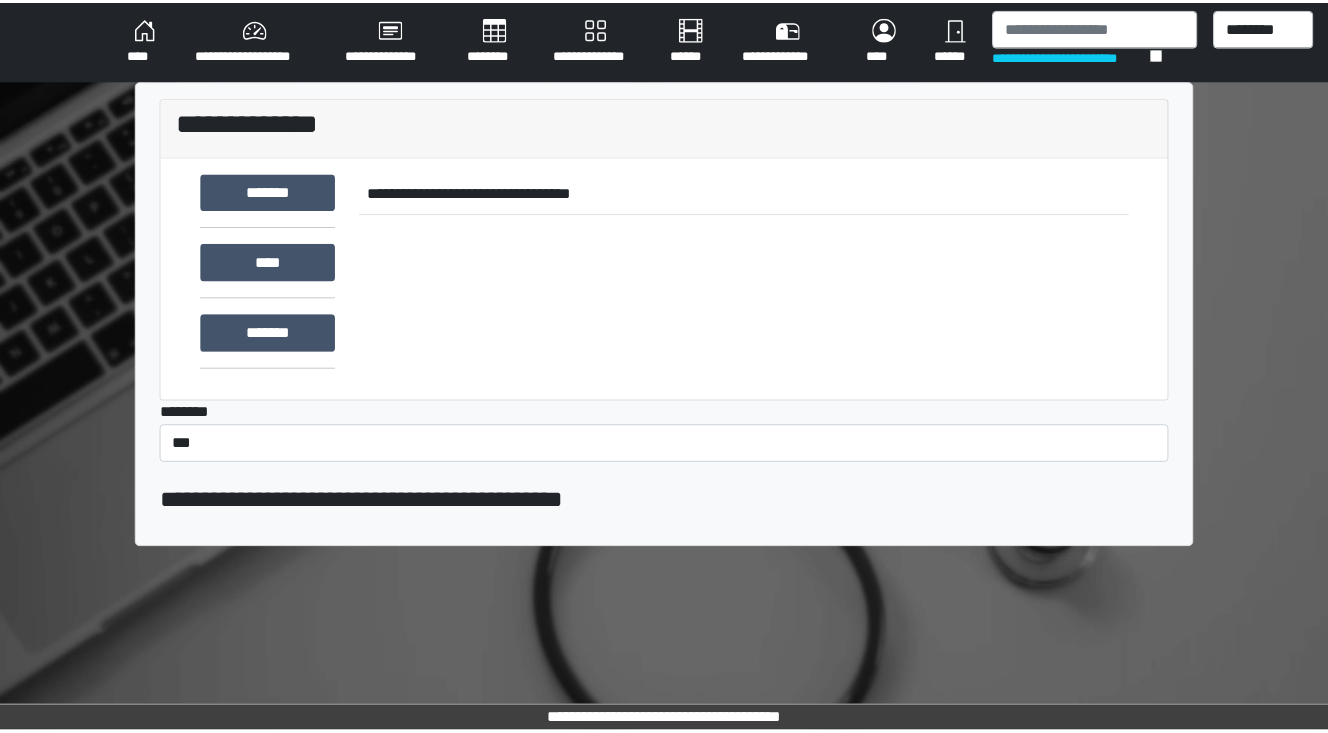 scroll, scrollTop: 0, scrollLeft: 0, axis: both 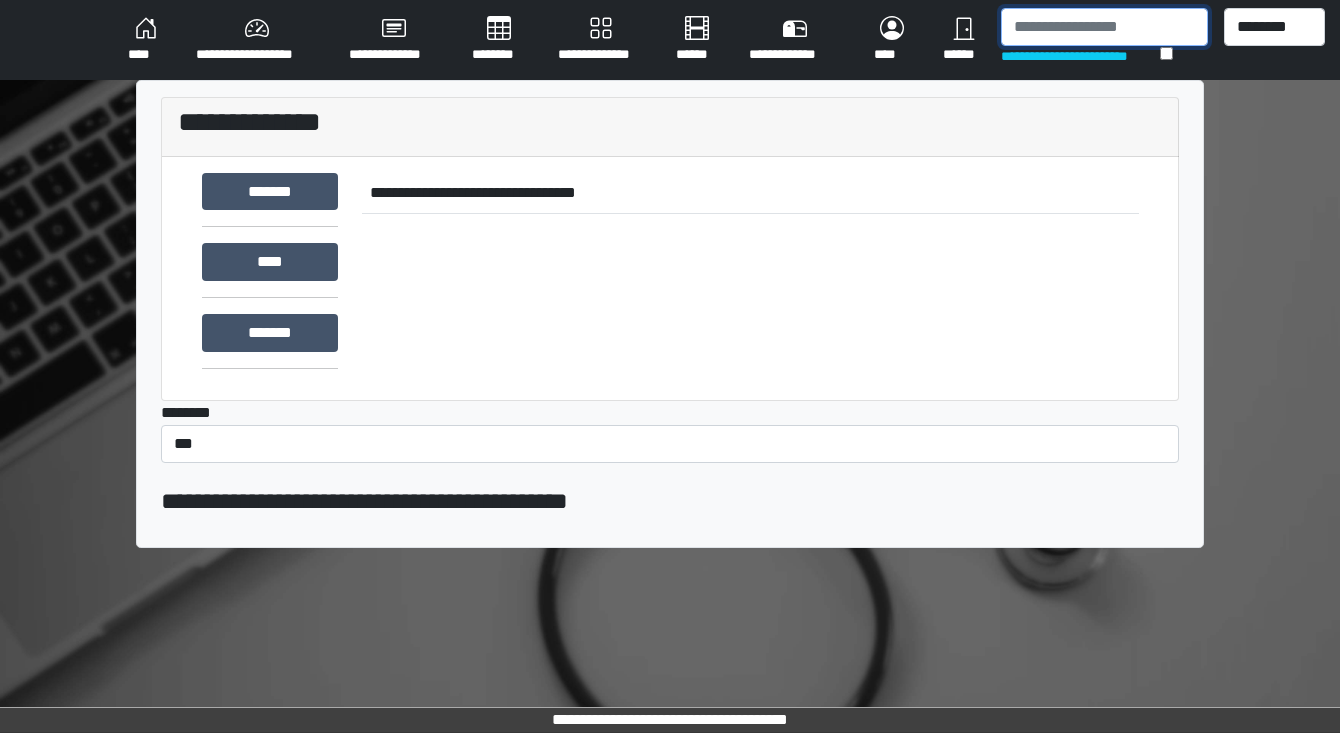 click at bounding box center (1104, 27) 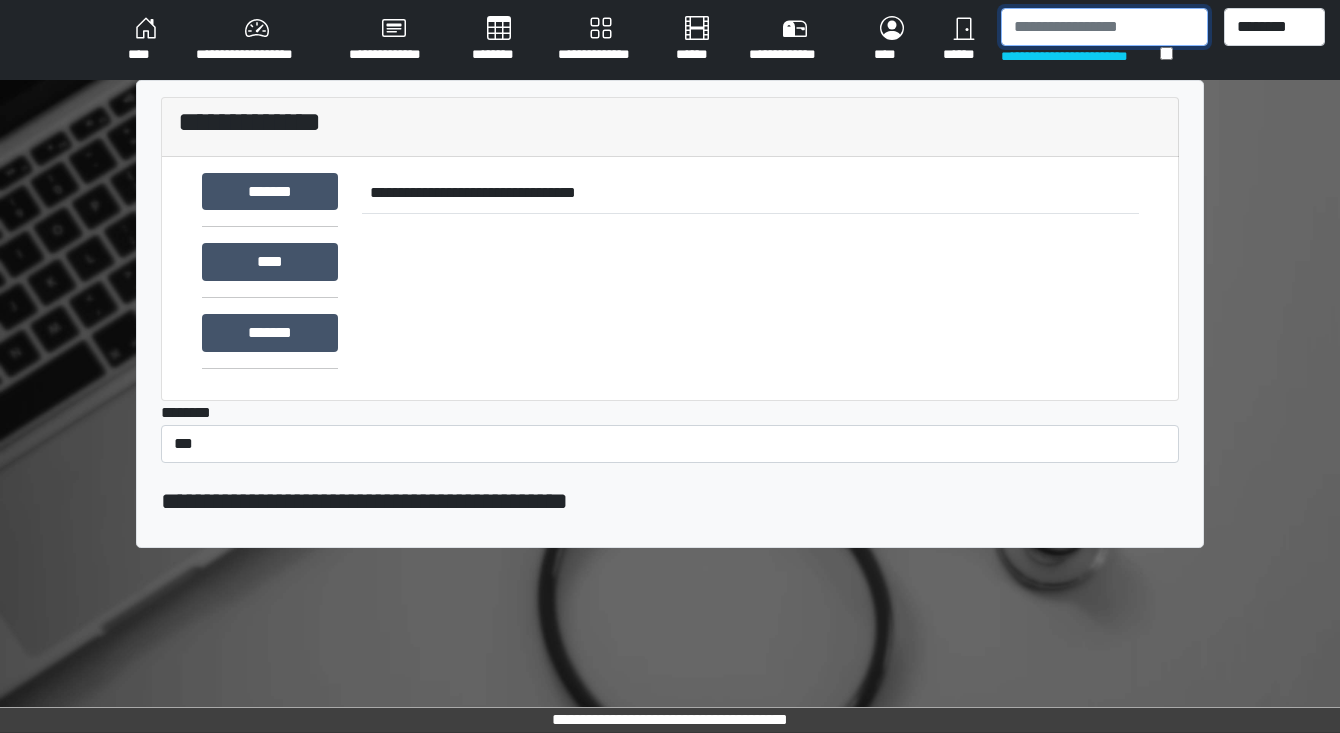click at bounding box center (1104, 27) 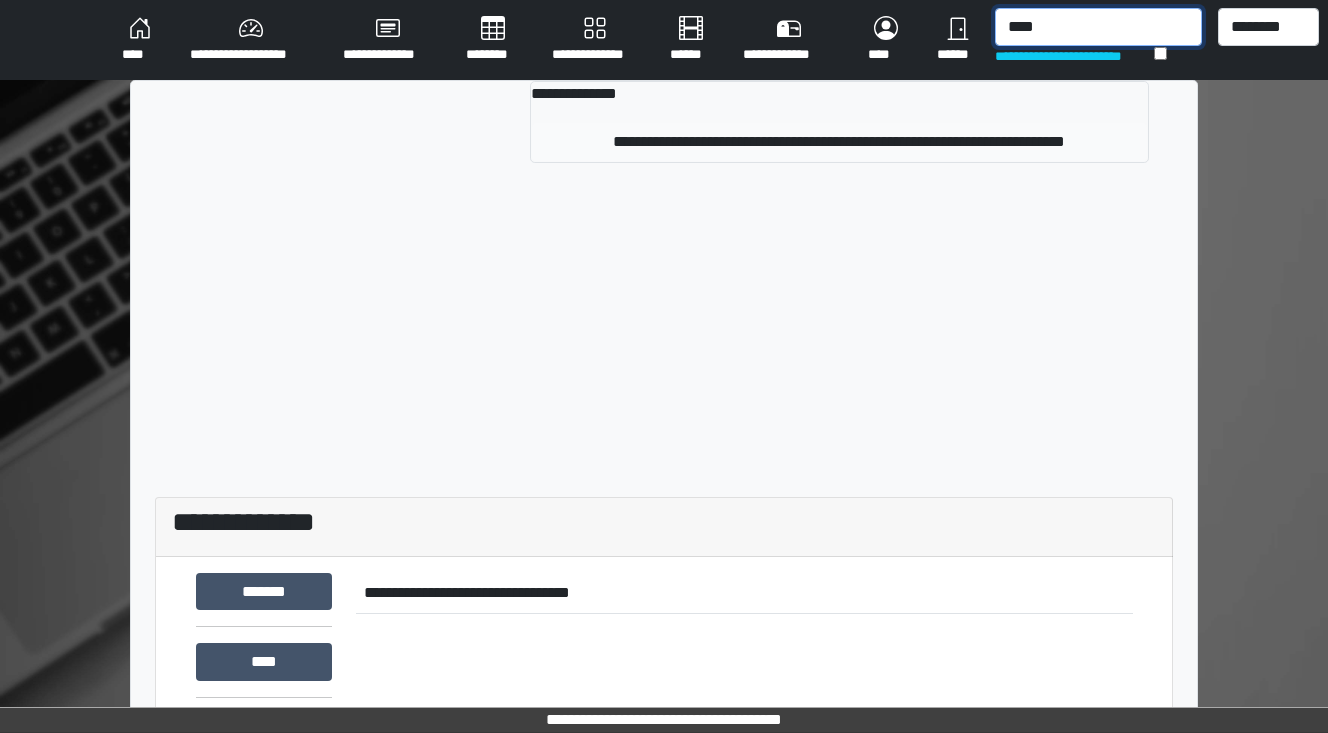 type on "****" 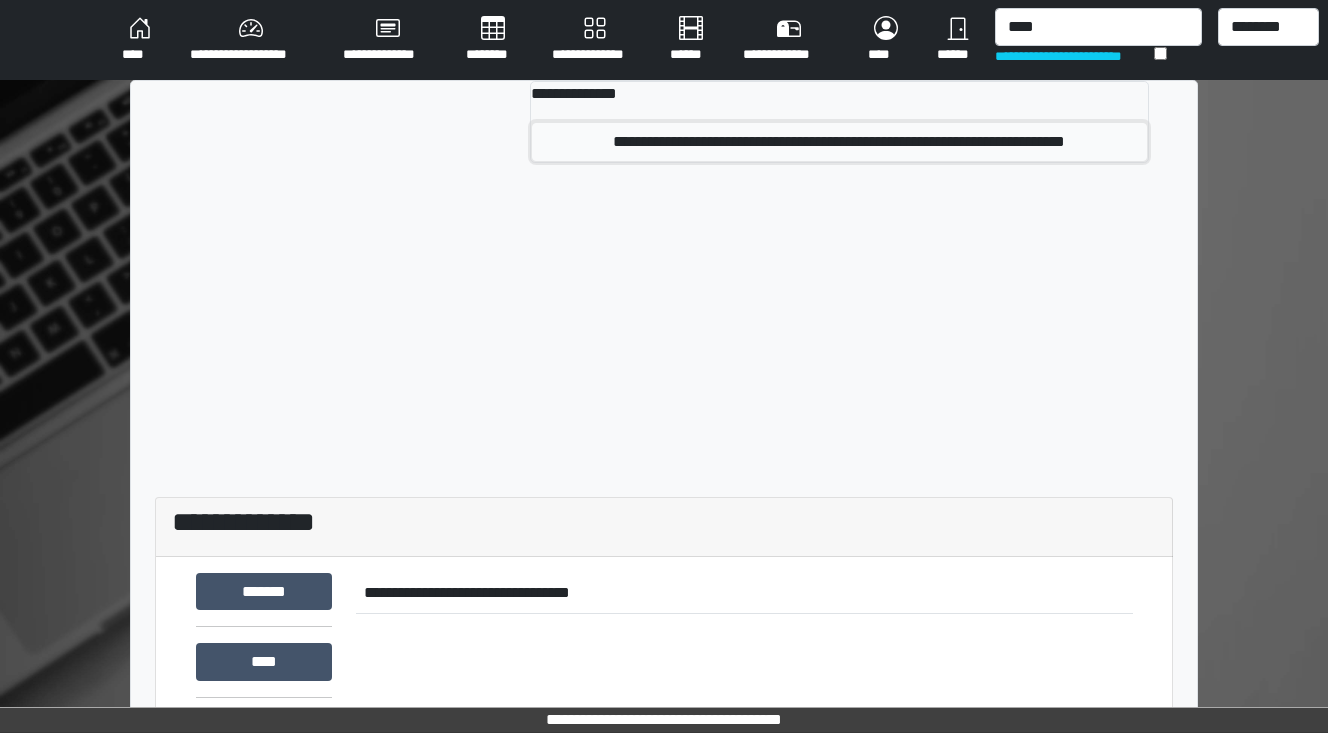 click on "**********" at bounding box center [840, 142] 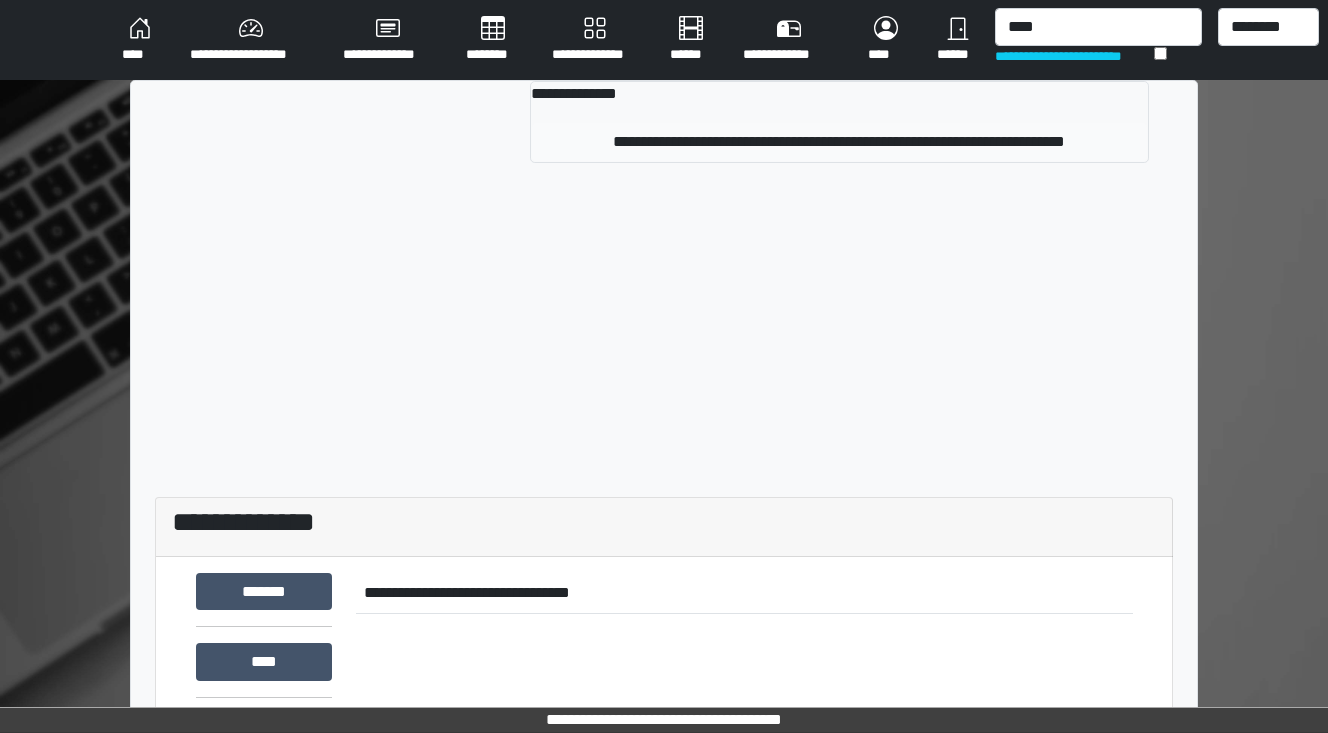 type 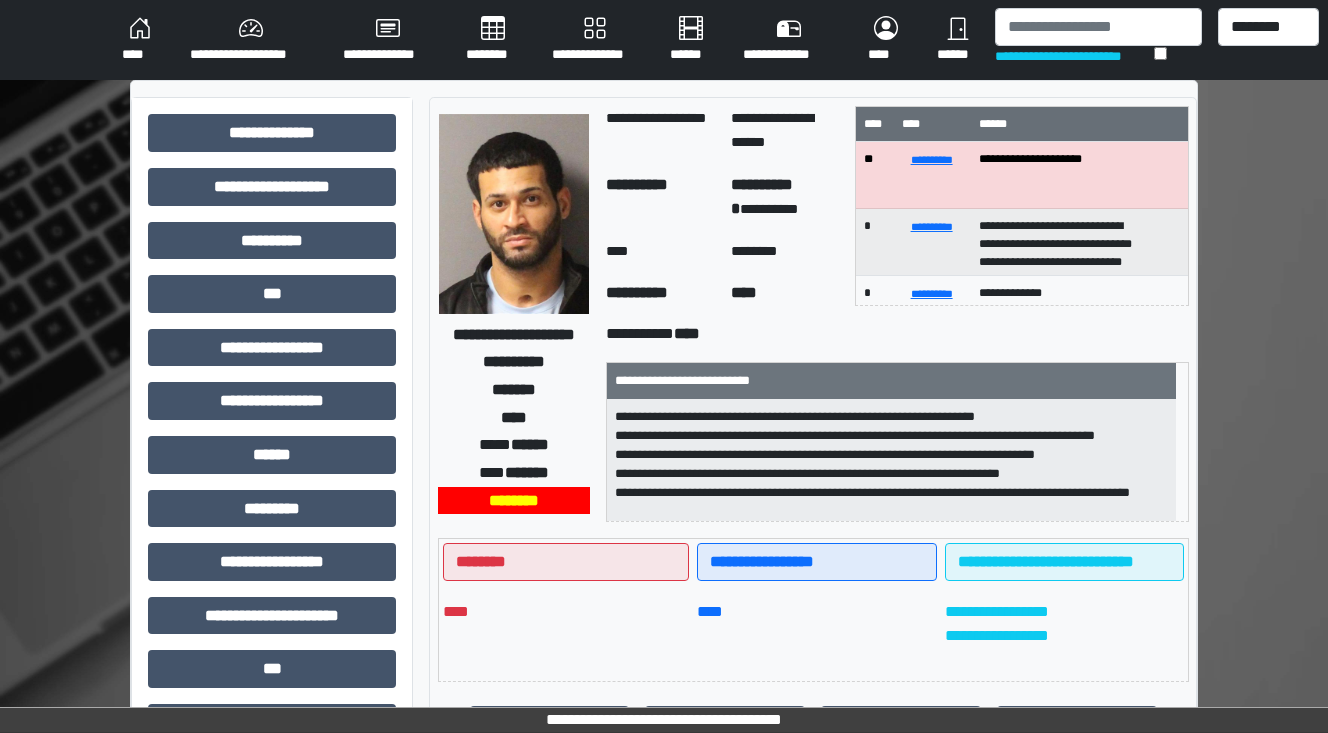 scroll, scrollTop: 0, scrollLeft: 0, axis: both 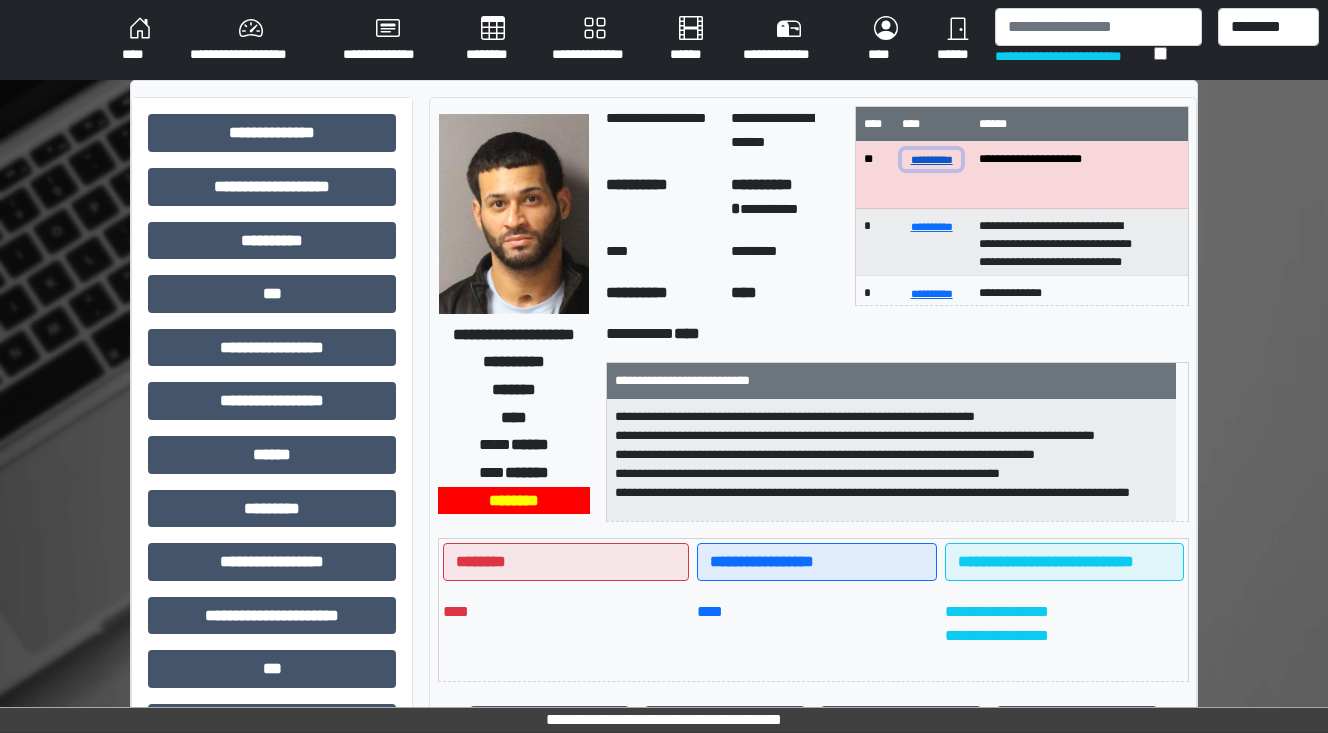 click on "**********" at bounding box center [932, 159] 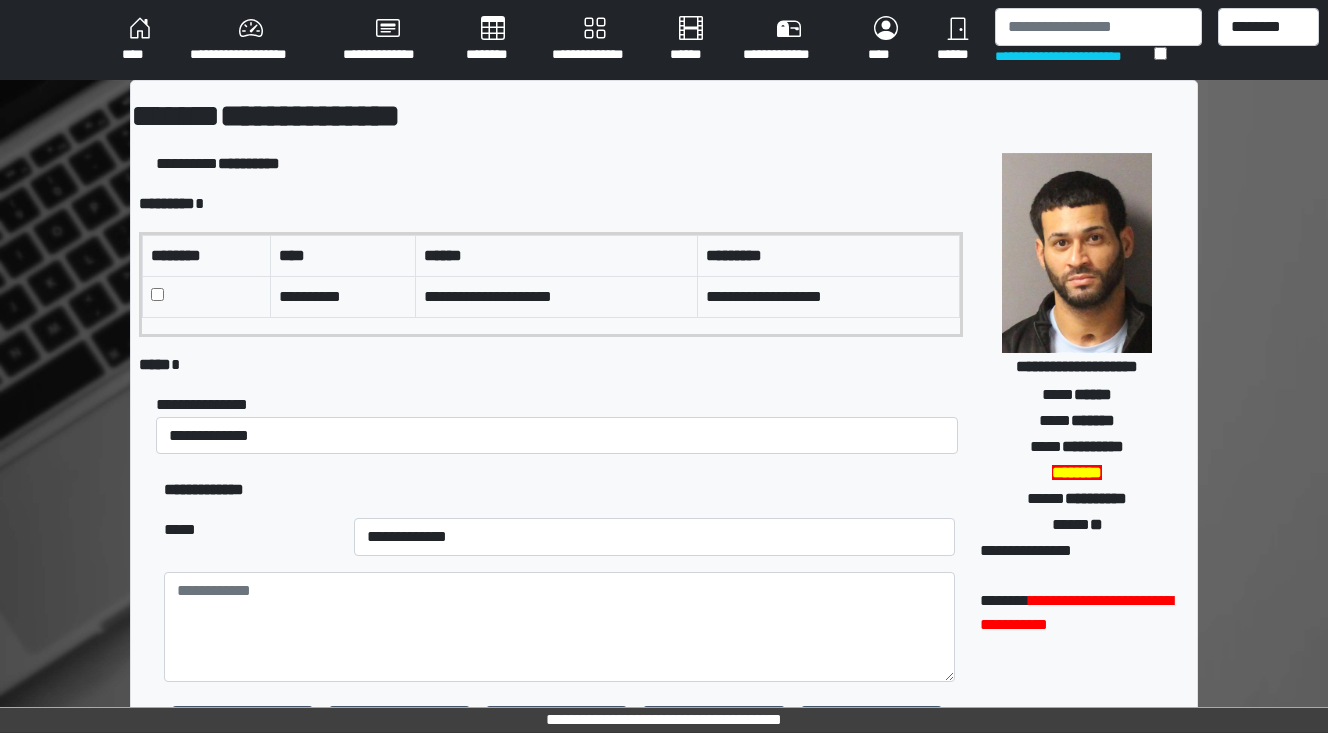 scroll, scrollTop: 160, scrollLeft: 0, axis: vertical 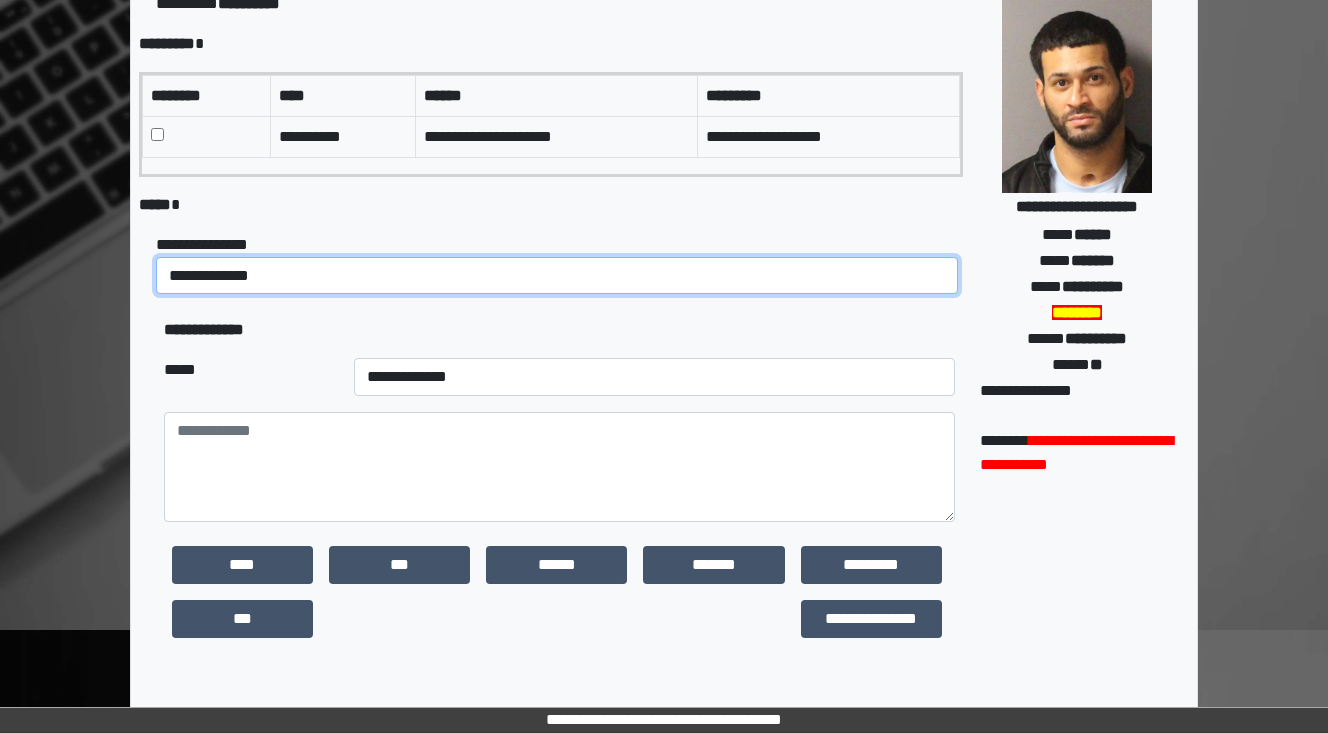 click on "**********" at bounding box center [557, 276] 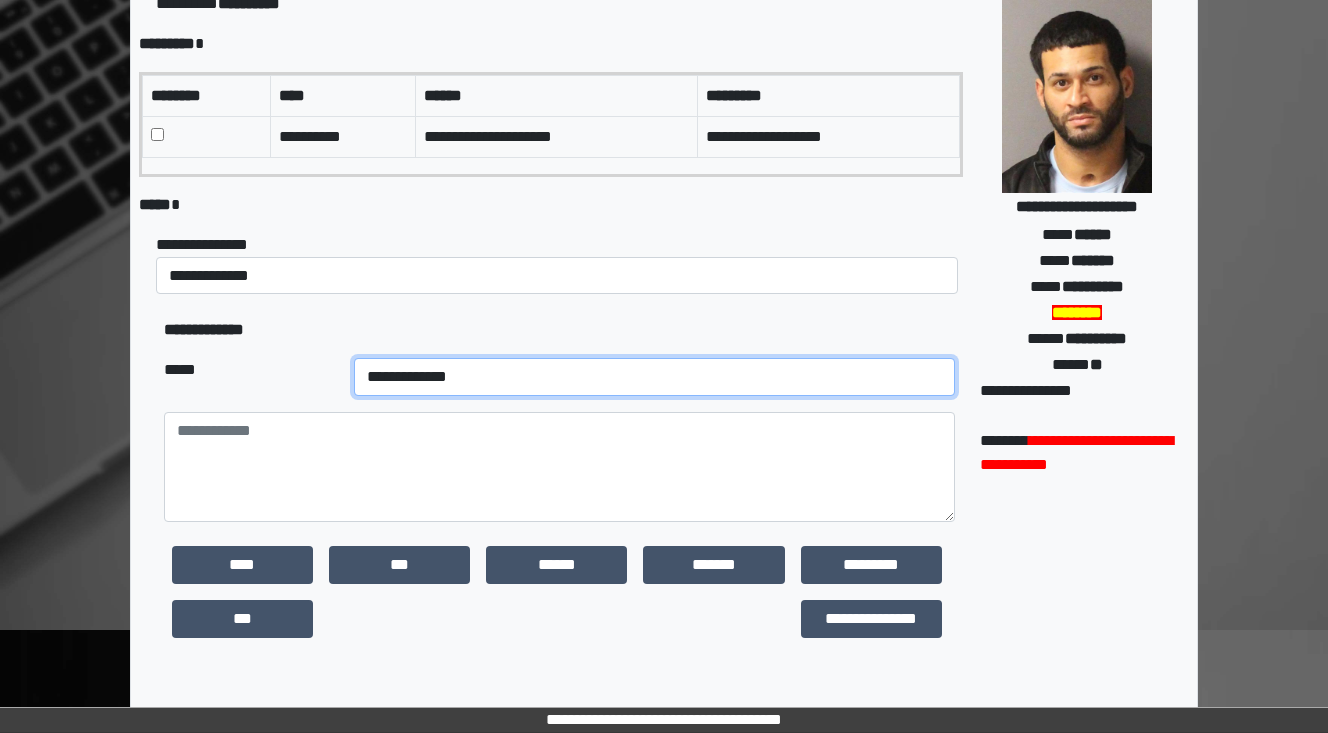 click on "**********" at bounding box center (654, 377) 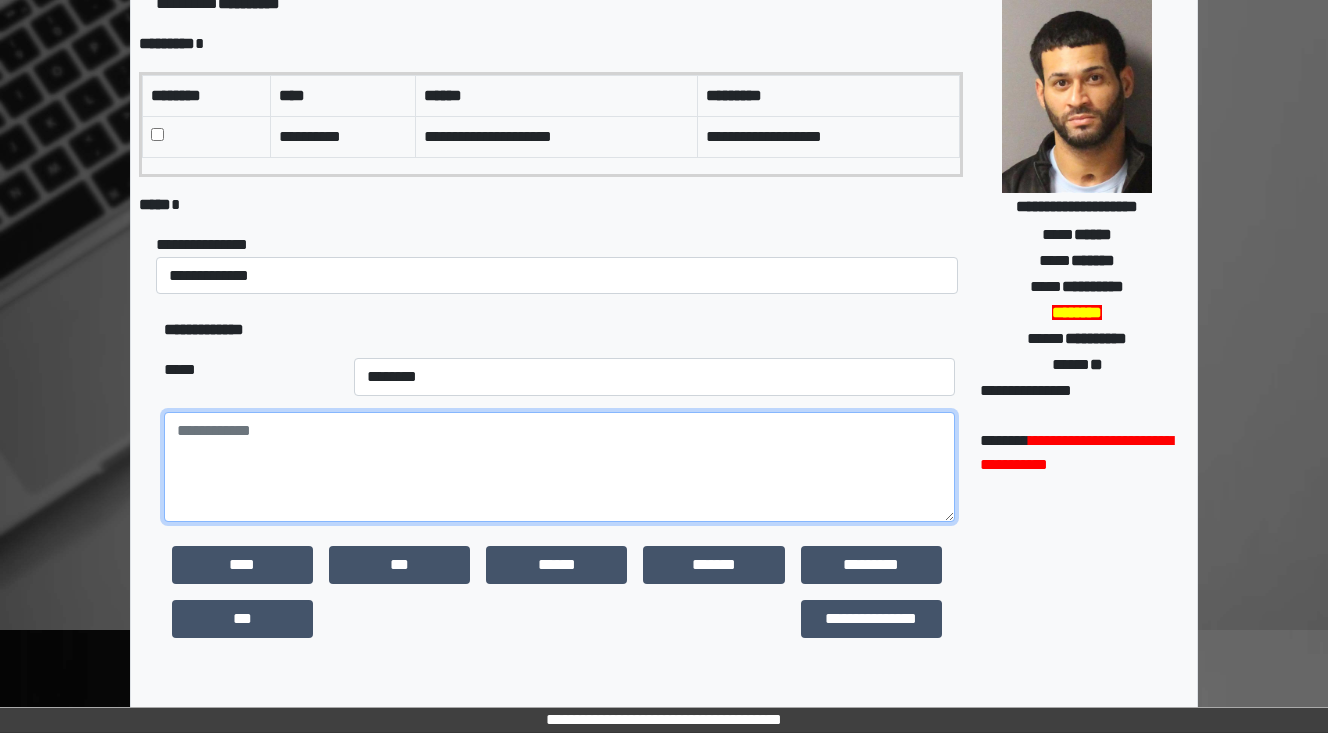click at bounding box center (559, 467) 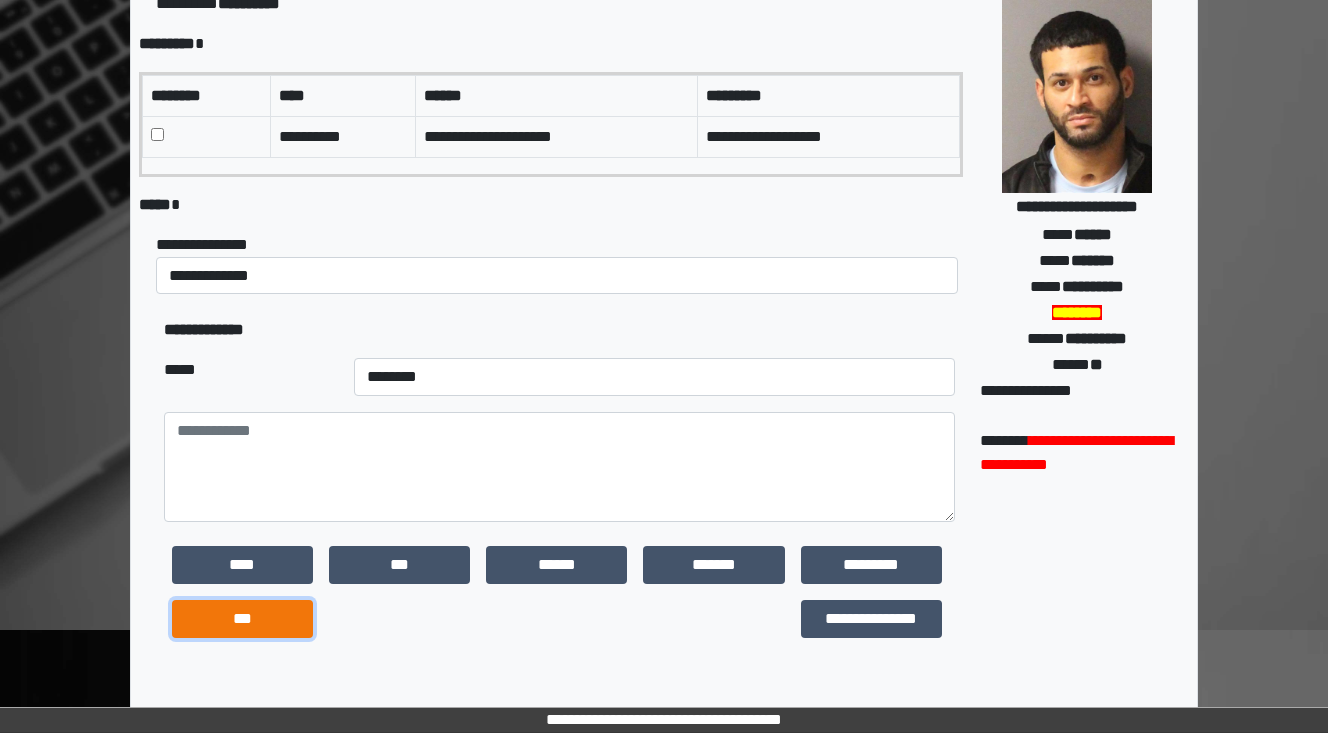 click on "***" at bounding box center (242, 619) 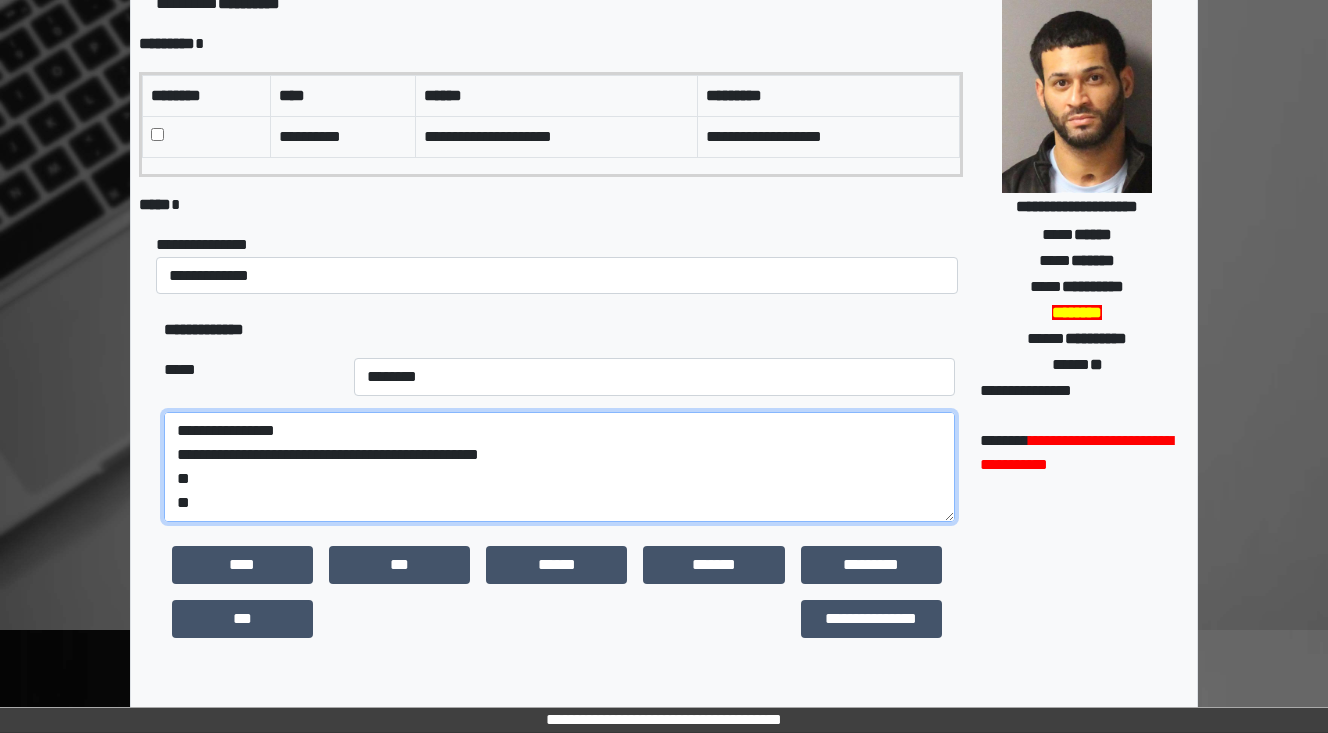click on "**********" at bounding box center [559, 467] 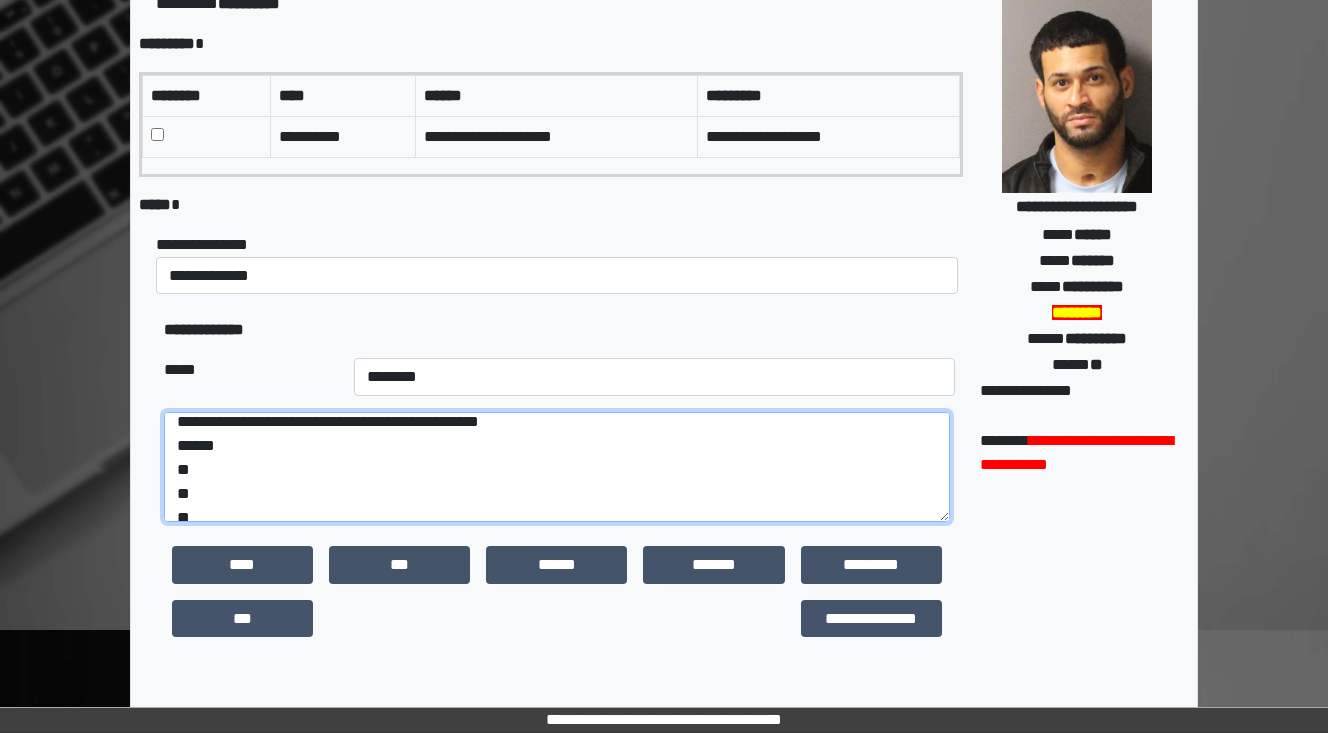 scroll, scrollTop: 48, scrollLeft: 0, axis: vertical 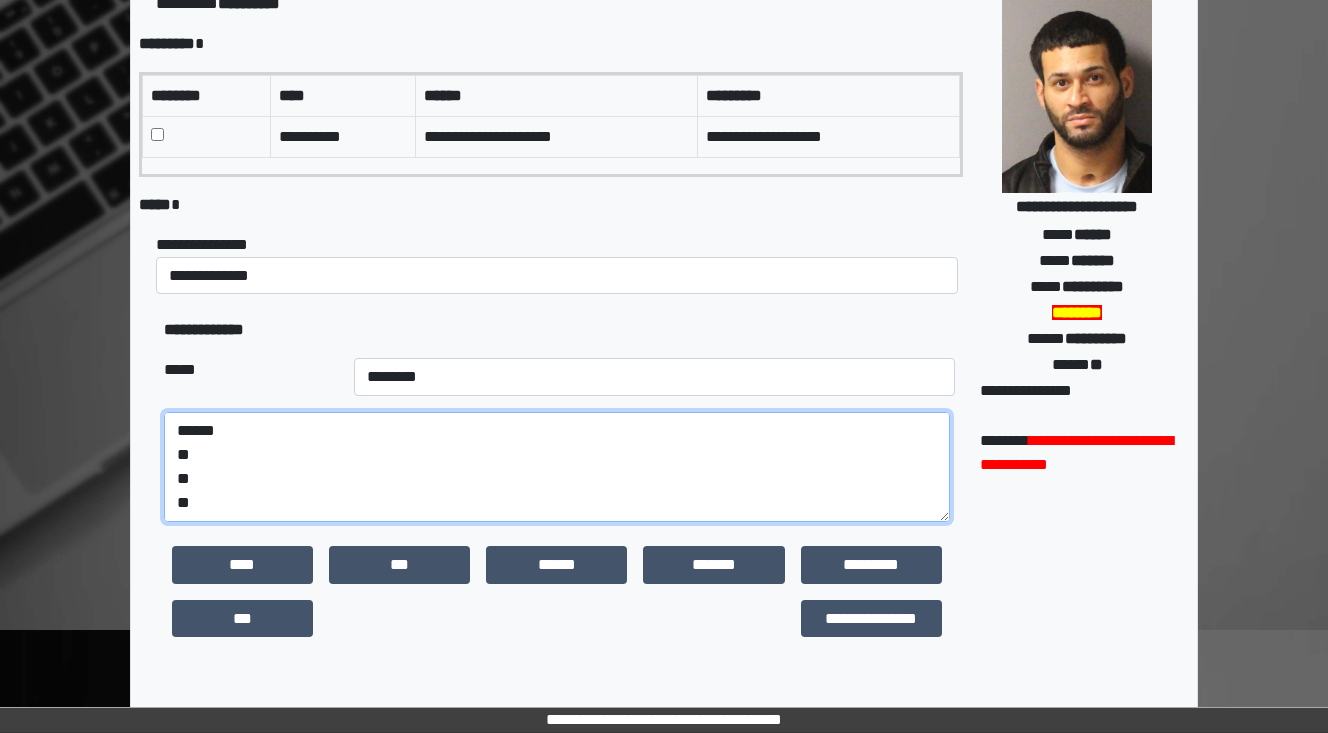 drag, startPoint x: 193, startPoint y: 508, endPoint x: 164, endPoint y: 503, distance: 29.427877 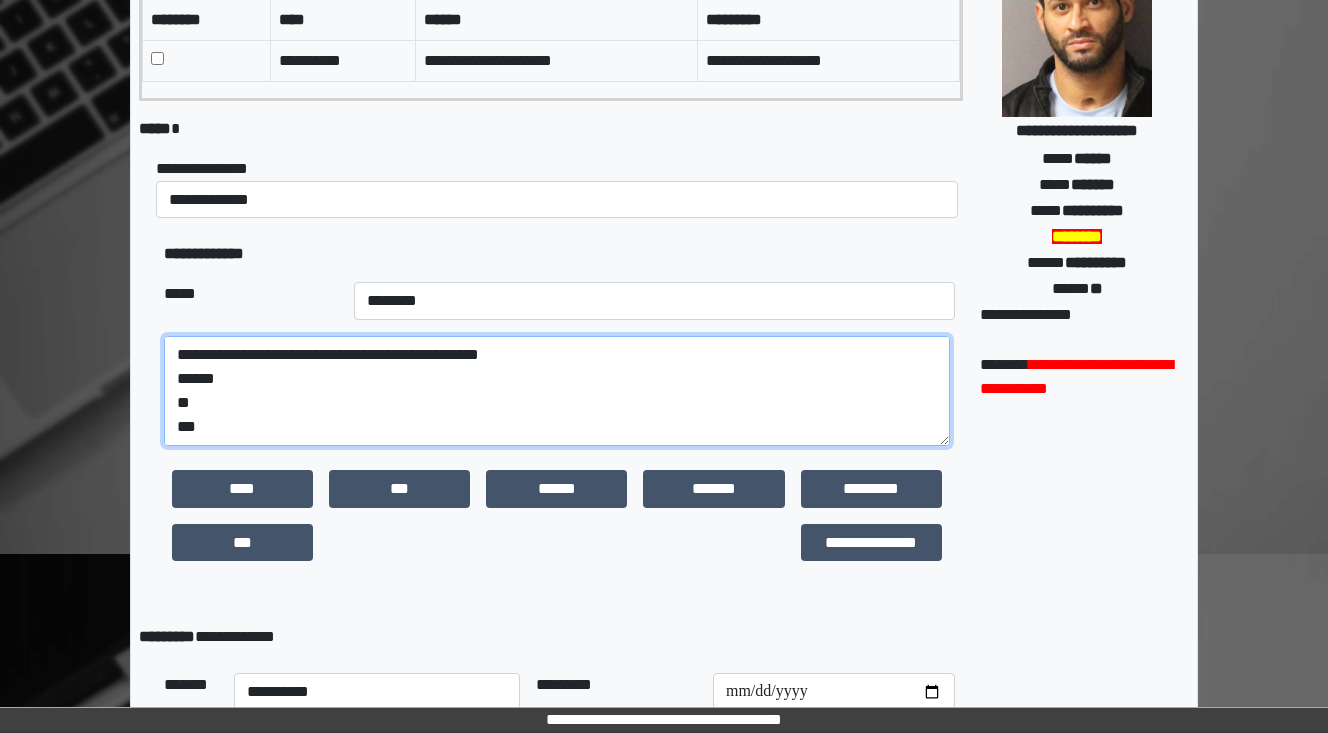 scroll, scrollTop: 240, scrollLeft: 0, axis: vertical 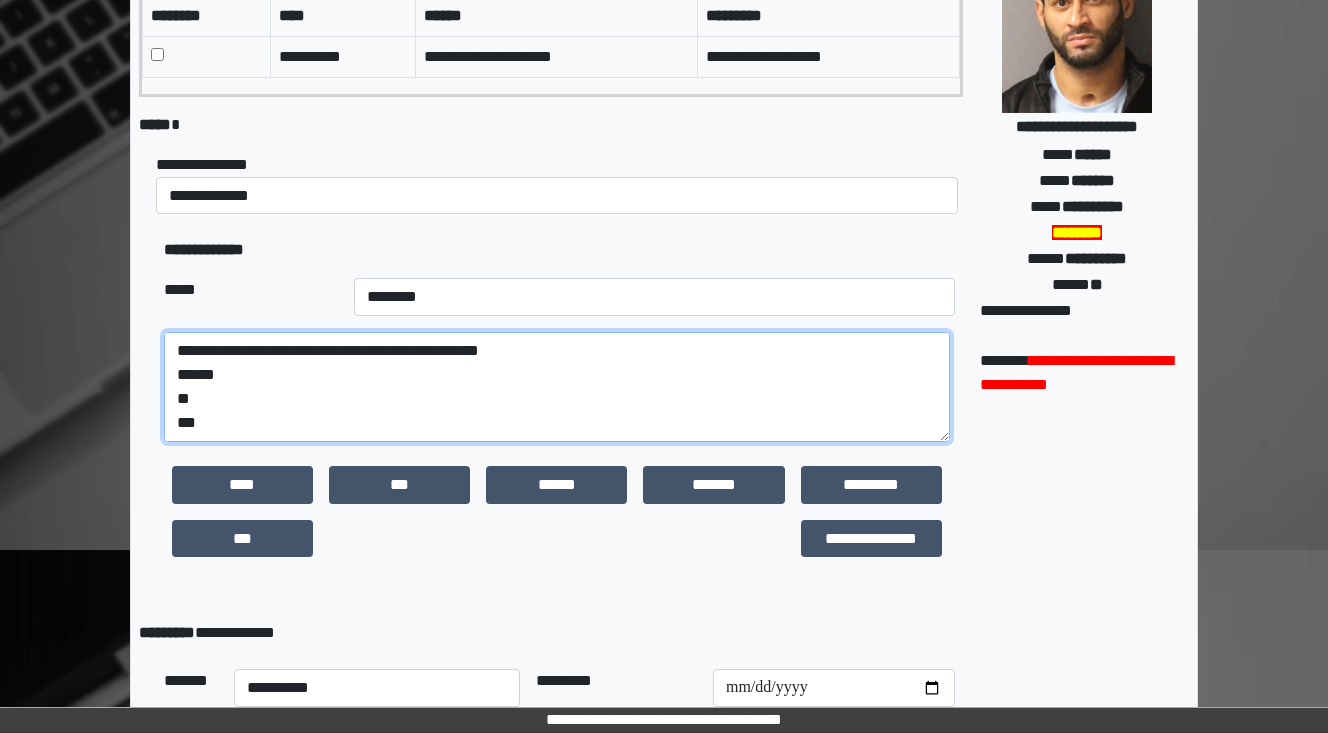 click on "**********" at bounding box center (557, 387) 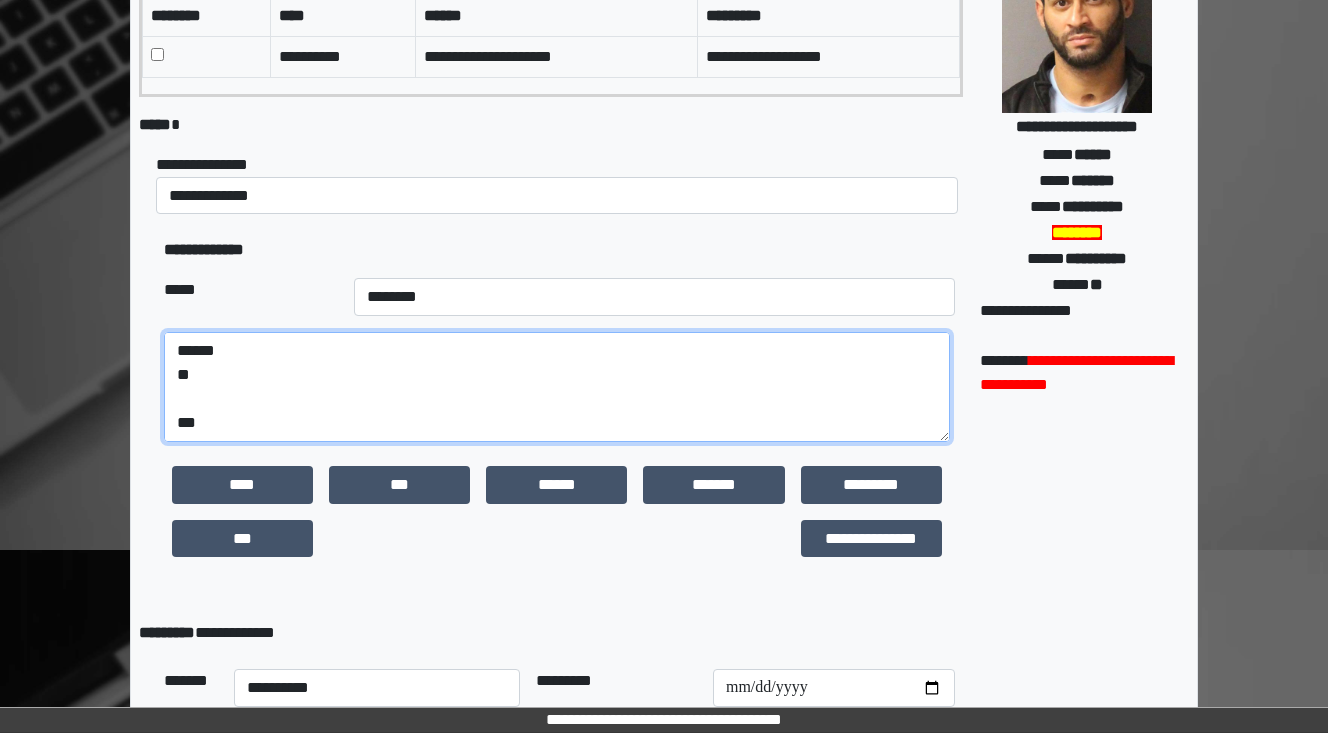 scroll, scrollTop: 72, scrollLeft: 0, axis: vertical 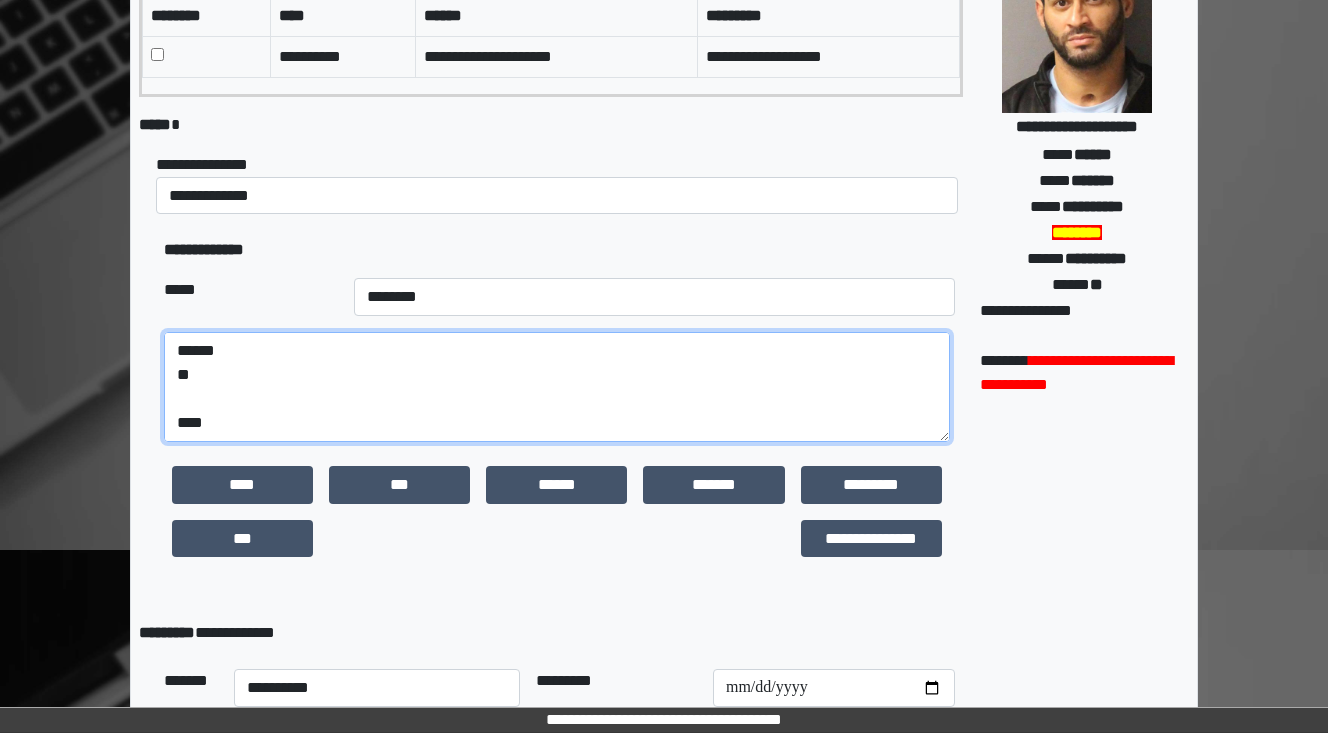 paste on "**********" 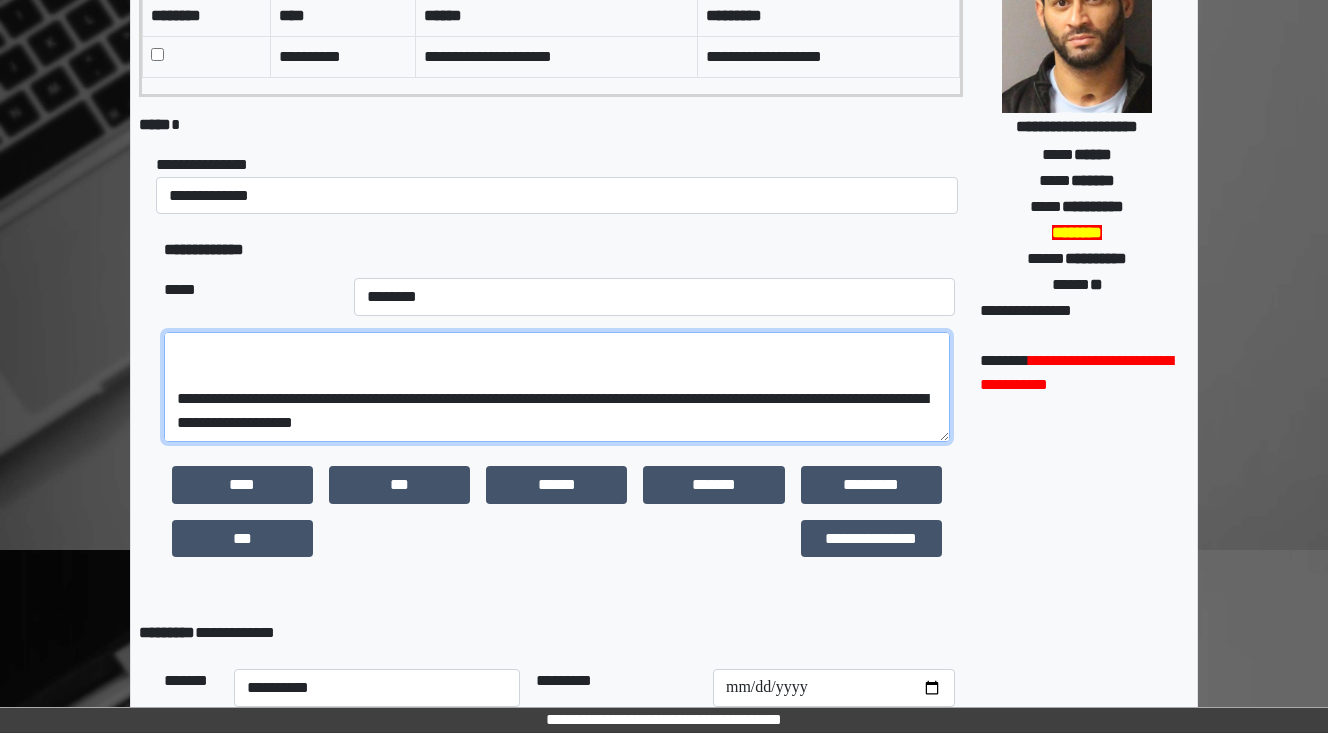 scroll, scrollTop: 288, scrollLeft: 0, axis: vertical 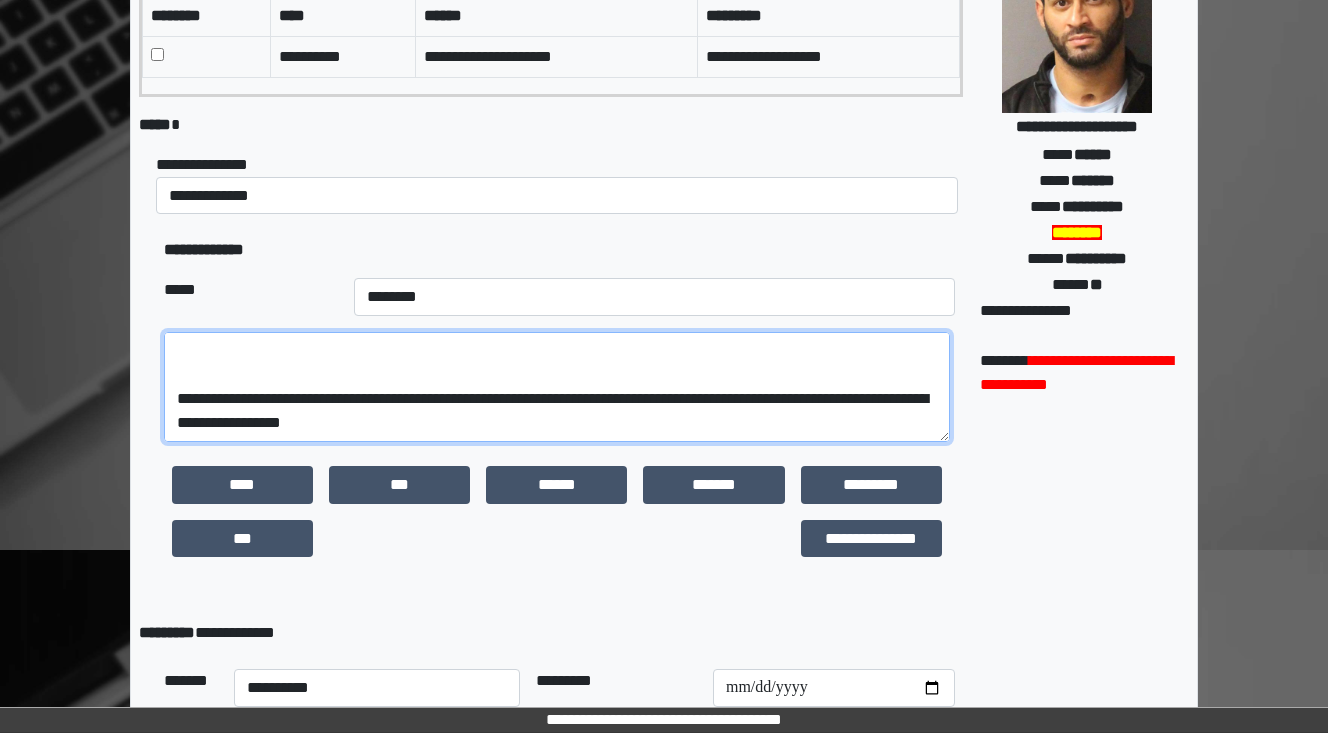 click on "**********" at bounding box center (557, 387) 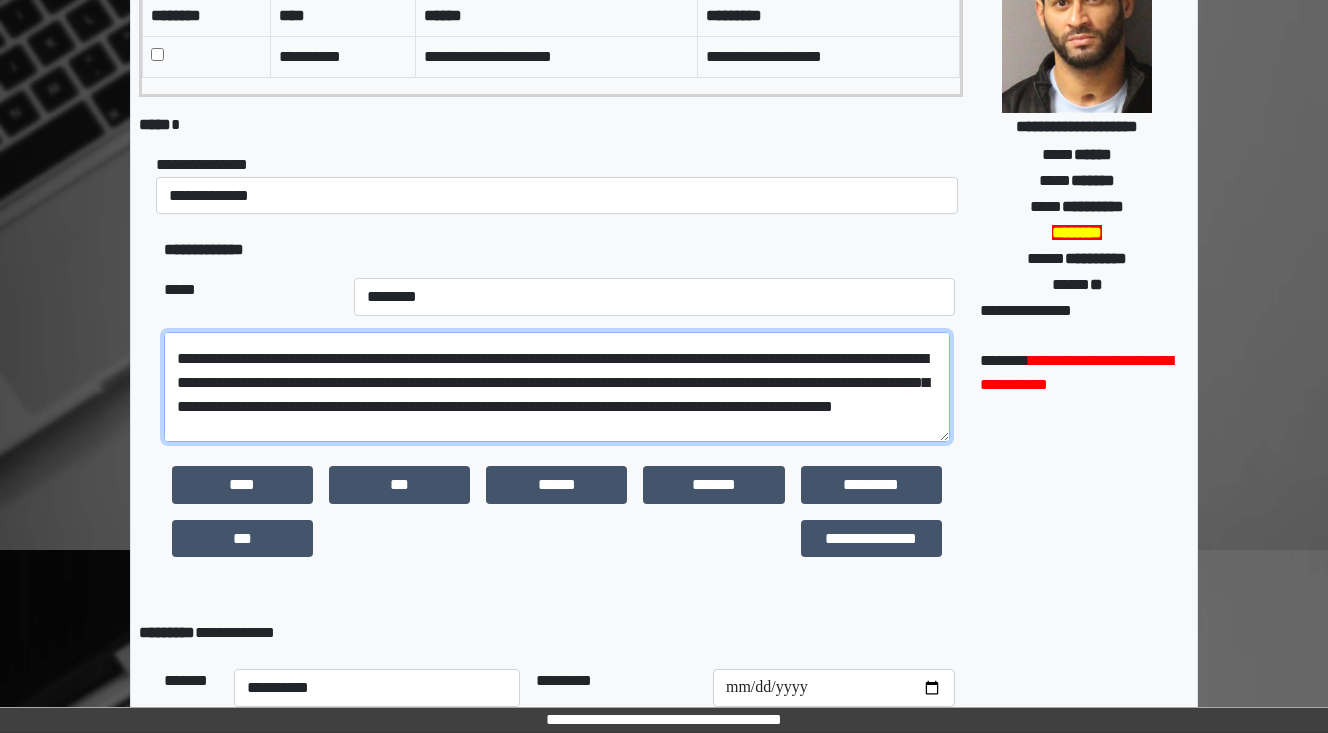 scroll, scrollTop: 32, scrollLeft: 0, axis: vertical 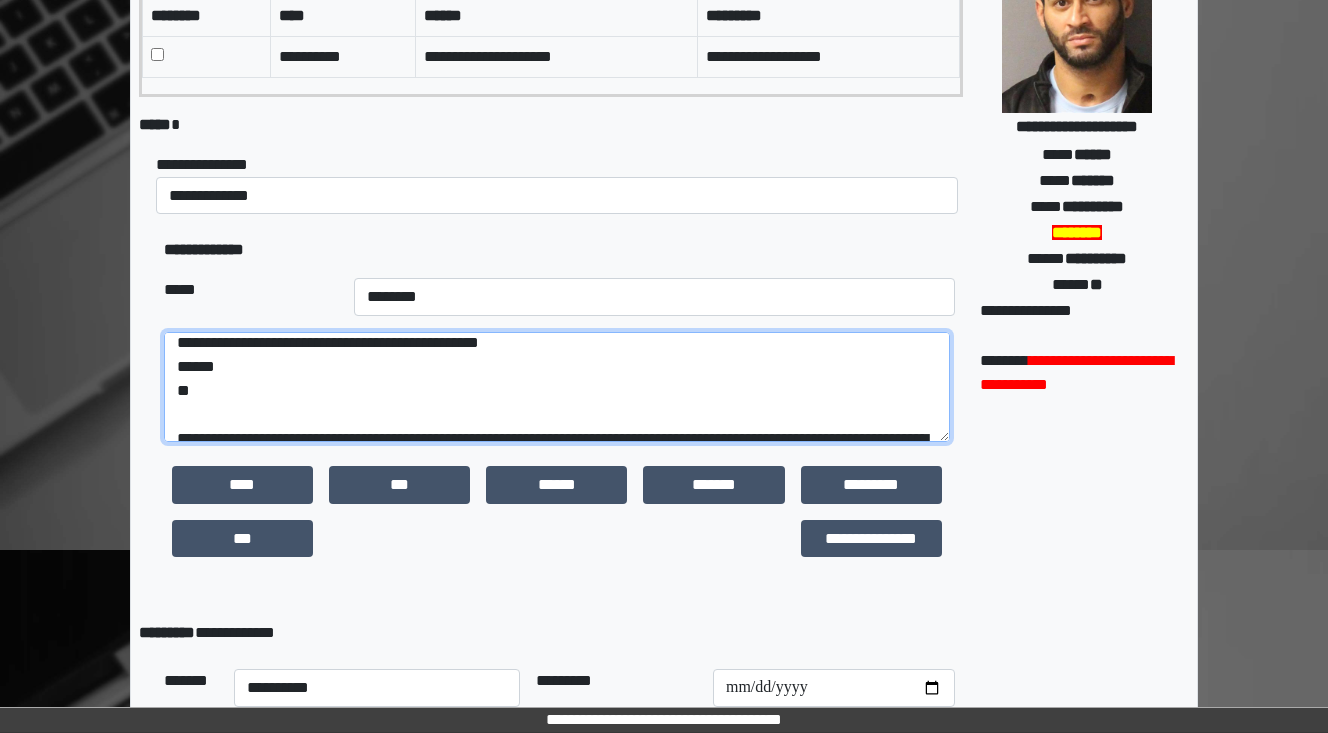 click on "**********" at bounding box center [557, 387] 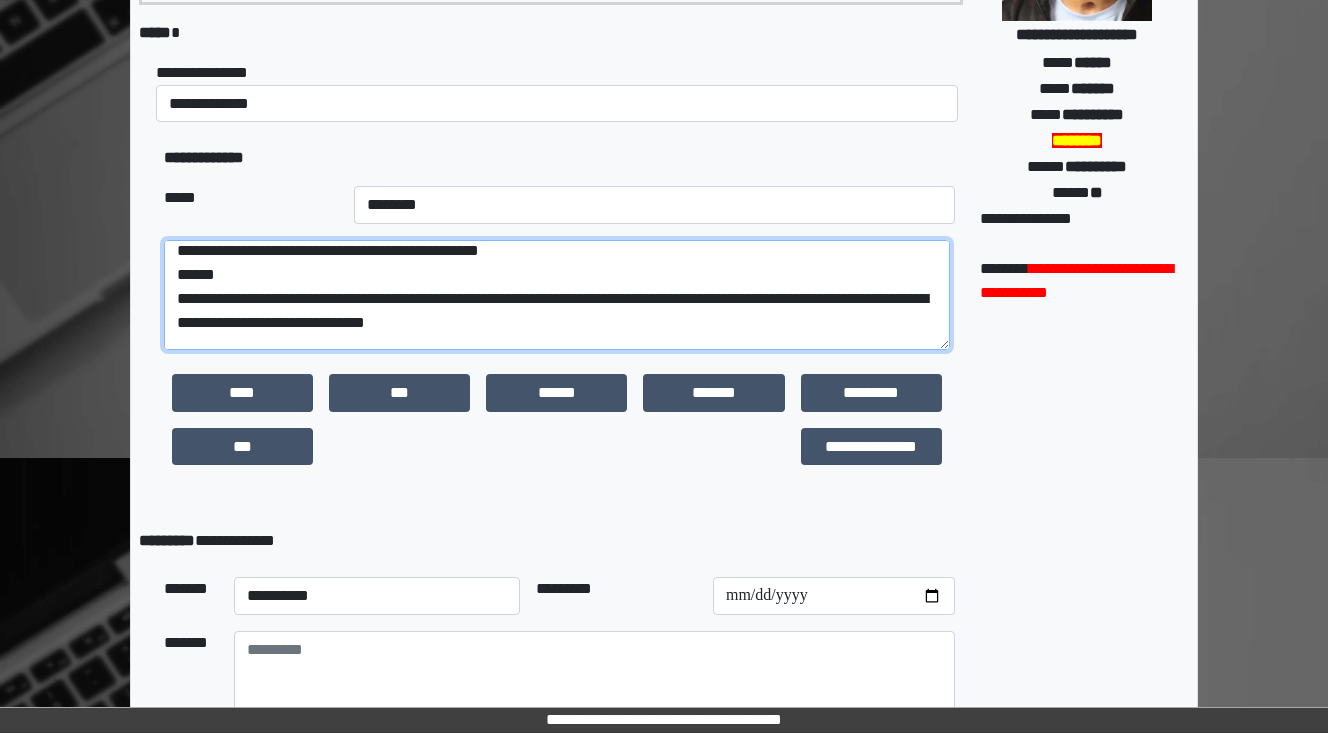 scroll, scrollTop: 320, scrollLeft: 0, axis: vertical 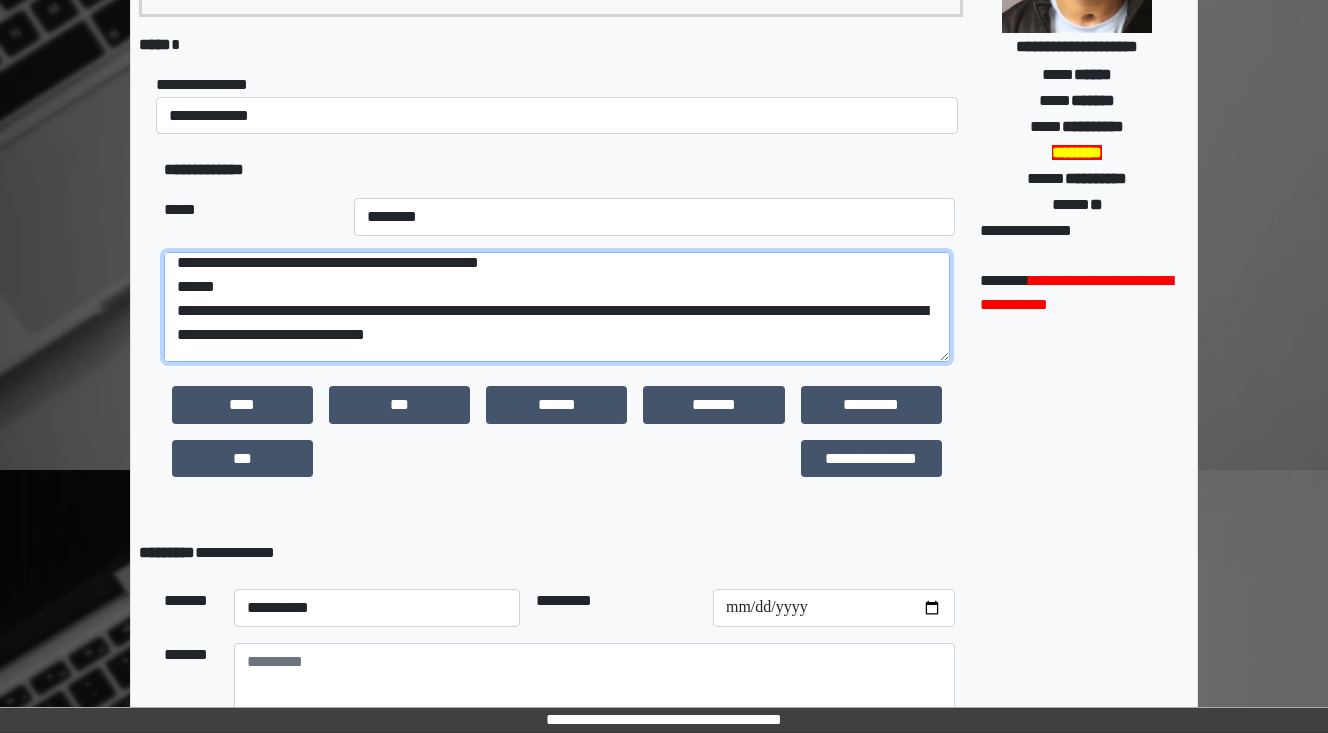 type on "**********" 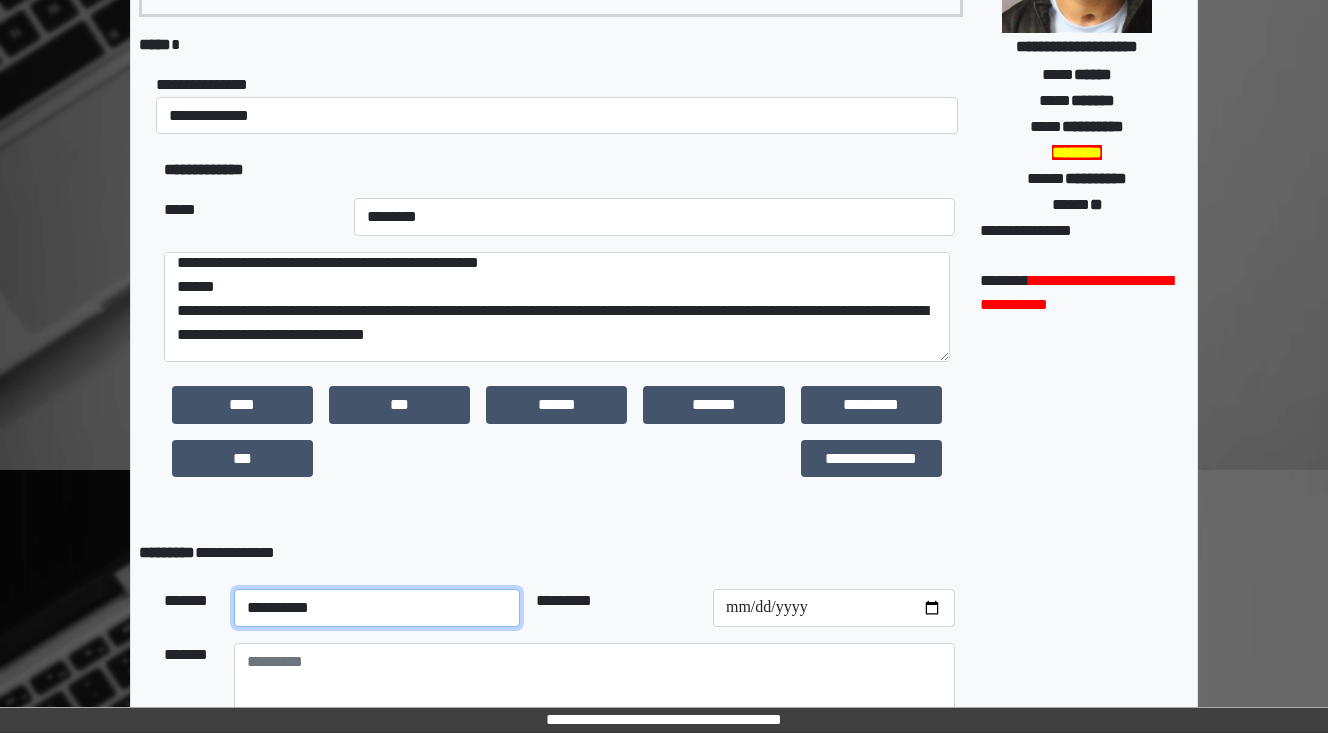click on "**********" at bounding box center [377, 608] 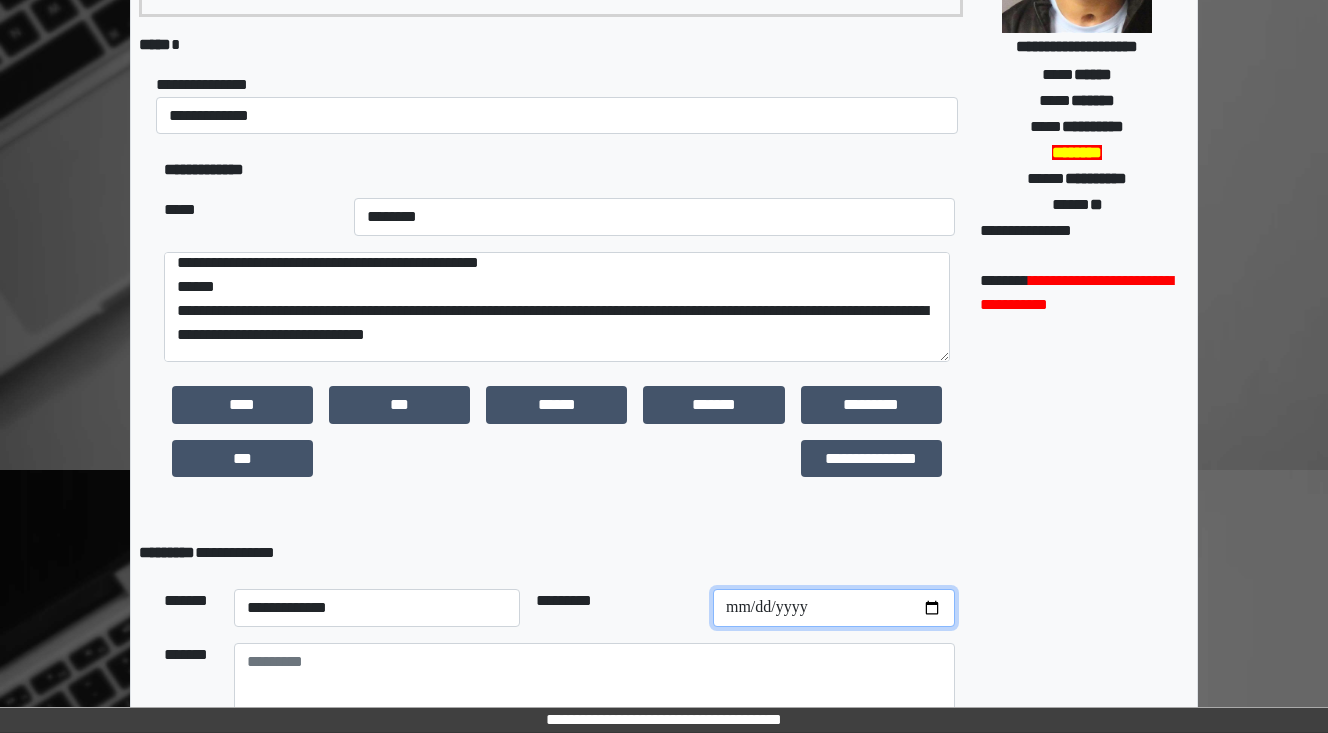 click at bounding box center (834, 608) 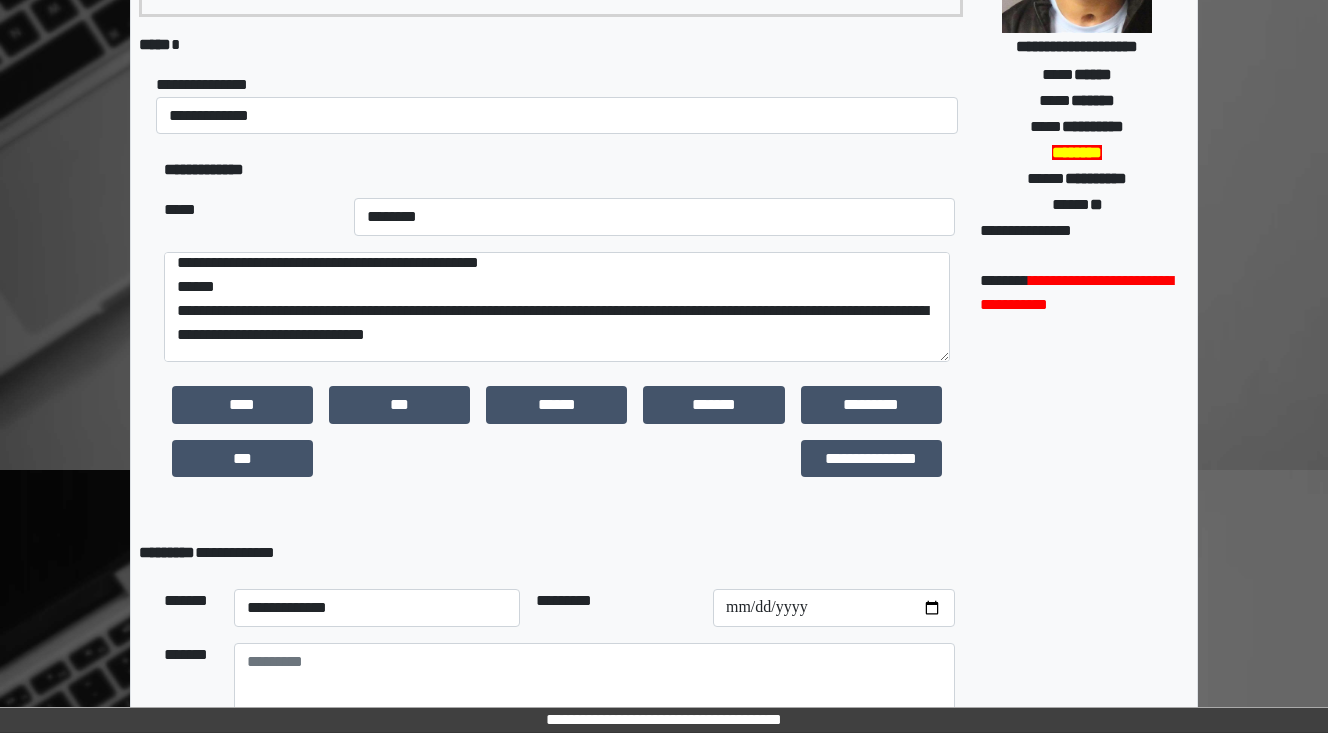 click on "**********" at bounding box center (559, 679) 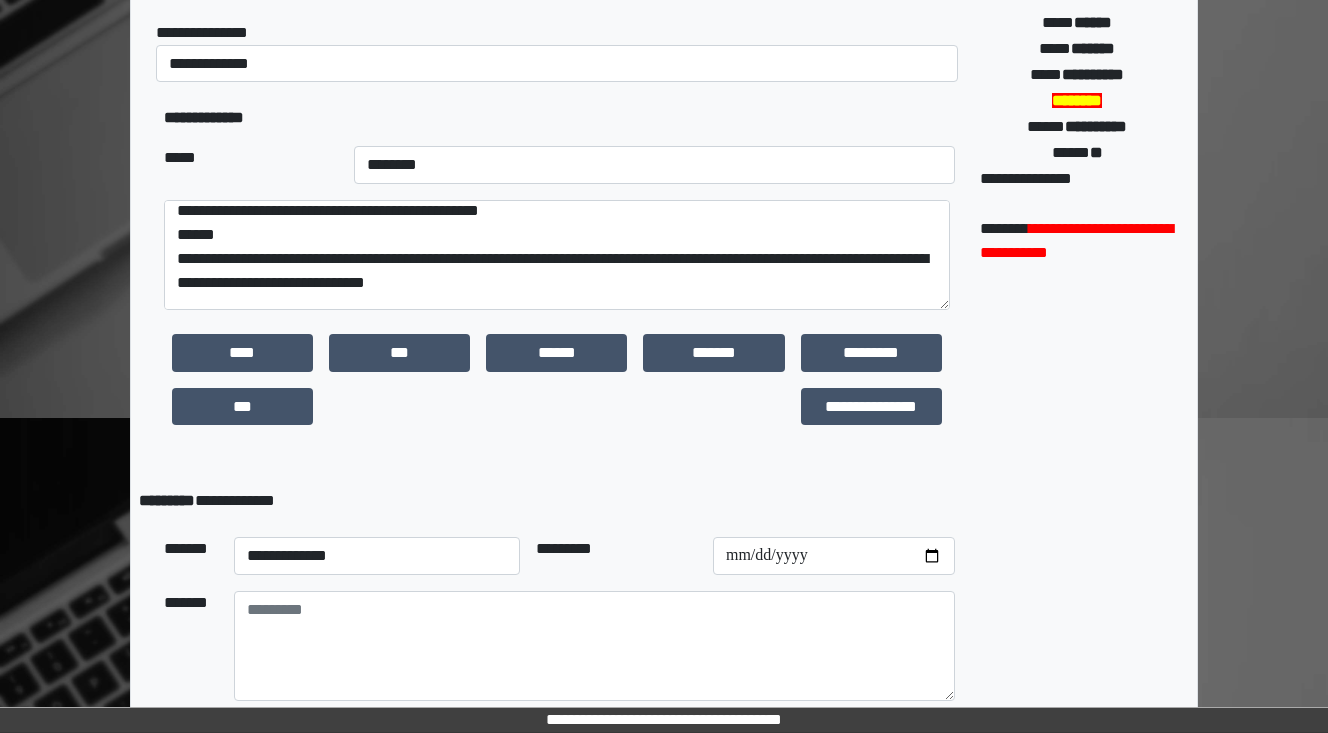 scroll, scrollTop: 400, scrollLeft: 0, axis: vertical 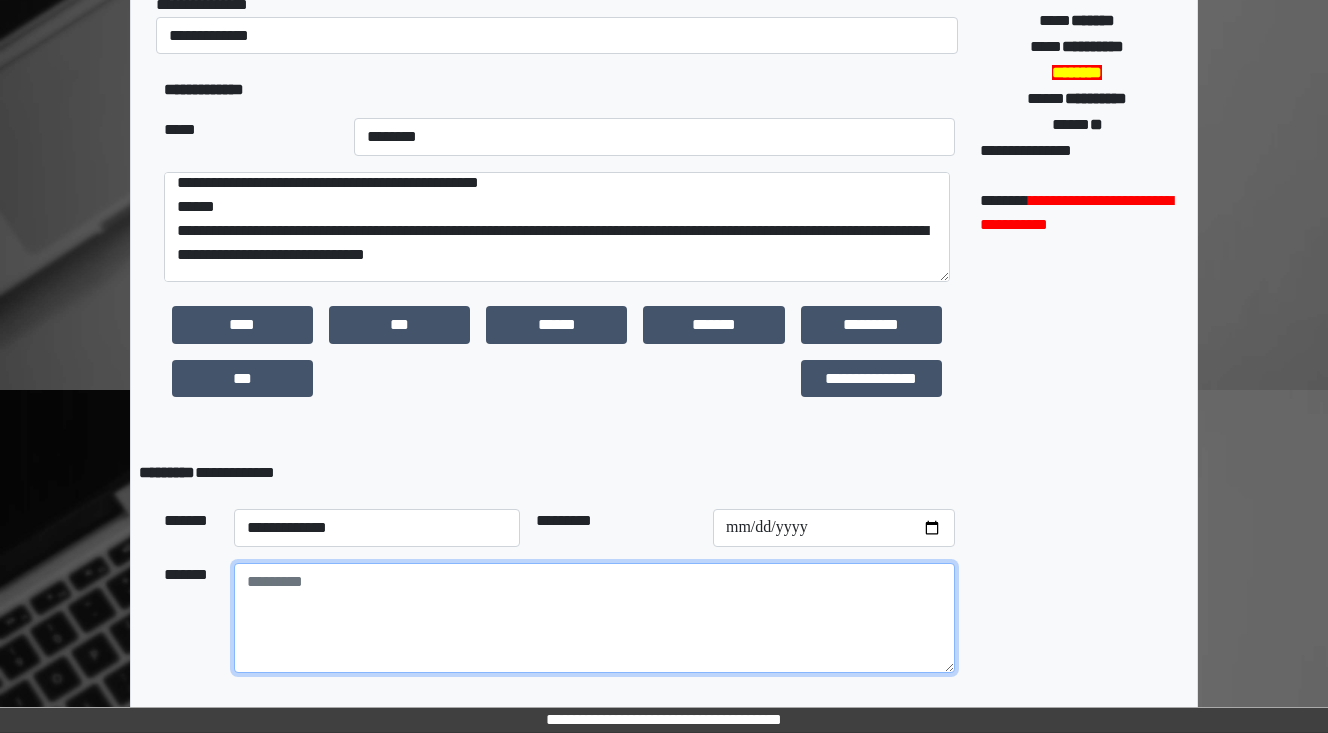 click at bounding box center [594, 618] 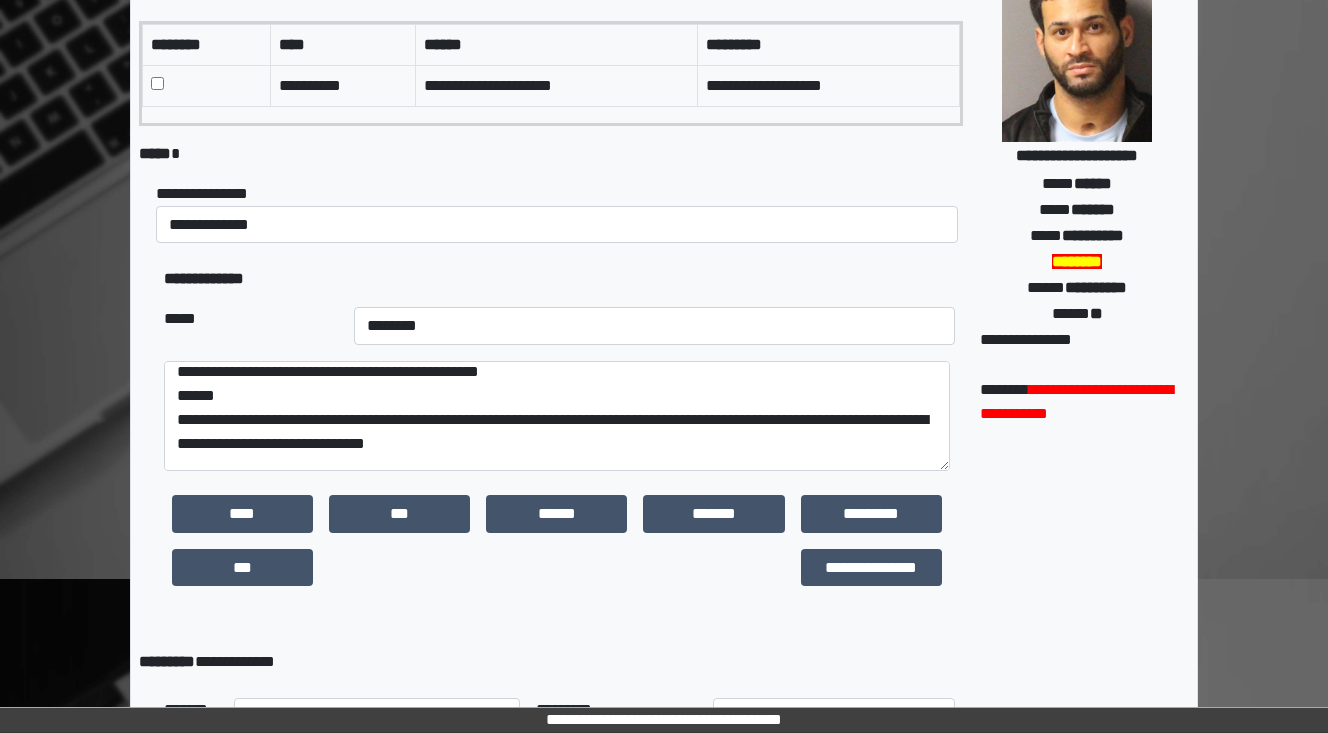 scroll, scrollTop: 240, scrollLeft: 0, axis: vertical 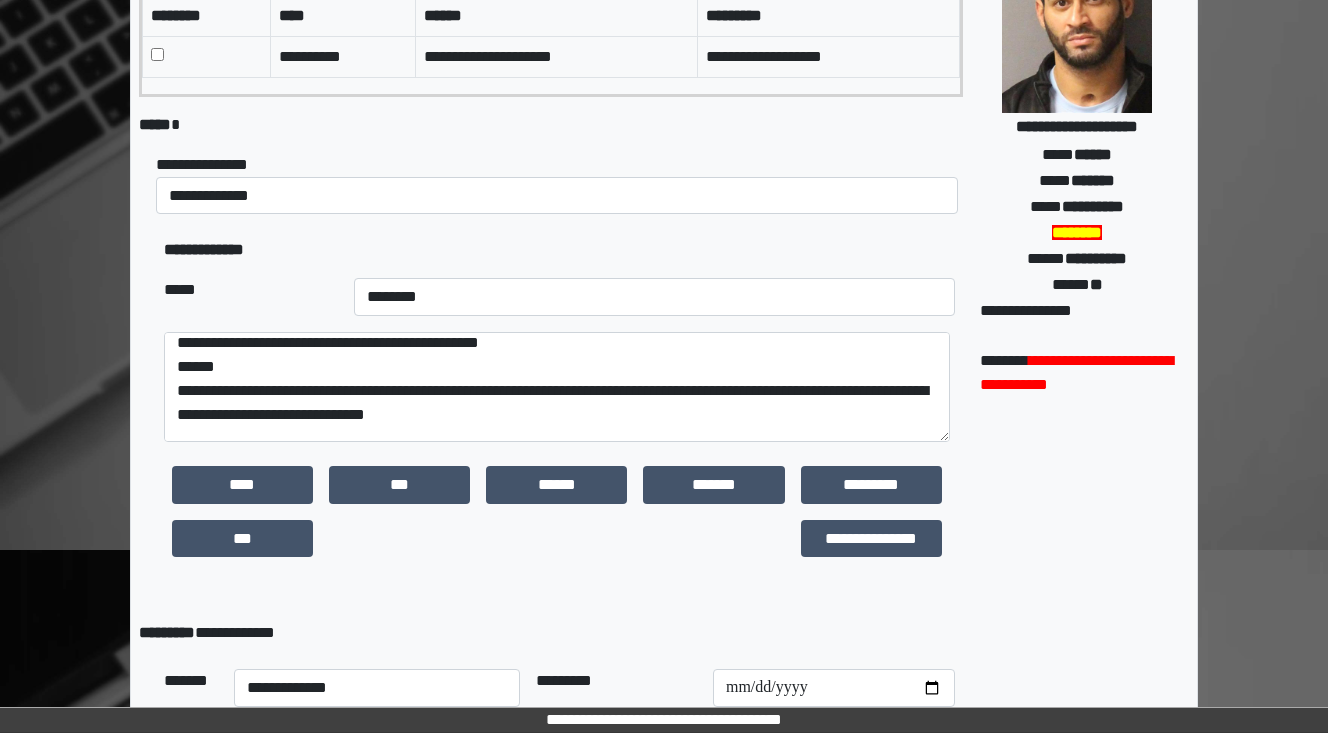 type on "**********" 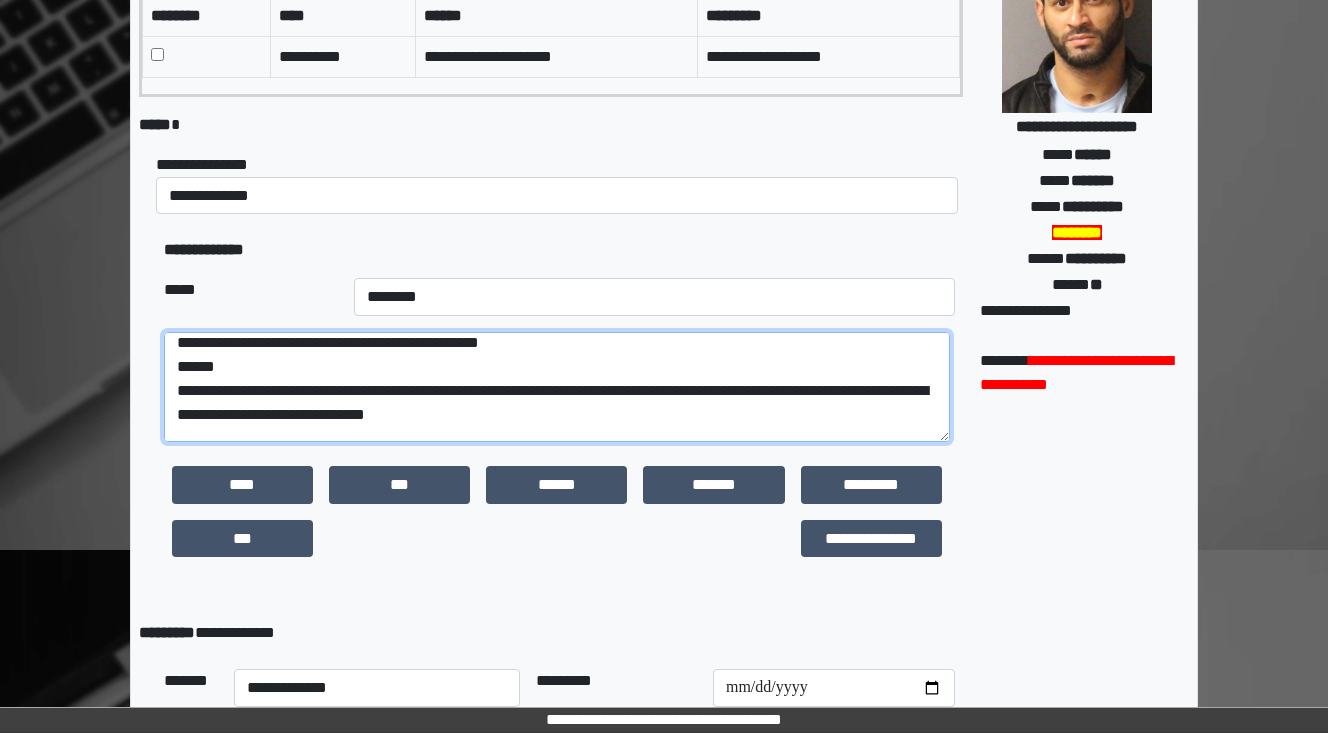 click on "**********" at bounding box center (557, 387) 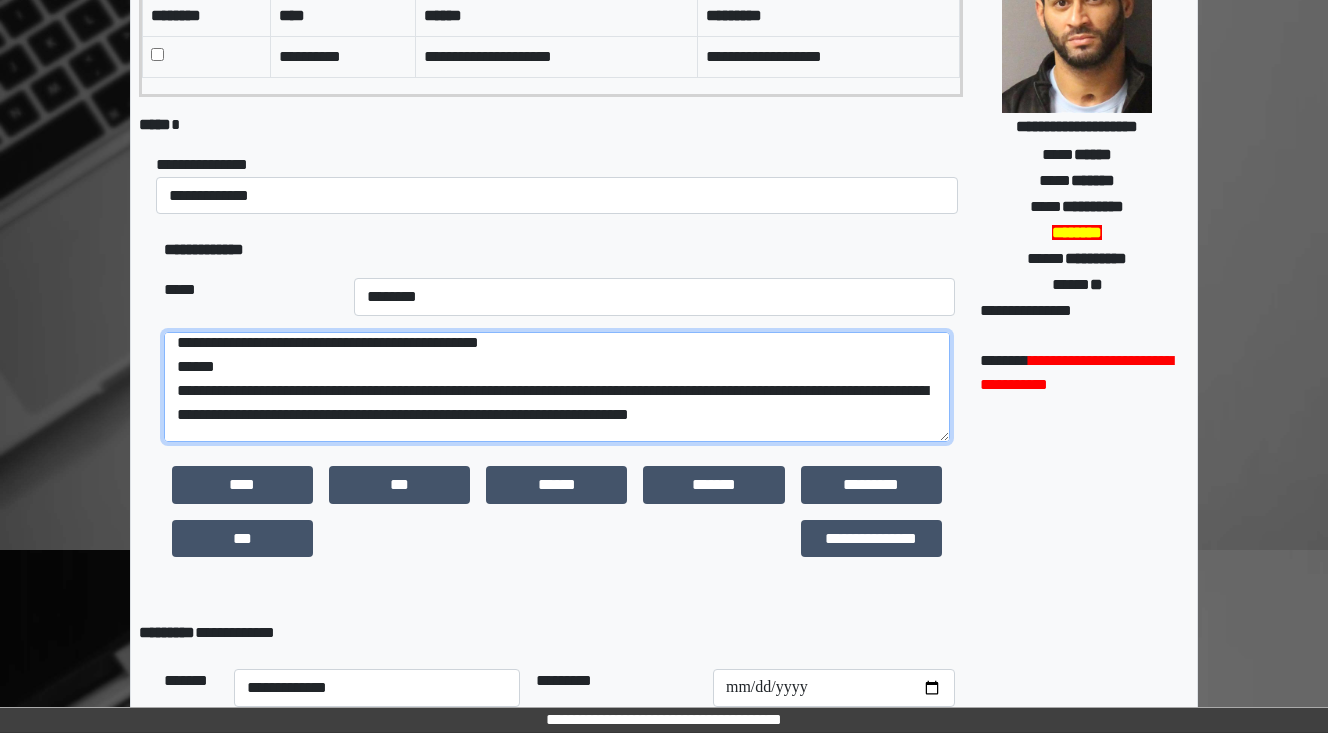 click on "**********" at bounding box center (557, 387) 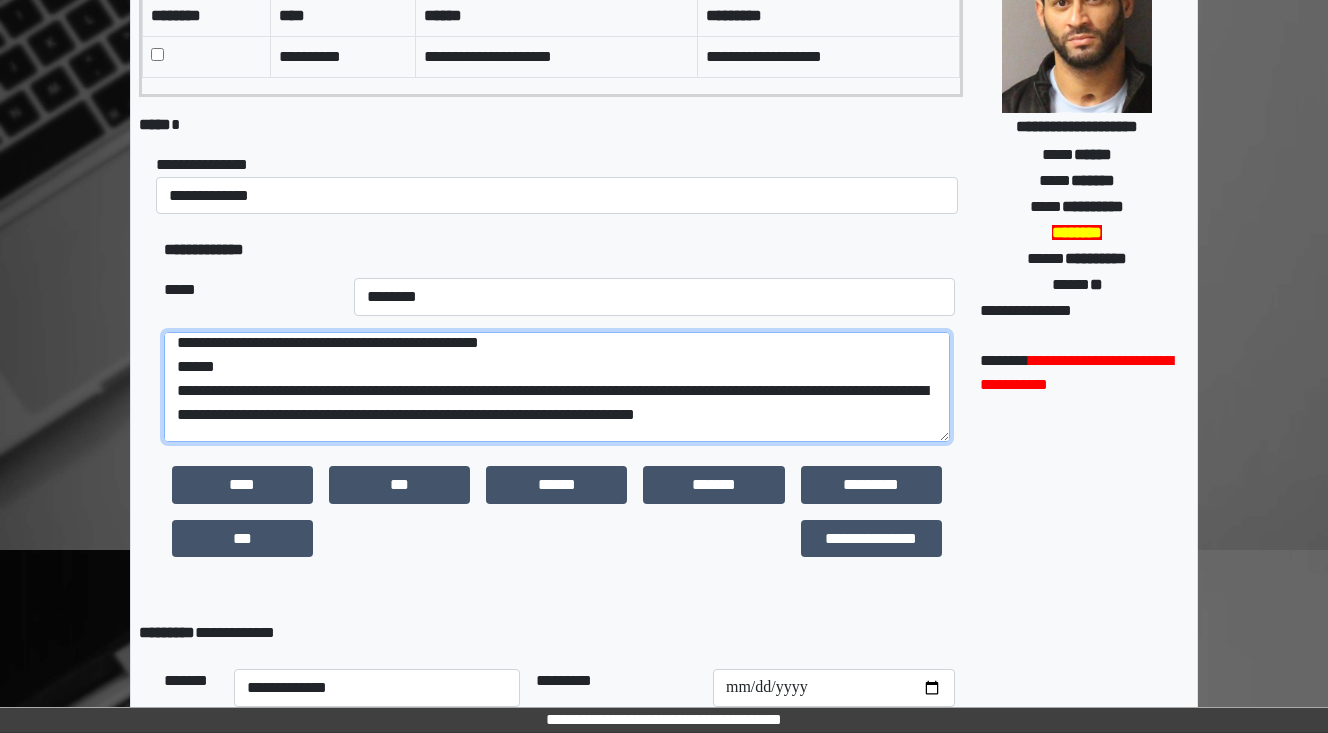 click on "**********" at bounding box center (557, 387) 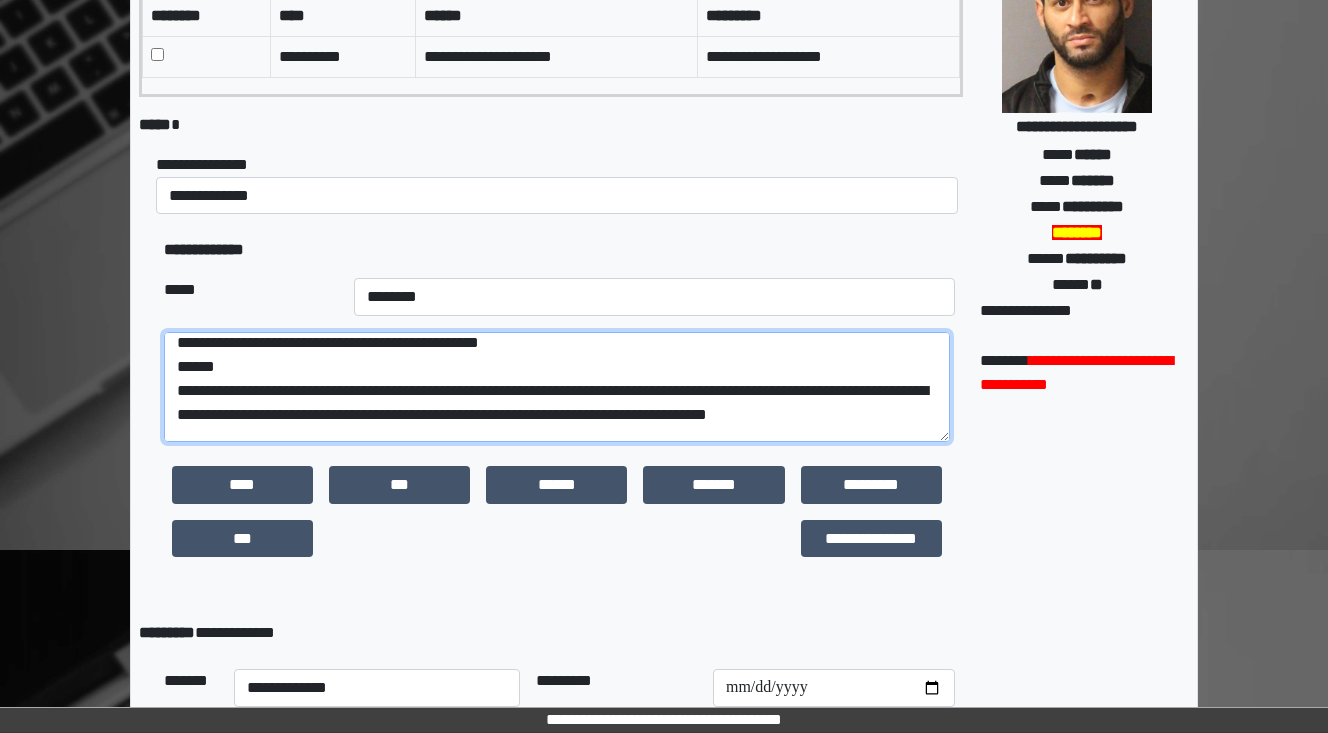 click on "**********" at bounding box center [557, 387] 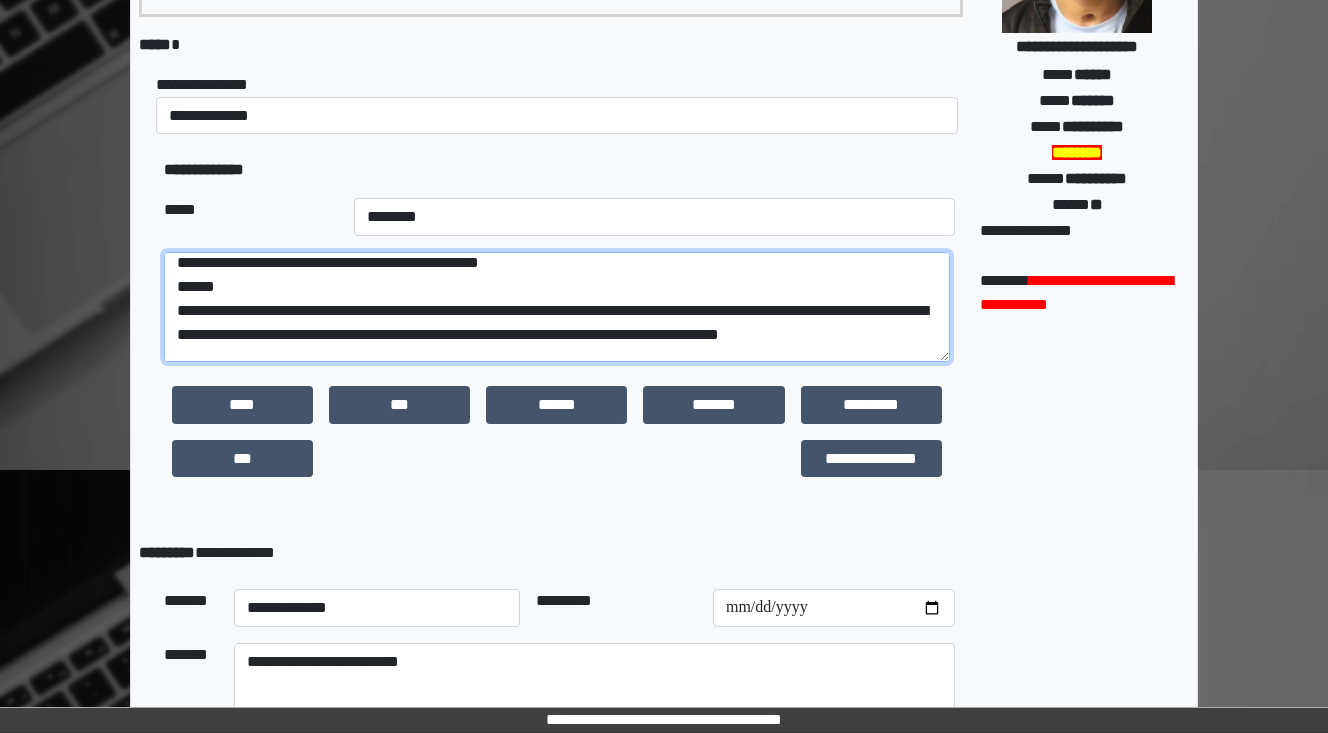 scroll, scrollTop: 40, scrollLeft: 0, axis: vertical 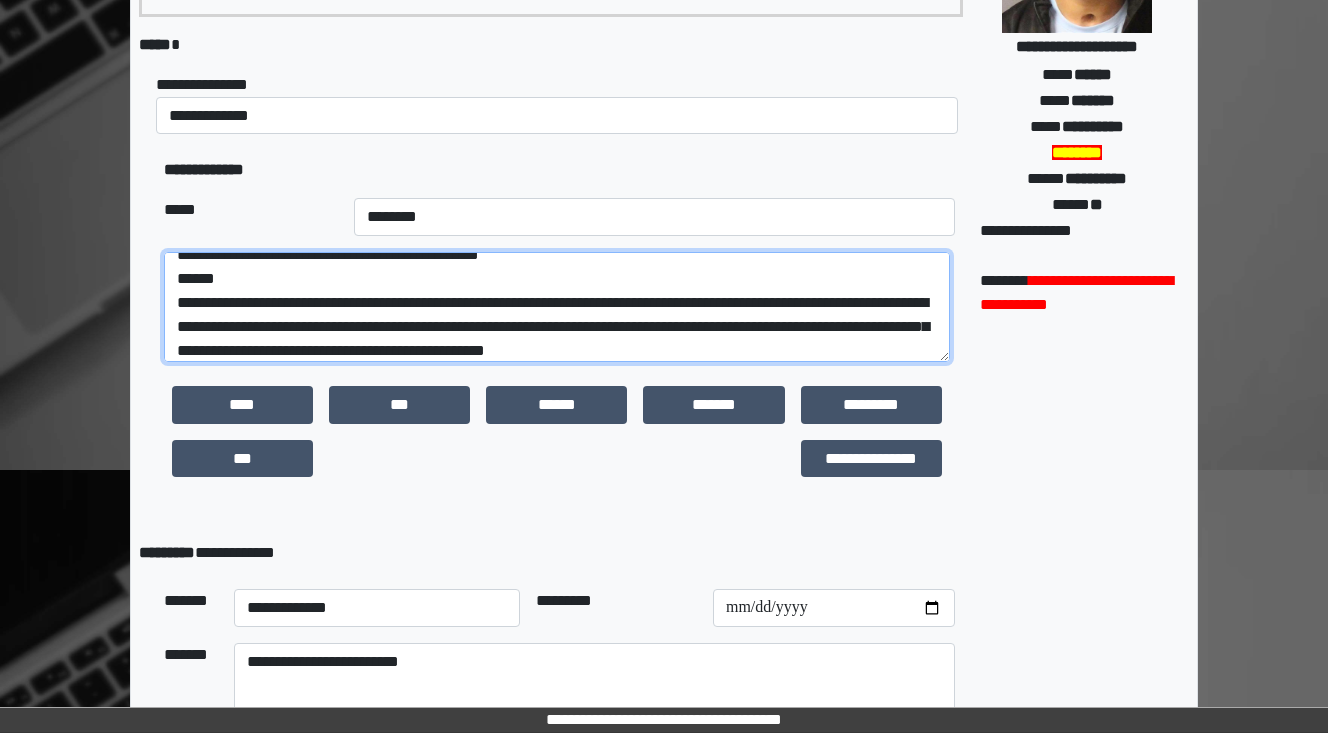 type on "**********" 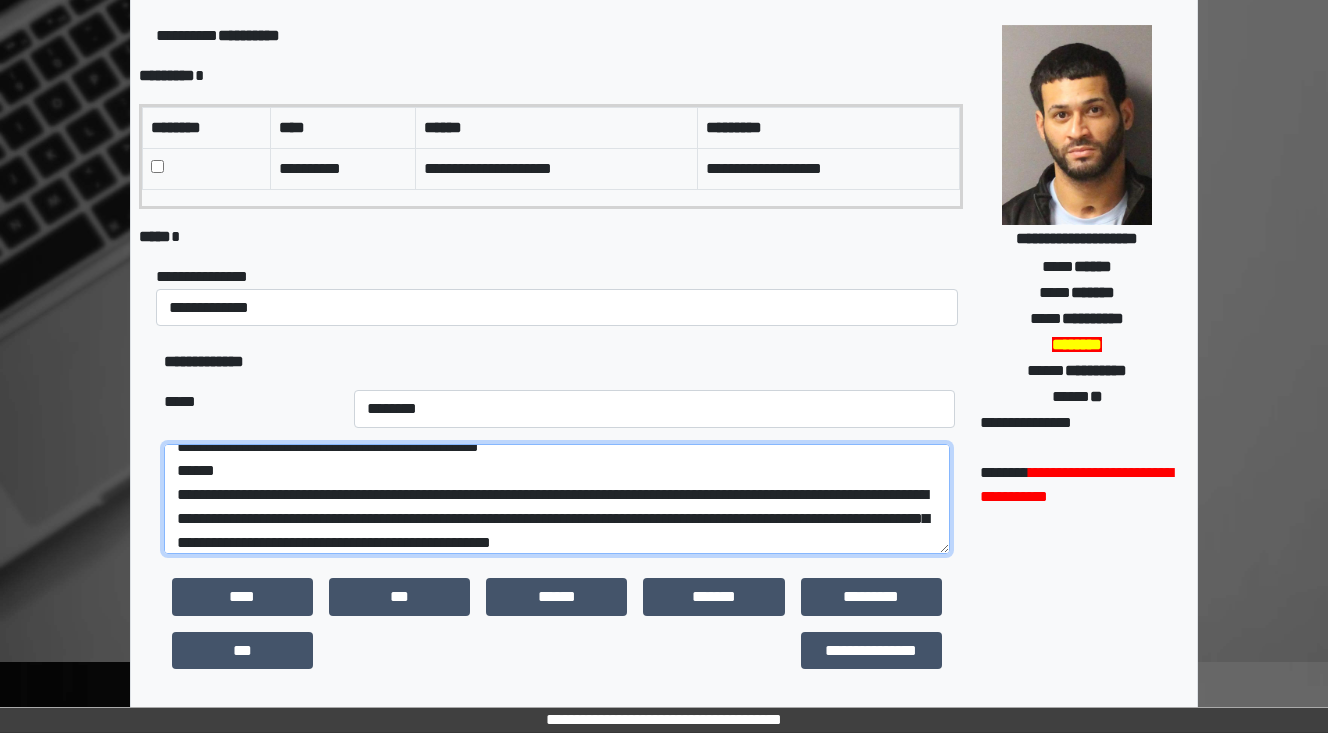 scroll, scrollTop: 0, scrollLeft: 0, axis: both 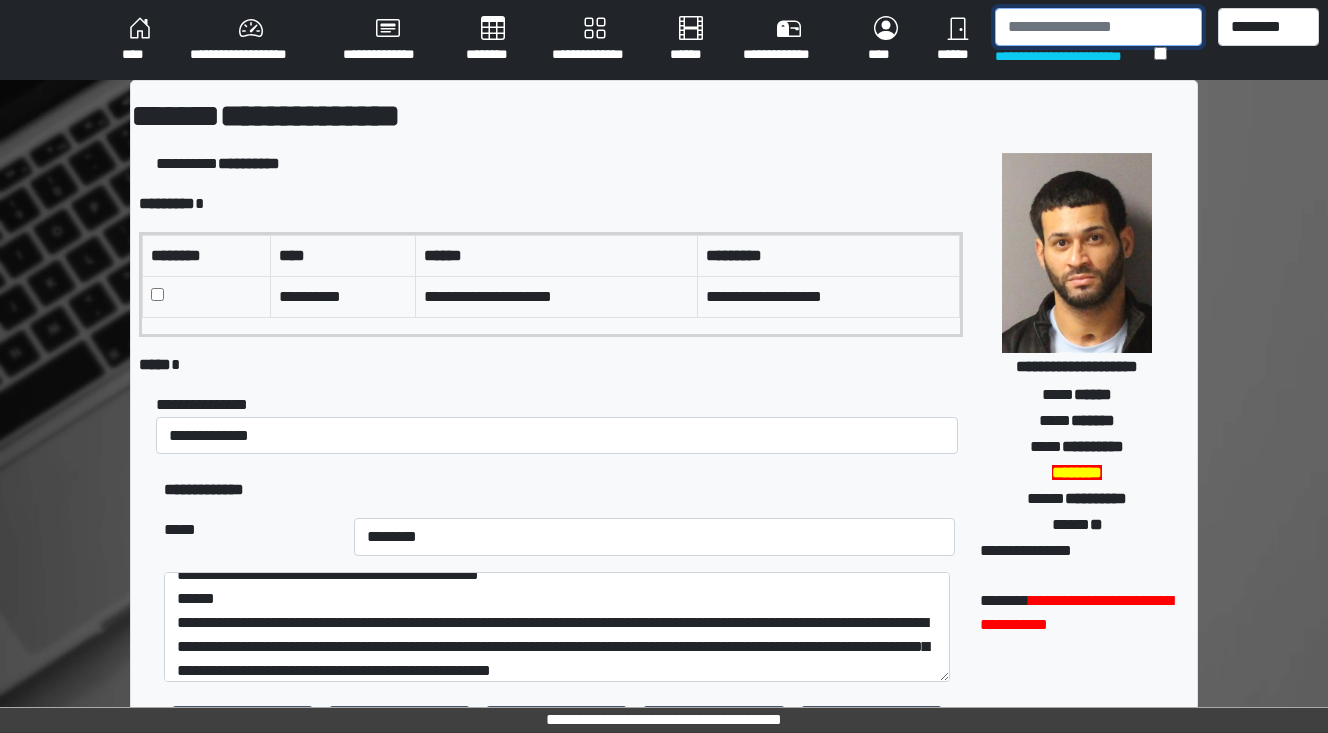 click at bounding box center (1098, 27) 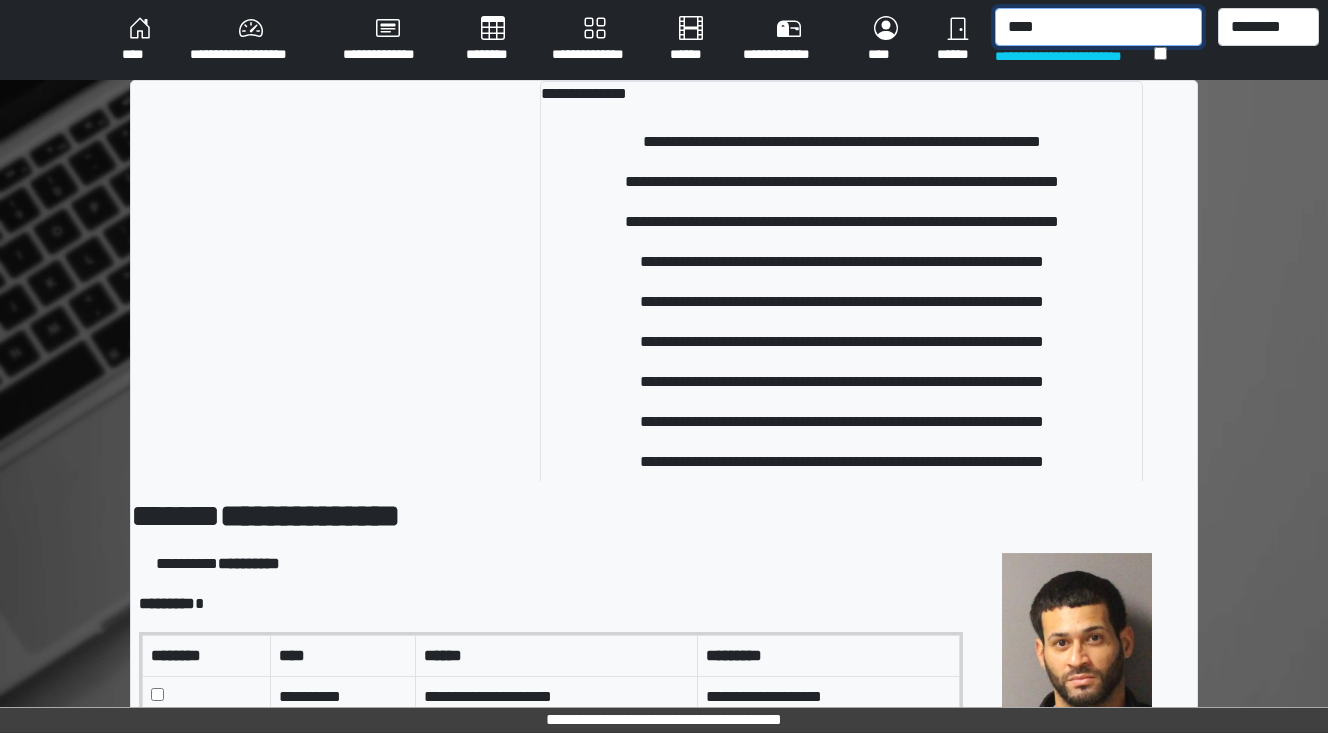 type on "****" 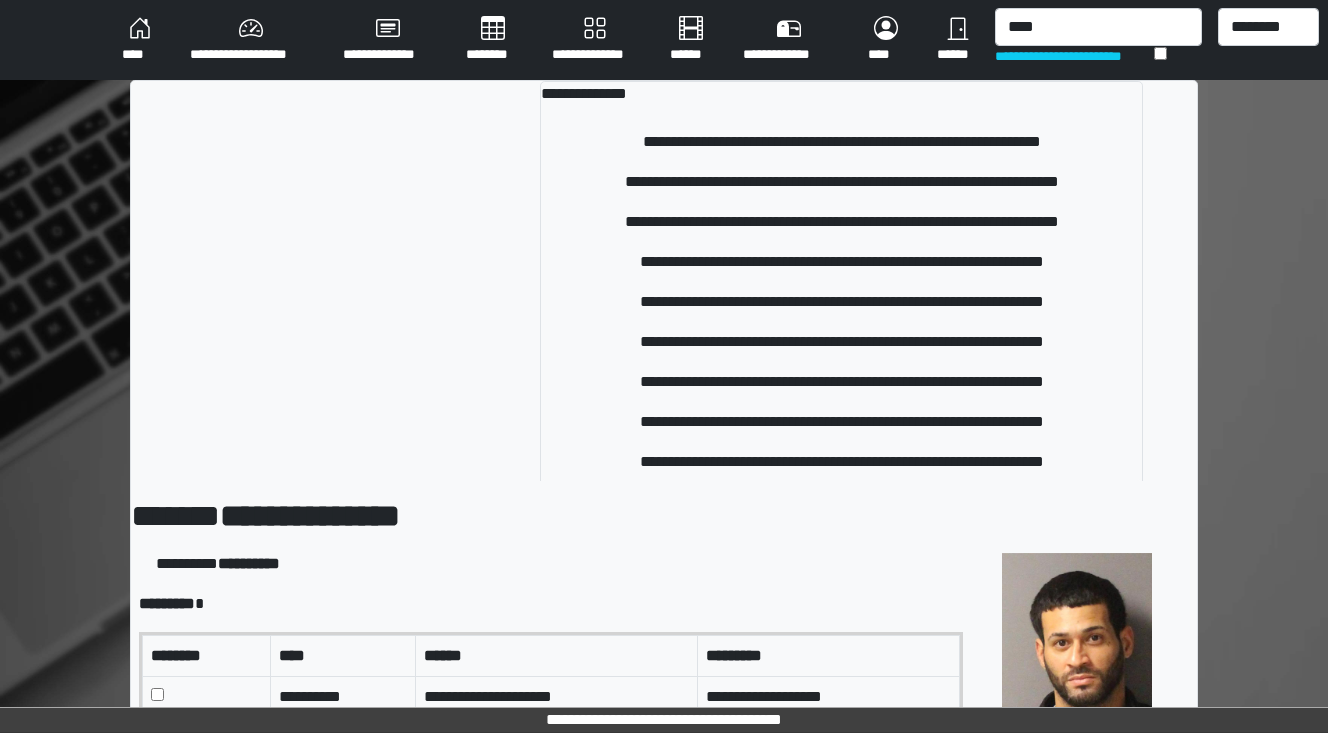 click at bounding box center (354, 359) 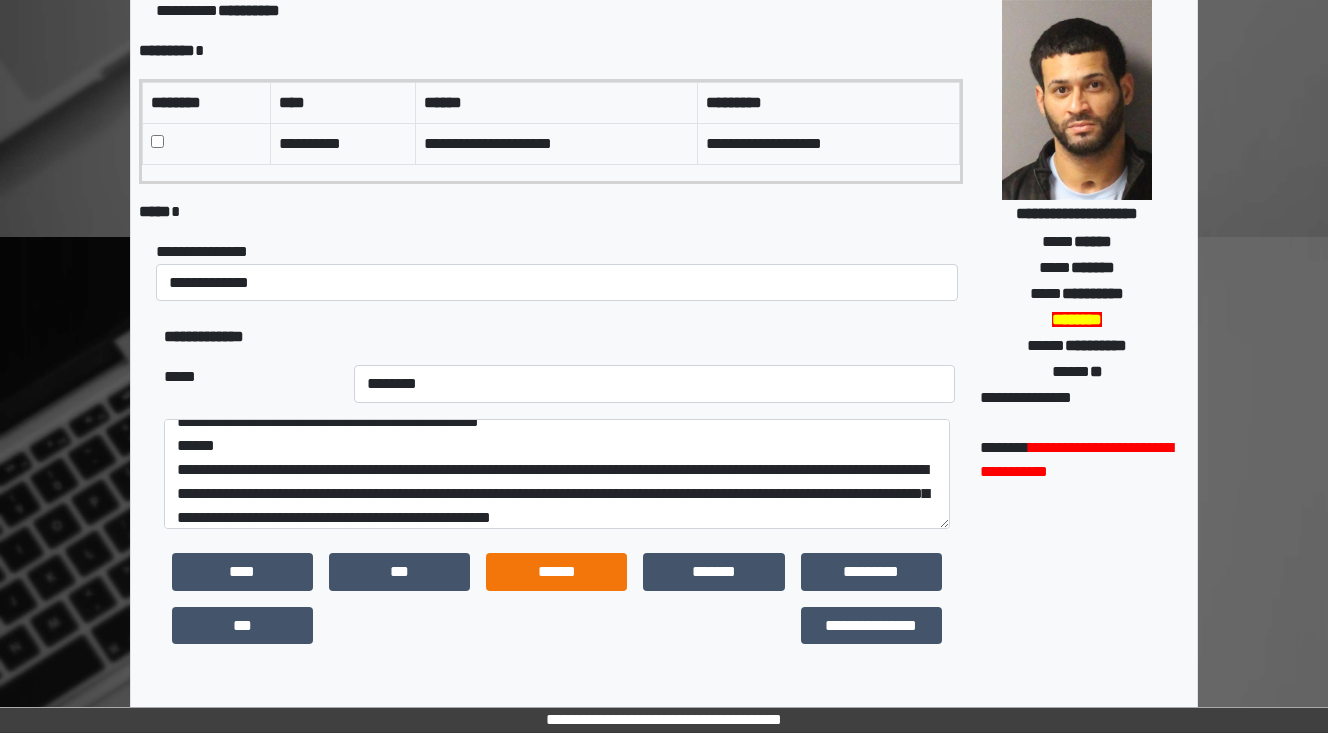 scroll, scrollTop: 560, scrollLeft: 0, axis: vertical 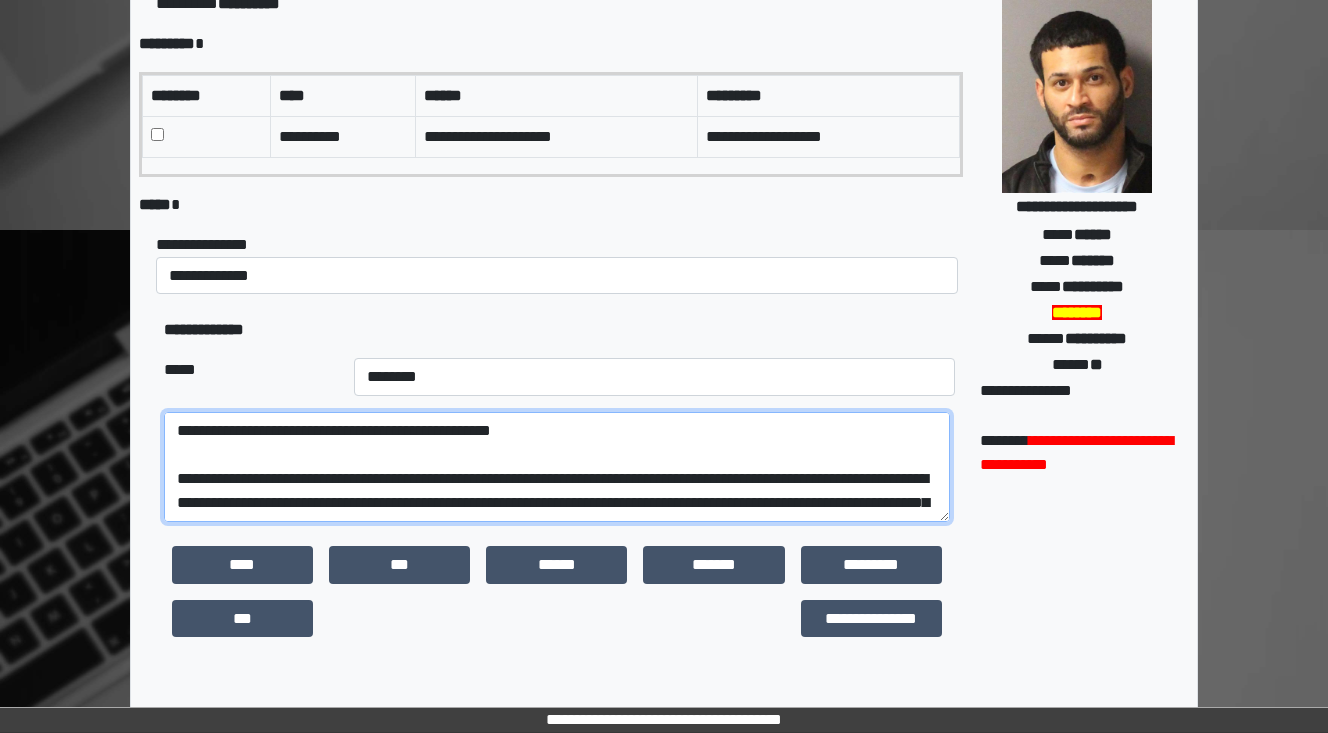 click on "**********" at bounding box center (557, 467) 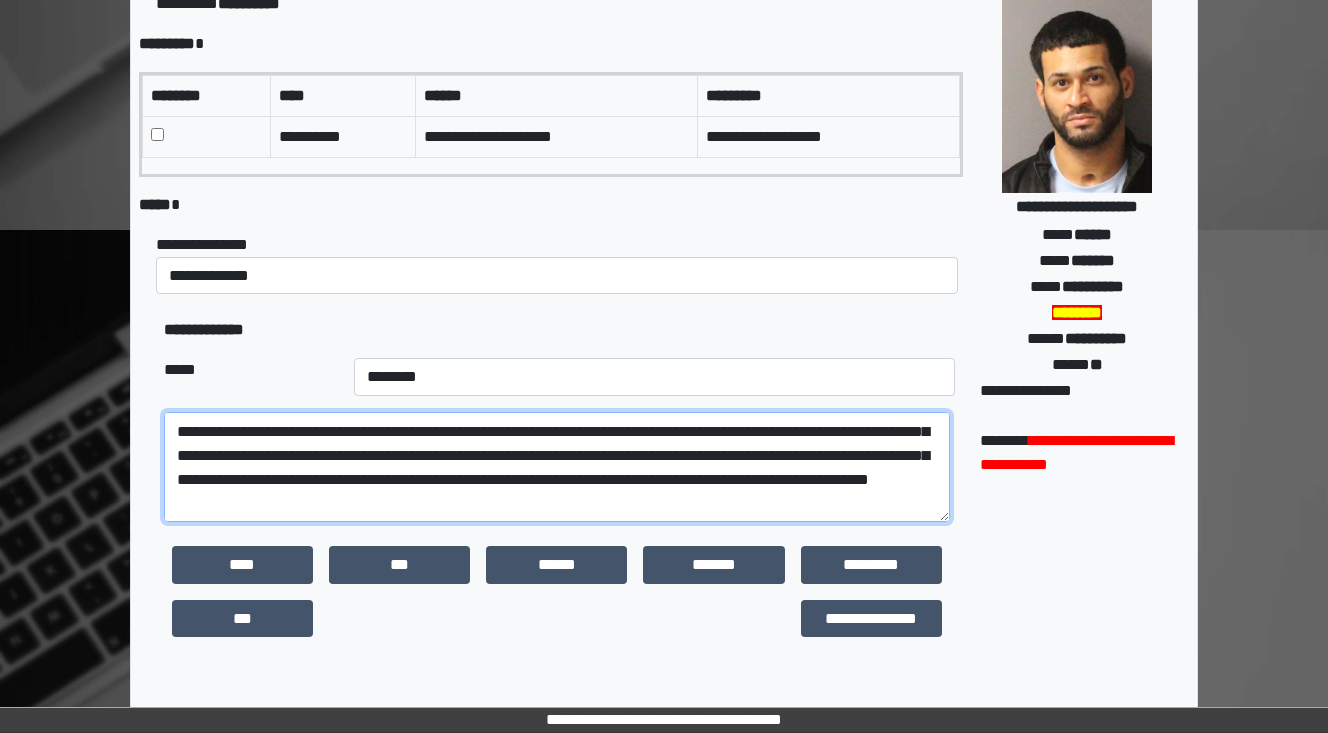 scroll, scrollTop: 120, scrollLeft: 0, axis: vertical 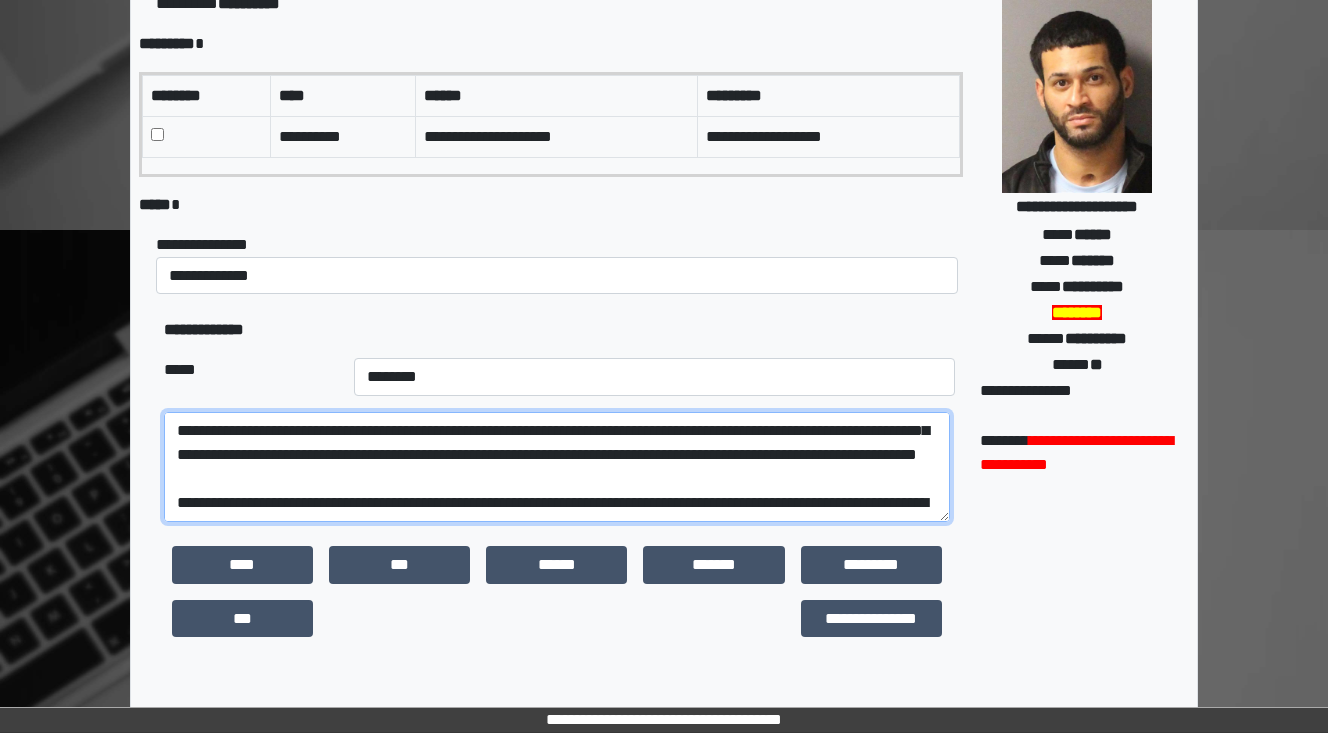 drag, startPoint x: 777, startPoint y: 482, endPoint x: 421, endPoint y: 476, distance: 356.05057 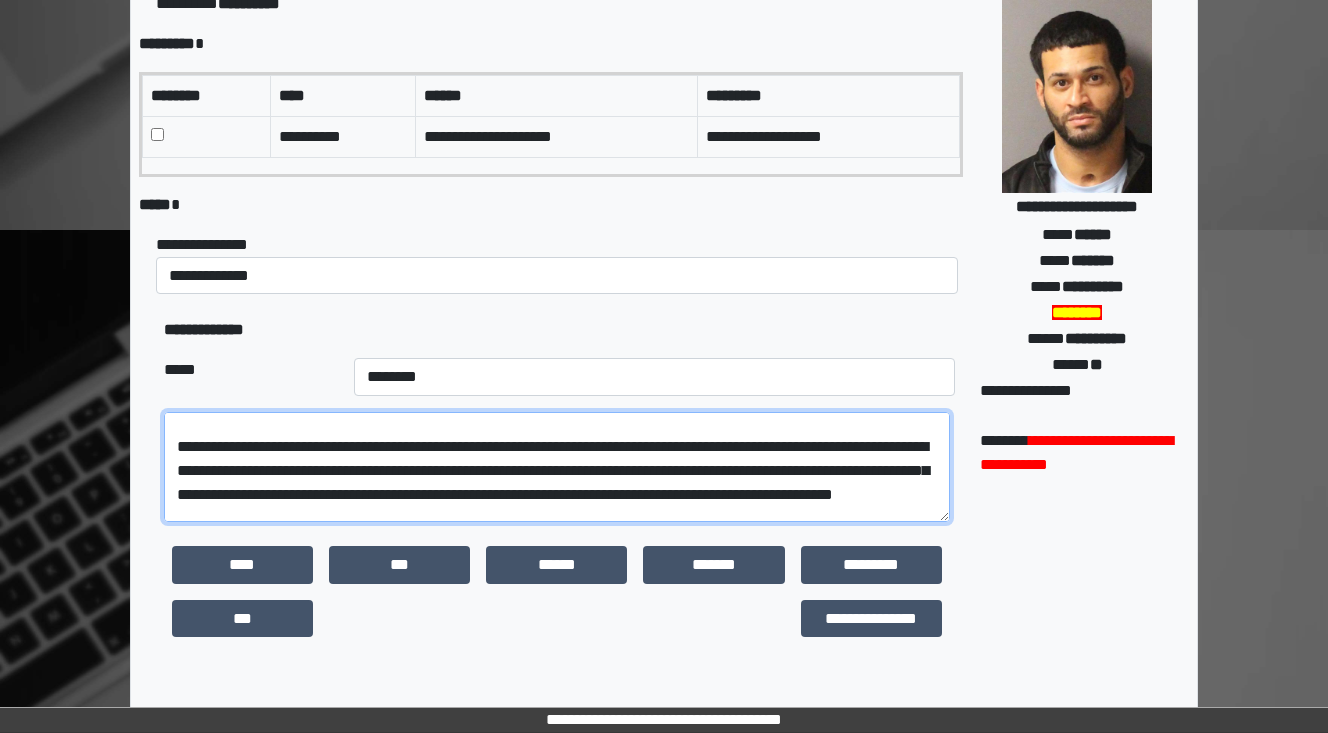 scroll, scrollTop: 120, scrollLeft: 0, axis: vertical 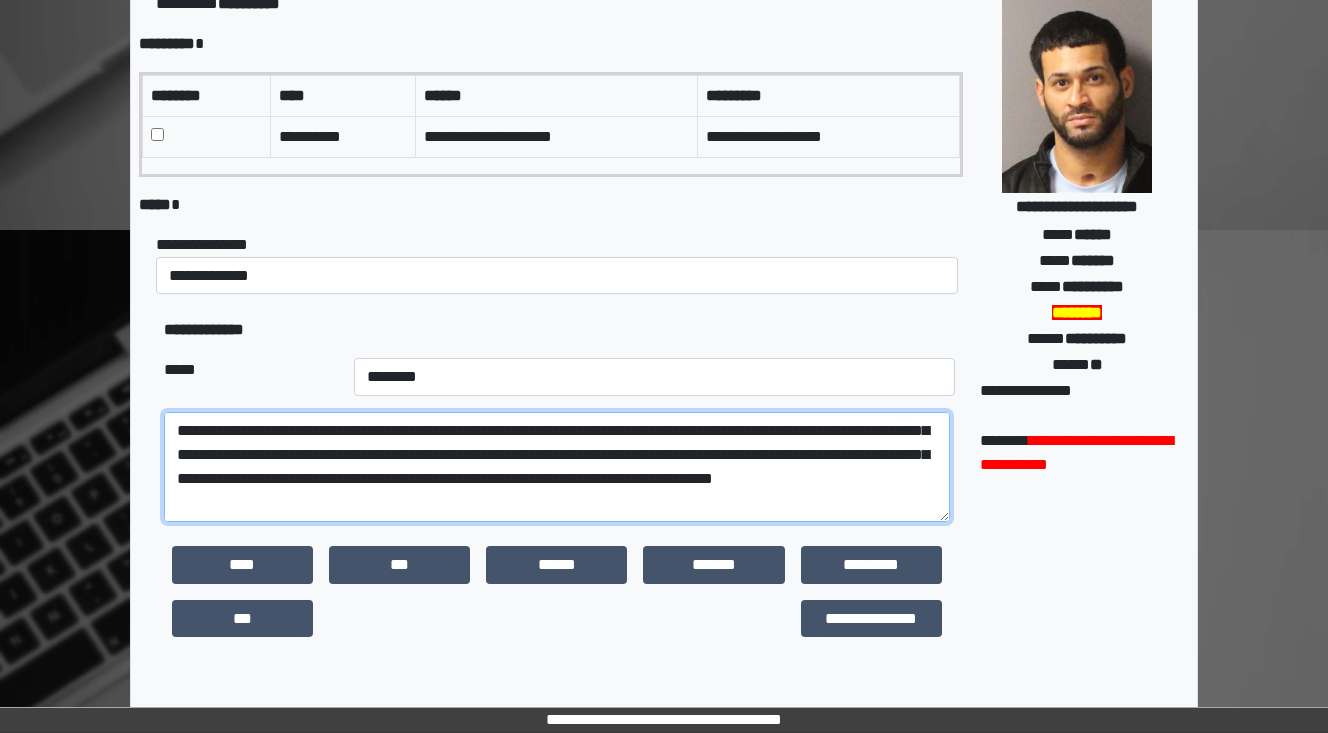 drag, startPoint x: 652, startPoint y: 505, endPoint x: 317, endPoint y: 497, distance: 335.09552 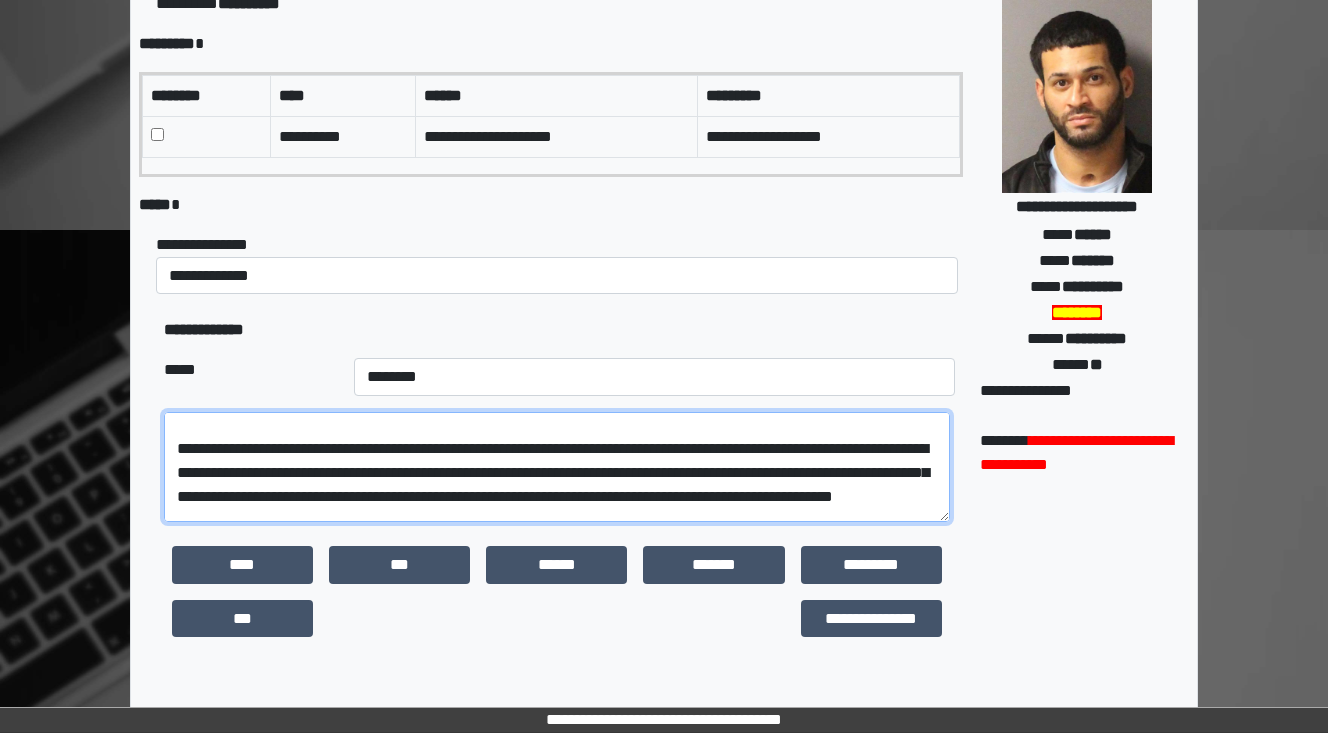 drag, startPoint x: 640, startPoint y: 505, endPoint x: 367, endPoint y: 508, distance: 273.01648 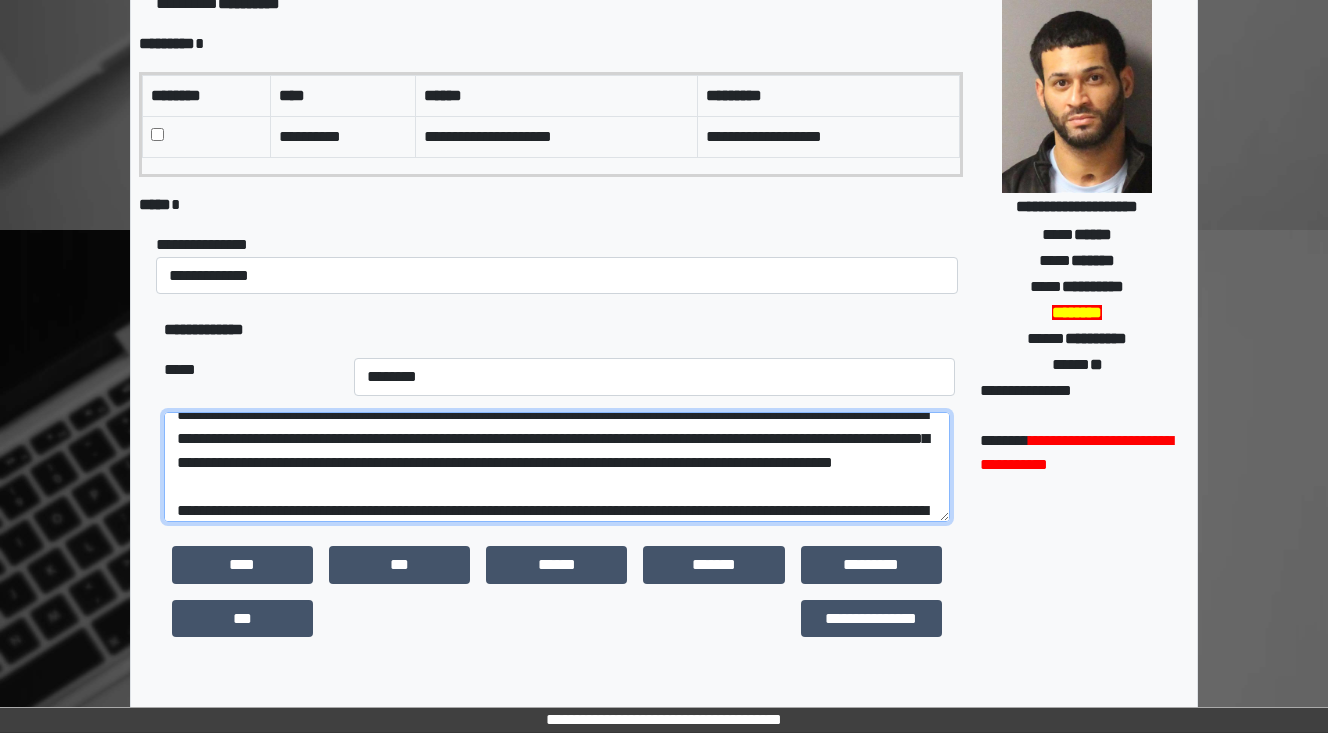 click at bounding box center [557, 467] 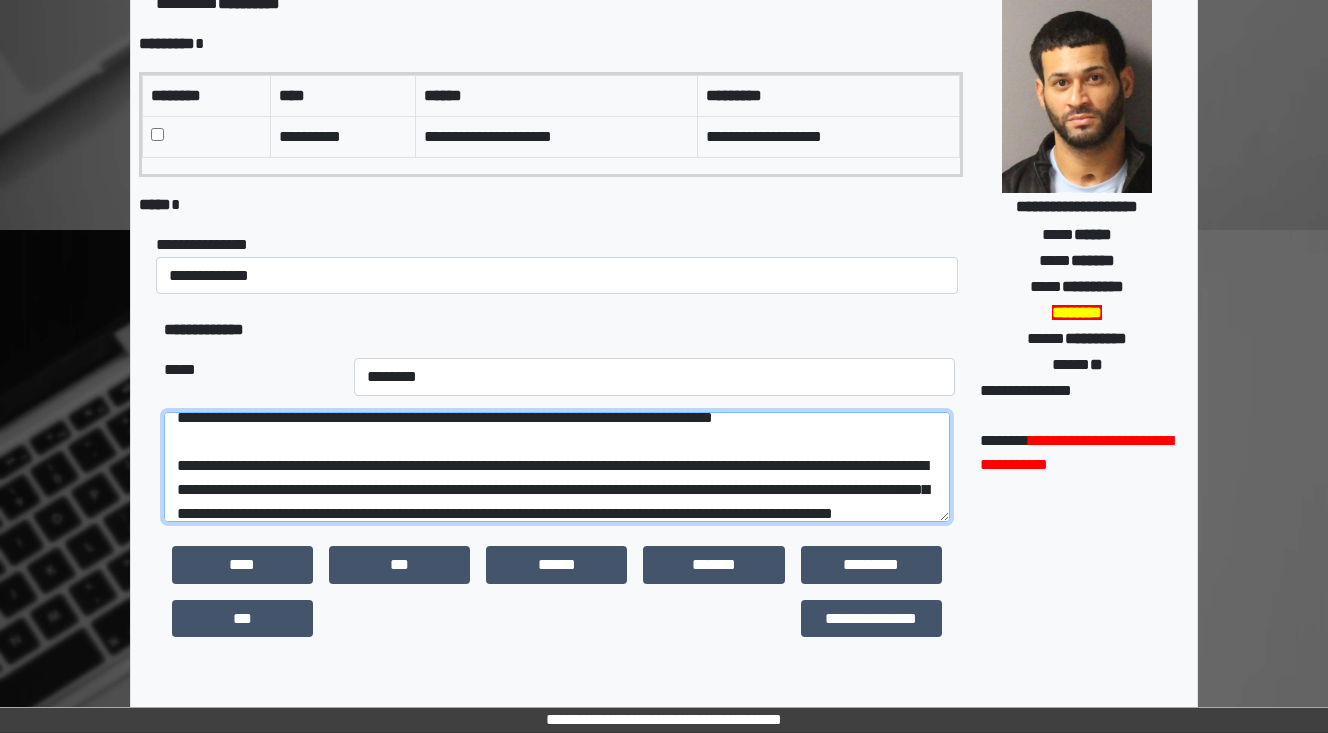 scroll, scrollTop: 152, scrollLeft: 0, axis: vertical 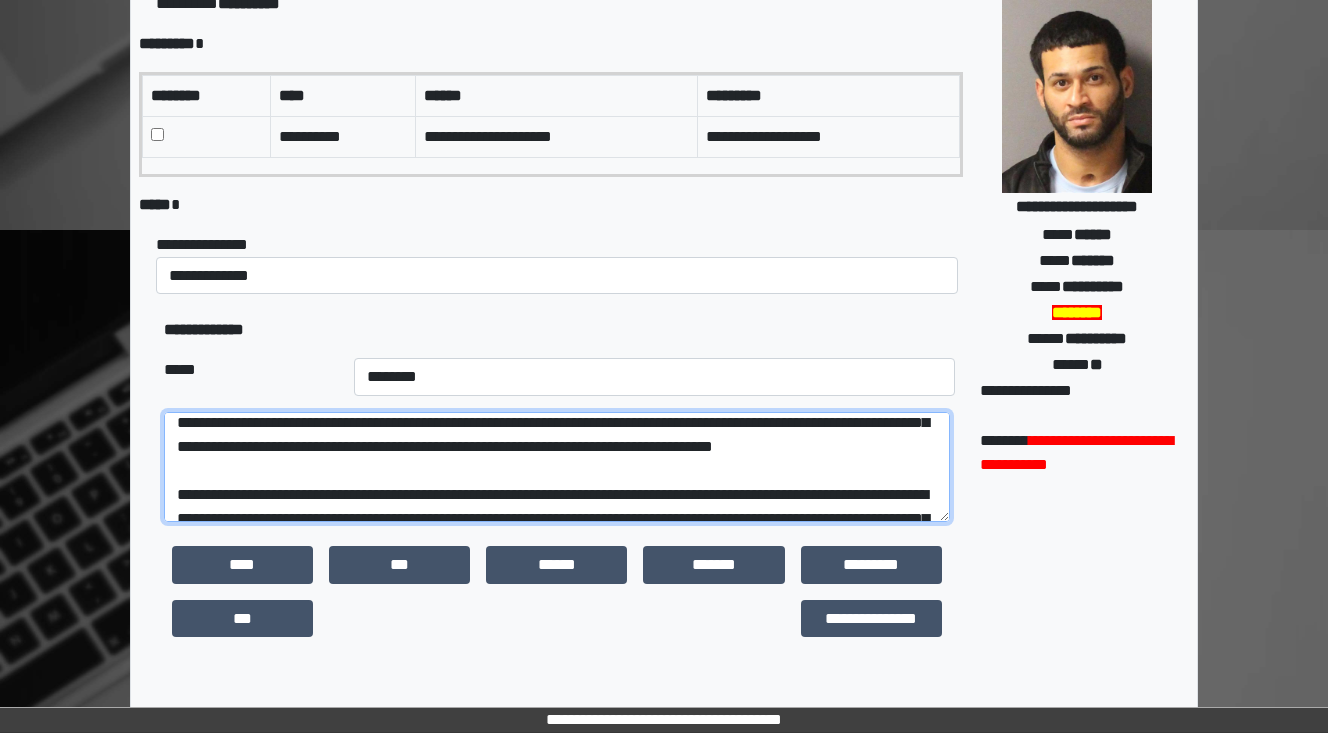 click at bounding box center (557, 467) 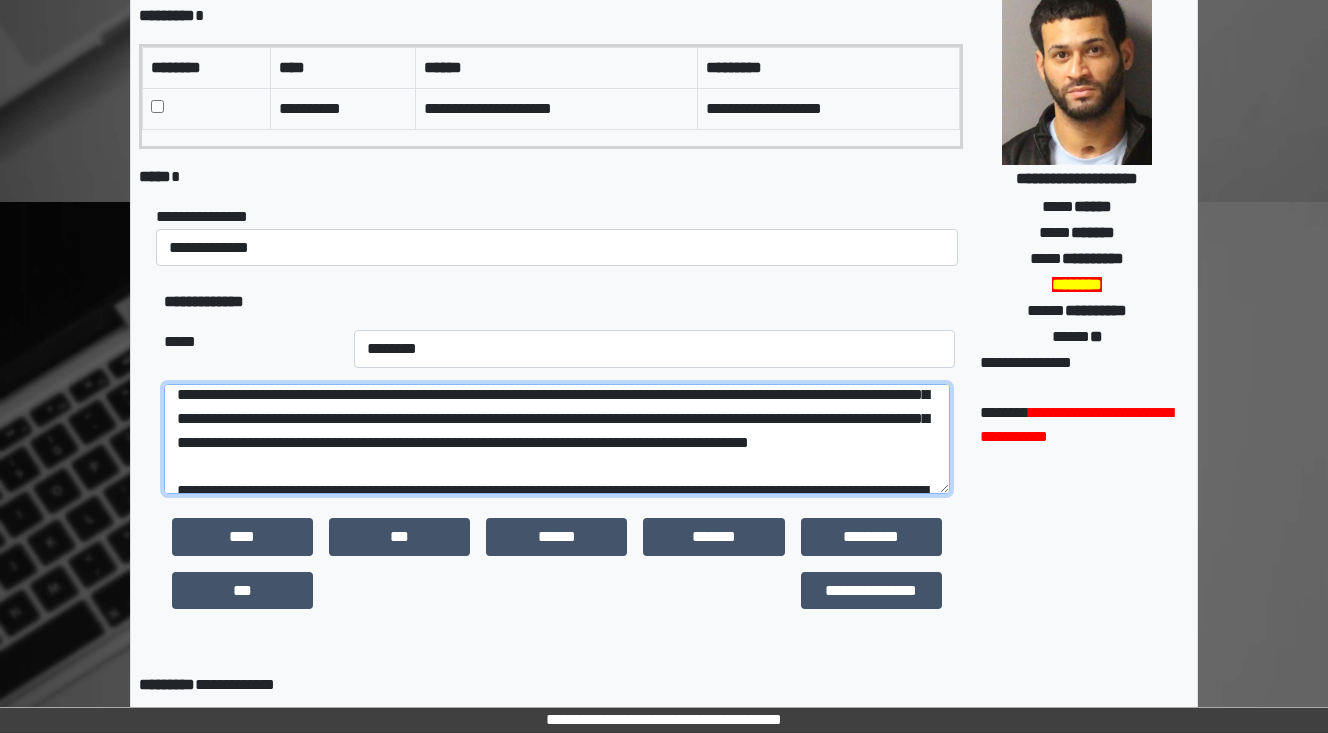 scroll, scrollTop: 560, scrollLeft: 0, axis: vertical 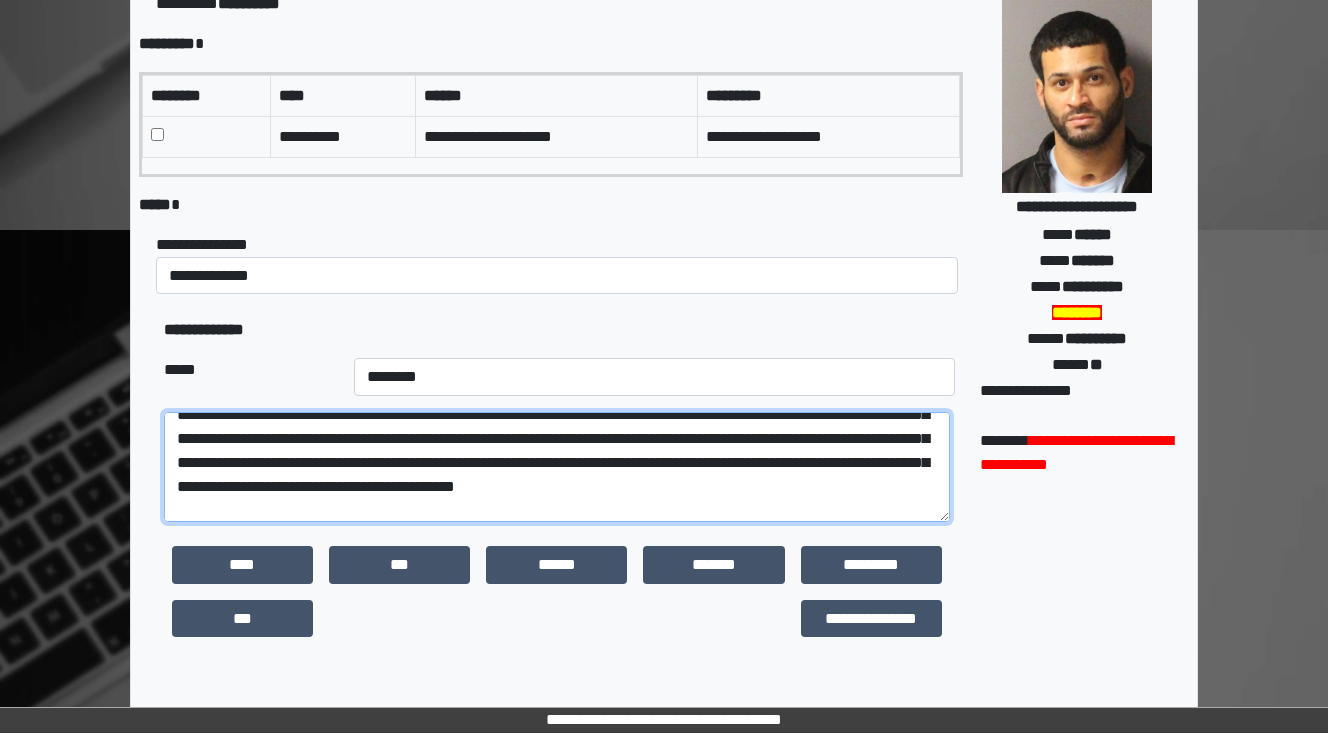 click at bounding box center (557, 467) 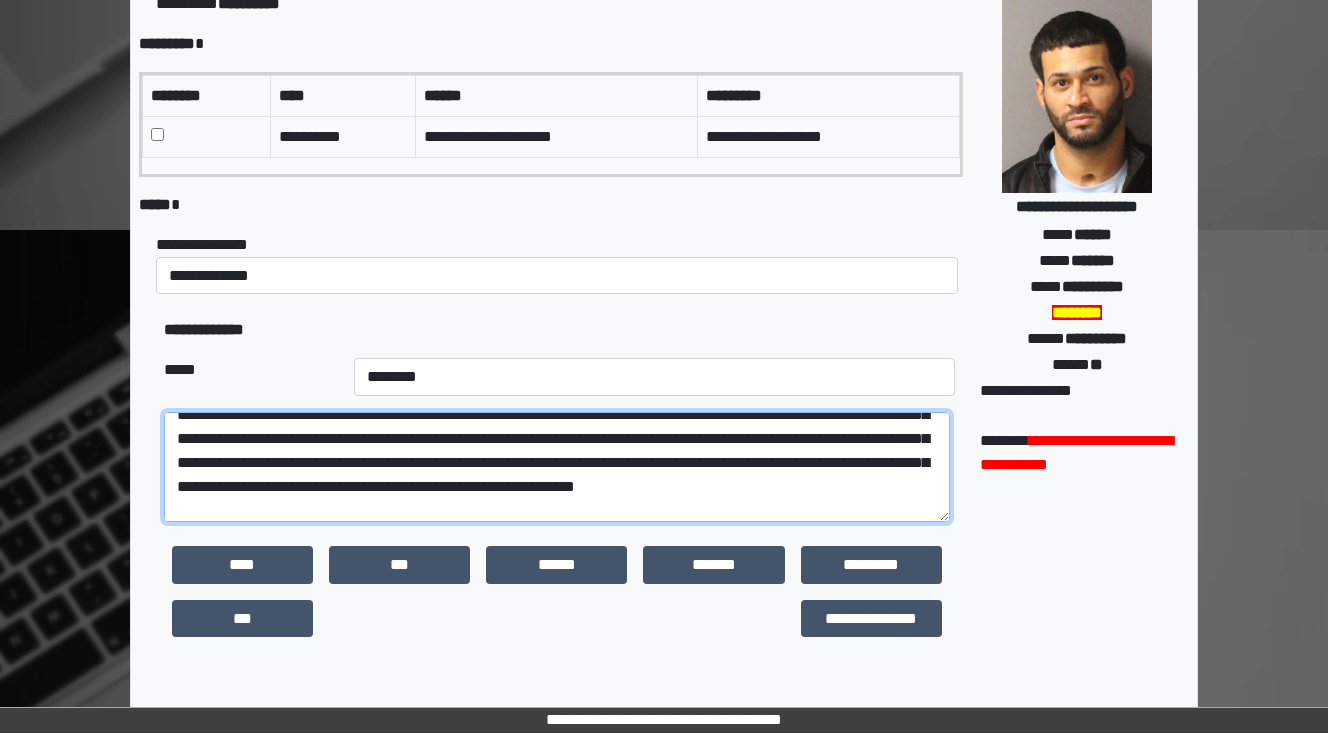 scroll, scrollTop: 80, scrollLeft: 0, axis: vertical 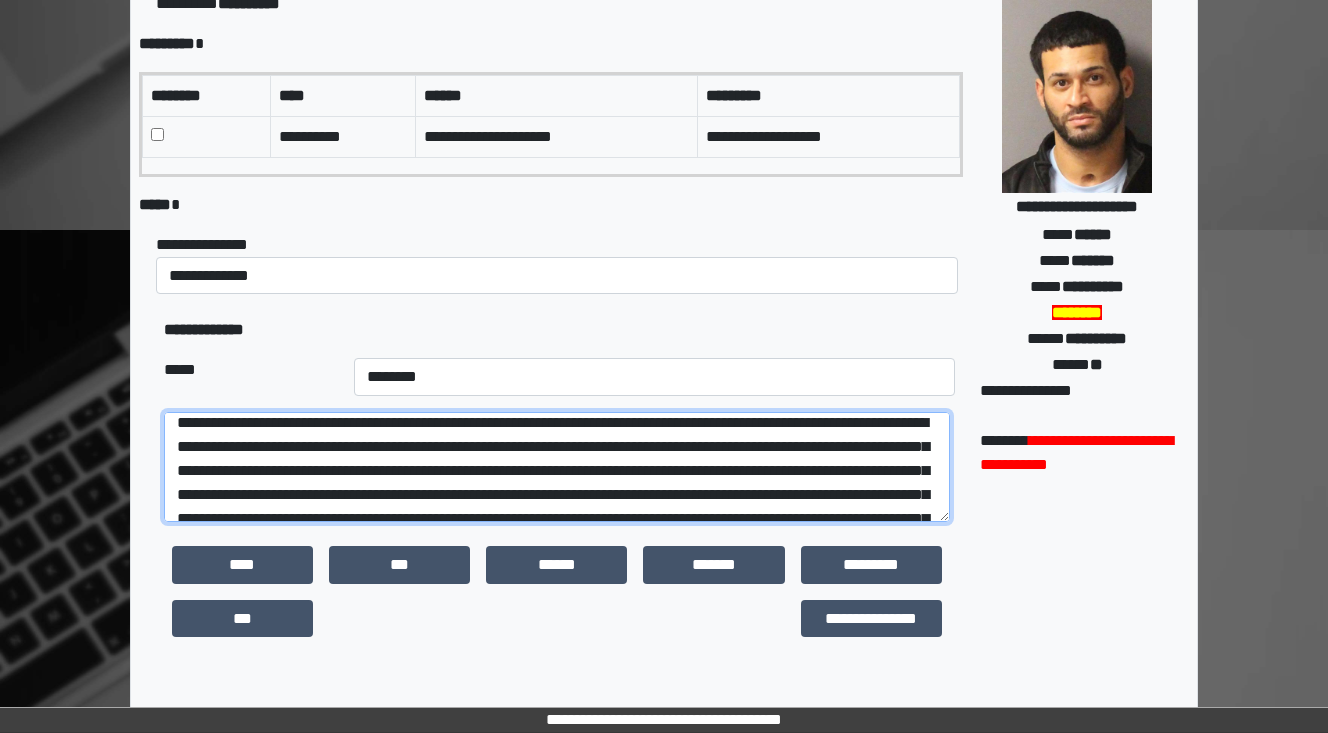 click at bounding box center [557, 467] 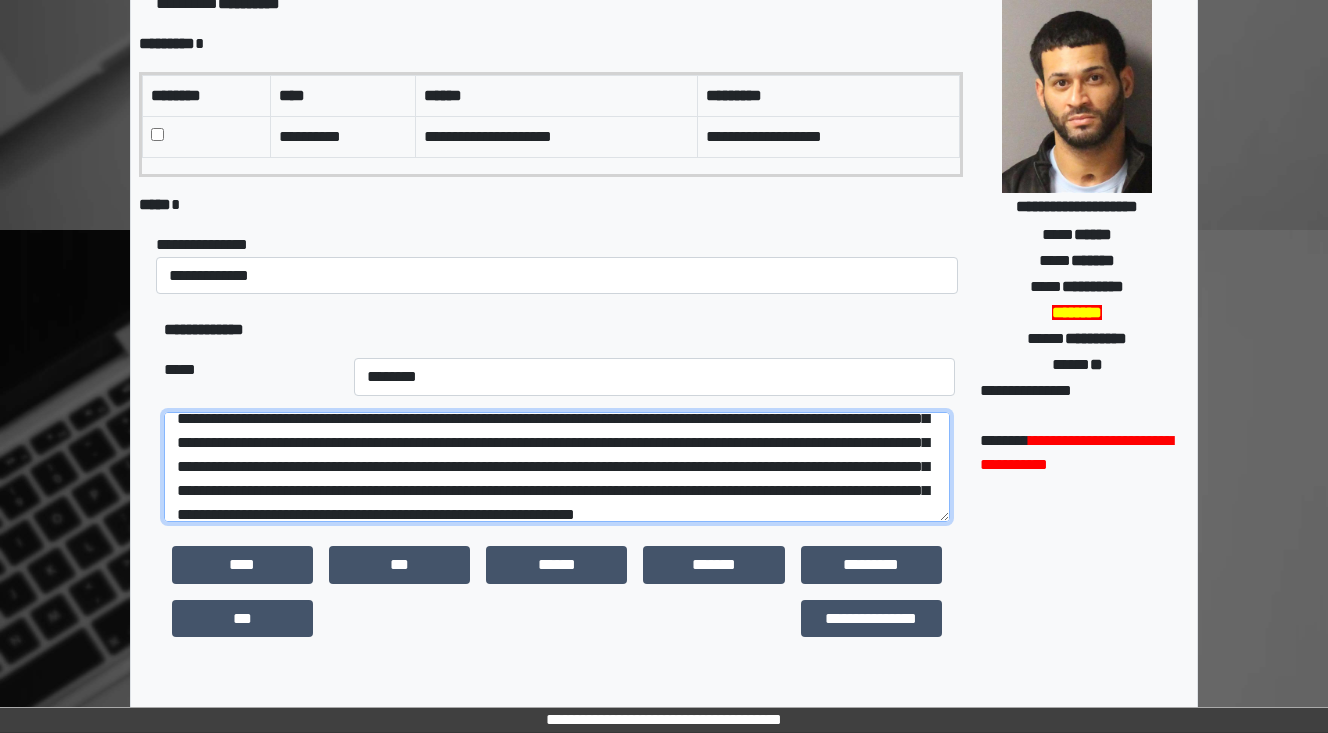 scroll, scrollTop: 160, scrollLeft: 0, axis: vertical 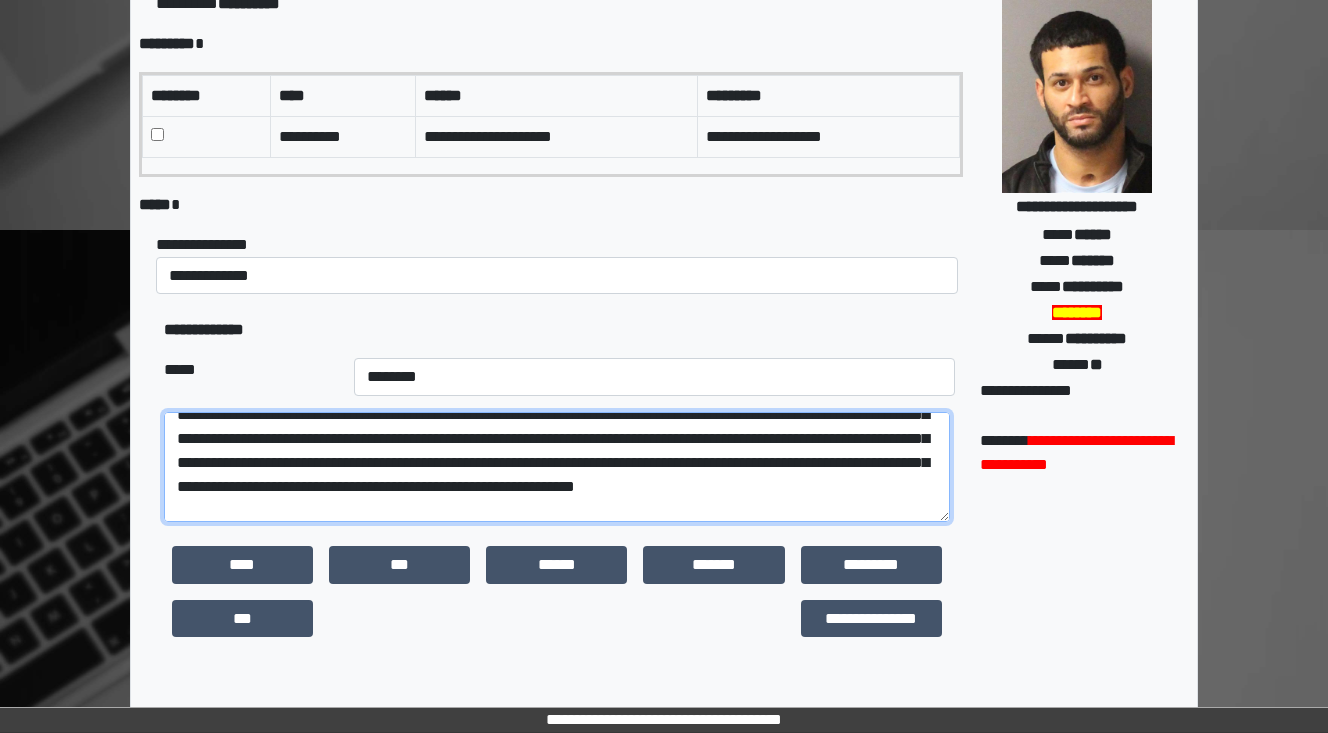drag, startPoint x: 684, startPoint y: 484, endPoint x: 548, endPoint y: 484, distance: 136 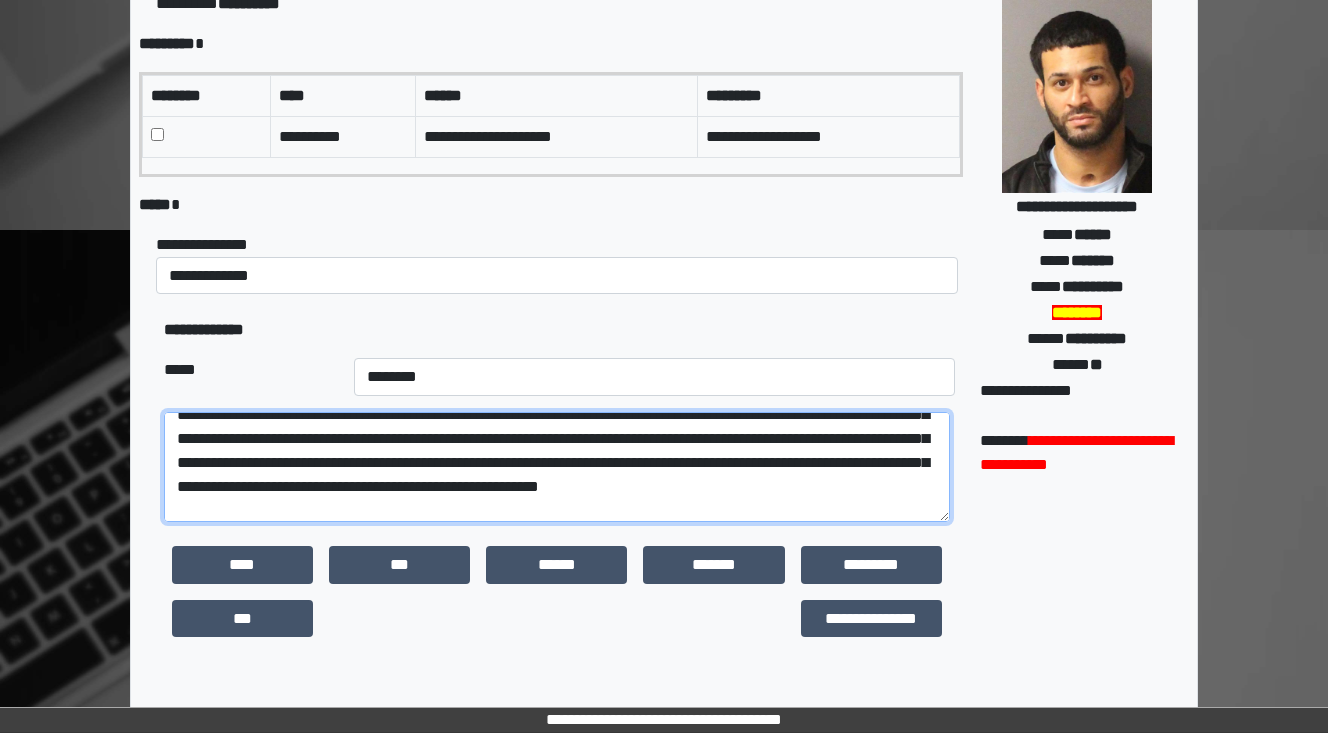 click at bounding box center [557, 467] 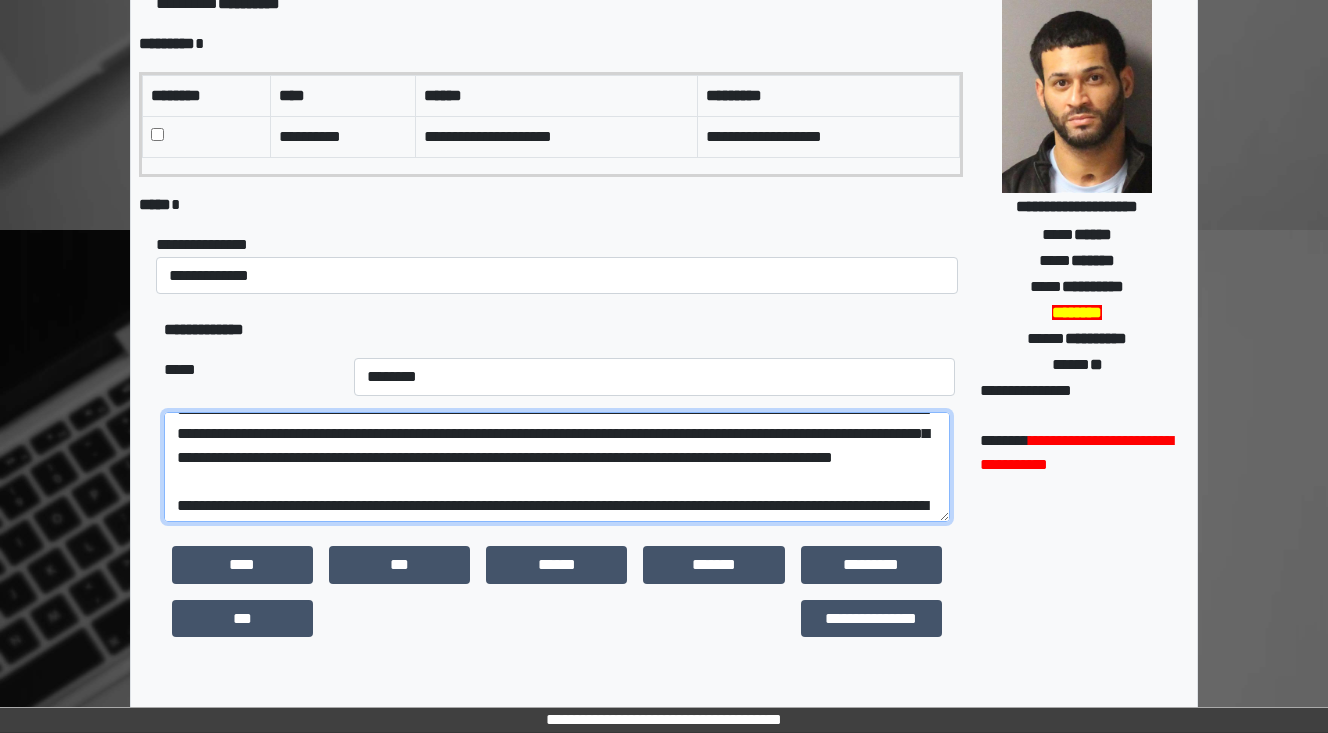 drag, startPoint x: 246, startPoint y: 512, endPoint x: 175, endPoint y: 511, distance: 71.00704 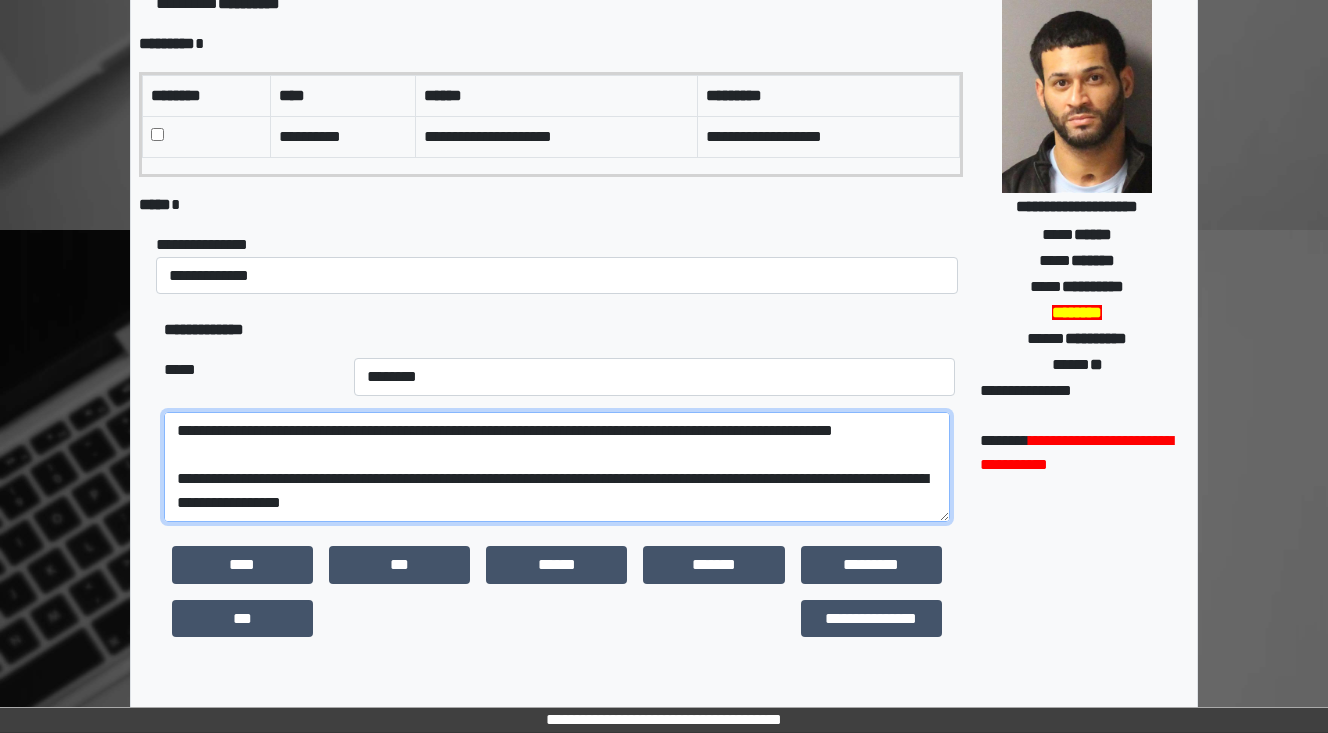click at bounding box center (557, 467) 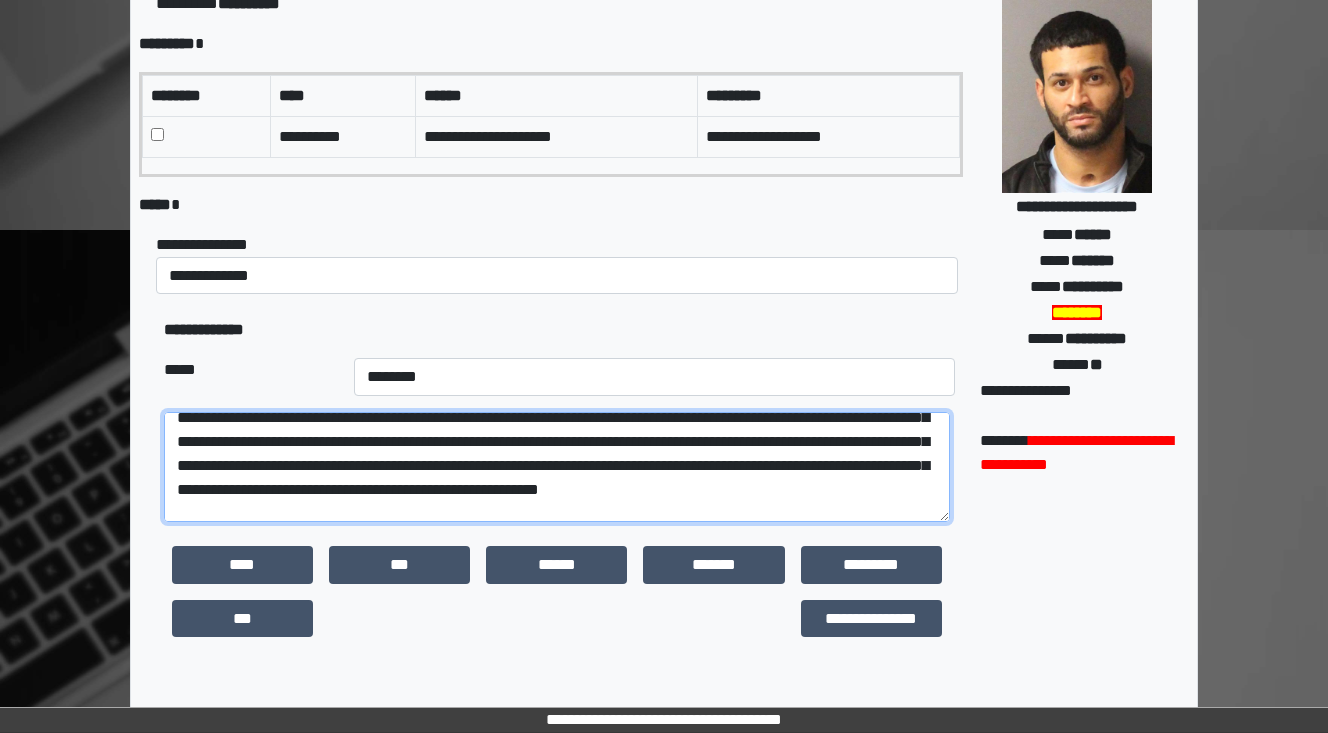 scroll, scrollTop: 183, scrollLeft: 0, axis: vertical 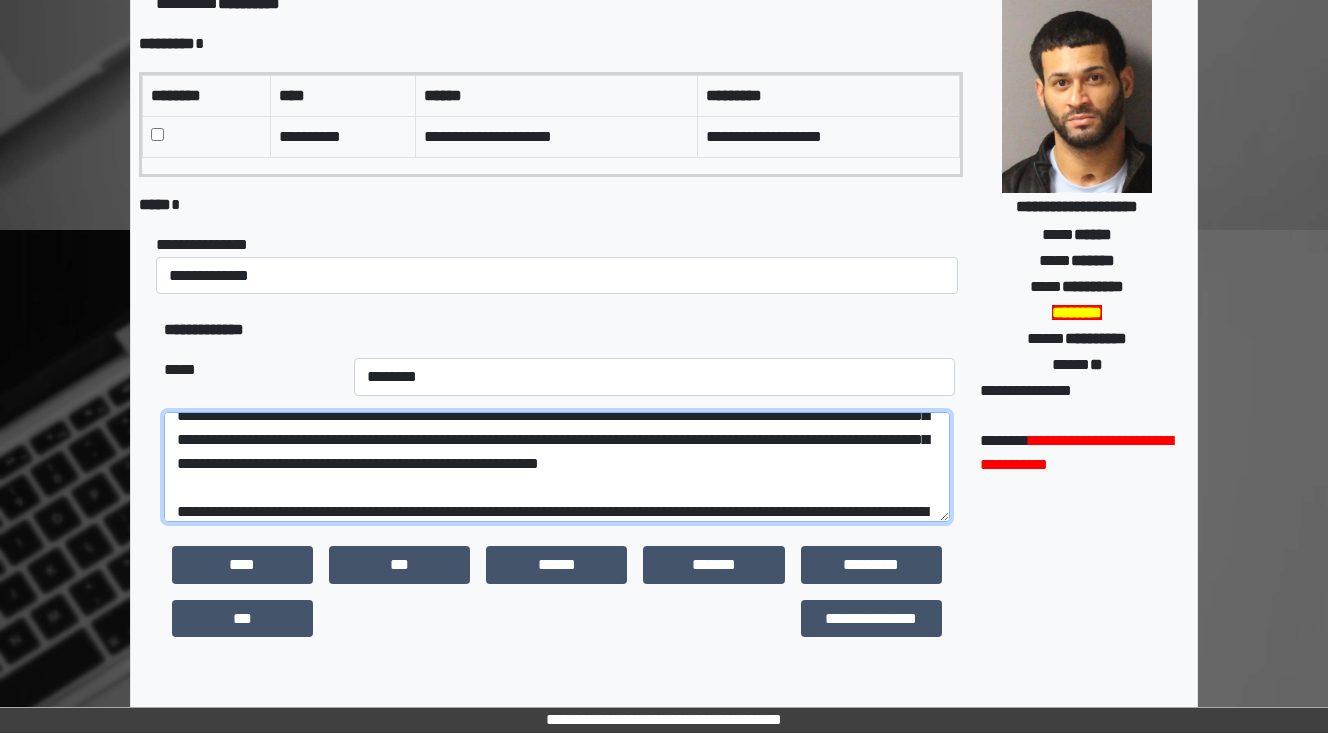 drag, startPoint x: 251, startPoint y: 488, endPoint x: 149, endPoint y: 488, distance: 102 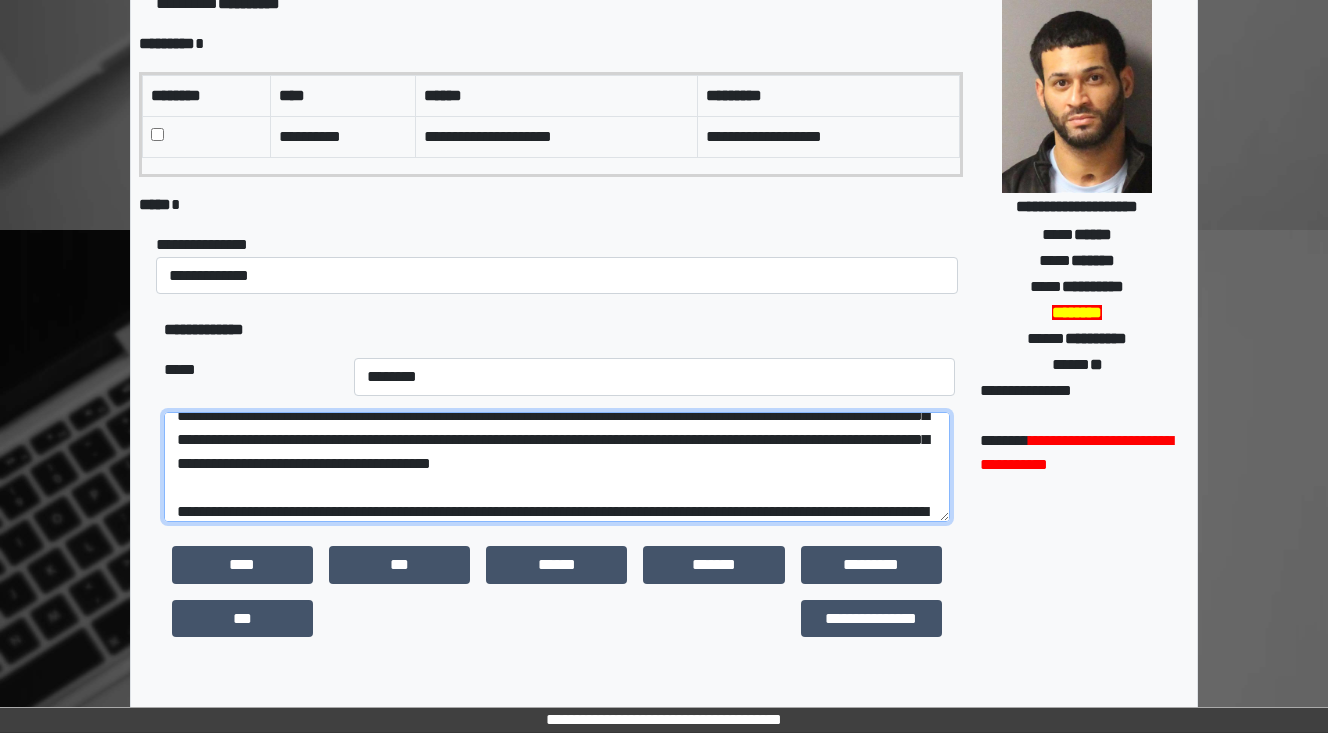 click at bounding box center (557, 467) 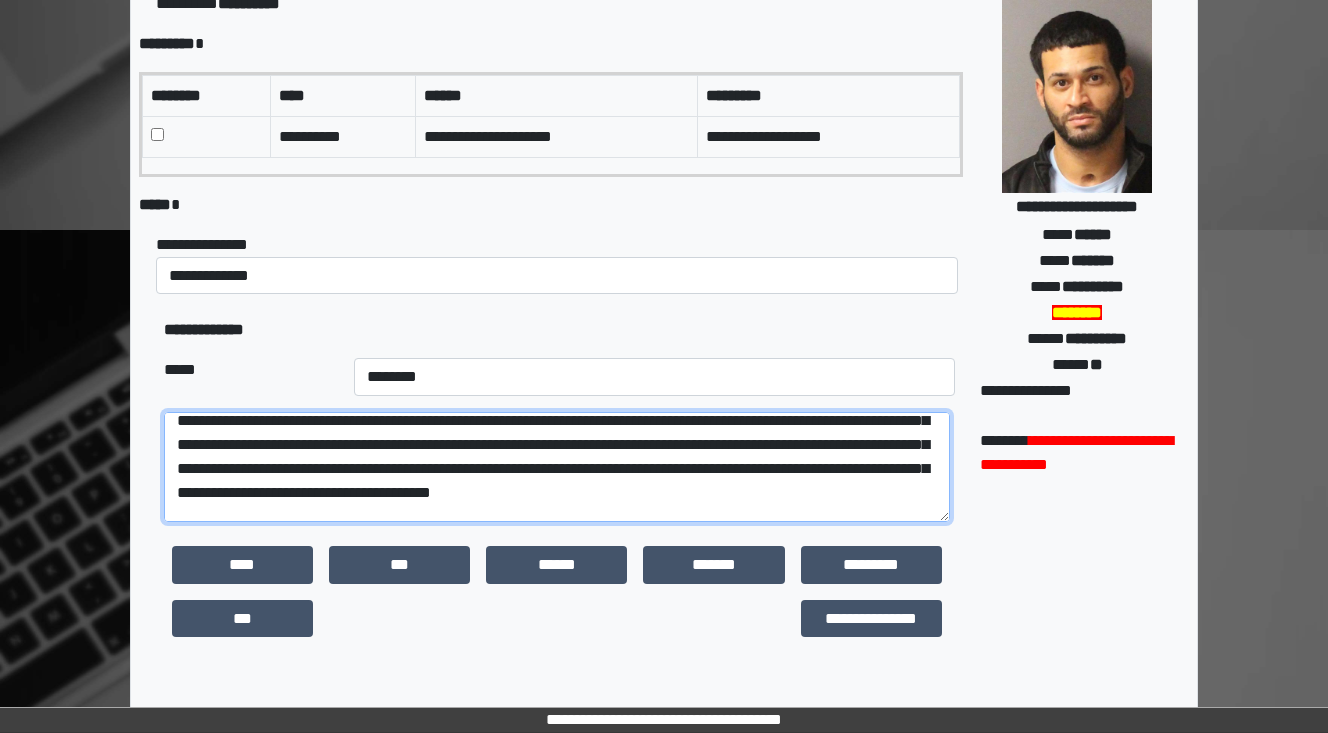 scroll, scrollTop: 183, scrollLeft: 0, axis: vertical 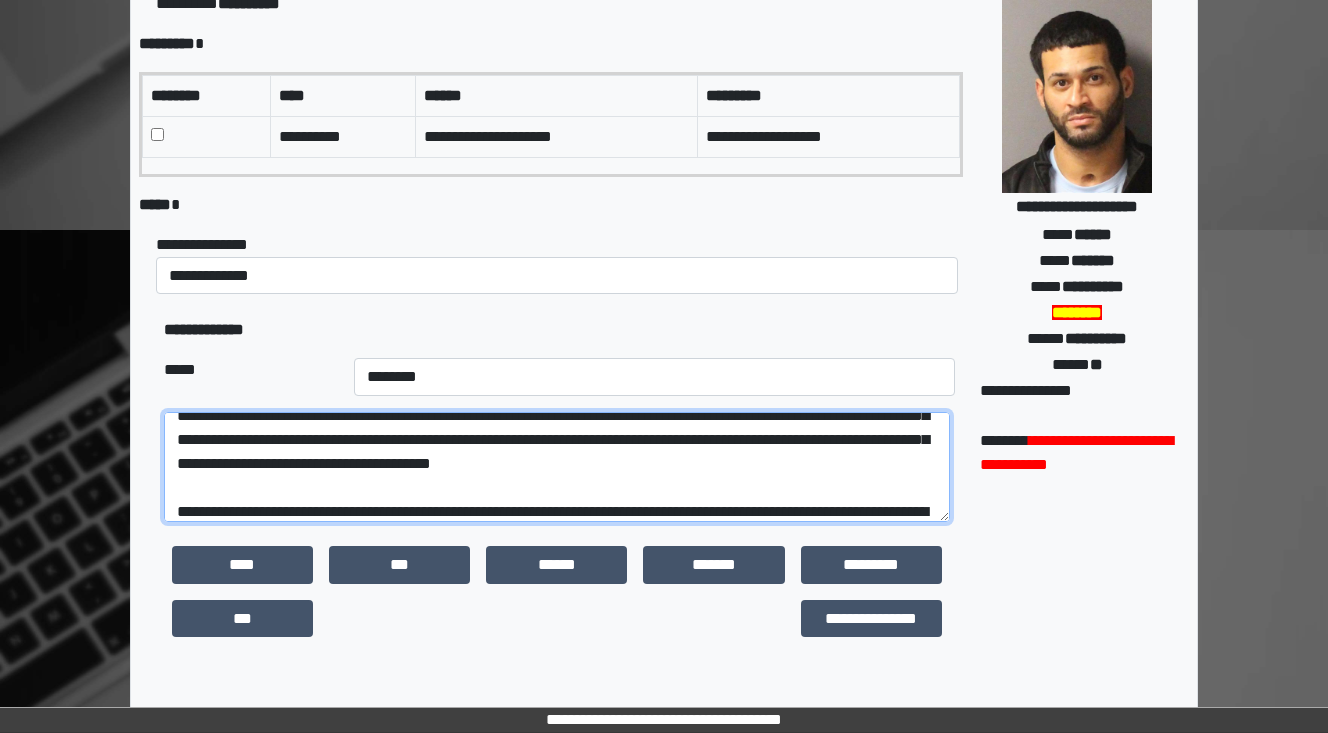 click at bounding box center [557, 467] 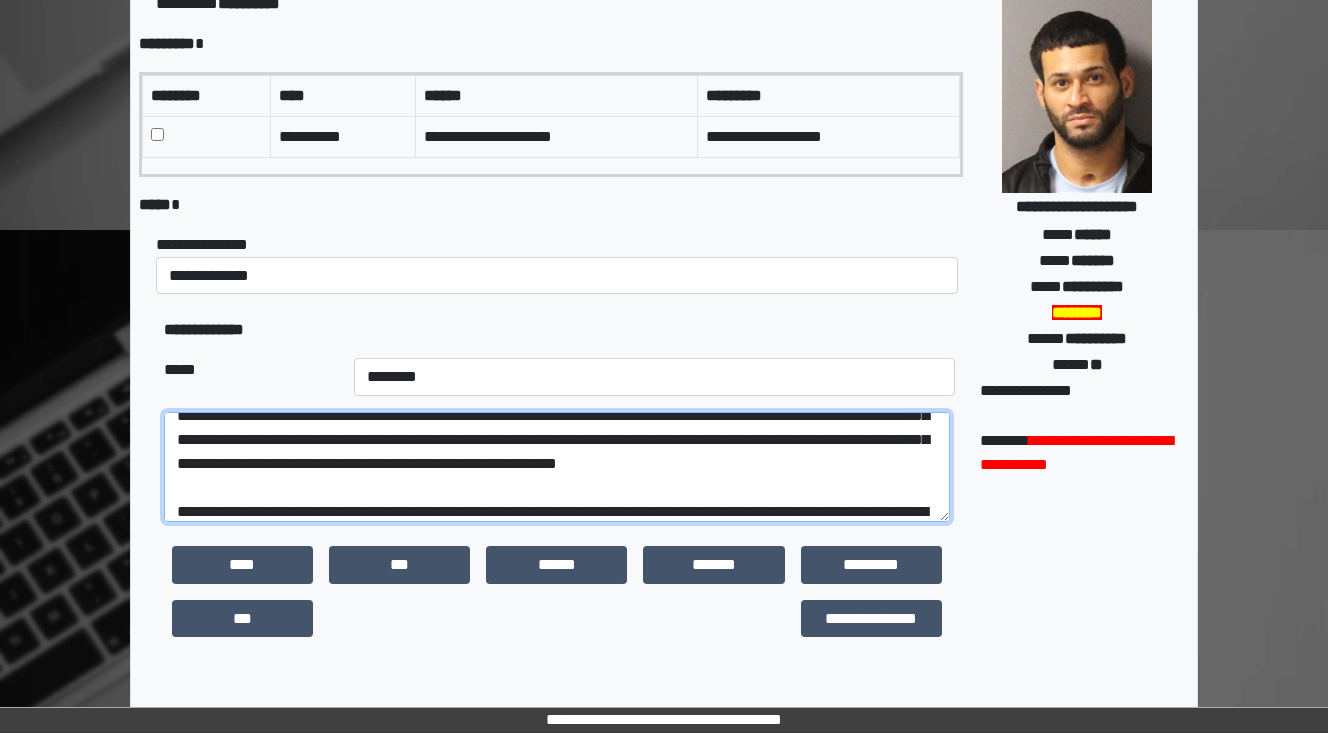 click at bounding box center (557, 467) 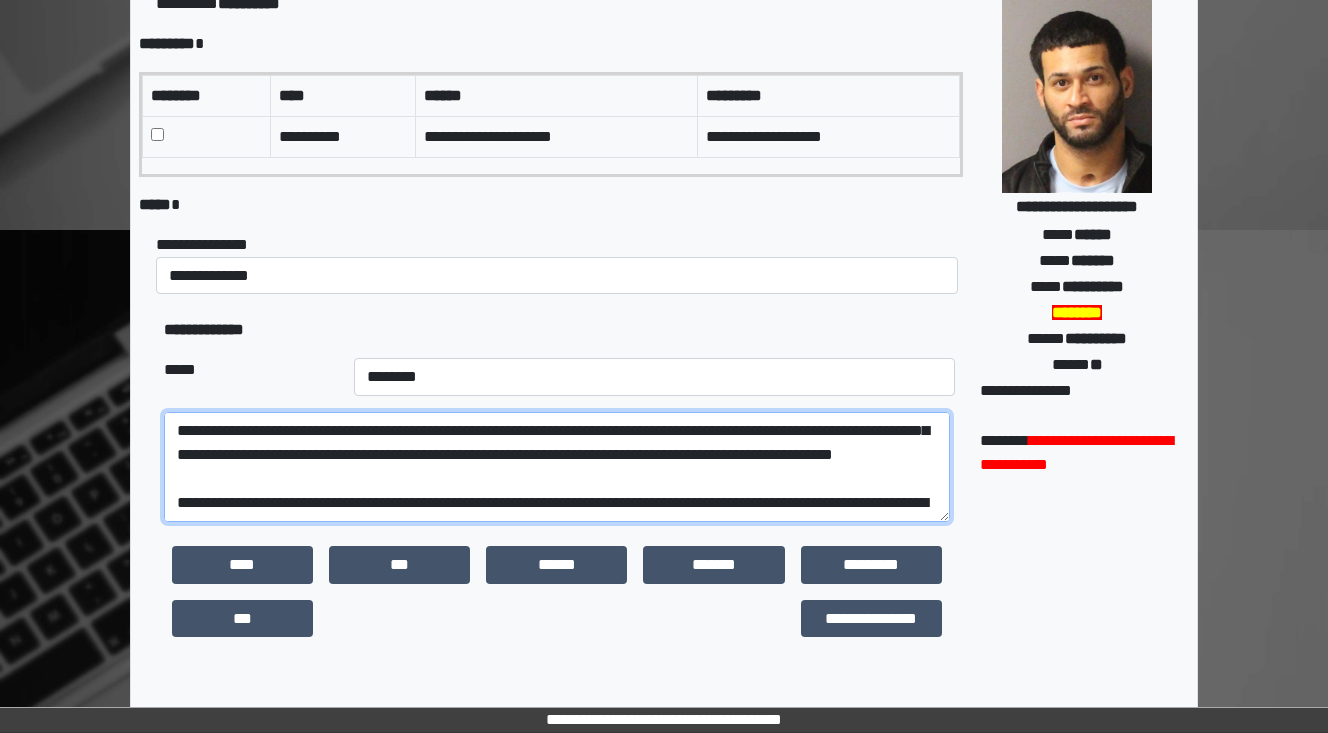 scroll, scrollTop: 263, scrollLeft: 0, axis: vertical 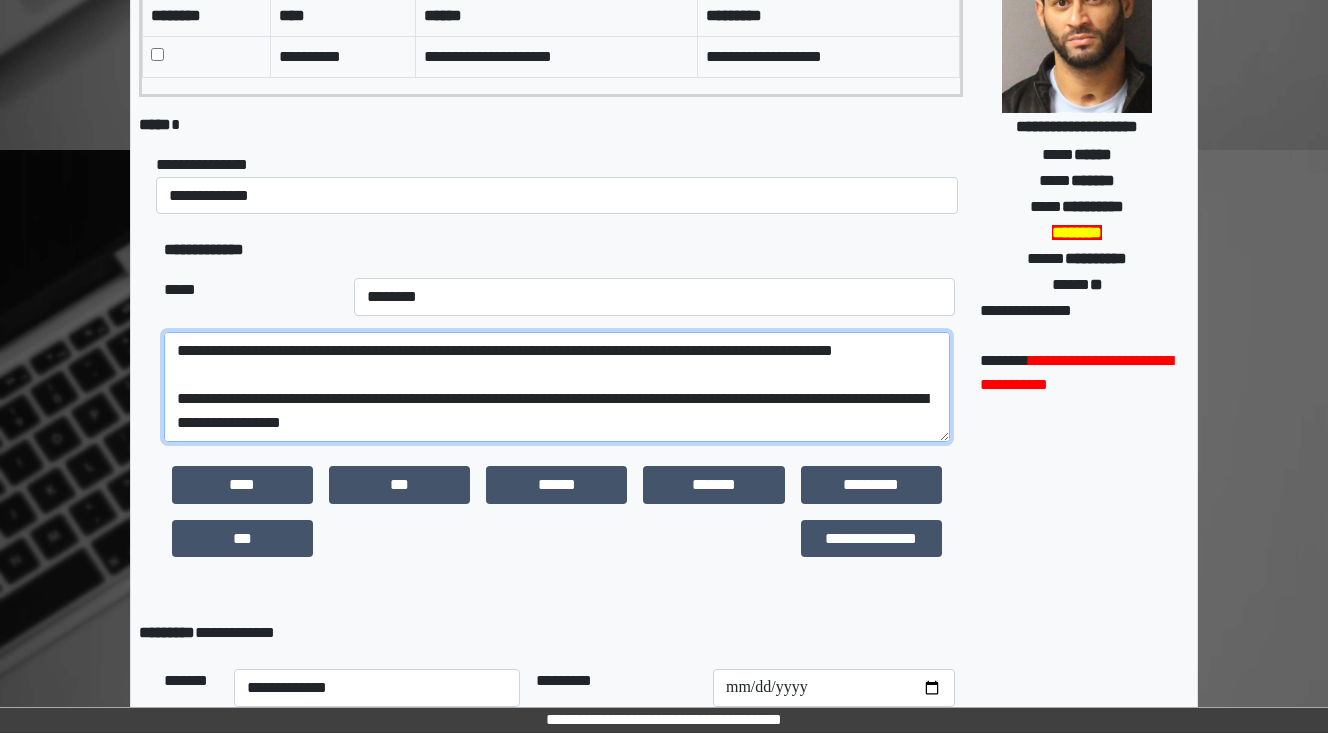 click at bounding box center [557, 387] 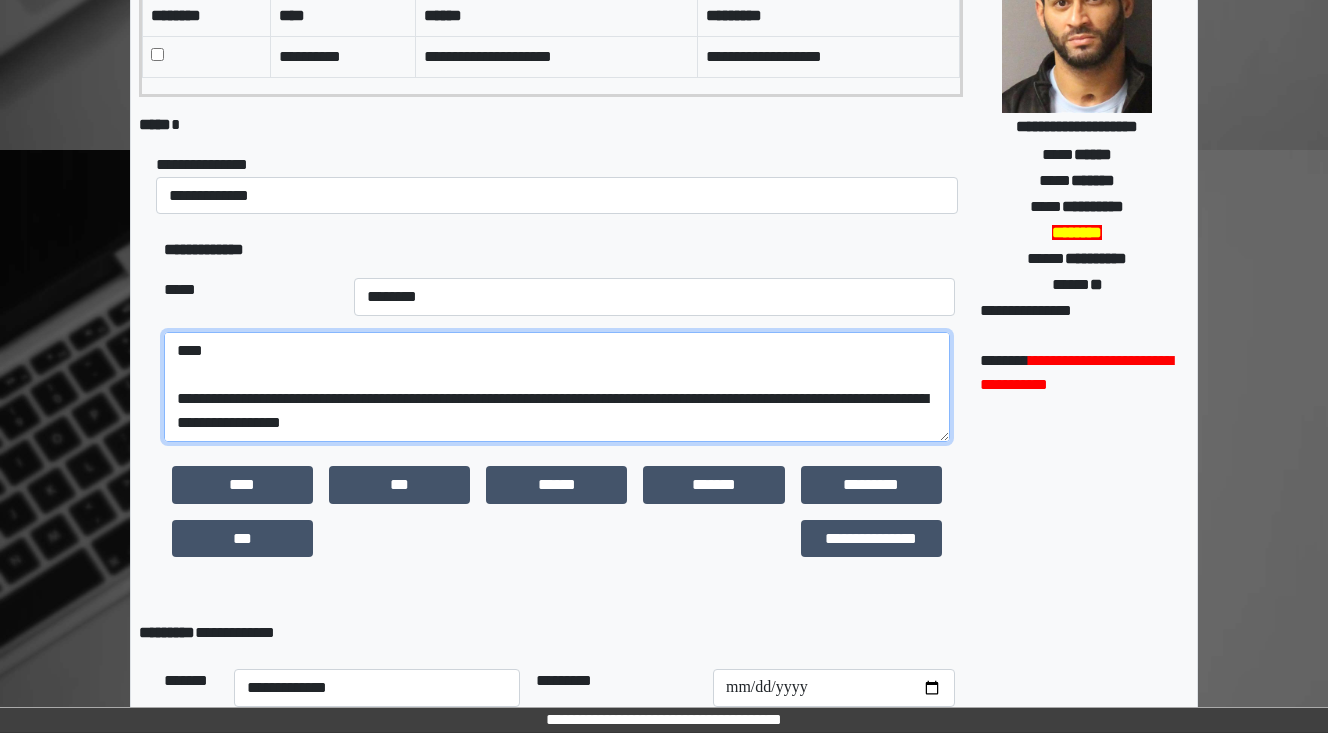 click at bounding box center (557, 387) 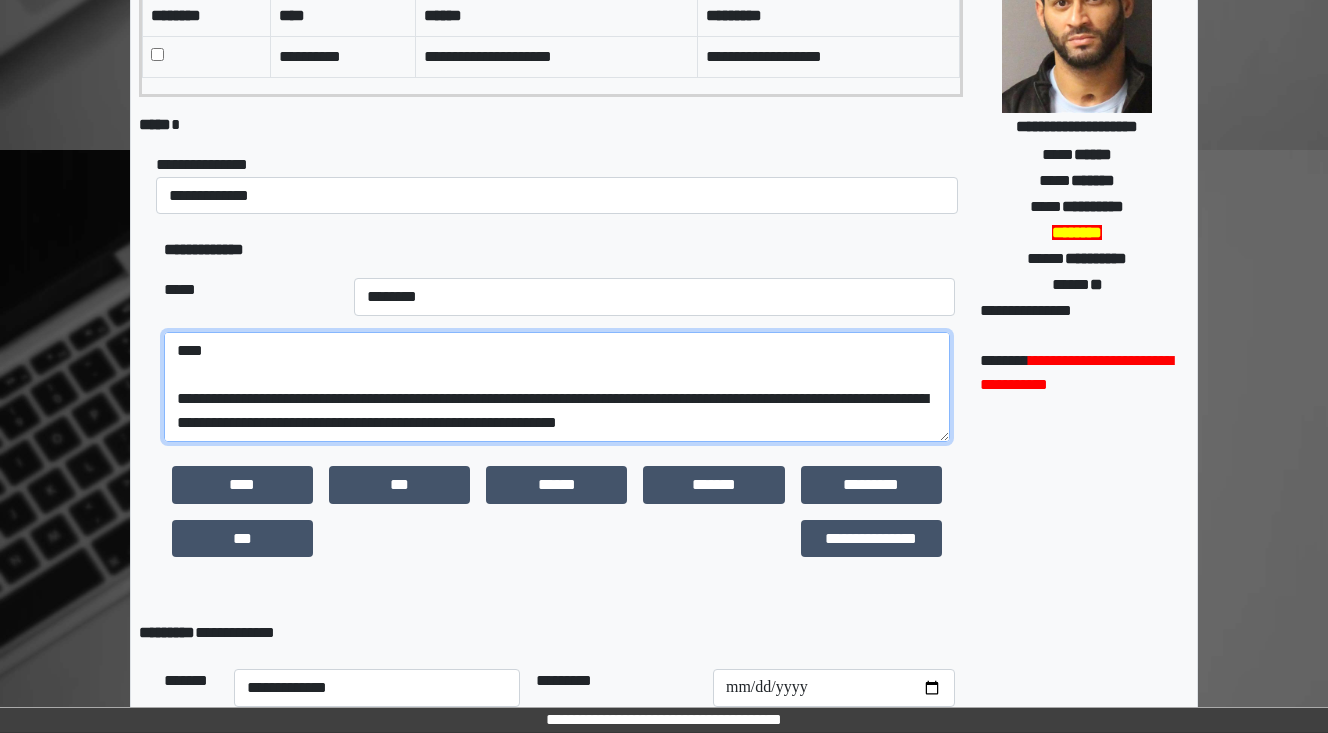 click at bounding box center (557, 387) 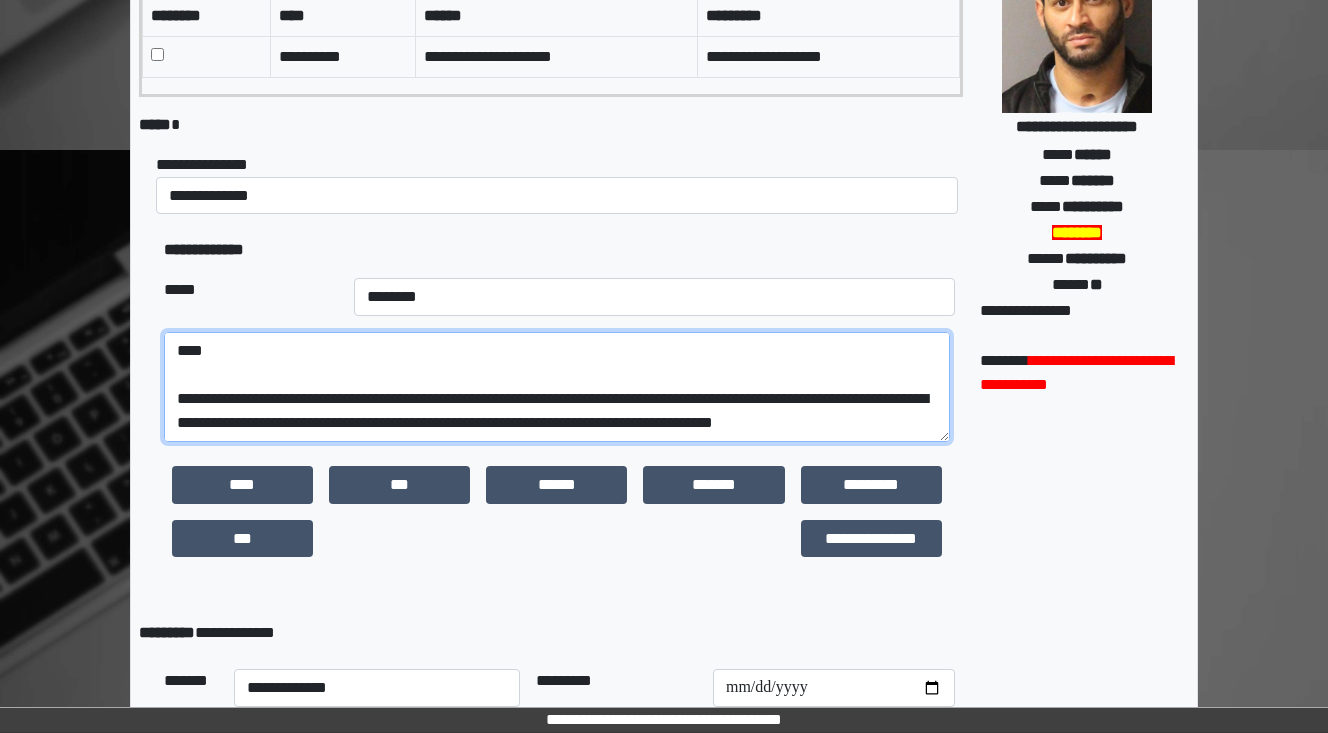 scroll, scrollTop: 384, scrollLeft: 0, axis: vertical 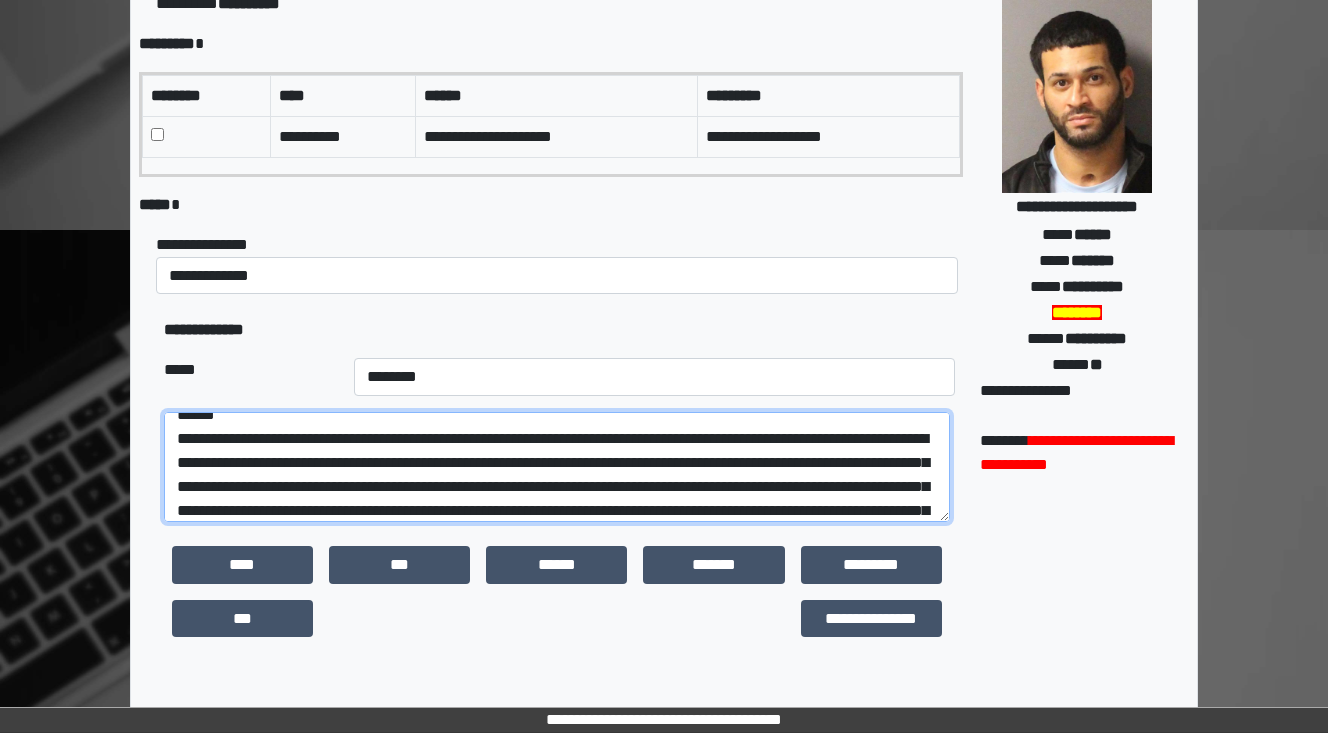 click at bounding box center (557, 467) 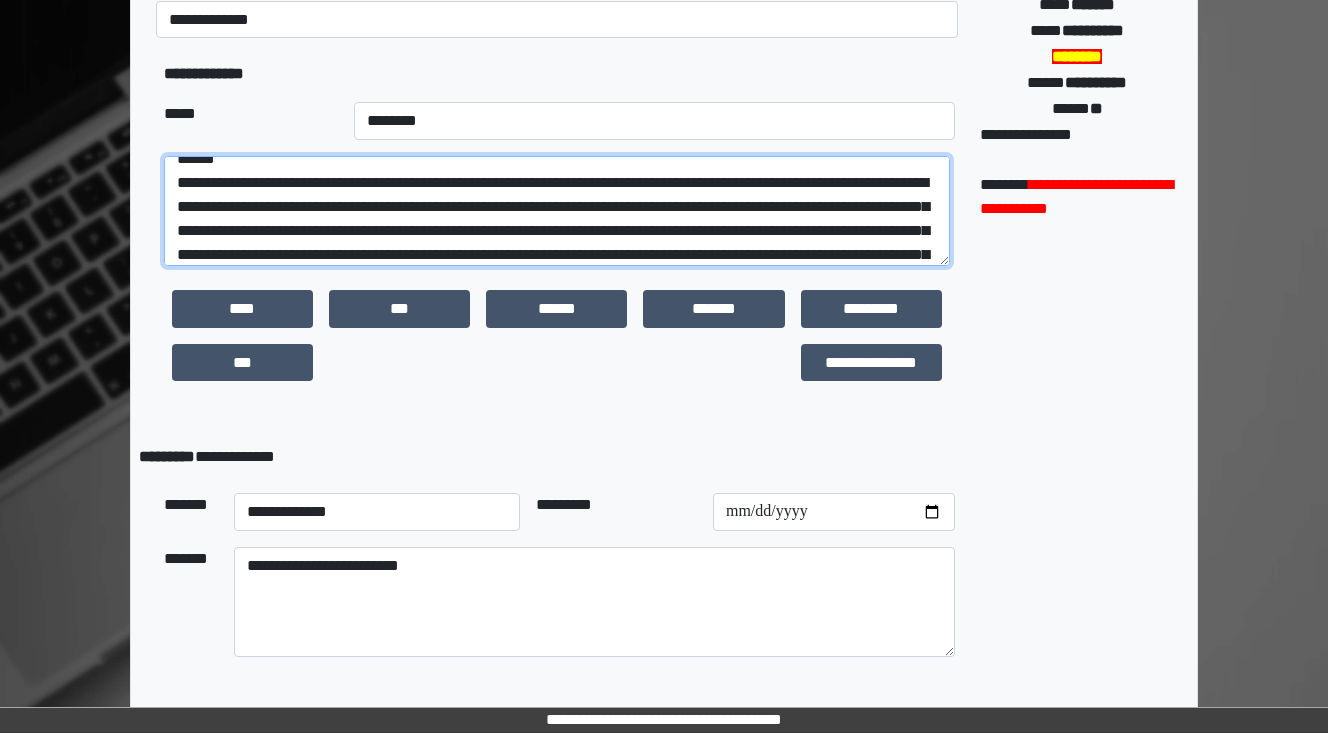 scroll, scrollTop: 872, scrollLeft: 0, axis: vertical 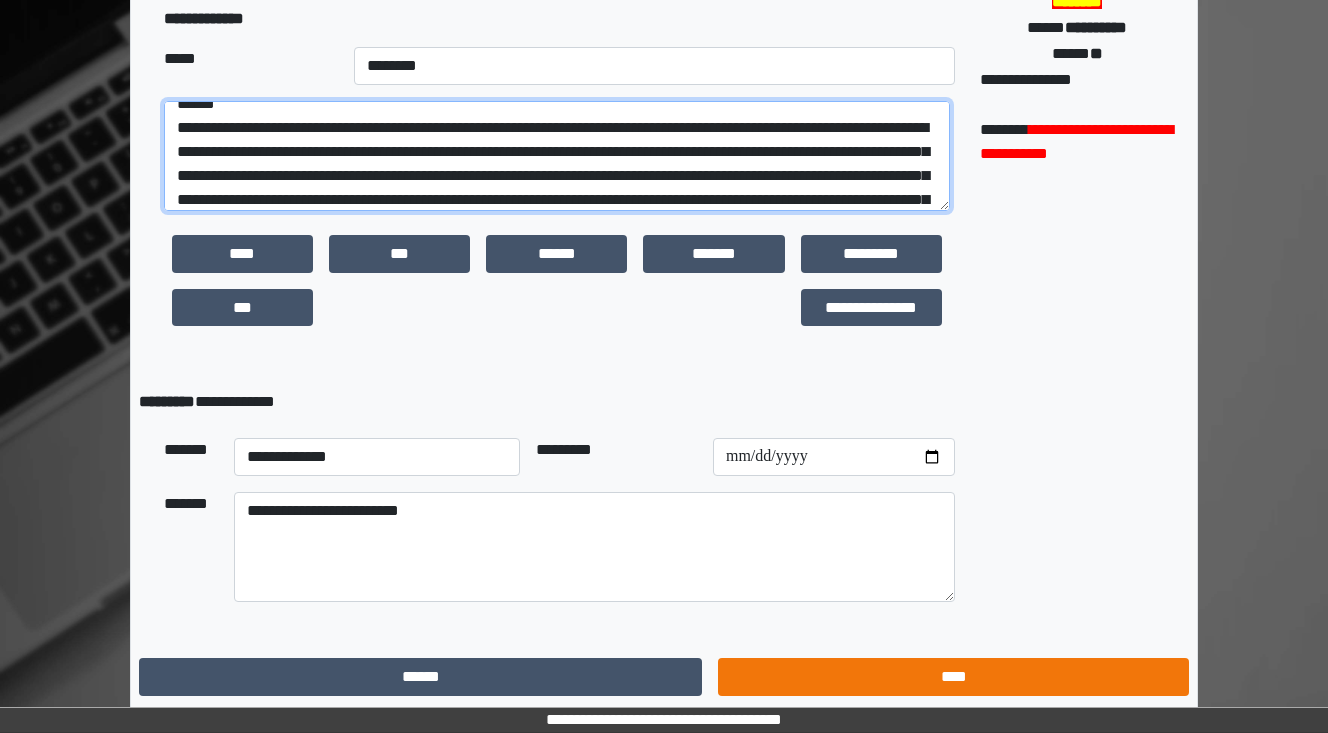 type on "**********" 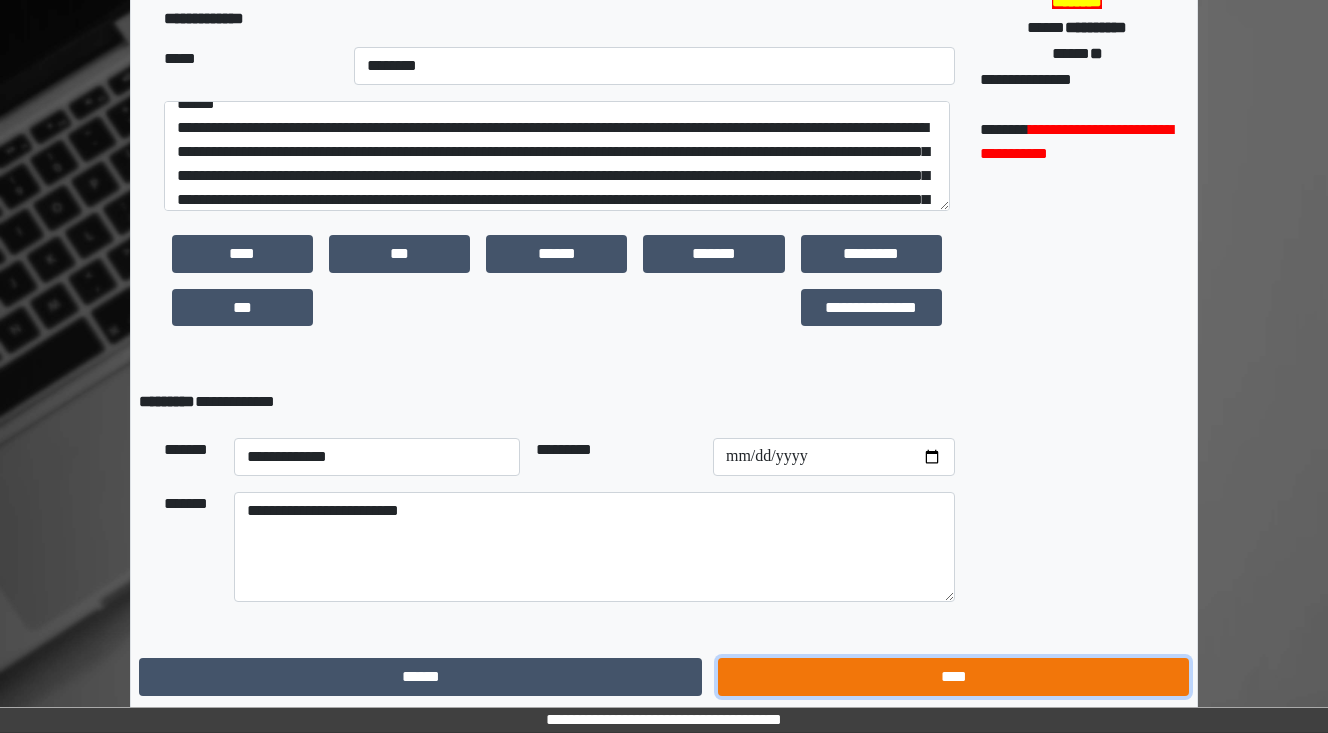 click on "****" at bounding box center (953, 677) 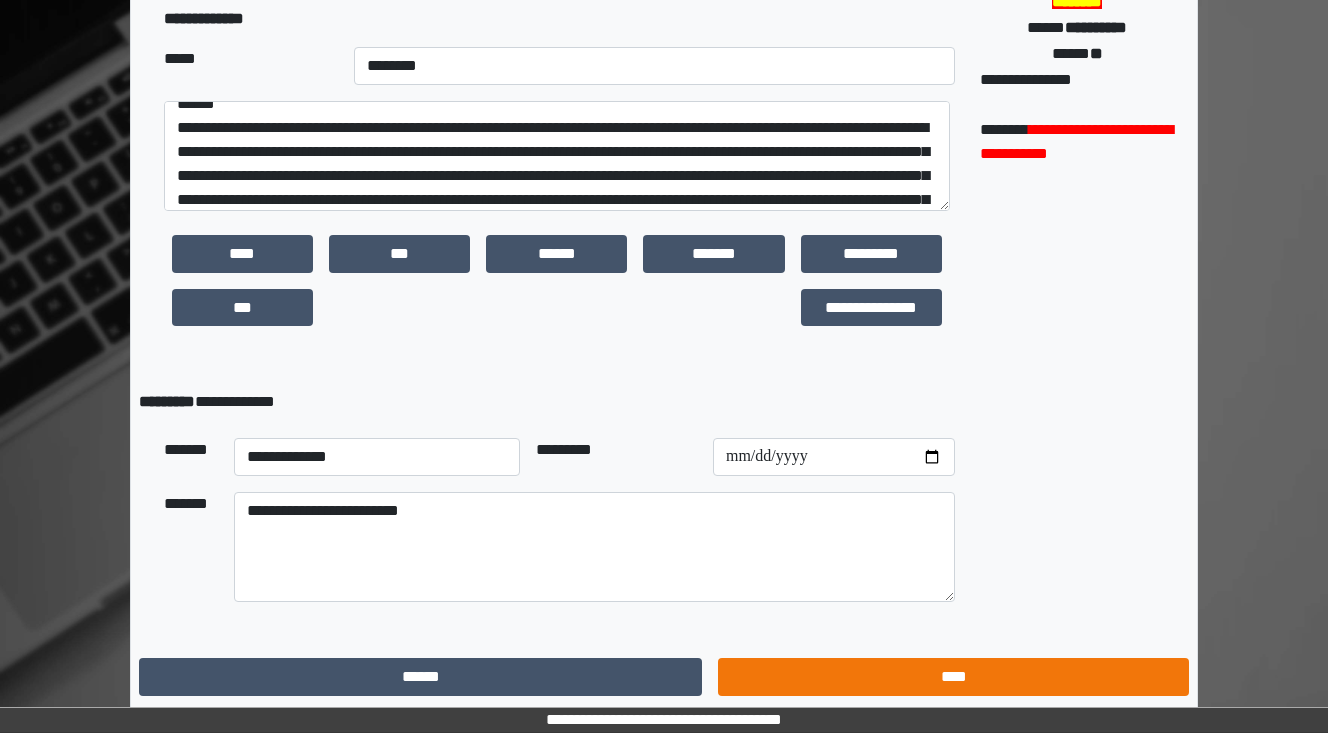 scroll, scrollTop: 0, scrollLeft: 0, axis: both 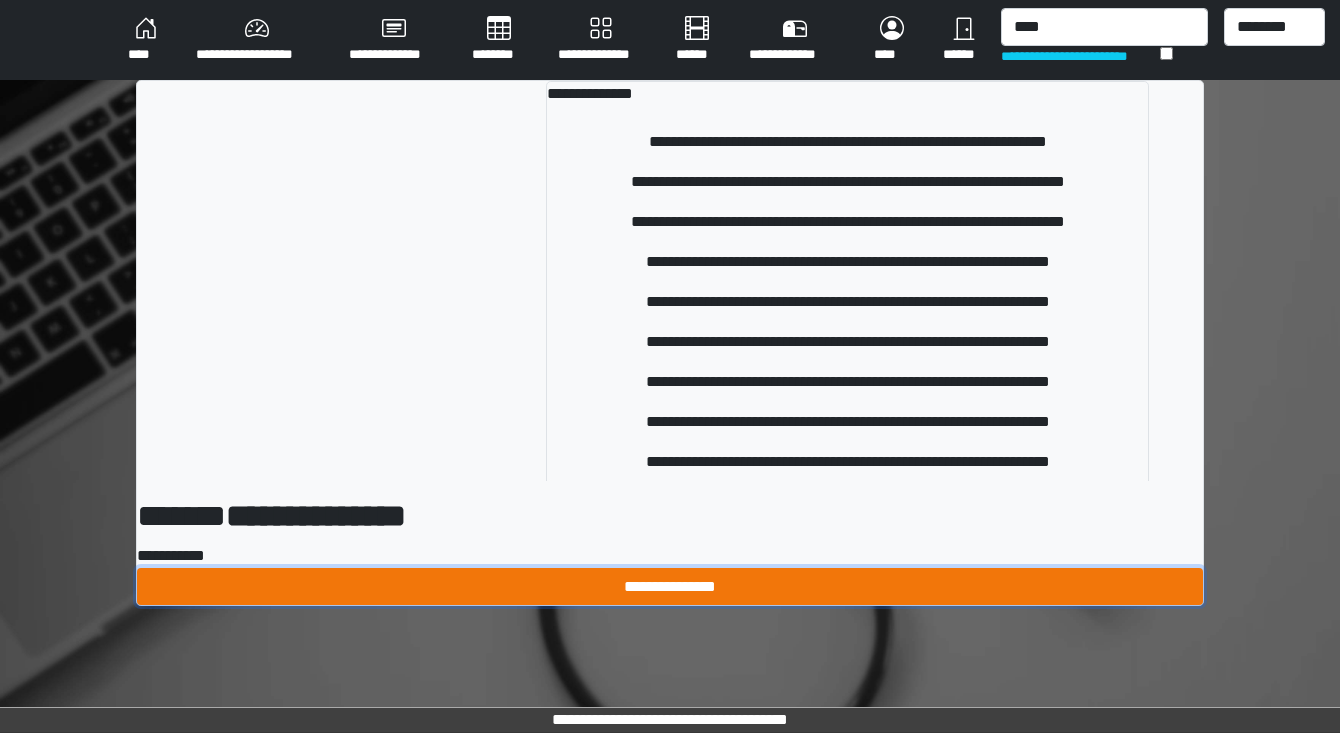 click on "**********" at bounding box center (670, 587) 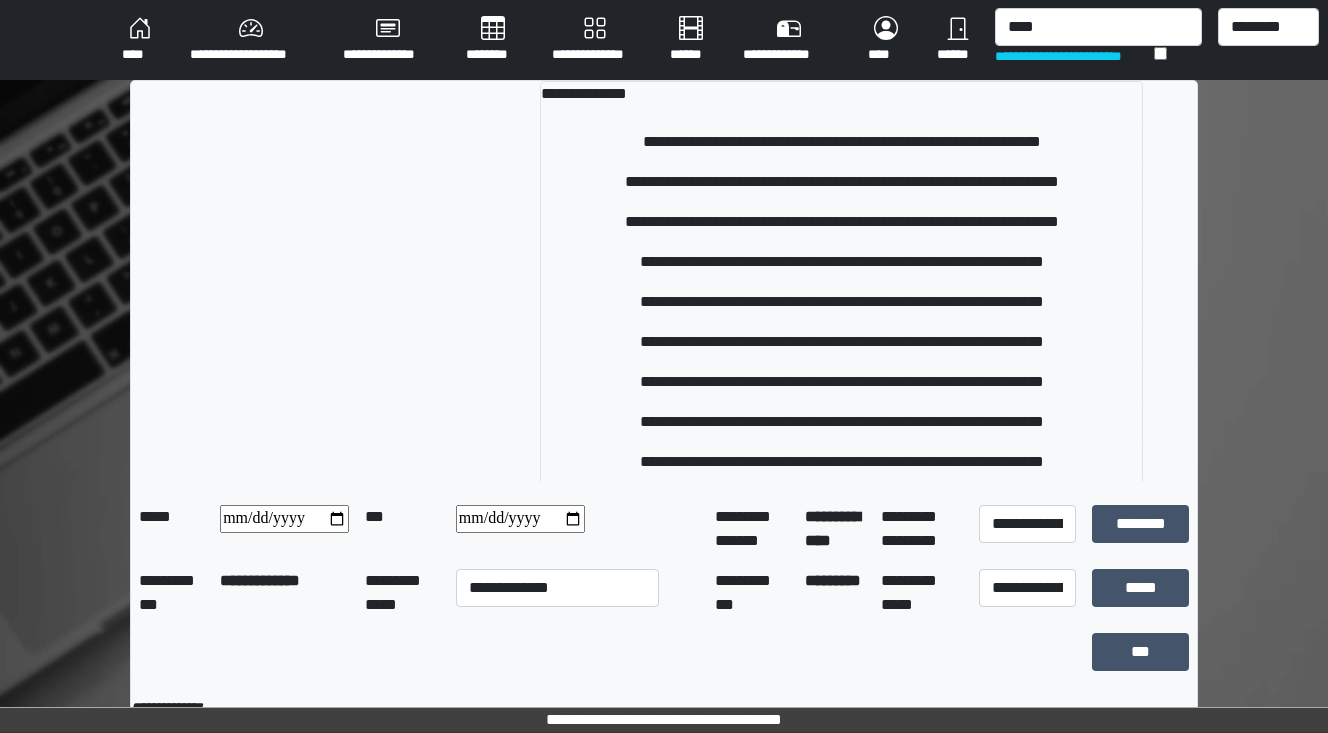 click on "****" at bounding box center (140, 40) 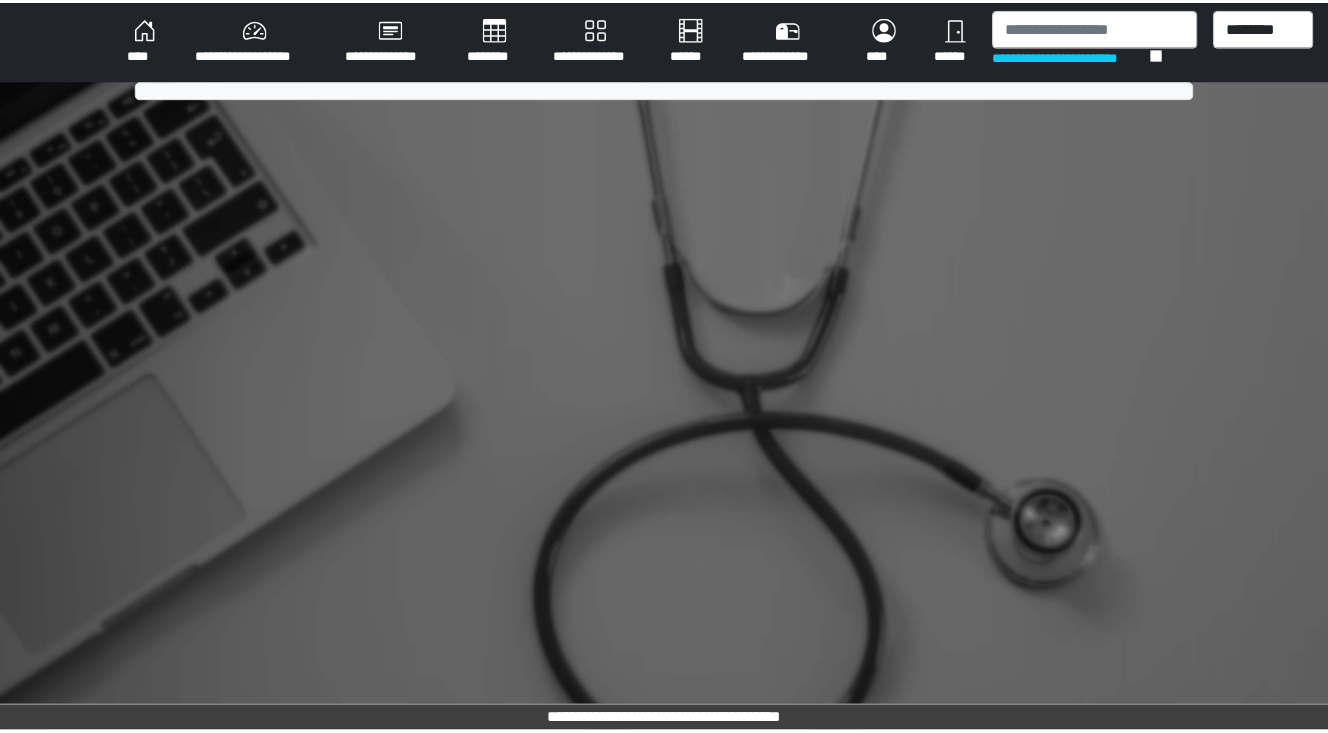 scroll, scrollTop: 0, scrollLeft: 0, axis: both 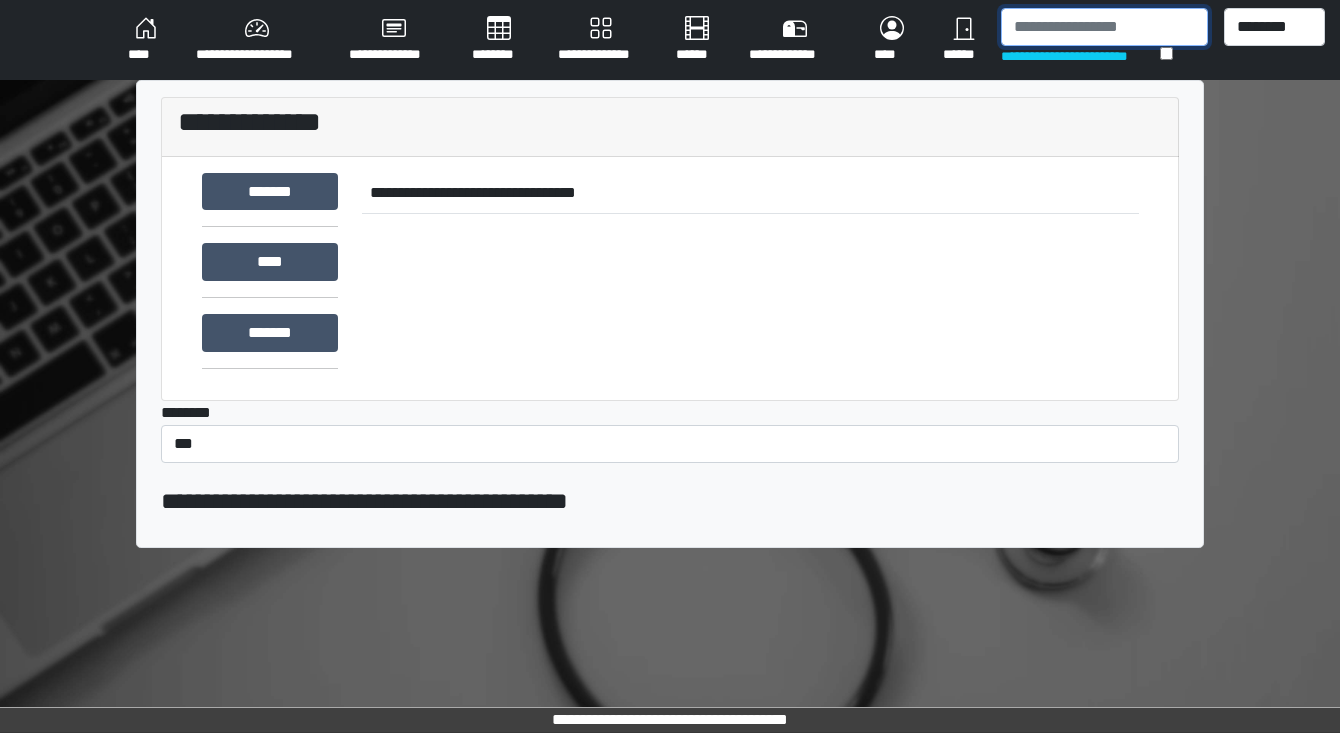 click at bounding box center [1104, 27] 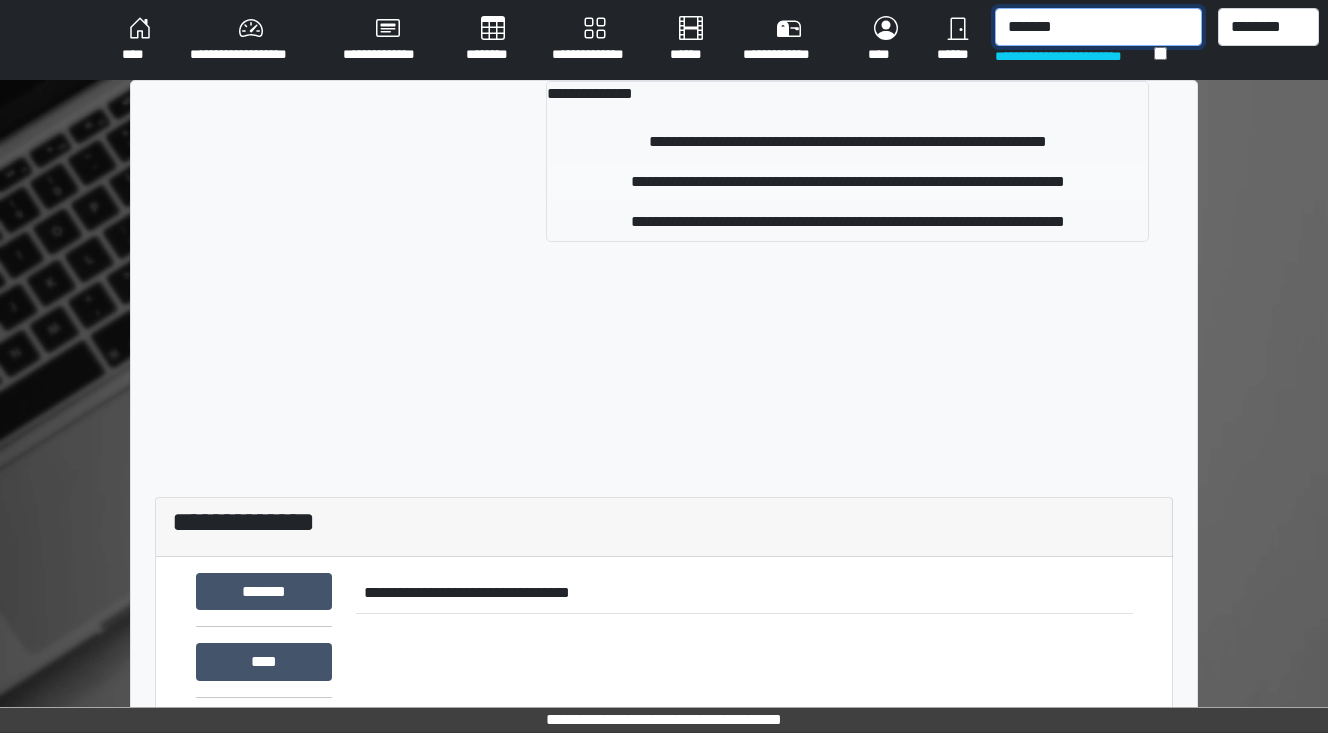 type on "*******" 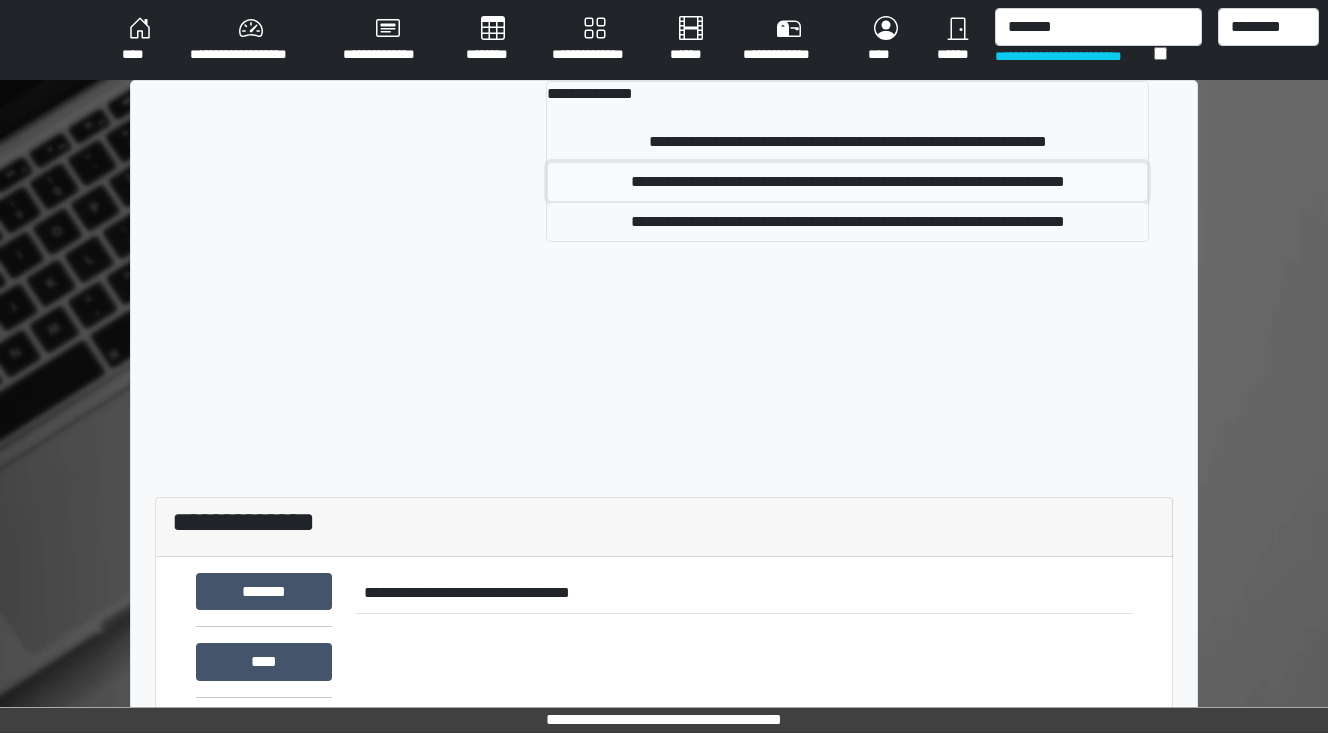 click on "**********" at bounding box center [847, 182] 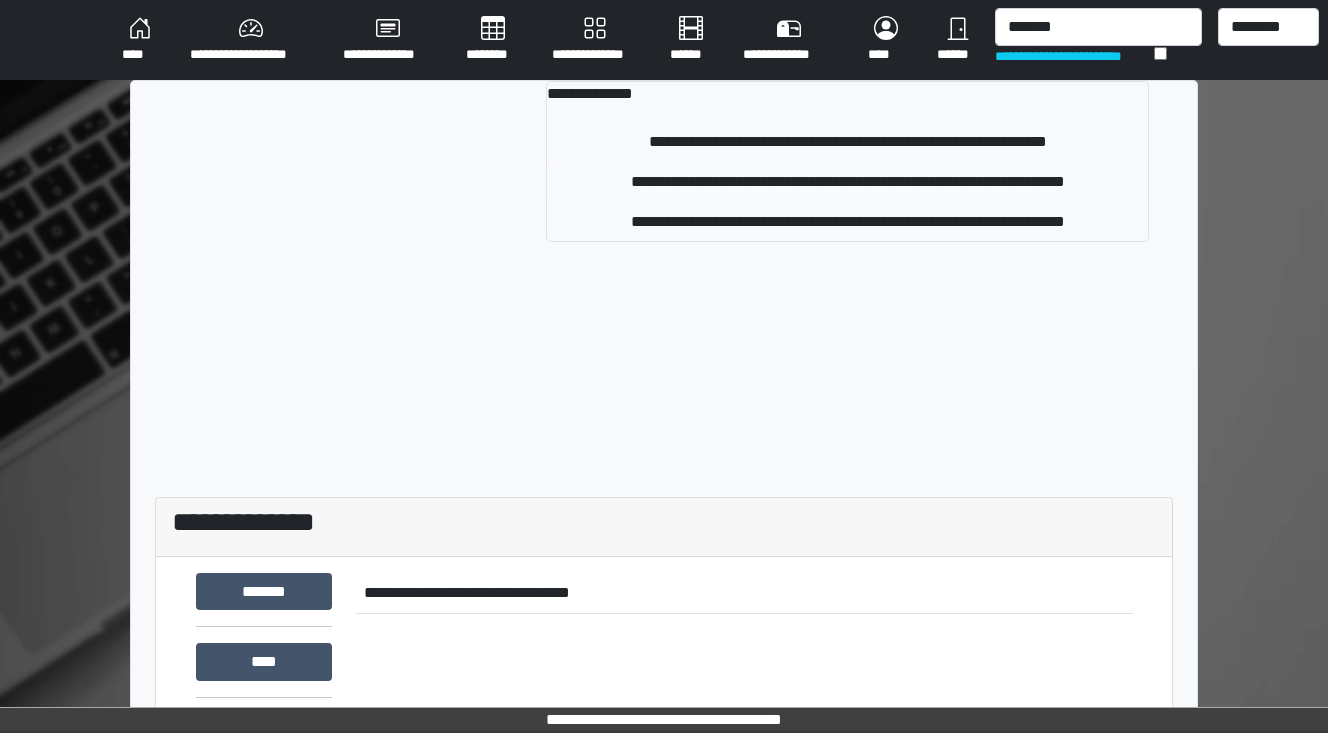 type 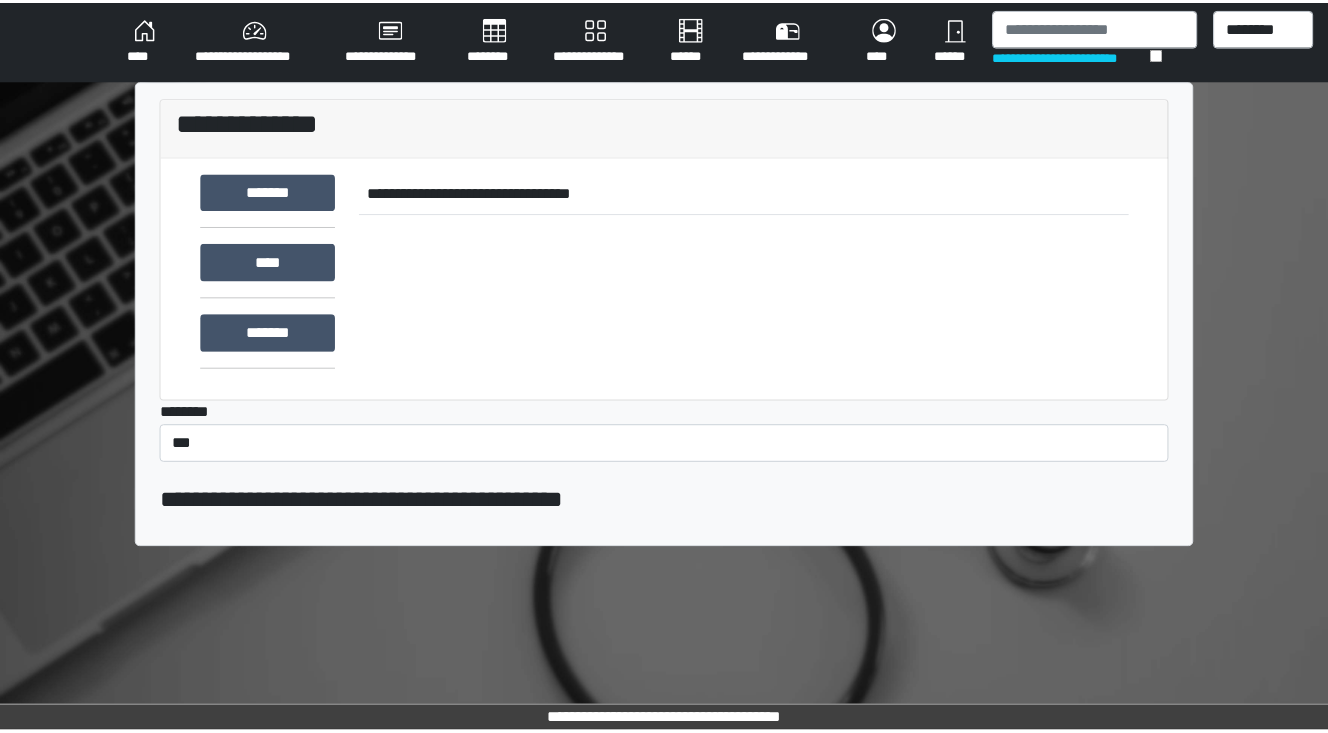 scroll, scrollTop: 0, scrollLeft: 0, axis: both 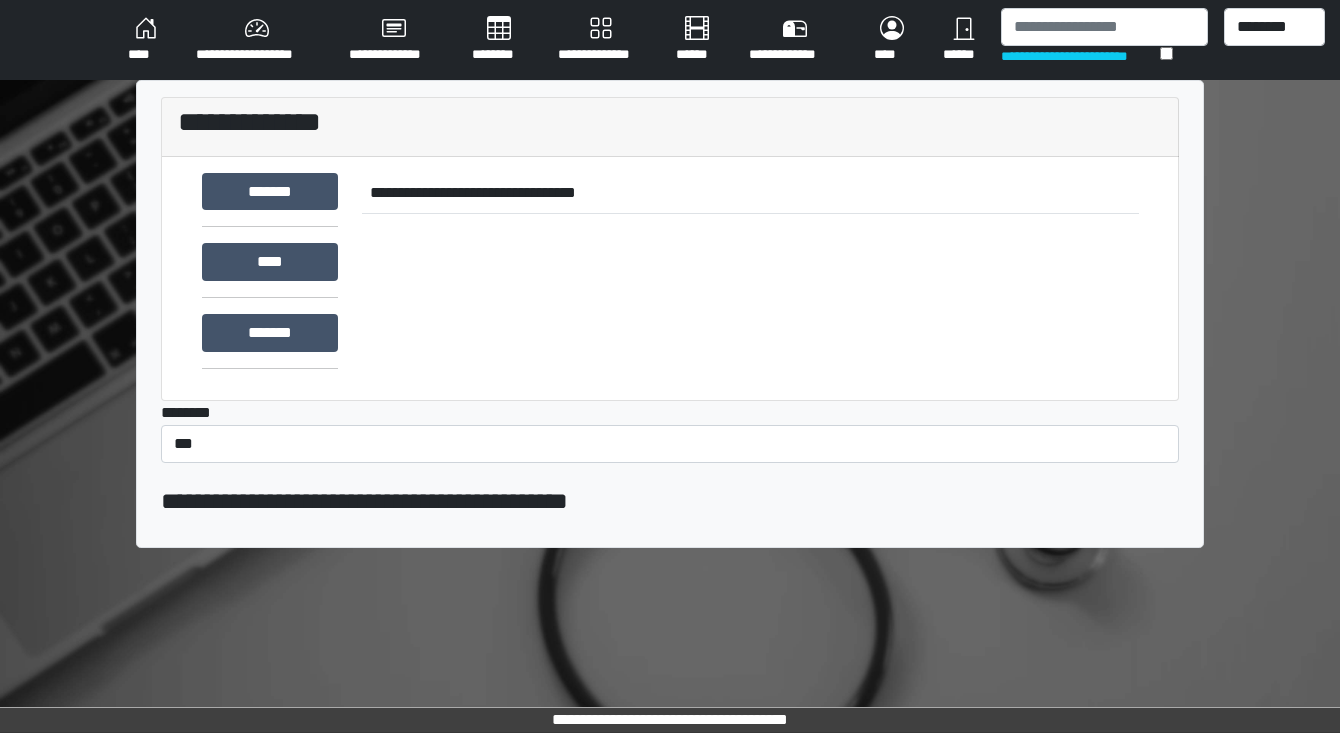 click on "********" at bounding box center [499, 40] 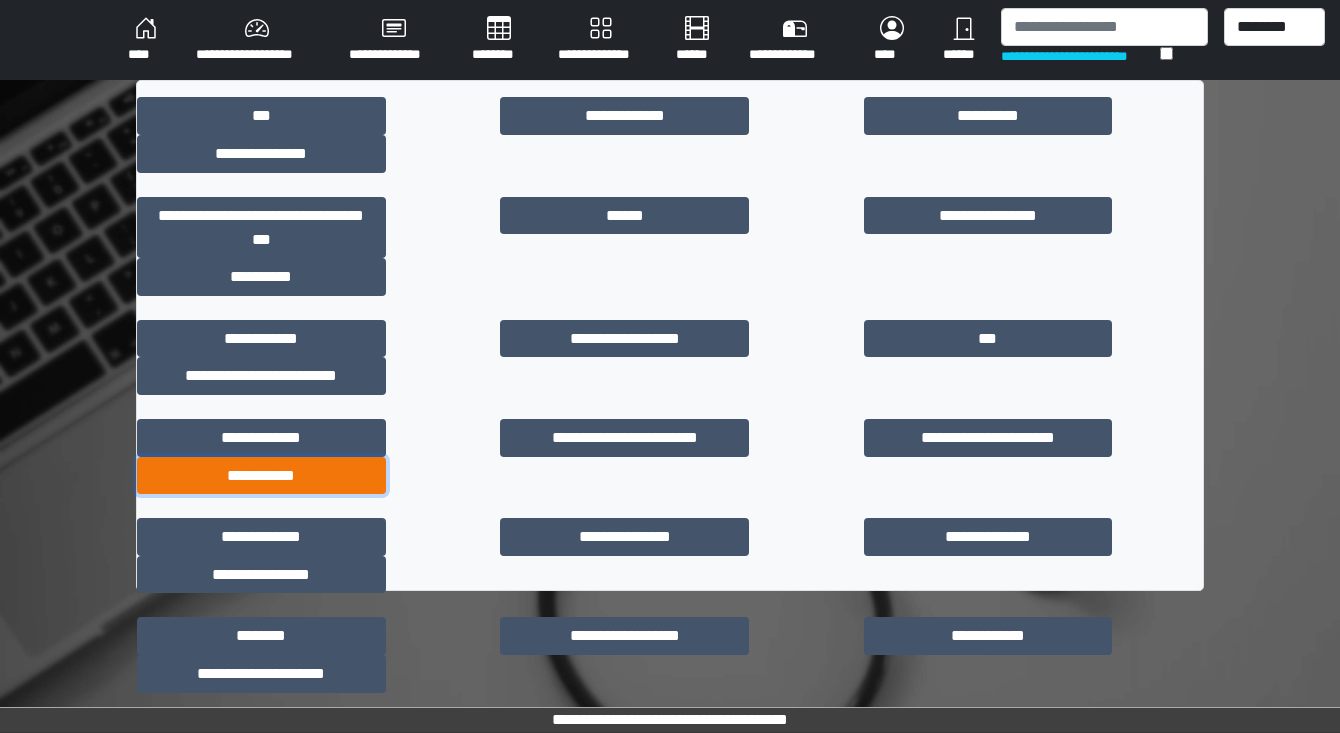 click on "**********" at bounding box center (261, 476) 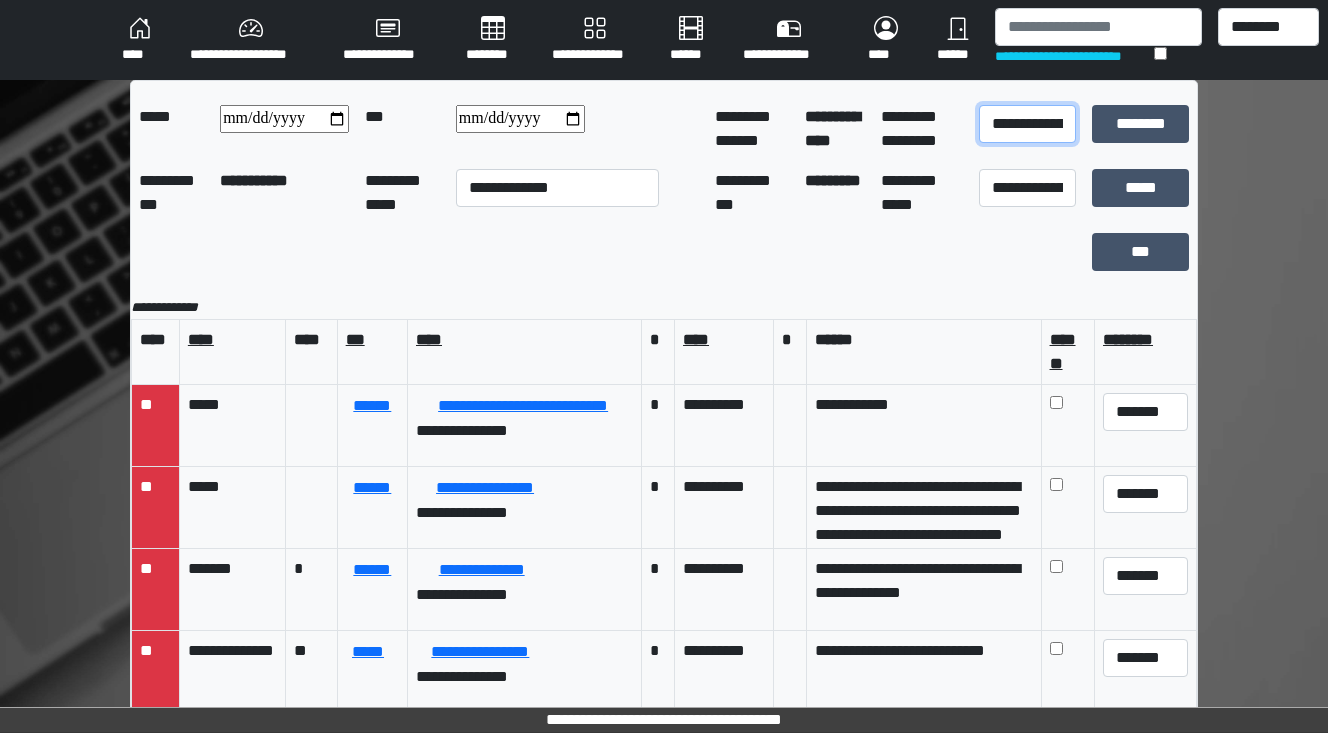 click on "**********" at bounding box center (1027, 124) 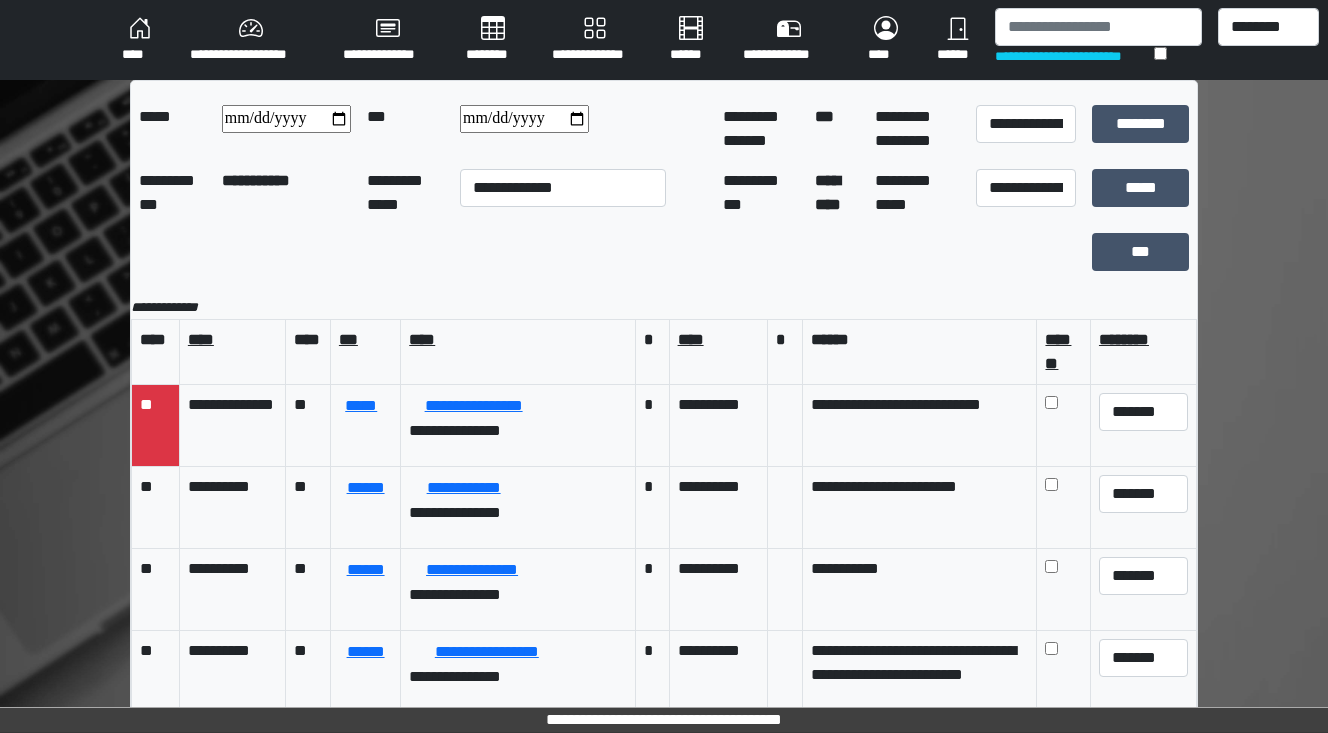 click at bounding box center [524, 119] 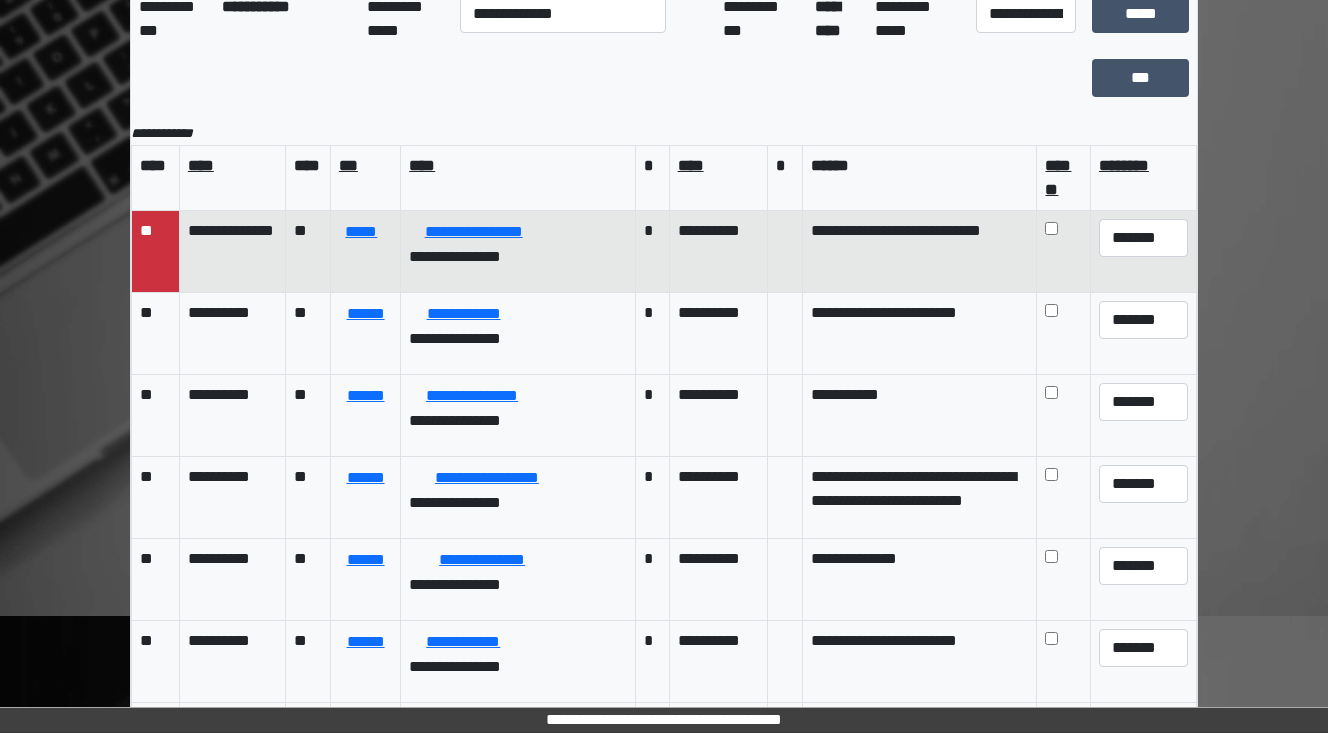 scroll, scrollTop: 179, scrollLeft: 0, axis: vertical 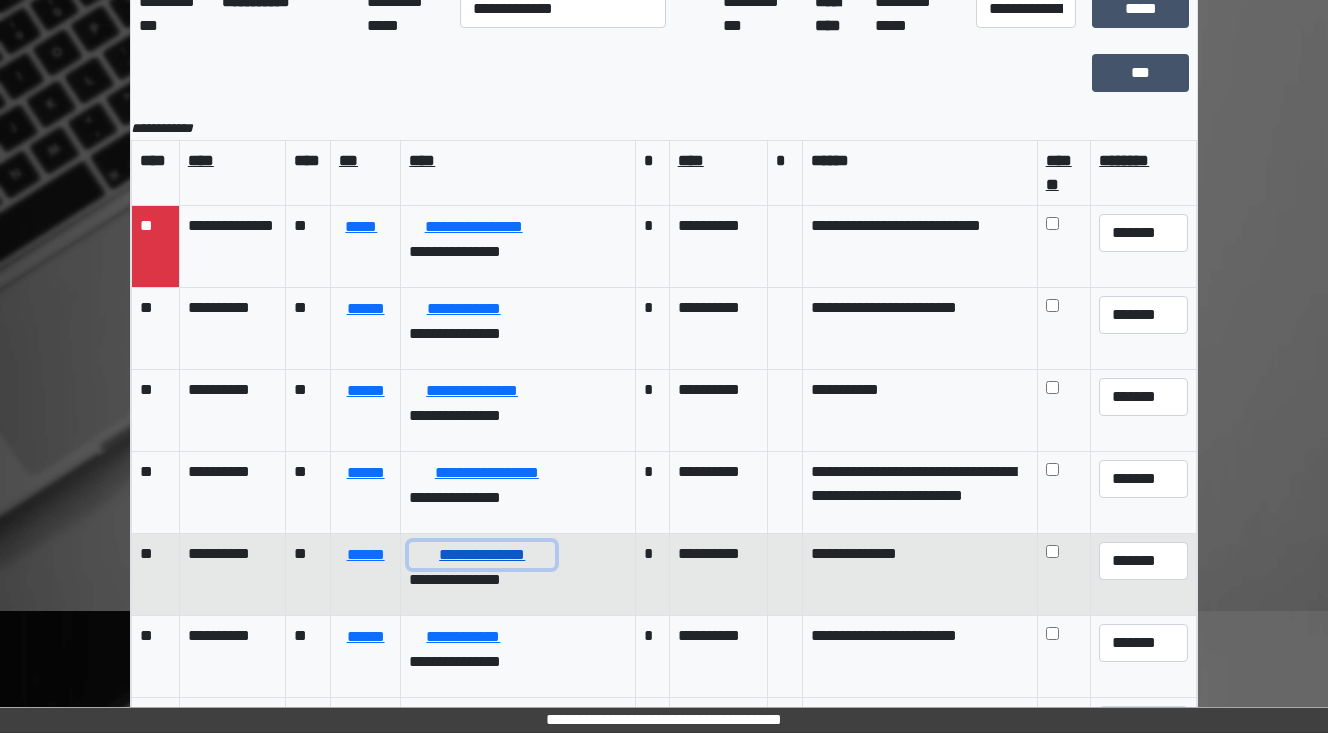 click on "**********" at bounding box center [482, 555] 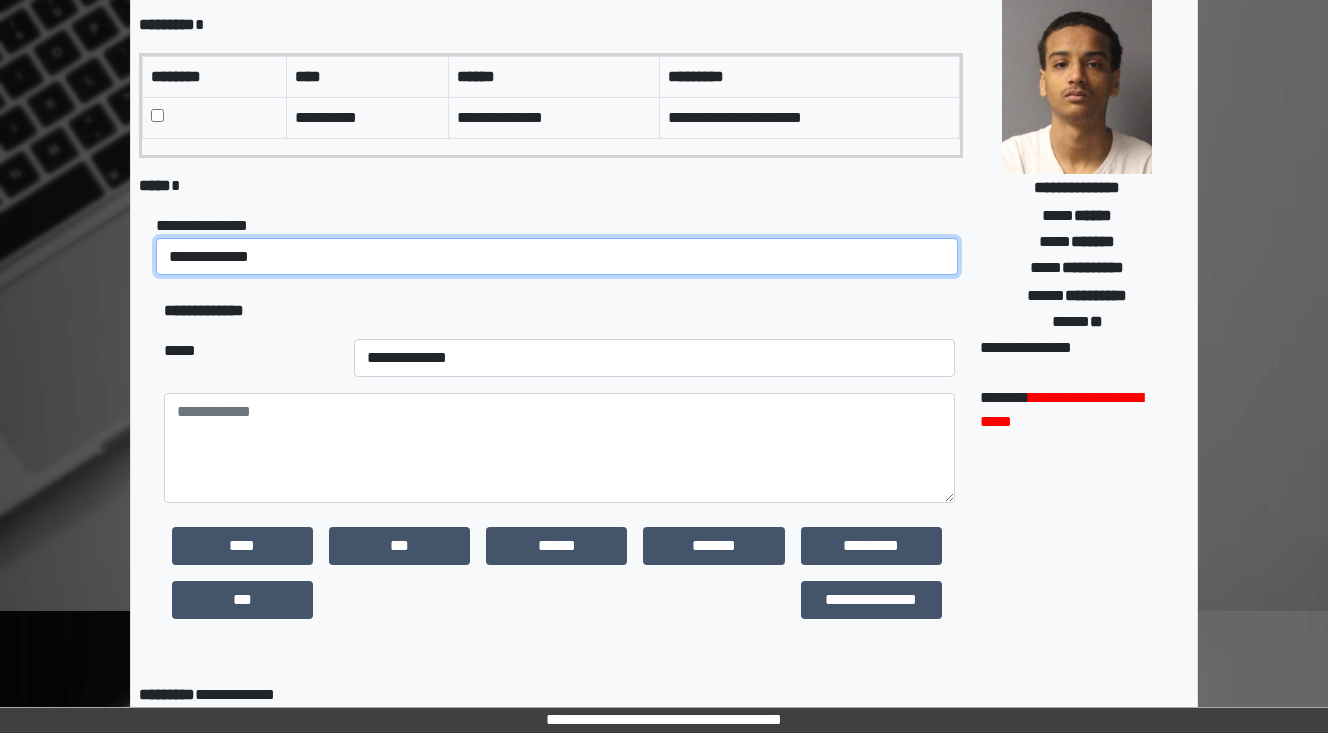 click on "**********" at bounding box center (557, 257) 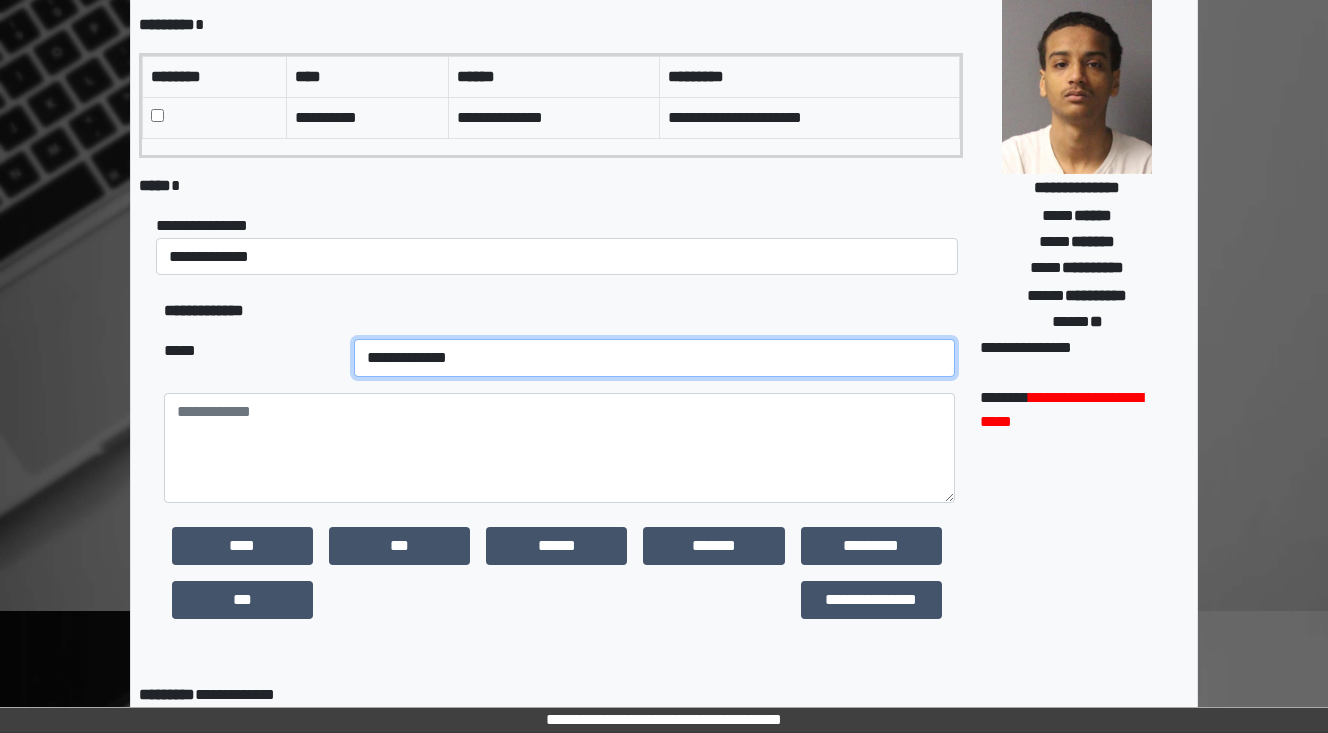 click on "**********" at bounding box center [654, 358] 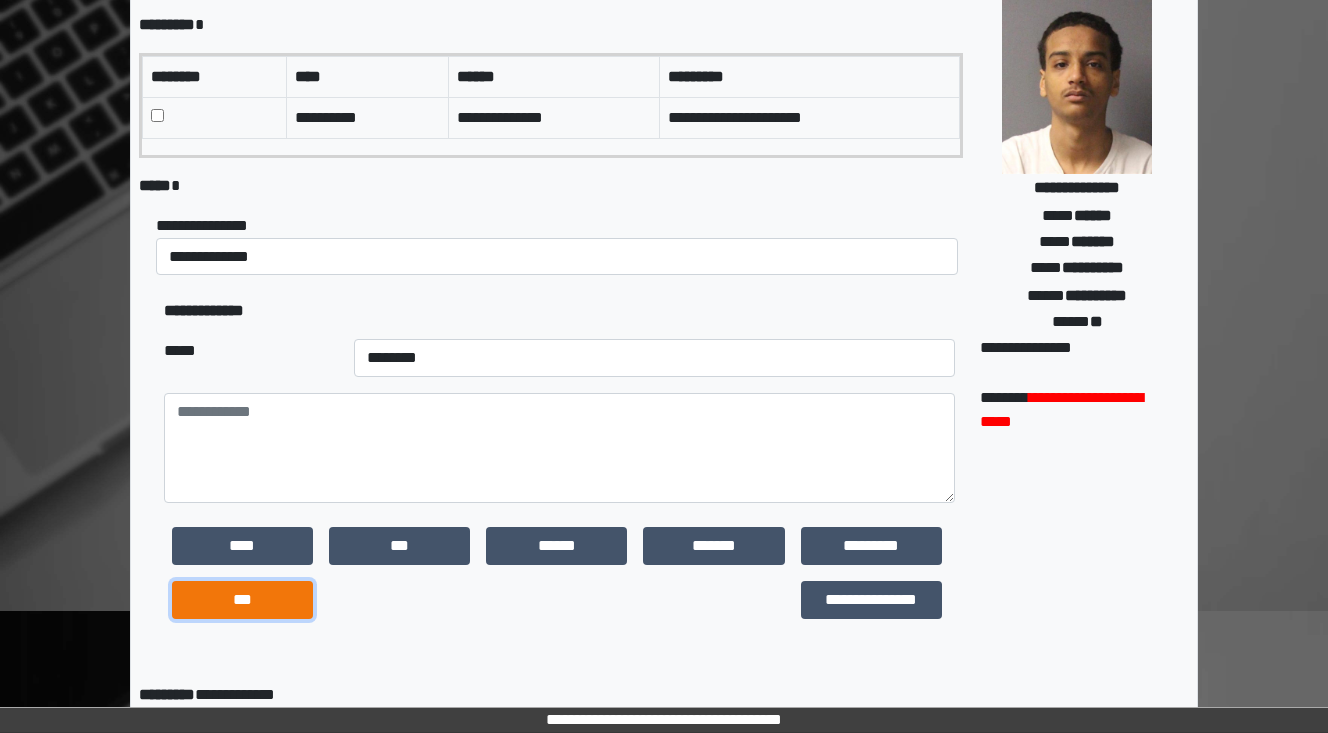click on "***" at bounding box center (242, 600) 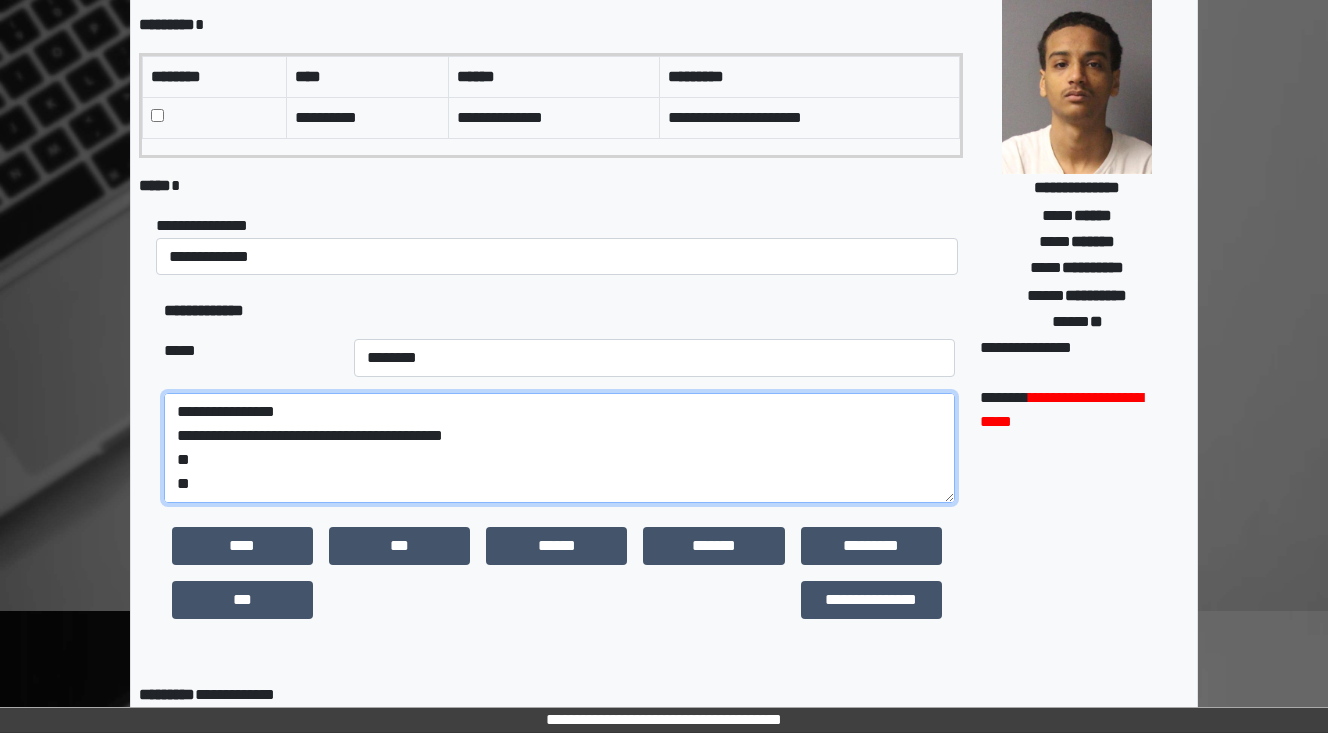 click on "**********" at bounding box center (559, 448) 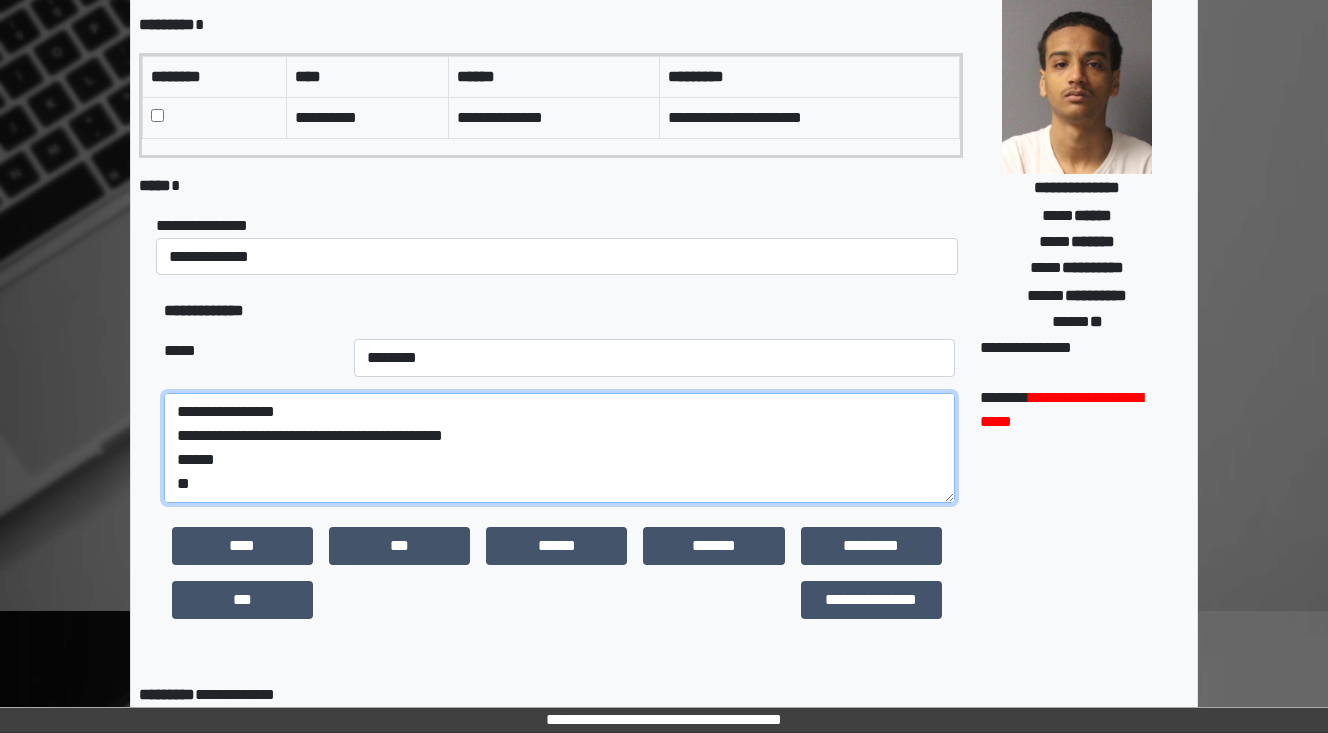 scroll, scrollTop: 48, scrollLeft: 0, axis: vertical 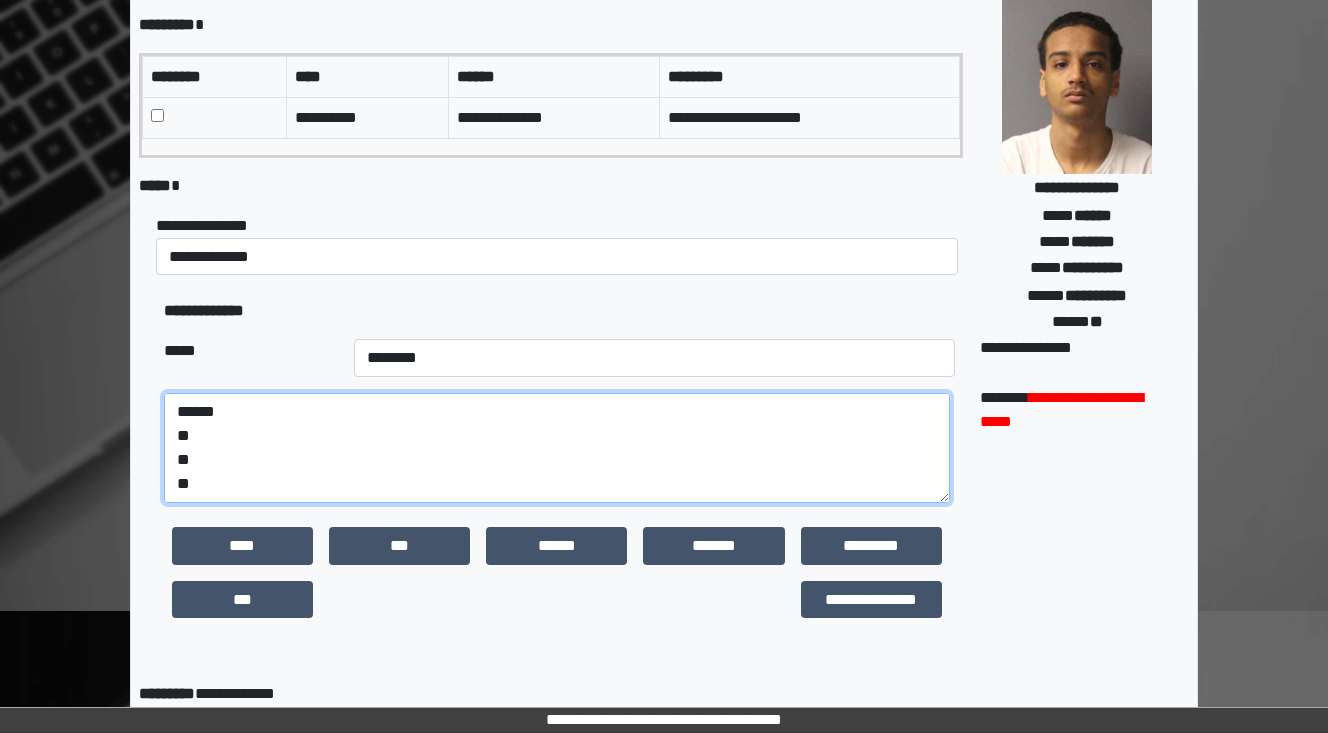 drag, startPoint x: 188, startPoint y: 491, endPoint x: 172, endPoint y: 491, distance: 16 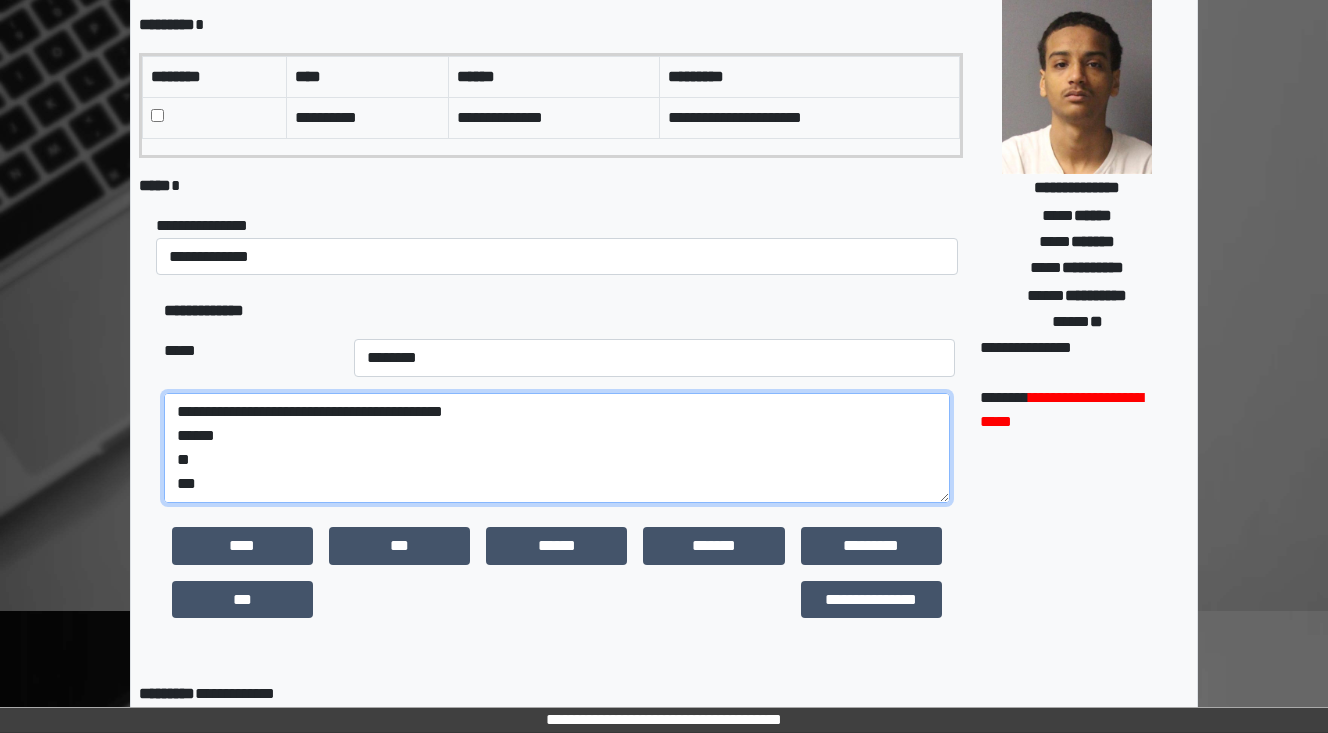 click on "**********" at bounding box center [557, 448] 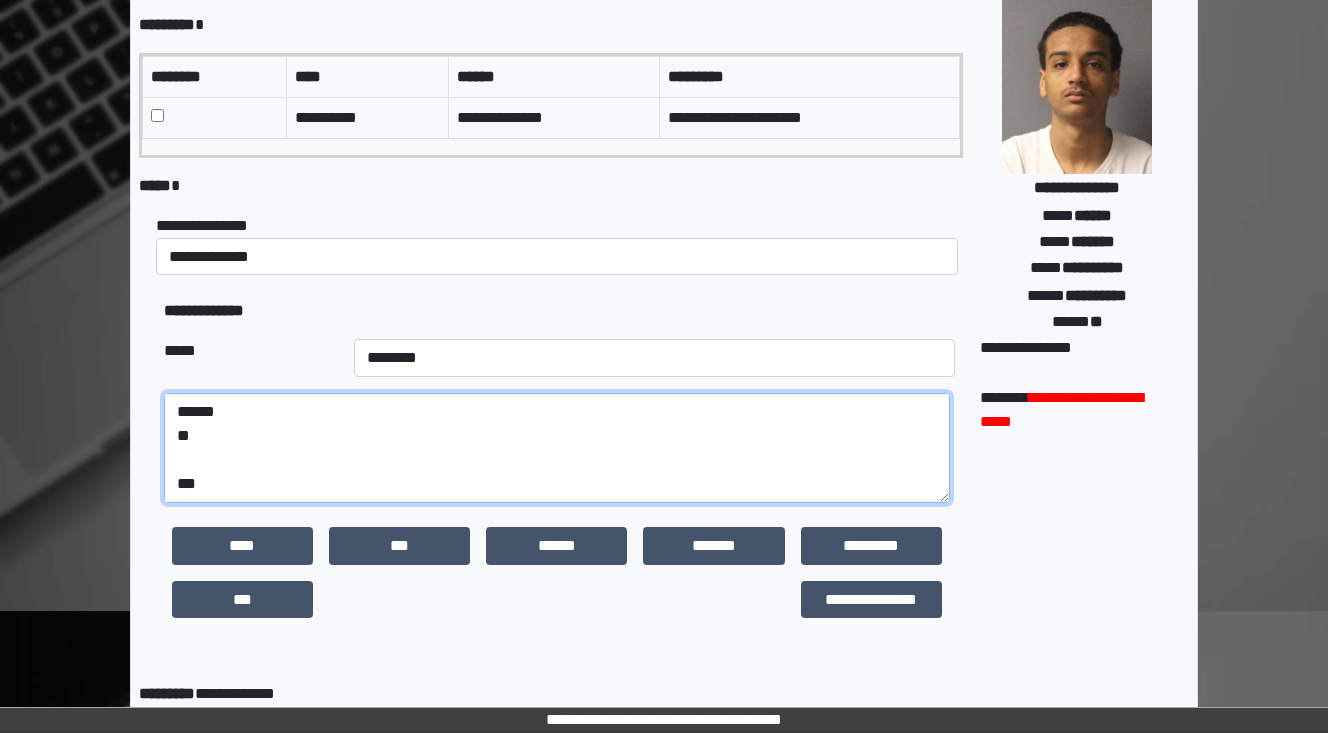 click on "**********" at bounding box center [557, 448] 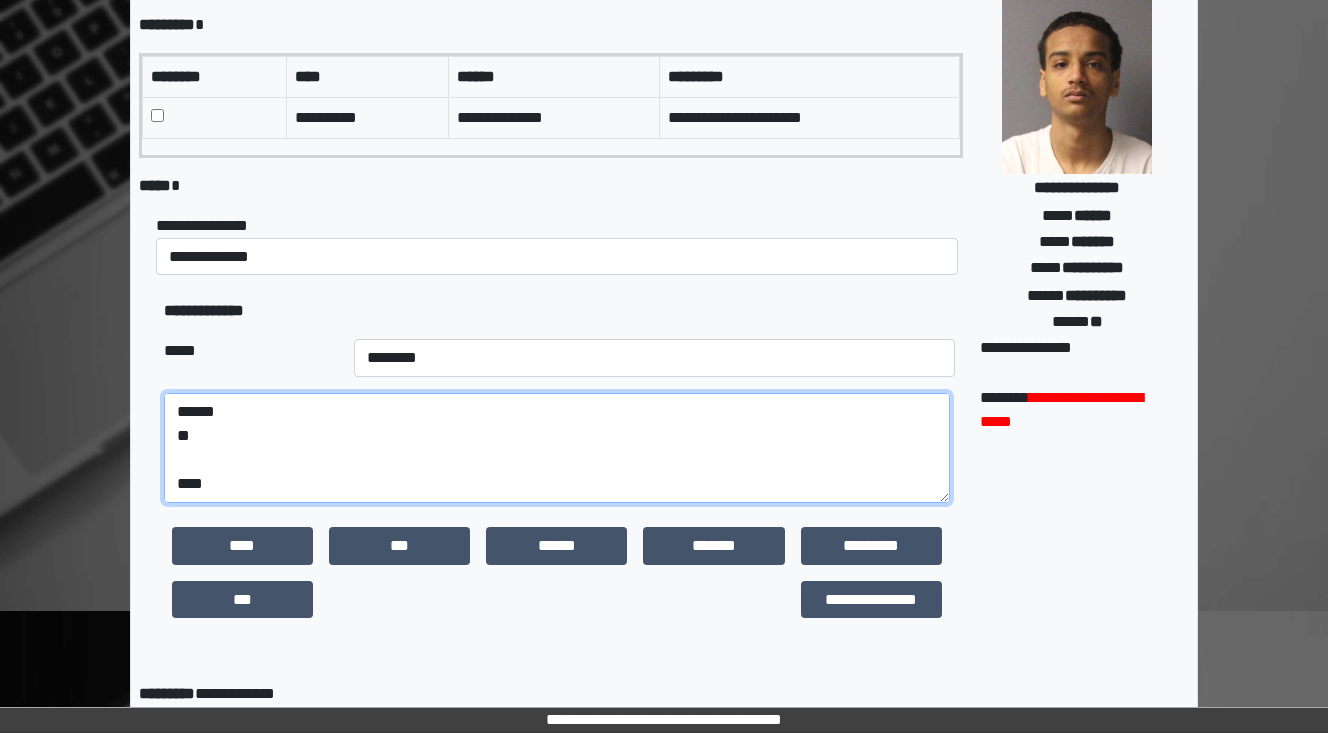 paste on "**********" 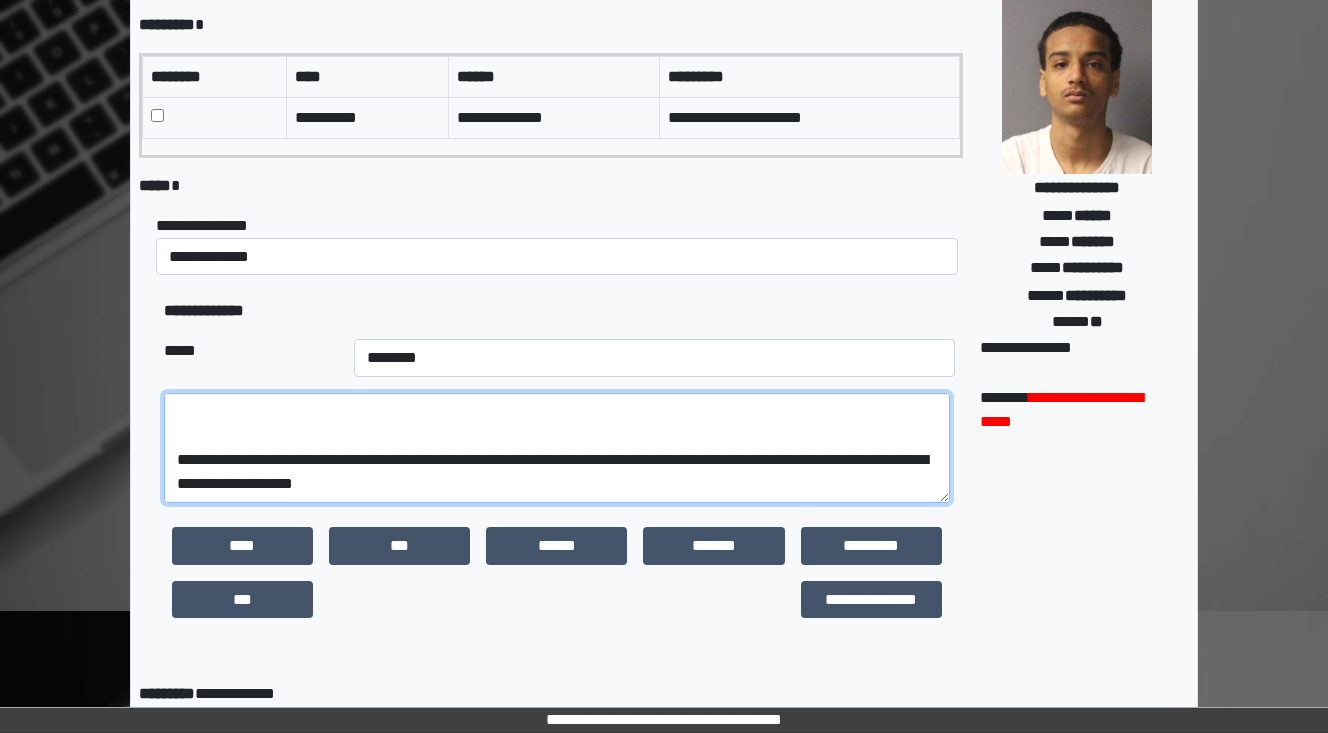 scroll, scrollTop: 288, scrollLeft: 0, axis: vertical 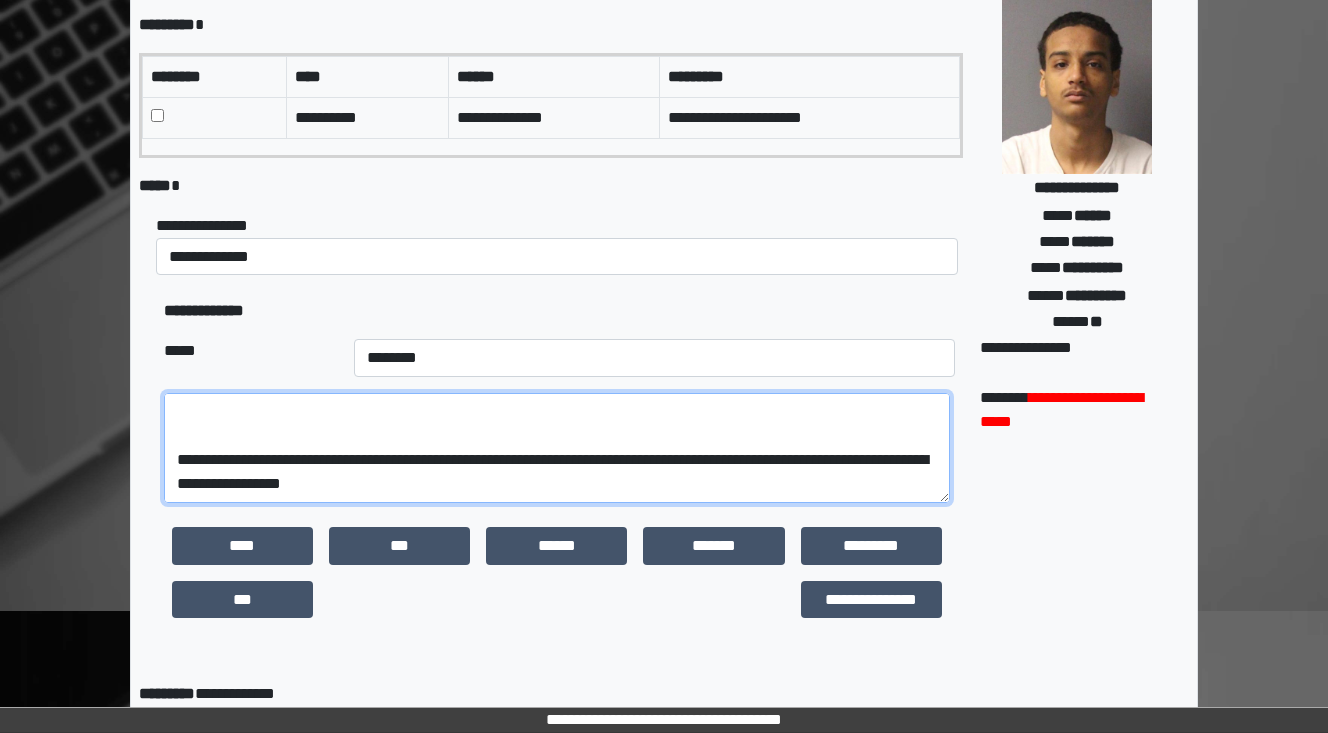 click on "**********" at bounding box center (557, 448) 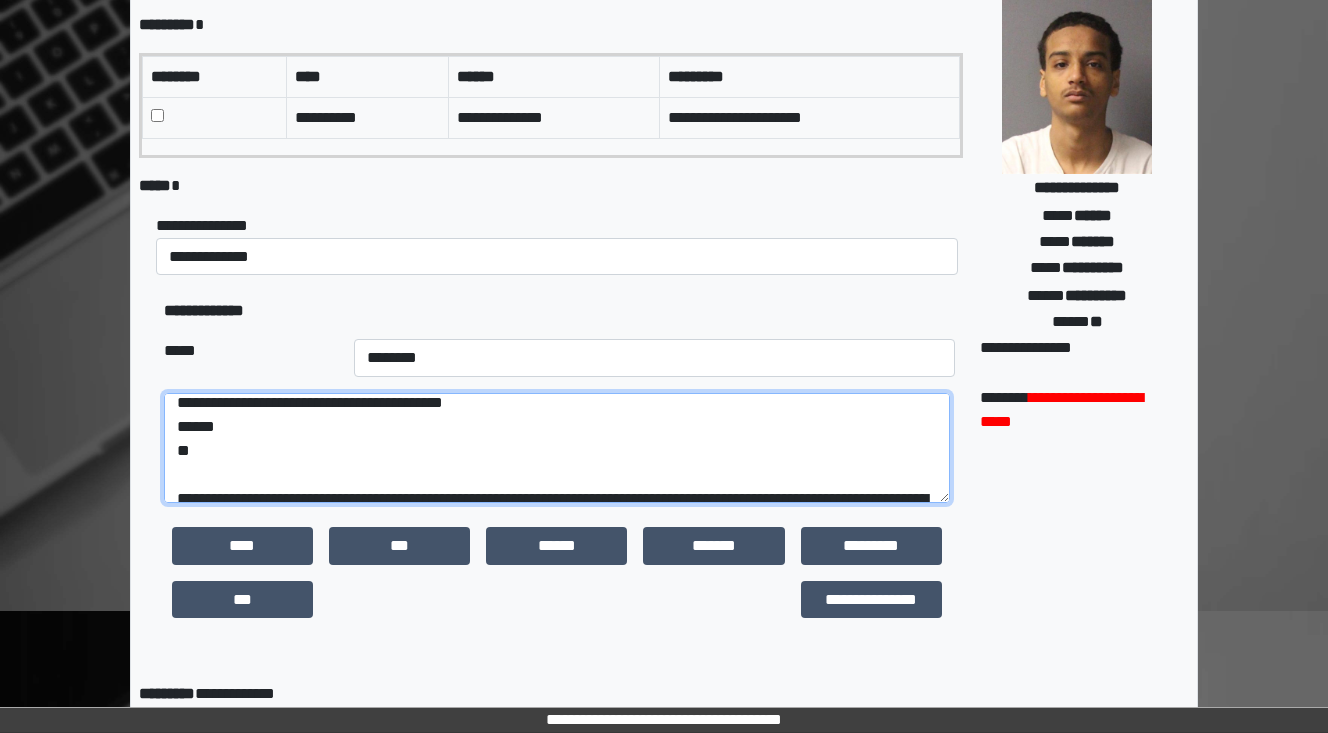 scroll, scrollTop: 32, scrollLeft: 0, axis: vertical 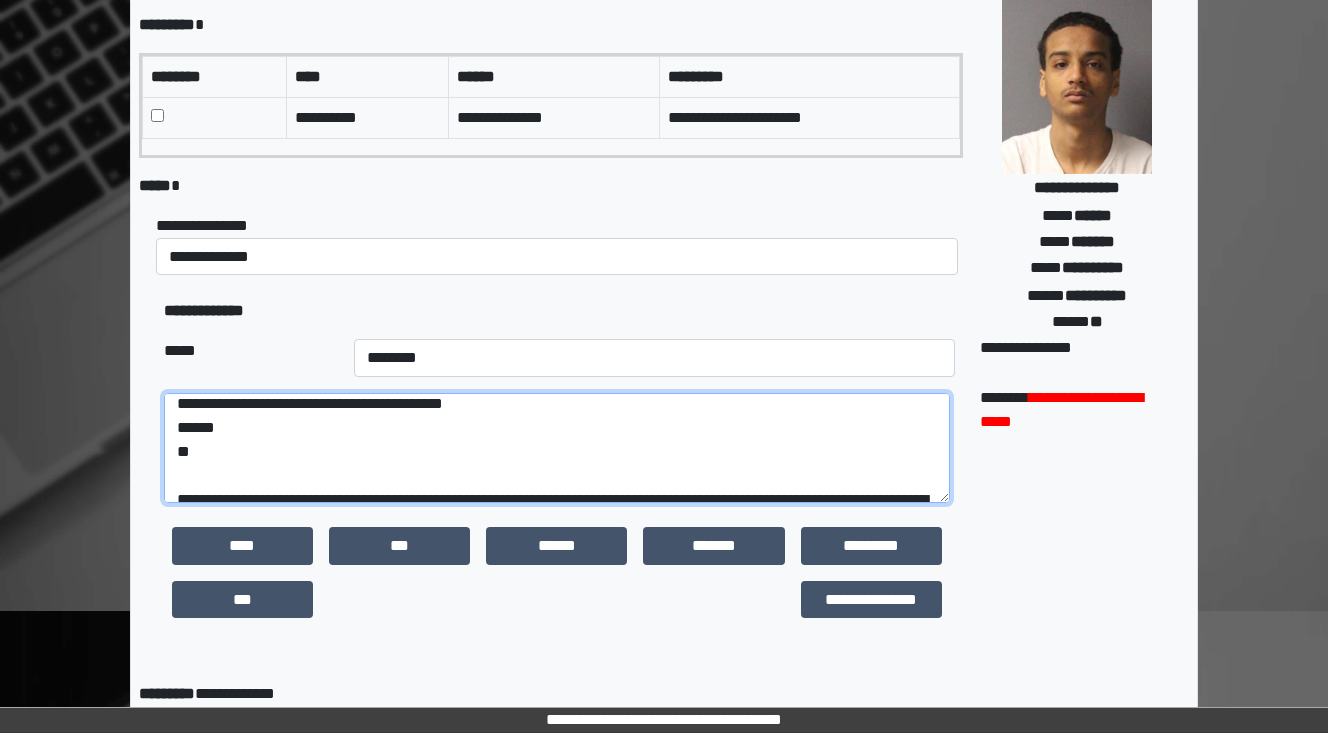 click on "**********" at bounding box center (557, 448) 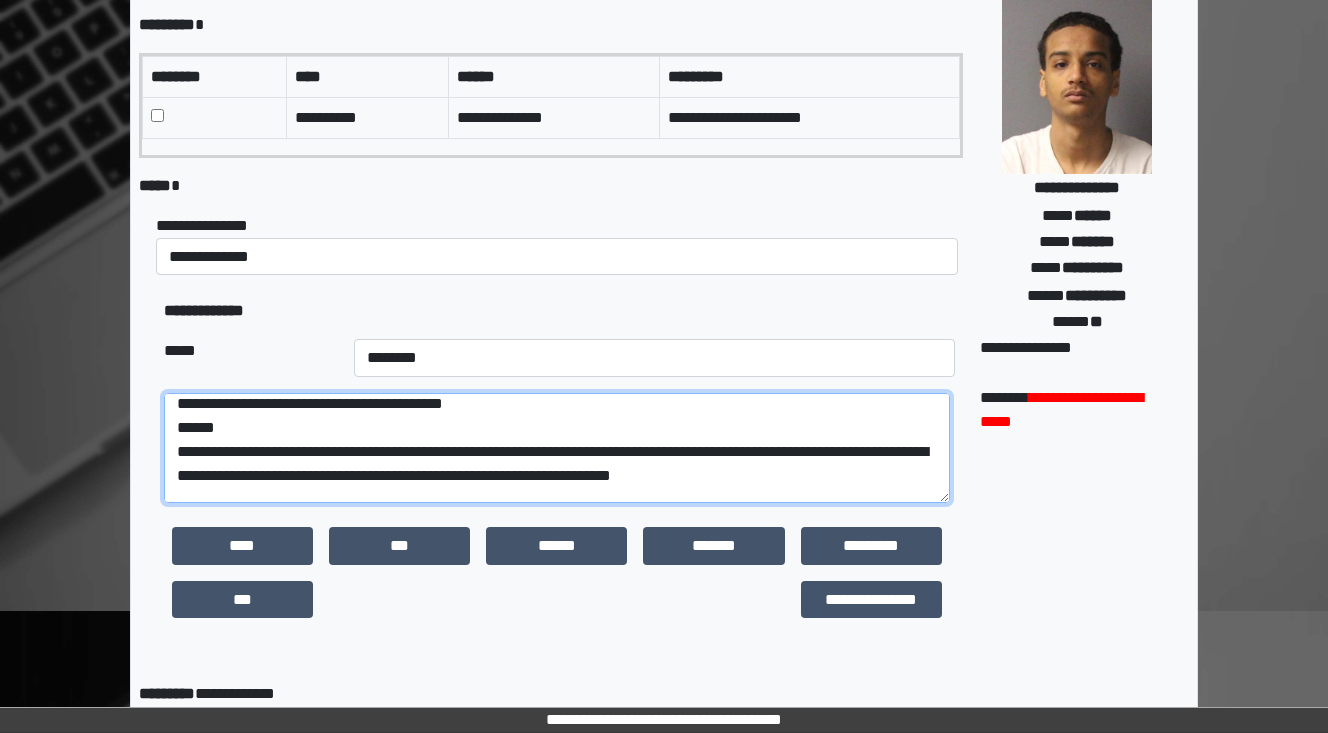 click on "**********" at bounding box center [557, 448] 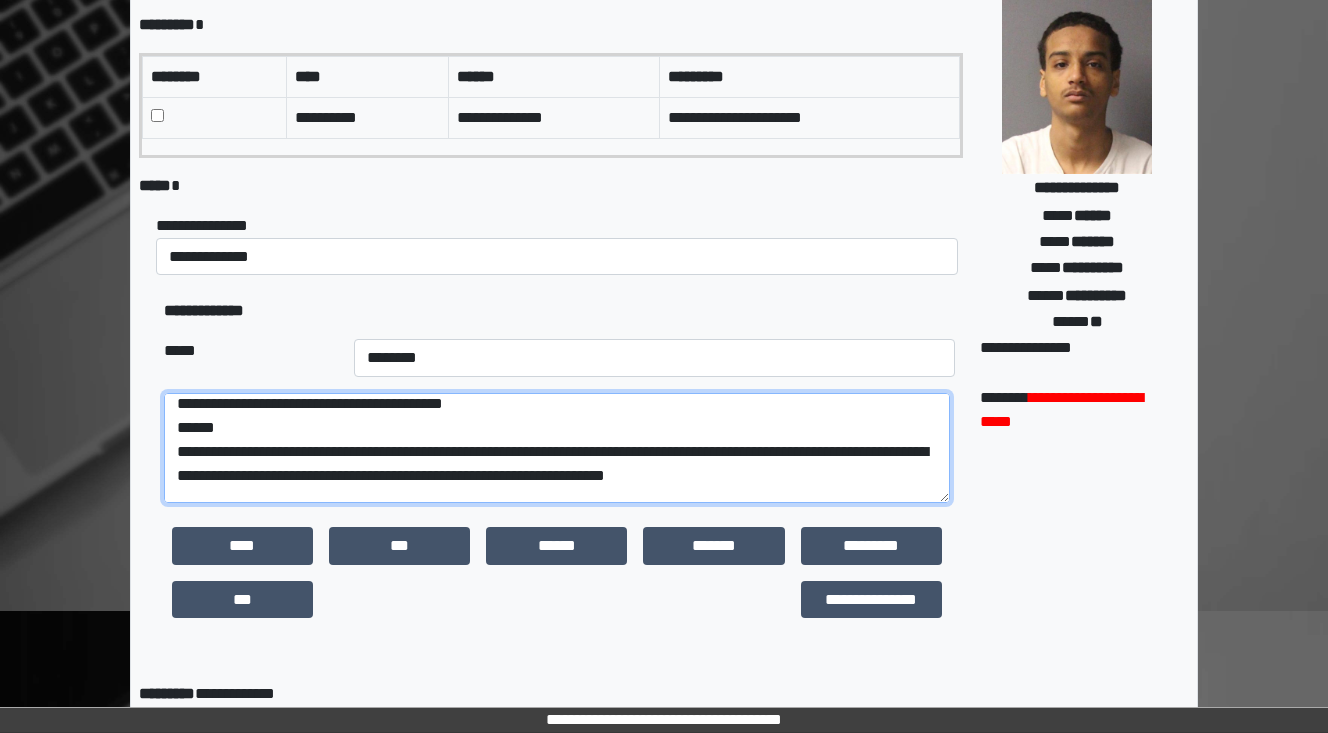 click on "**********" at bounding box center [557, 448] 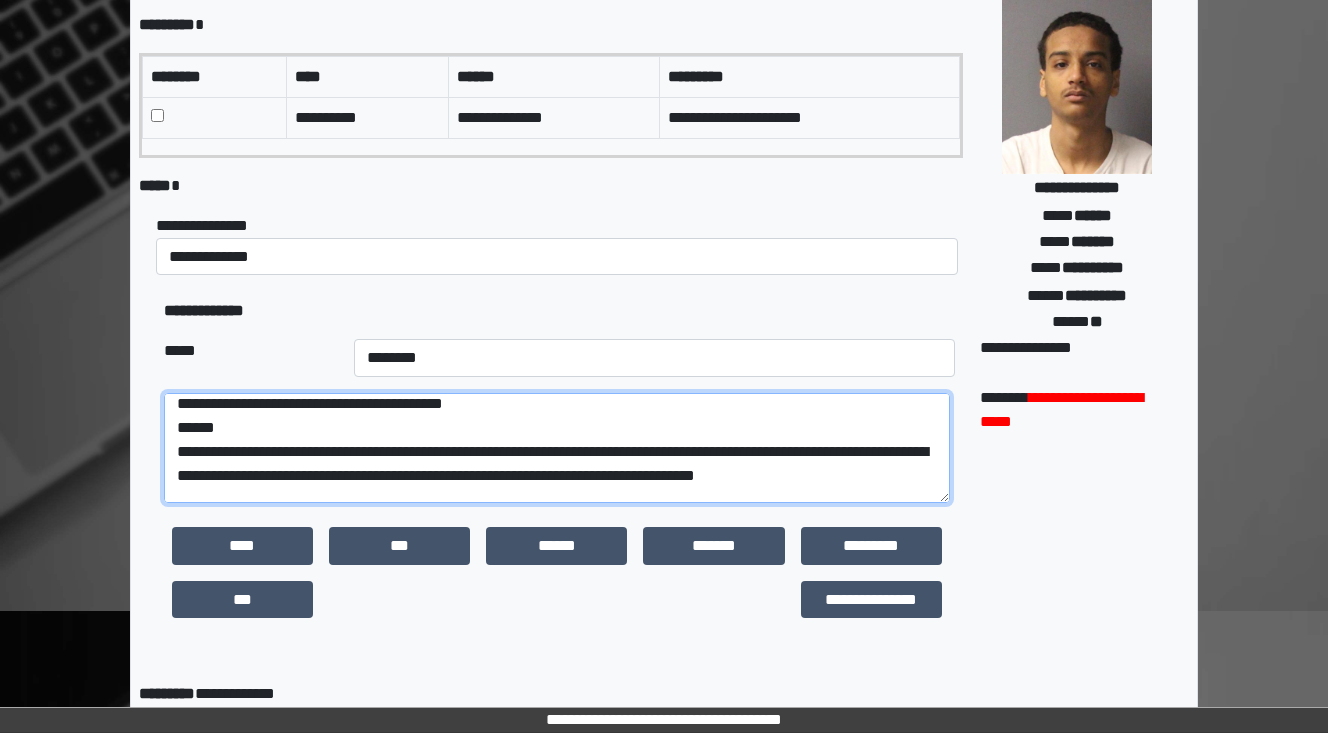 scroll, scrollTop: 40, scrollLeft: 0, axis: vertical 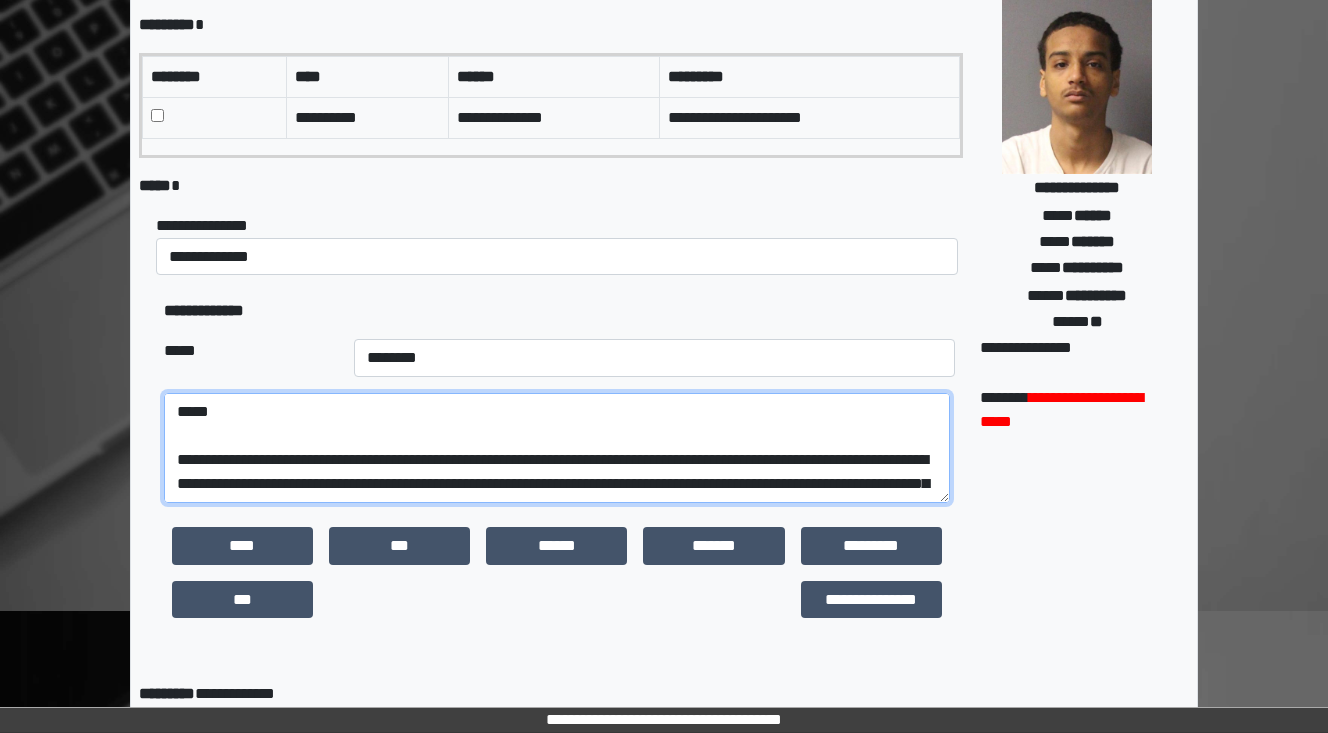 drag, startPoint x: 580, startPoint y: 456, endPoint x: 509, endPoint y: 464, distance: 71.44928 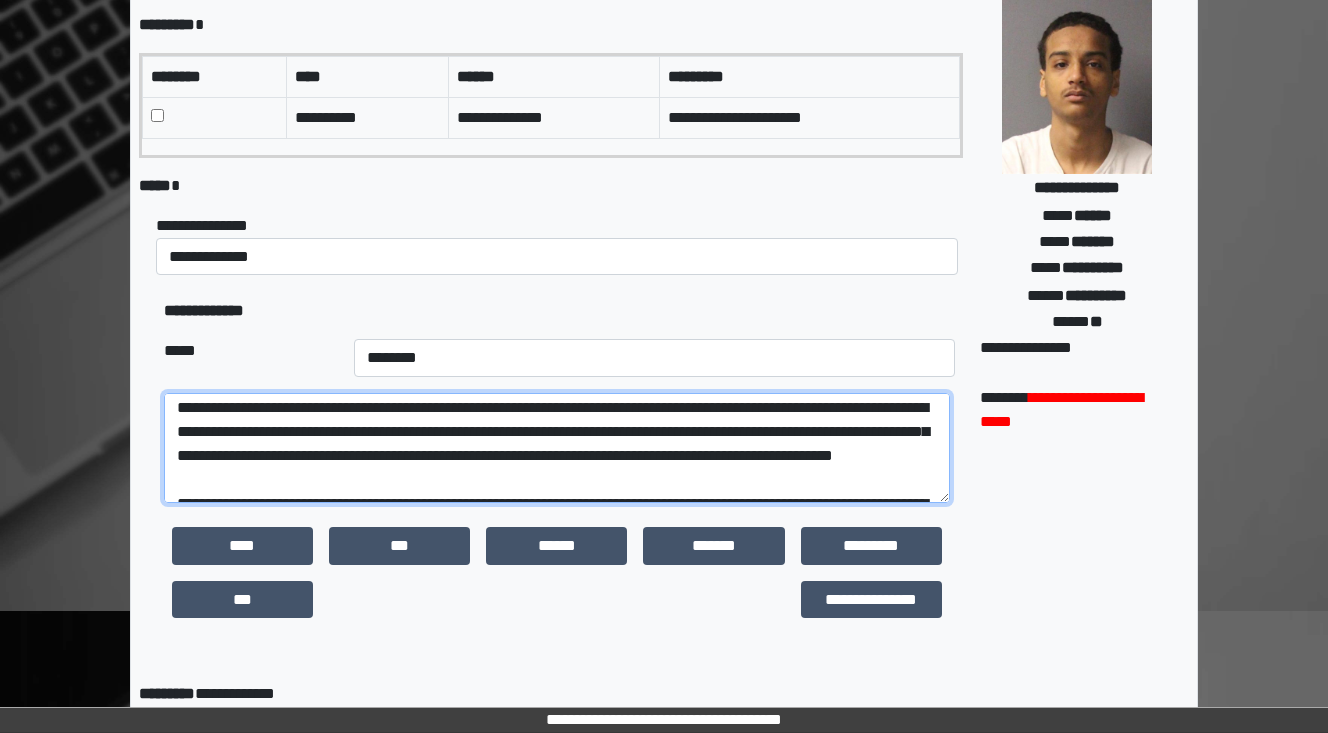 scroll, scrollTop: 248, scrollLeft: 0, axis: vertical 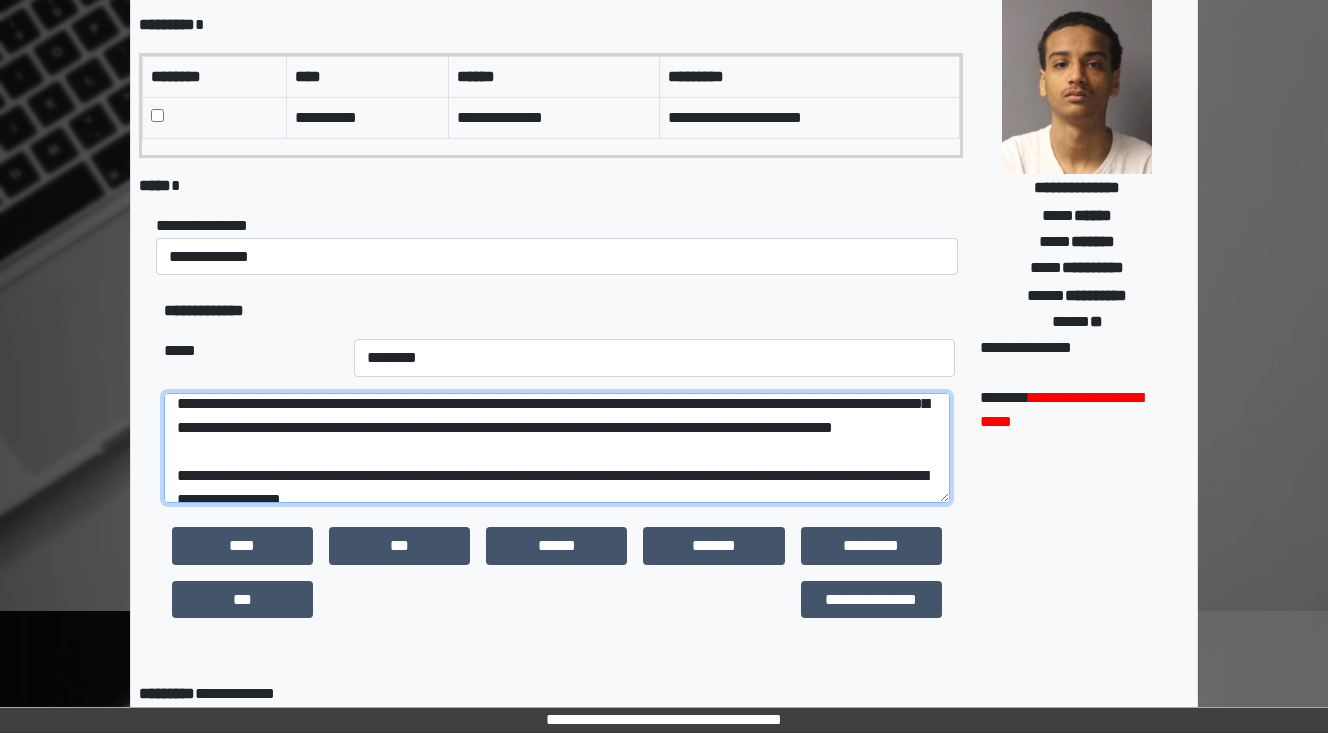click at bounding box center (557, 448) 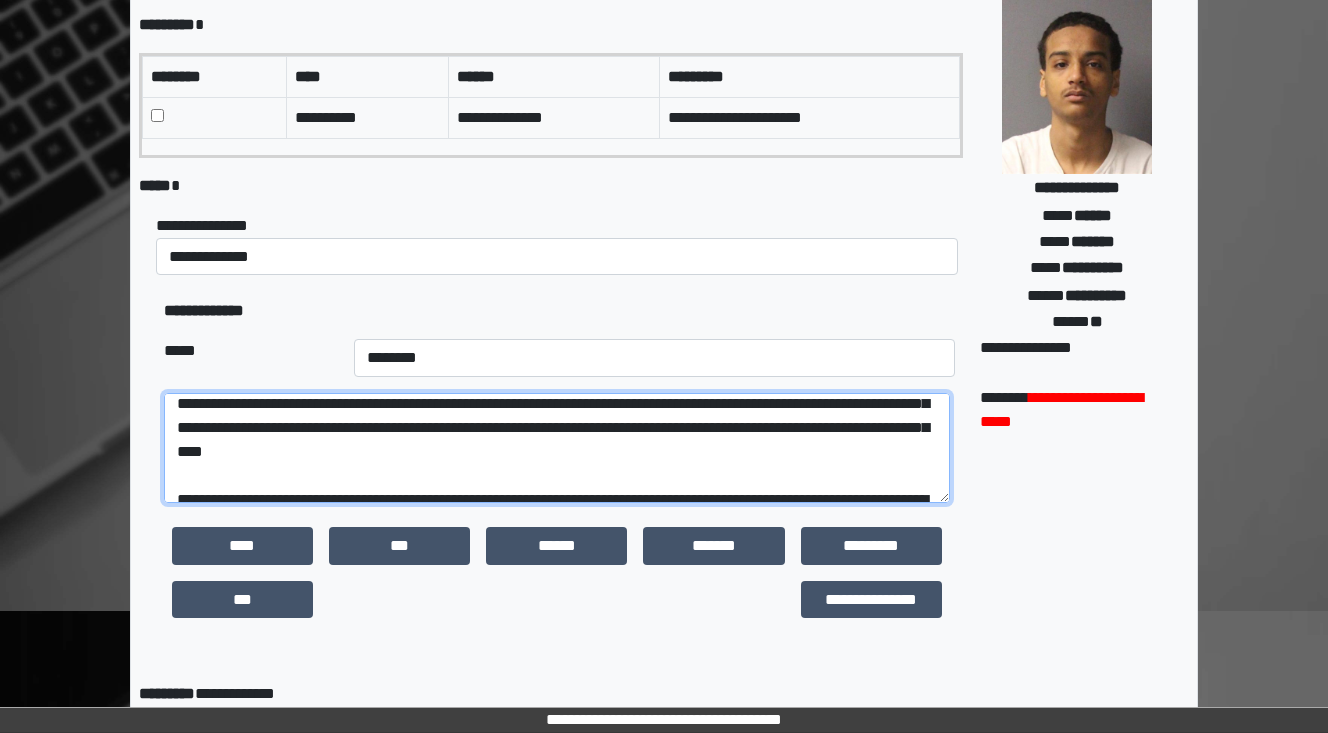 click at bounding box center [557, 448] 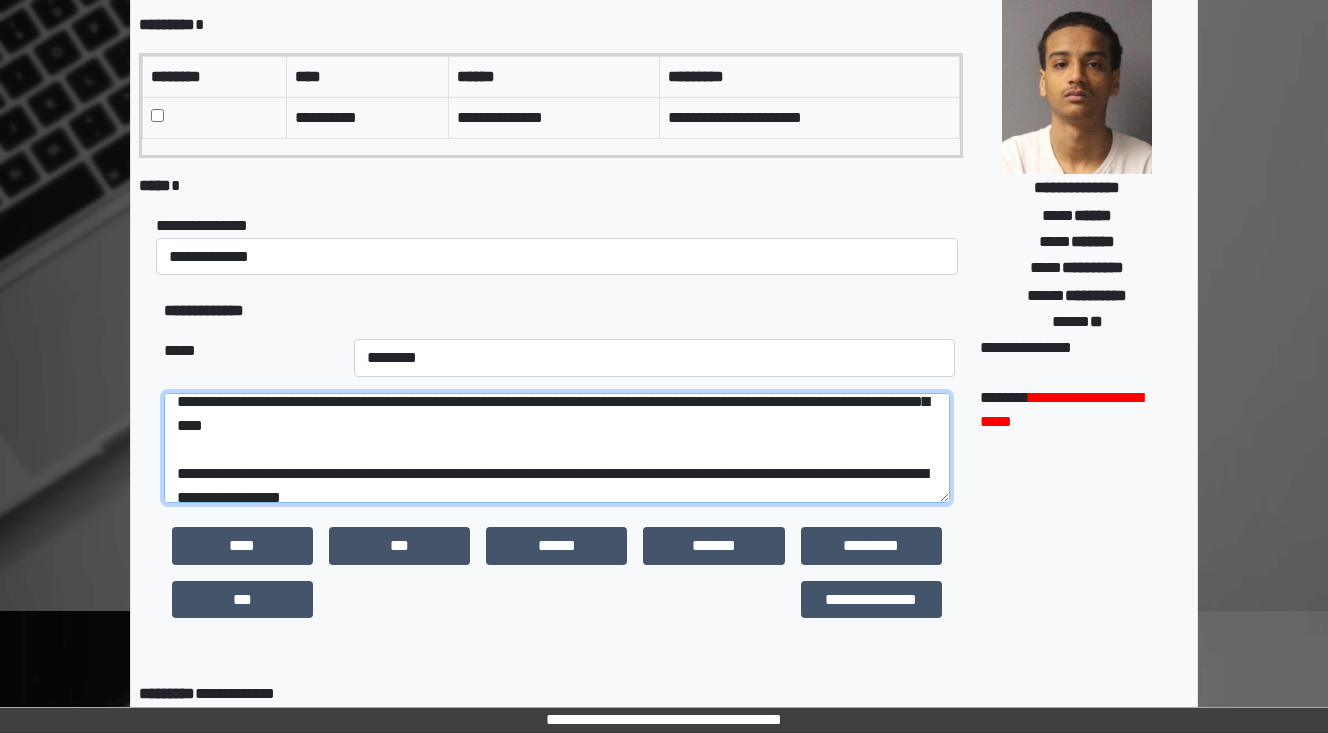 scroll, scrollTop: 288, scrollLeft: 0, axis: vertical 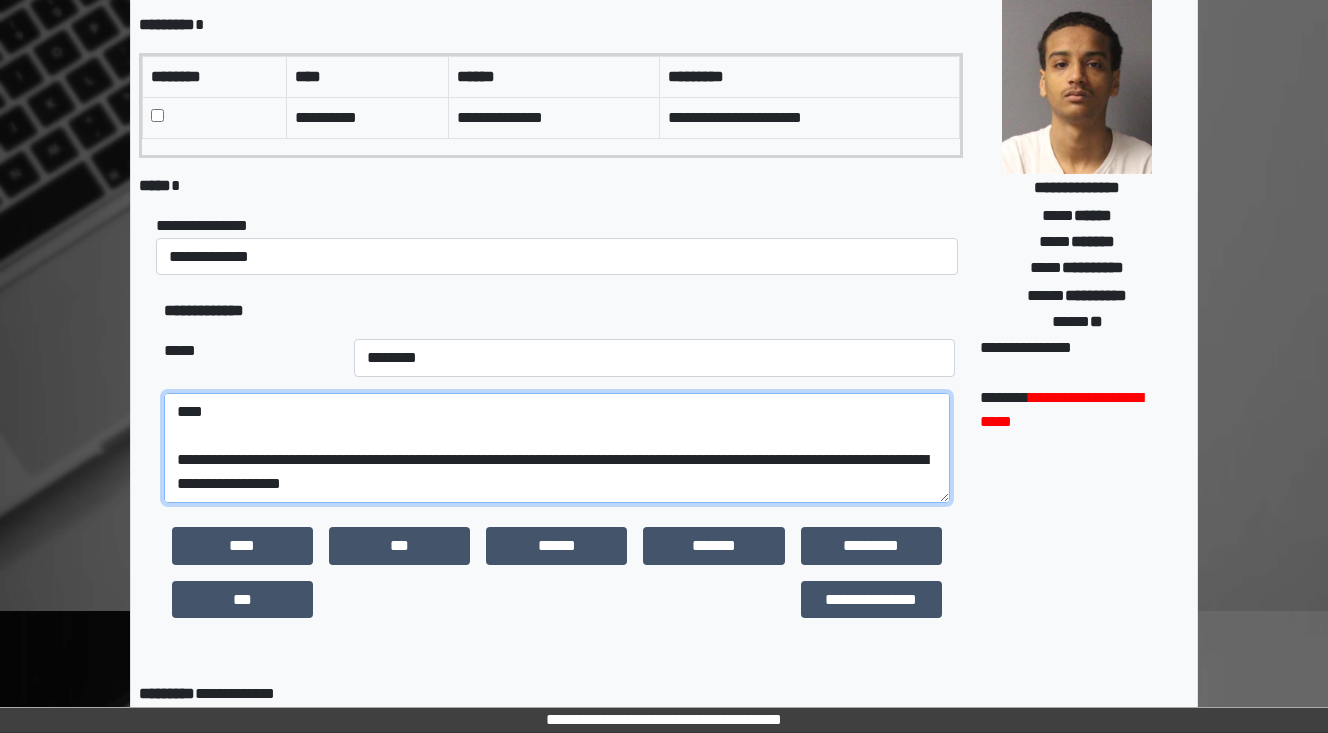 click at bounding box center (557, 448) 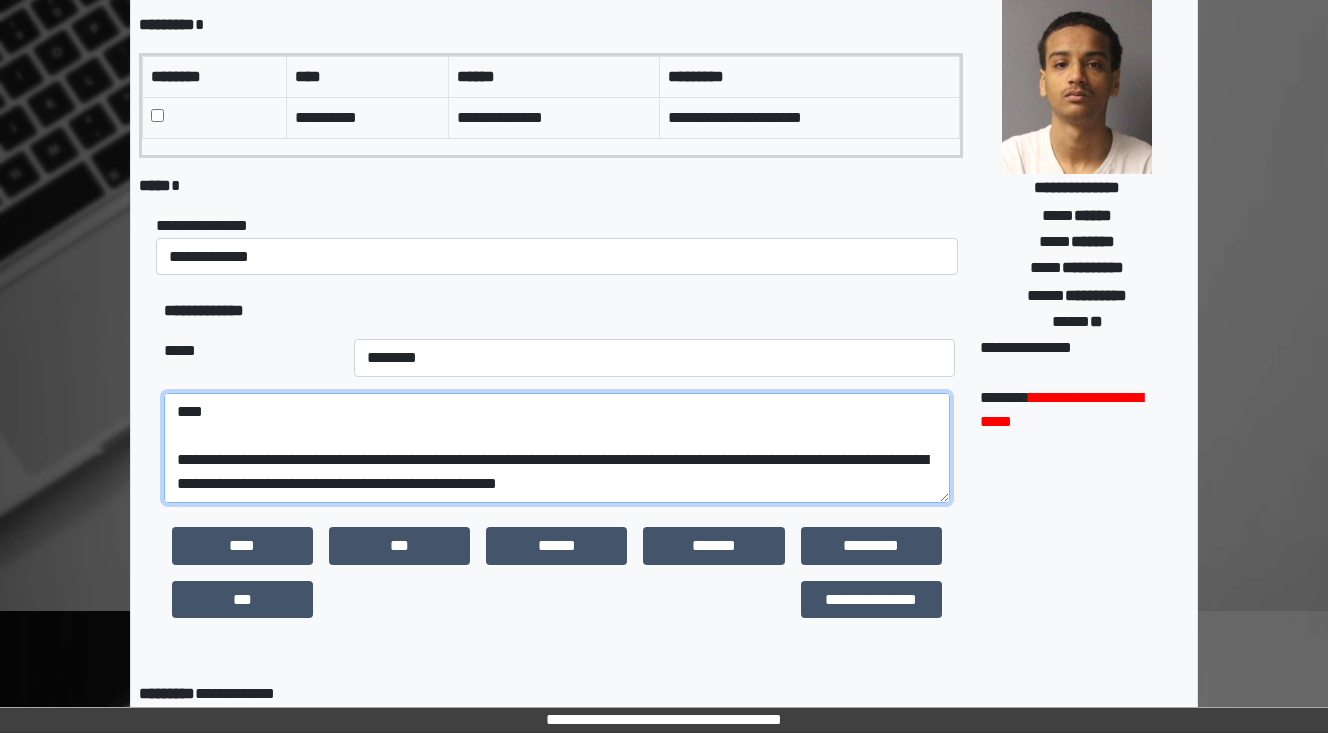 click at bounding box center (557, 448) 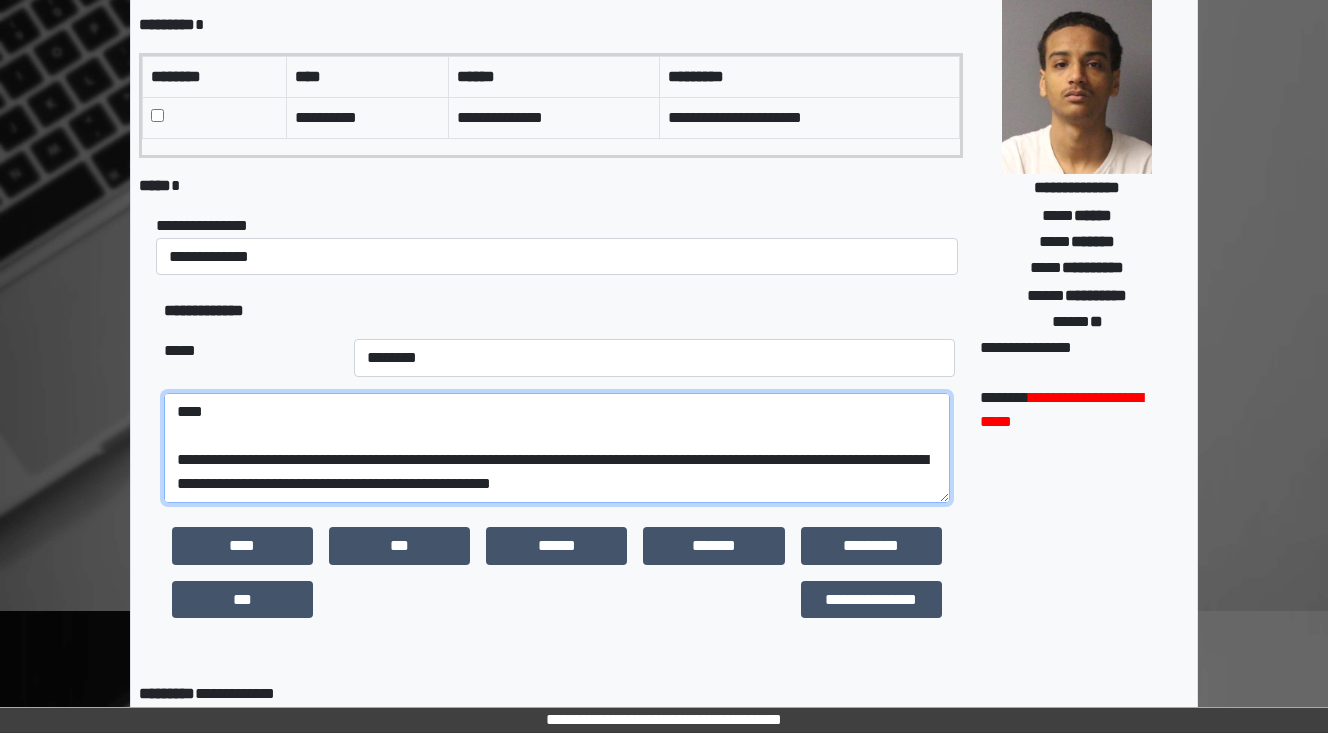 click at bounding box center [557, 448] 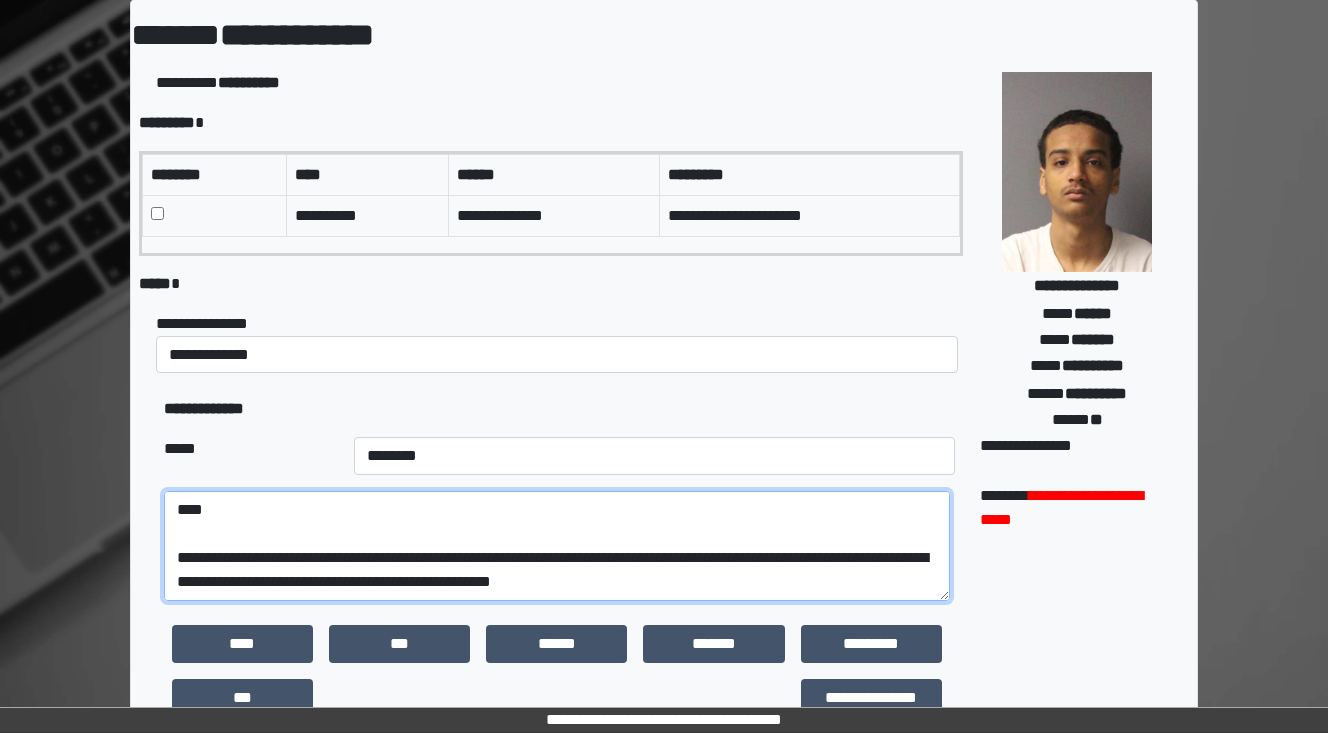 scroll, scrollTop: 72, scrollLeft: 0, axis: vertical 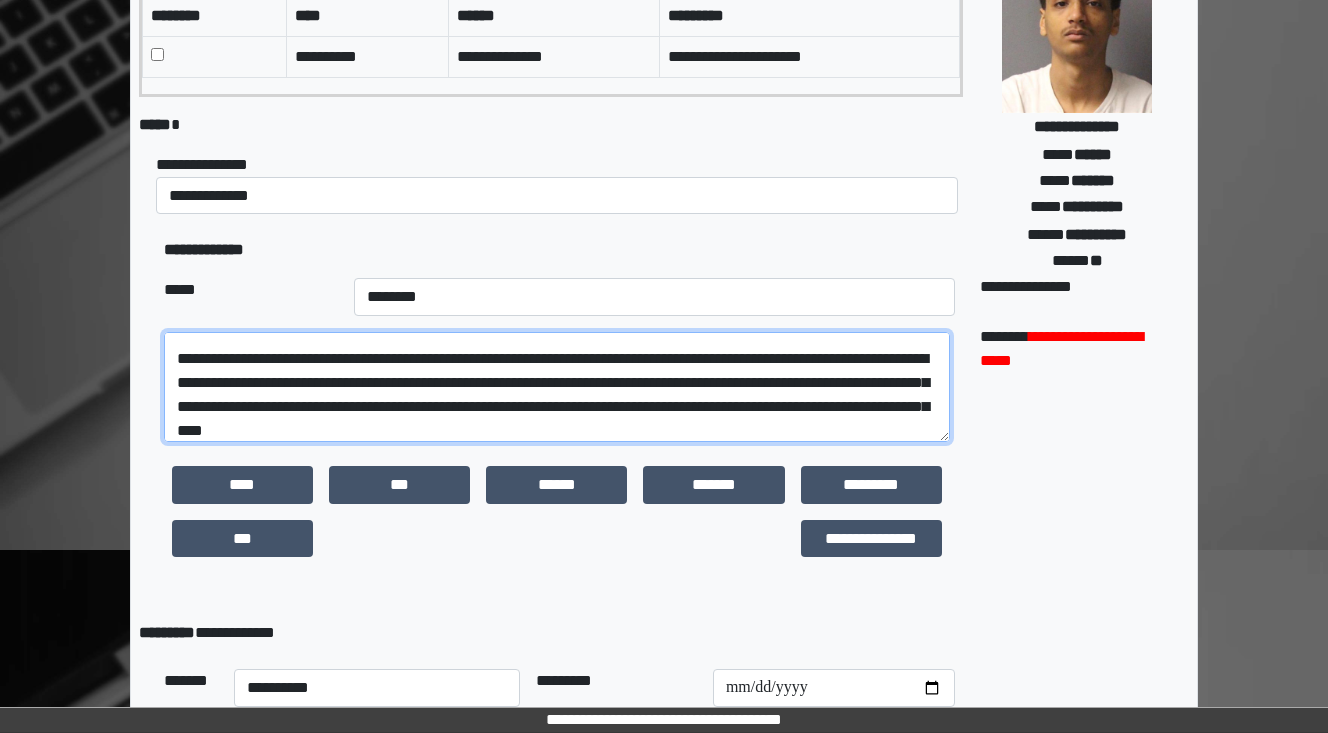 click at bounding box center (557, 387) 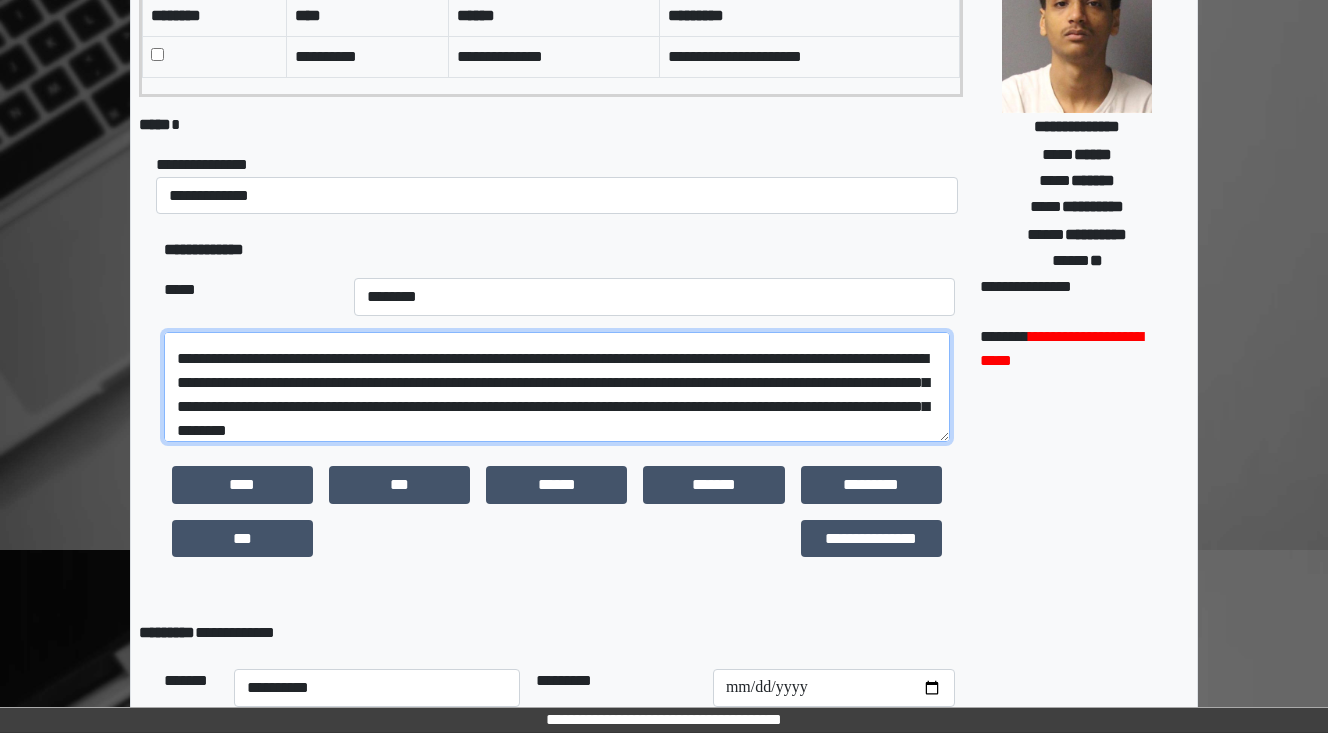 click at bounding box center [557, 387] 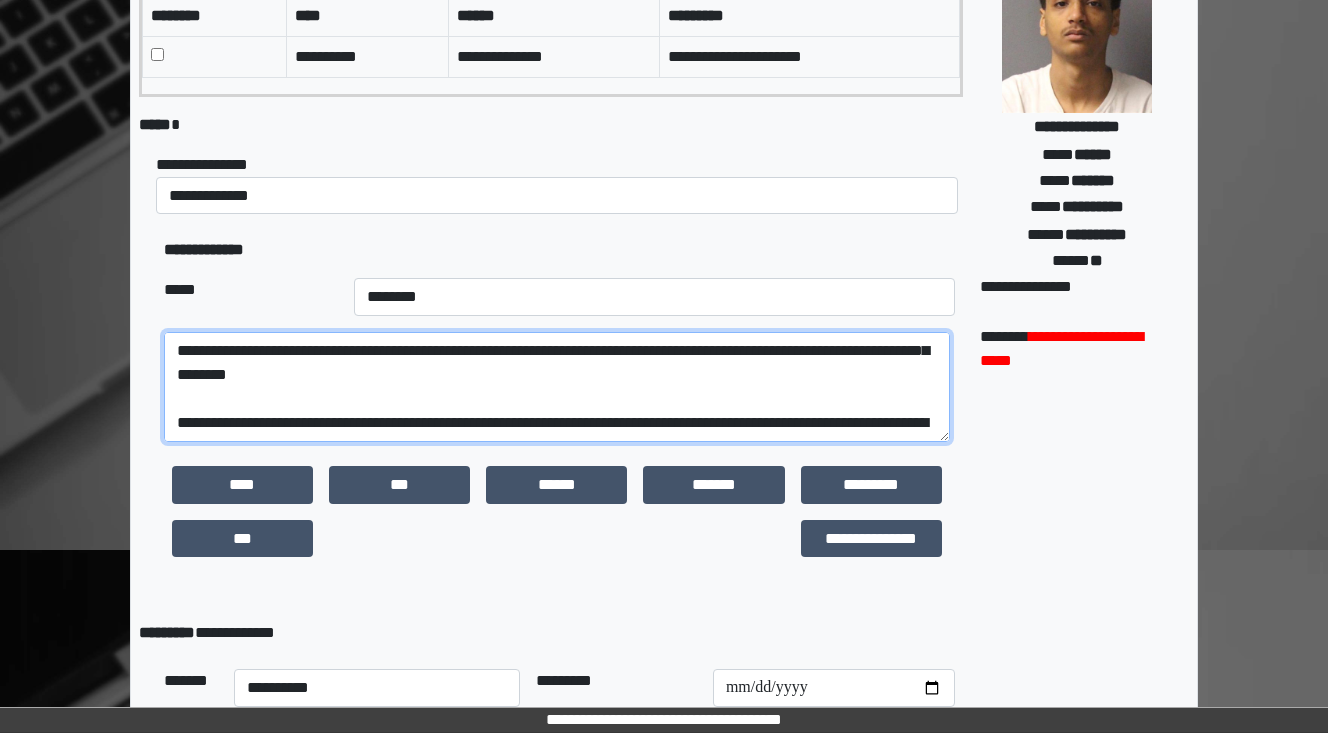 scroll, scrollTop: 288, scrollLeft: 0, axis: vertical 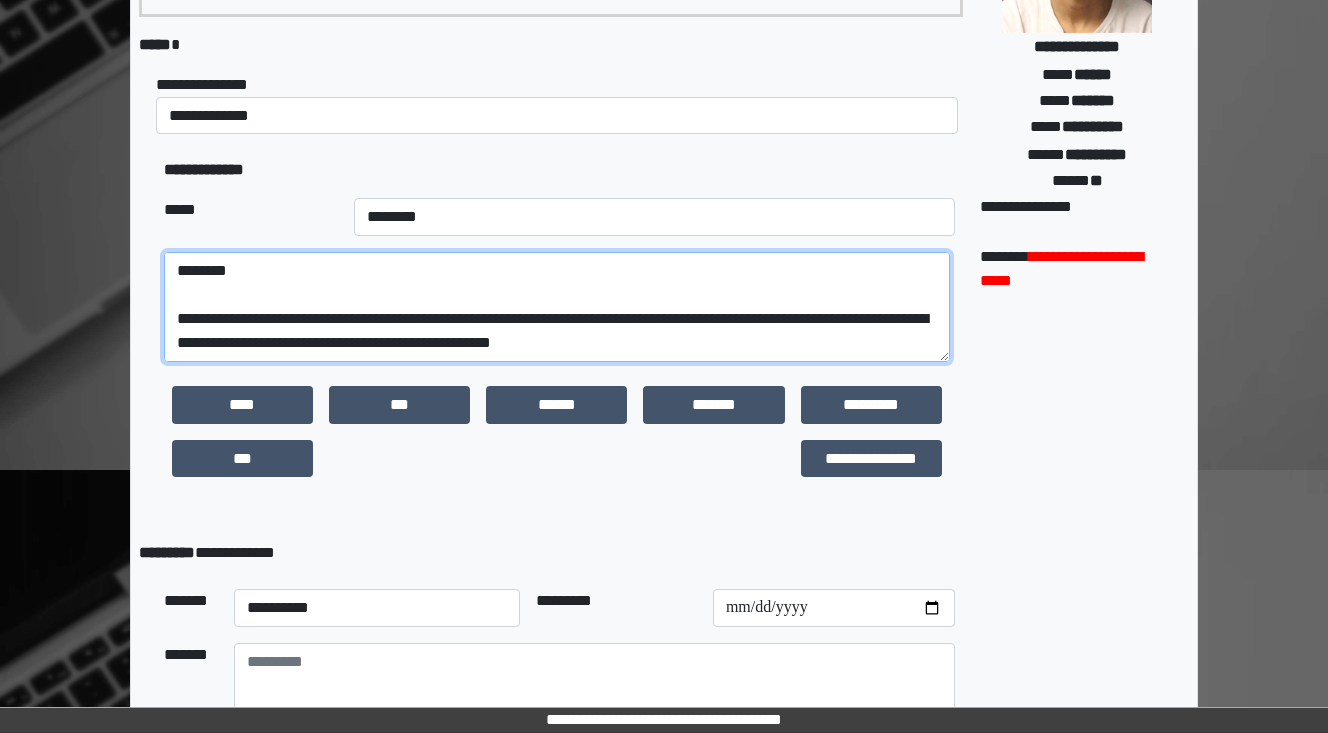 click at bounding box center (557, 307) 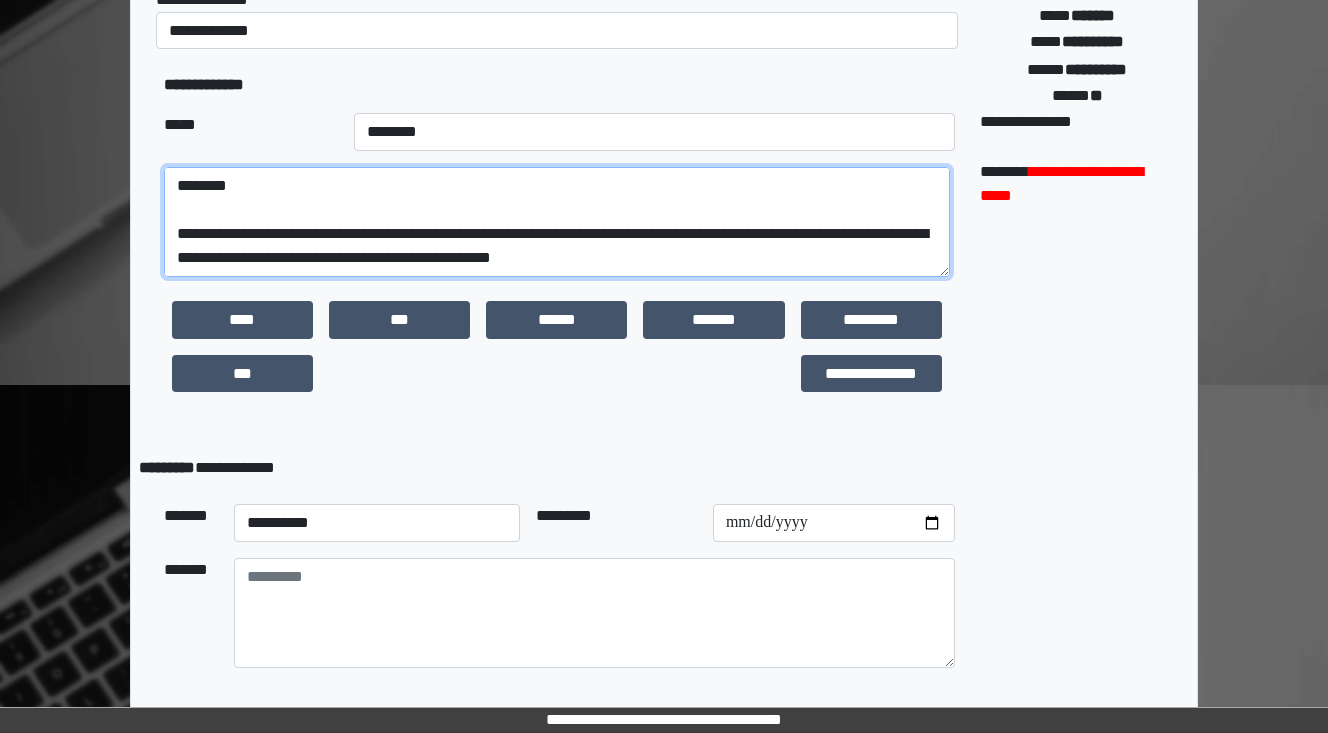 scroll, scrollTop: 472, scrollLeft: 0, axis: vertical 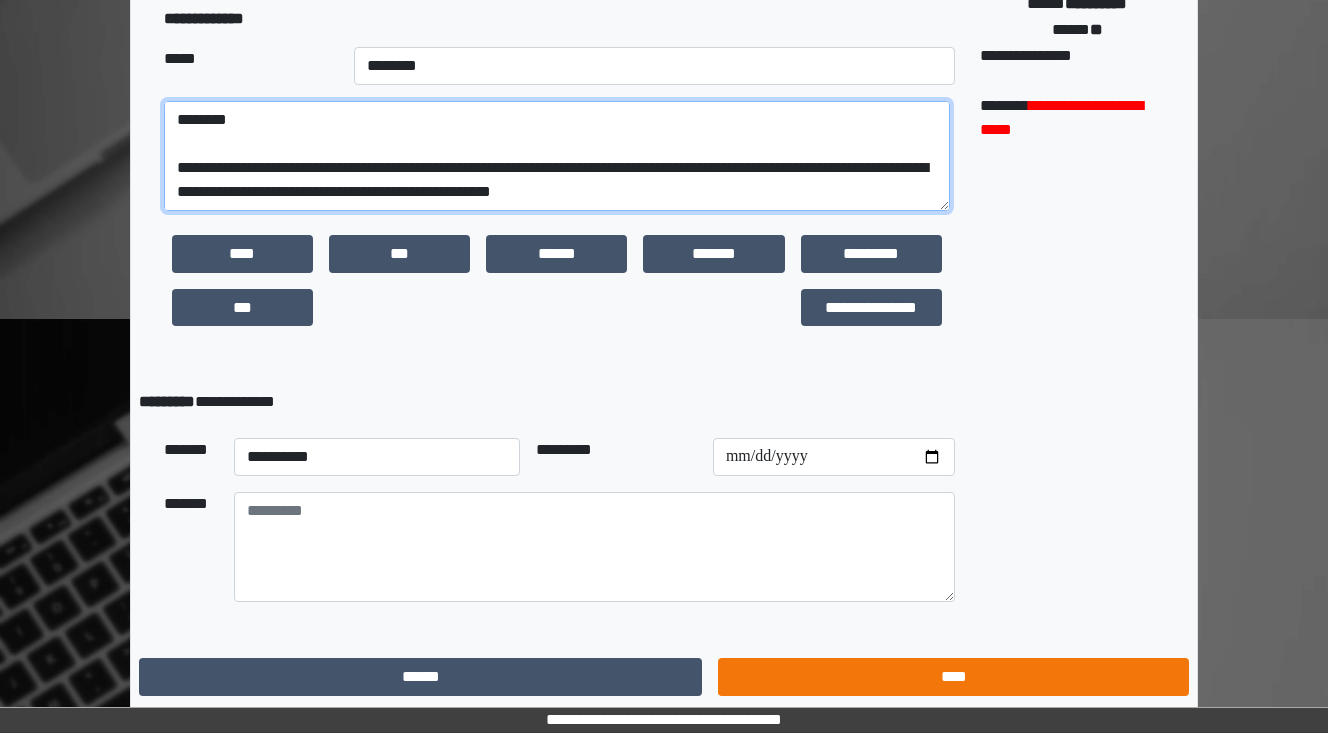 type on "**********" 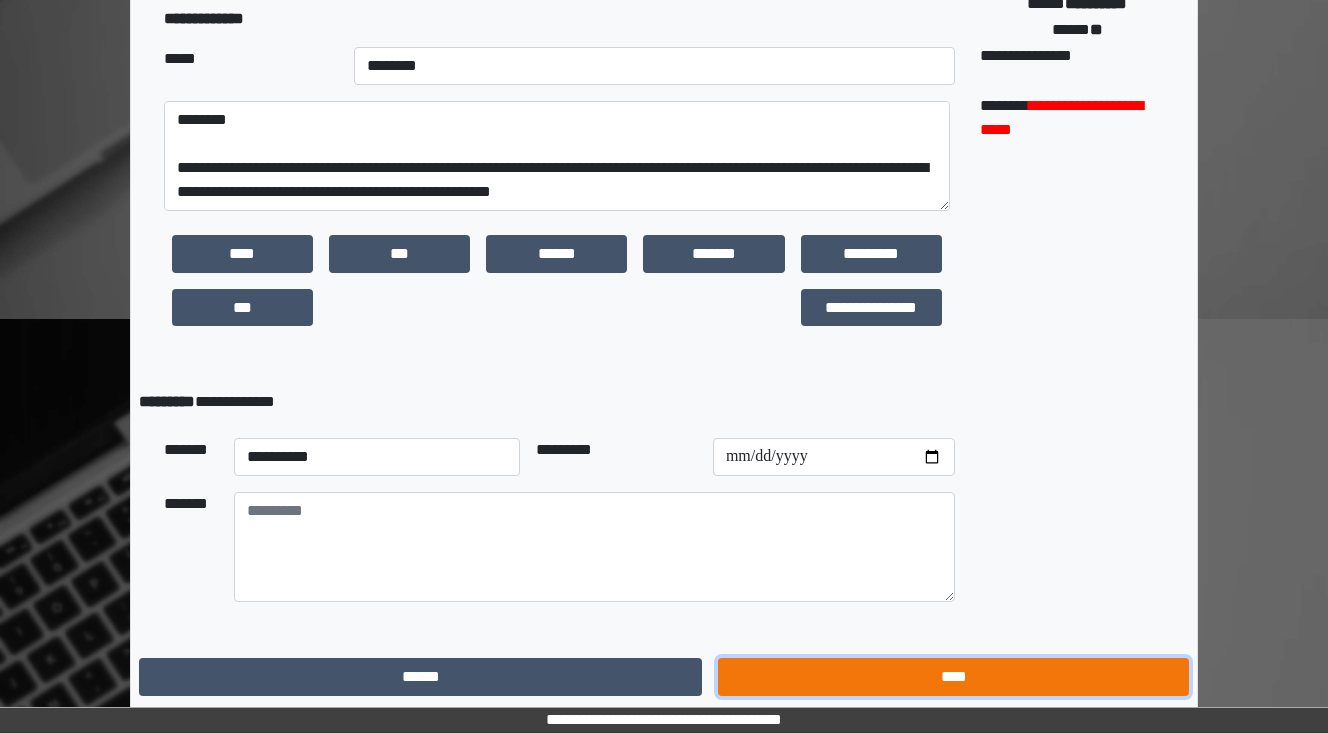 click on "****" at bounding box center (953, 677) 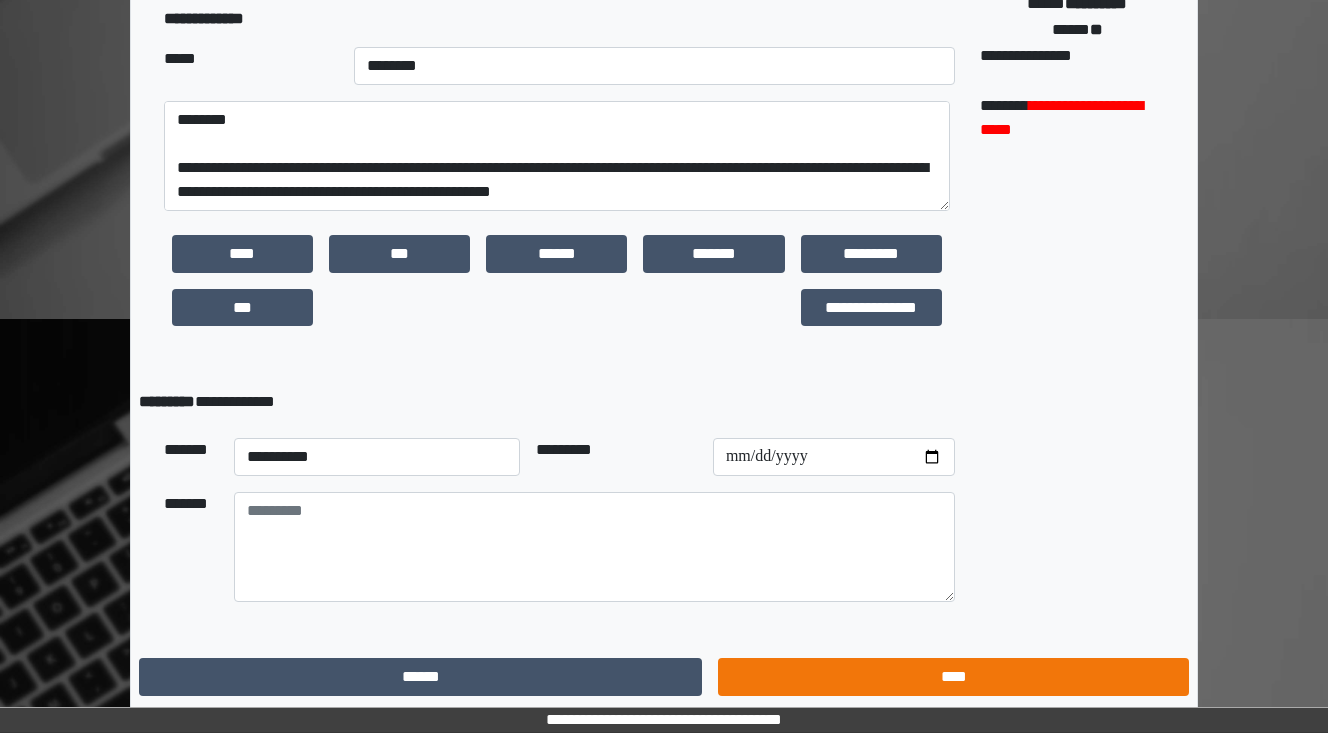 scroll, scrollTop: 0, scrollLeft: 0, axis: both 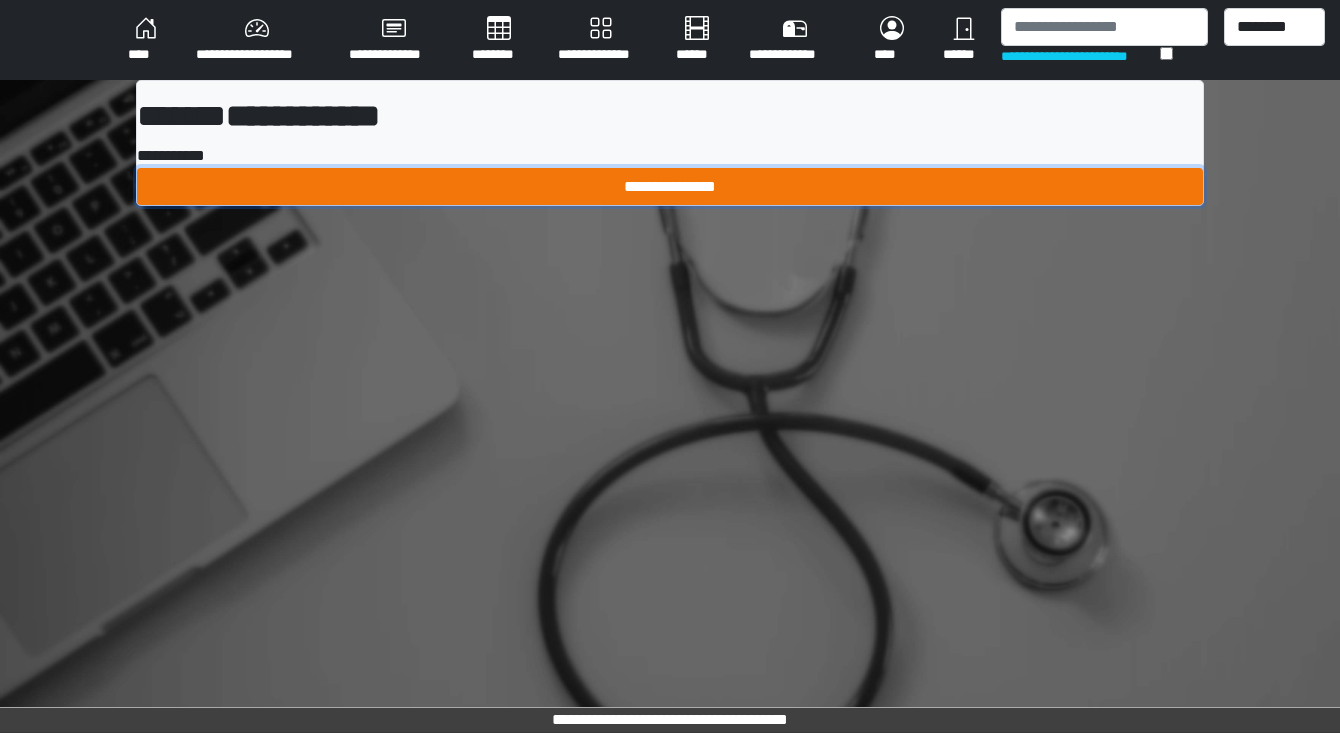 click on "**********" at bounding box center [670, 187] 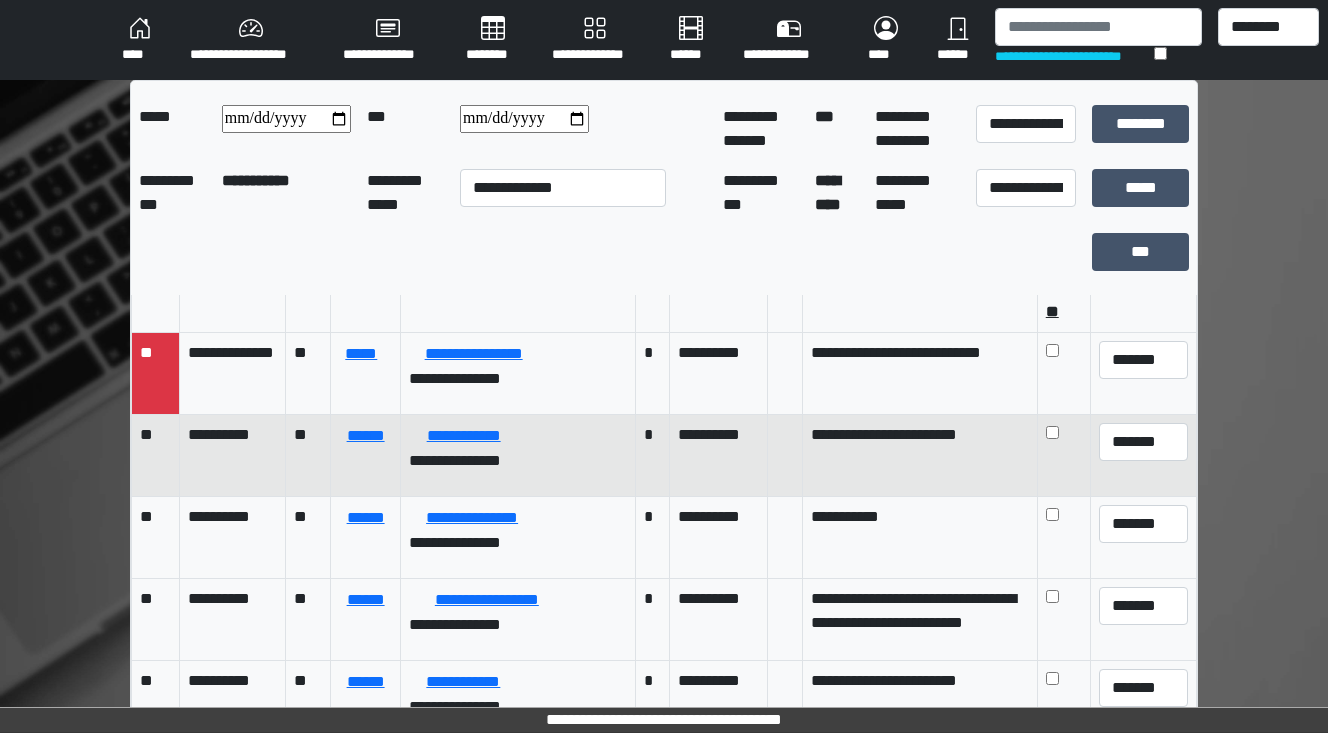 scroll, scrollTop: 80, scrollLeft: 0, axis: vertical 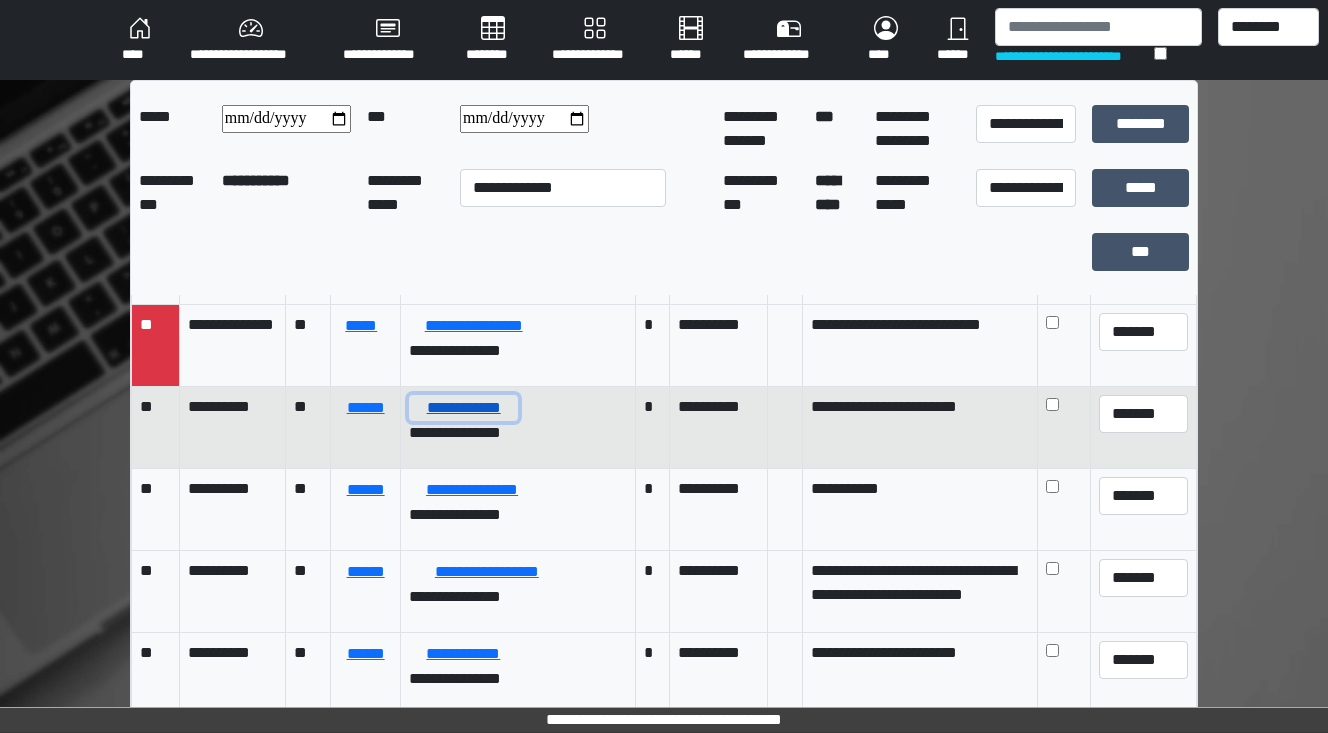 click on "**********" at bounding box center [463, 408] 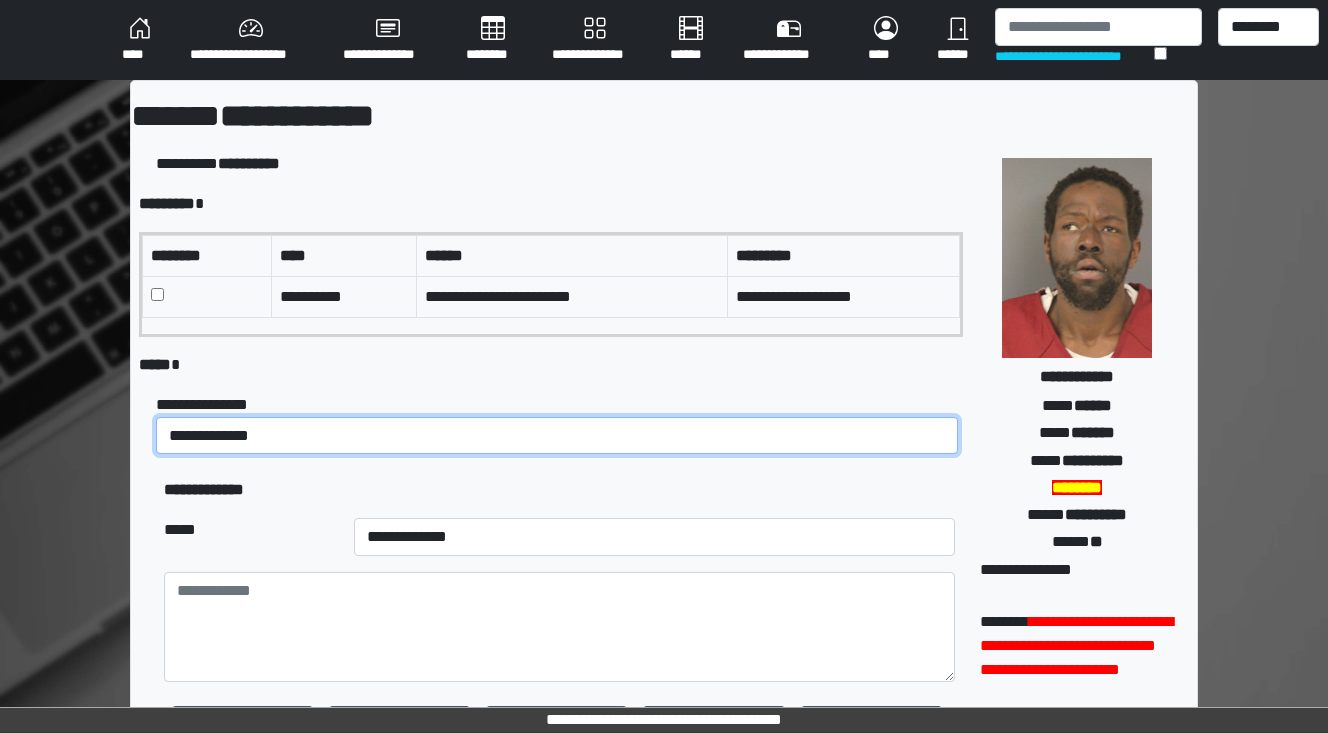 click on "**********" at bounding box center [557, 436] 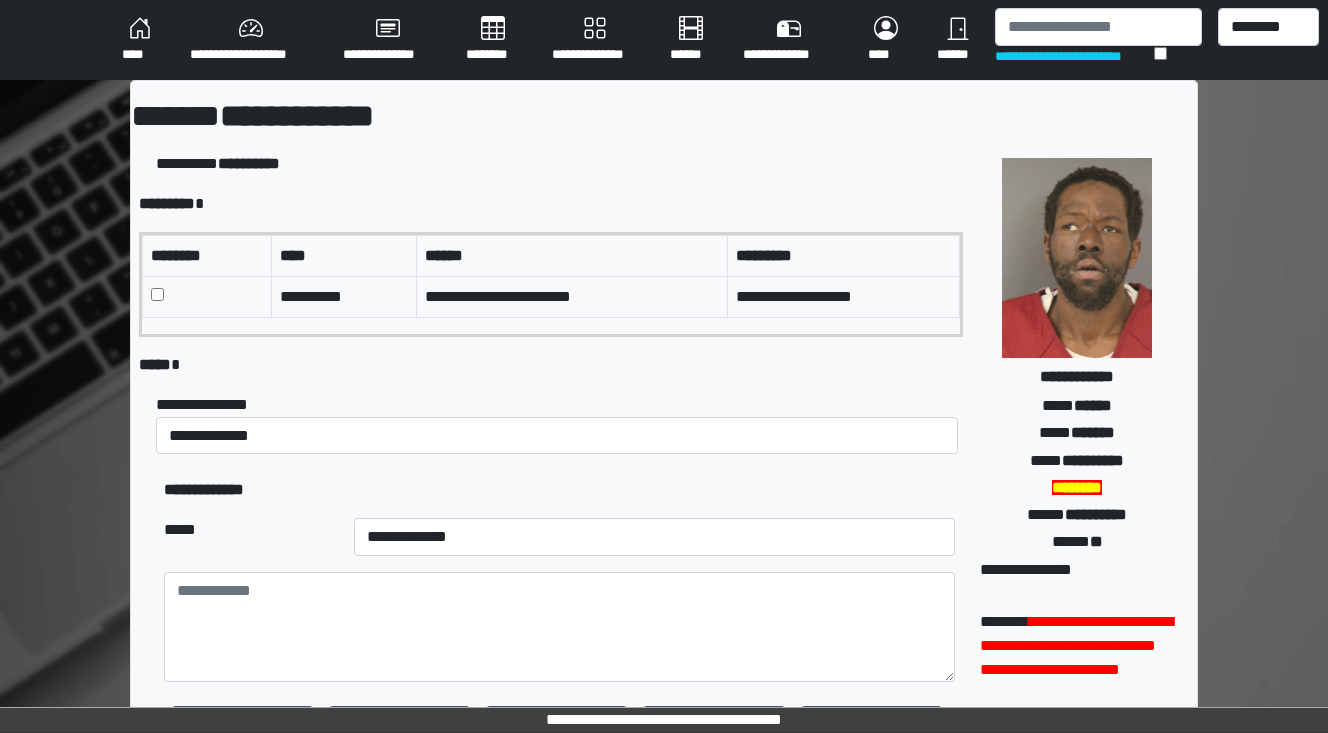 click on "***** *" at bounding box center (551, 365) 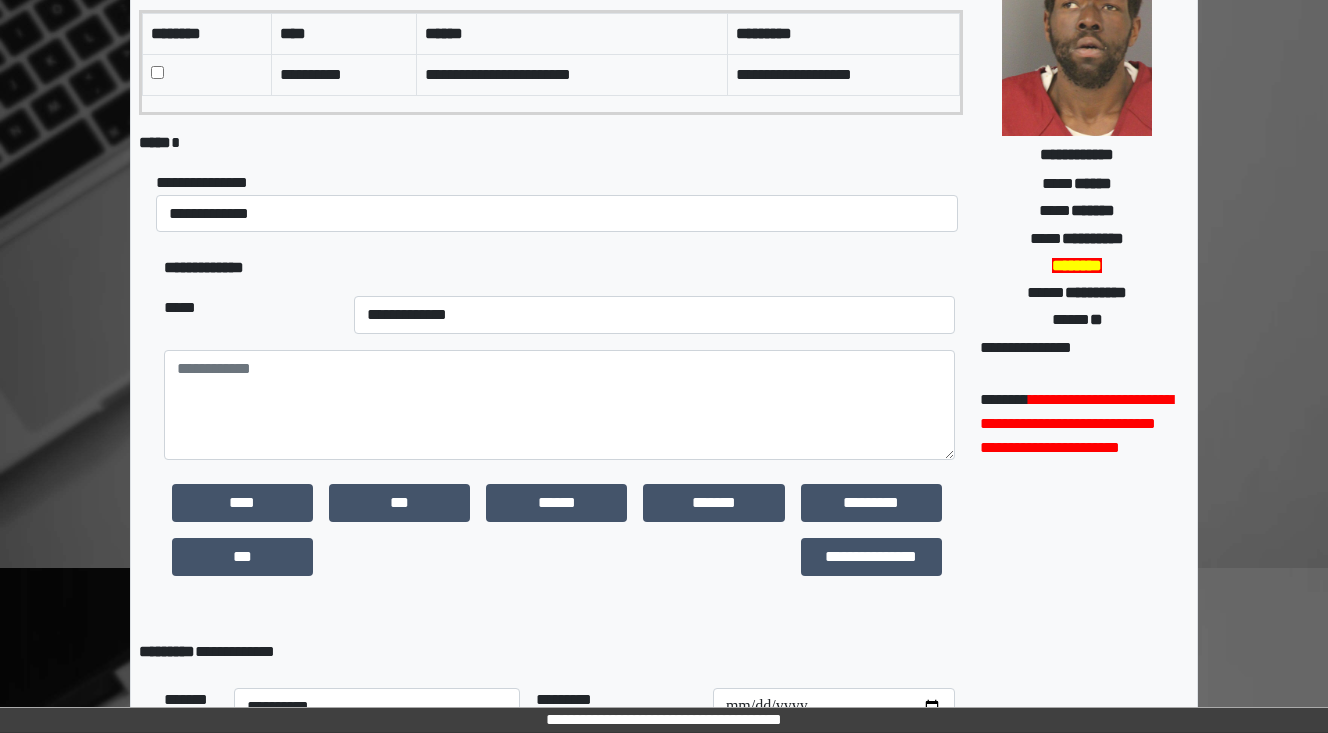 scroll, scrollTop: 240, scrollLeft: 0, axis: vertical 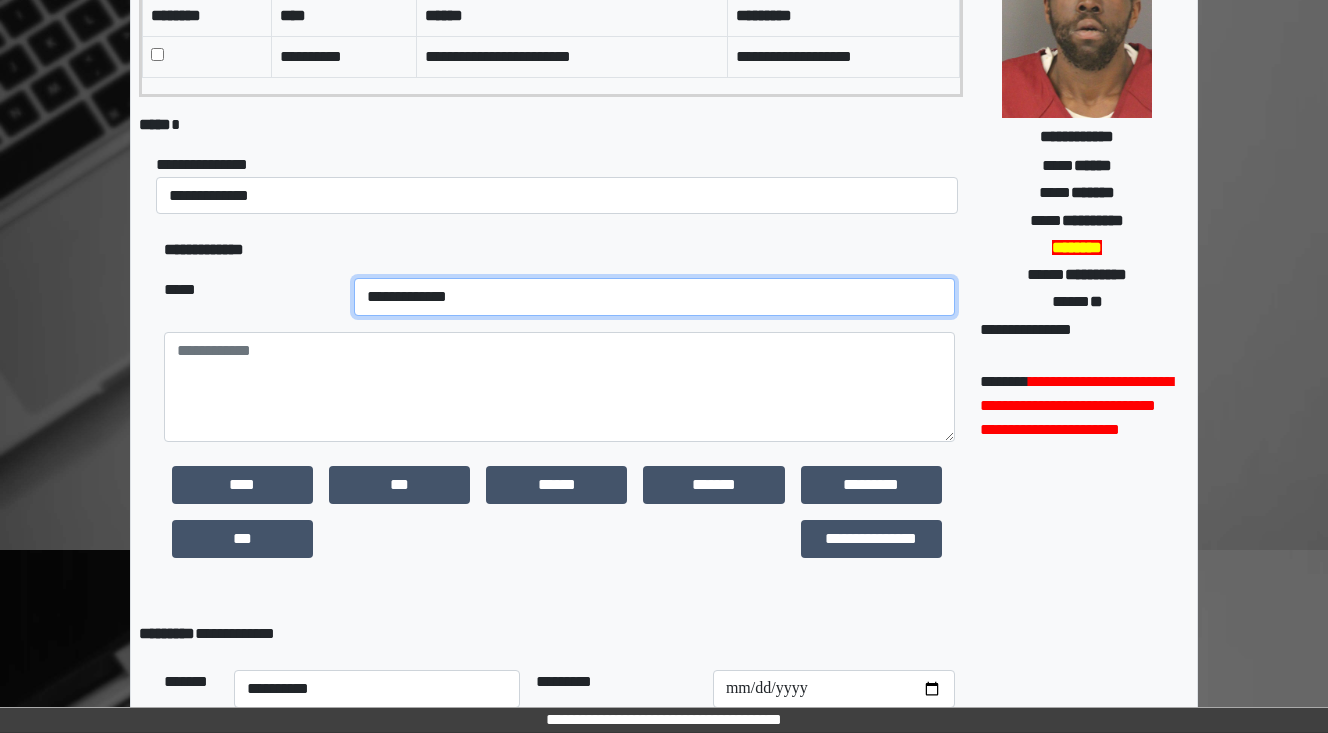 click on "**********" at bounding box center (654, 297) 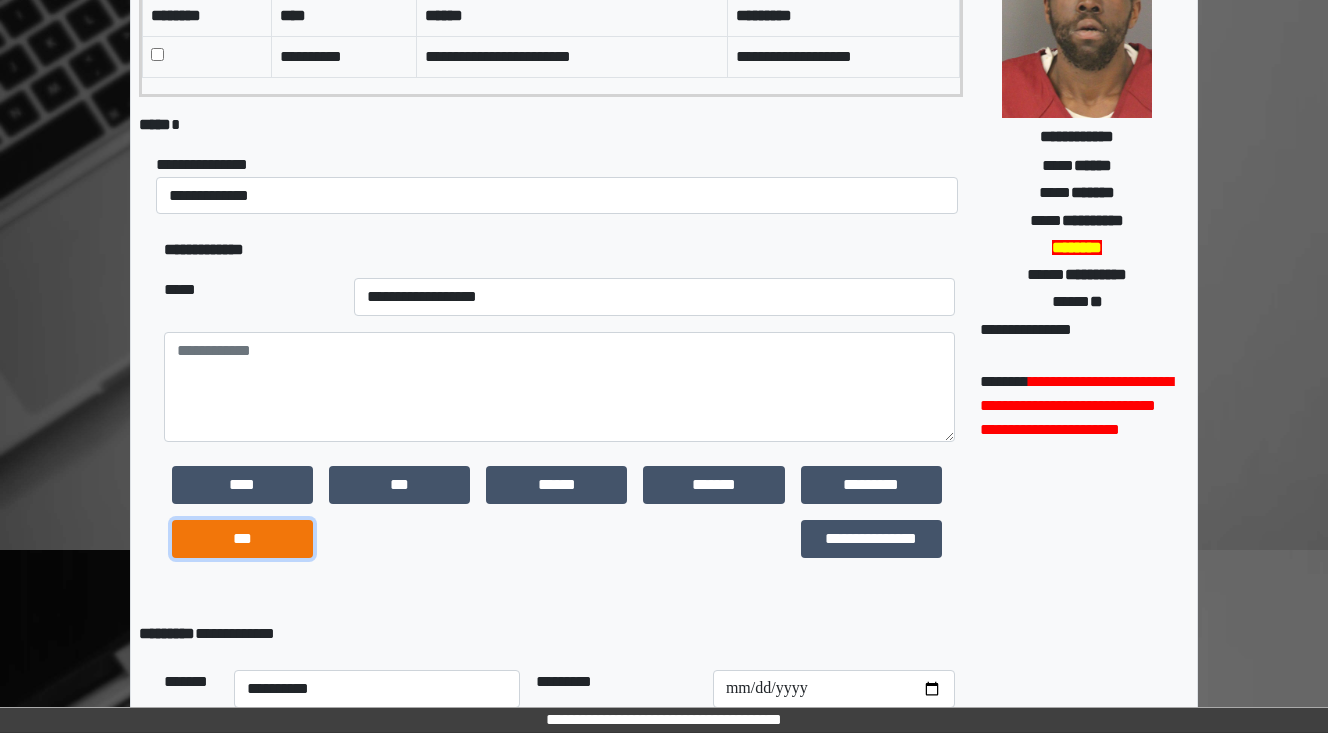 click on "***" at bounding box center [242, 539] 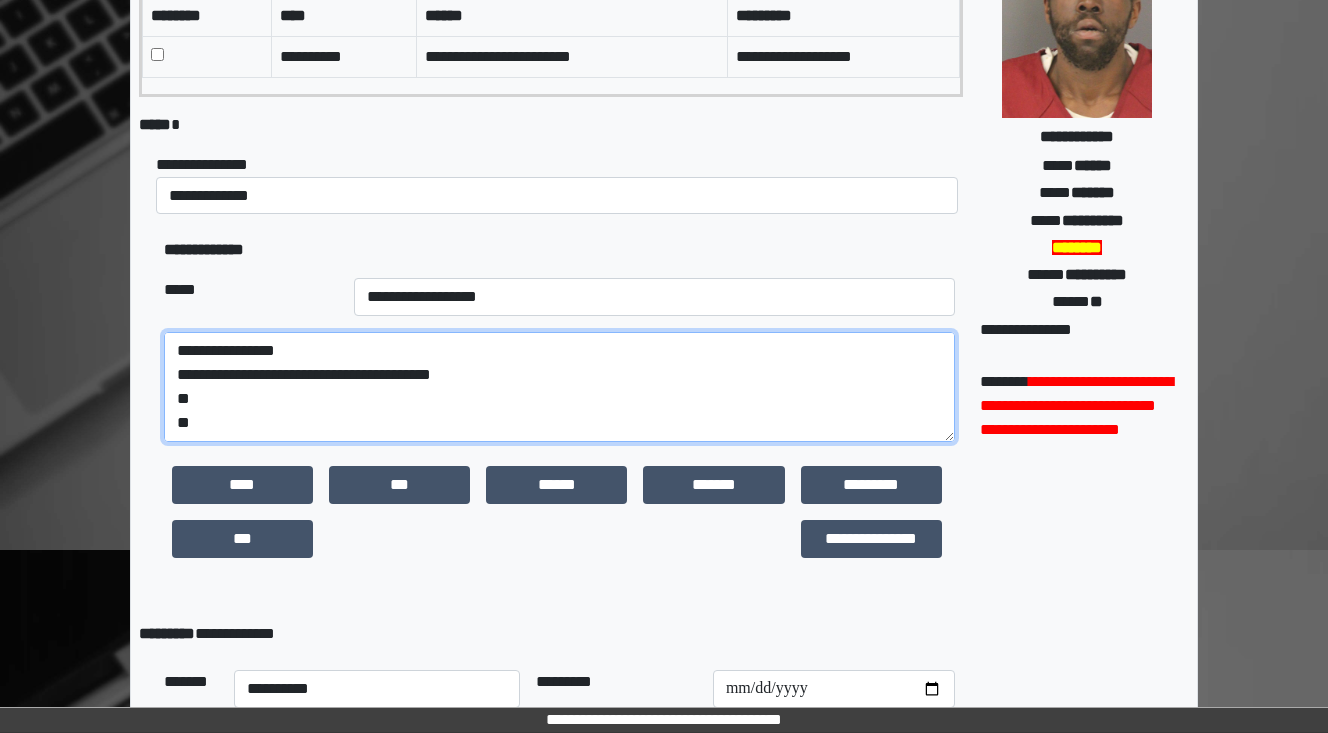 click on "**********" at bounding box center (559, 387) 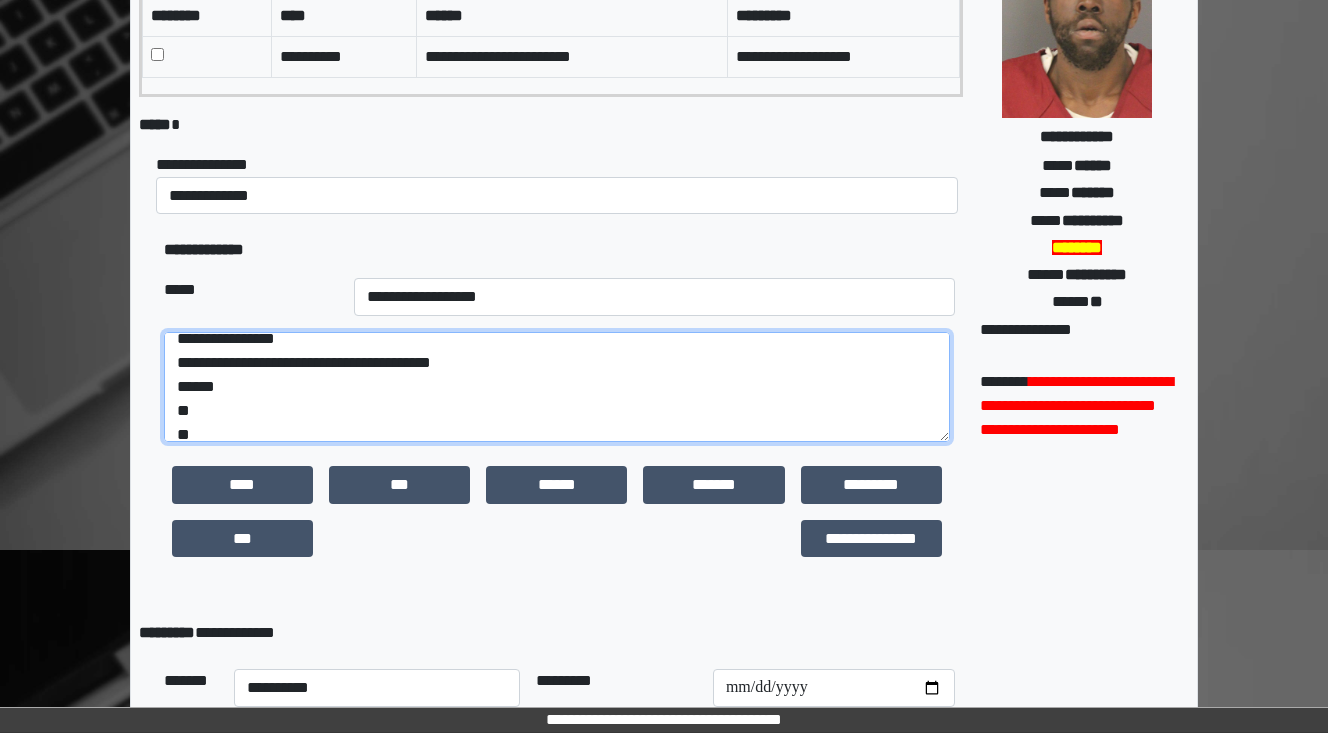 scroll, scrollTop: 48, scrollLeft: 0, axis: vertical 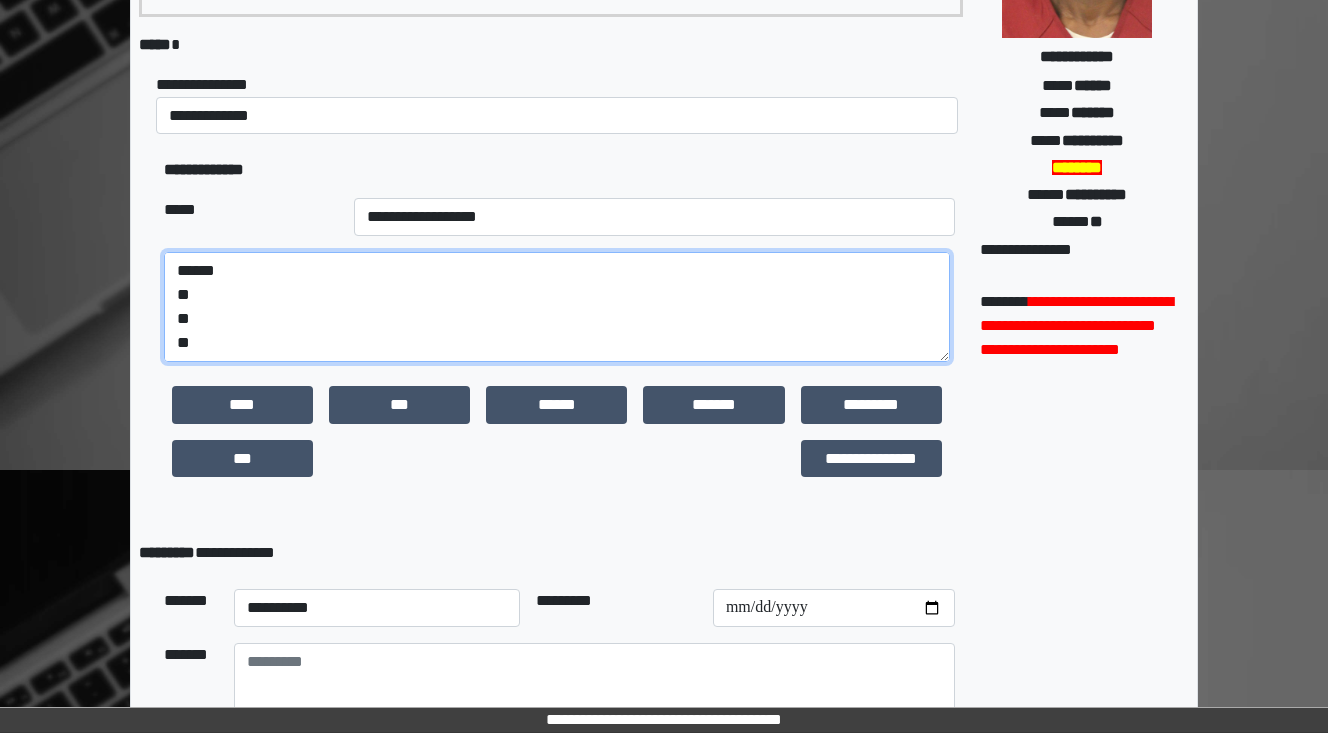 drag, startPoint x: 206, startPoint y: 340, endPoint x: 148, endPoint y: 348, distance: 58.549126 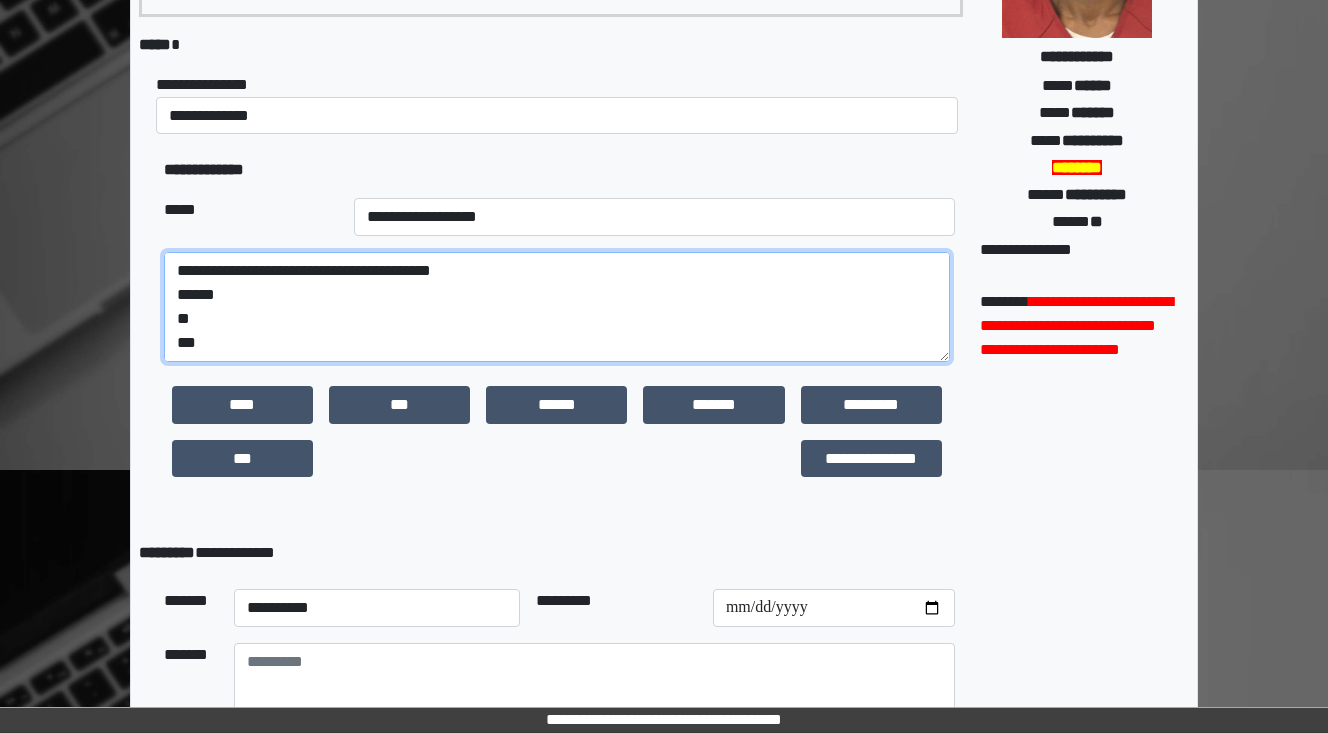 click on "**********" at bounding box center (557, 307) 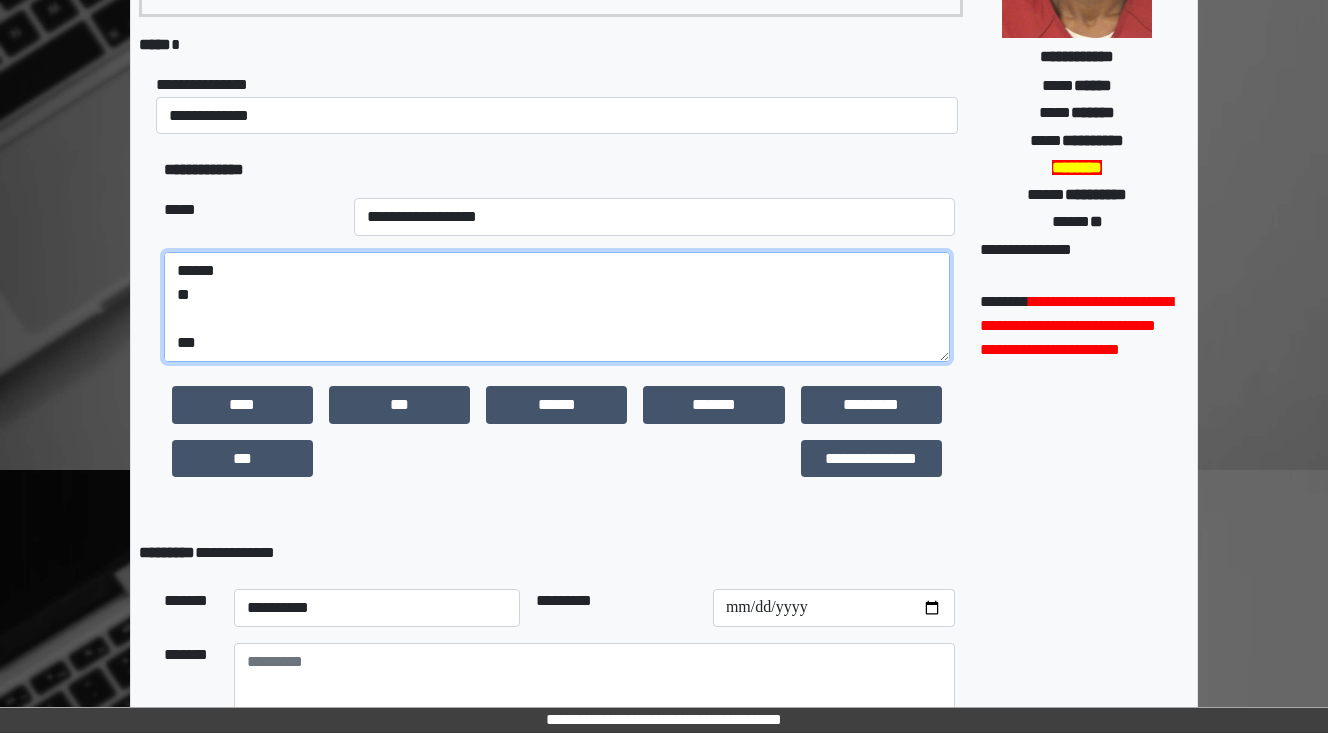 click on "**********" at bounding box center [557, 307] 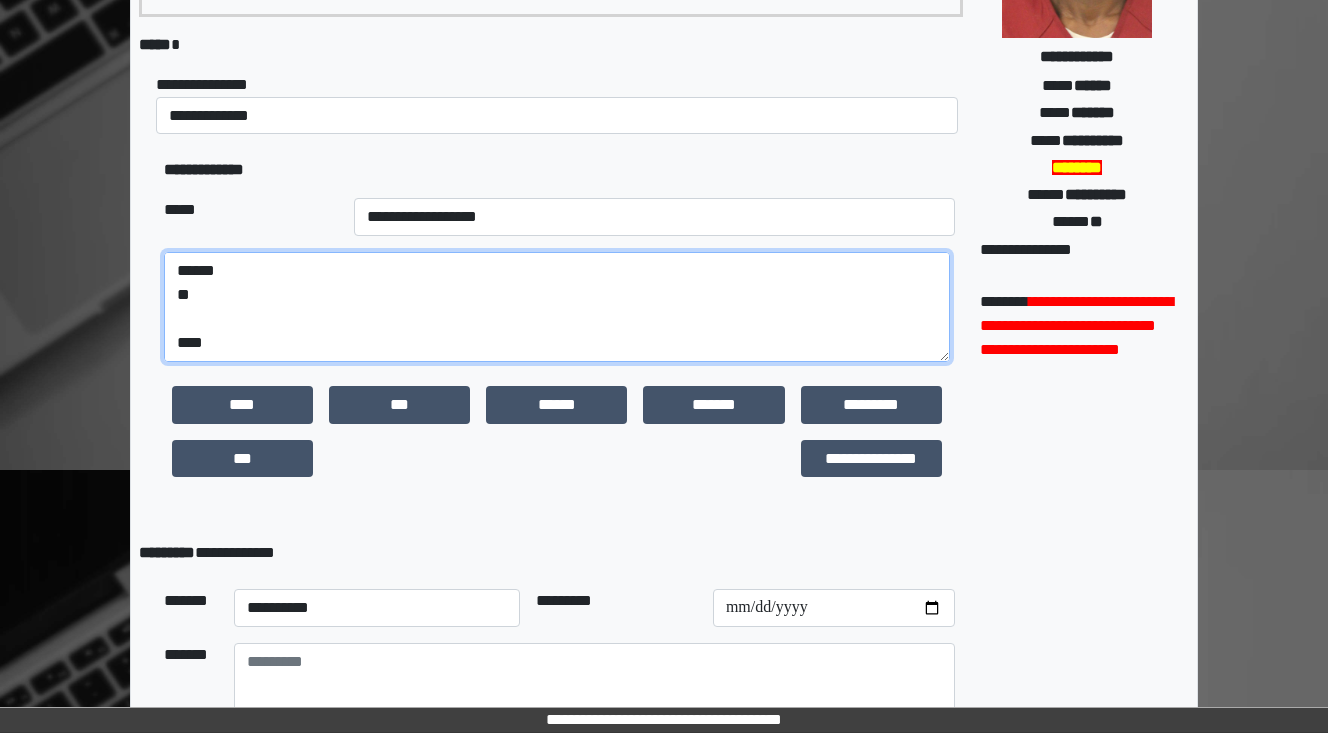 paste on "**********" 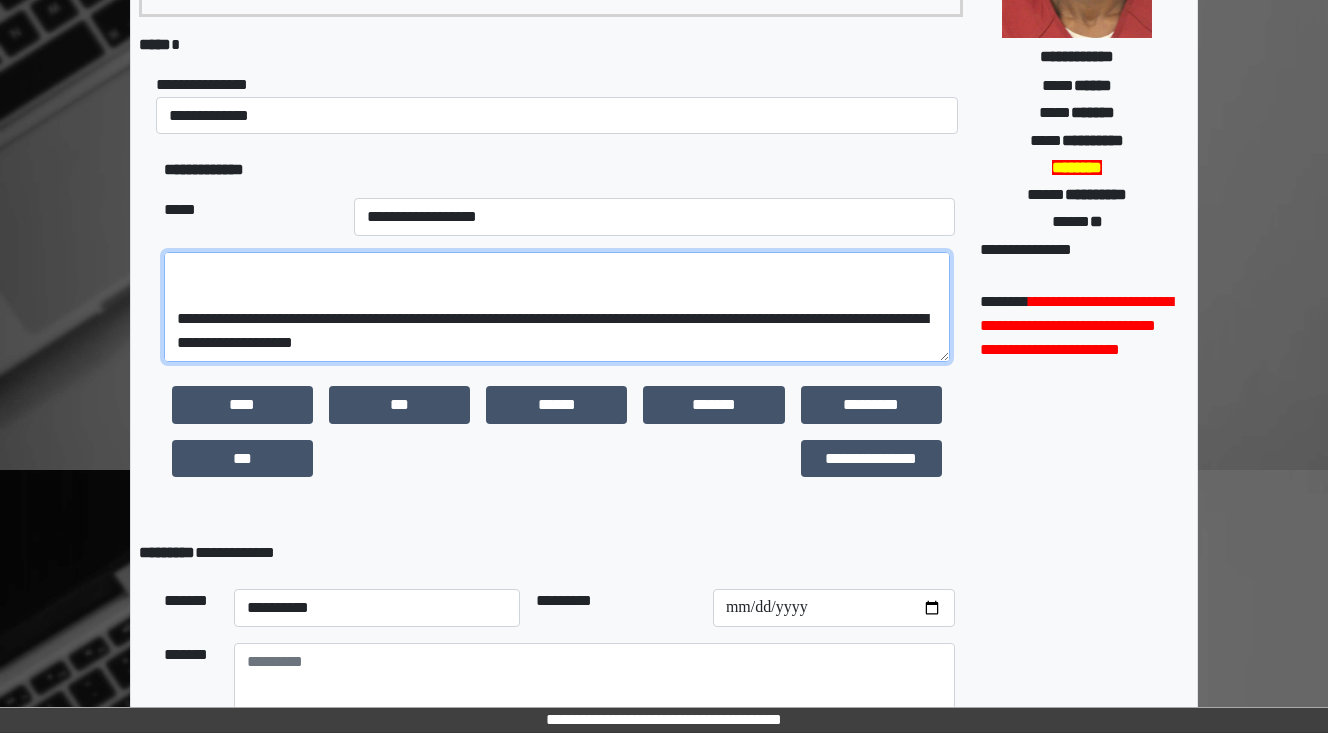 scroll, scrollTop: 288, scrollLeft: 0, axis: vertical 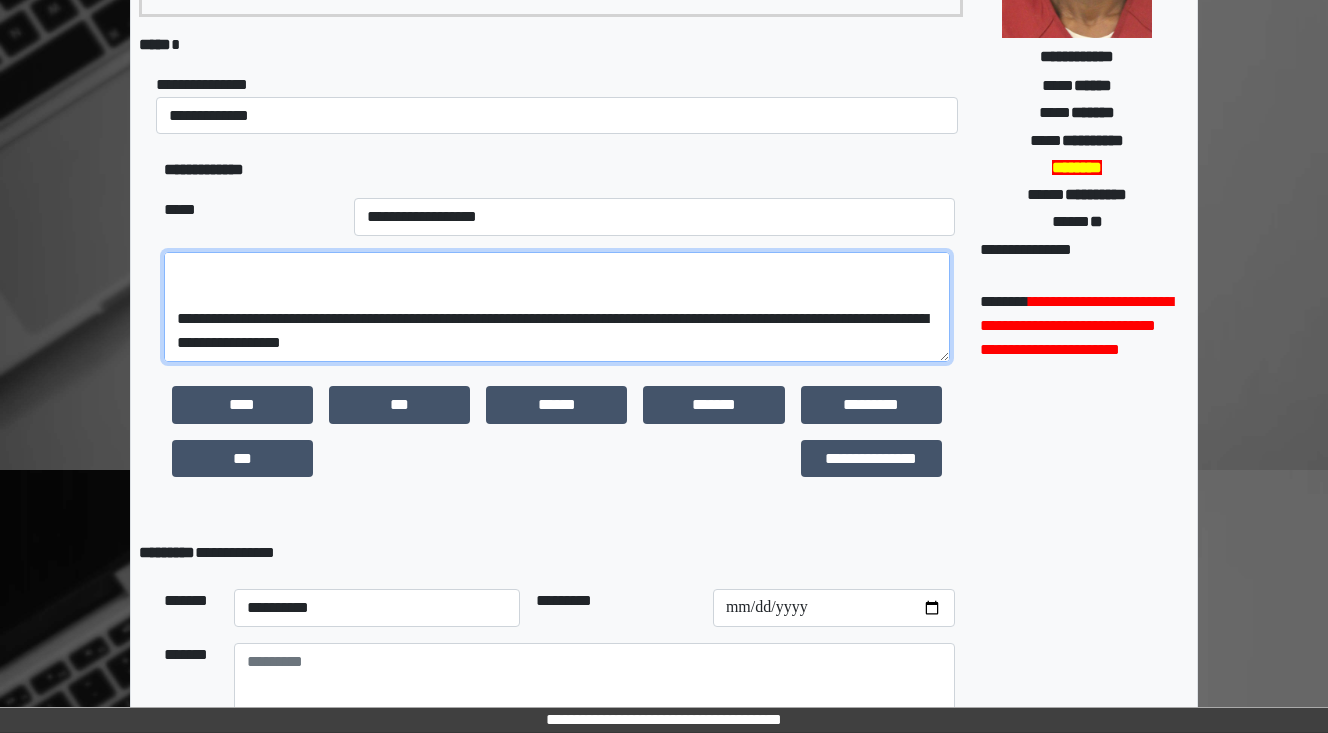 click on "**********" at bounding box center (557, 307) 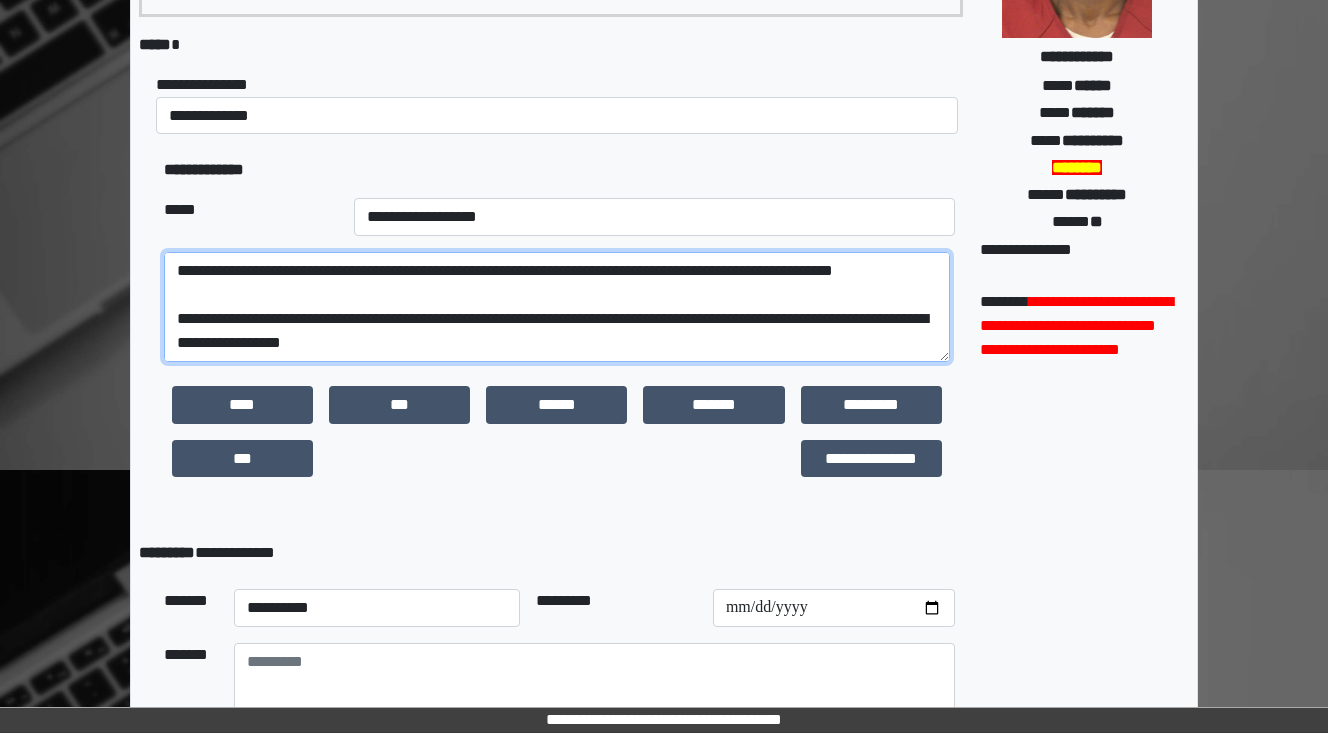 scroll, scrollTop: 192, scrollLeft: 0, axis: vertical 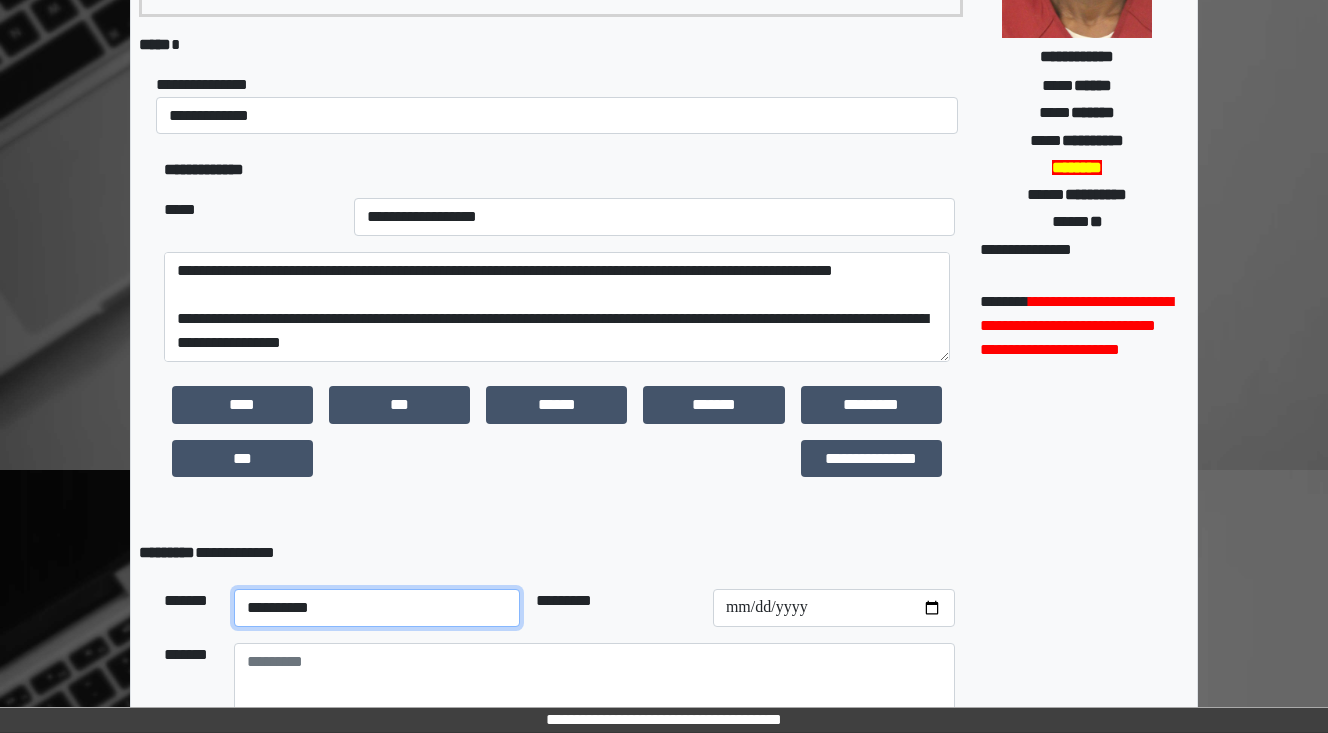 click on "**********" at bounding box center [377, 608] 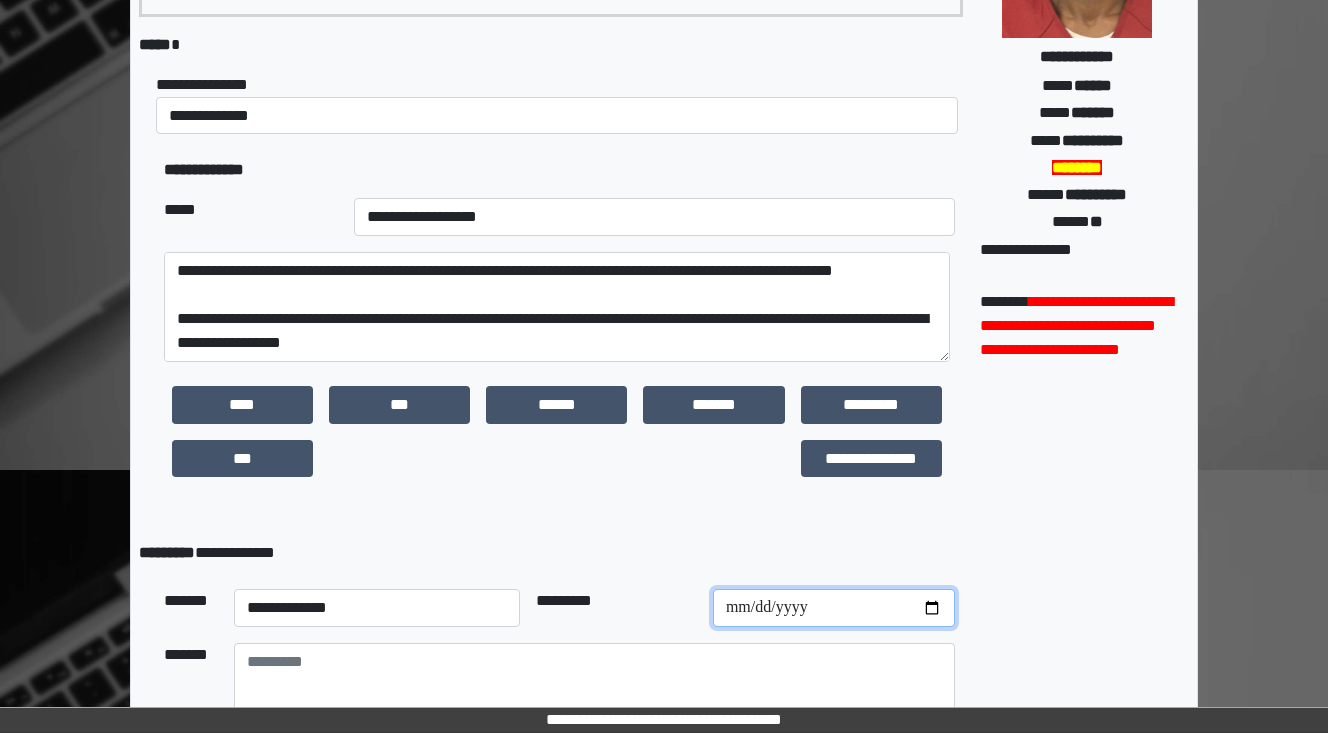 click at bounding box center [834, 608] 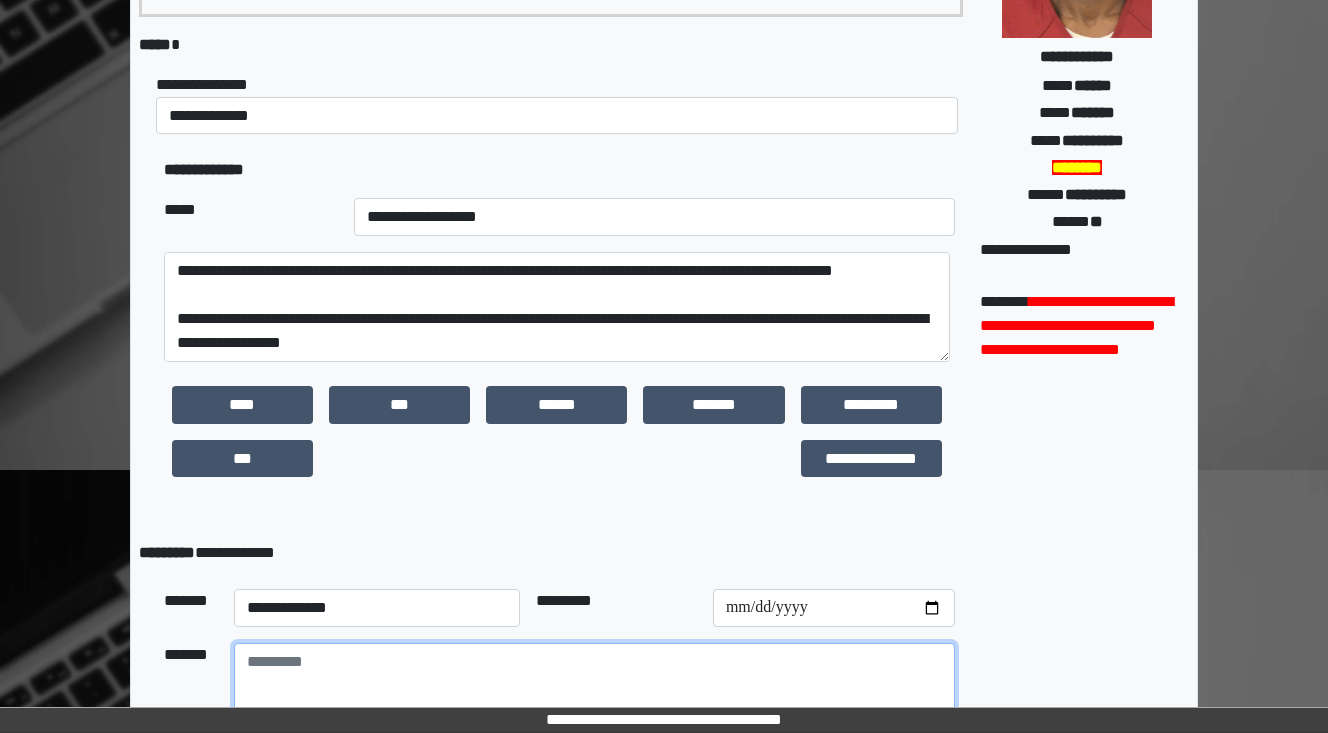 click at bounding box center [594, 698] 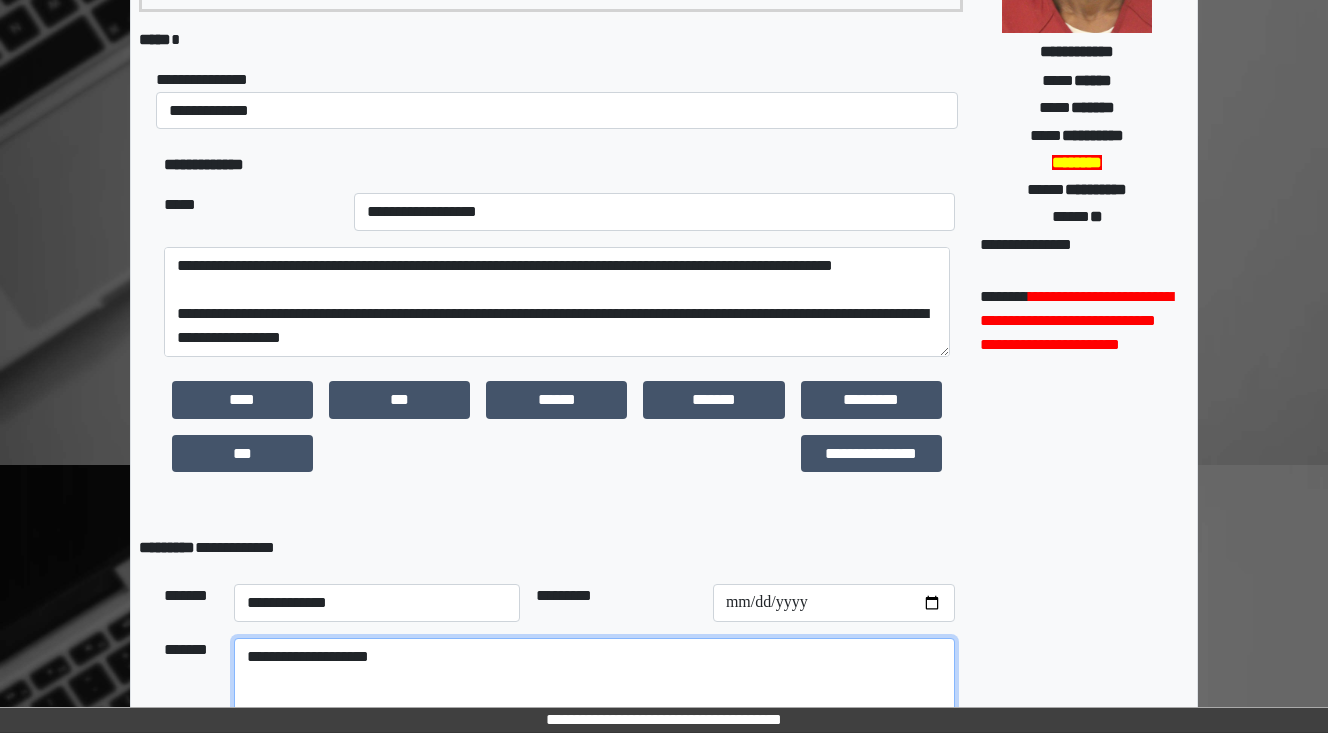 scroll, scrollTop: 152, scrollLeft: 0, axis: vertical 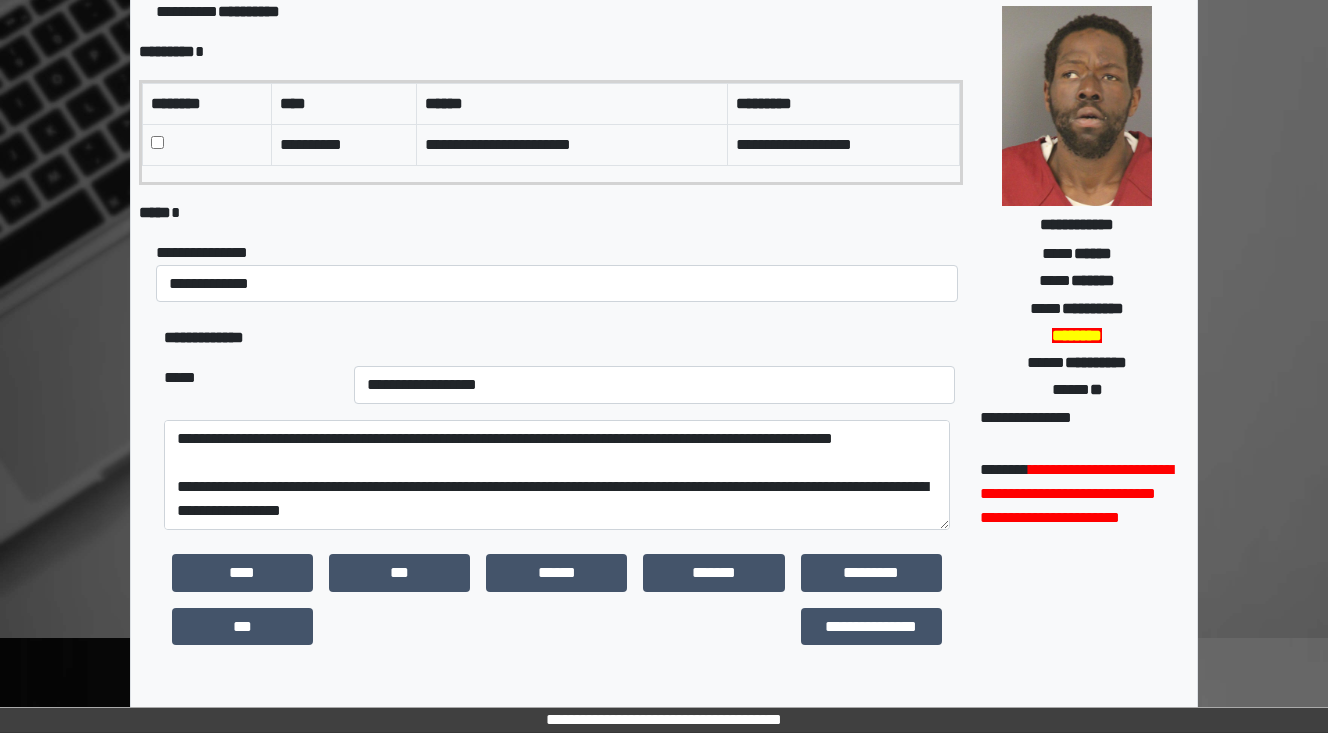 type on "**********" 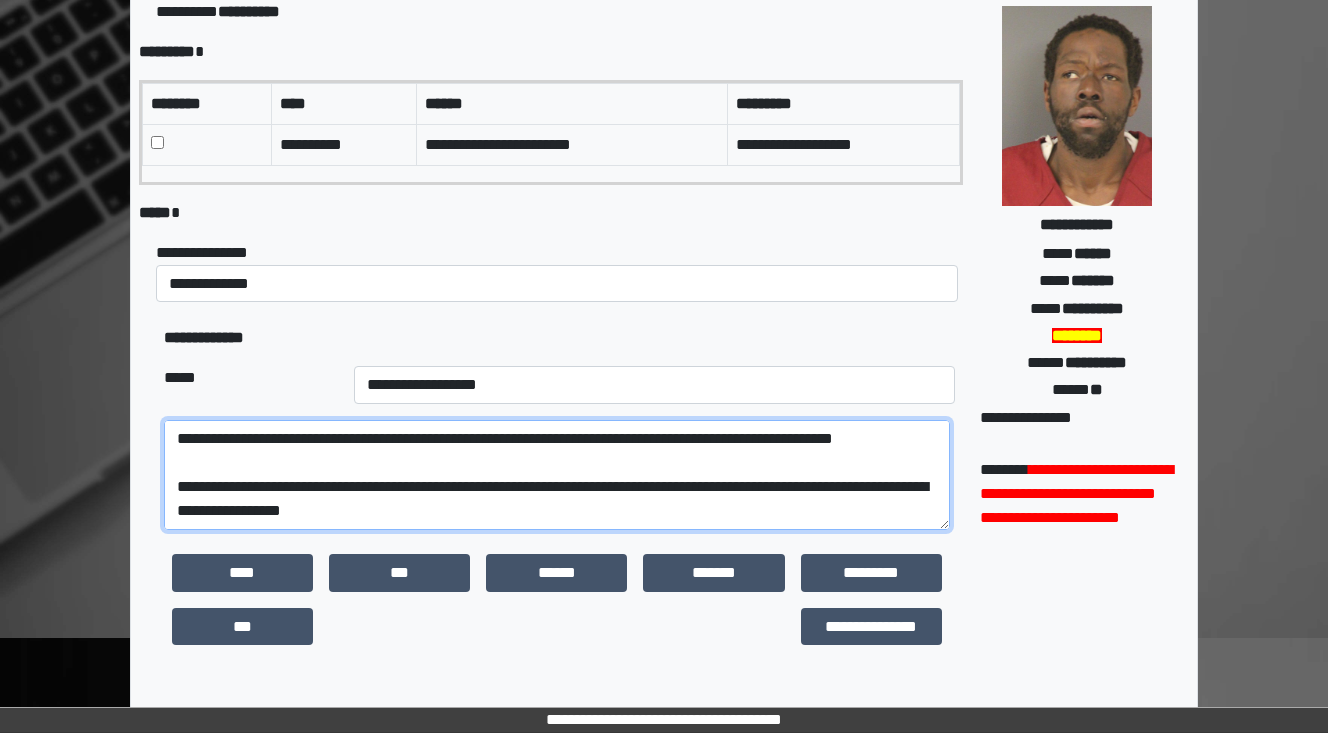 click on "**********" at bounding box center [557, 475] 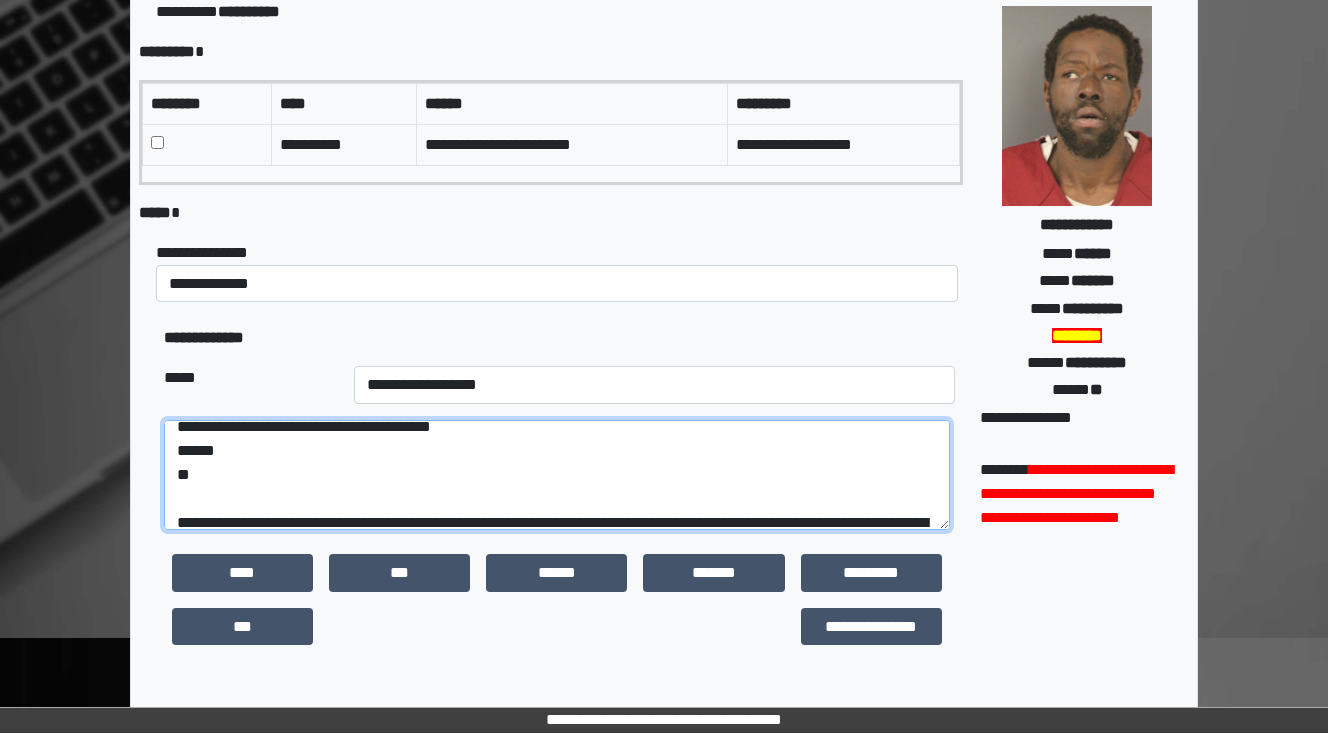 scroll, scrollTop: 32, scrollLeft: 0, axis: vertical 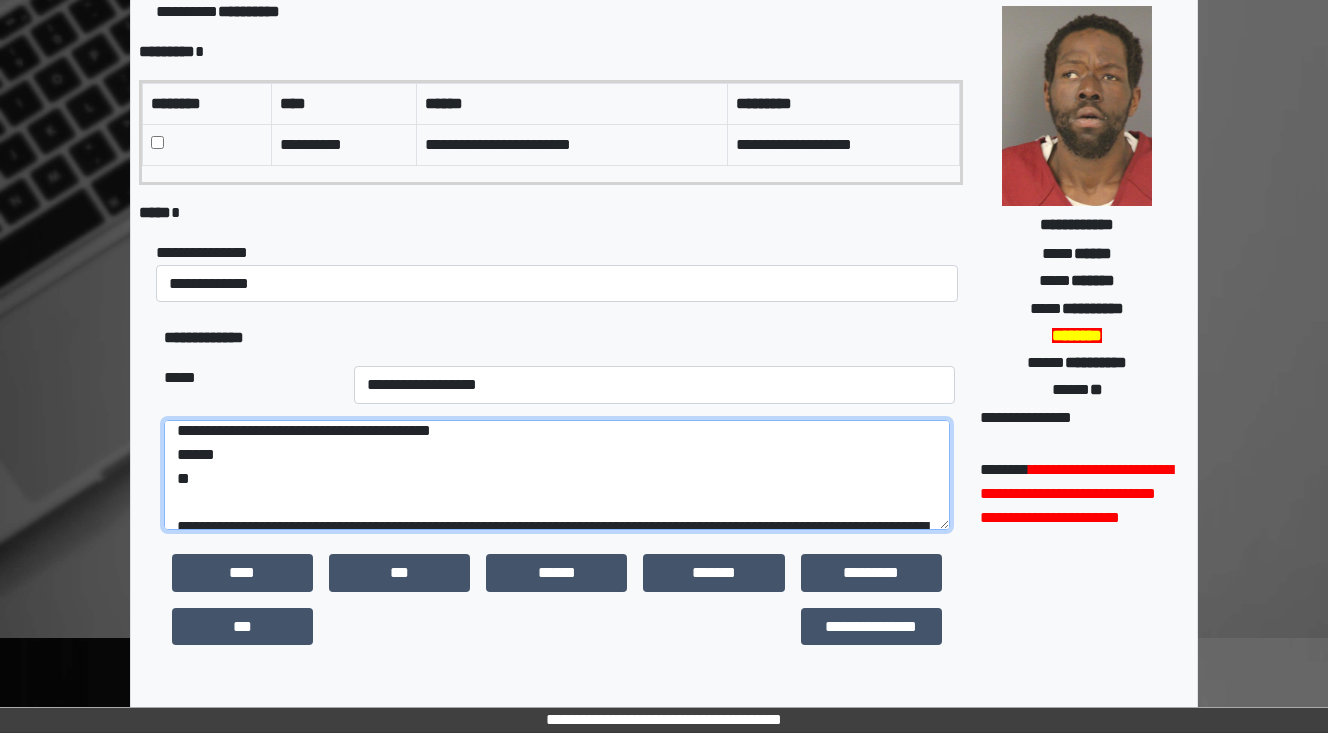 click on "**********" at bounding box center (557, 475) 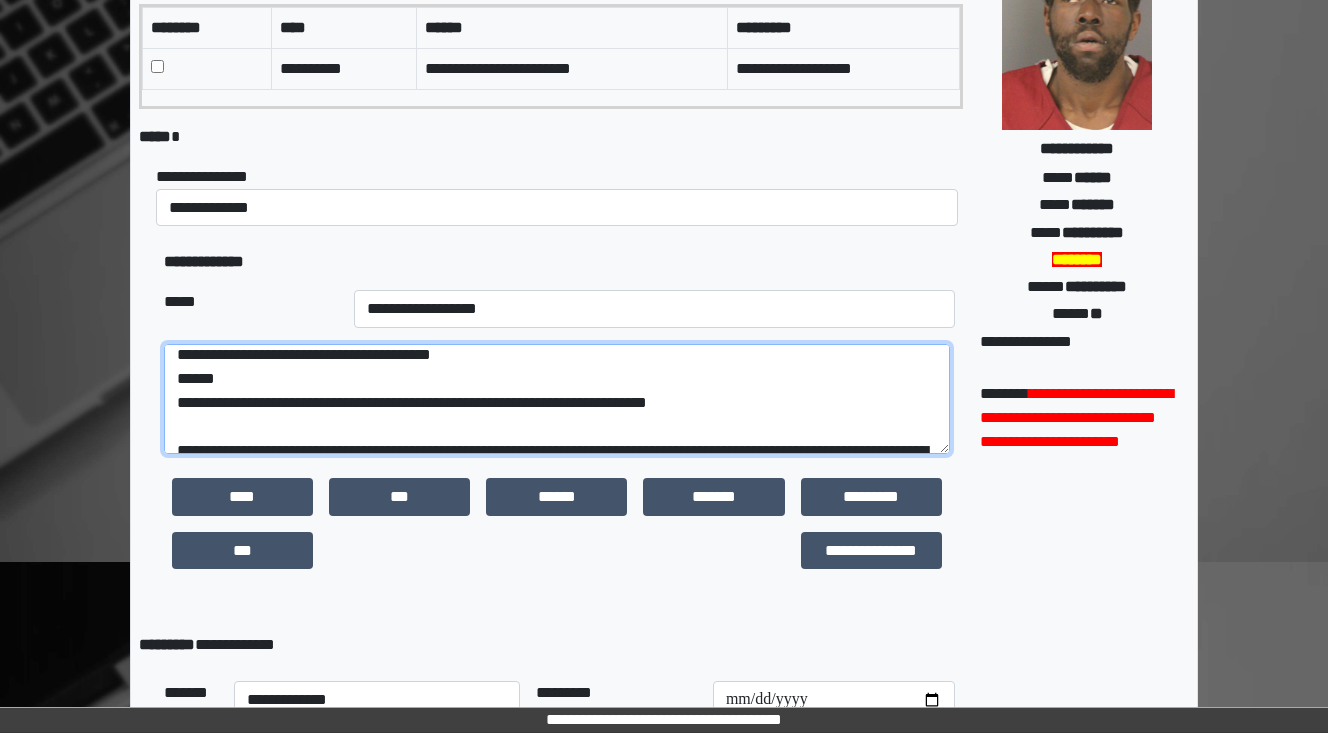scroll, scrollTop: 232, scrollLeft: 0, axis: vertical 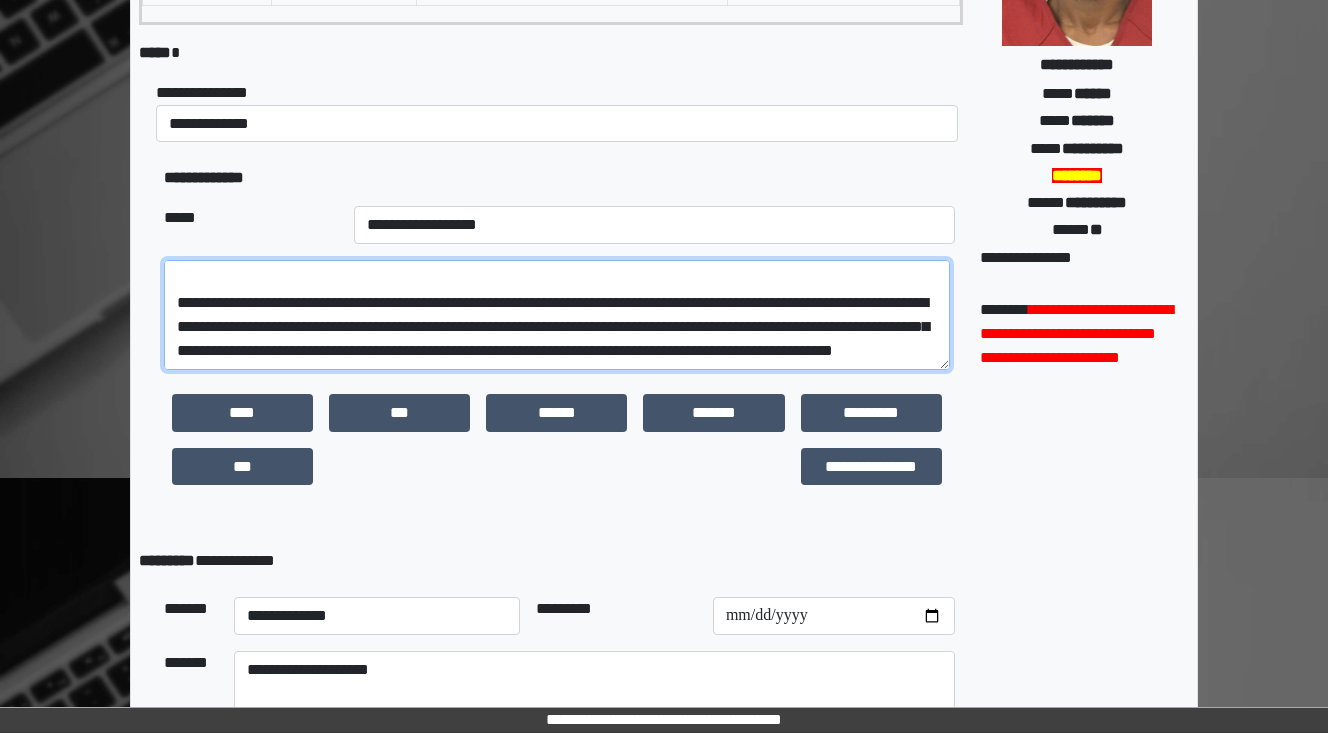 drag, startPoint x: 468, startPoint y: 331, endPoint x: 372, endPoint y: 335, distance: 96.0833 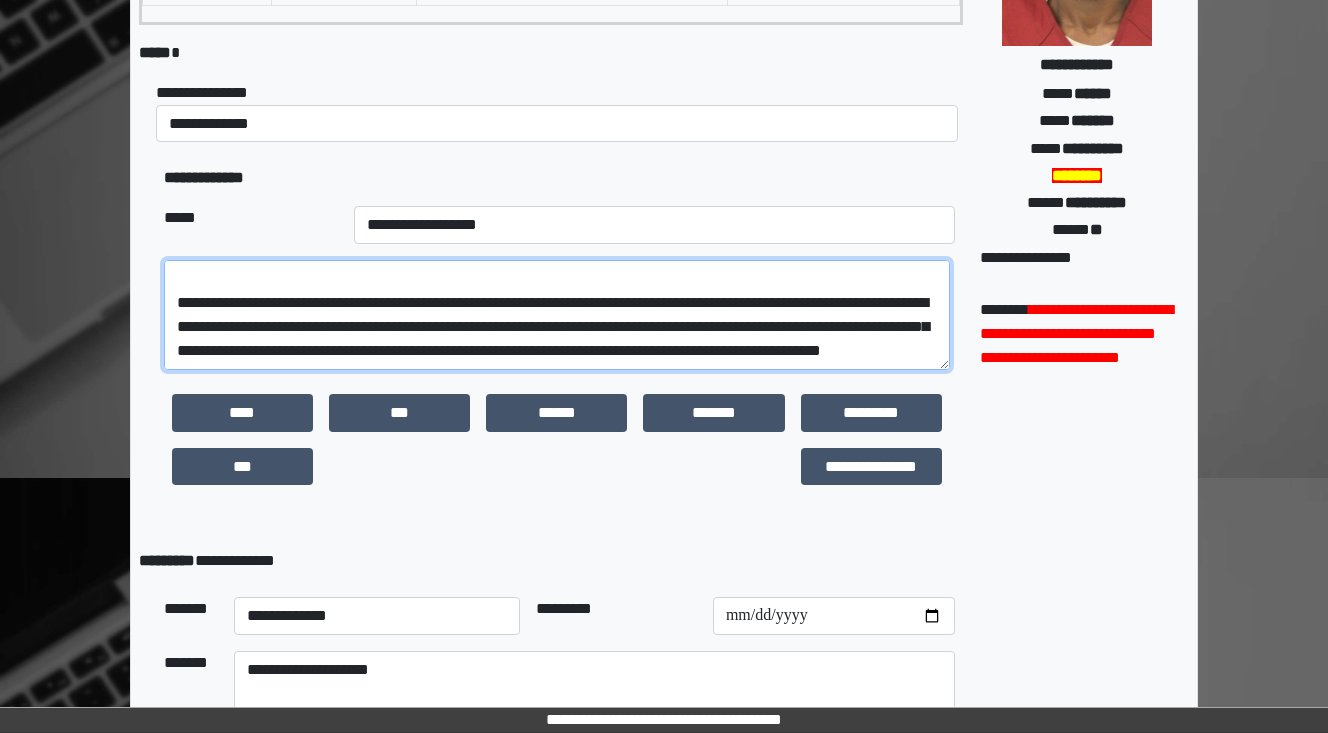 click on "**********" at bounding box center (557, 315) 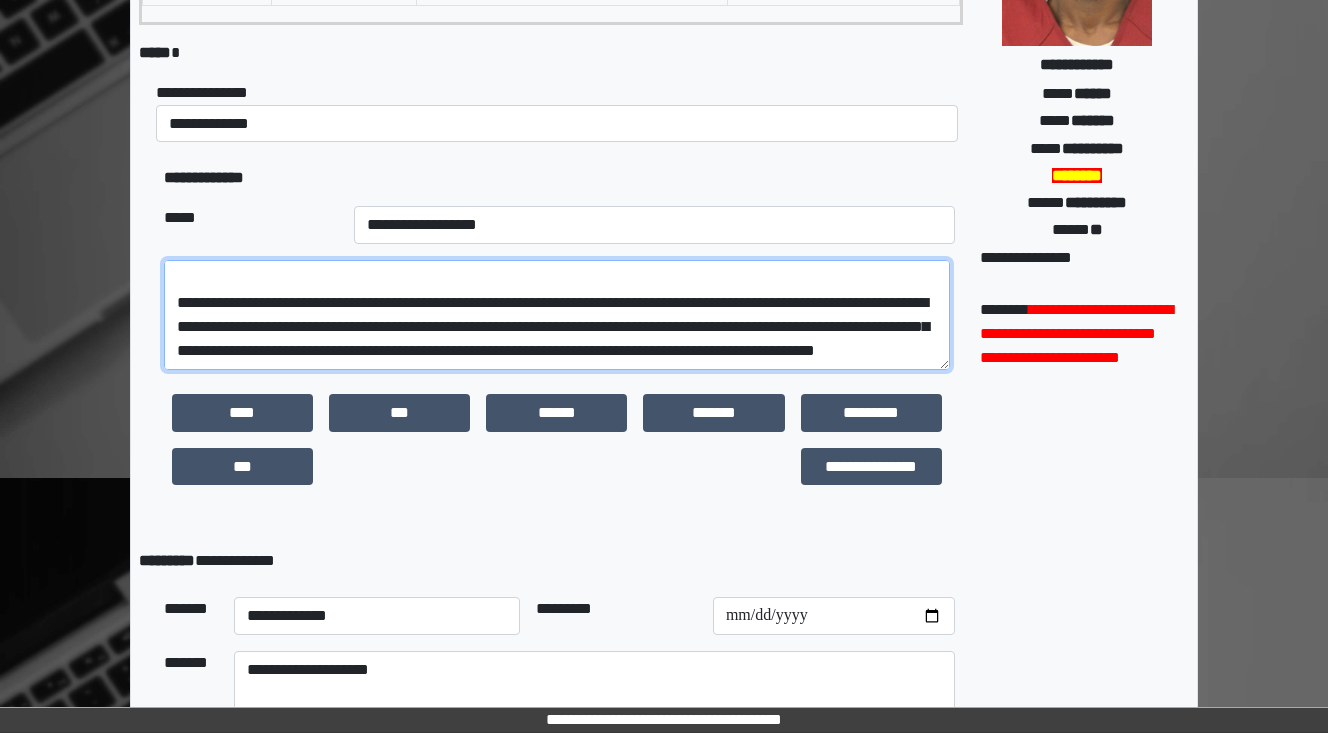 click on "**********" at bounding box center [557, 315] 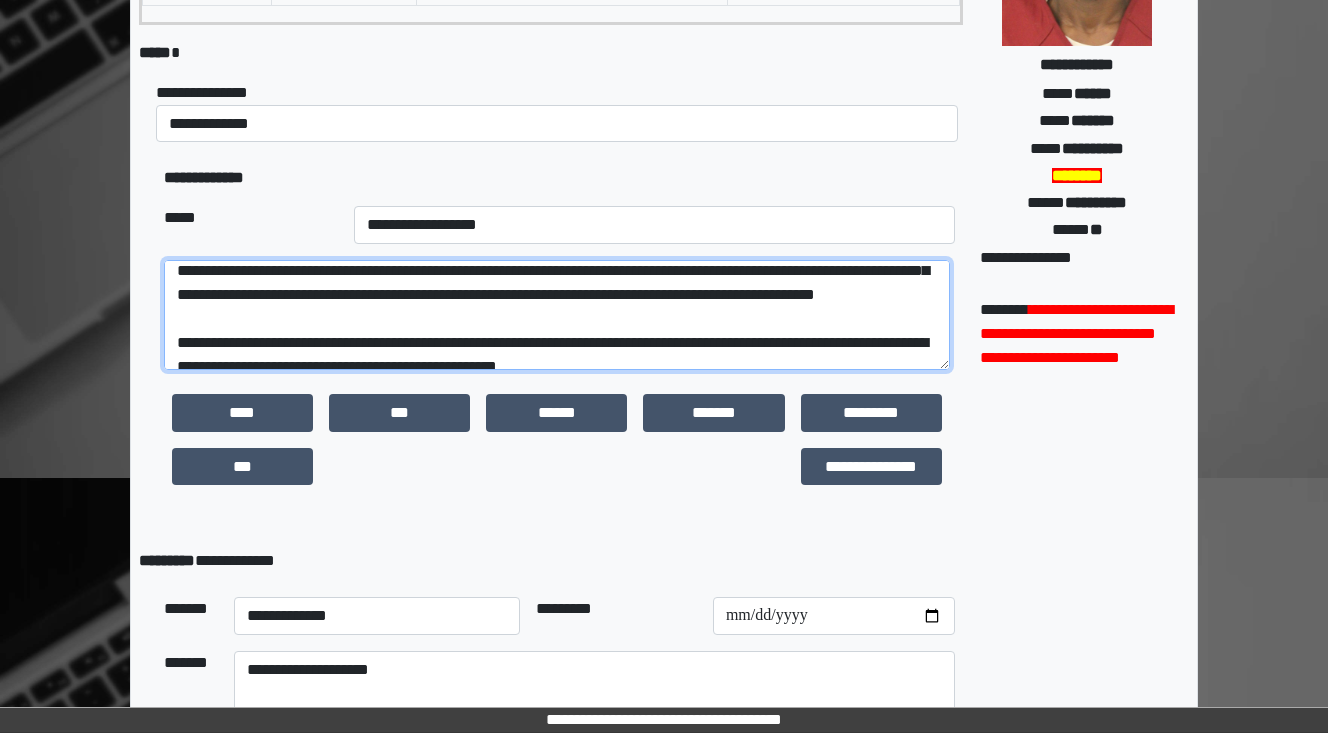 scroll, scrollTop: 200, scrollLeft: 0, axis: vertical 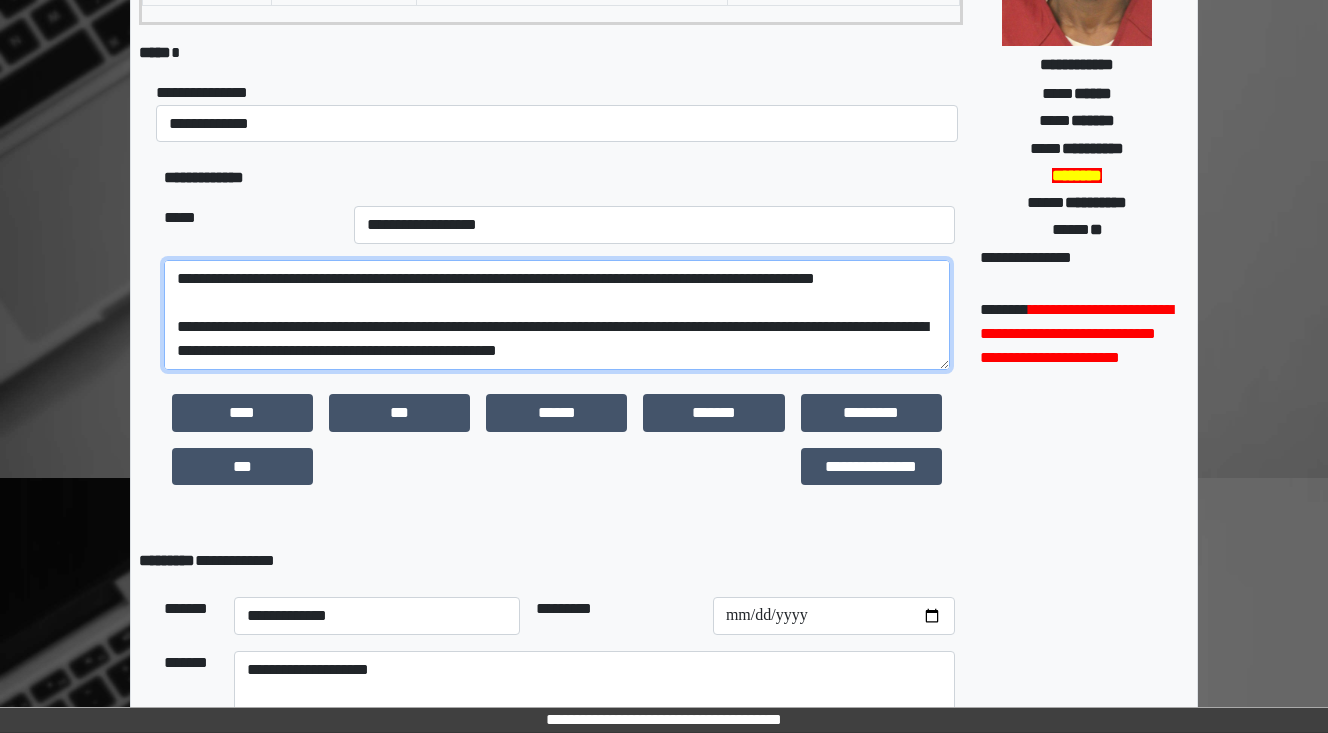 click on "**********" at bounding box center (557, 315) 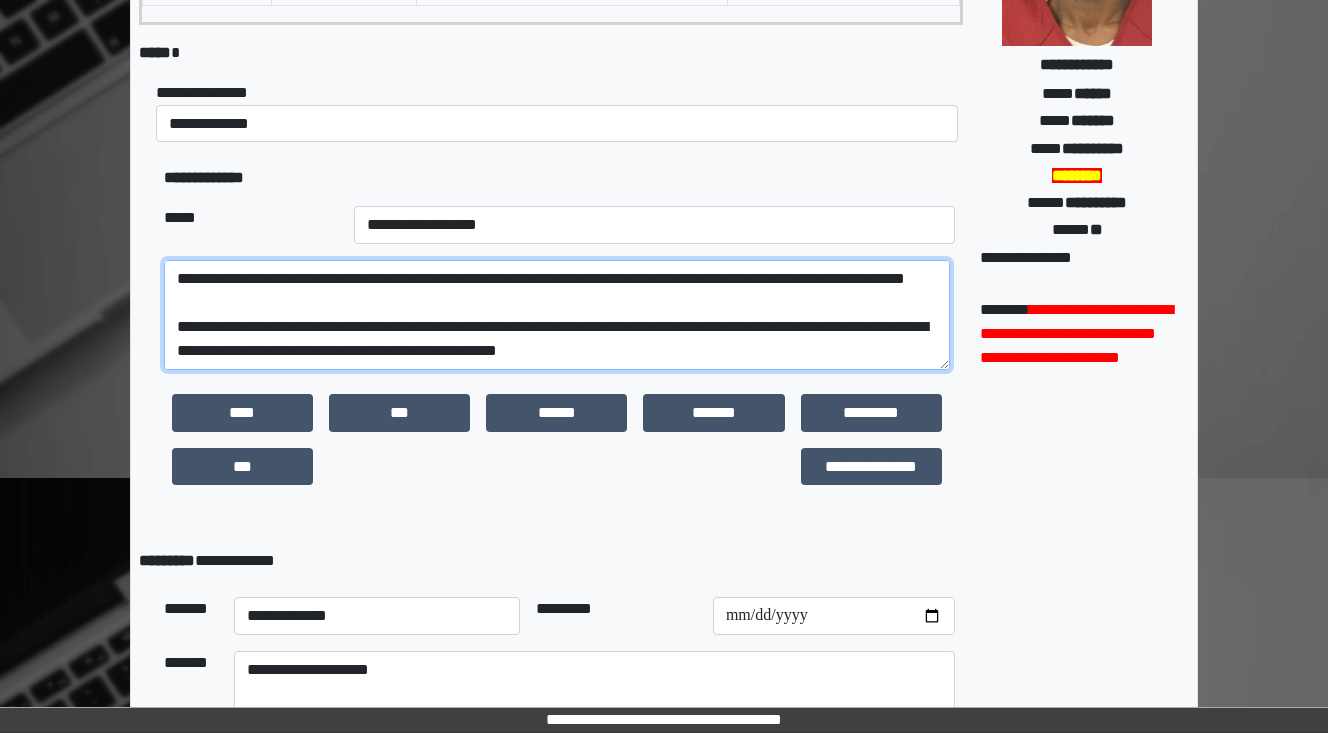 click on "**********" at bounding box center [557, 315] 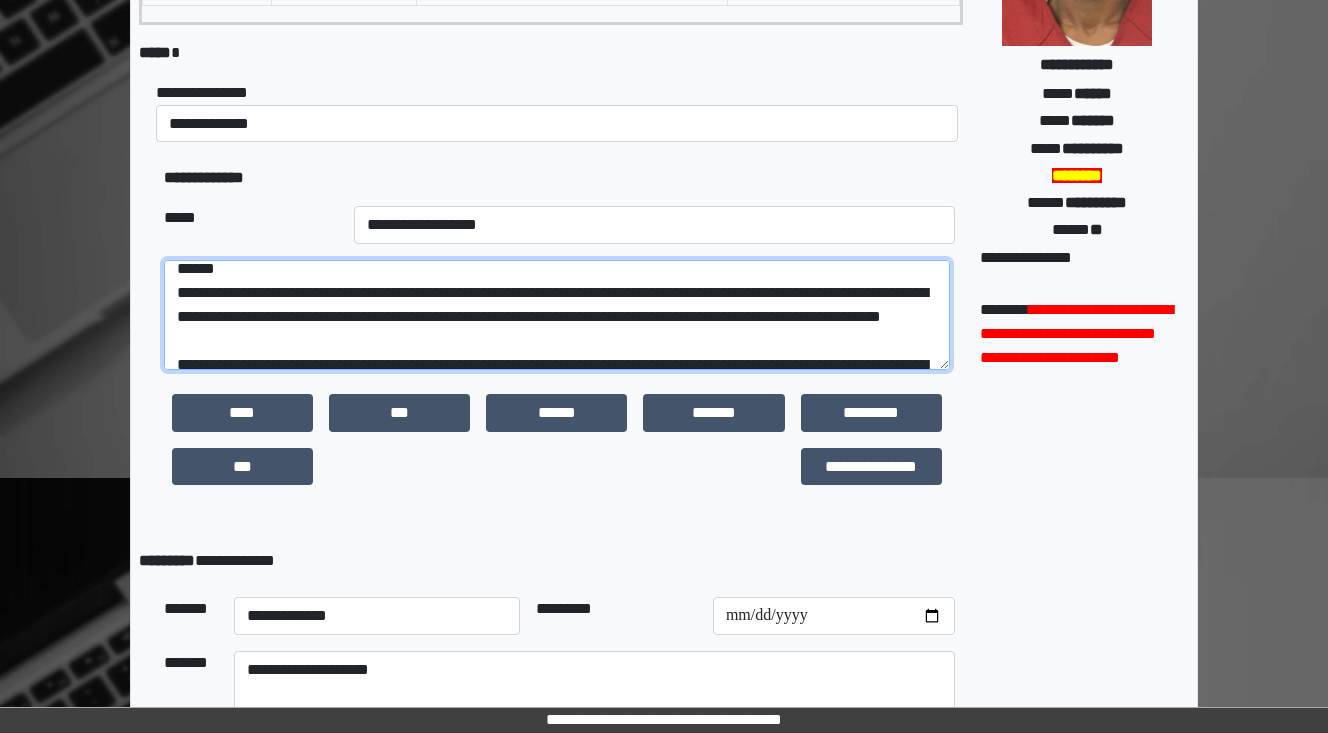 scroll, scrollTop: 80, scrollLeft: 0, axis: vertical 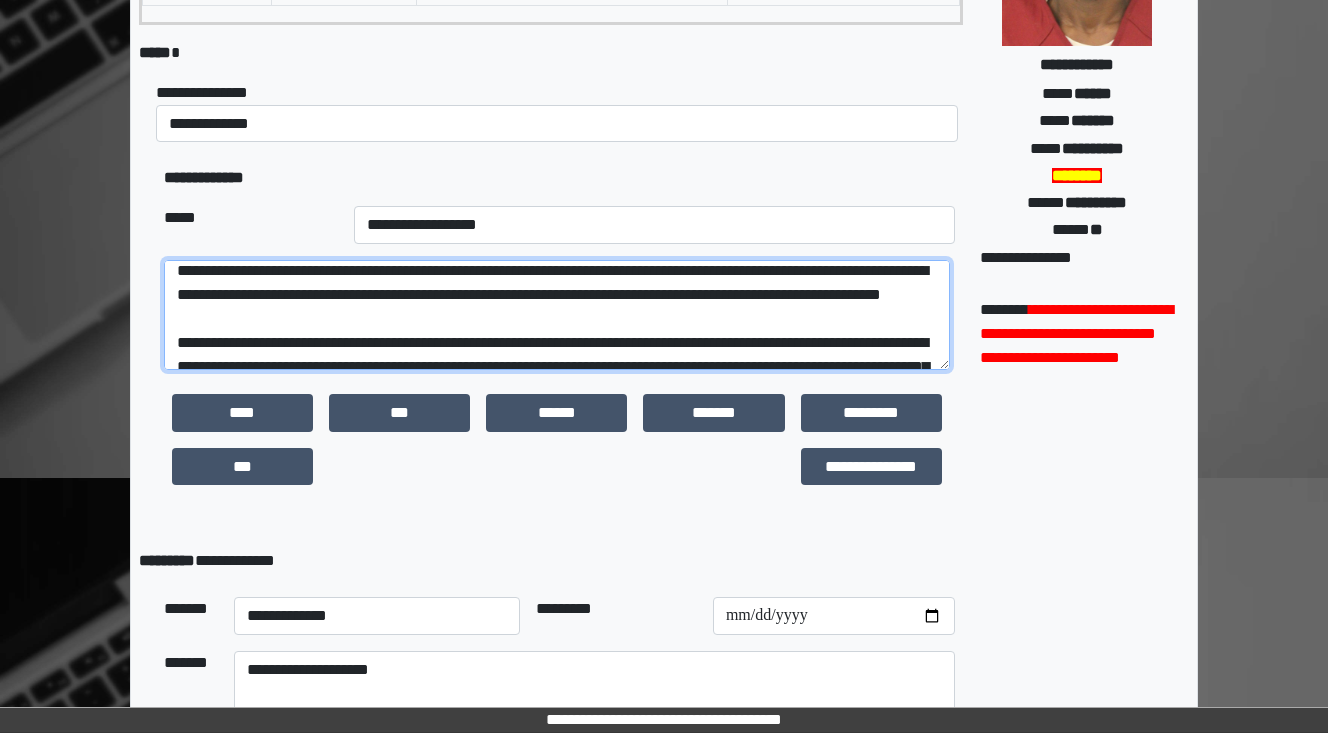click on "**********" at bounding box center [557, 315] 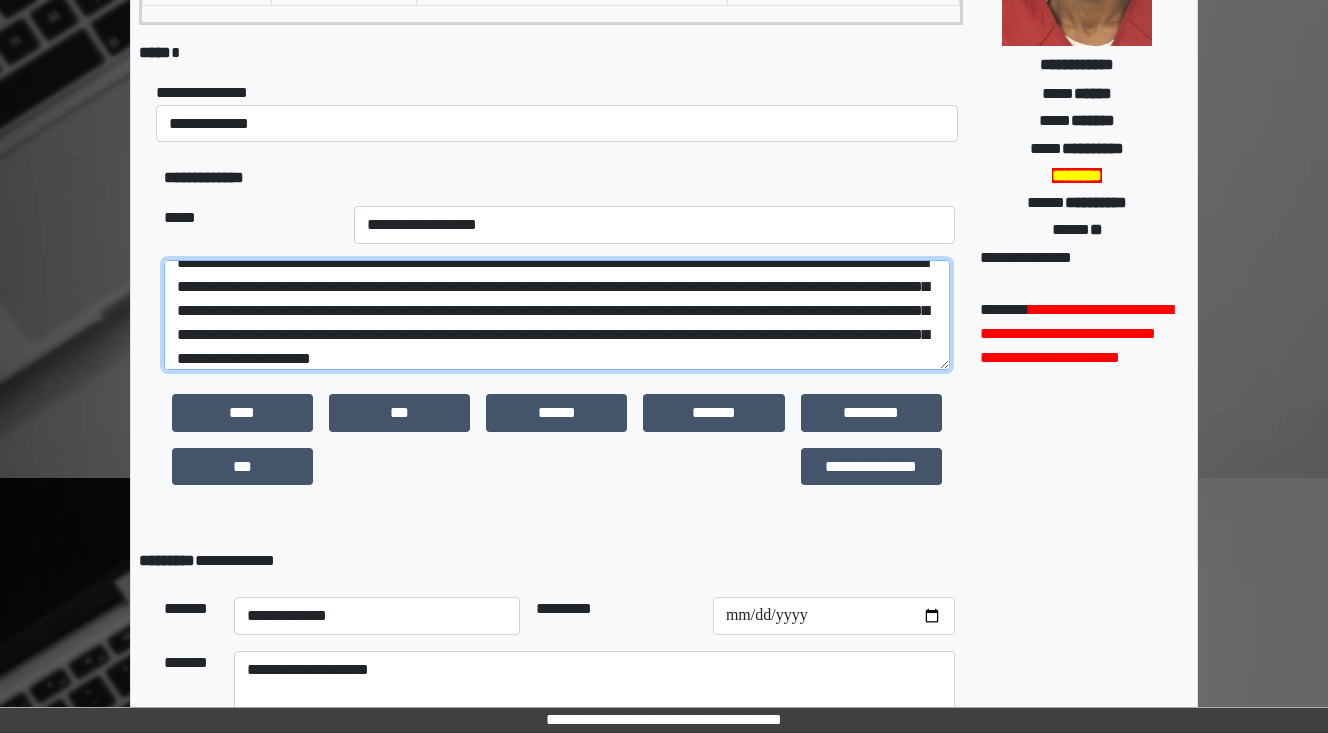 scroll, scrollTop: 112, scrollLeft: 0, axis: vertical 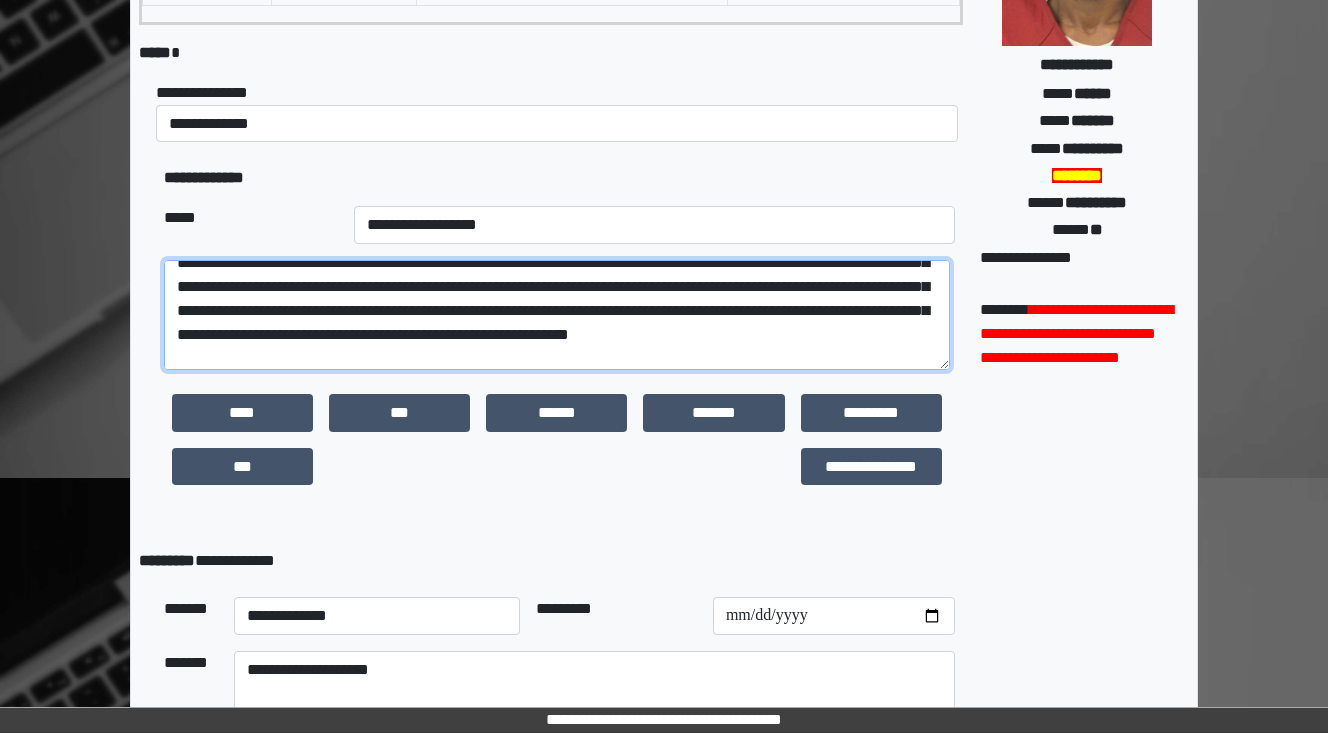 click at bounding box center (557, 315) 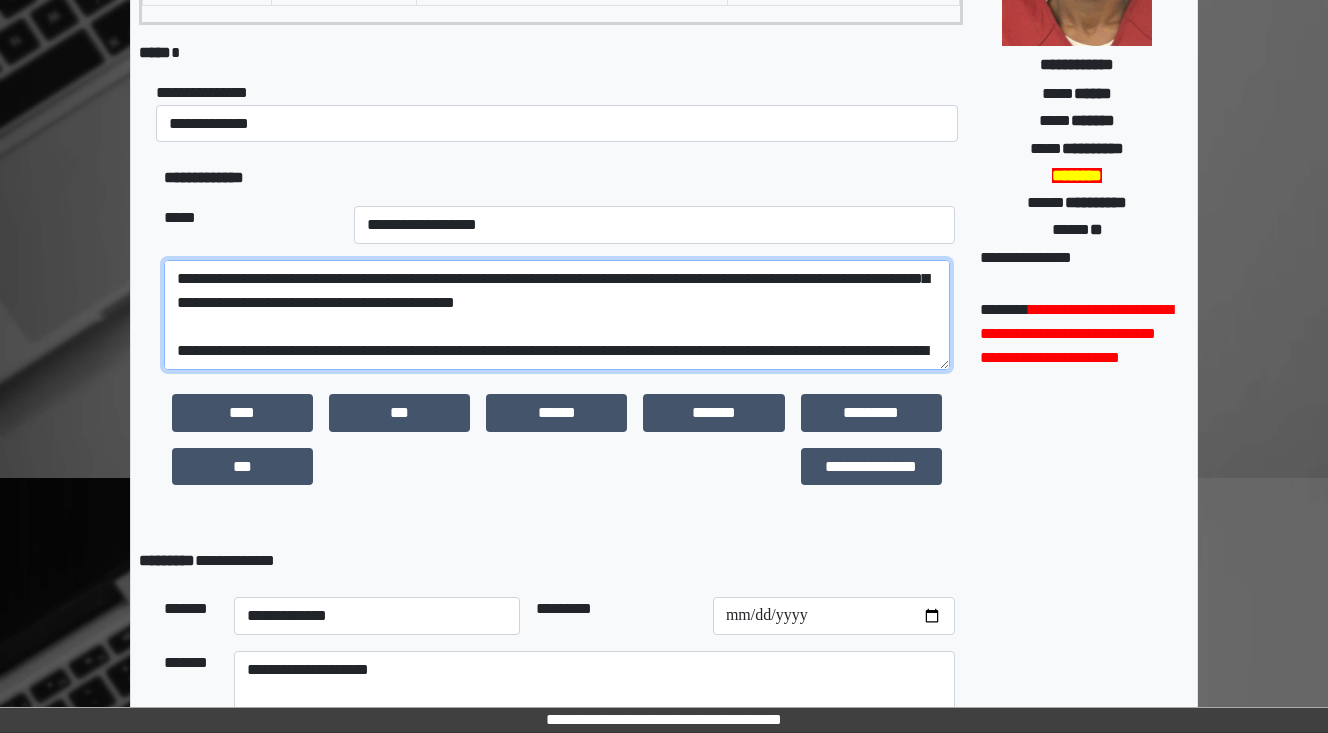 scroll, scrollTop: 192, scrollLeft: 0, axis: vertical 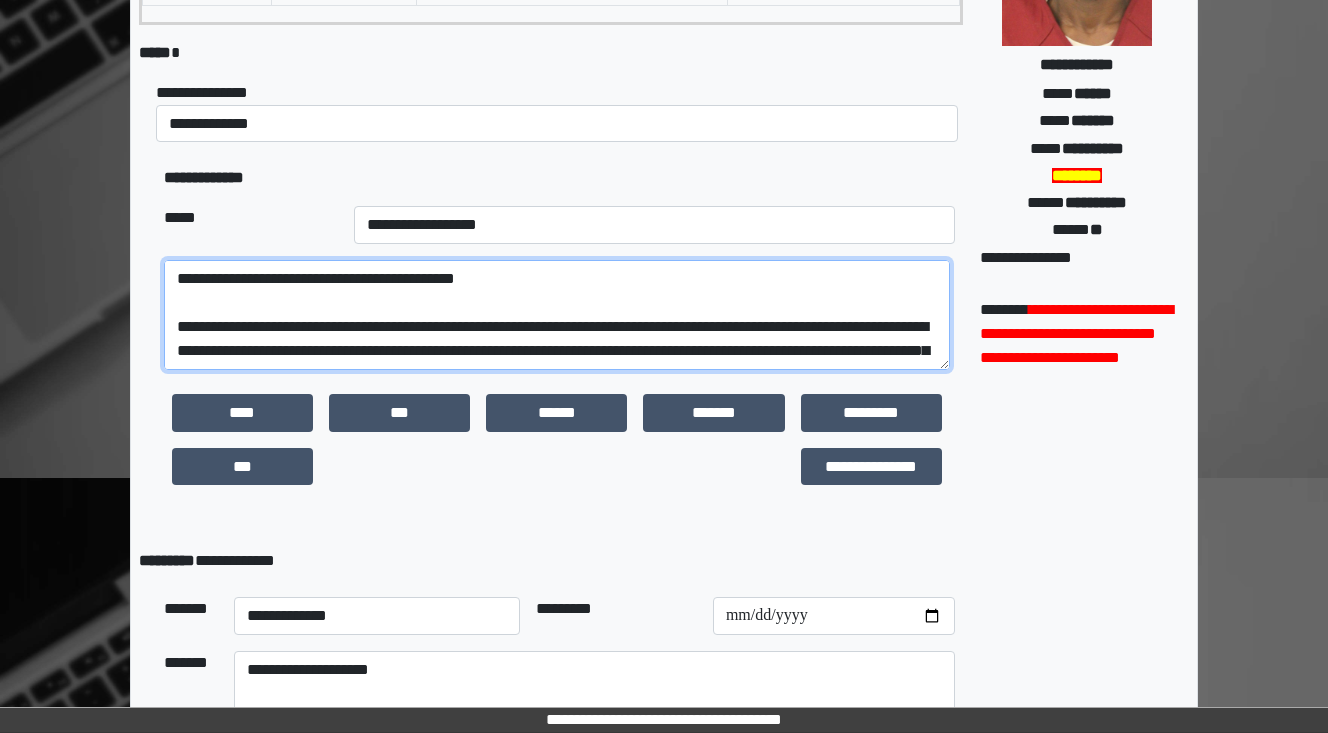 click at bounding box center (557, 315) 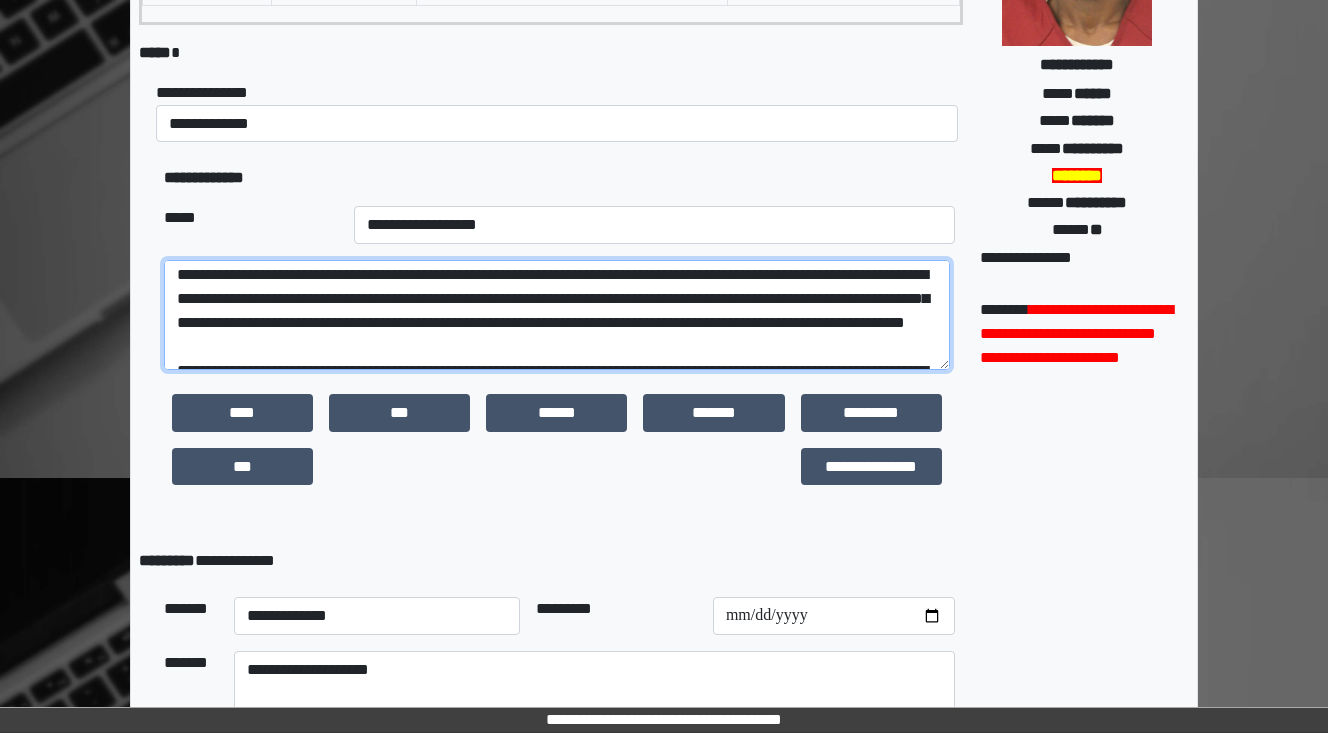 scroll, scrollTop: 272, scrollLeft: 0, axis: vertical 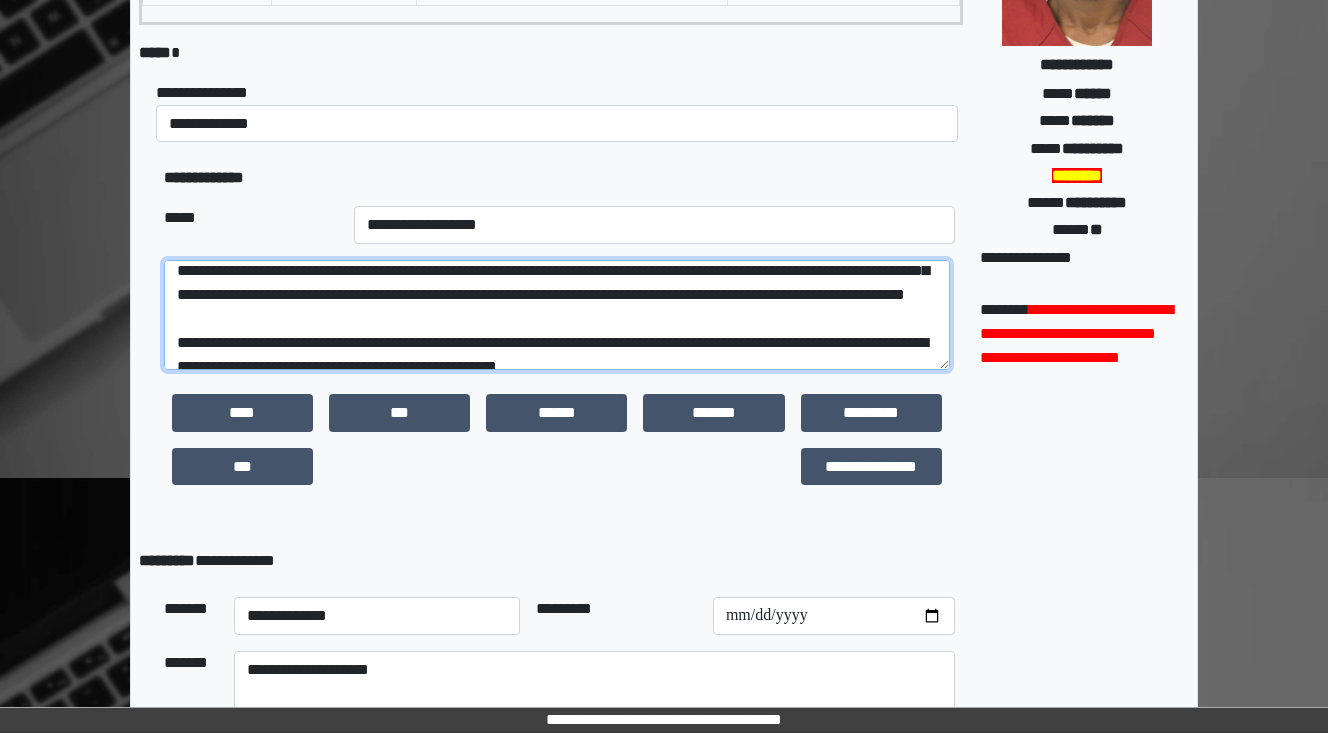 click at bounding box center [557, 315] 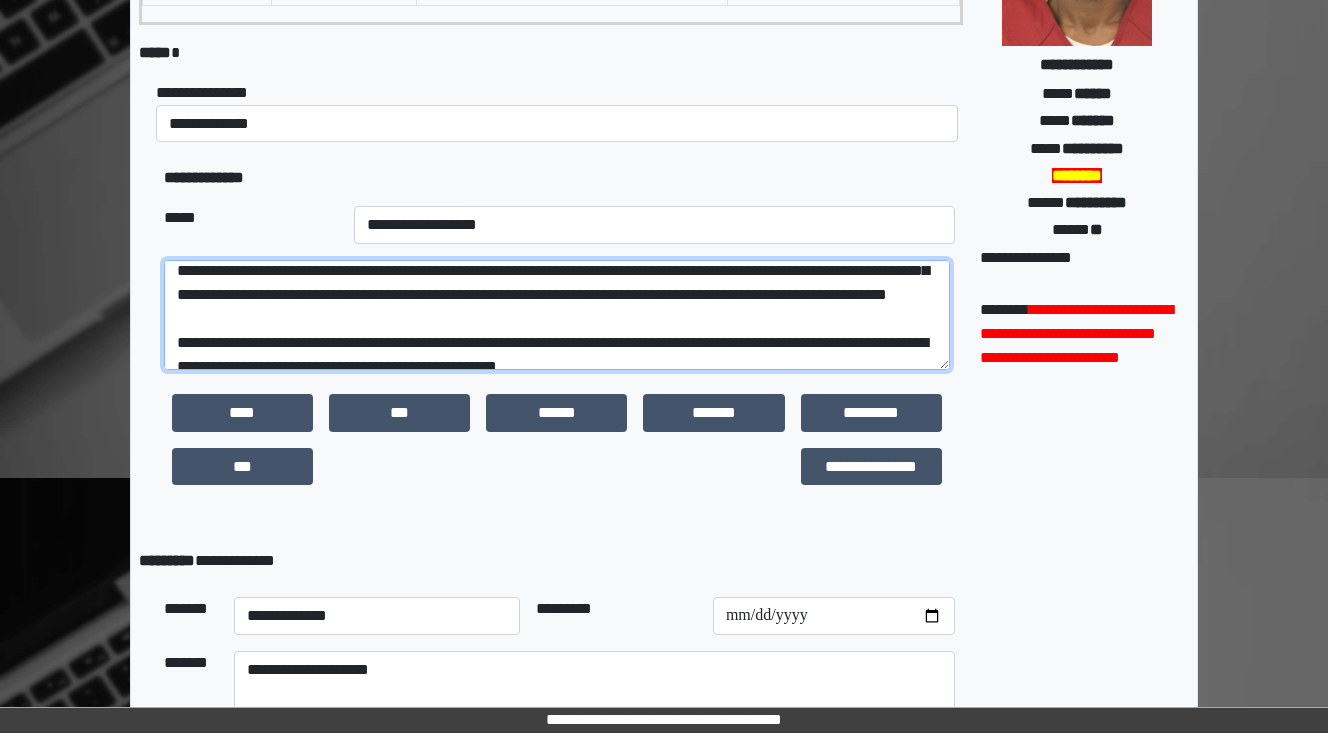 click at bounding box center [557, 315] 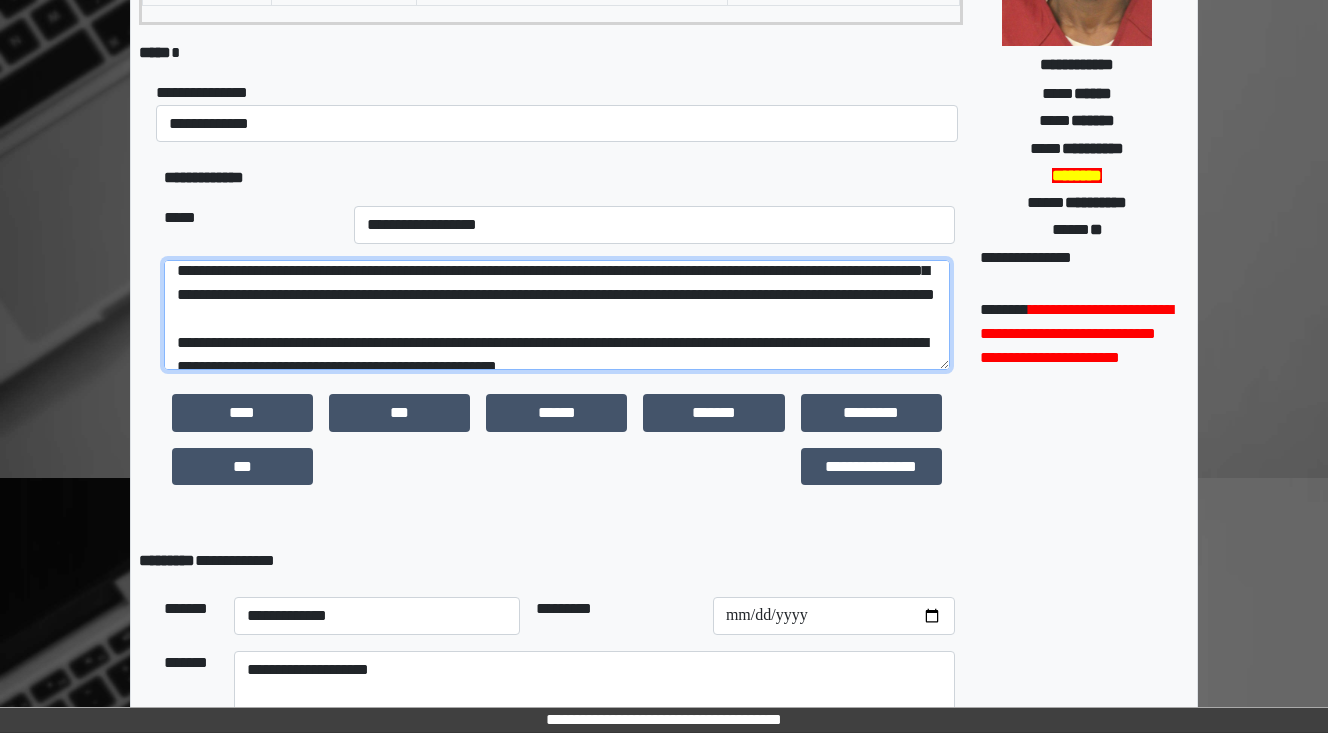 click at bounding box center (557, 315) 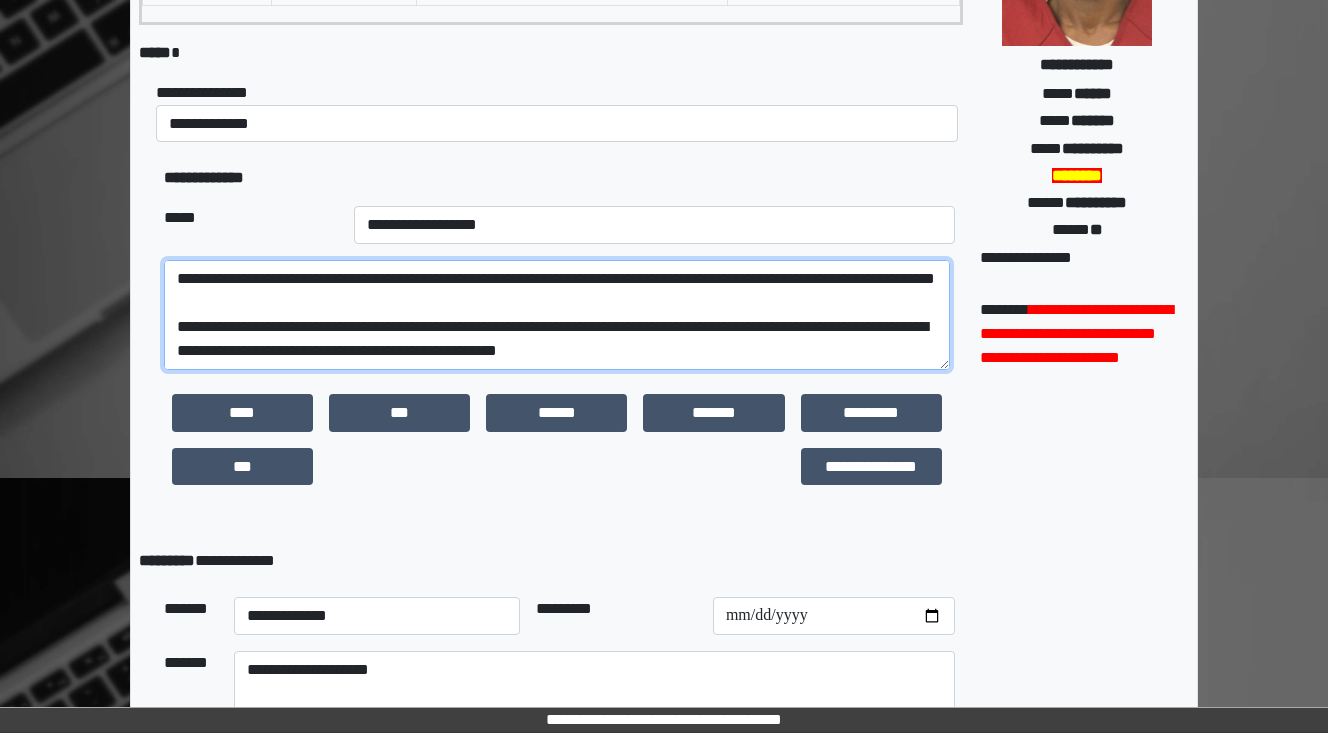 scroll, scrollTop: 336, scrollLeft: 0, axis: vertical 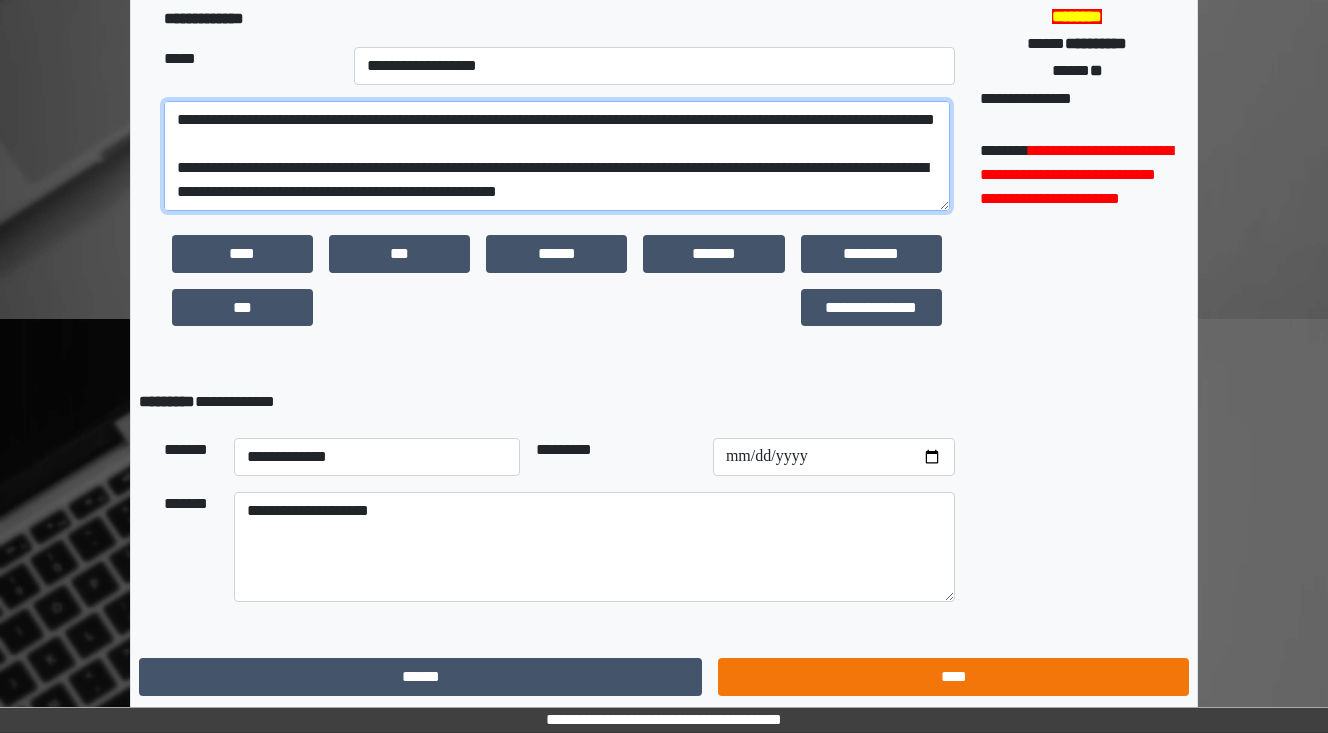type on "**********" 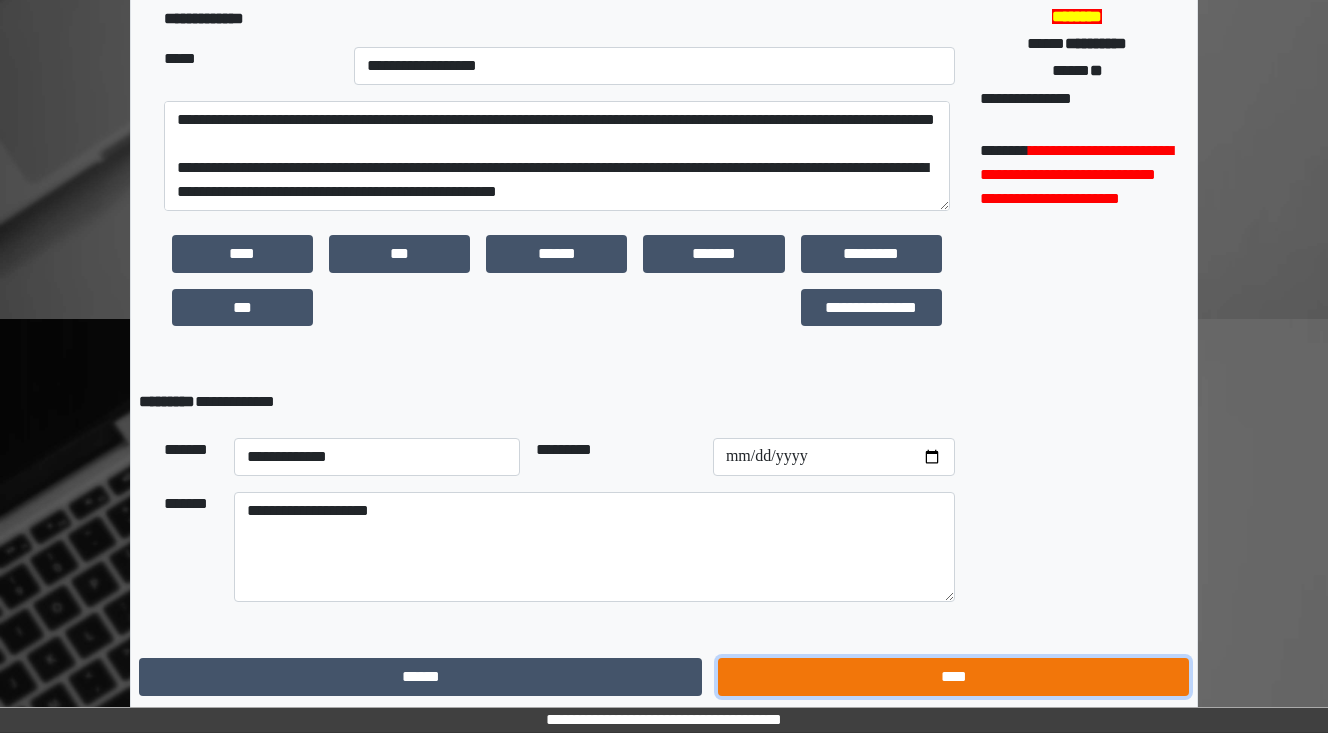 click on "****" at bounding box center [953, 677] 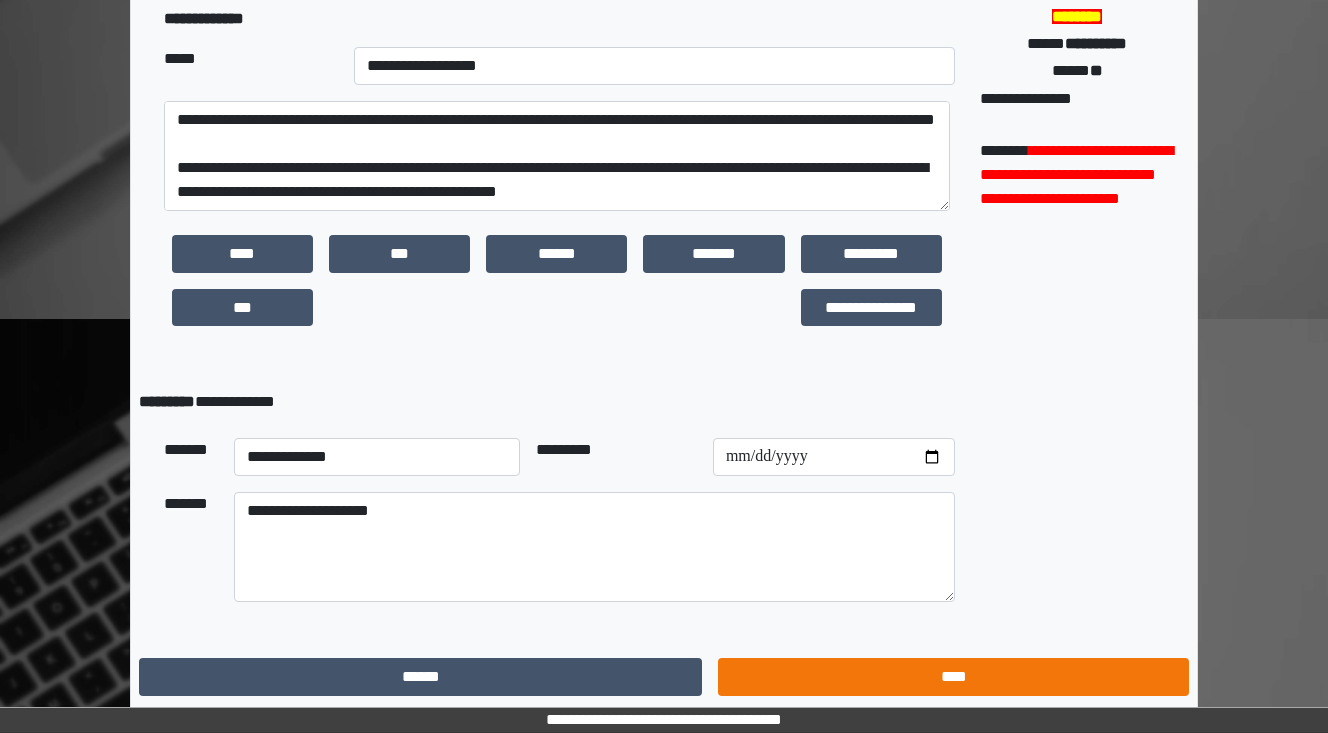 scroll, scrollTop: 0, scrollLeft: 0, axis: both 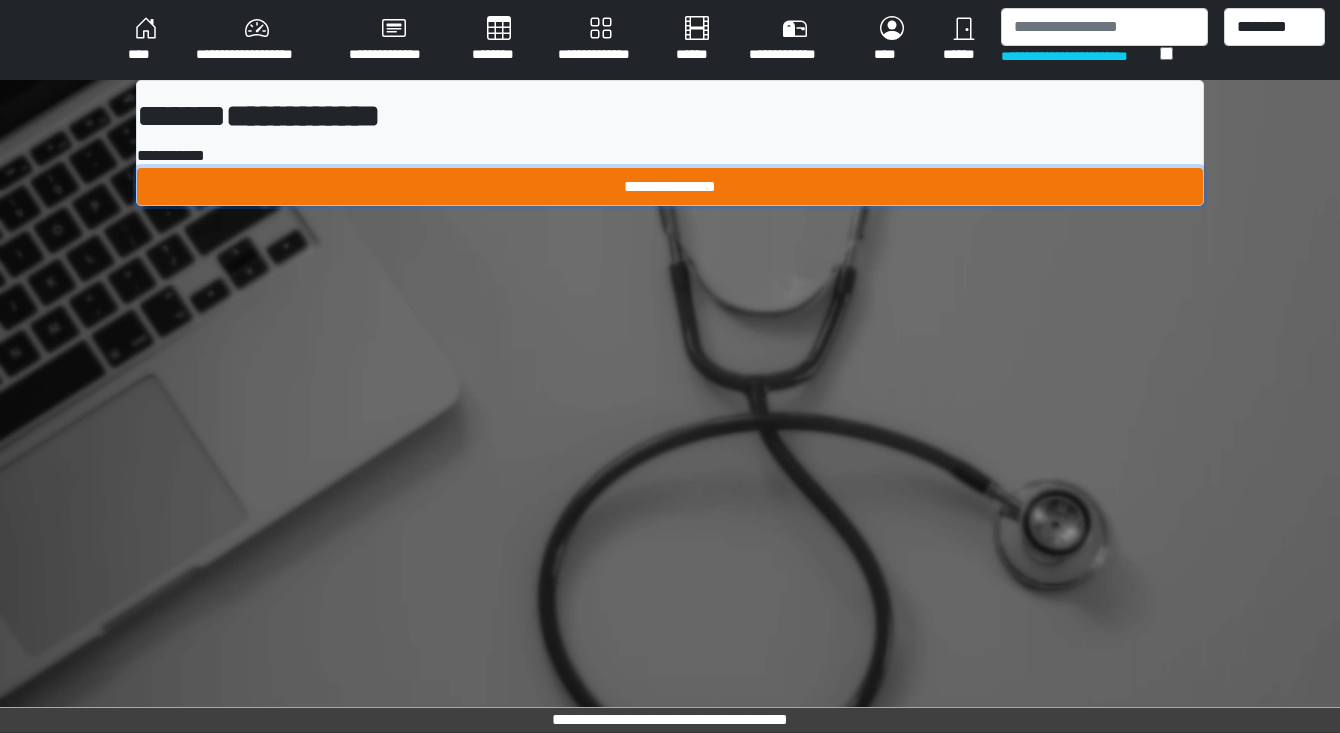 click on "**********" at bounding box center (670, 187) 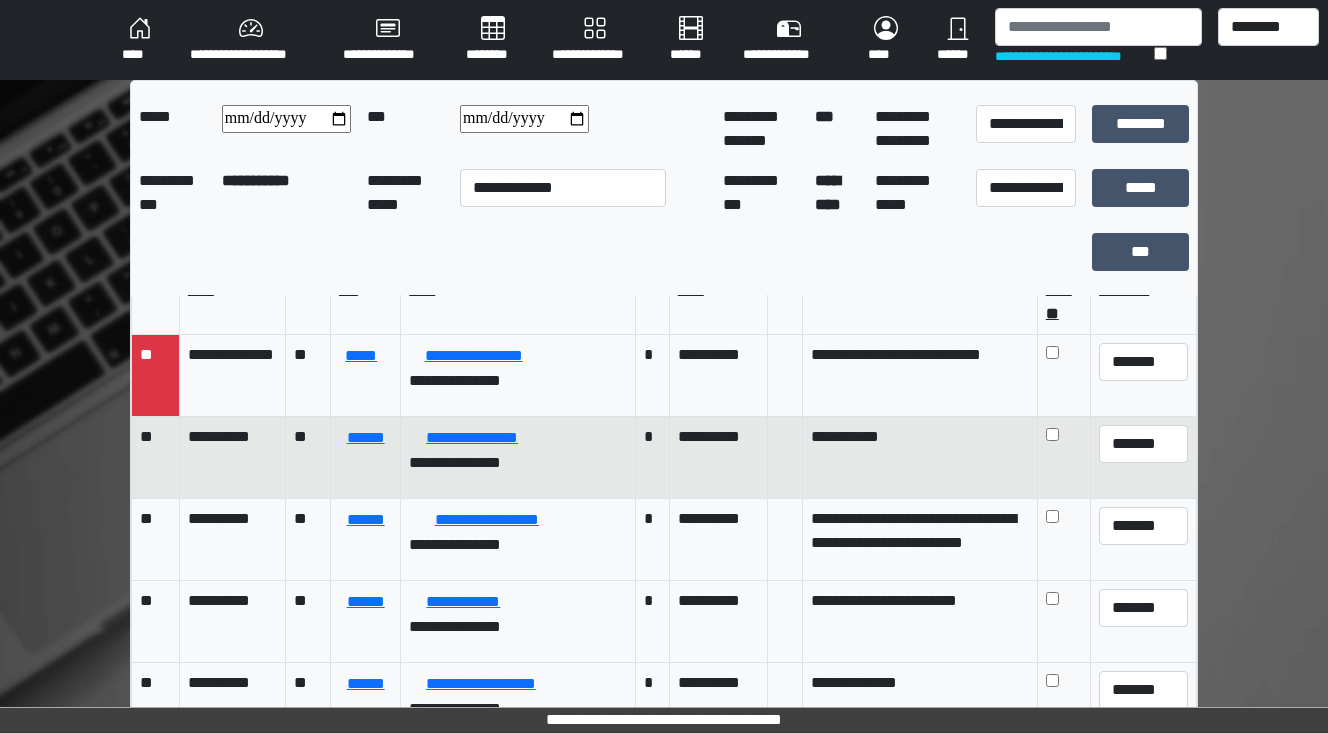 scroll, scrollTop: 77, scrollLeft: 0, axis: vertical 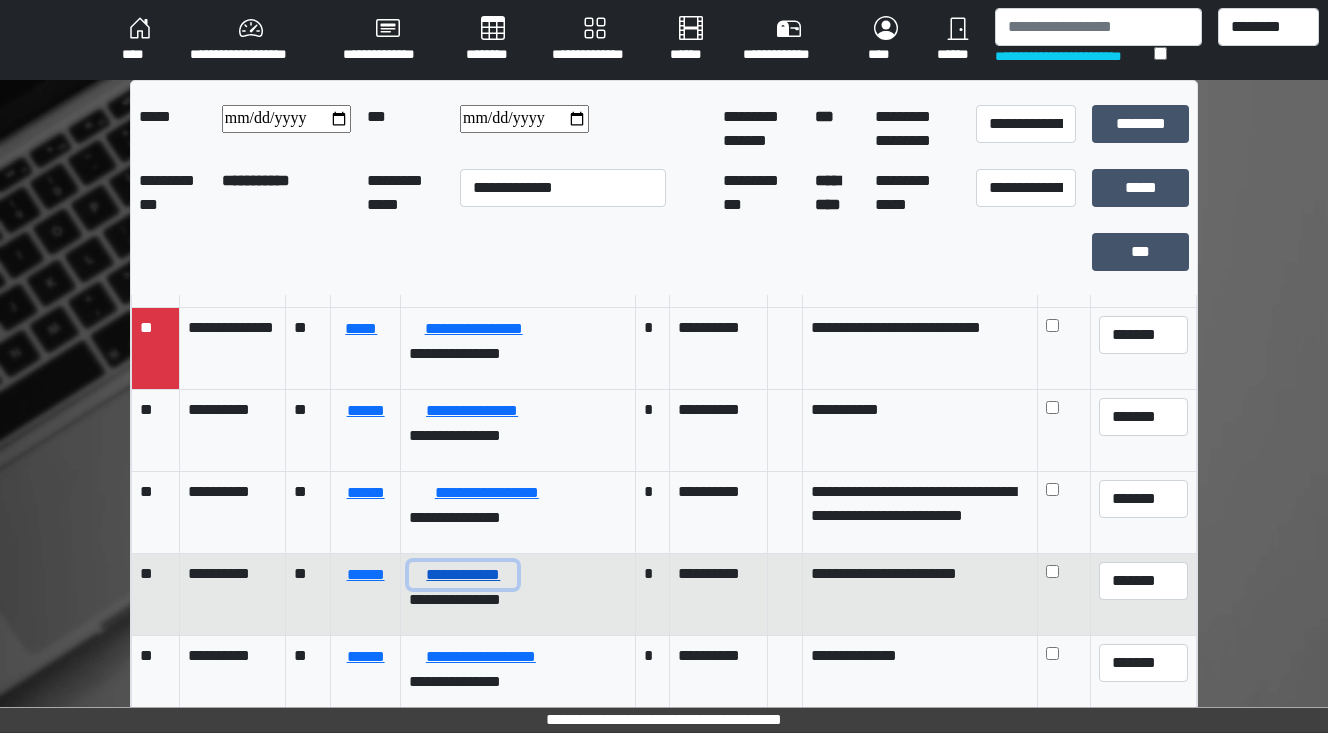 click on "**********" at bounding box center [463, 575] 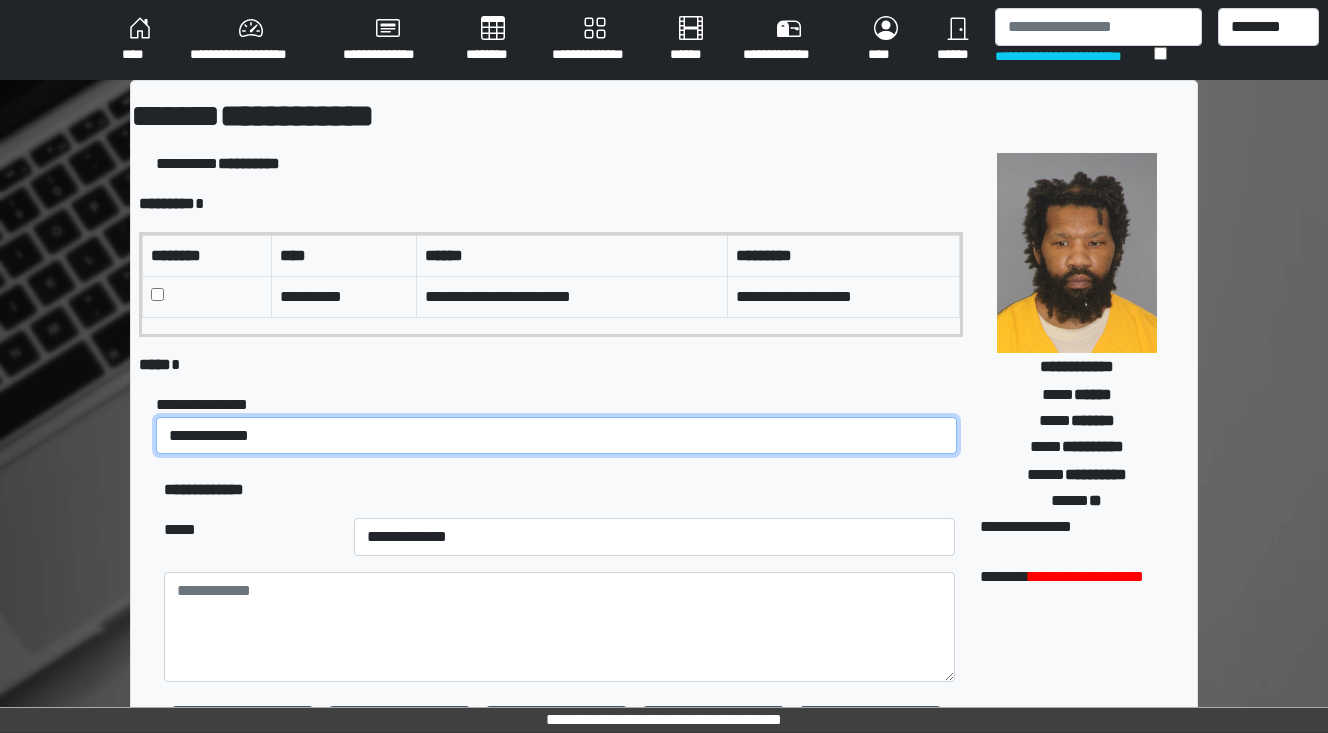 click on "**********" at bounding box center [556, 436] 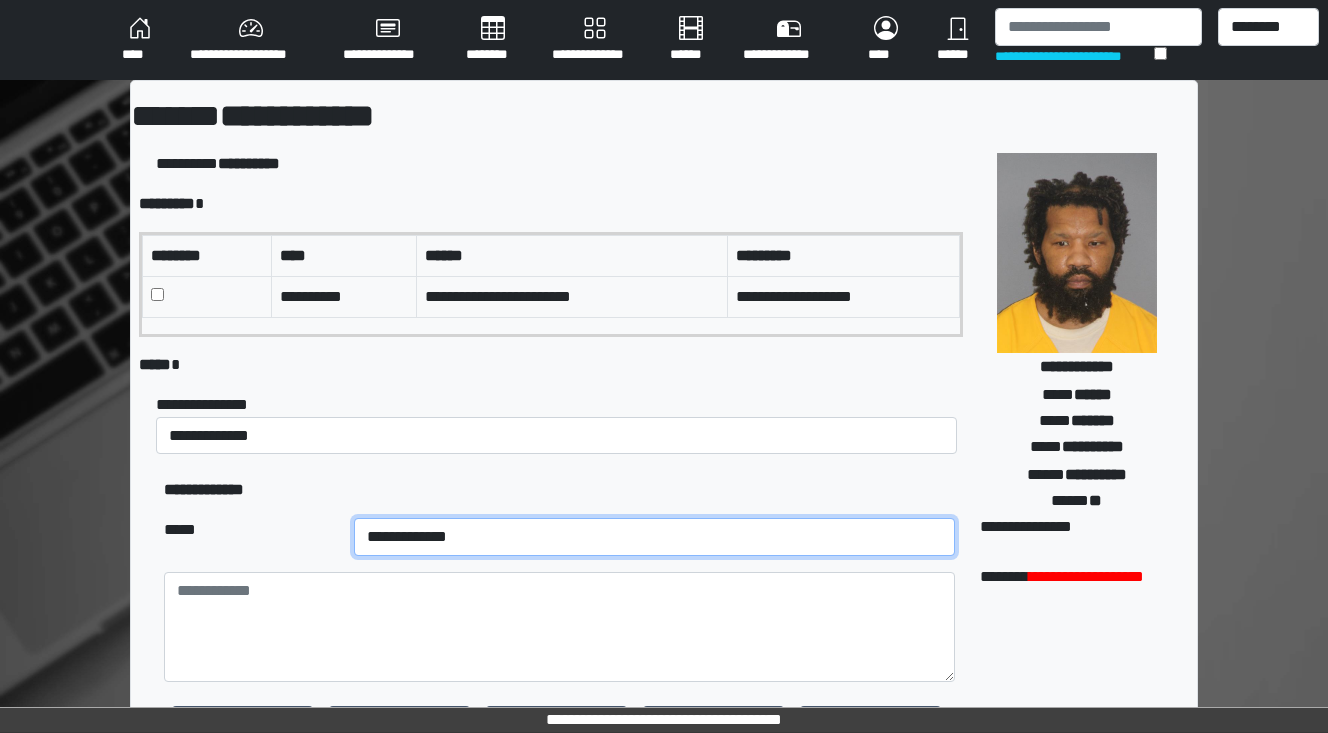 click on "**********" at bounding box center [654, 537] 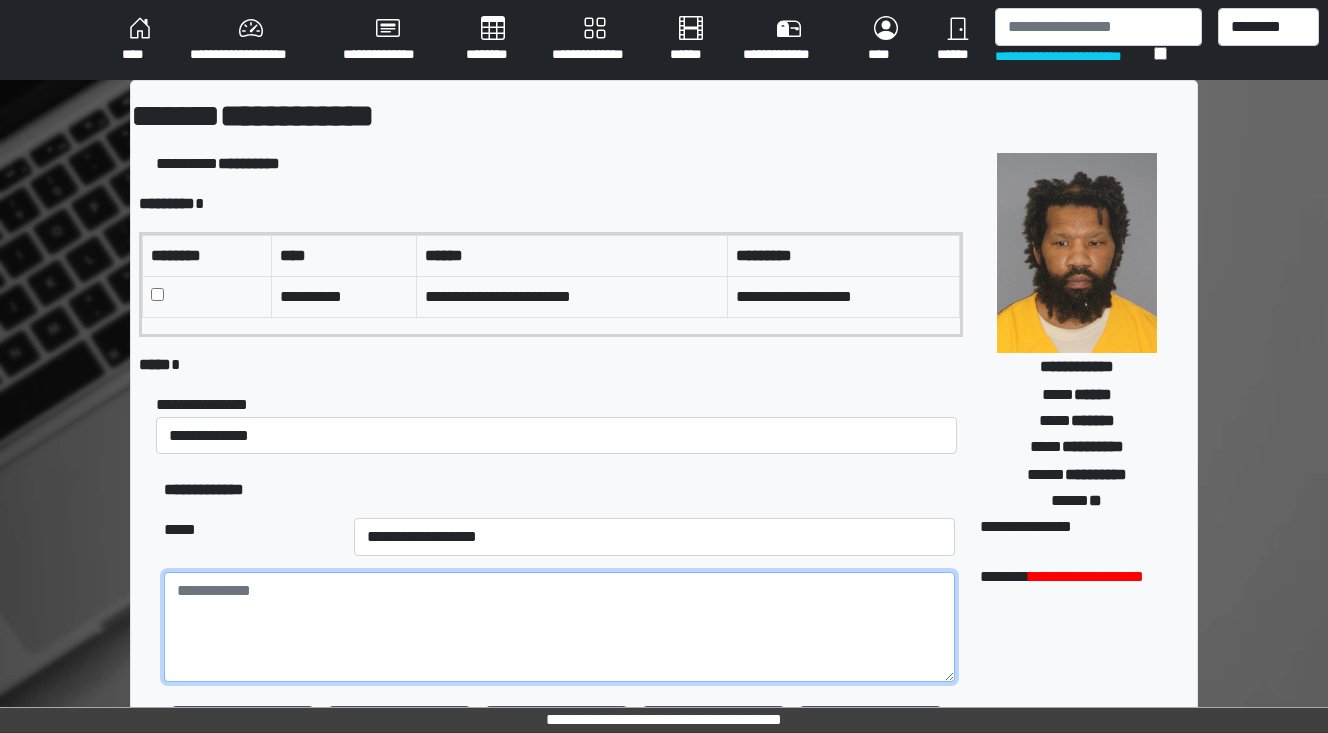 click at bounding box center [559, 627] 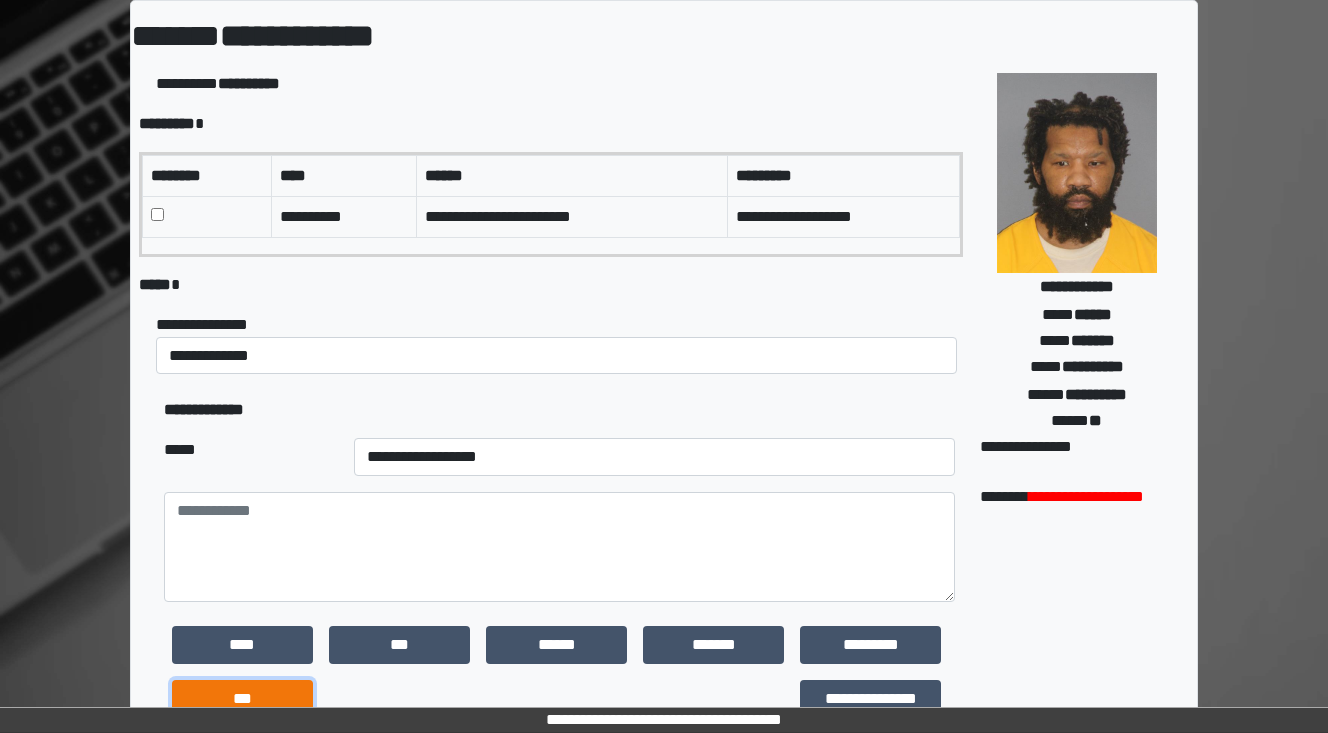 click on "***" at bounding box center (242, 699) 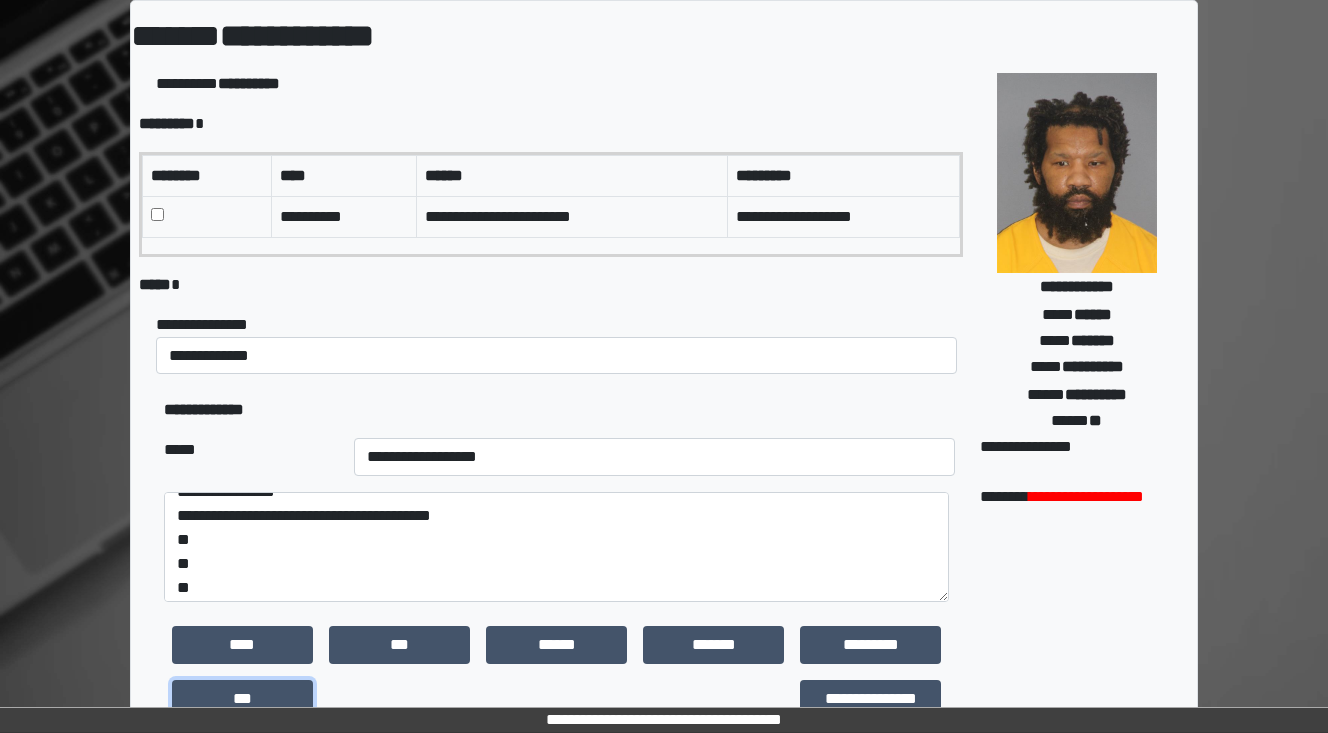 scroll, scrollTop: 24, scrollLeft: 0, axis: vertical 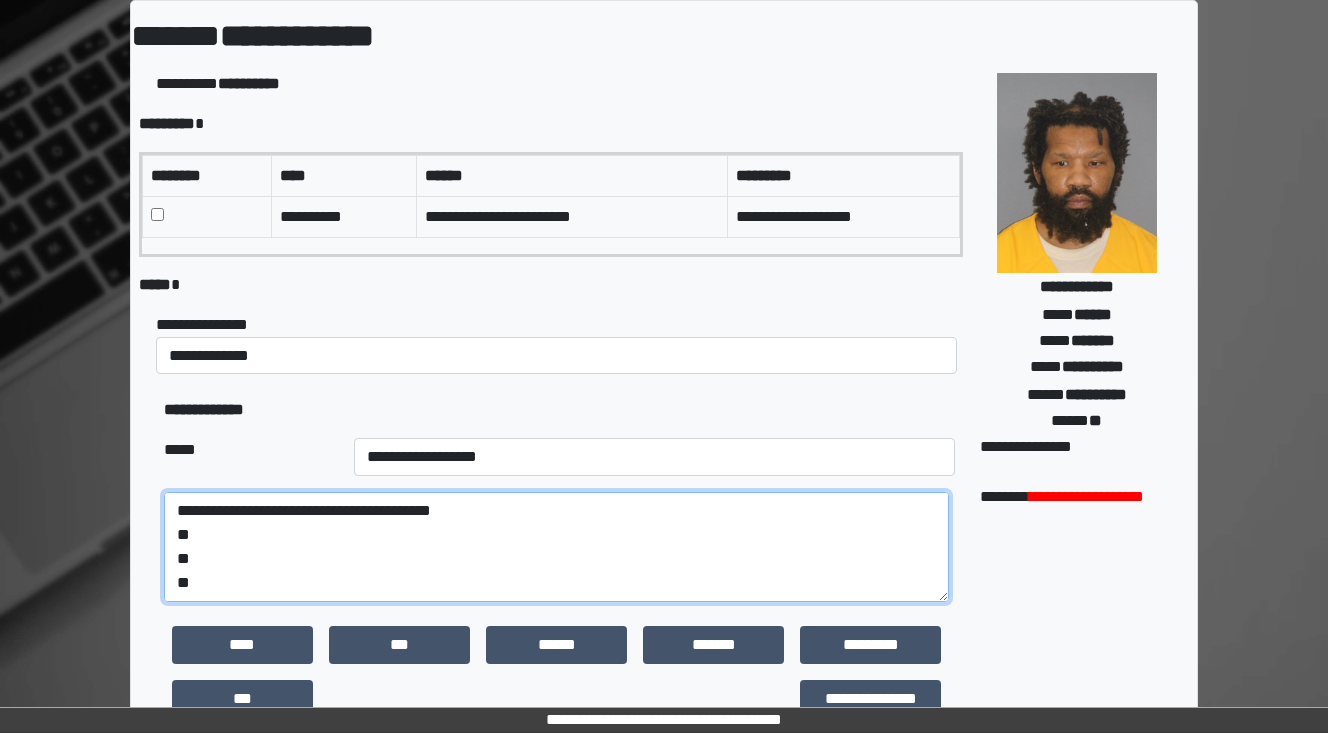 drag, startPoint x: 200, startPoint y: 582, endPoint x: 168, endPoint y: 581, distance: 32.01562 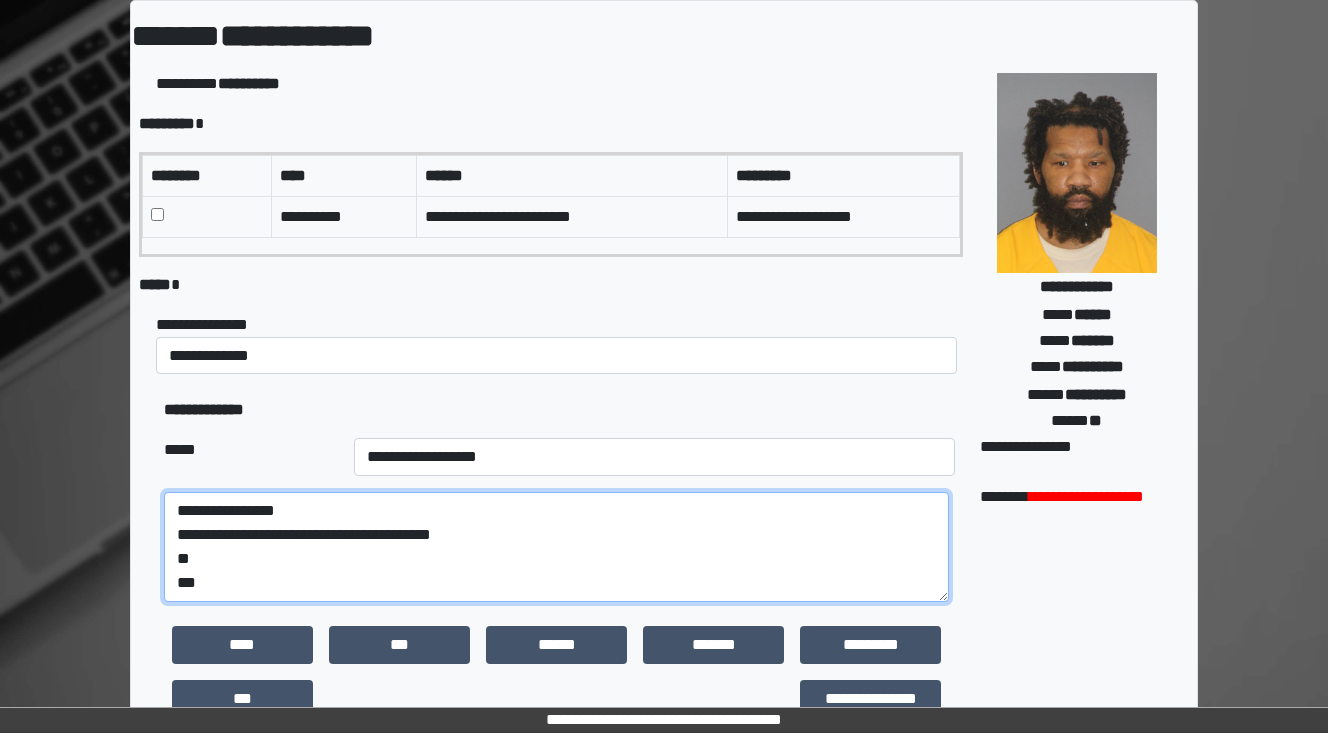 scroll, scrollTop: 16, scrollLeft: 0, axis: vertical 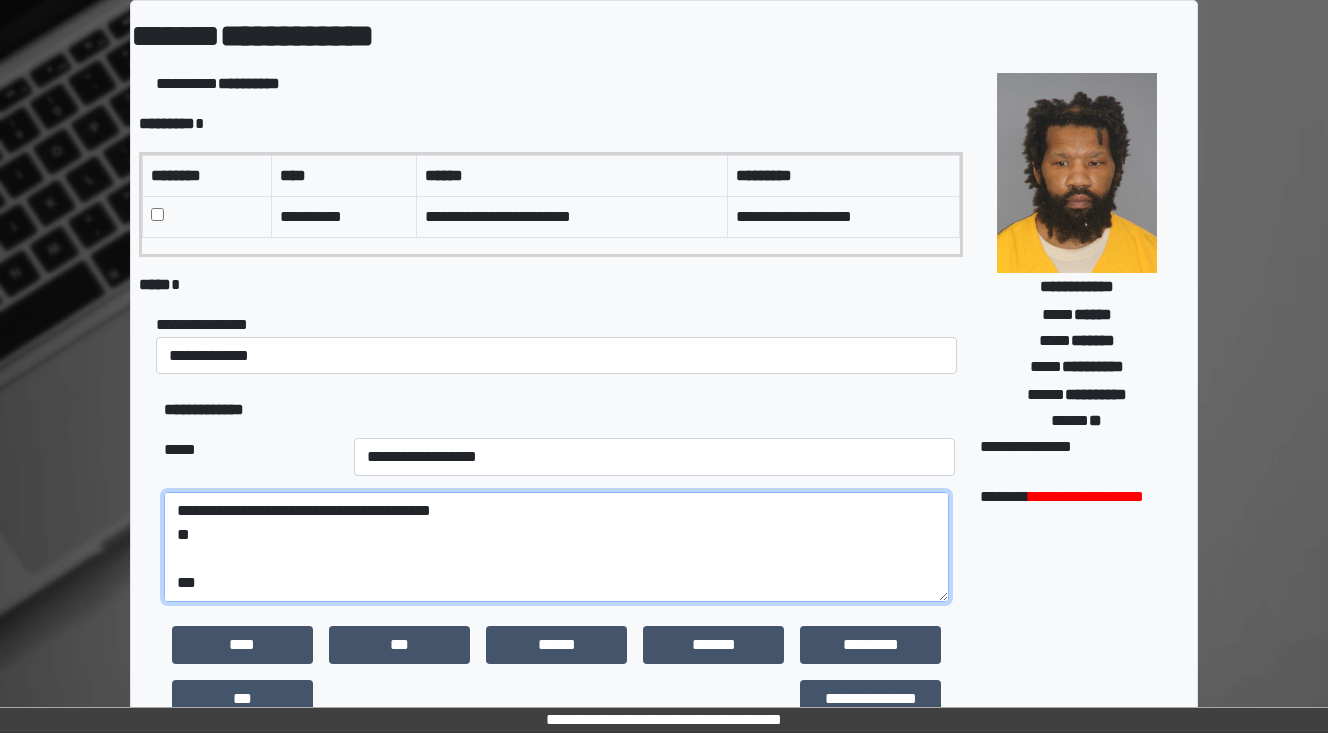 click on "**********" at bounding box center (556, 547) 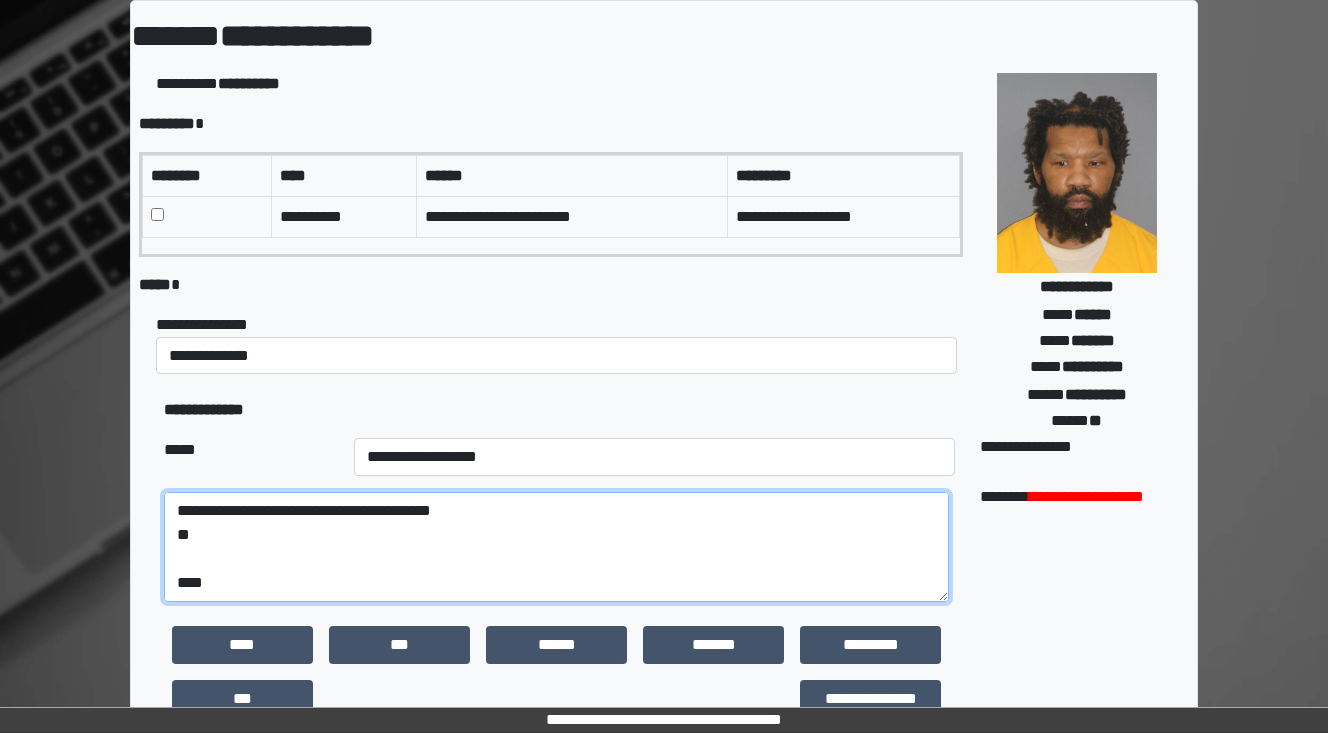 paste on "**********" 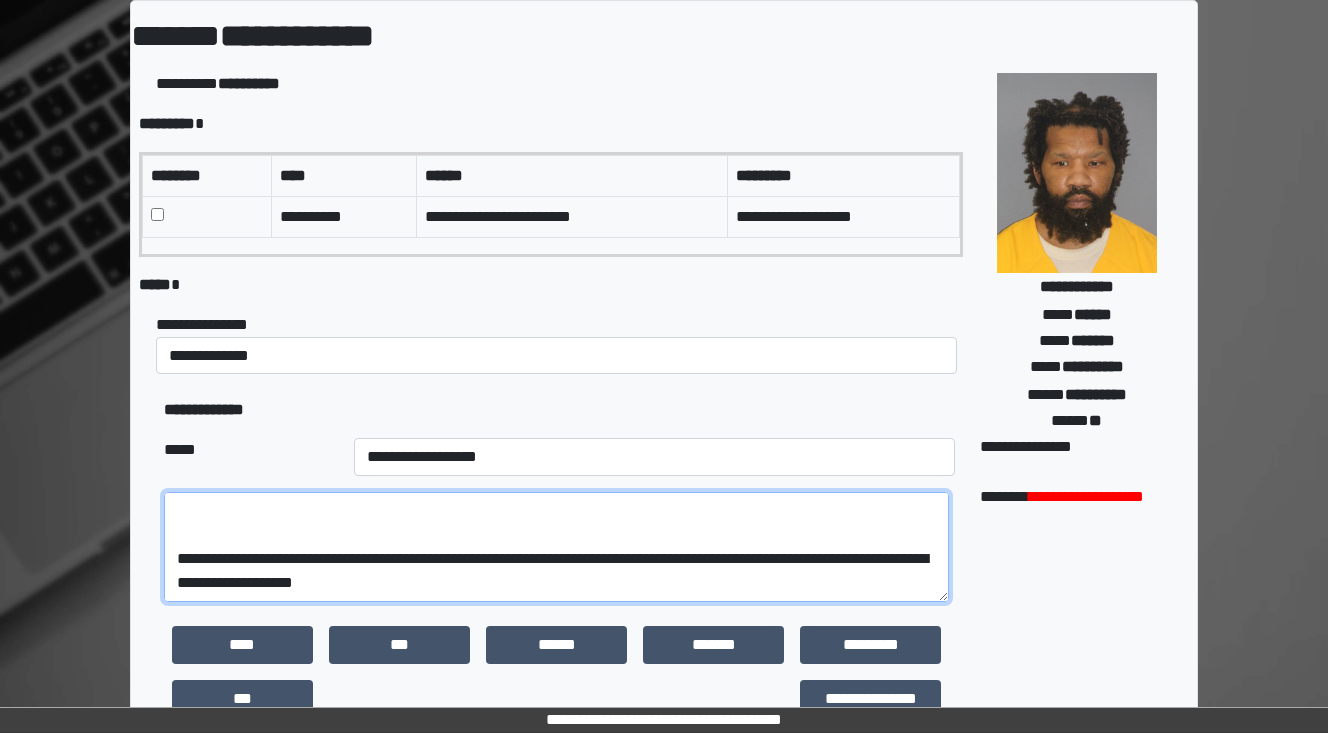 scroll, scrollTop: 264, scrollLeft: 0, axis: vertical 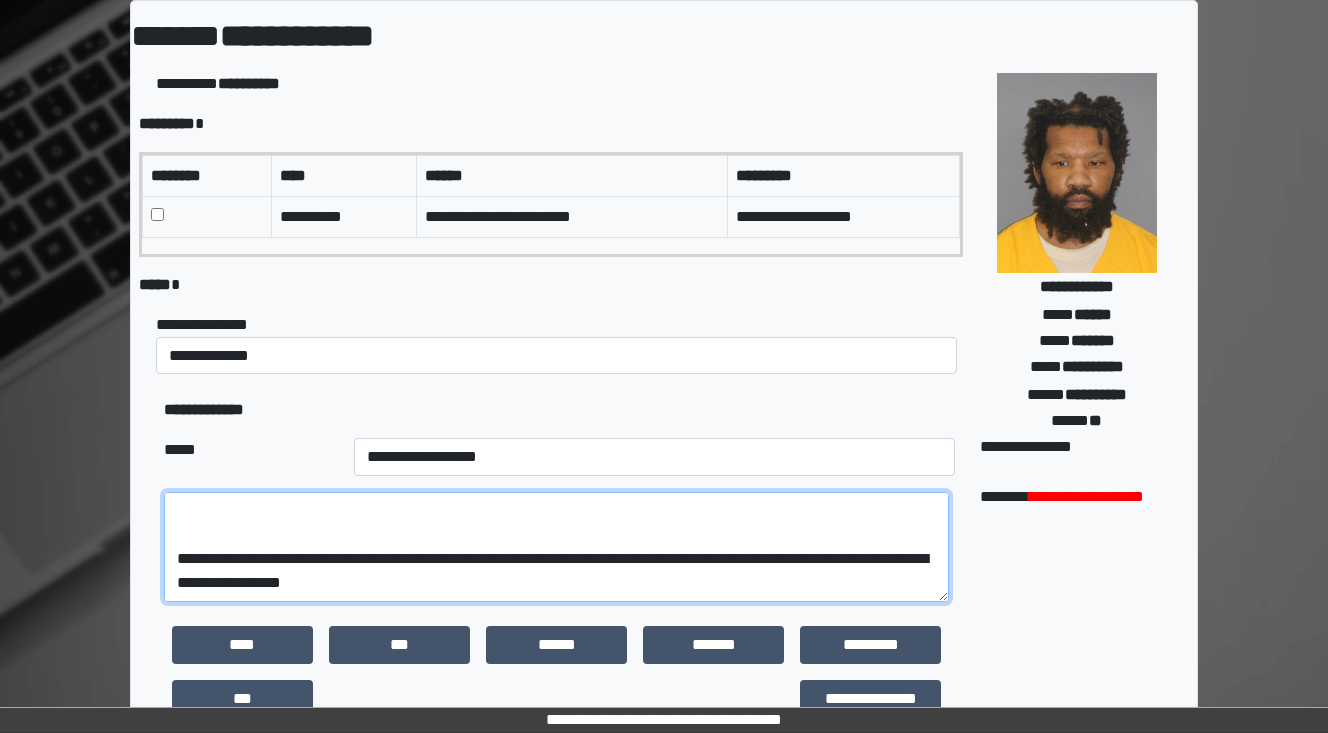 click on "**********" at bounding box center [556, 547] 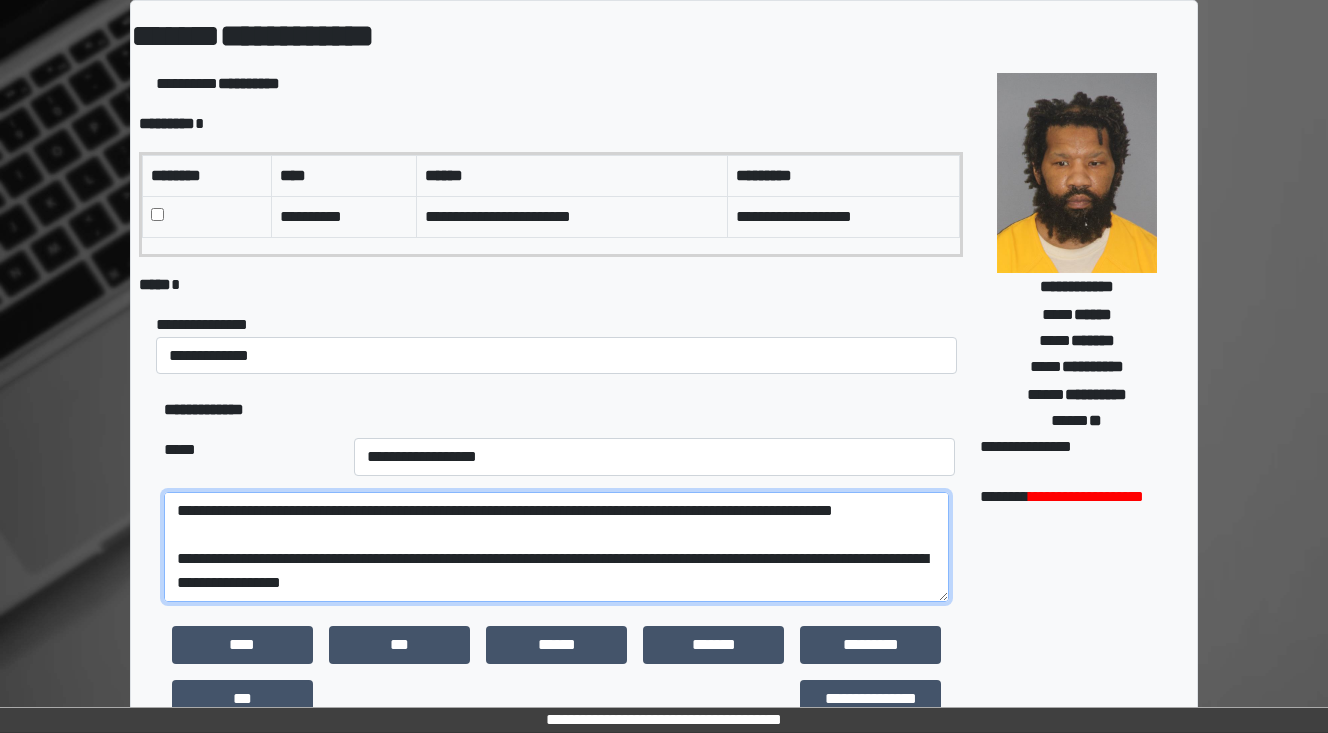 scroll, scrollTop: 168, scrollLeft: 0, axis: vertical 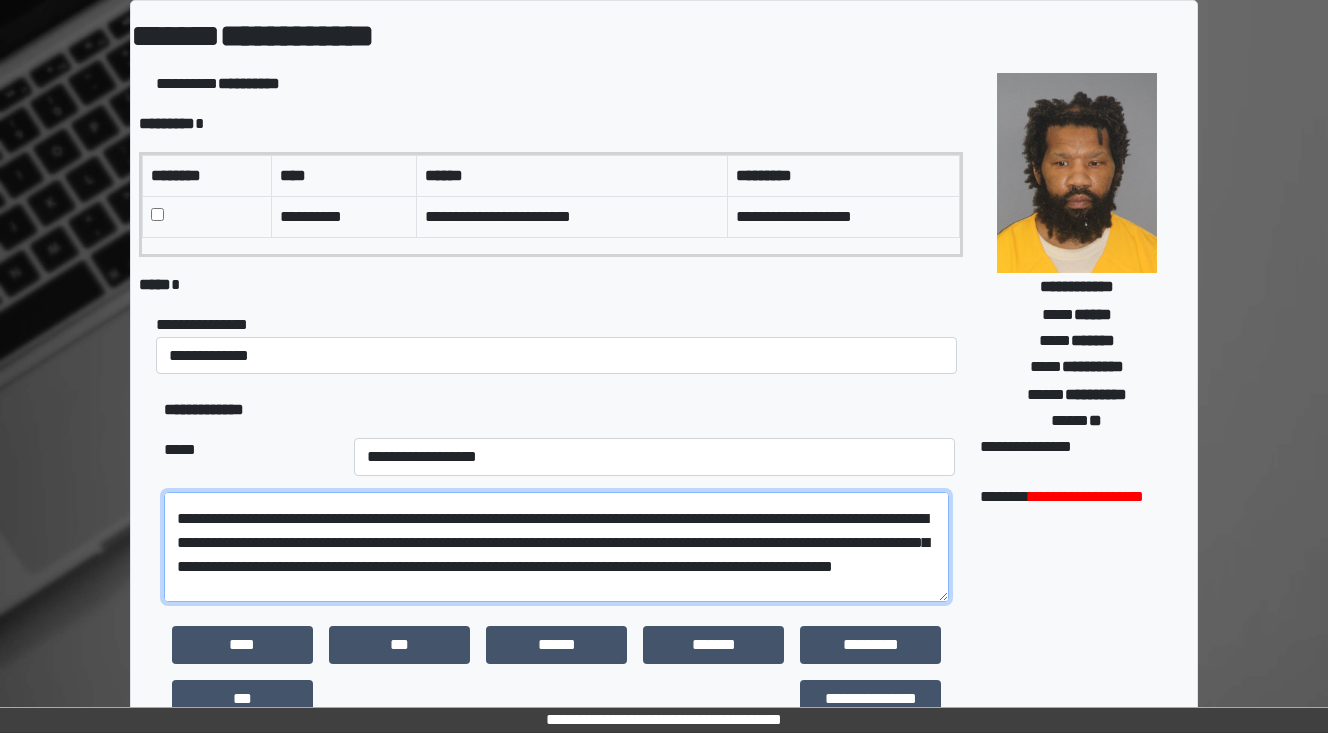 drag, startPoint x: 864, startPoint y: 563, endPoint x: 830, endPoint y: 564, distance: 34.0147 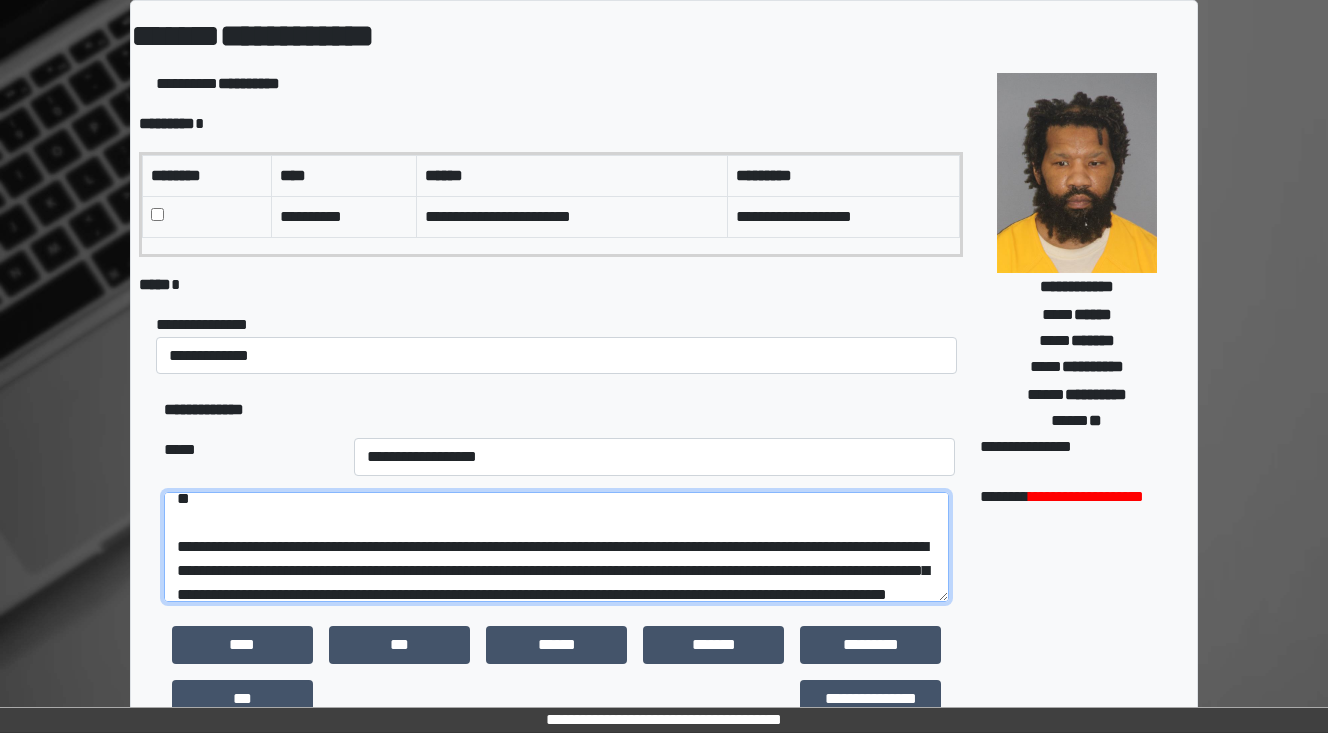 scroll, scrollTop: 8, scrollLeft: 0, axis: vertical 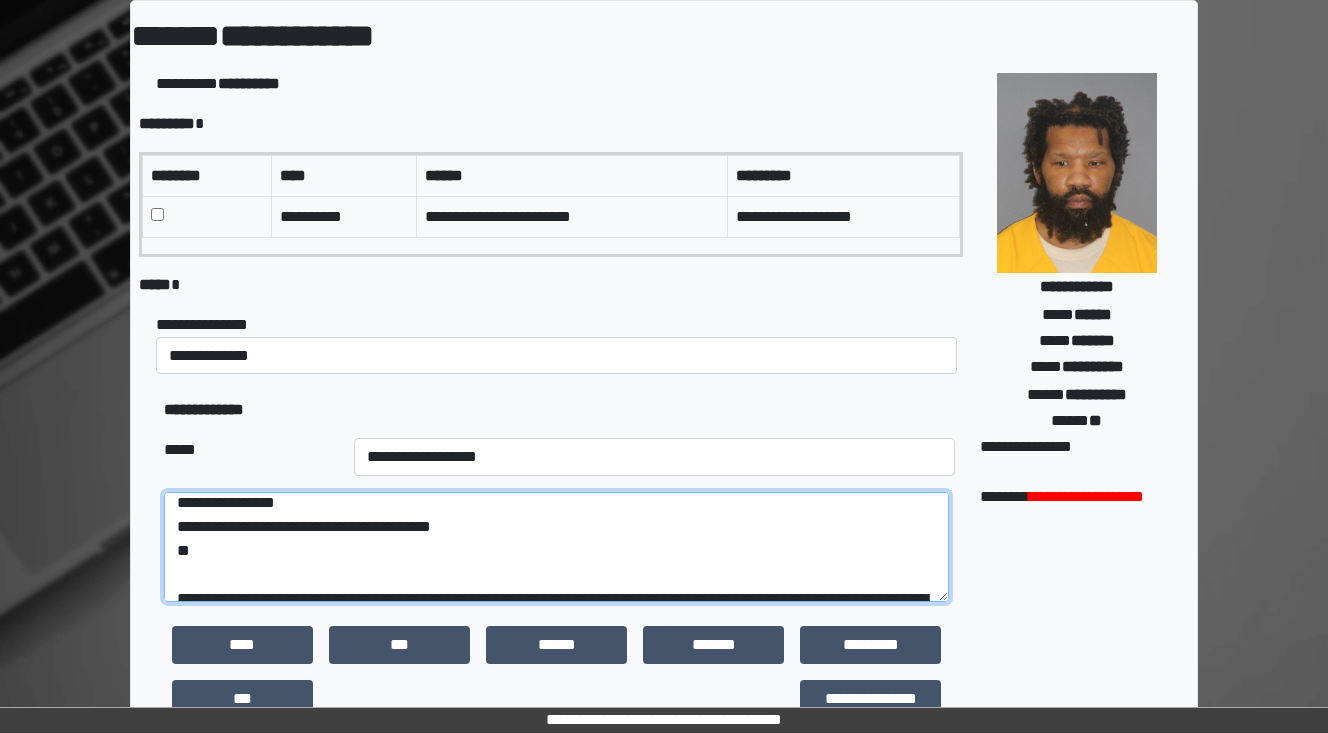 click on "**********" at bounding box center (556, 547) 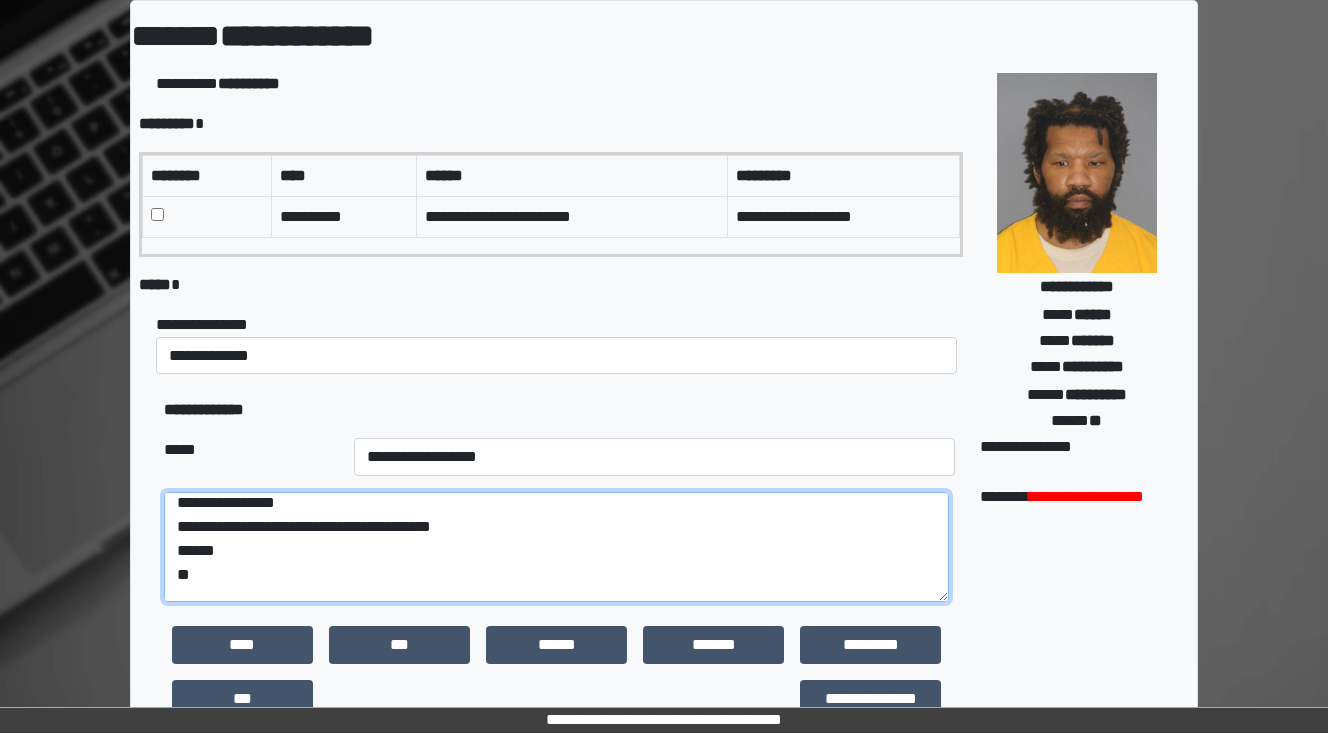 click on "**********" at bounding box center (556, 547) 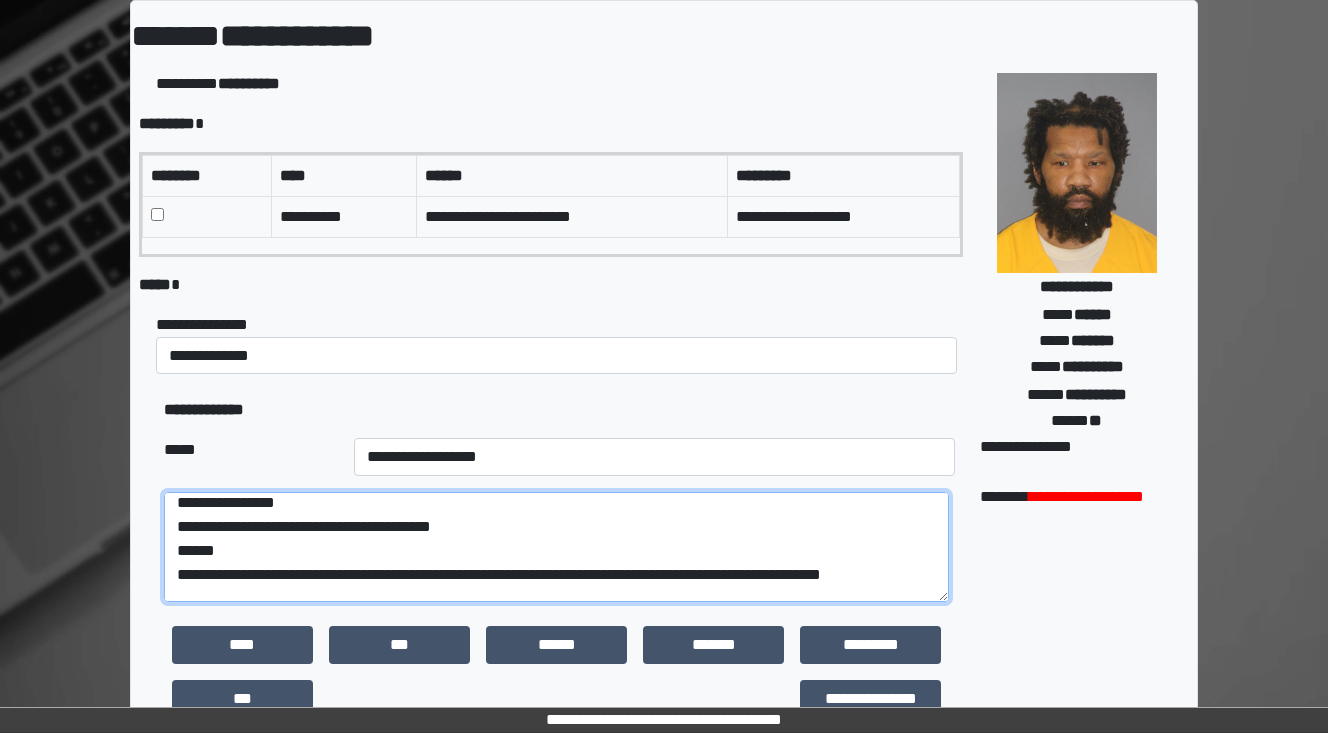 scroll, scrollTop: 16, scrollLeft: 0, axis: vertical 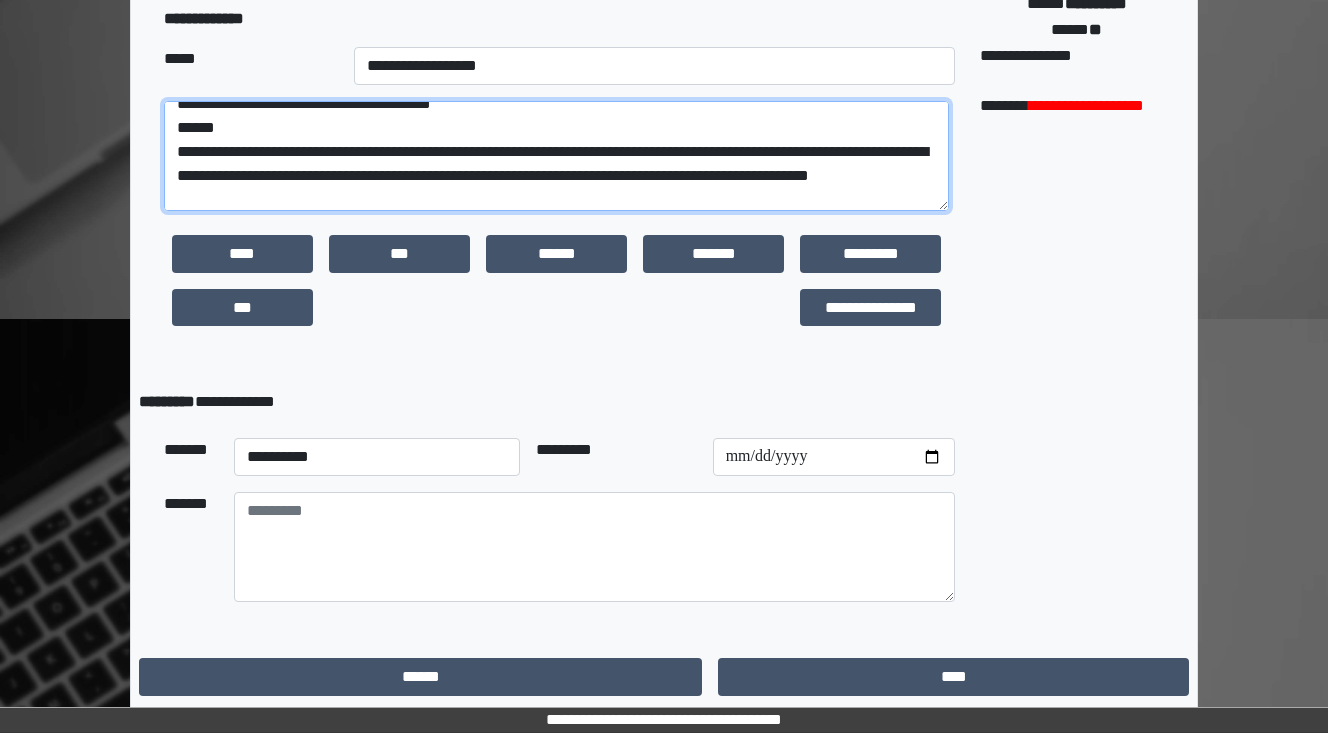 type on "**********" 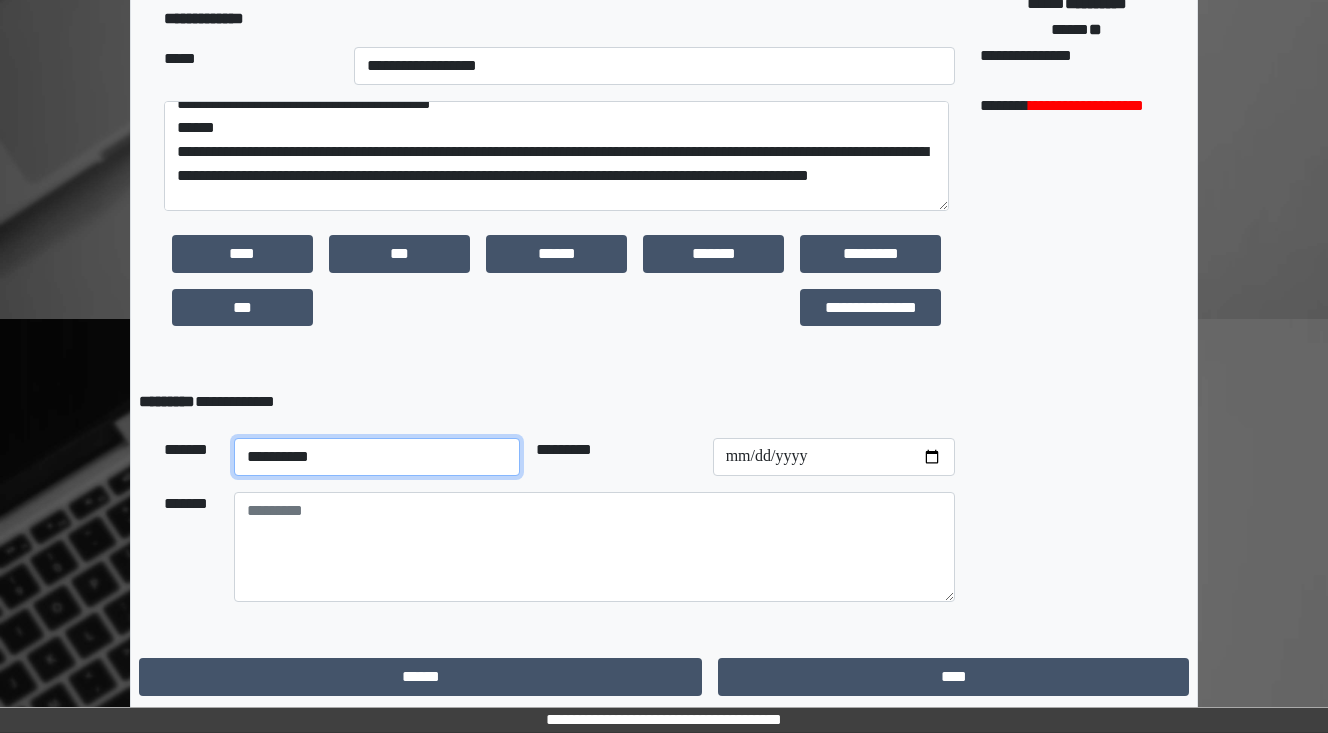drag, startPoint x: 349, startPoint y: 450, endPoint x: 357, endPoint y: 460, distance: 12.806249 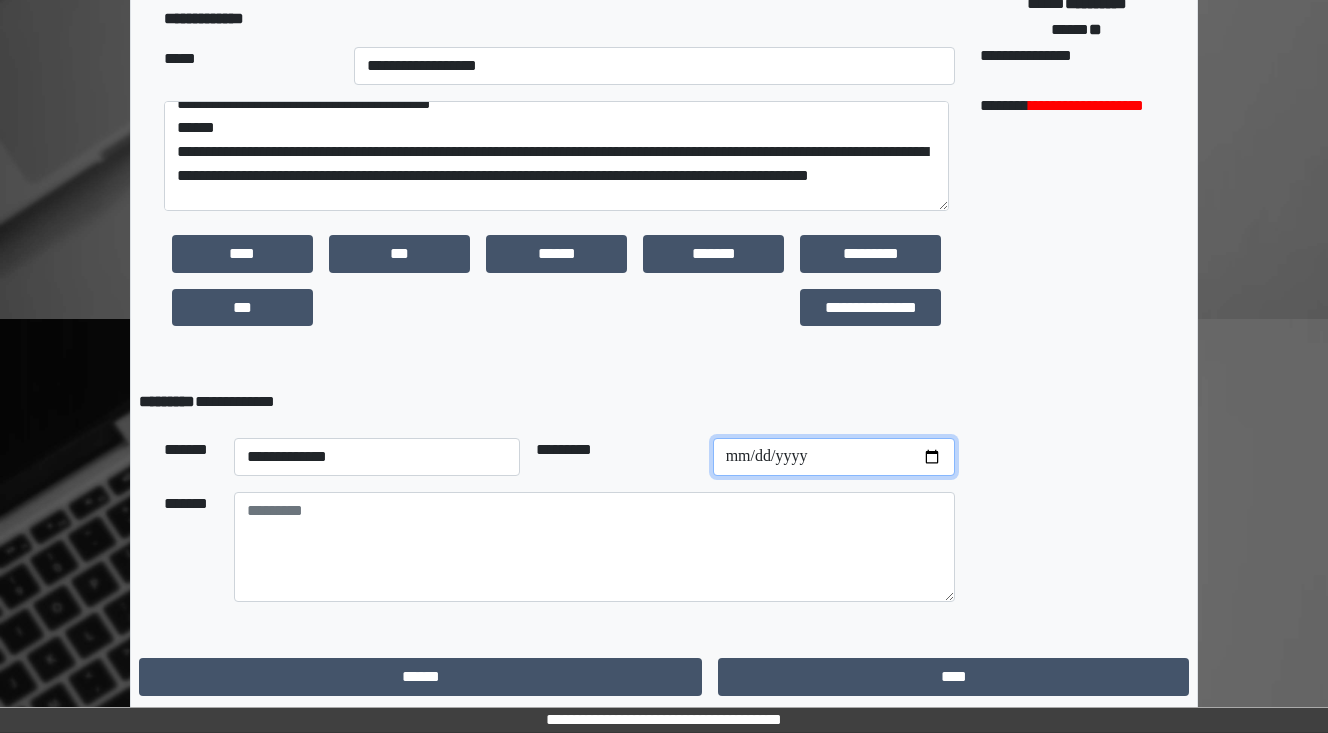click at bounding box center [834, 457] 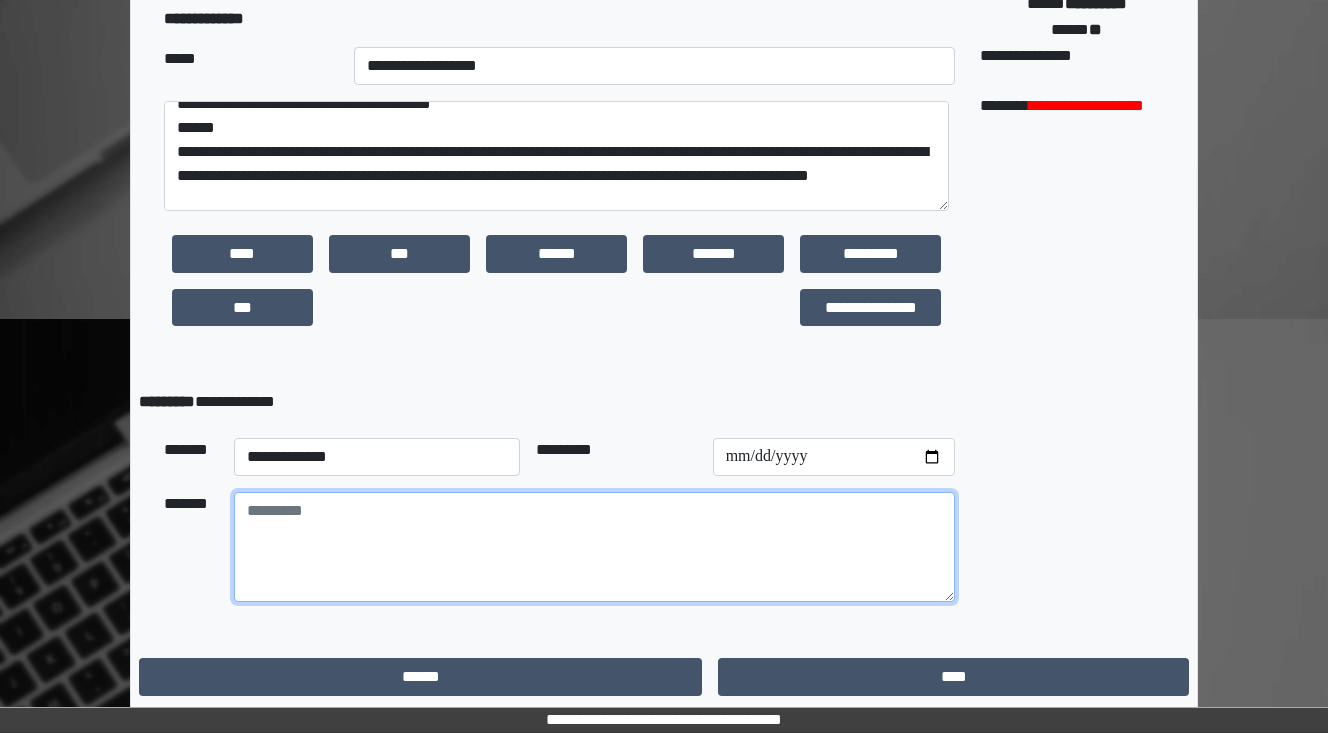 click at bounding box center (594, 547) 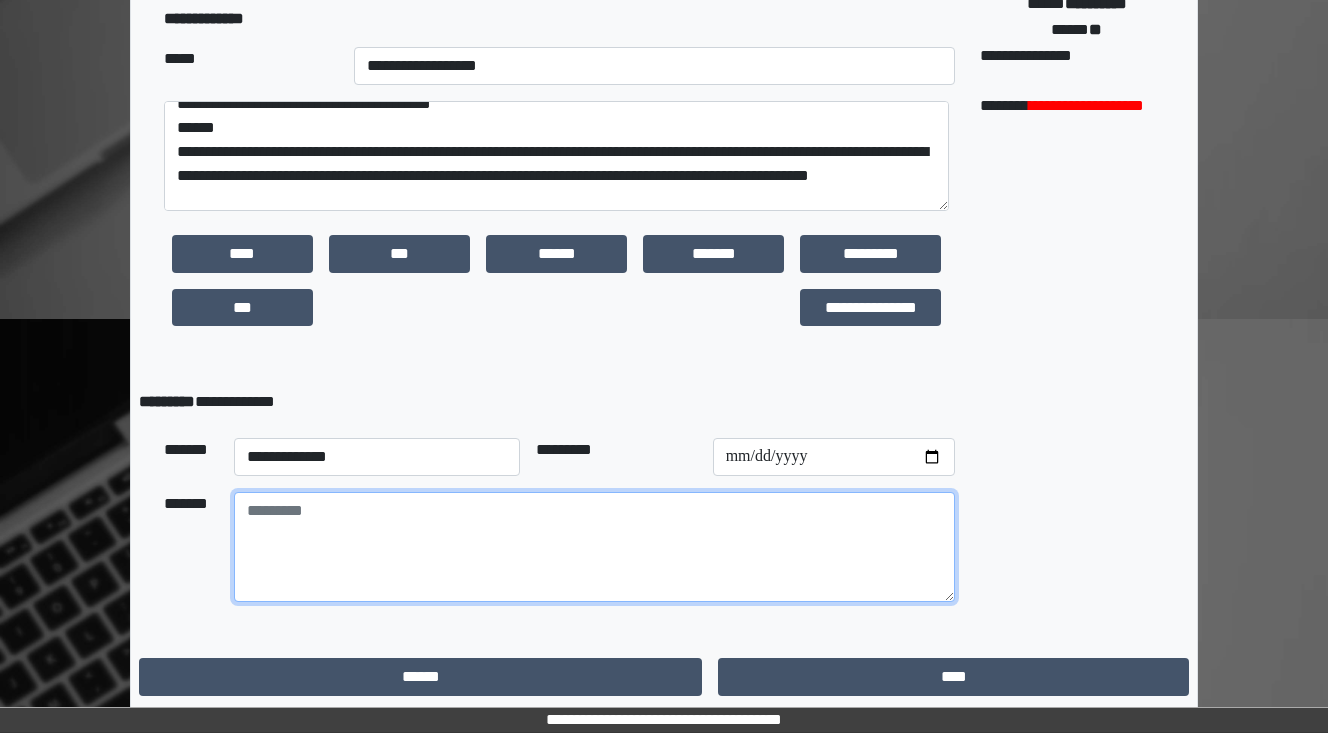 type on "*" 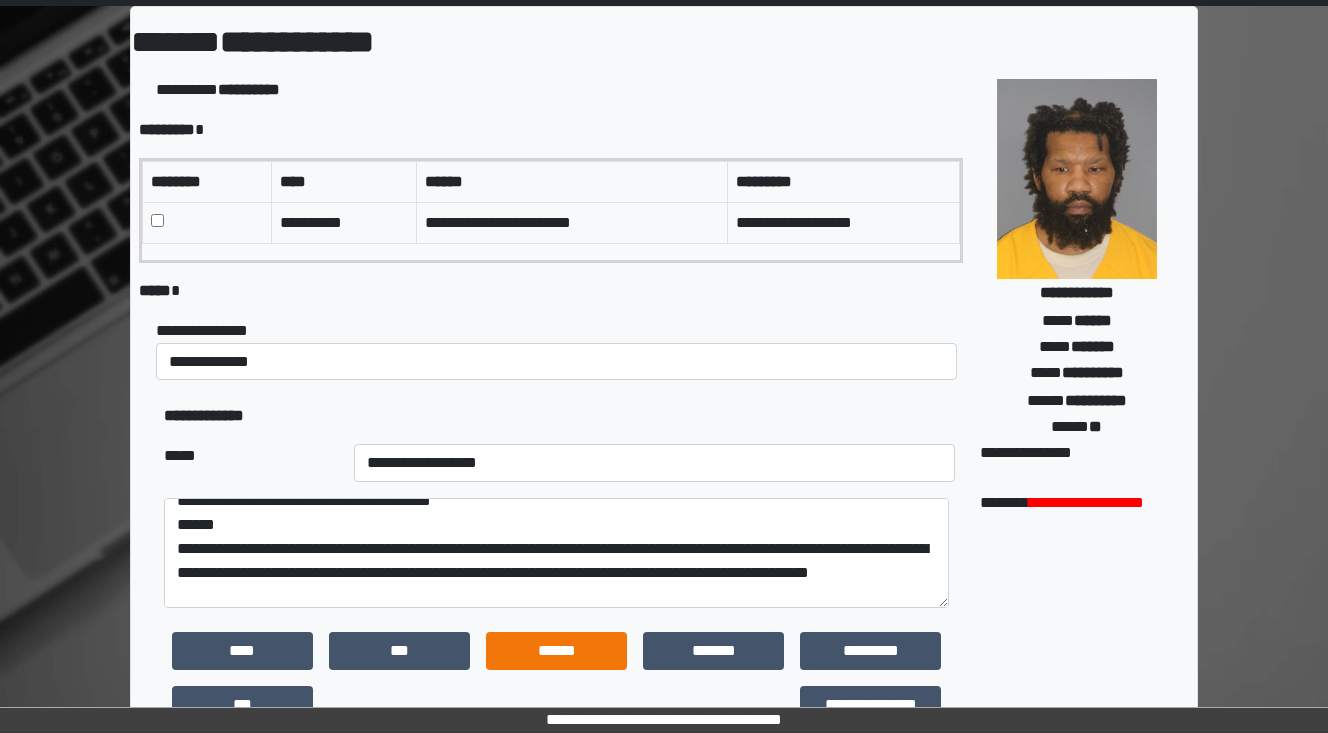 scroll, scrollTop: 72, scrollLeft: 0, axis: vertical 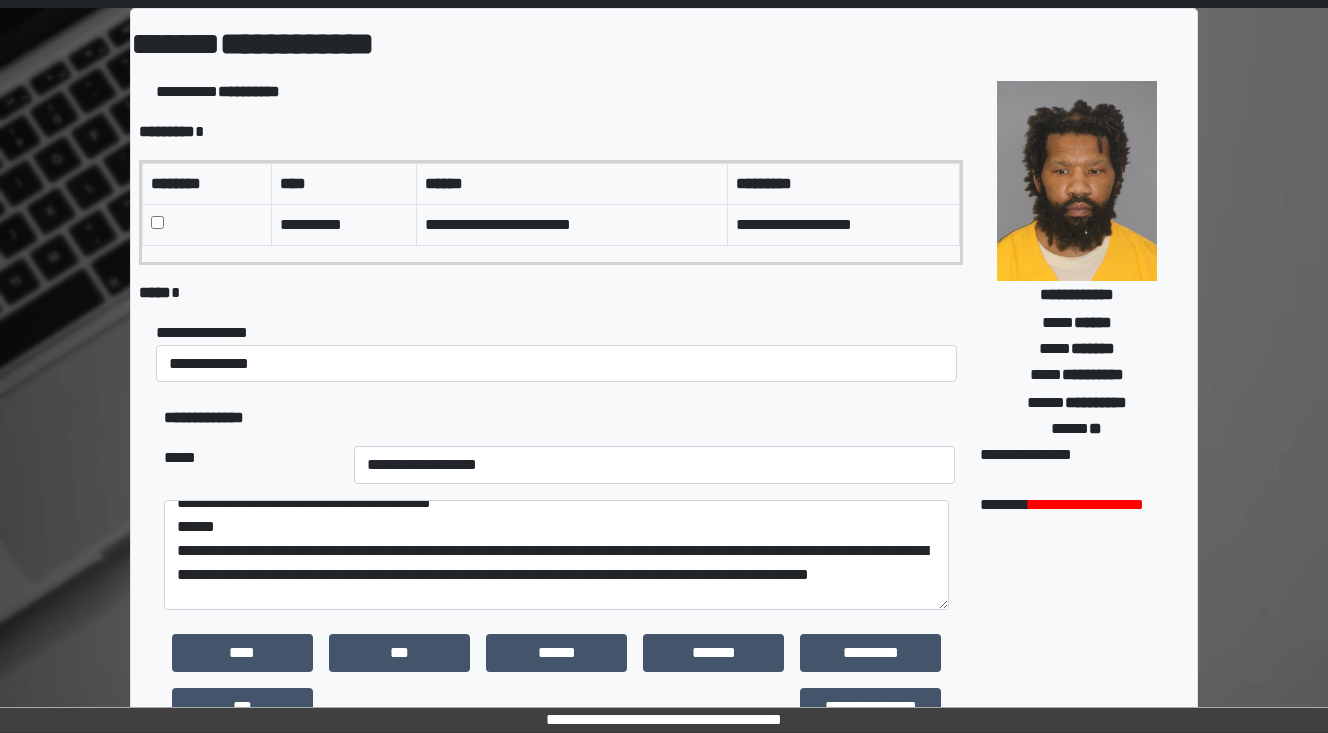 type on "**********" 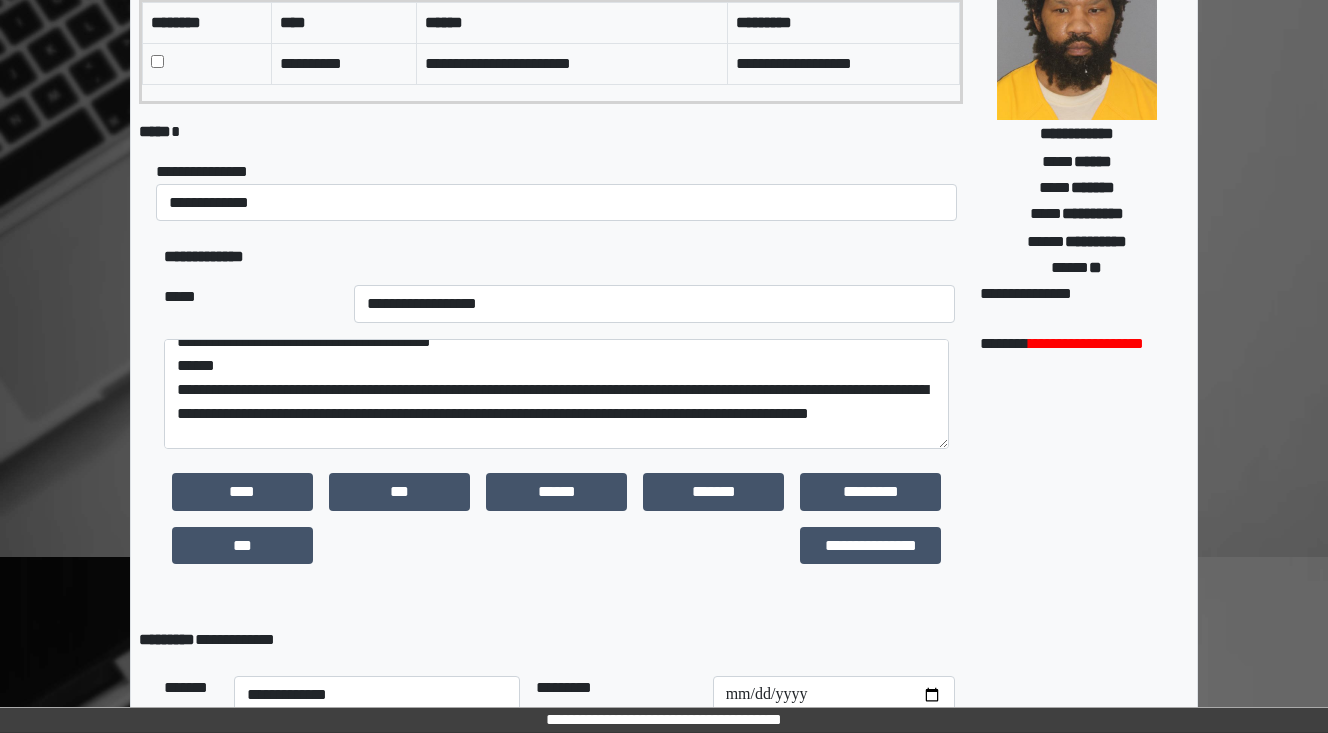 scroll, scrollTop: 232, scrollLeft: 0, axis: vertical 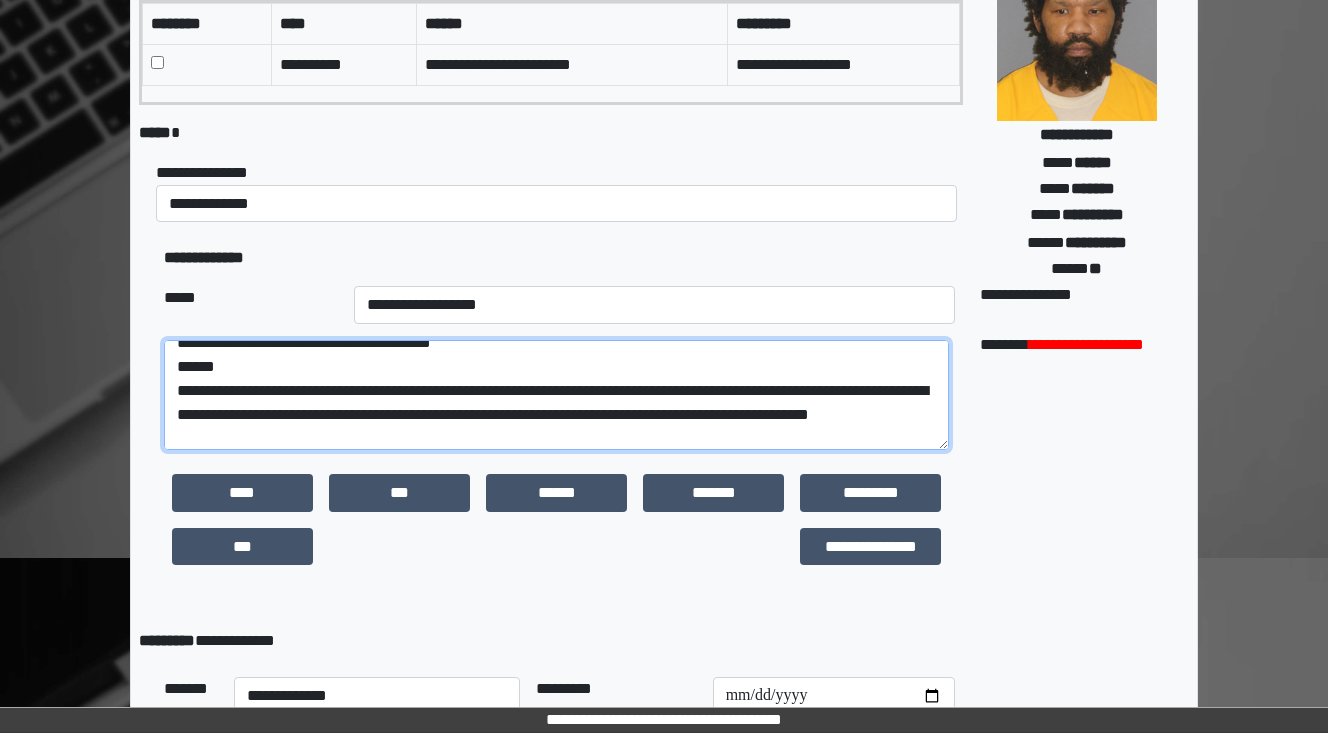 click on "**********" at bounding box center (556, 395) 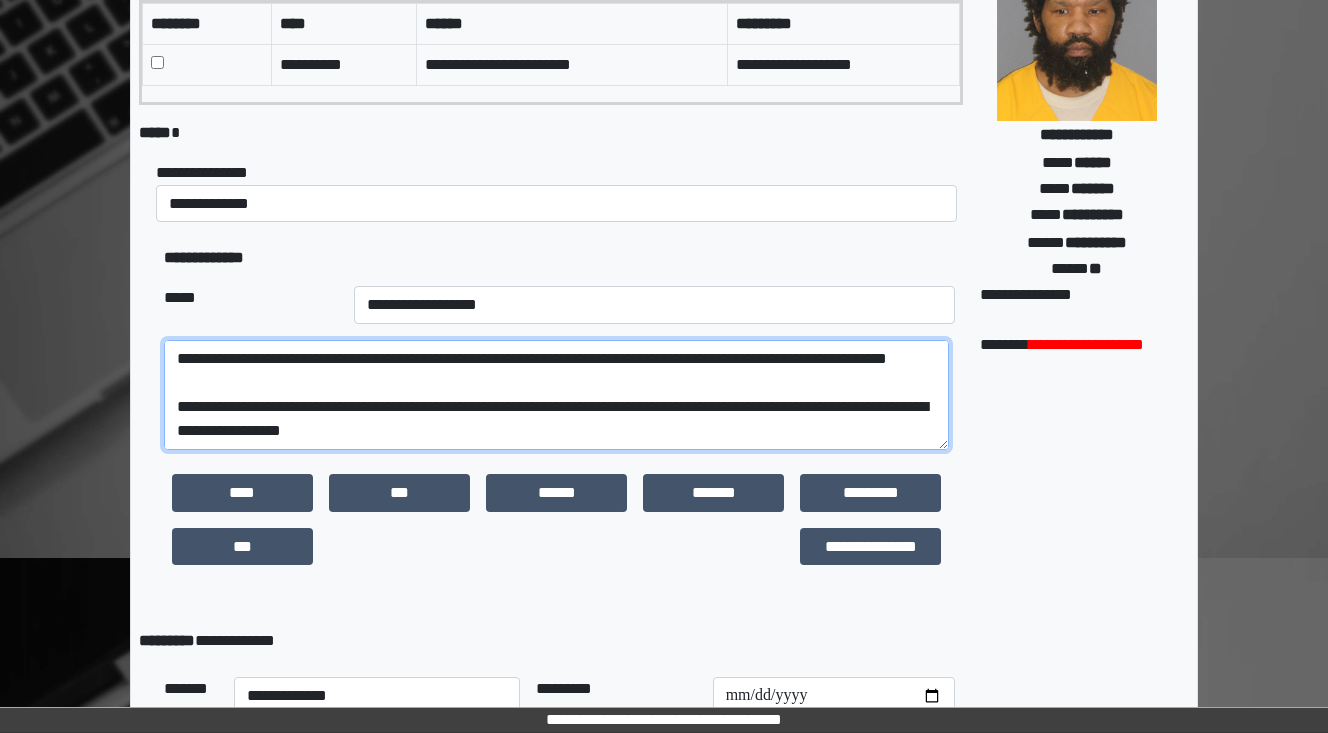 scroll, scrollTop: 120, scrollLeft: 0, axis: vertical 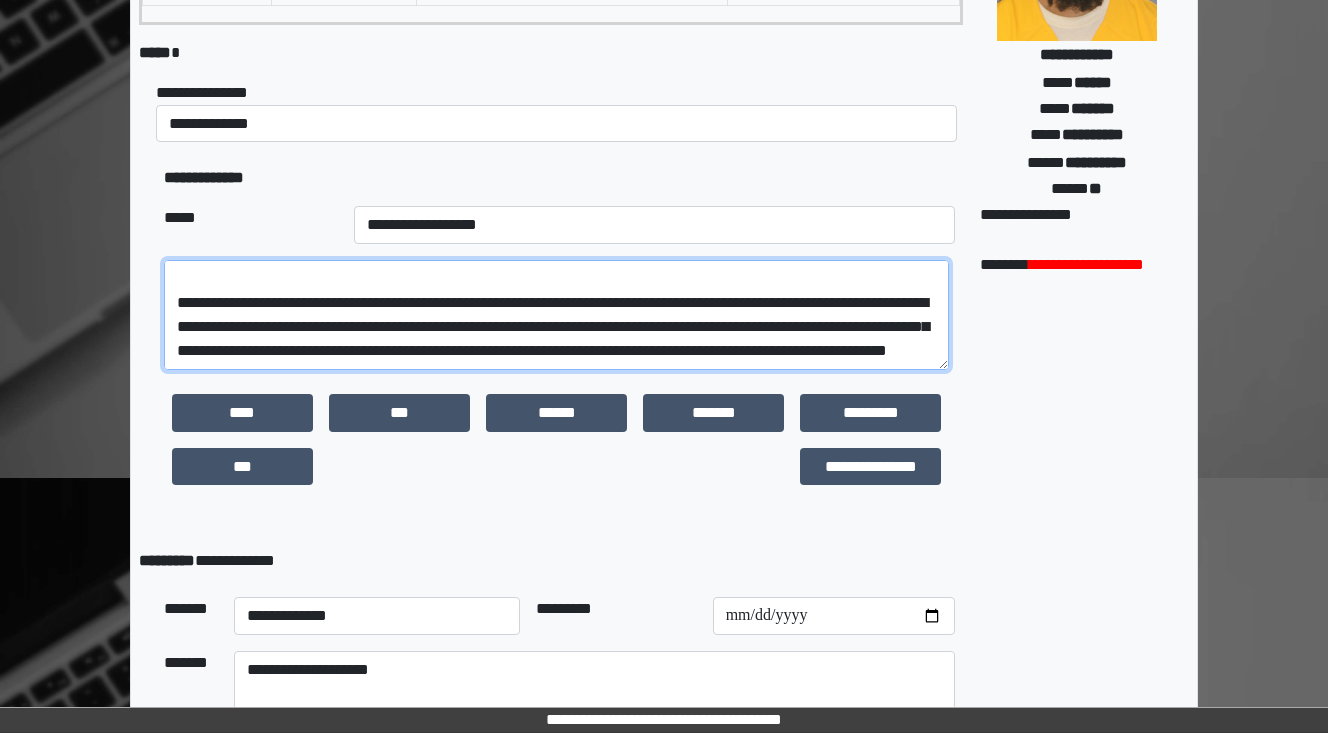 drag, startPoint x: 420, startPoint y: 352, endPoint x: 200, endPoint y: 330, distance: 221.09726 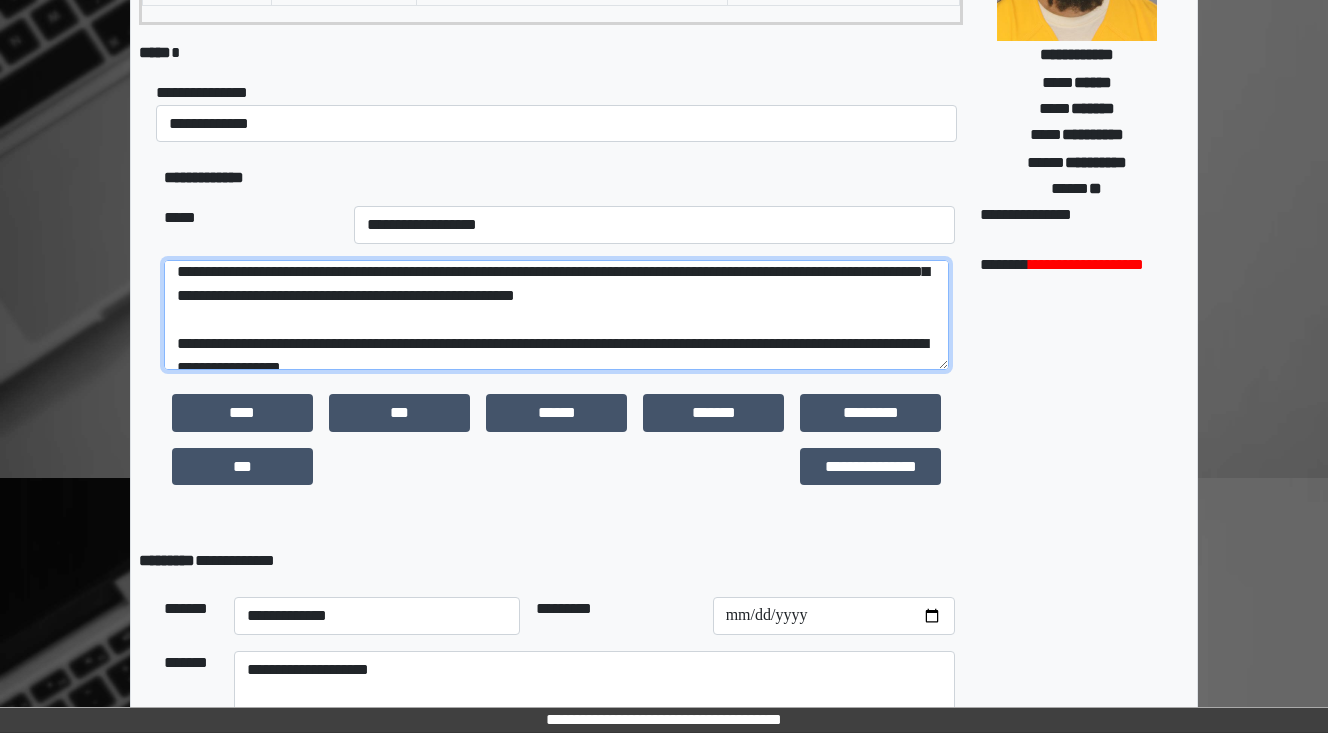 scroll, scrollTop: 200, scrollLeft: 0, axis: vertical 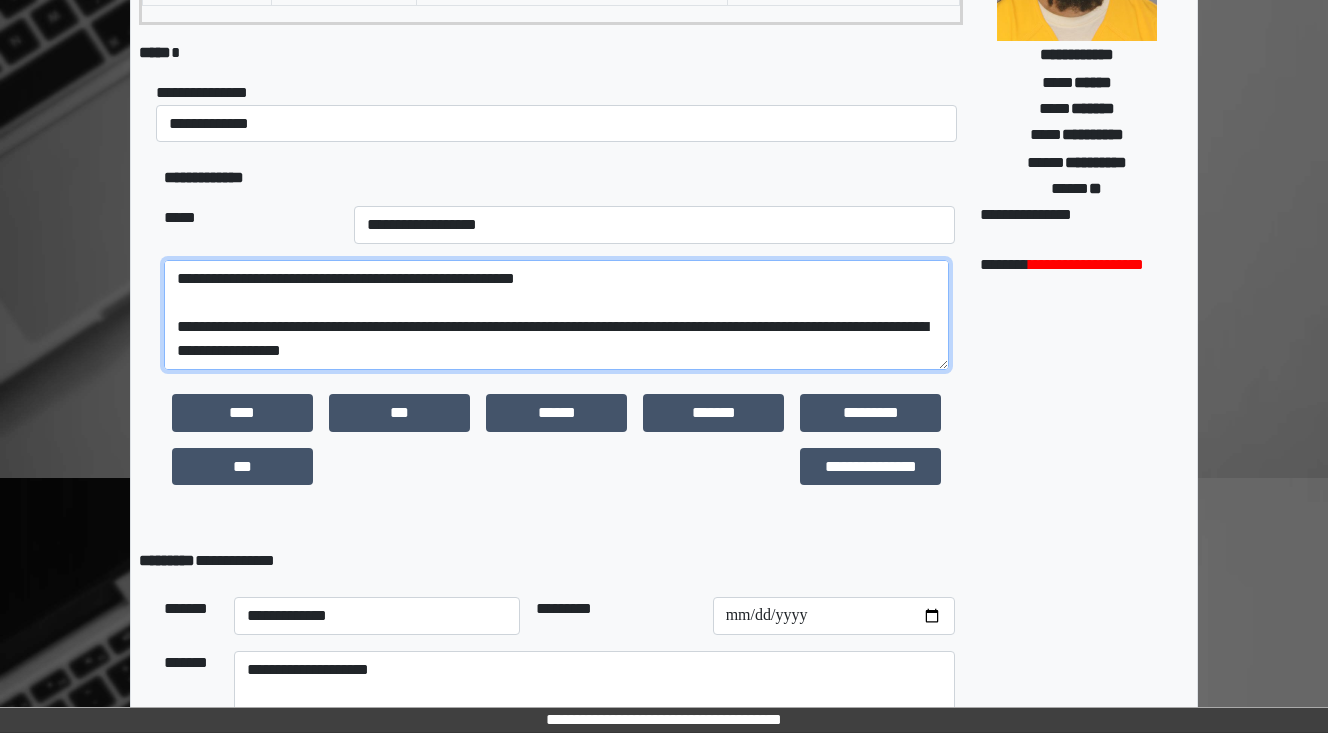 drag, startPoint x: 549, startPoint y: 344, endPoint x: 199, endPoint y: 324, distance: 350.57095 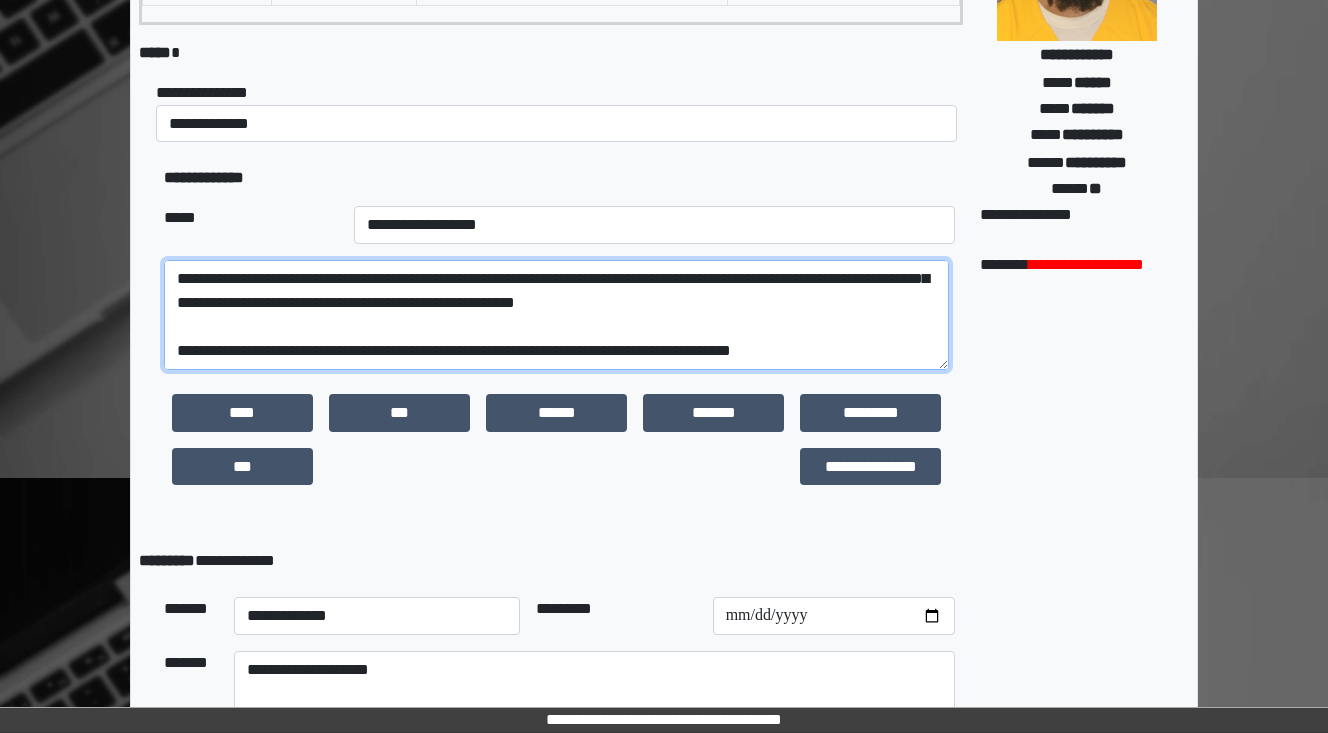 scroll, scrollTop: 192, scrollLeft: 0, axis: vertical 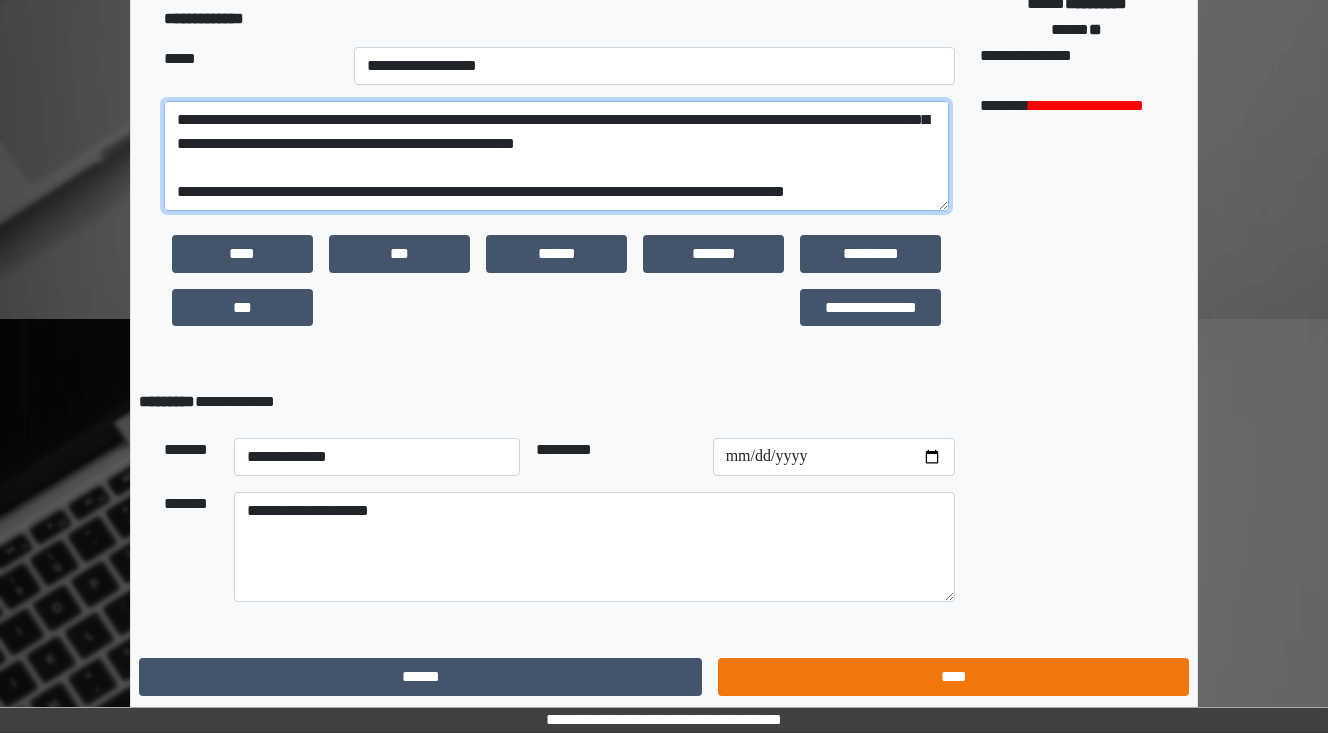type on "**********" 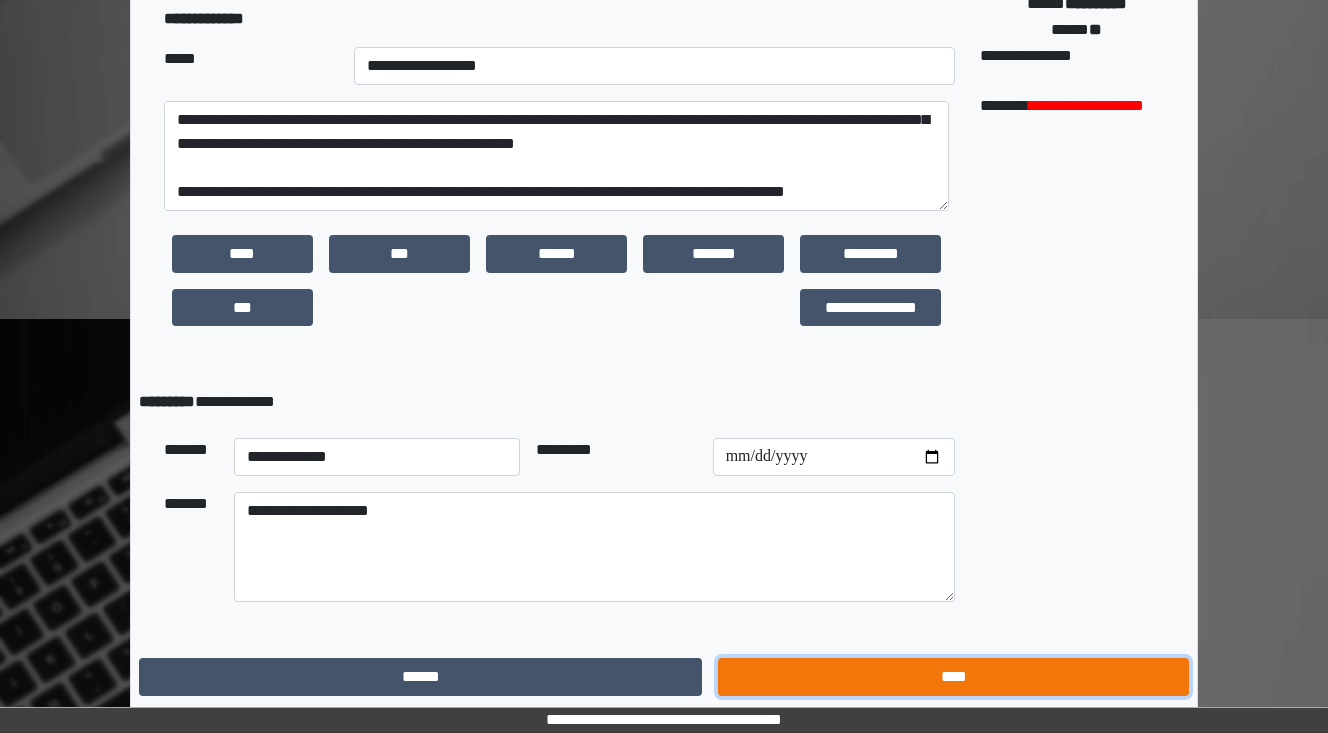 click on "****" at bounding box center [953, 677] 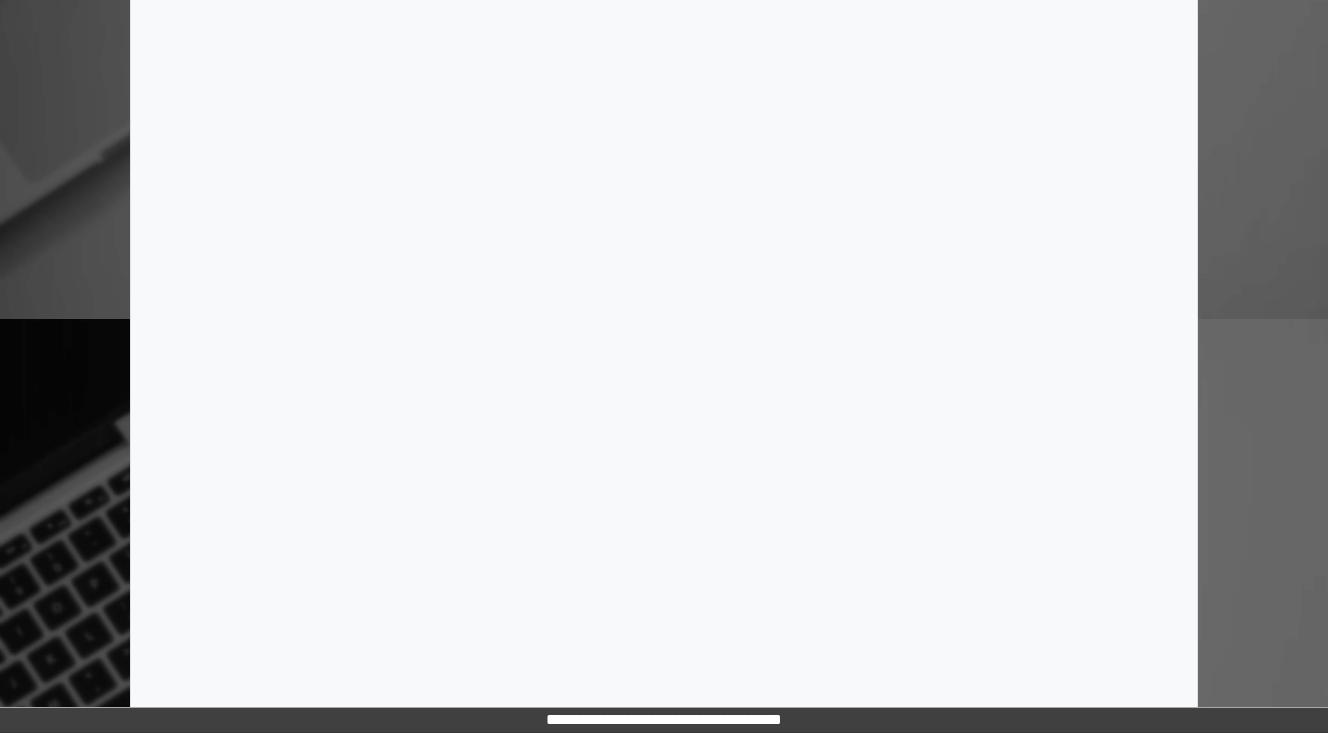 scroll, scrollTop: 0, scrollLeft: 0, axis: both 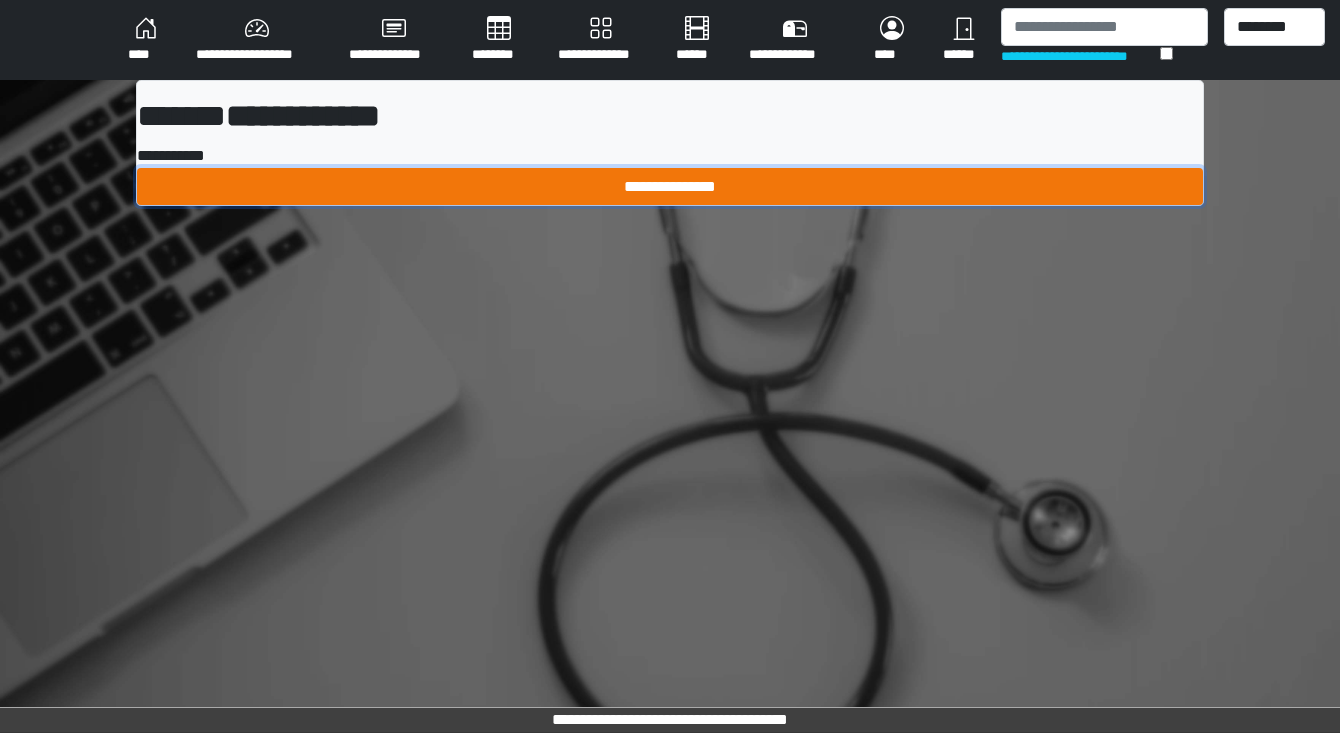 click on "**********" at bounding box center [670, 187] 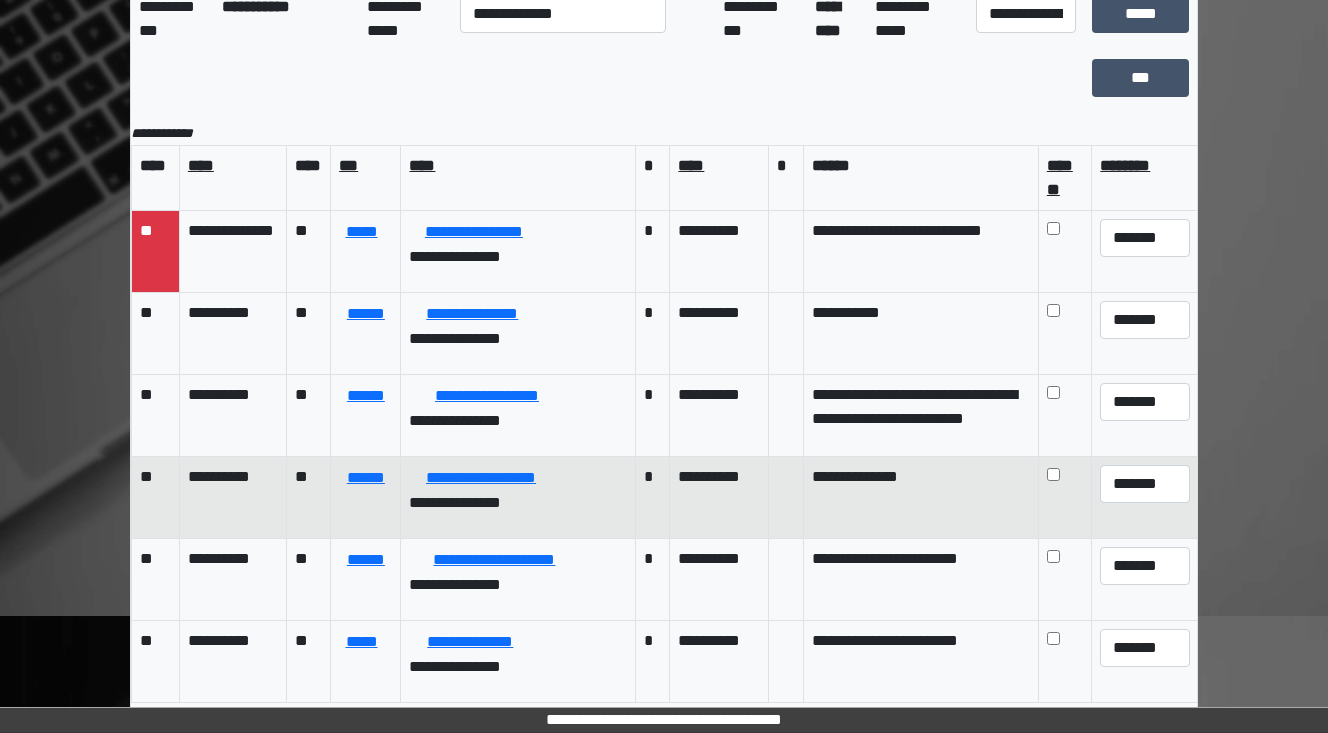 scroll, scrollTop: 175, scrollLeft: 0, axis: vertical 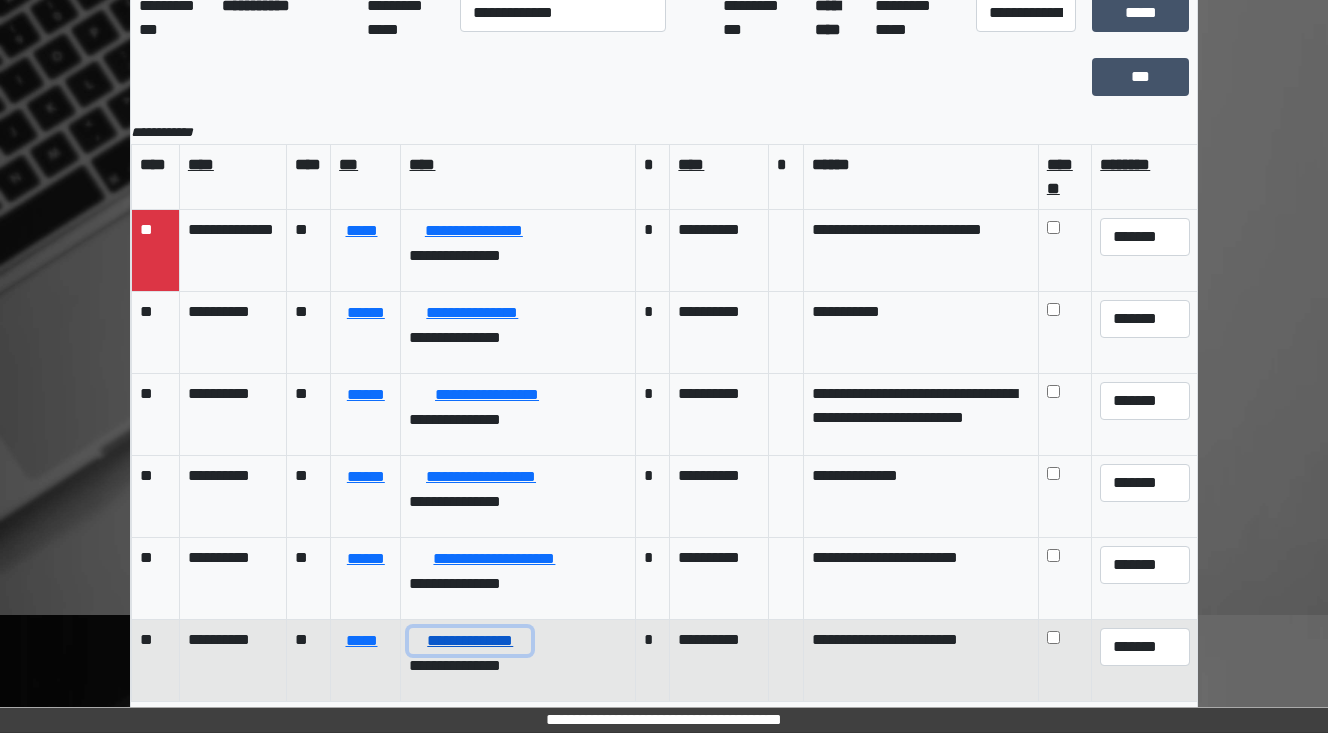 click on "**********" at bounding box center (470, 641) 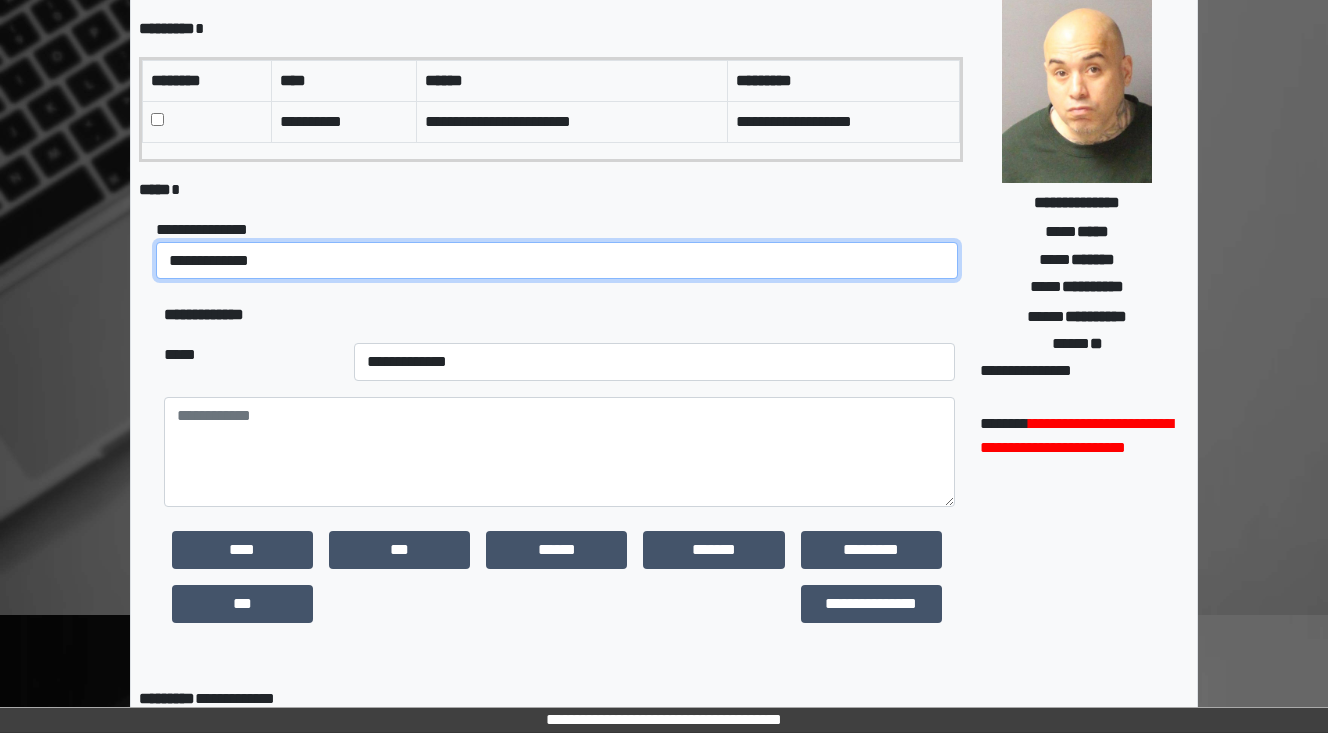 click on "**********" at bounding box center (557, 261) 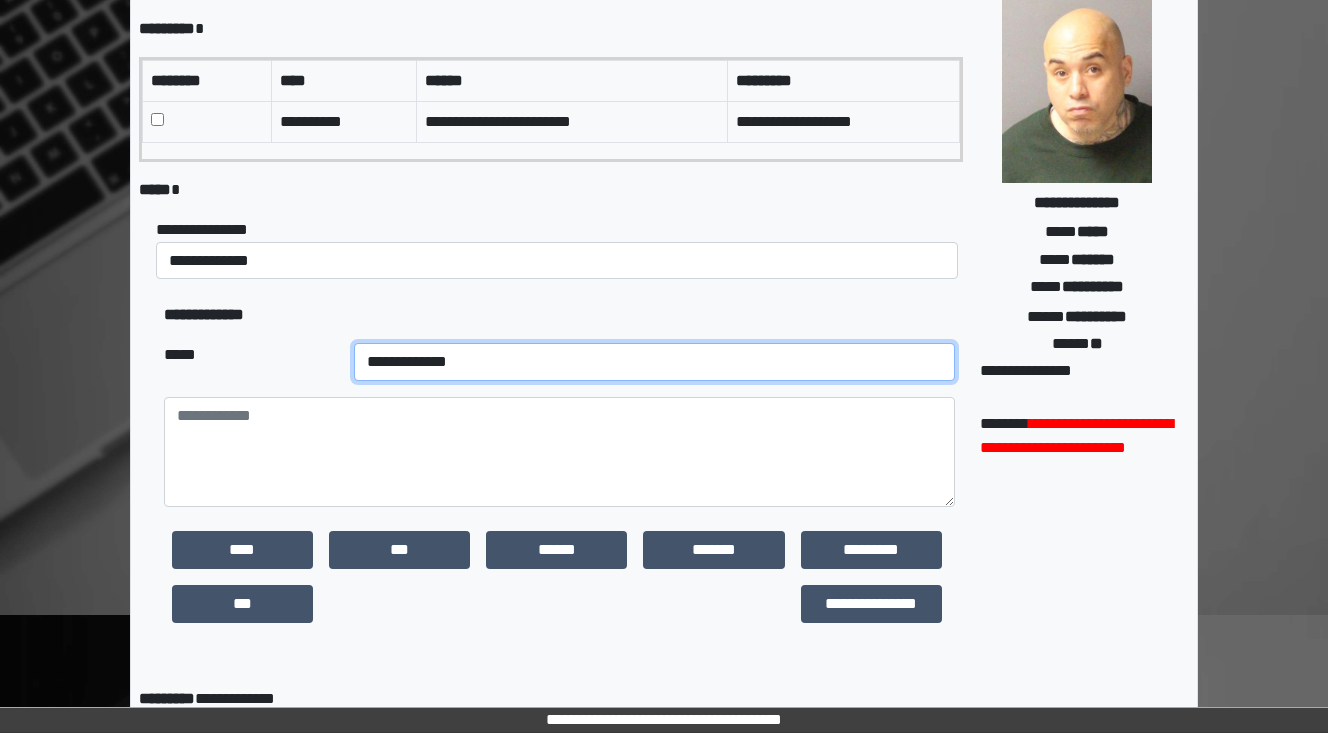click on "**********" at bounding box center (654, 362) 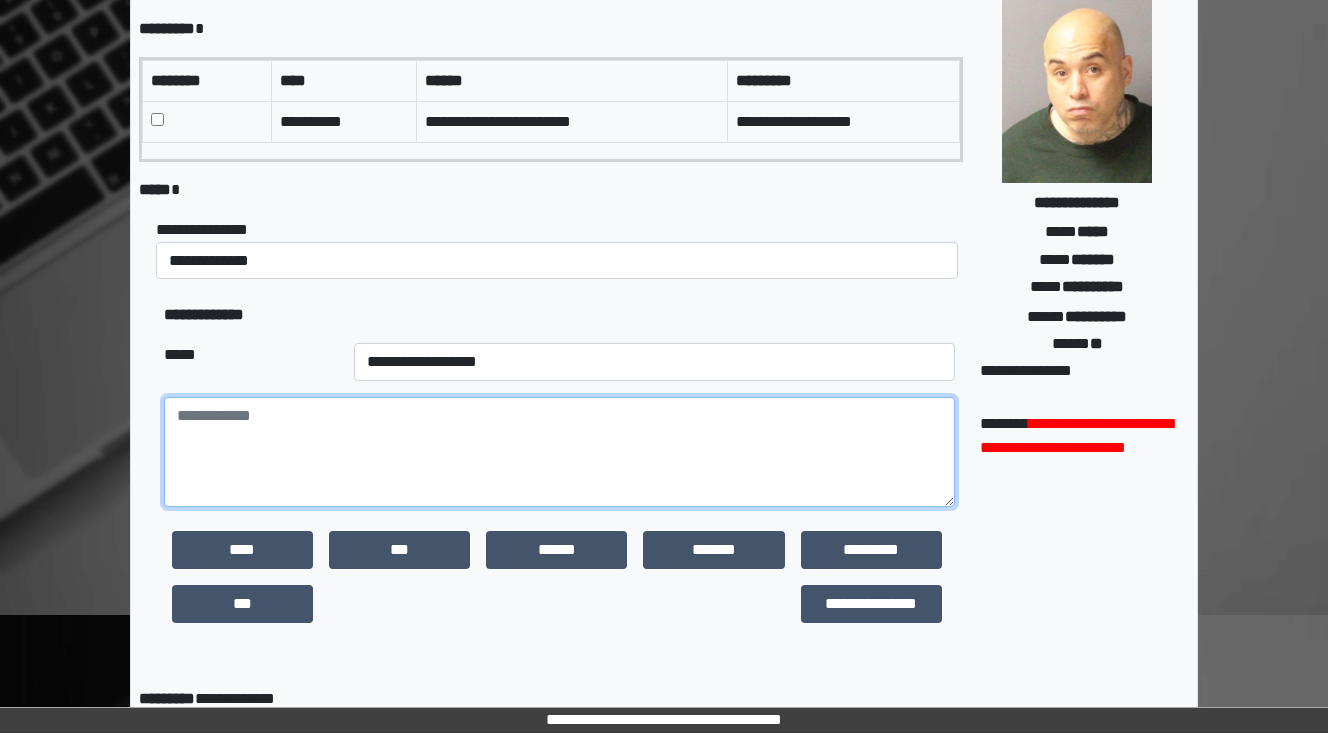 click at bounding box center [559, 452] 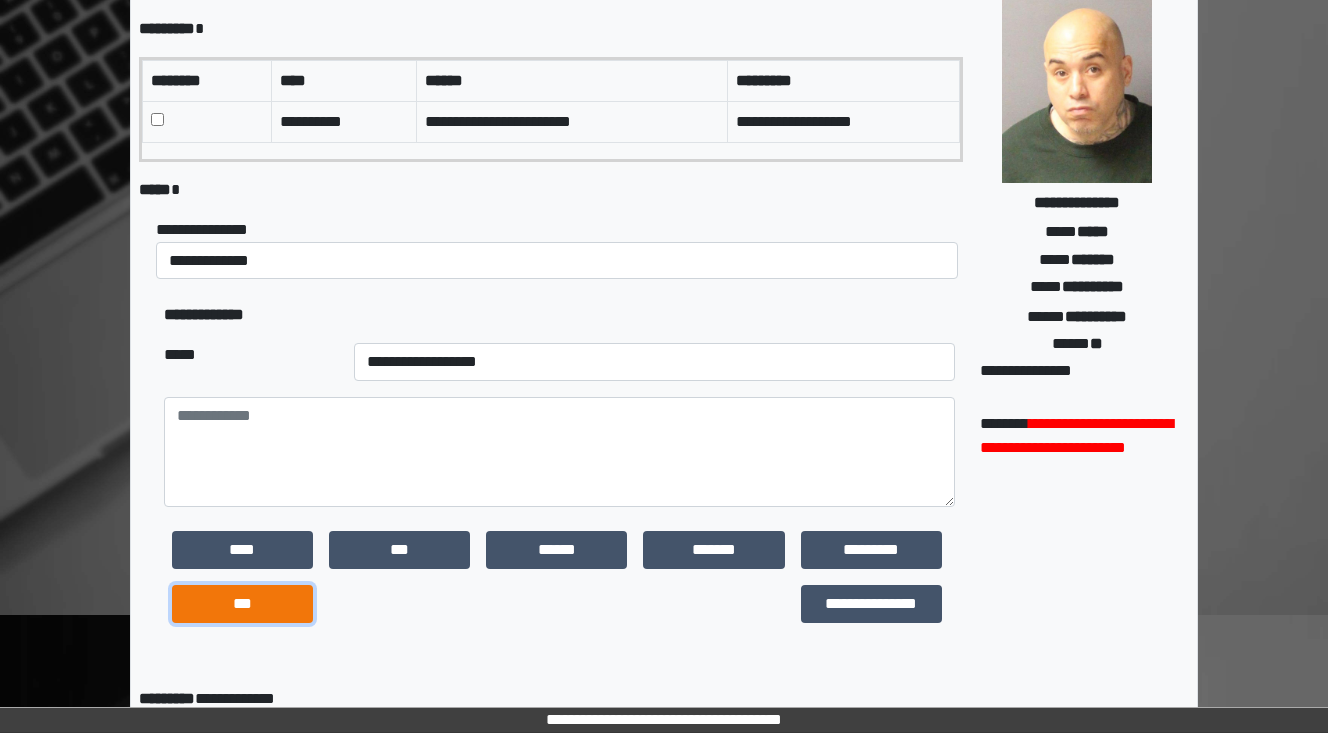 click on "***" at bounding box center [242, 604] 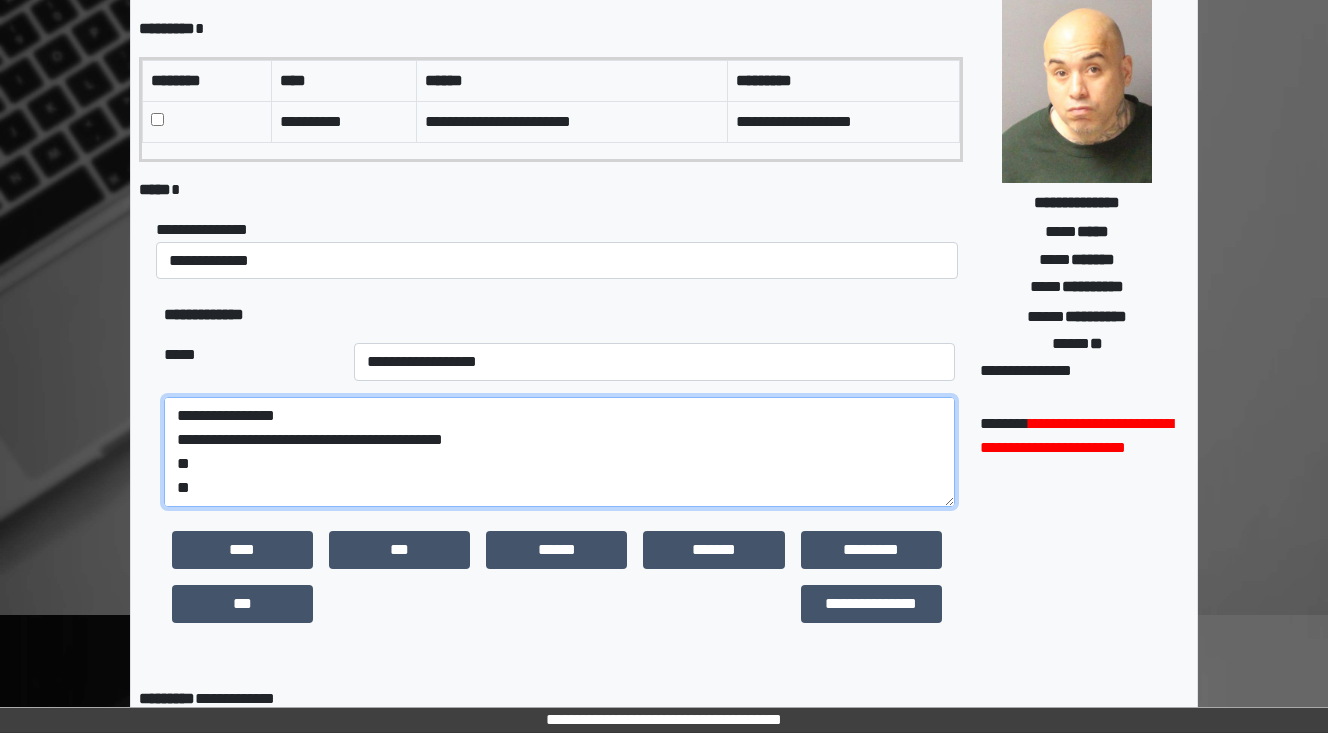 drag, startPoint x: 555, startPoint y: 430, endPoint x: 541, endPoint y: 420, distance: 17.20465 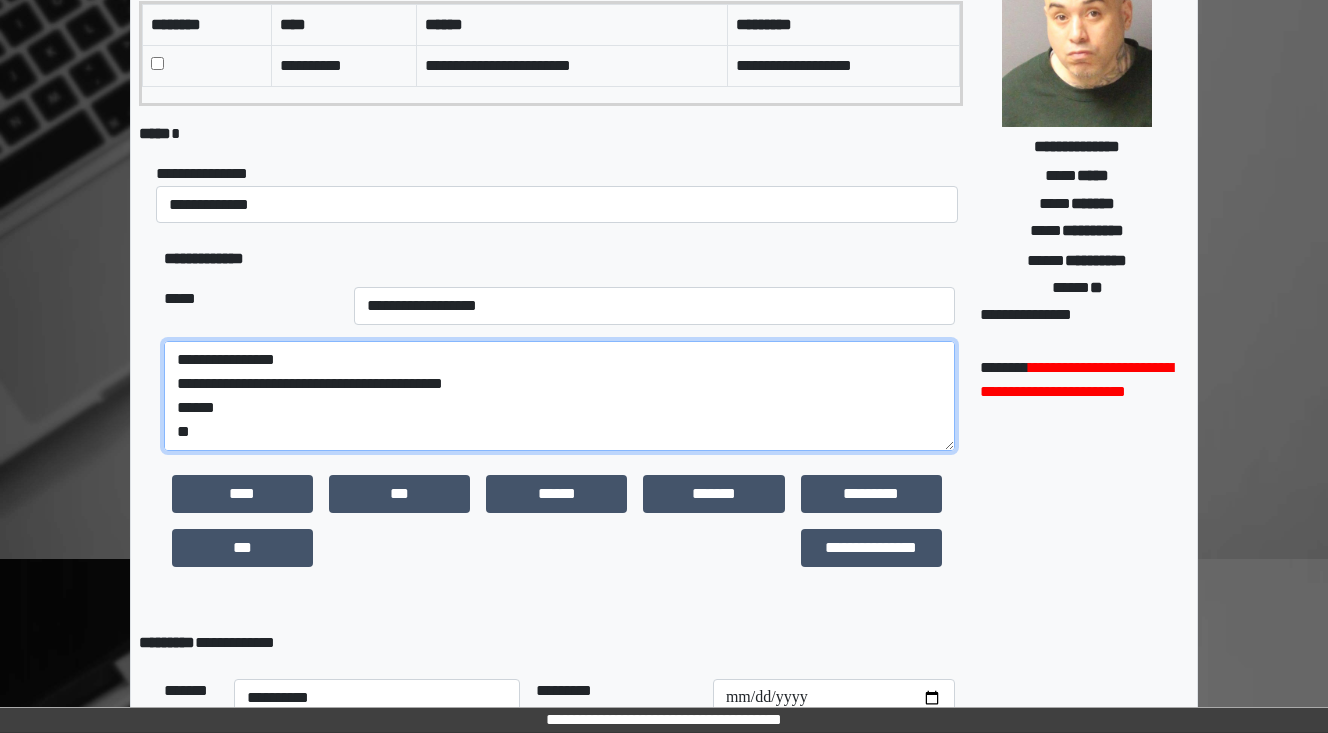 scroll, scrollTop: 255, scrollLeft: 0, axis: vertical 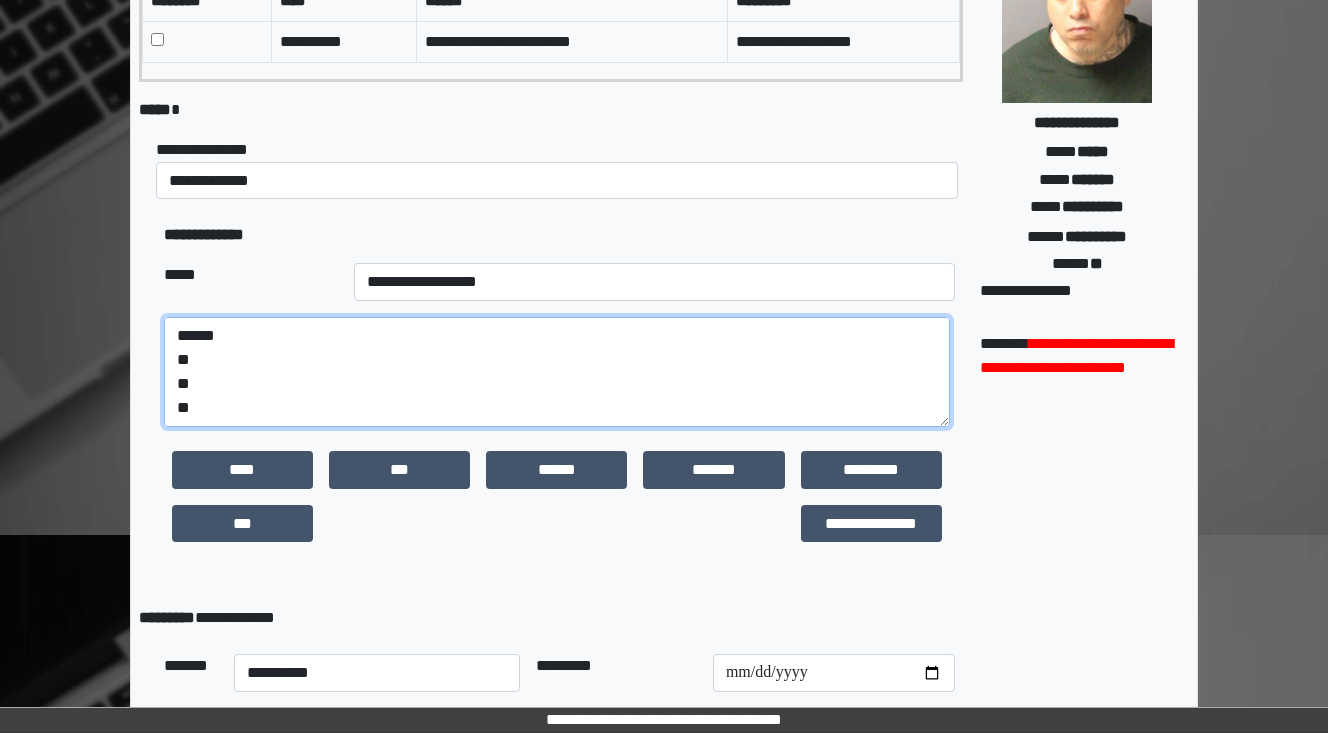 drag, startPoint x: 199, startPoint y: 403, endPoint x: 171, endPoint y: 403, distance: 28 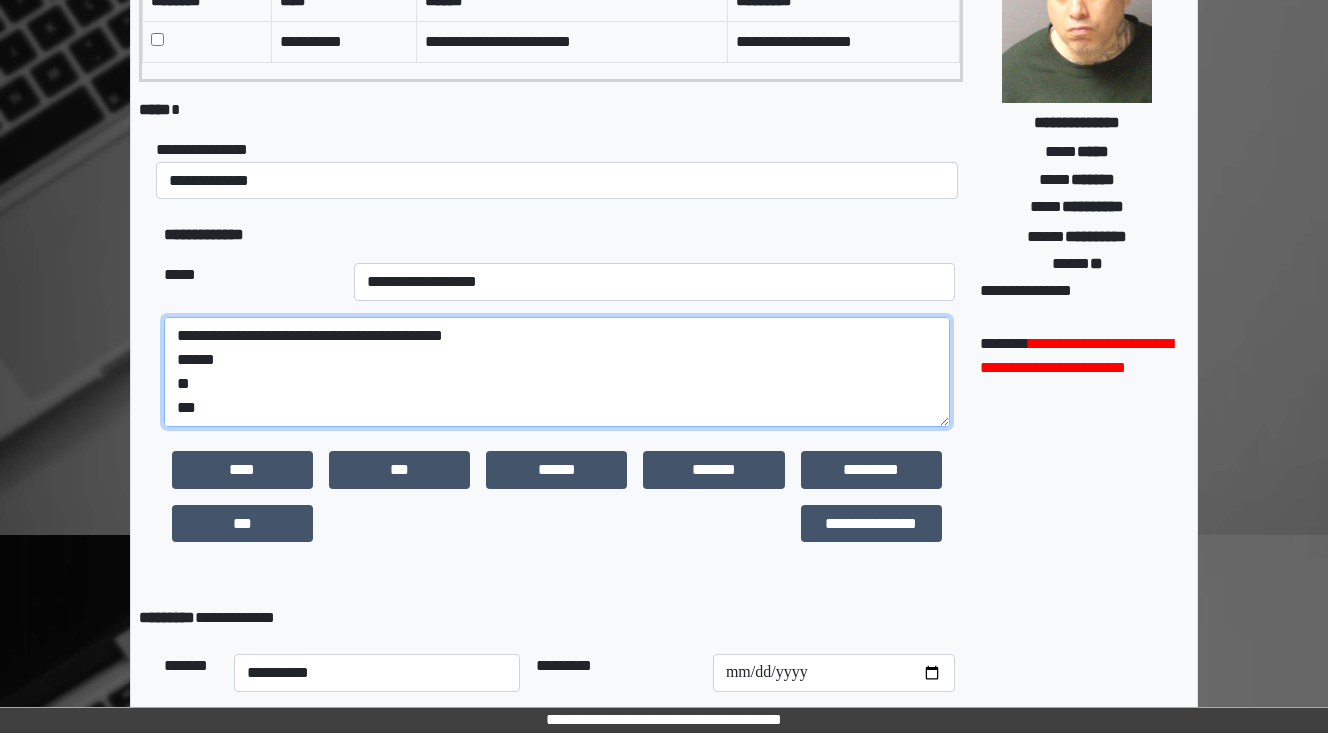 click on "**********" at bounding box center (557, 372) 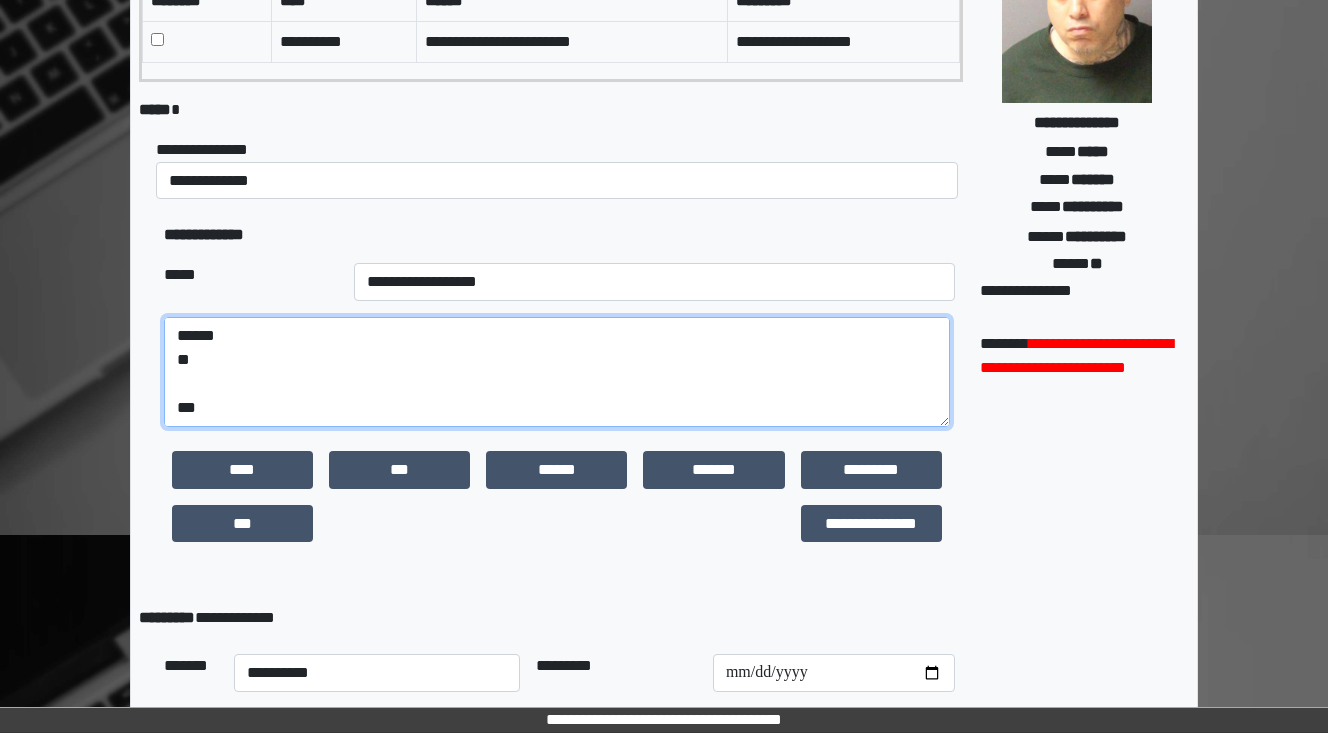 click on "**********" at bounding box center (557, 372) 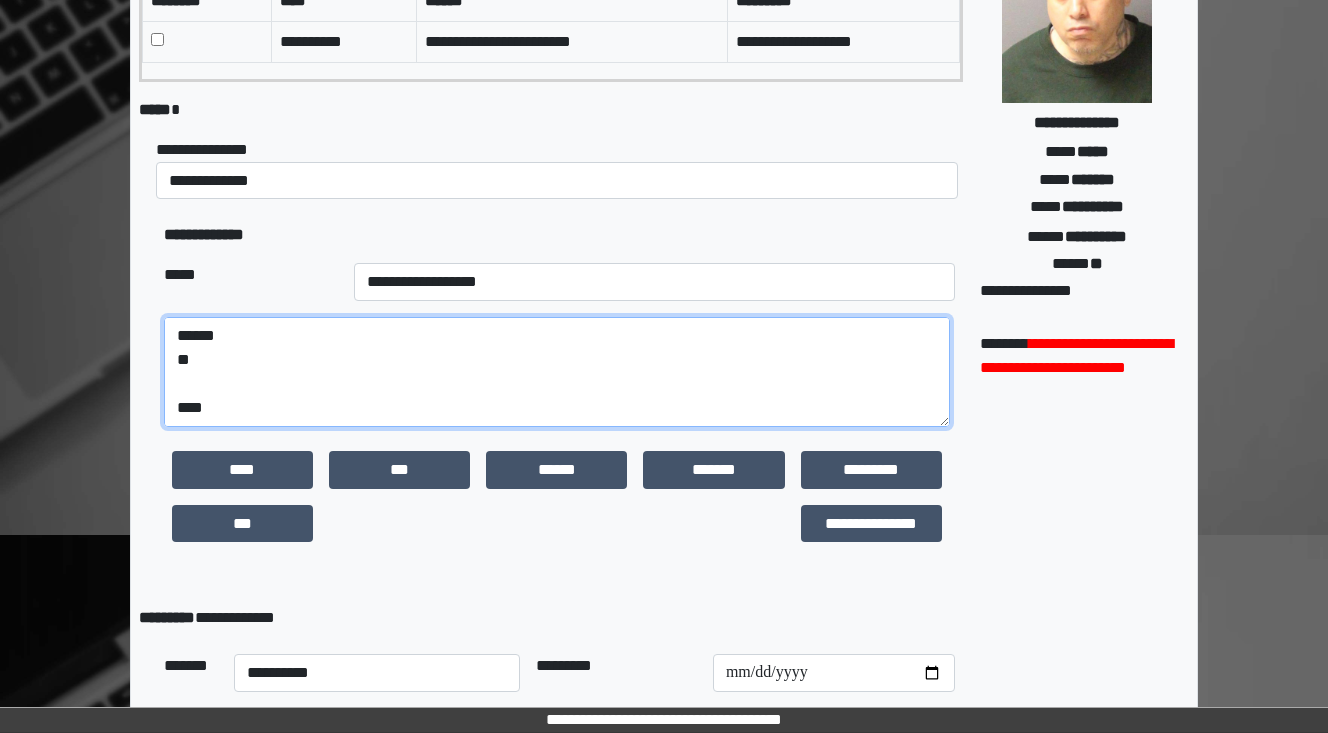 paste on "**********" 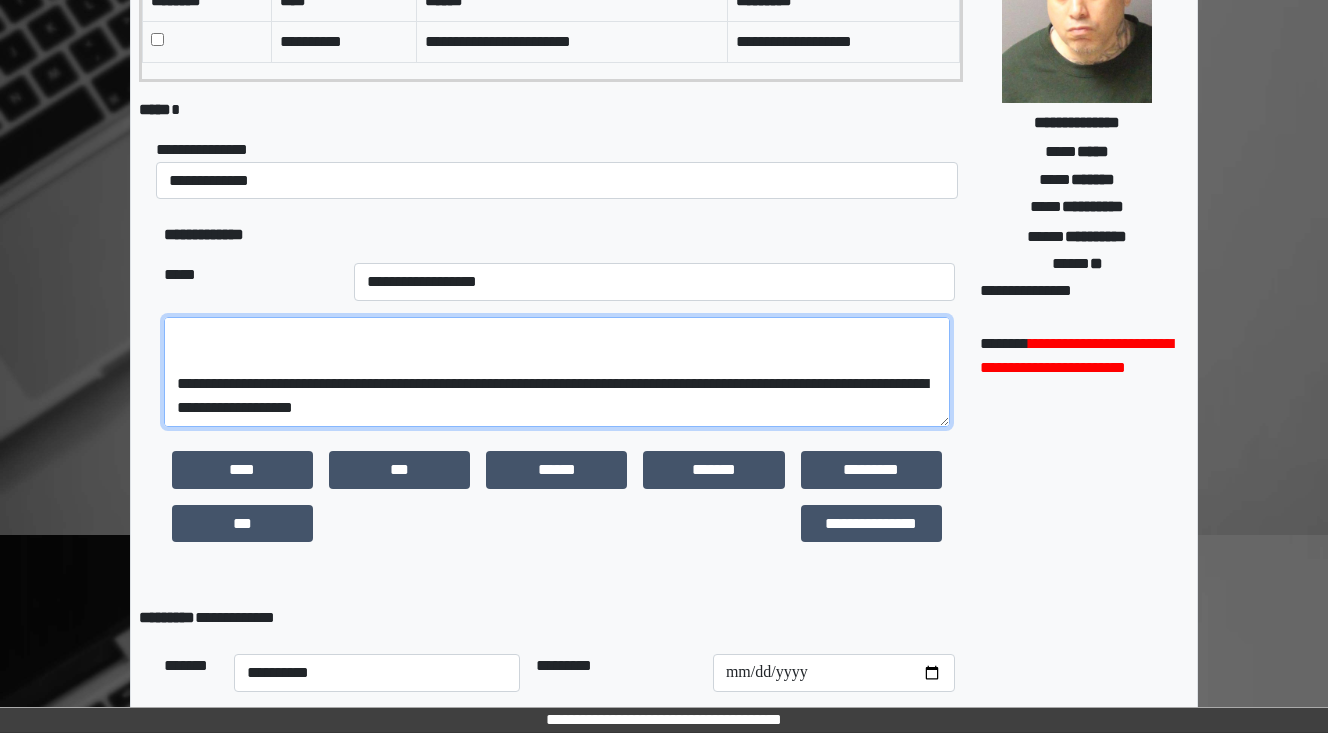 scroll, scrollTop: 288, scrollLeft: 0, axis: vertical 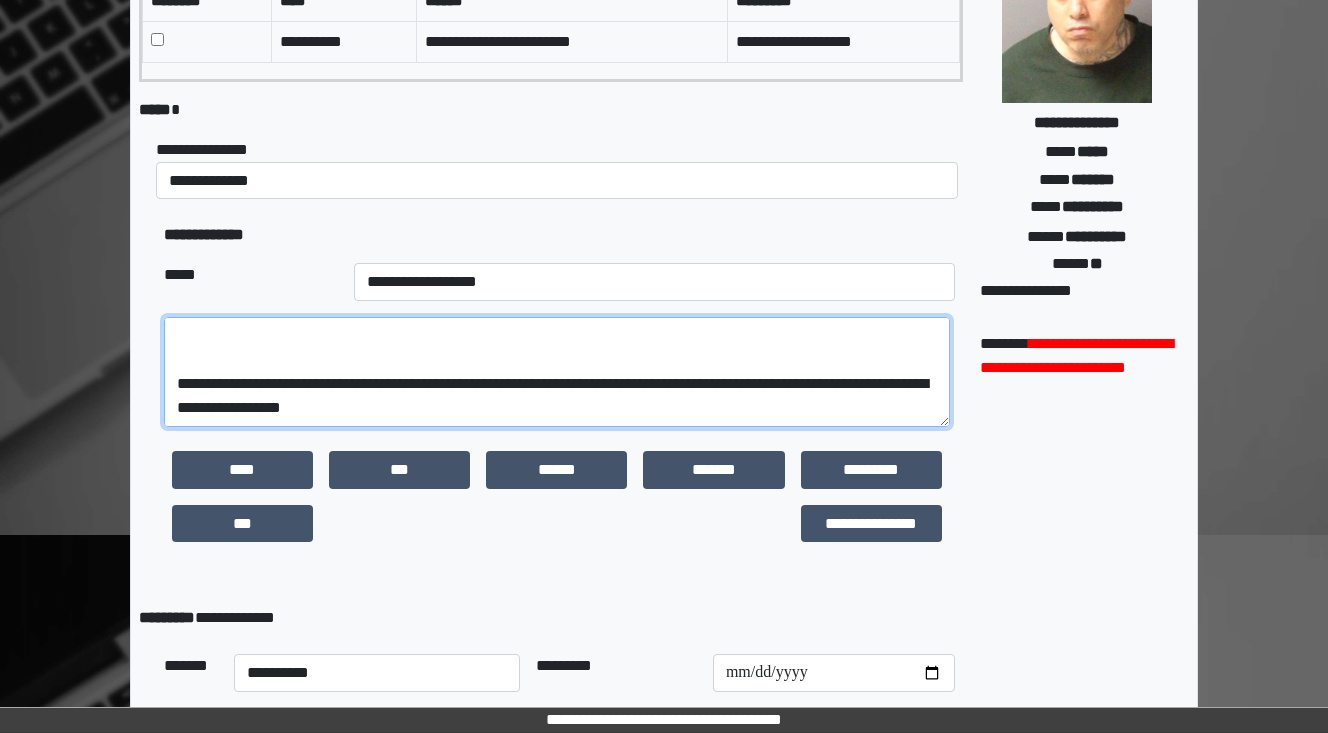 click on "**********" at bounding box center [557, 372] 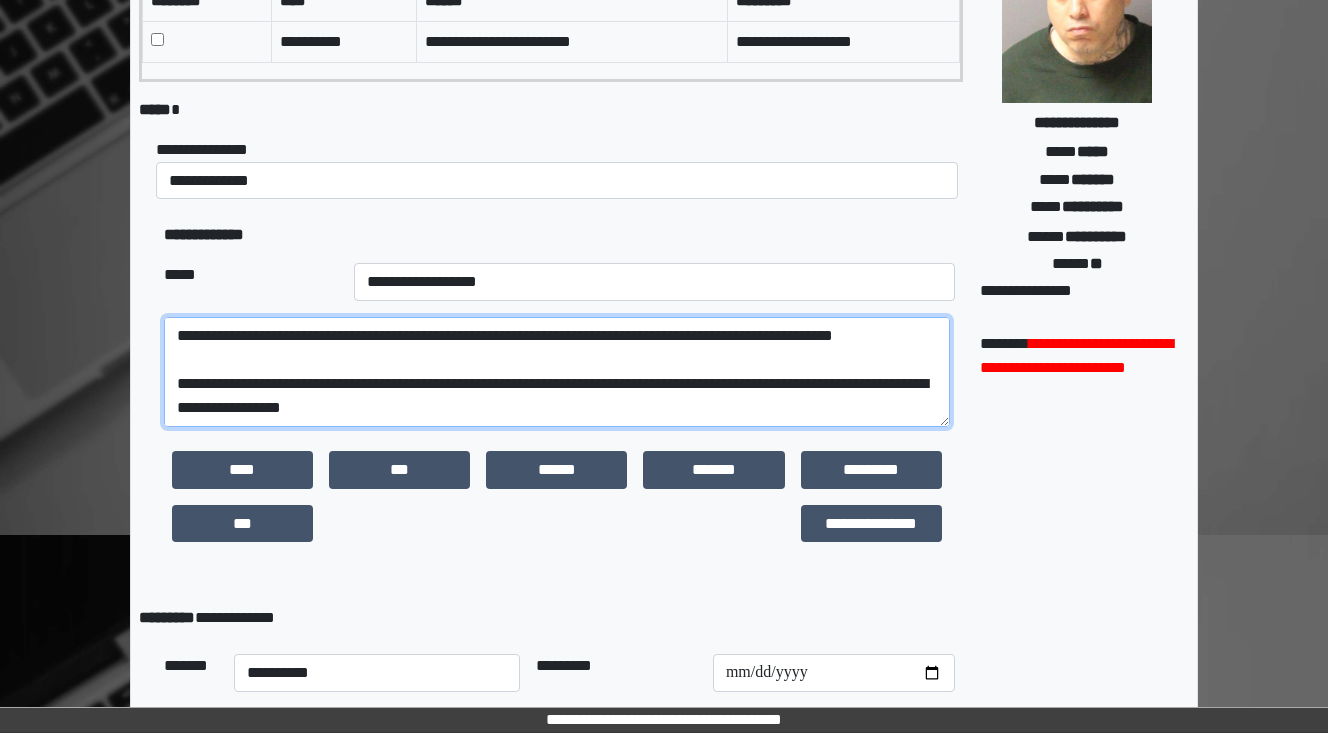 scroll, scrollTop: 192, scrollLeft: 0, axis: vertical 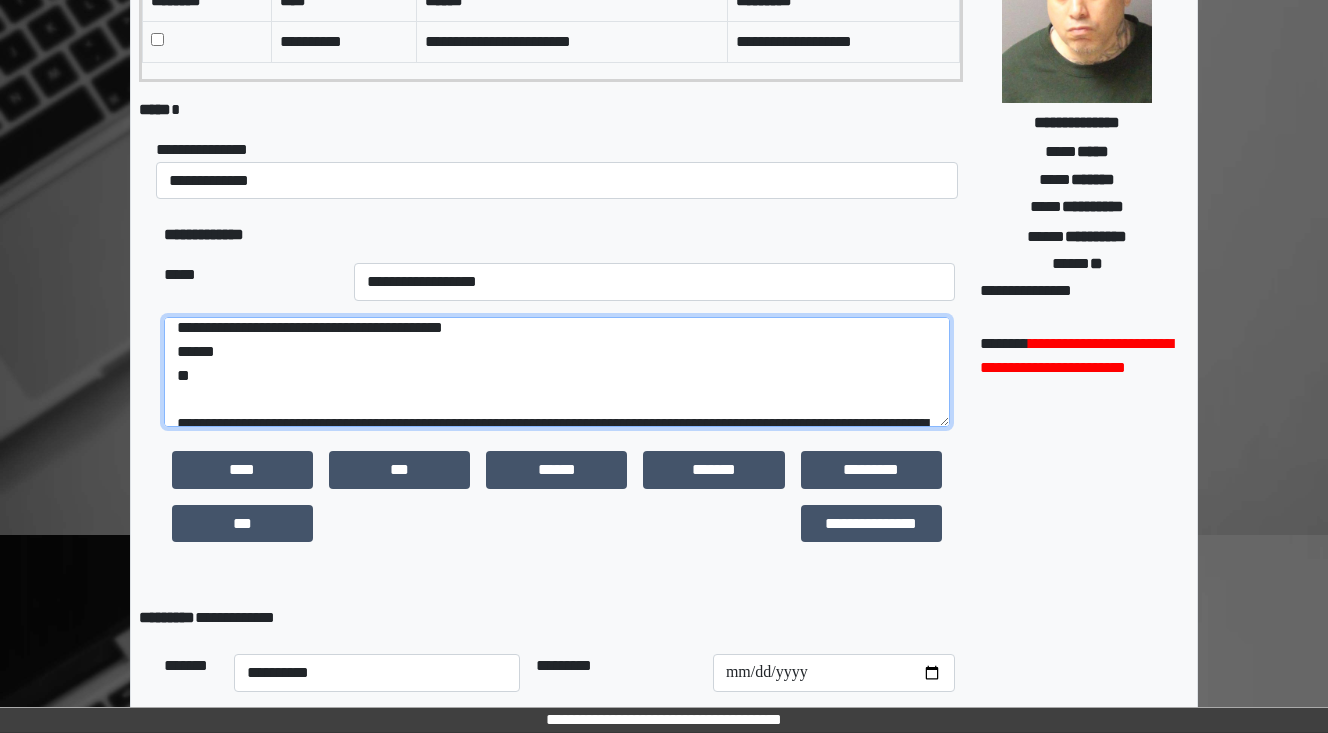 click on "**********" at bounding box center [557, 372] 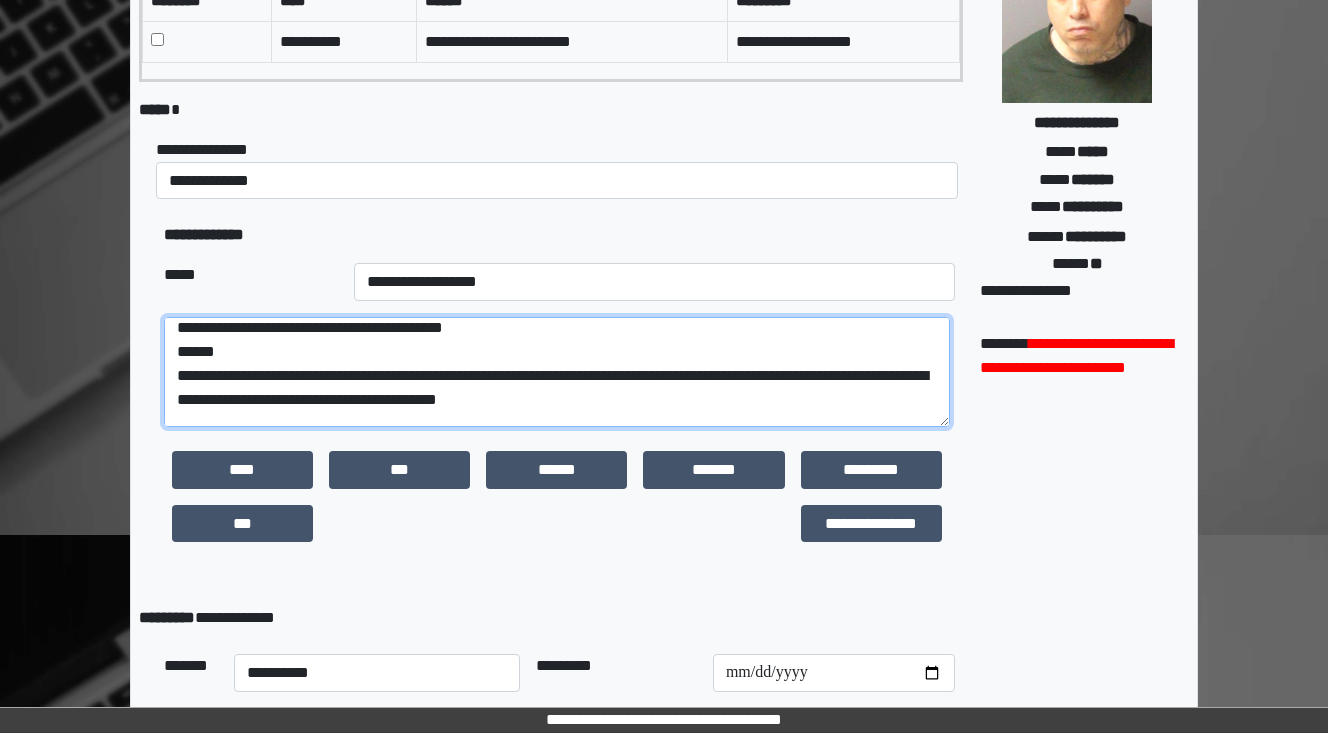 drag, startPoint x: 644, startPoint y: 402, endPoint x: 590, endPoint y: 398, distance: 54.147945 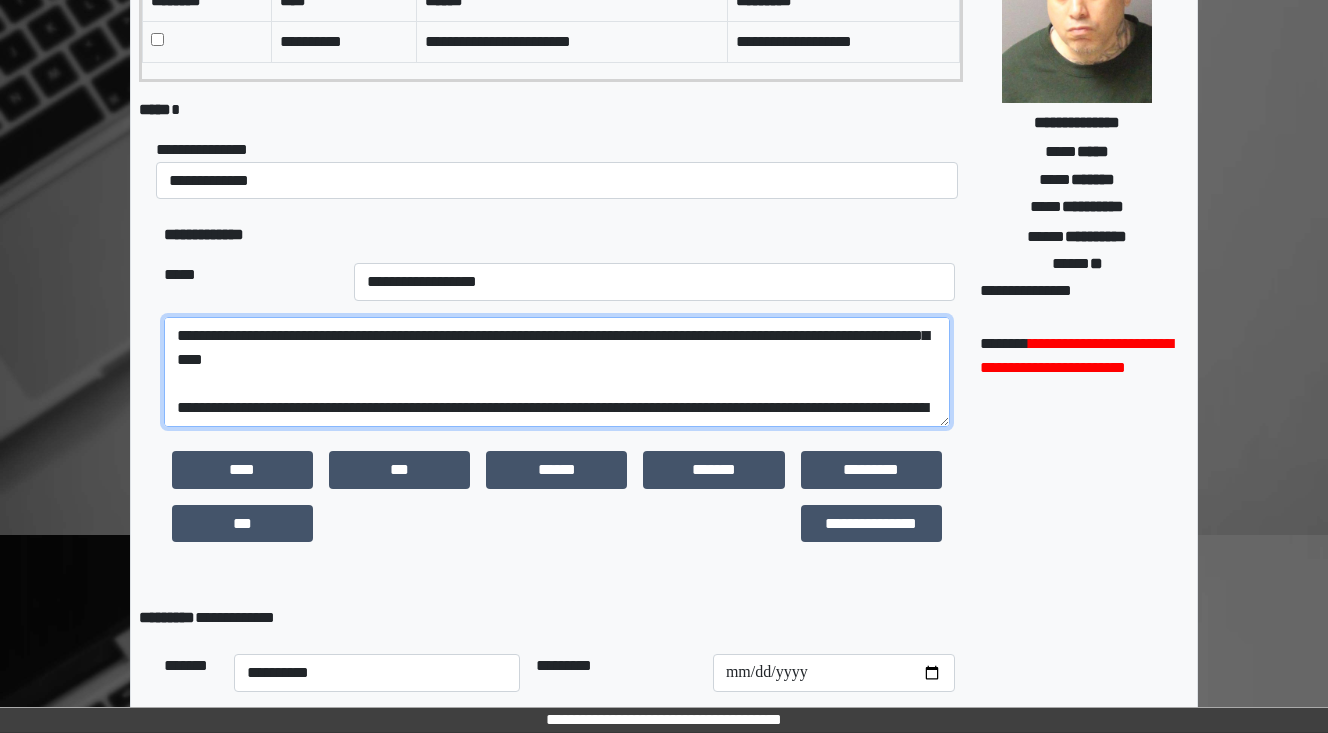 scroll, scrollTop: 120, scrollLeft: 0, axis: vertical 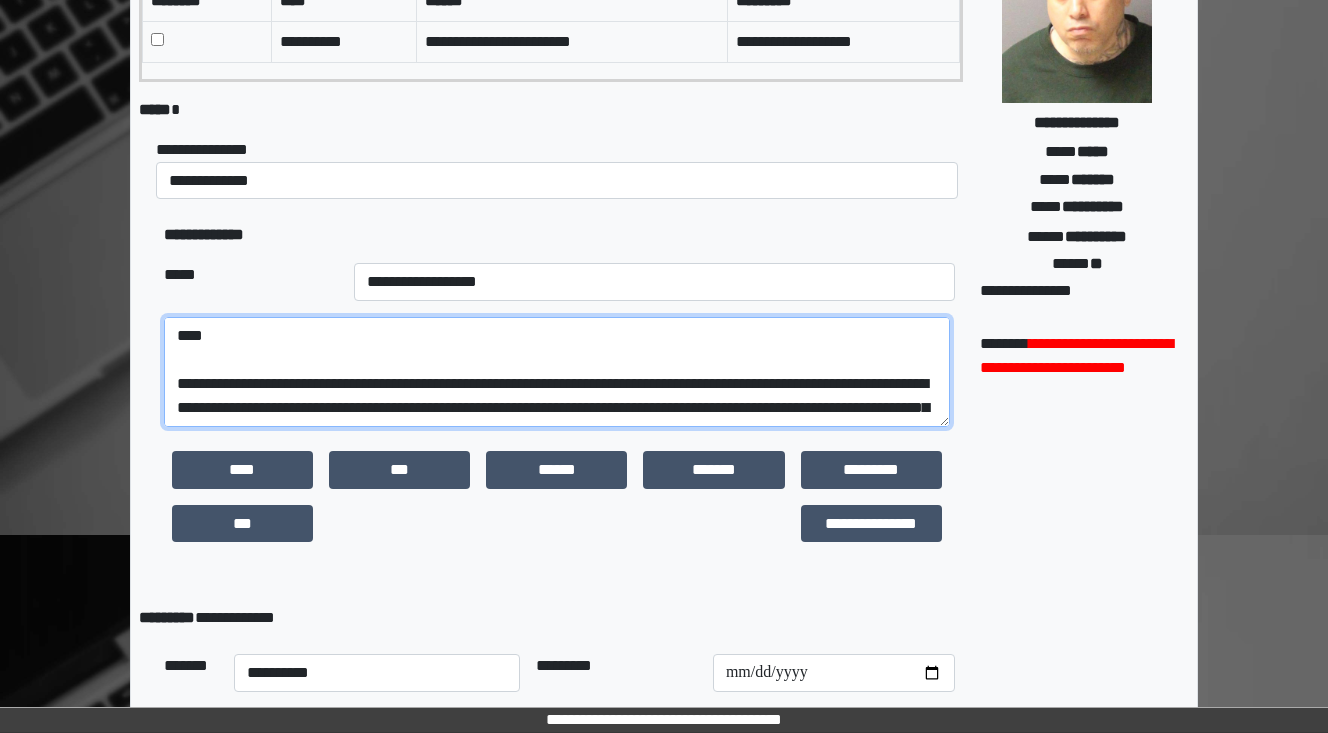 drag, startPoint x: 416, startPoint y: 404, endPoint x: 198, endPoint y: 375, distance: 219.92044 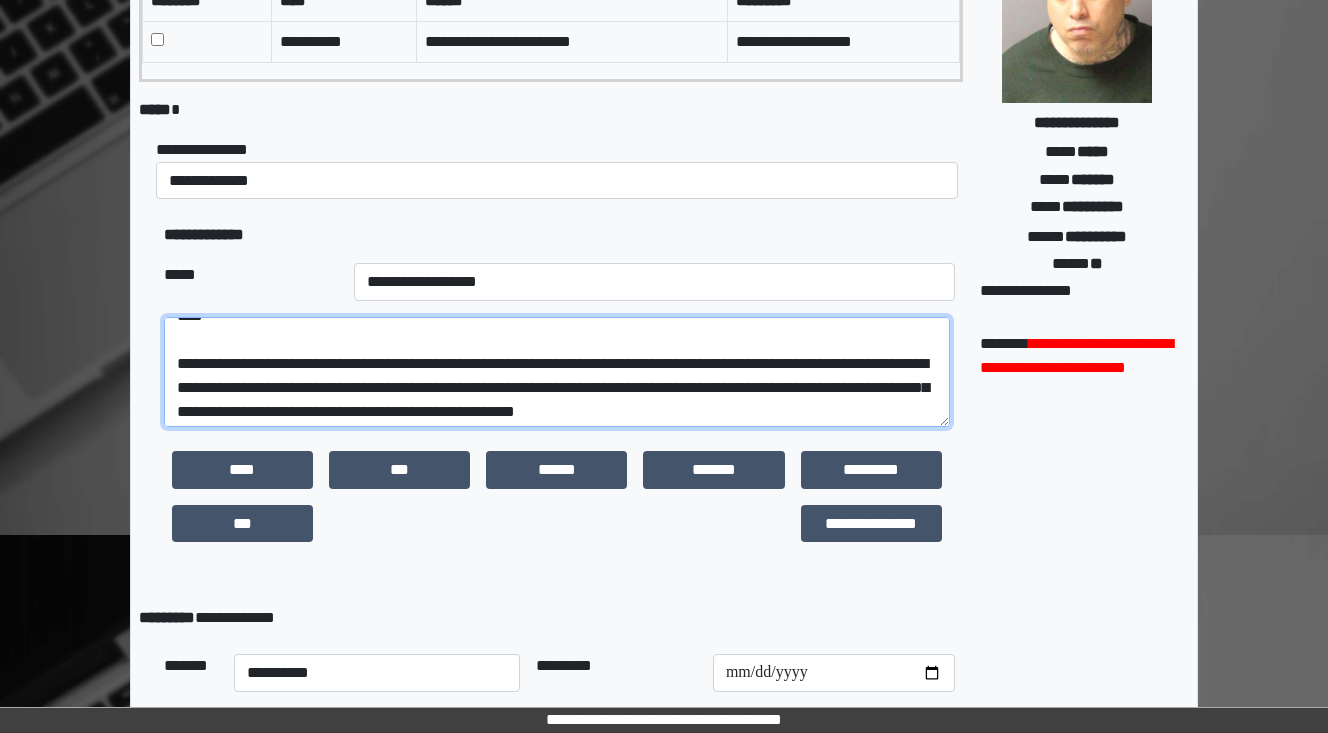 scroll, scrollTop: 200, scrollLeft: 0, axis: vertical 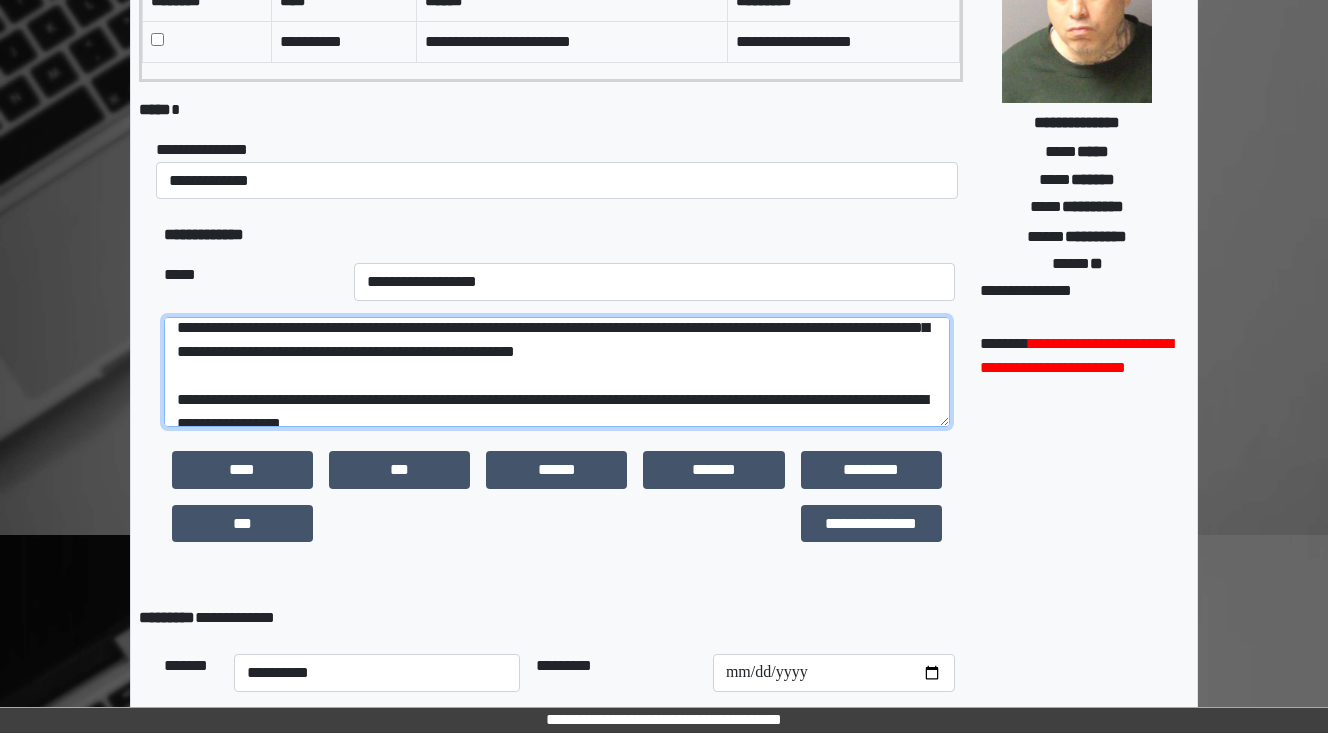click on "**********" at bounding box center [557, 372] 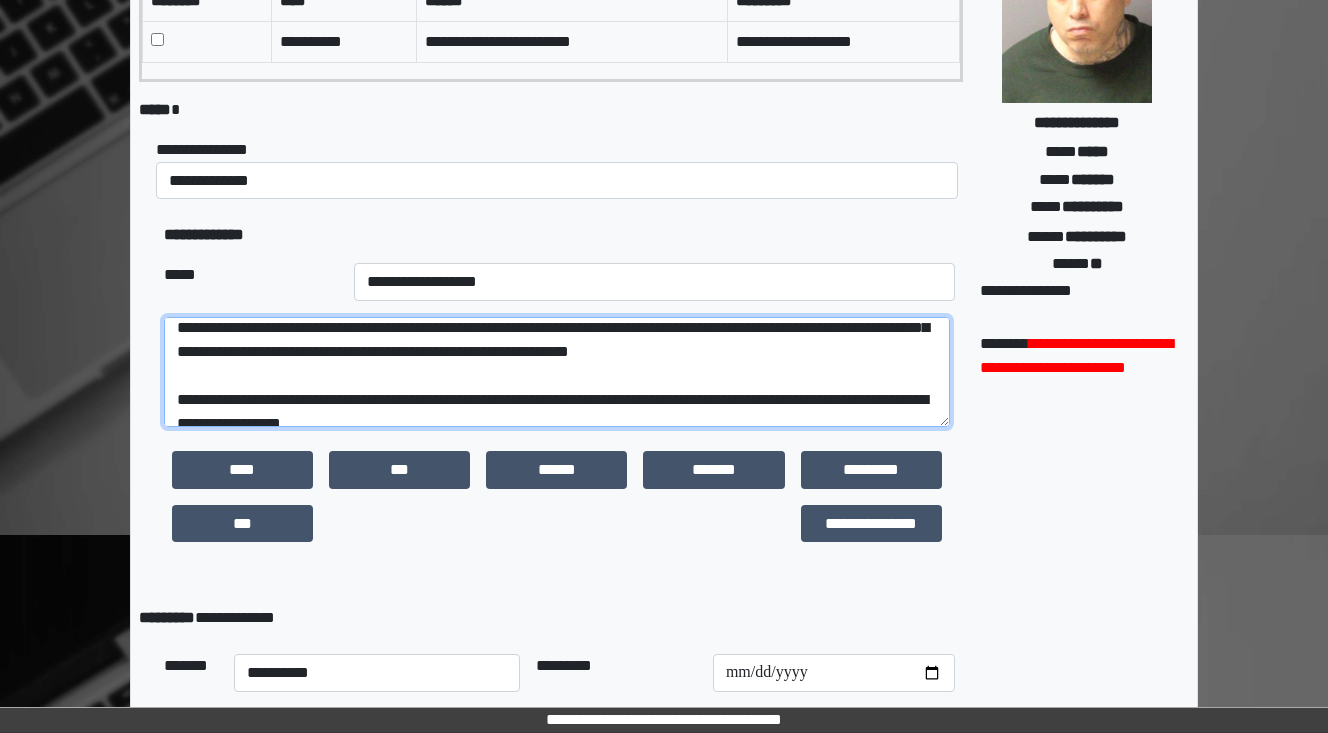 click on "**********" at bounding box center (557, 372) 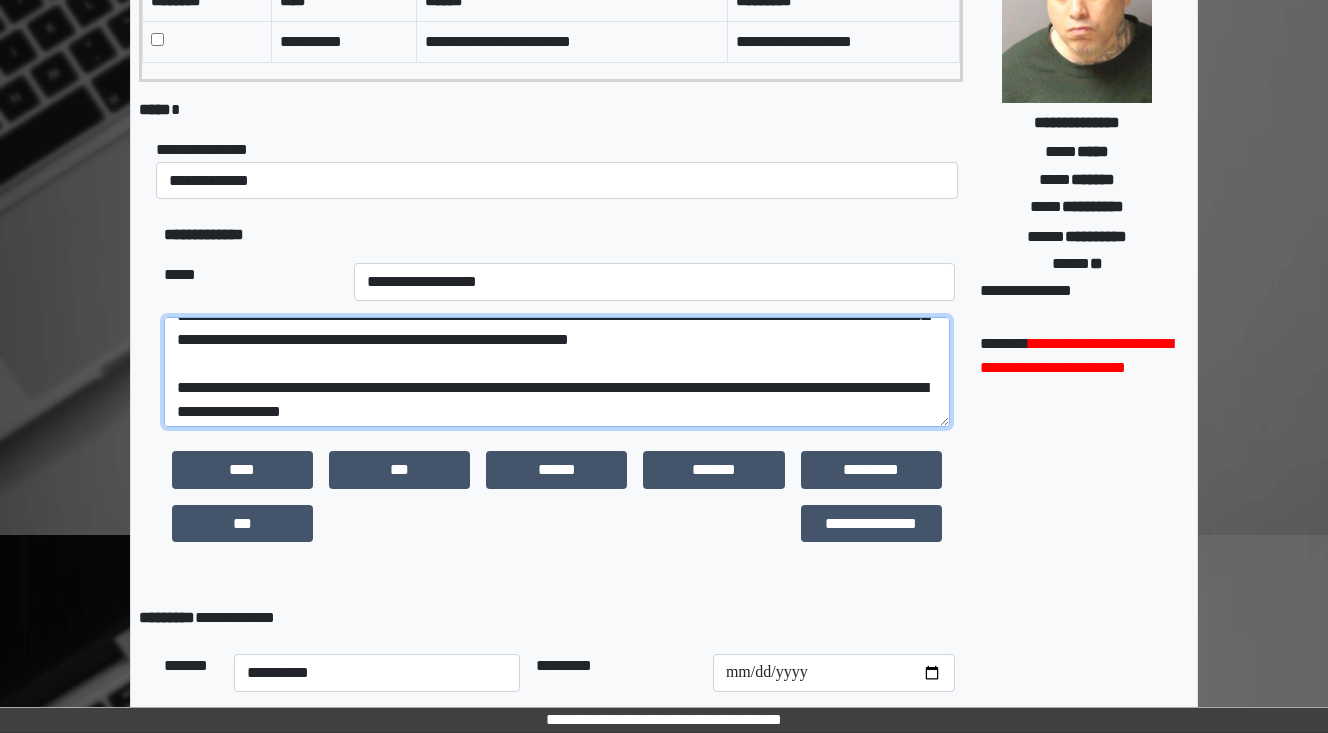 scroll, scrollTop: 216, scrollLeft: 0, axis: vertical 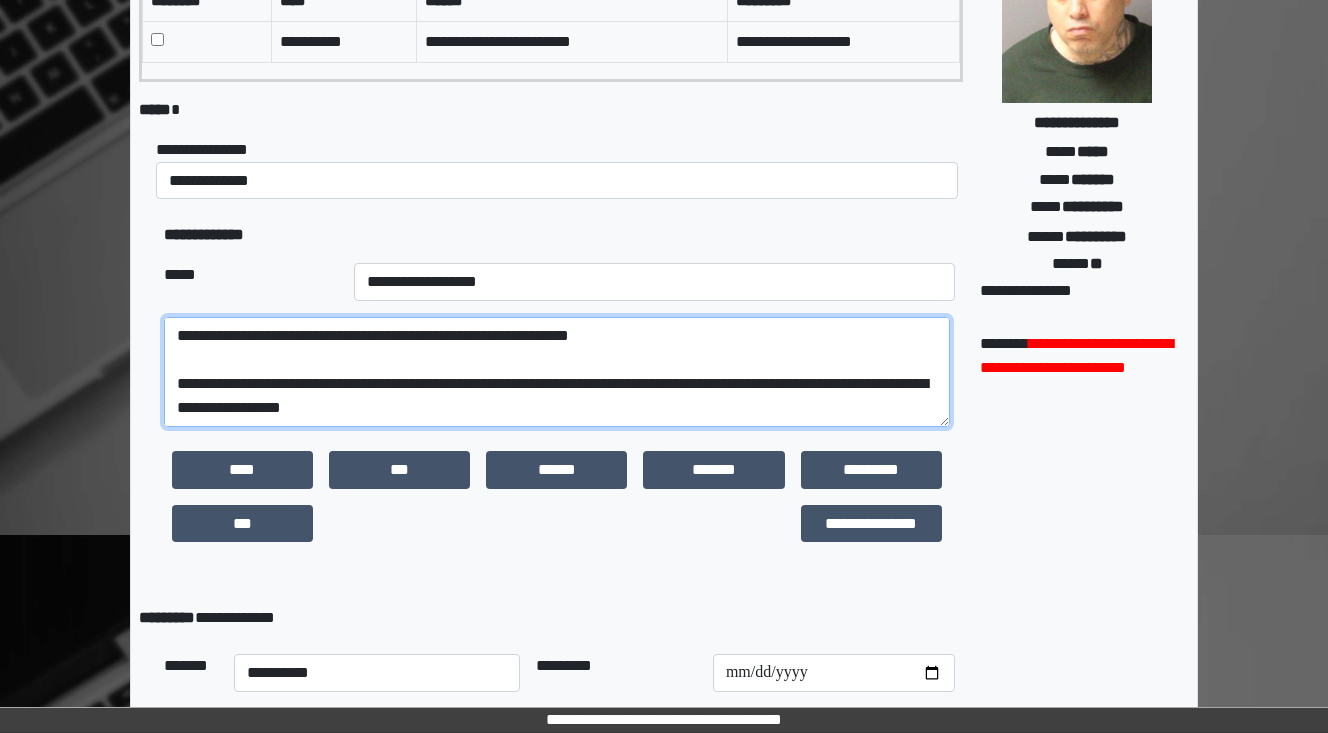 drag, startPoint x: 217, startPoint y: 410, endPoint x: 199, endPoint y: 385, distance: 30.805843 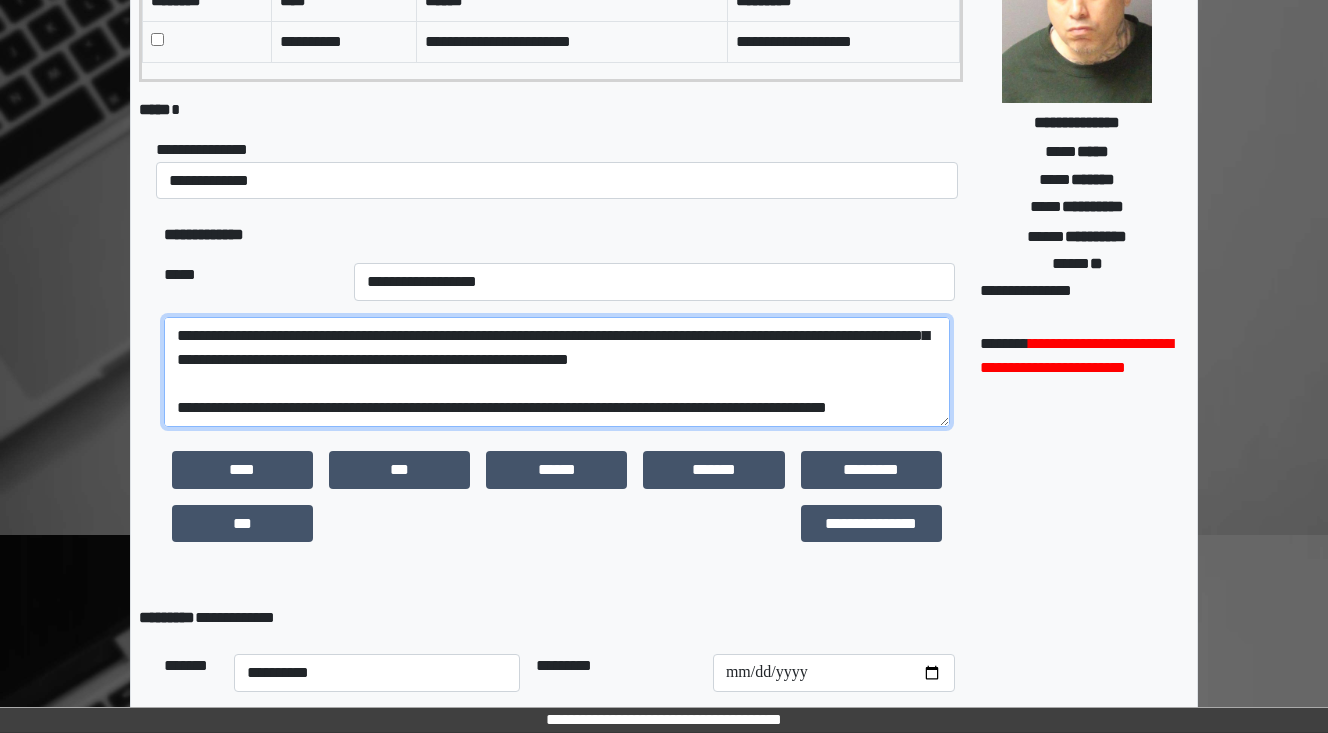scroll, scrollTop: 216, scrollLeft: 0, axis: vertical 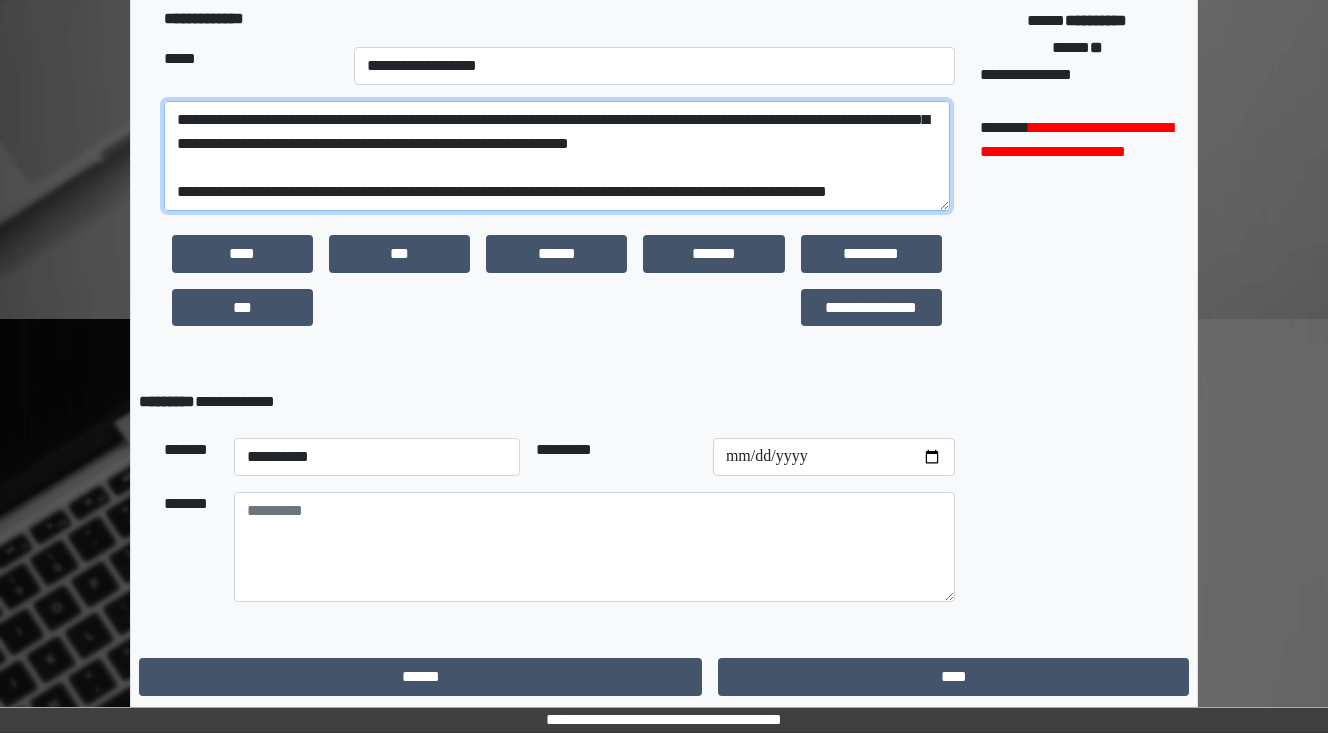 type on "**********" 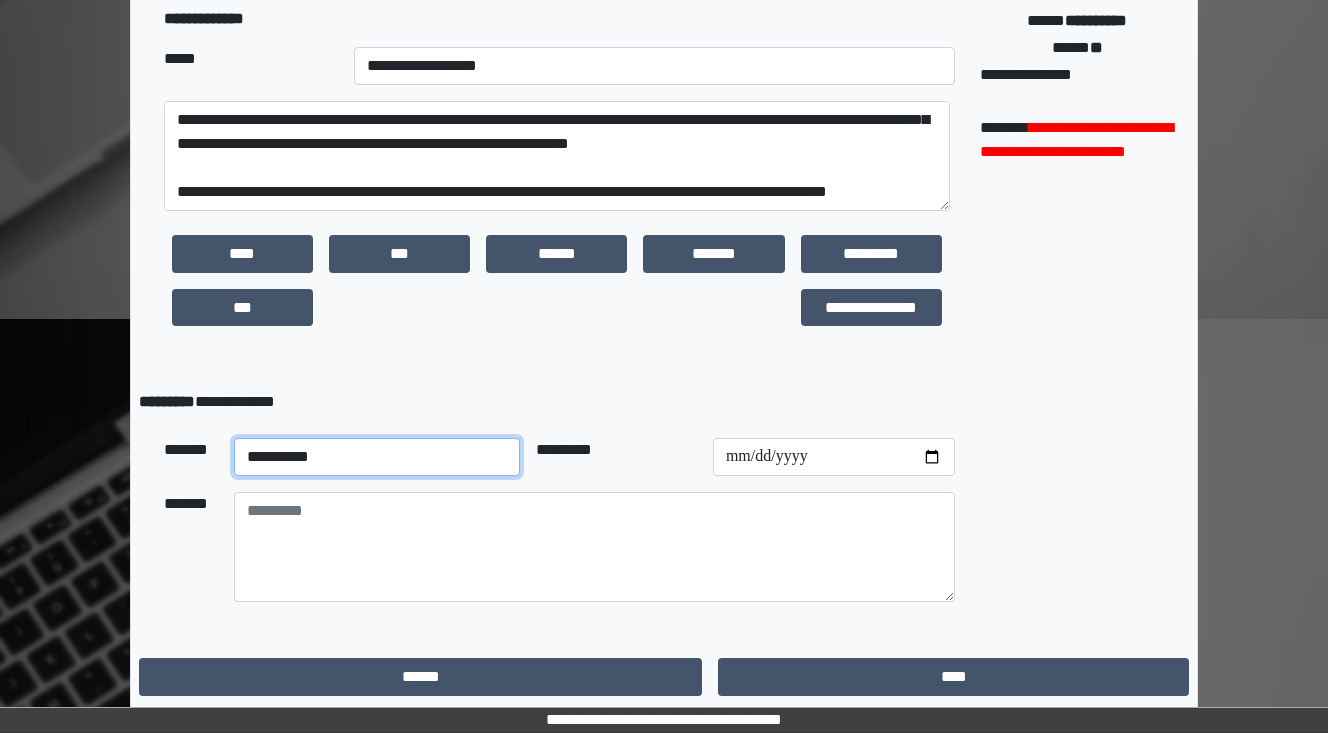 click on "**********" at bounding box center (377, 457) 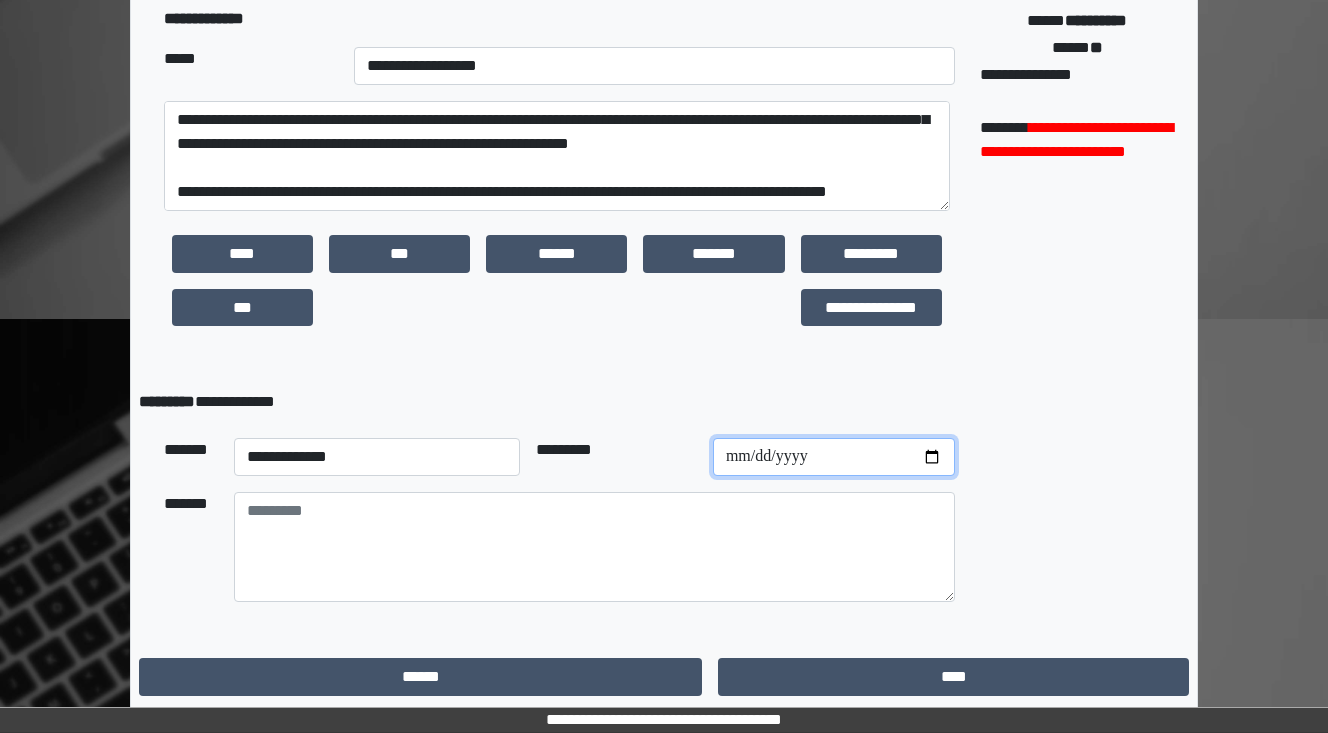 click at bounding box center (834, 457) 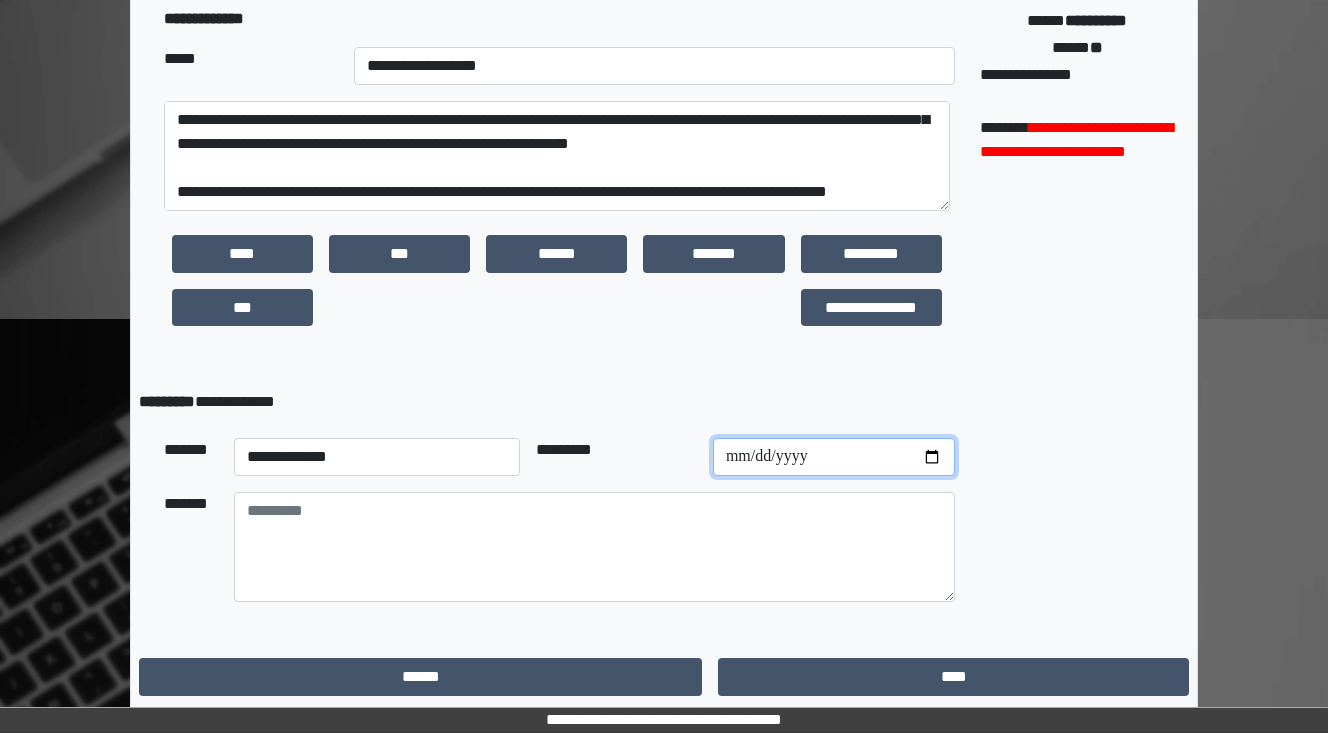 type on "**********" 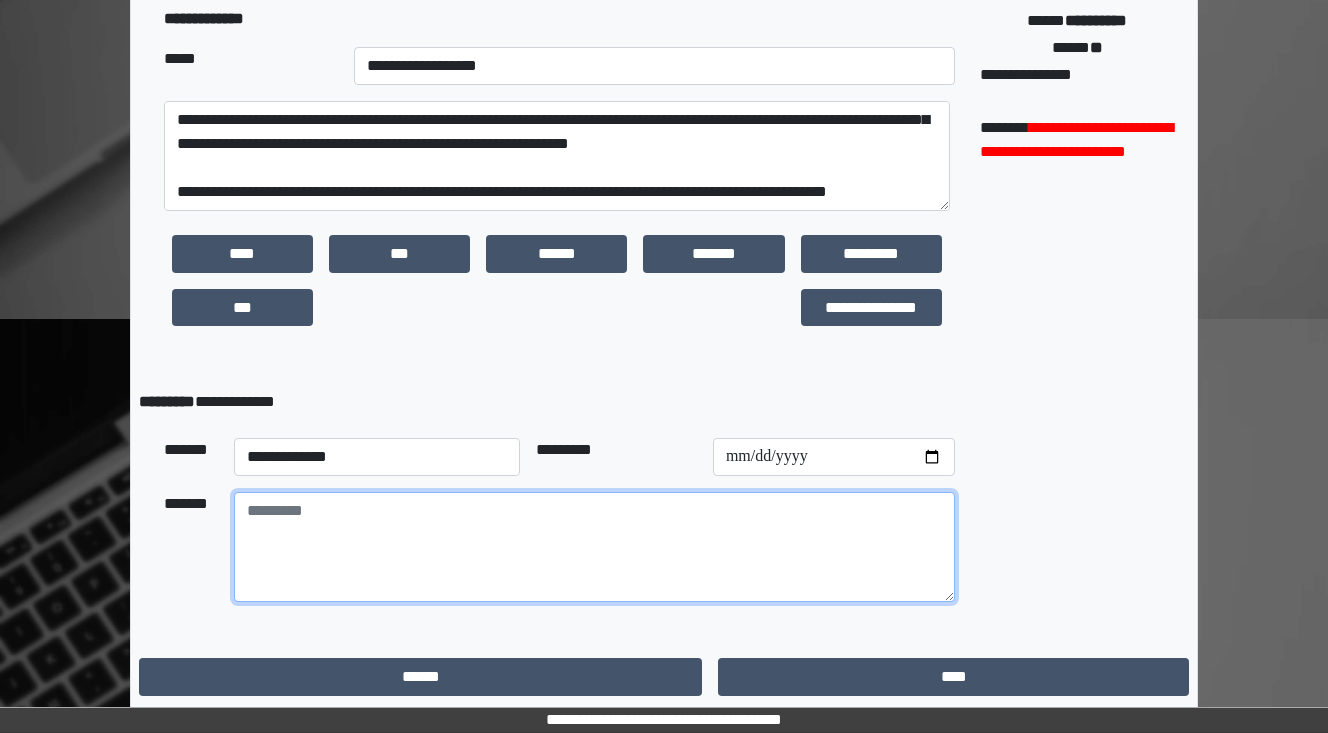 click at bounding box center [594, 547] 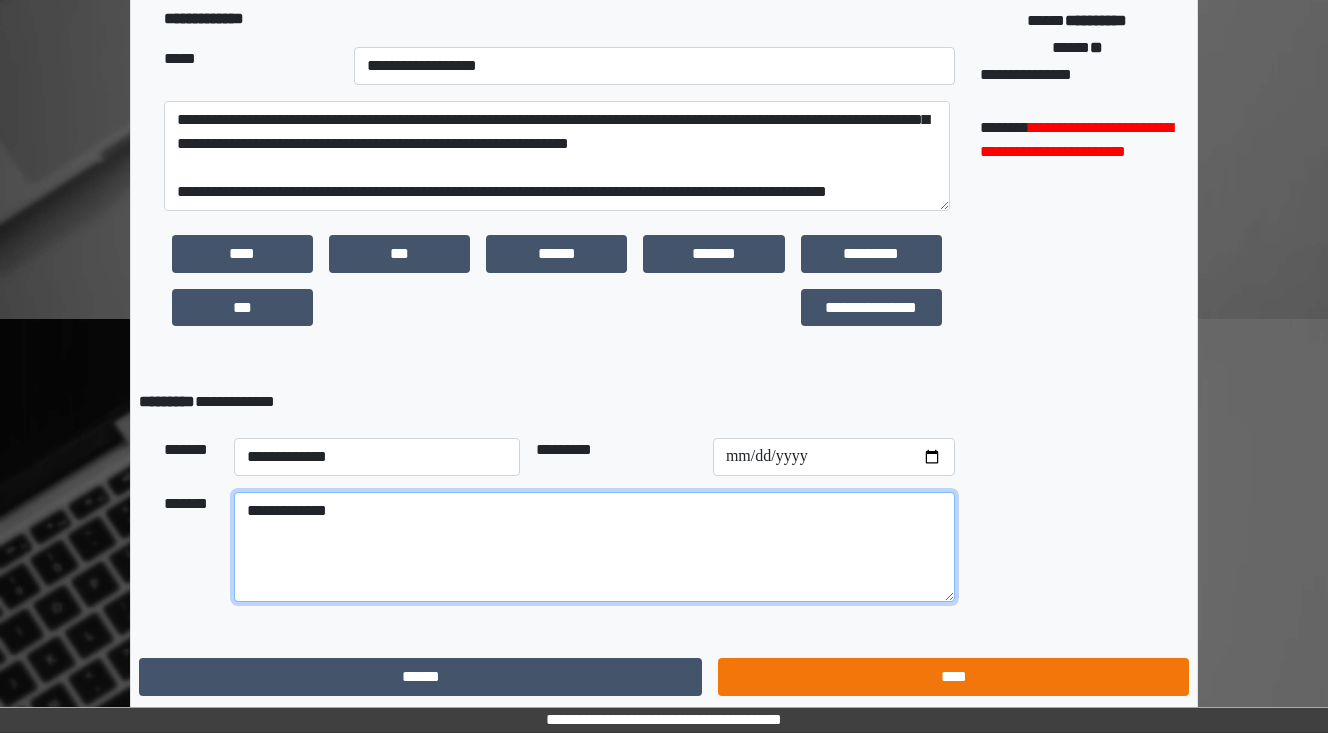 type on "**********" 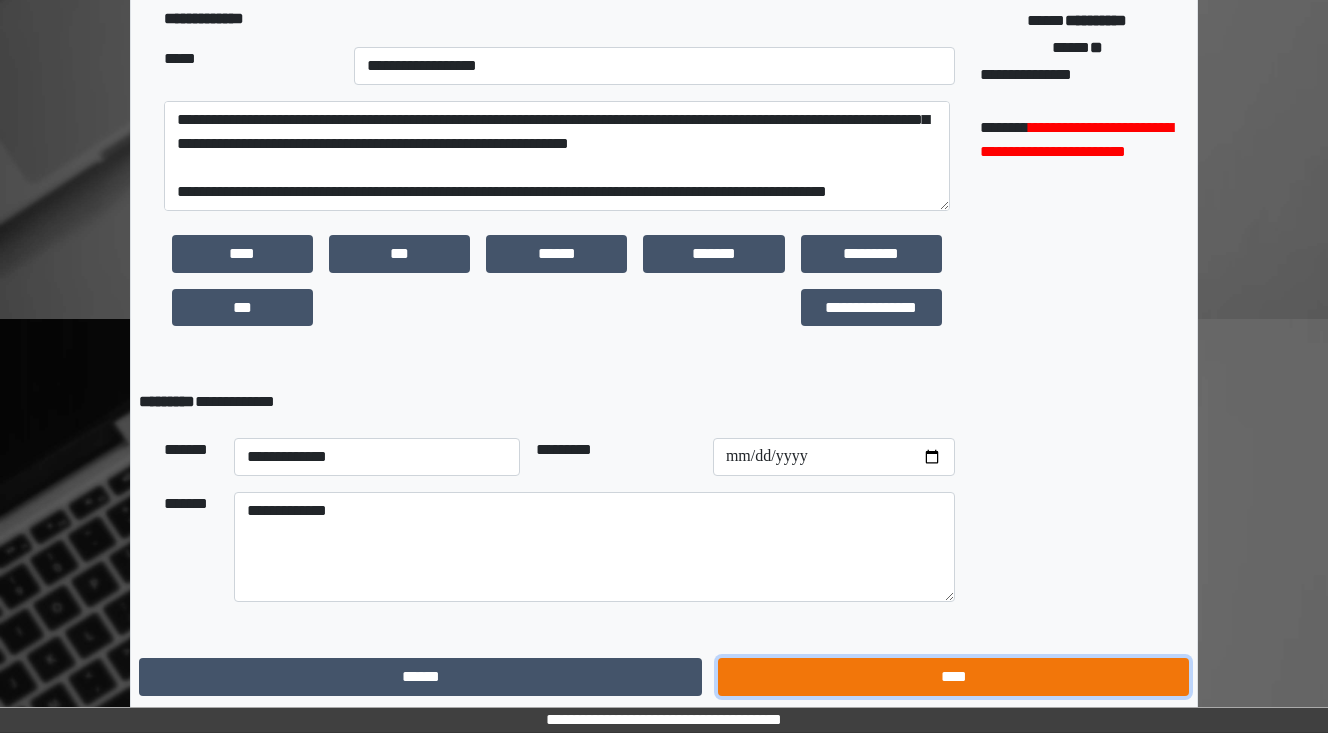 click on "****" at bounding box center [953, 677] 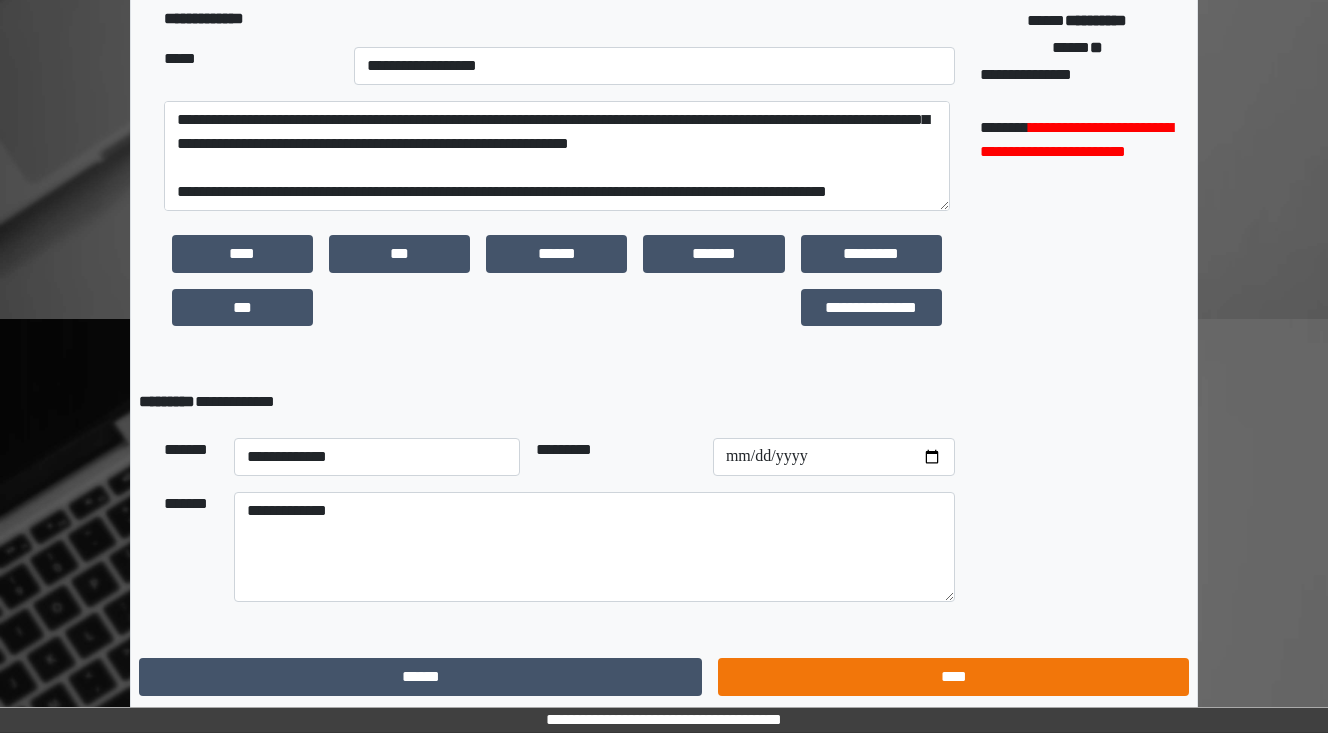 scroll, scrollTop: 0, scrollLeft: 0, axis: both 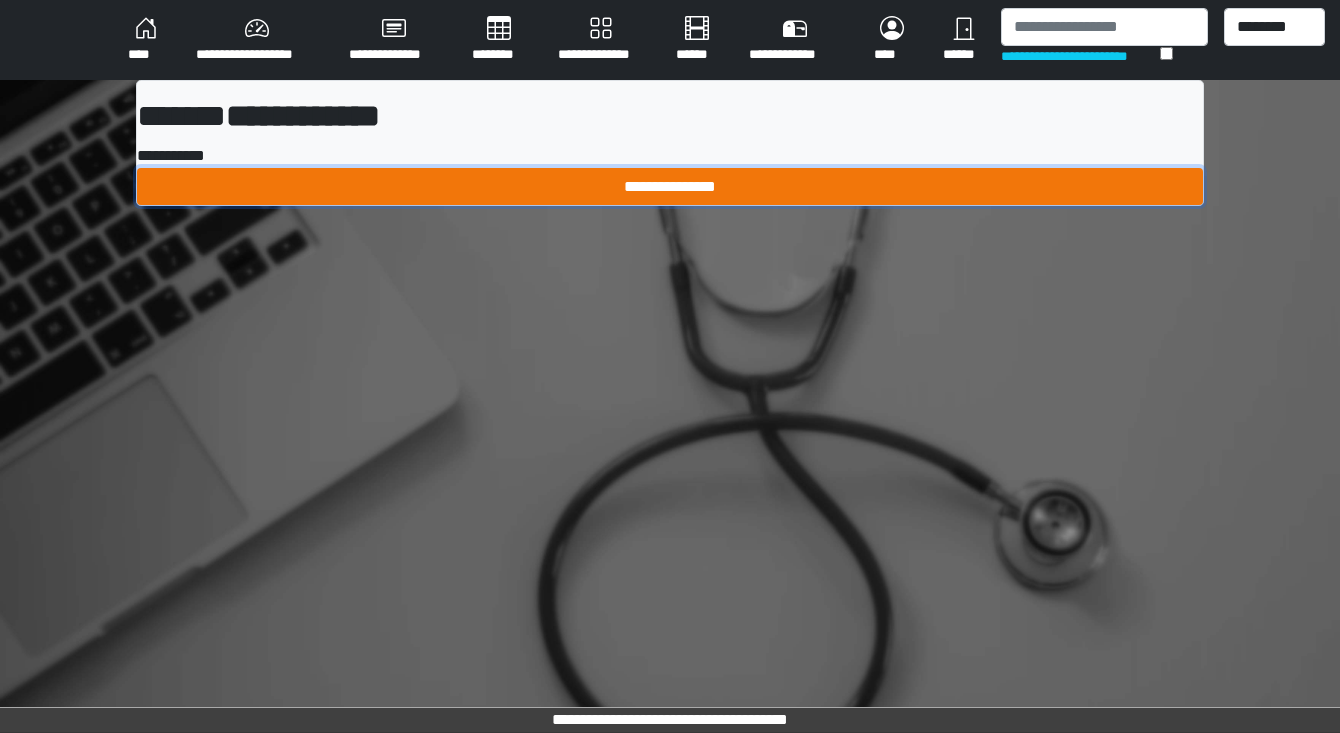 click on "**********" at bounding box center (670, 187) 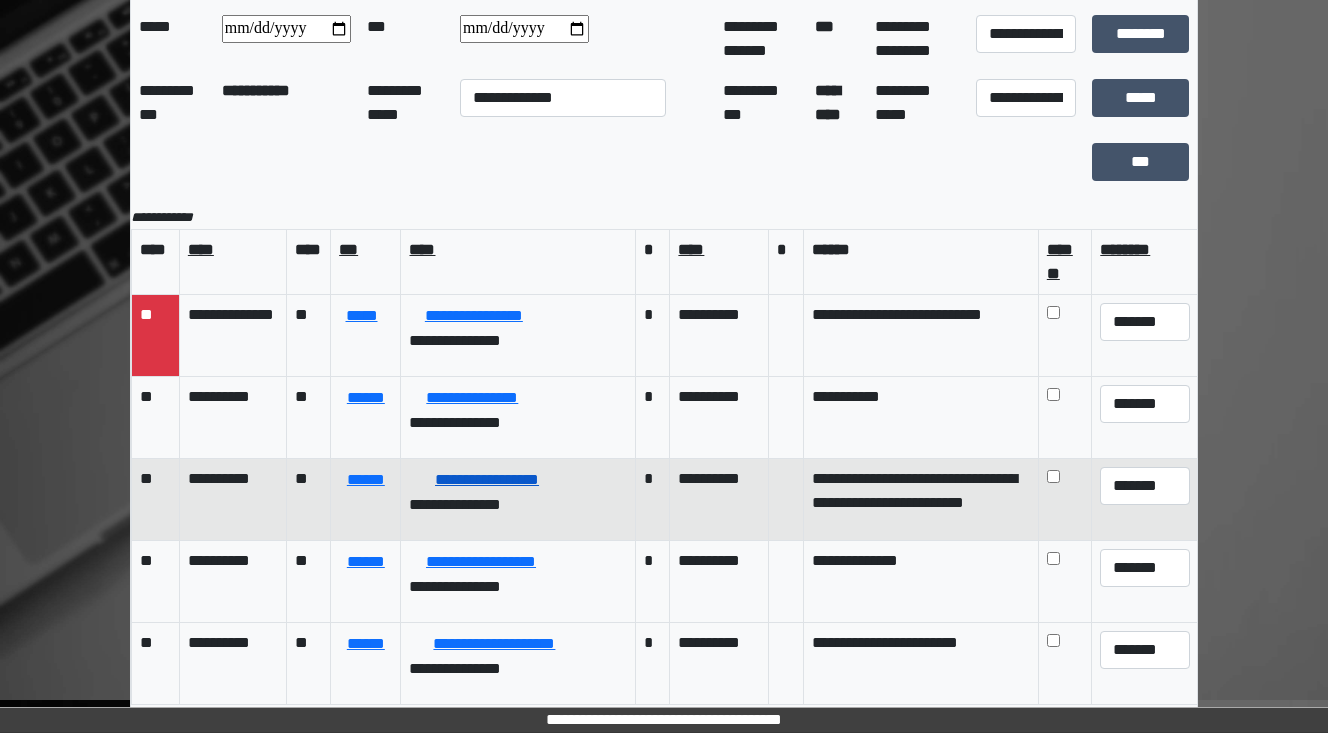 scroll, scrollTop: 93, scrollLeft: 0, axis: vertical 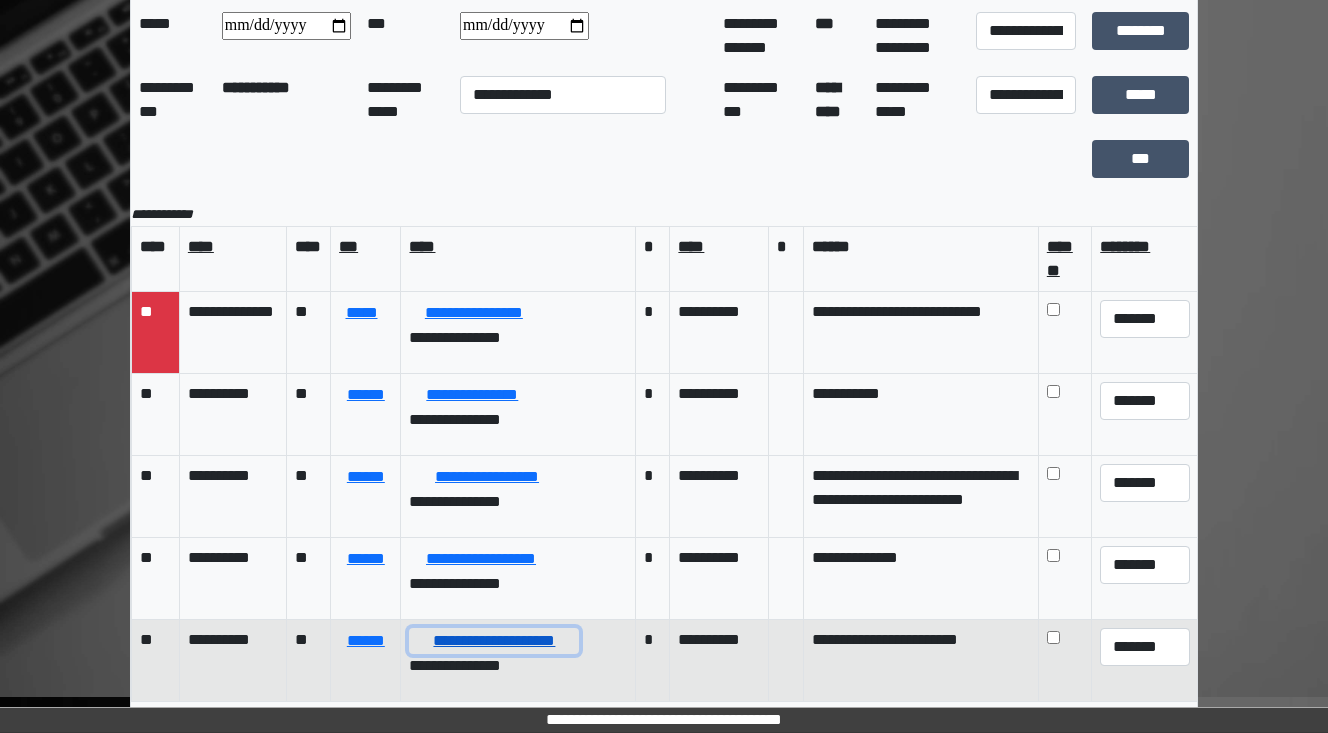click on "**********" at bounding box center [494, 641] 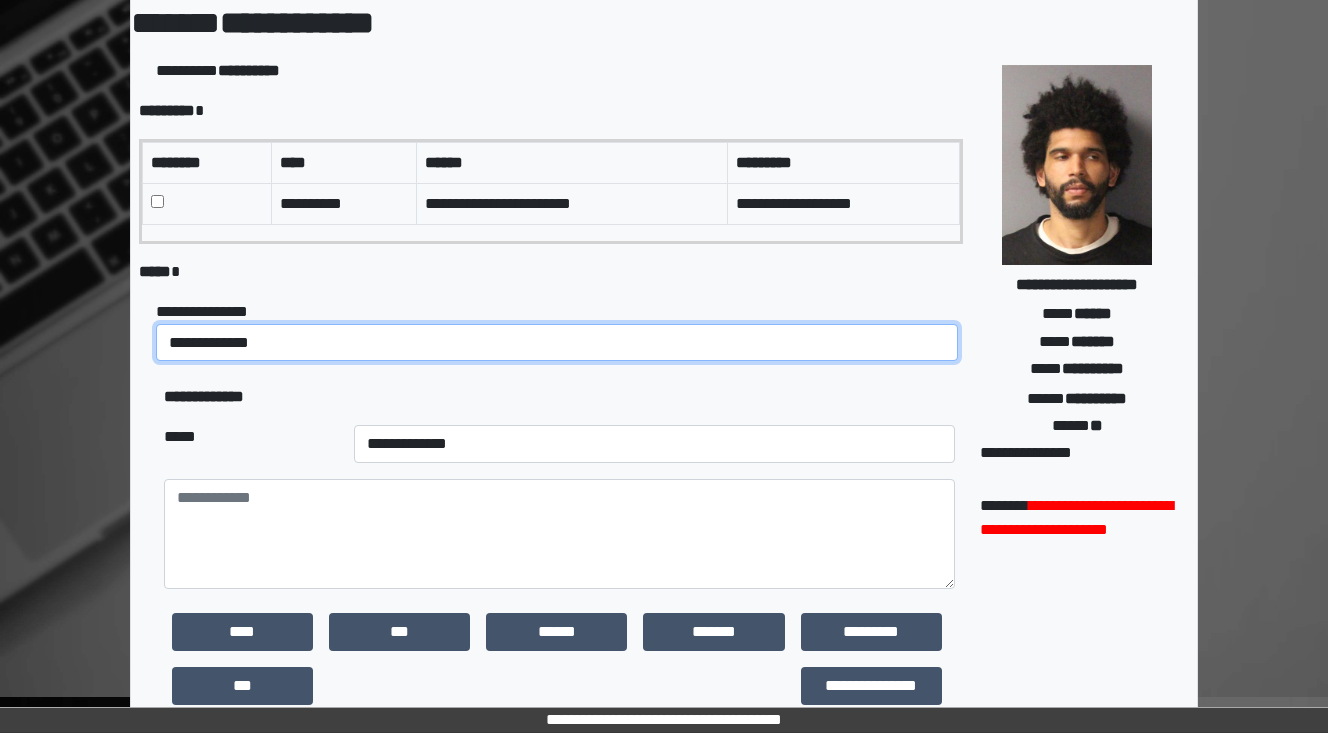 click on "**********" at bounding box center [557, 343] 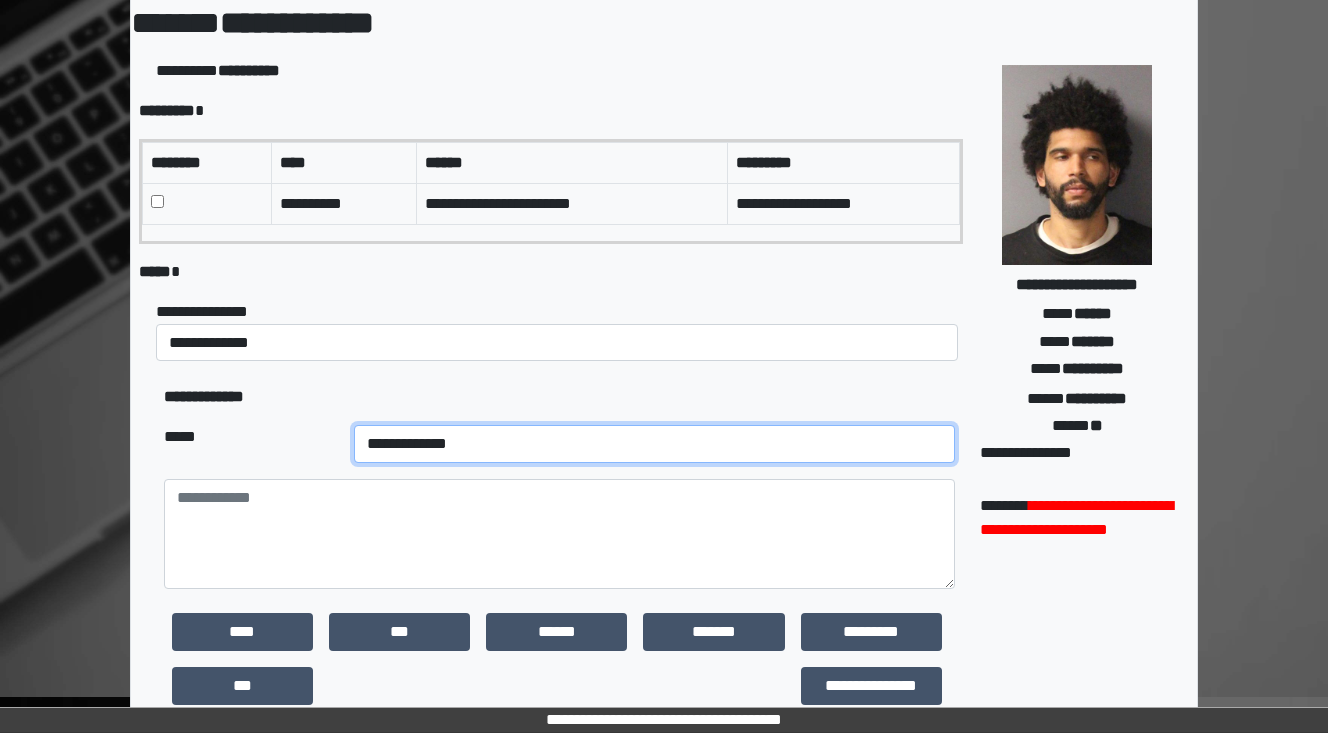 click on "**********" at bounding box center (654, 444) 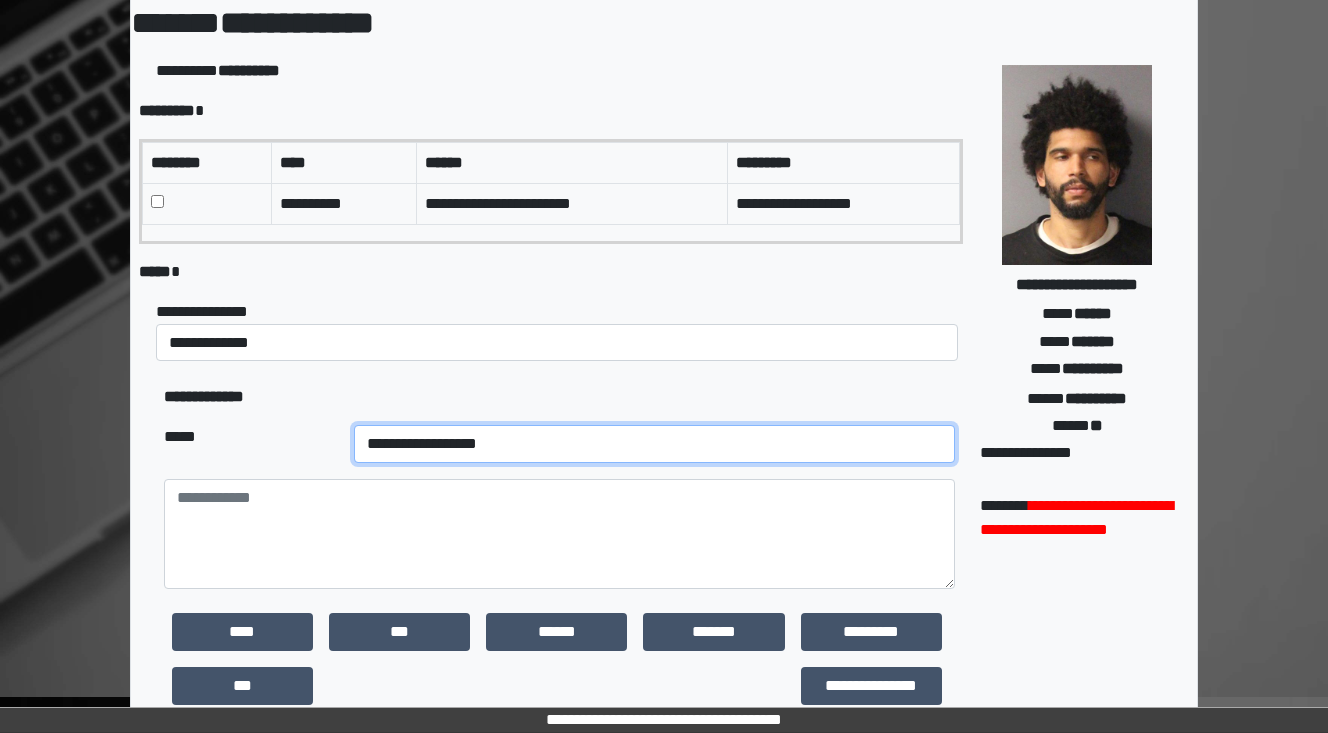 click on "**********" at bounding box center (654, 444) 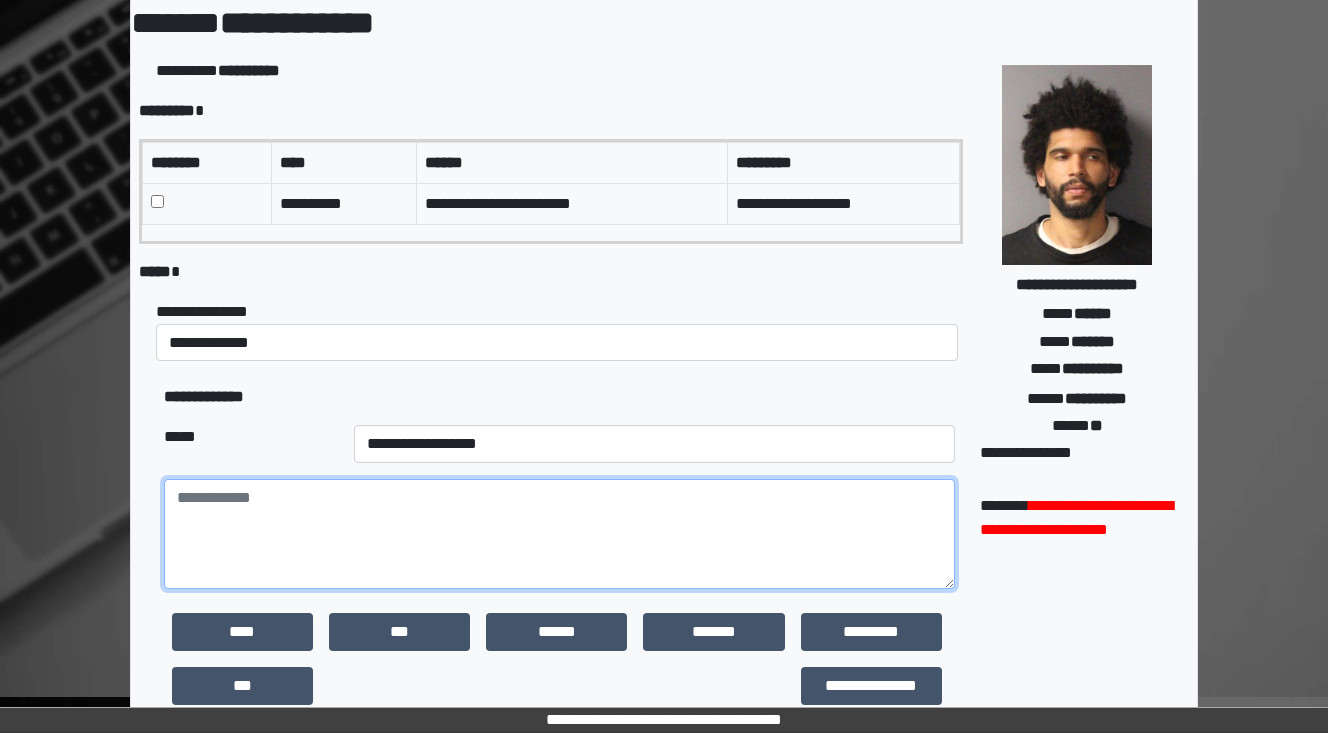 click at bounding box center [559, 534] 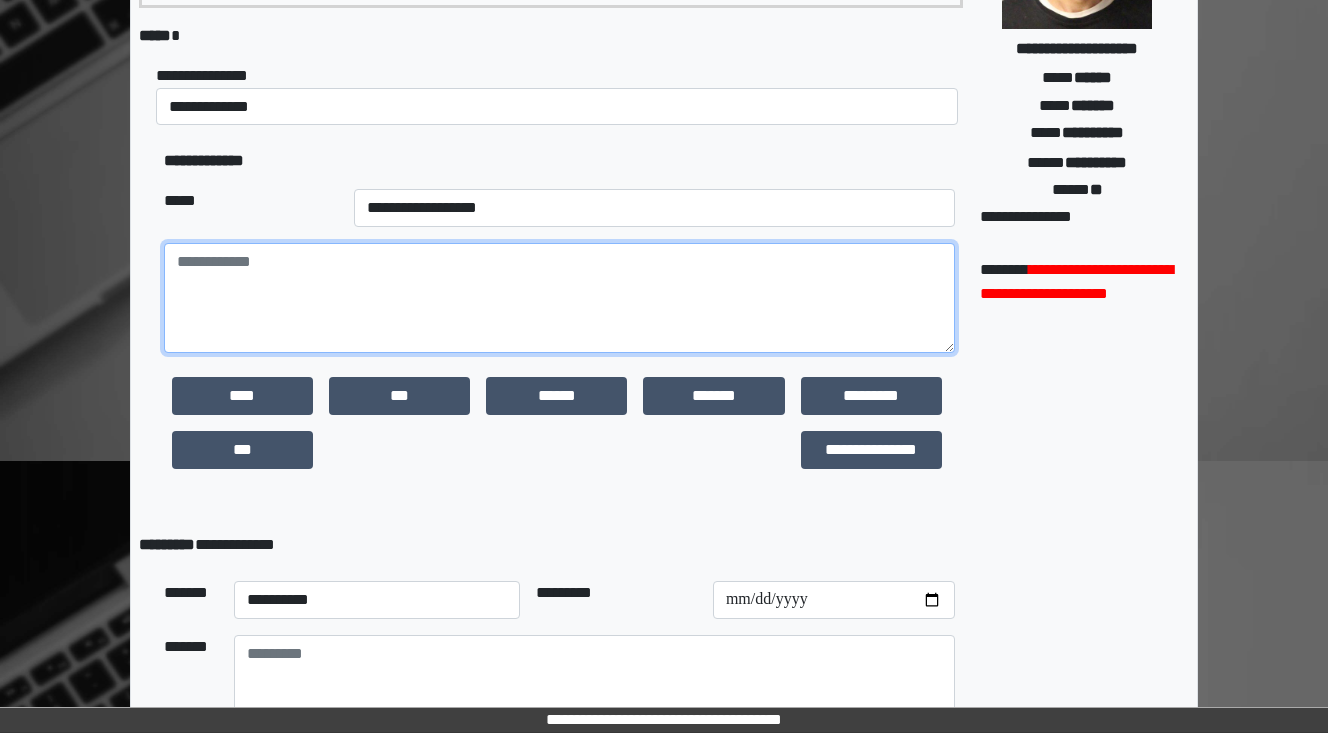 scroll, scrollTop: 413, scrollLeft: 0, axis: vertical 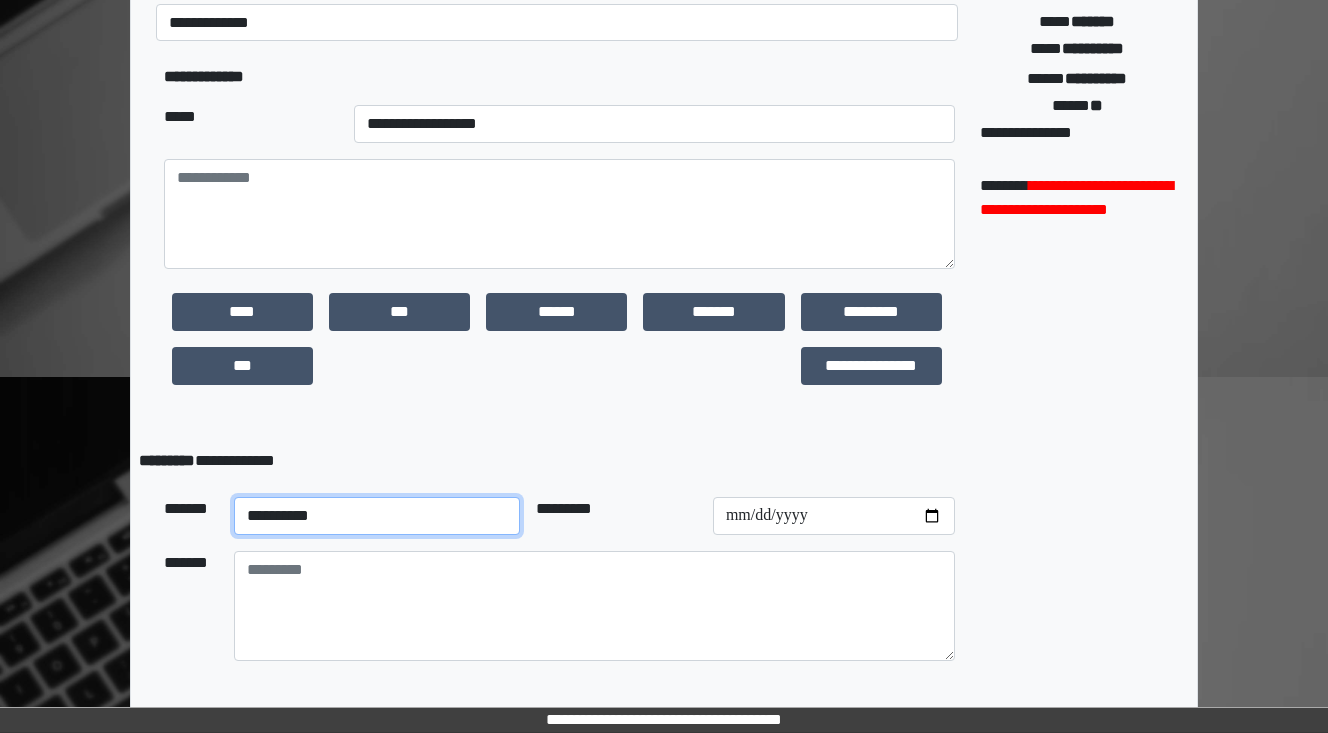 click on "**********" at bounding box center [377, 516] 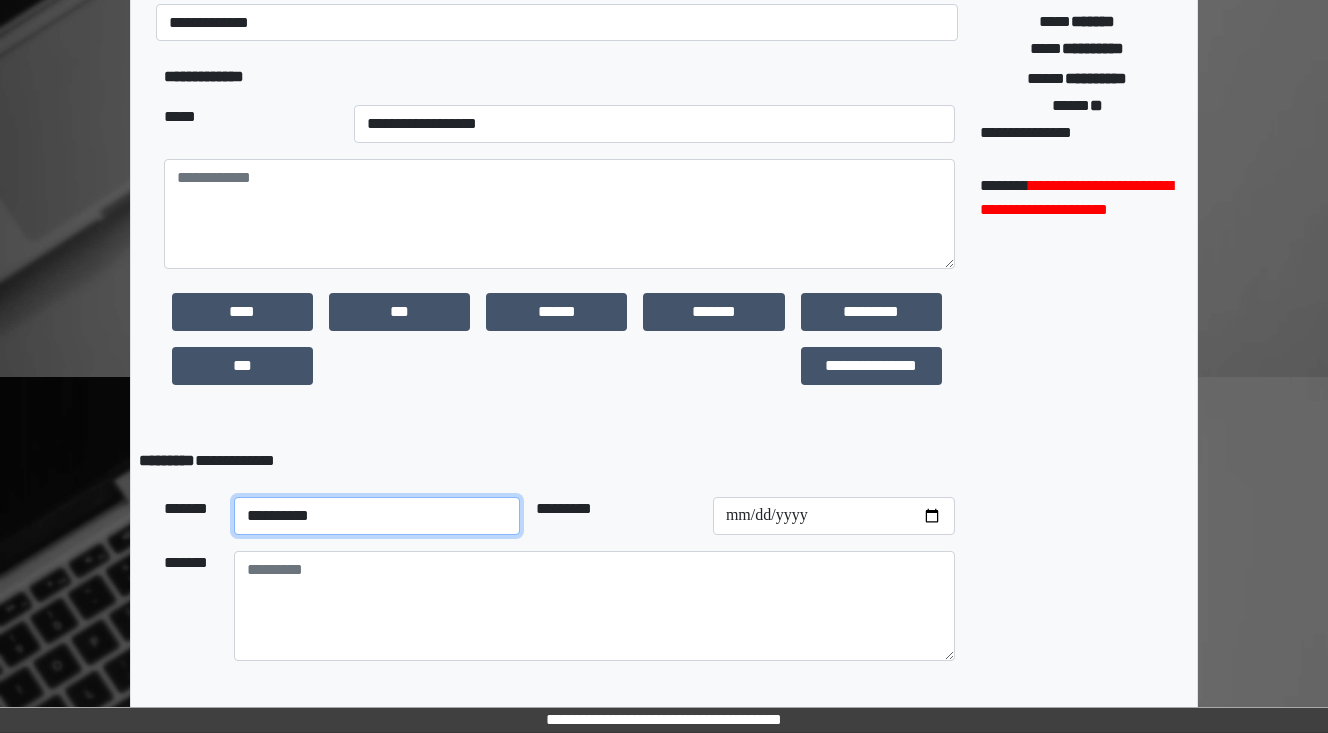 select on "**" 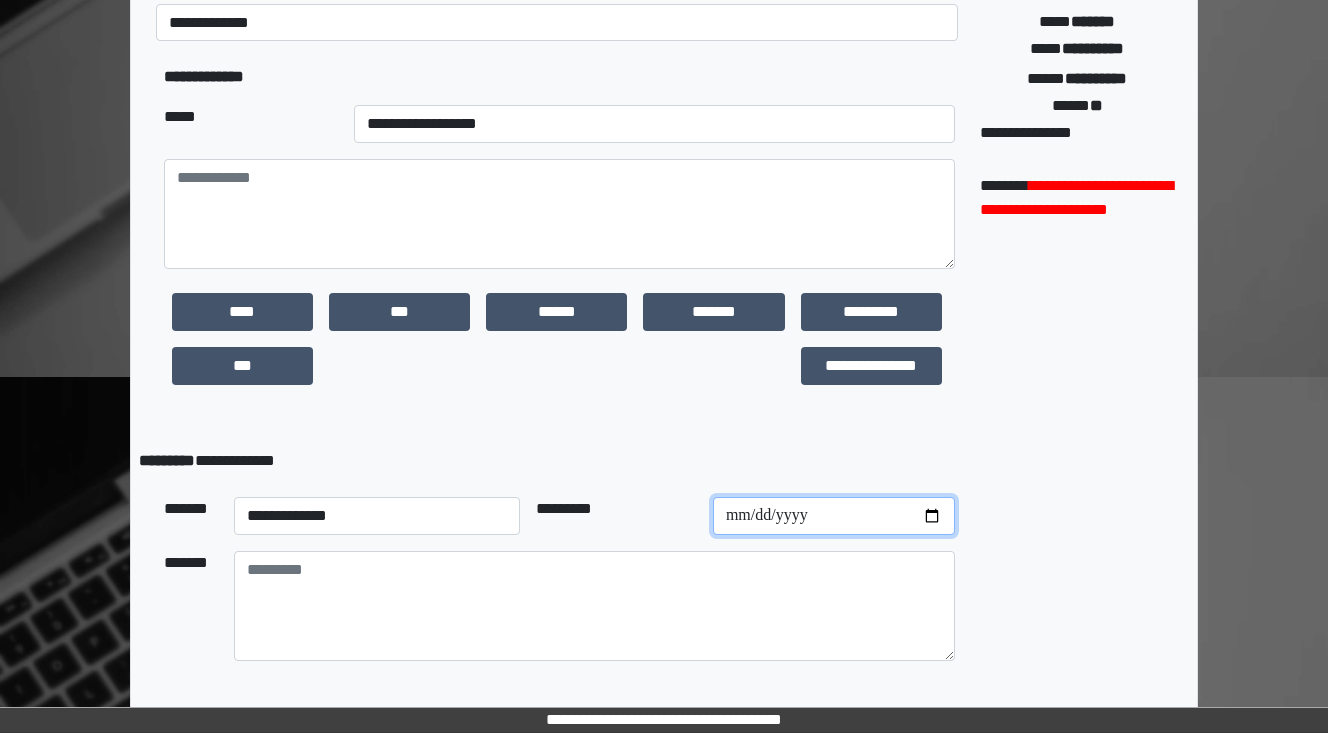 click at bounding box center (834, 516) 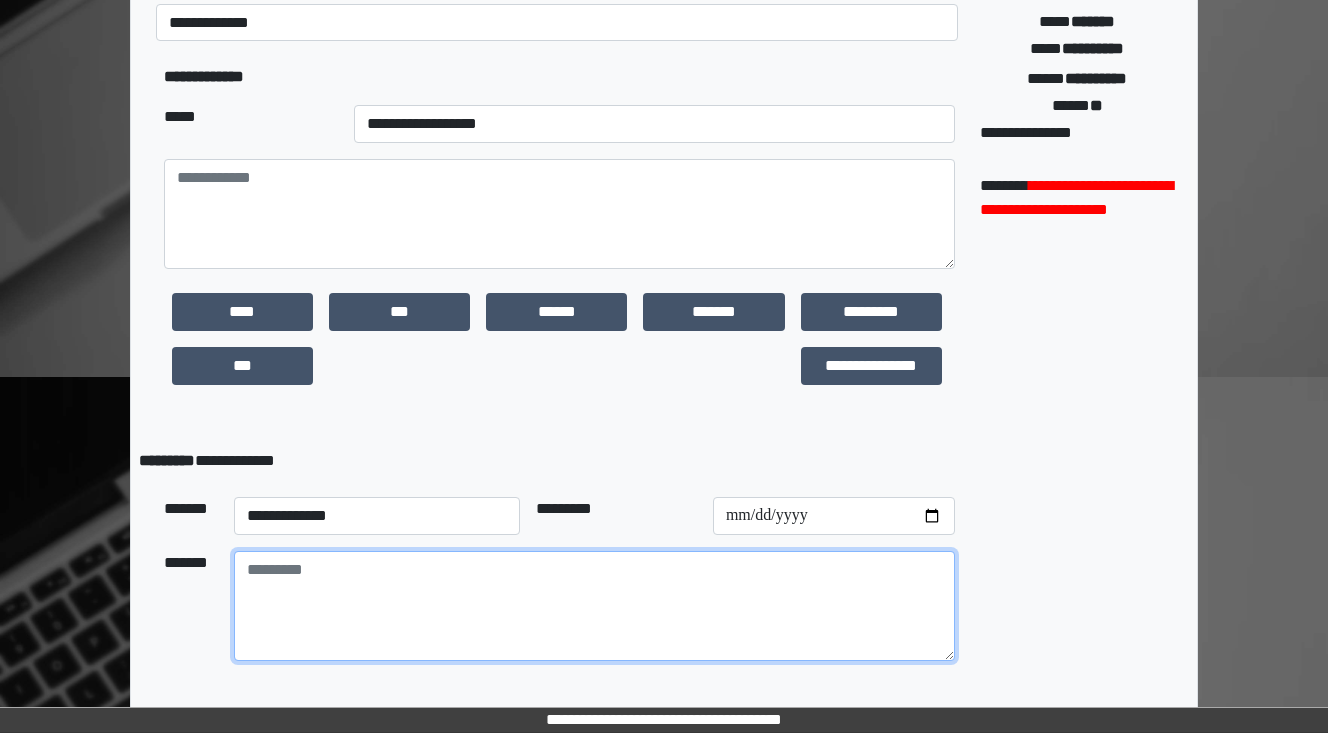 click at bounding box center [594, 606] 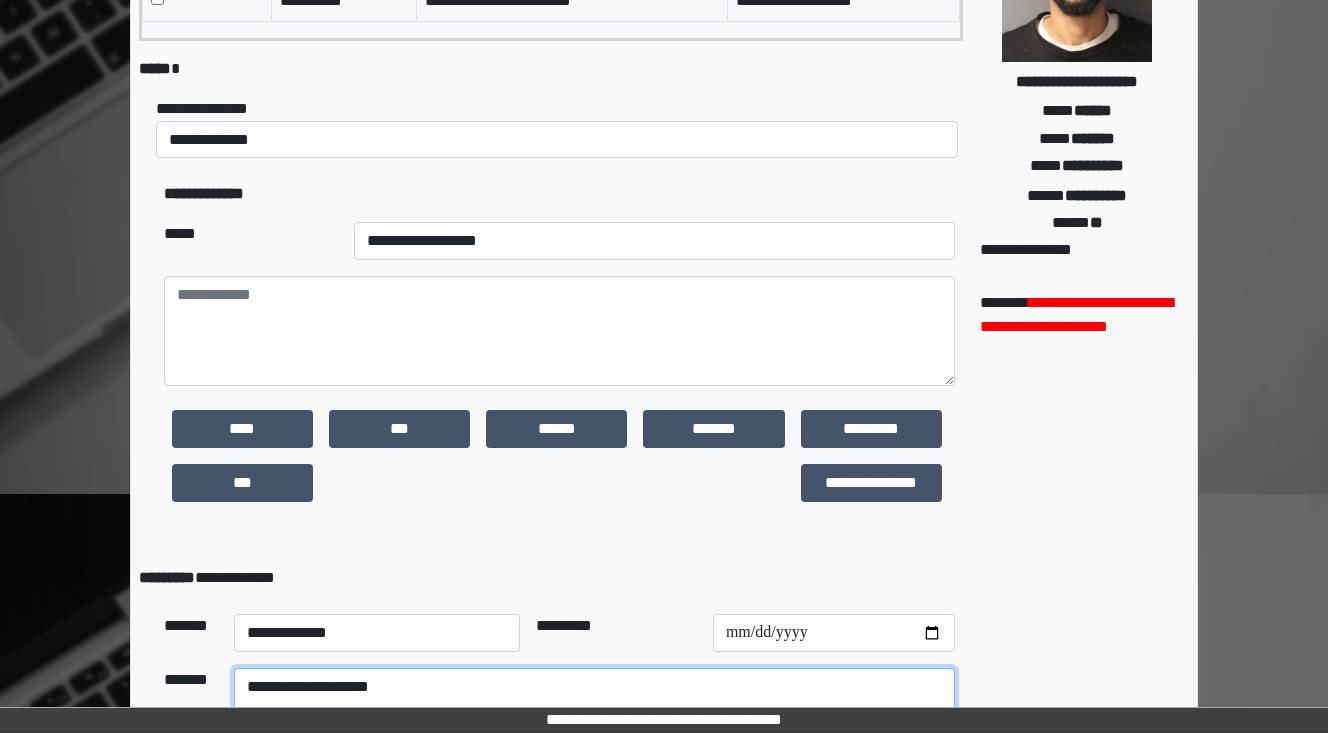 scroll, scrollTop: 253, scrollLeft: 0, axis: vertical 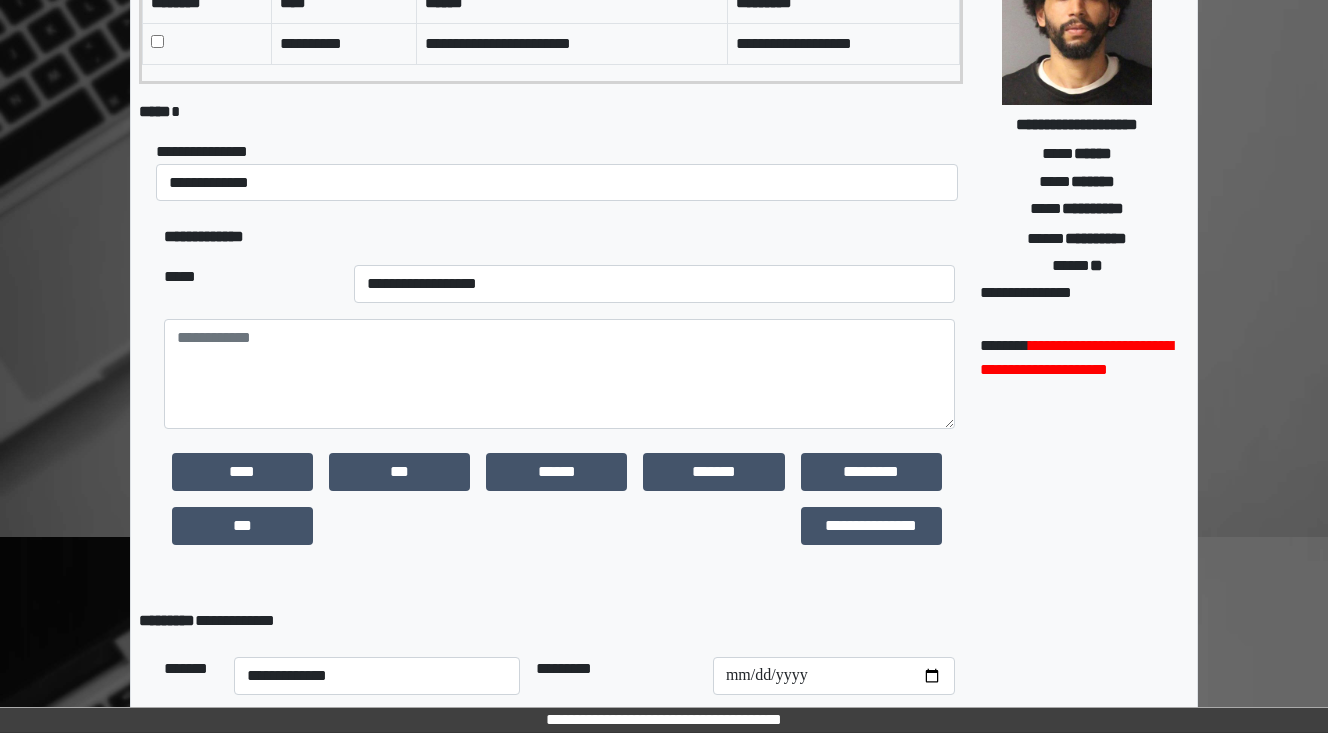 type on "**********" 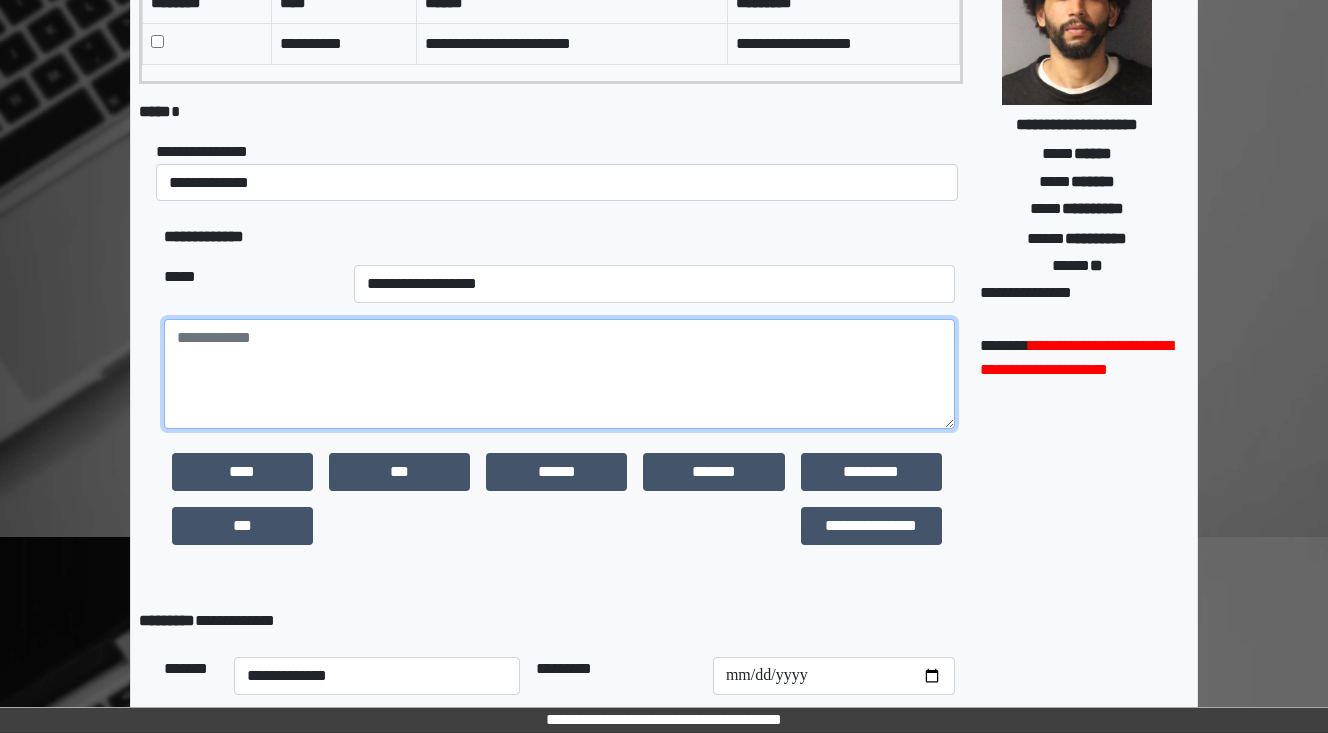 drag, startPoint x: 316, startPoint y: 365, endPoint x: 300, endPoint y: 351, distance: 21.260292 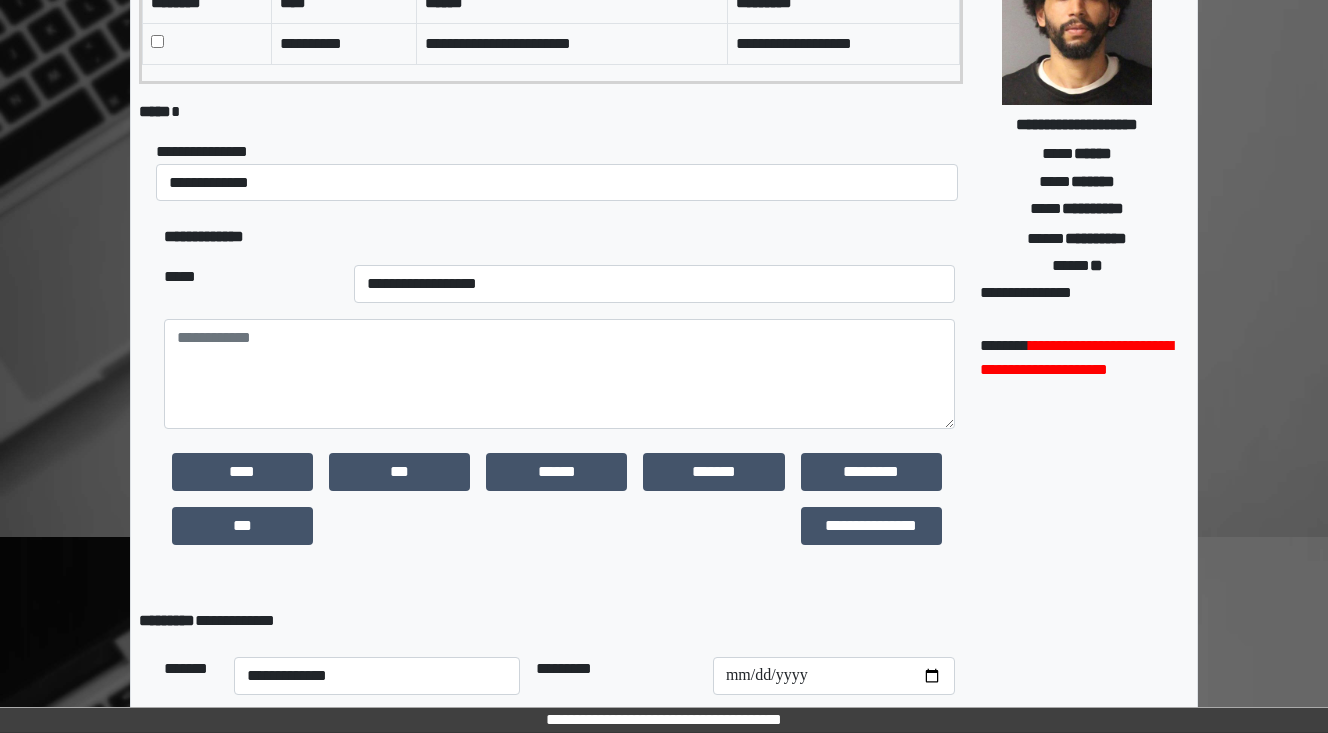 click at bounding box center (399, 526) 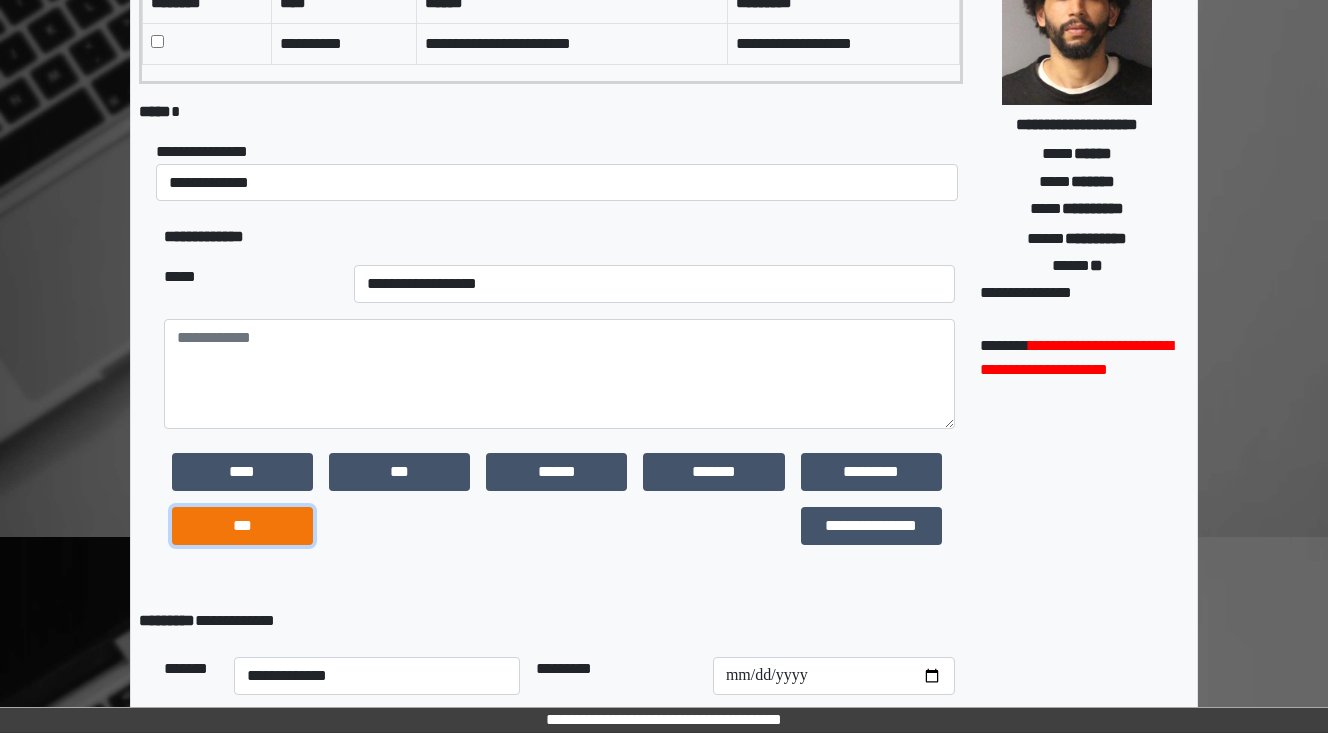 click on "***" at bounding box center [242, 526] 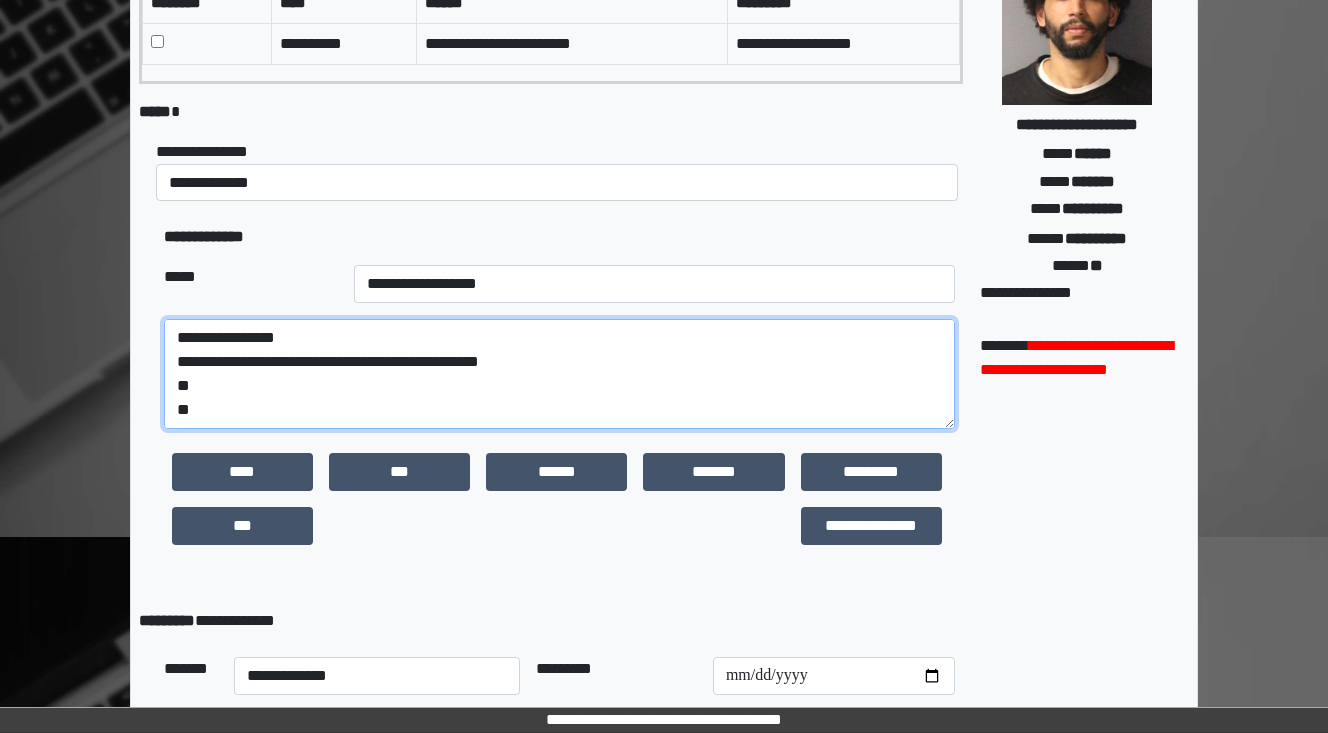 click on "**********" at bounding box center (559, 374) 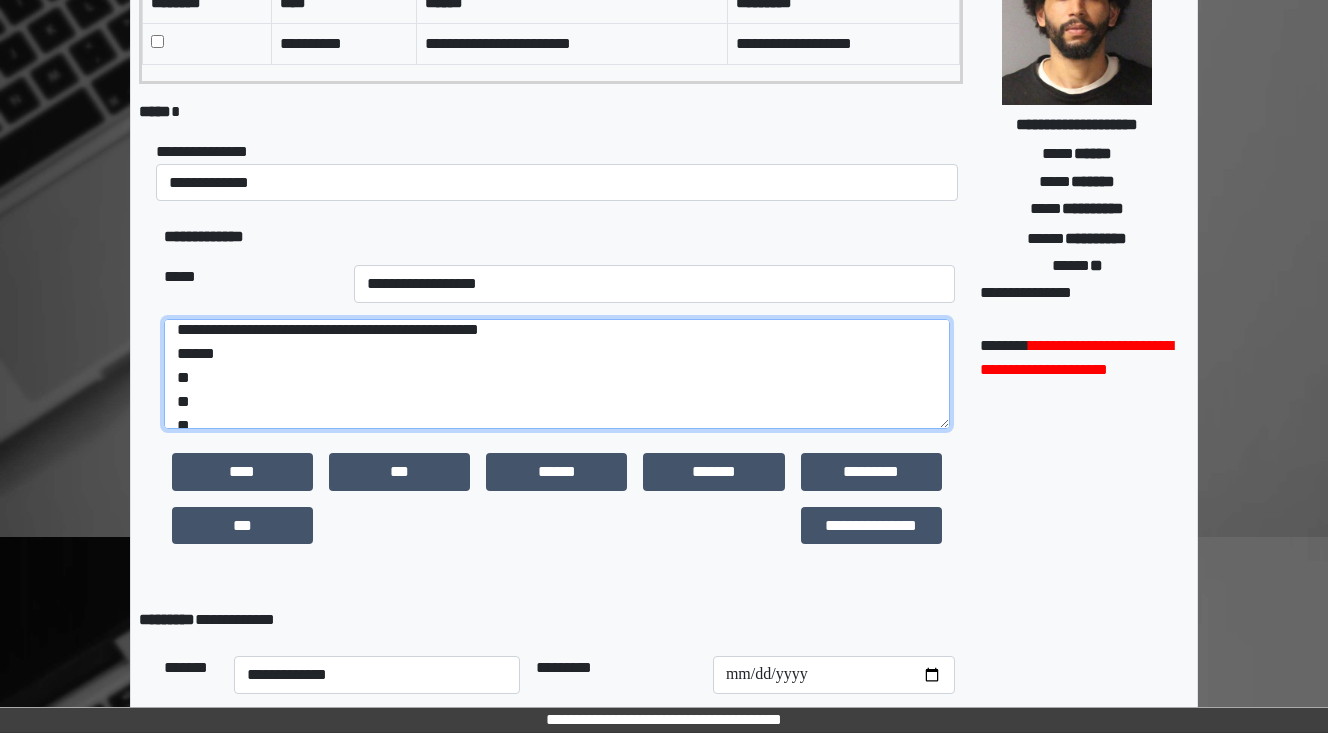 scroll, scrollTop: 48, scrollLeft: 0, axis: vertical 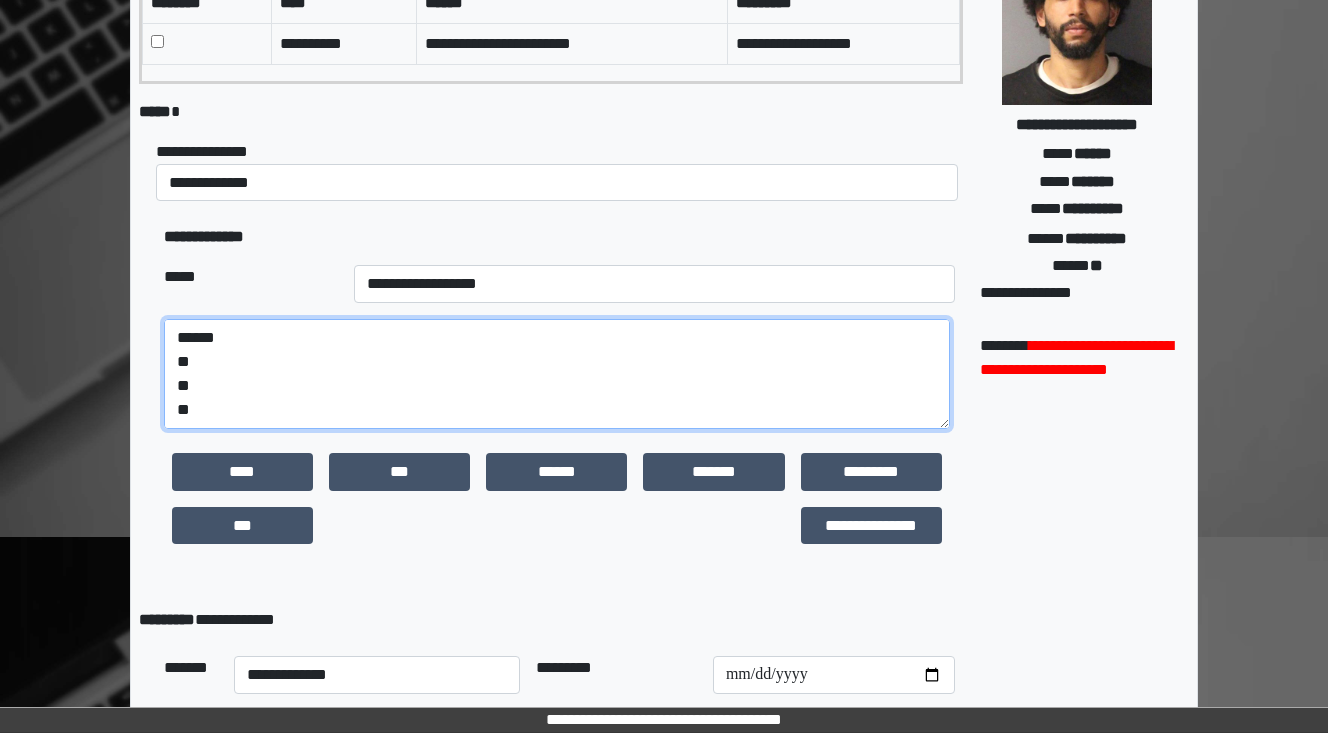 drag, startPoint x: 214, startPoint y: 405, endPoint x: 138, endPoint y: 394, distance: 76.79192 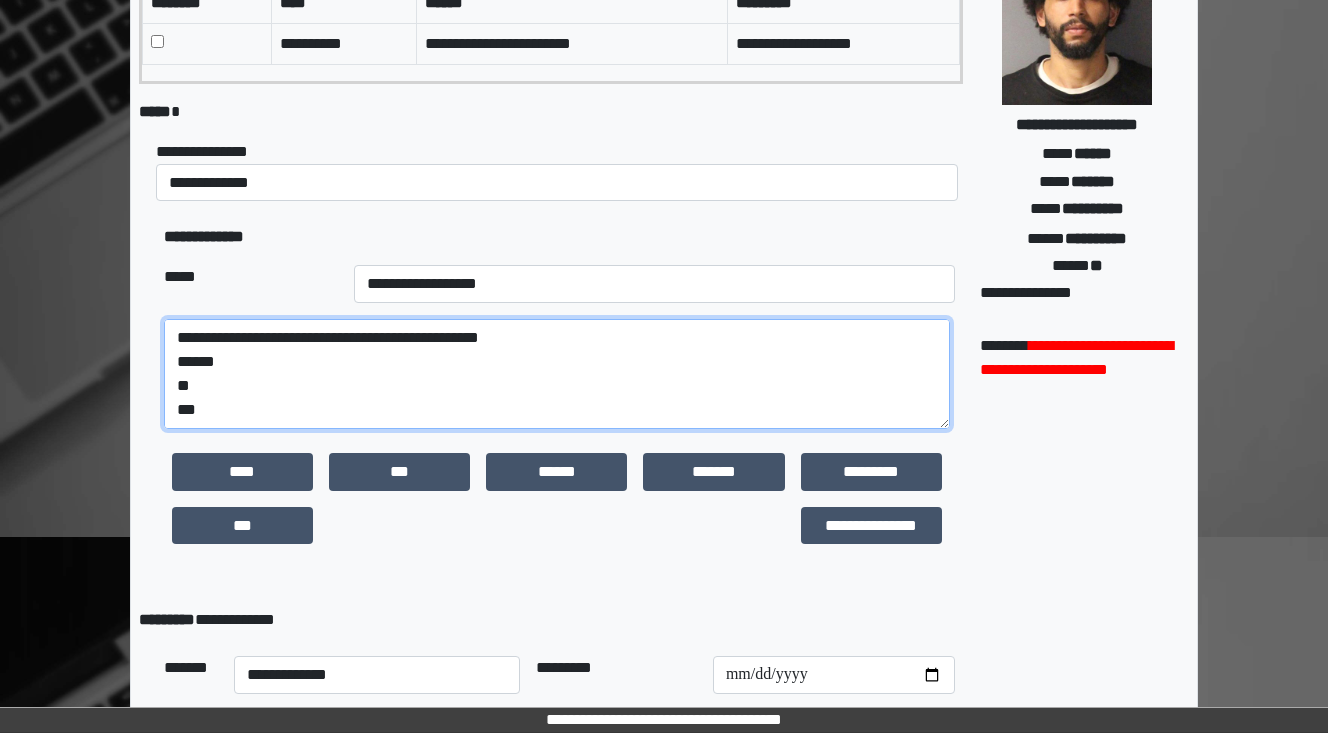 drag, startPoint x: 200, startPoint y: 362, endPoint x: 186, endPoint y: 370, distance: 16.124516 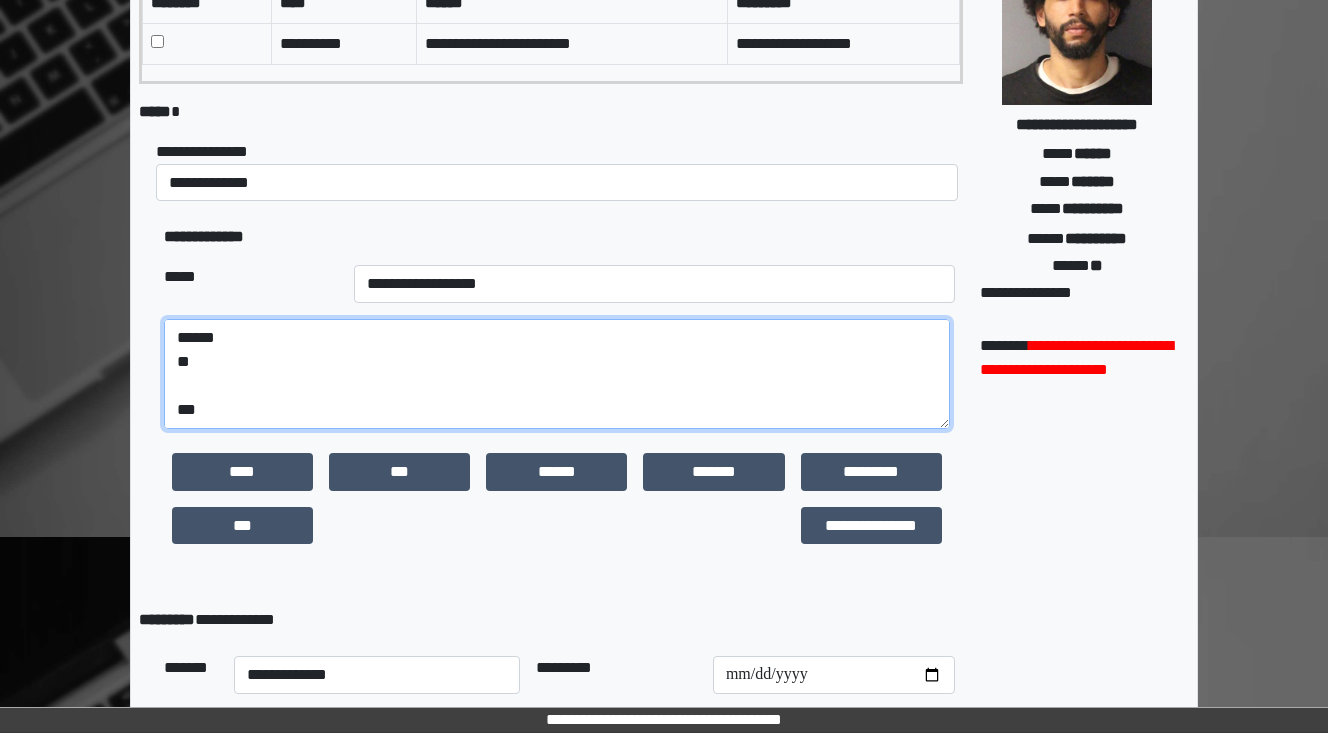 scroll, scrollTop: 72, scrollLeft: 0, axis: vertical 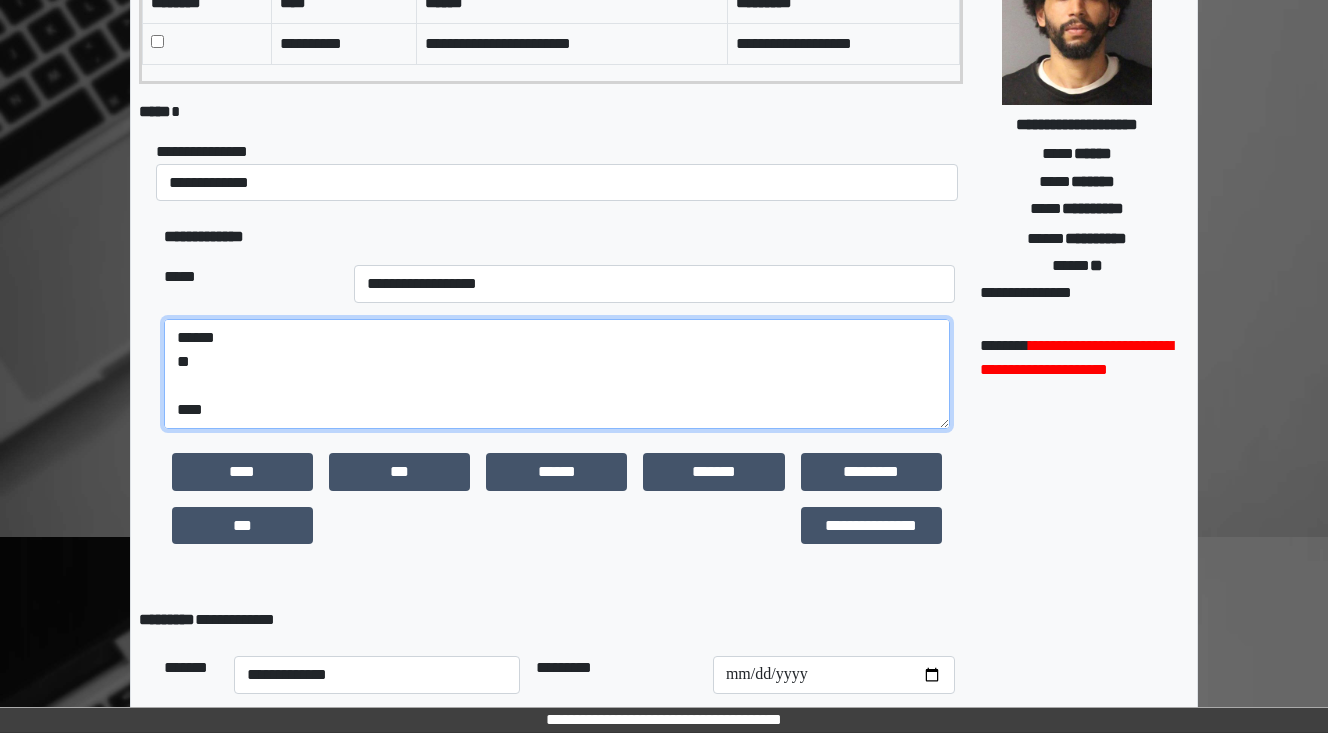 paste on "**********" 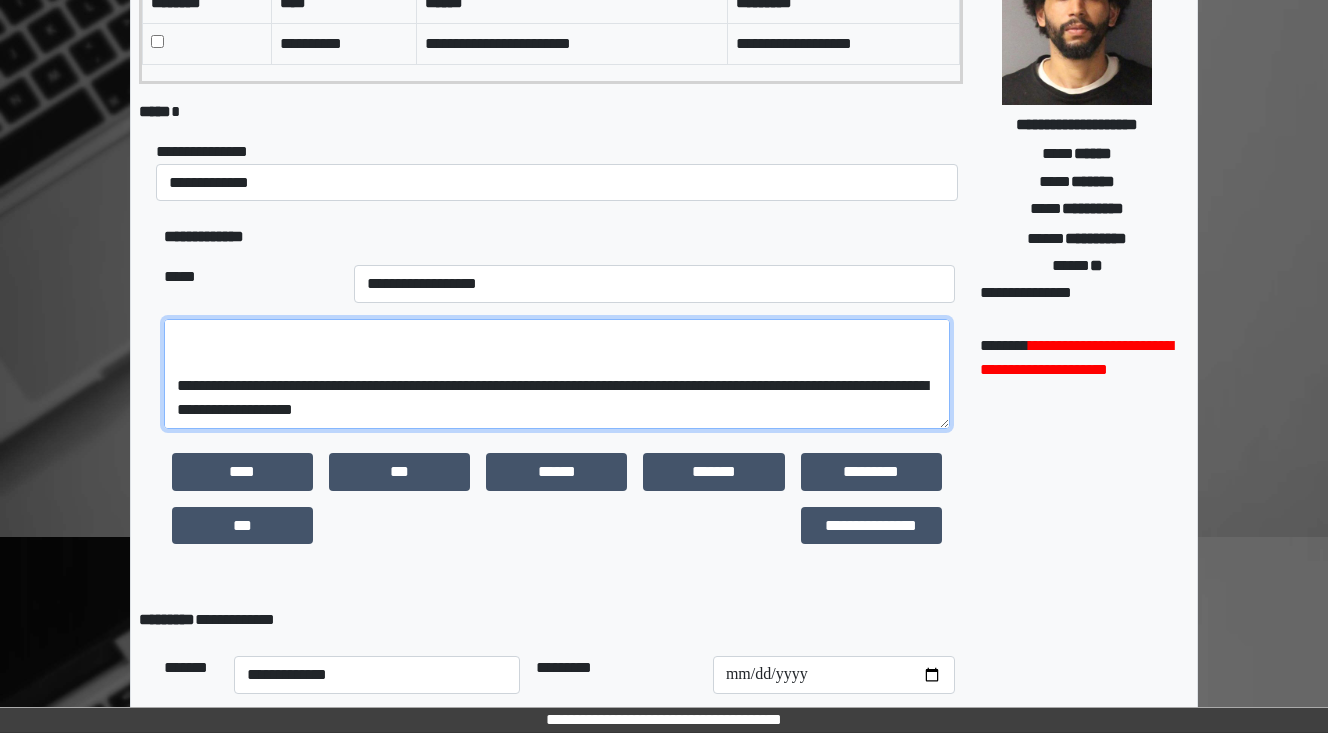 scroll, scrollTop: 288, scrollLeft: 0, axis: vertical 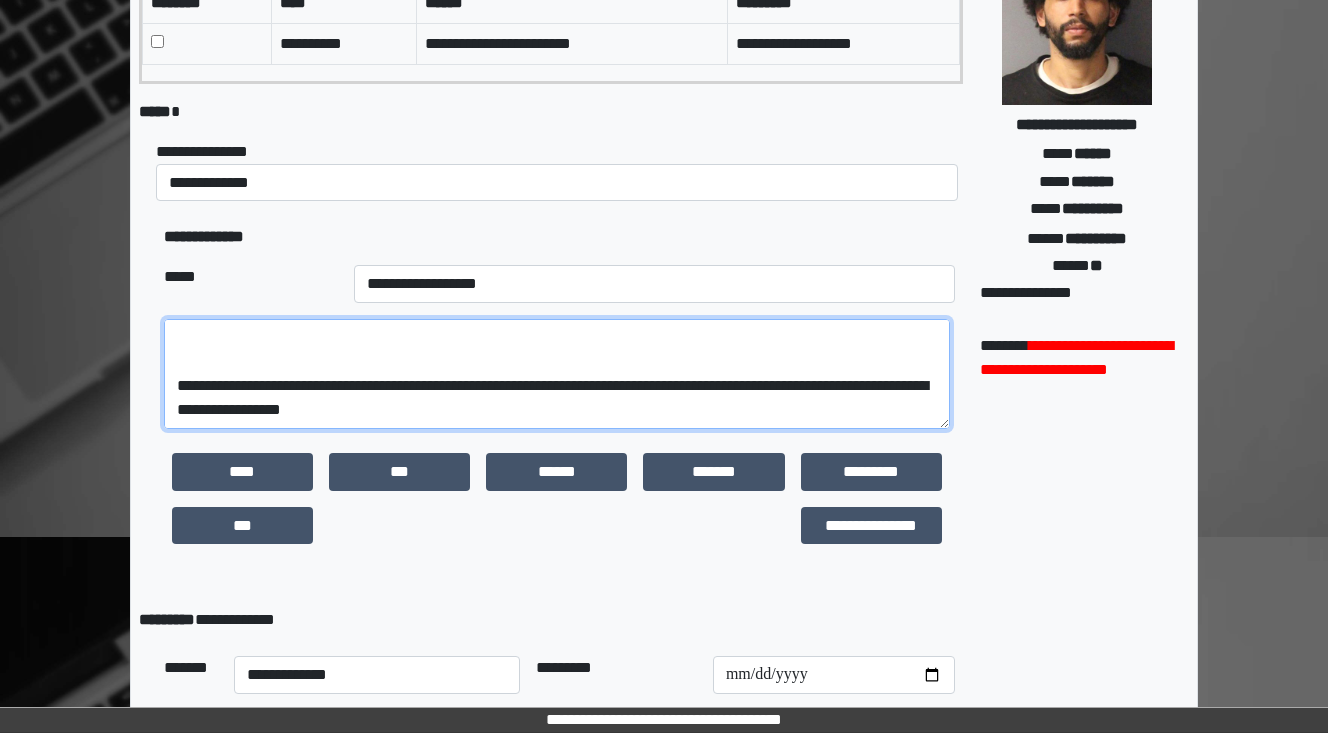 click on "**********" at bounding box center (557, 374) 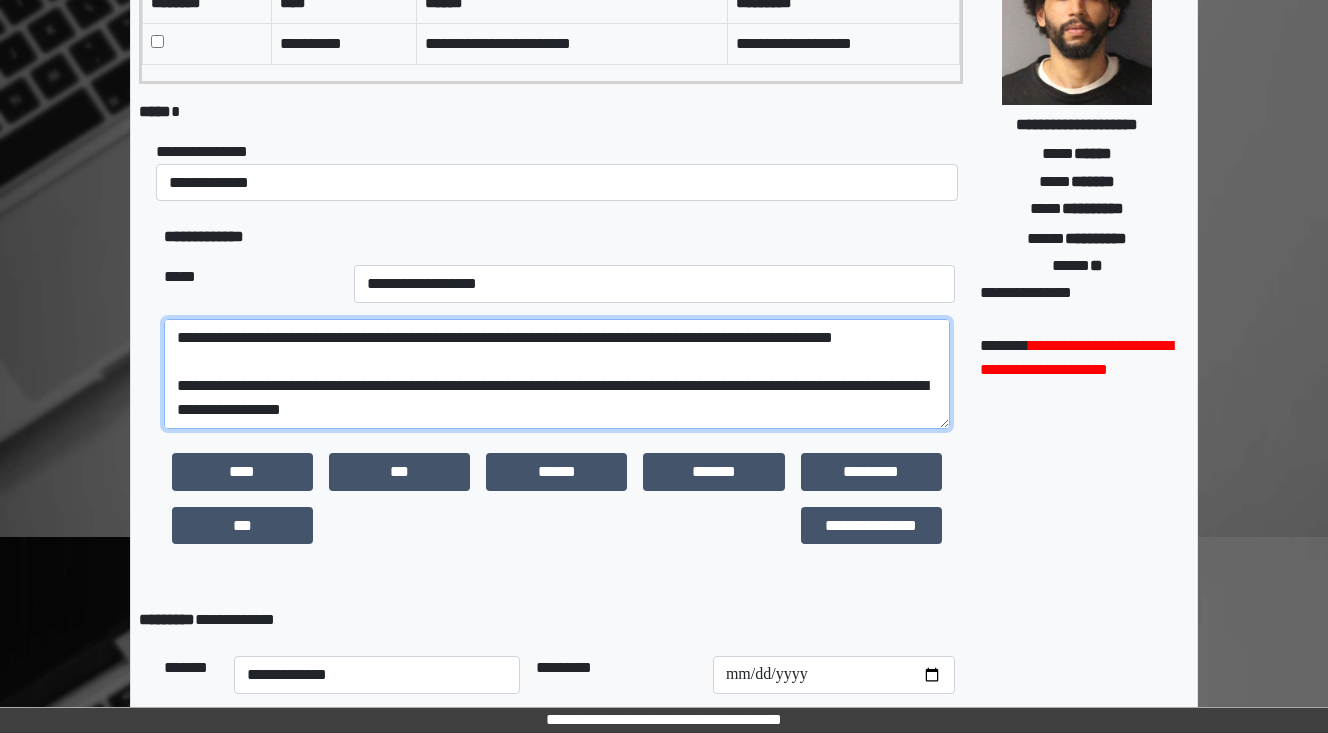 scroll, scrollTop: 192, scrollLeft: 0, axis: vertical 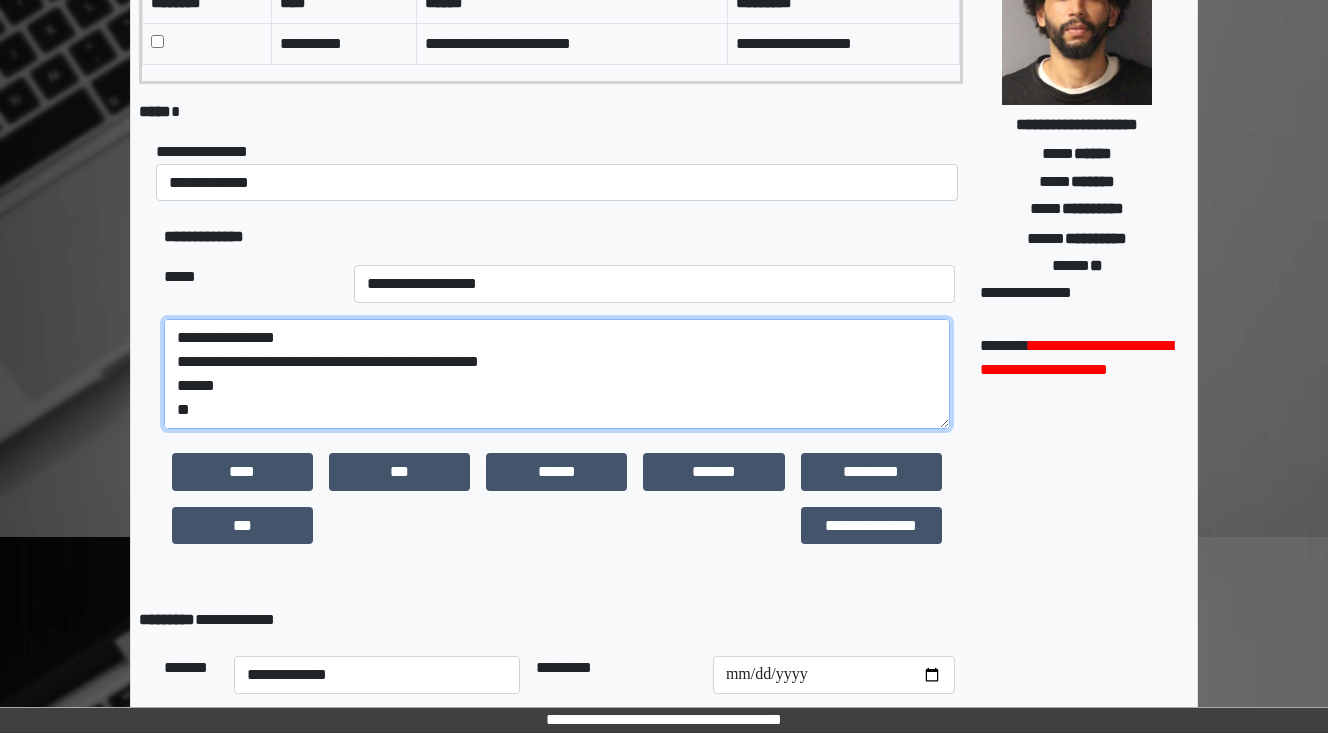 click on "**********" at bounding box center [557, 374] 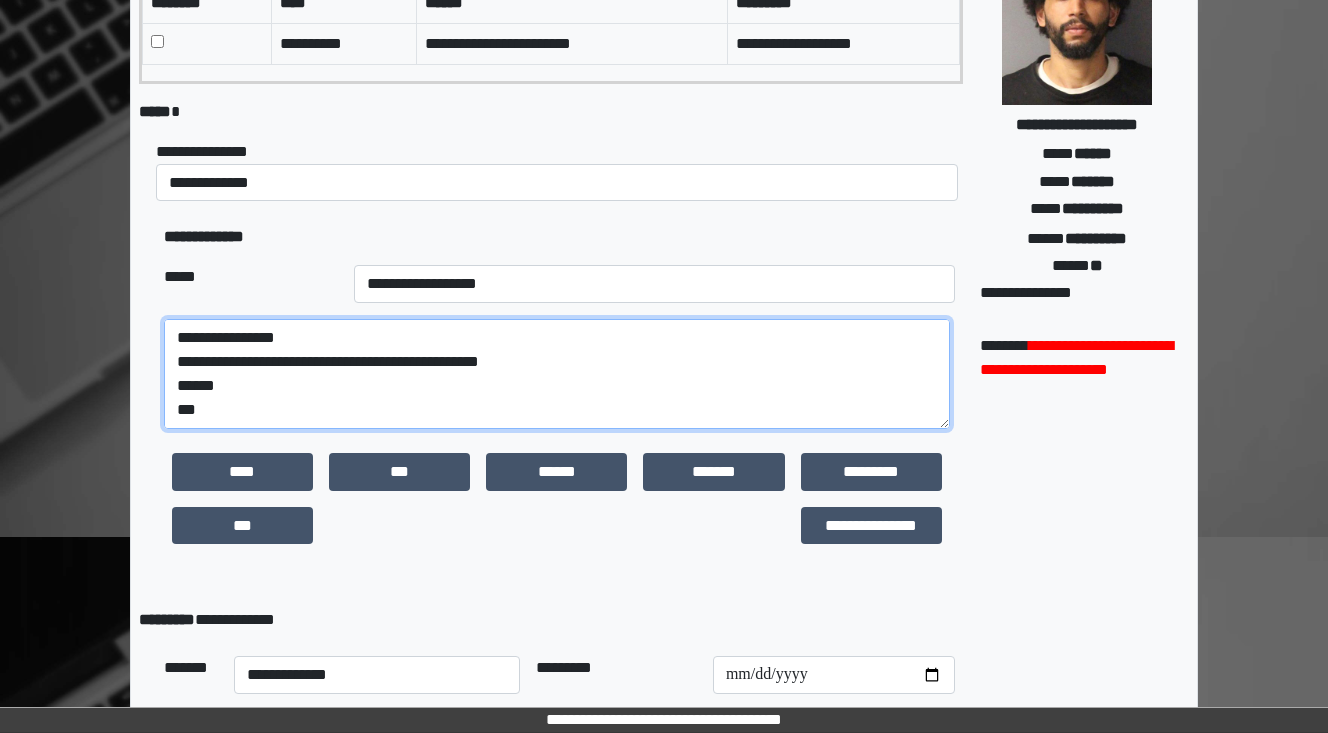 scroll, scrollTop: 333, scrollLeft: 0, axis: vertical 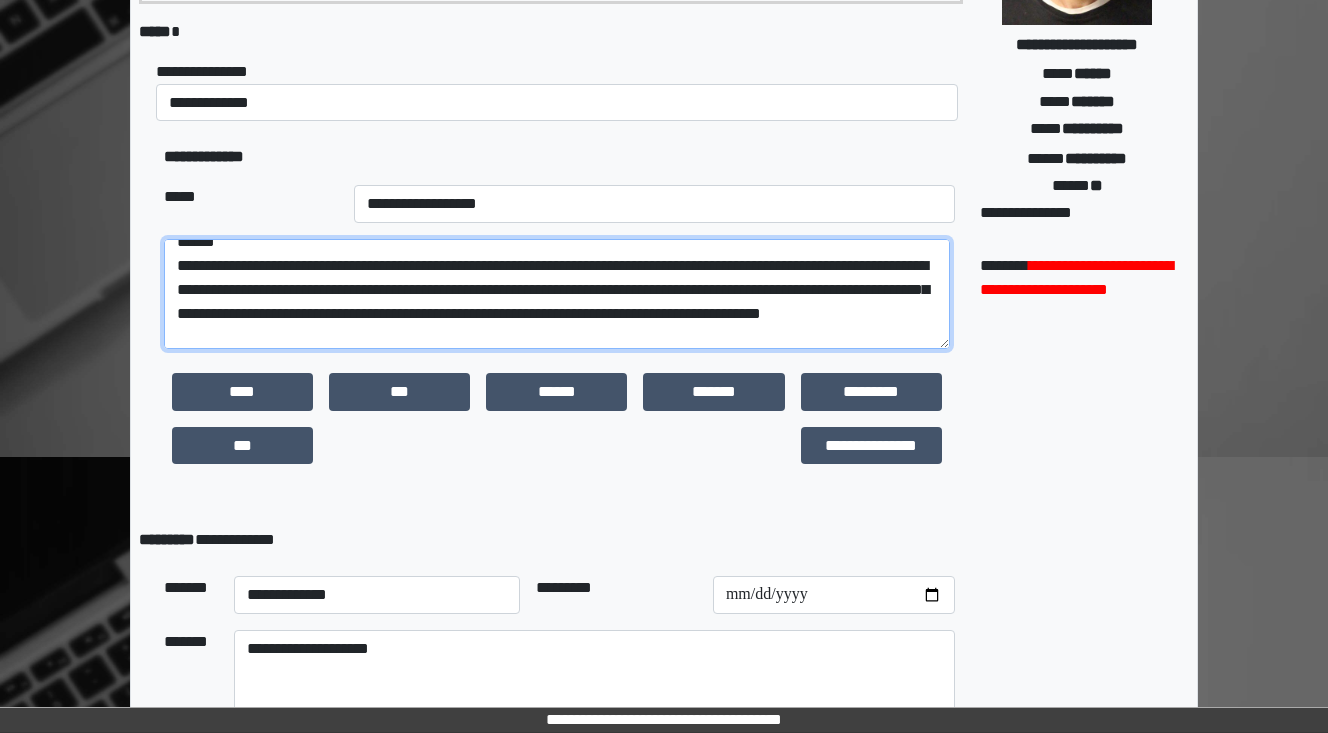 click on "**********" at bounding box center (557, 294) 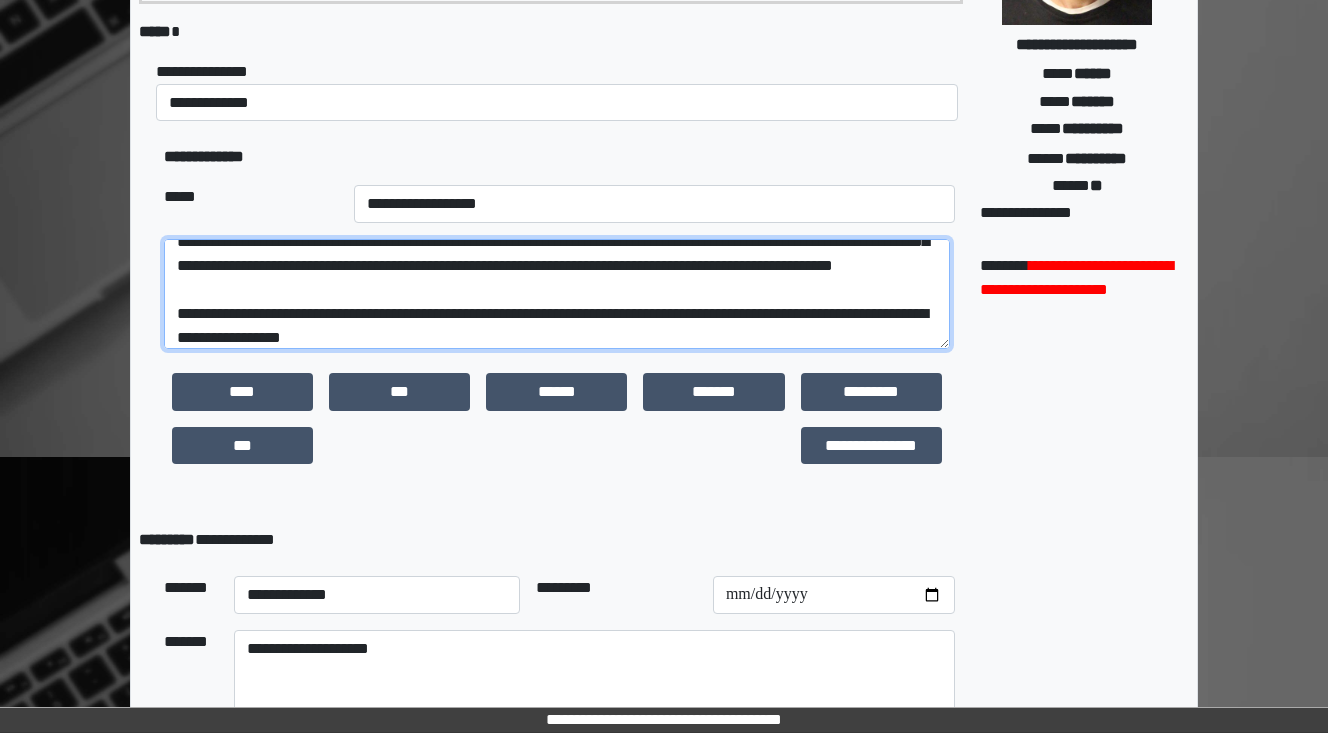 scroll, scrollTop: 248, scrollLeft: 0, axis: vertical 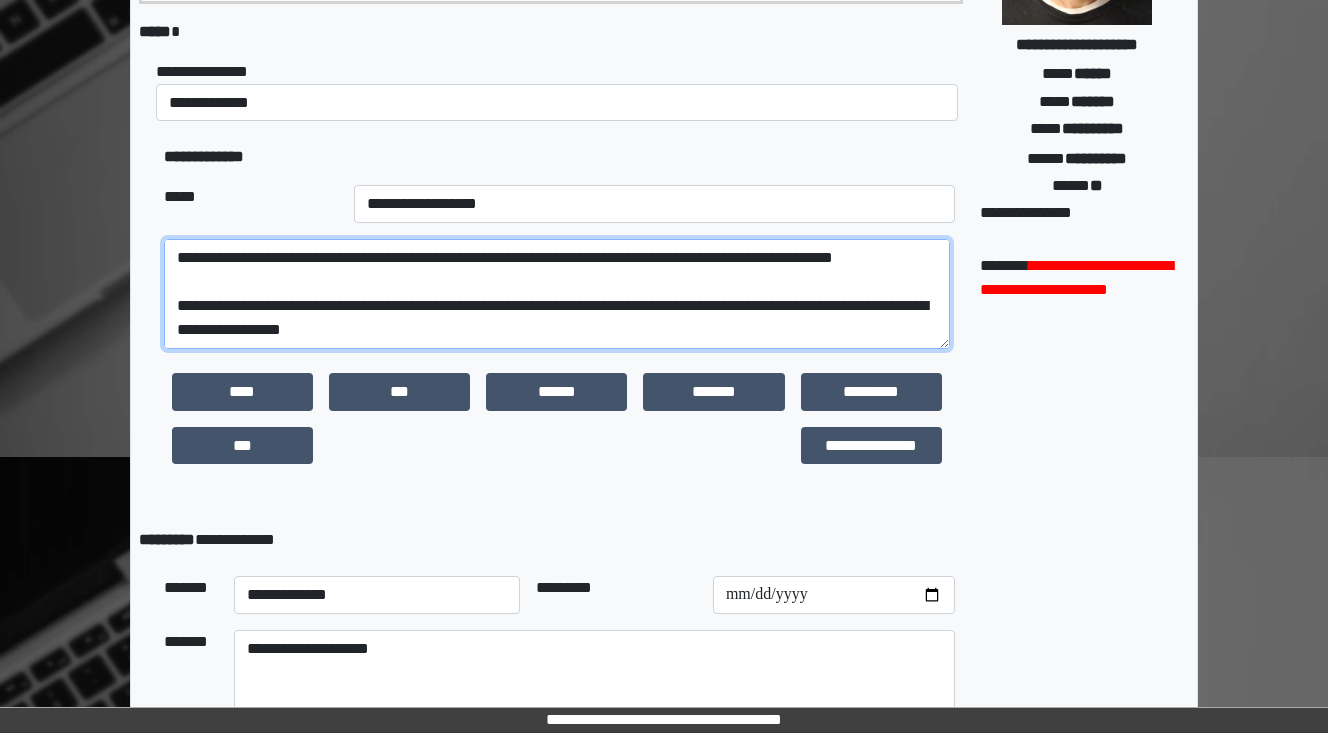 click at bounding box center [557, 294] 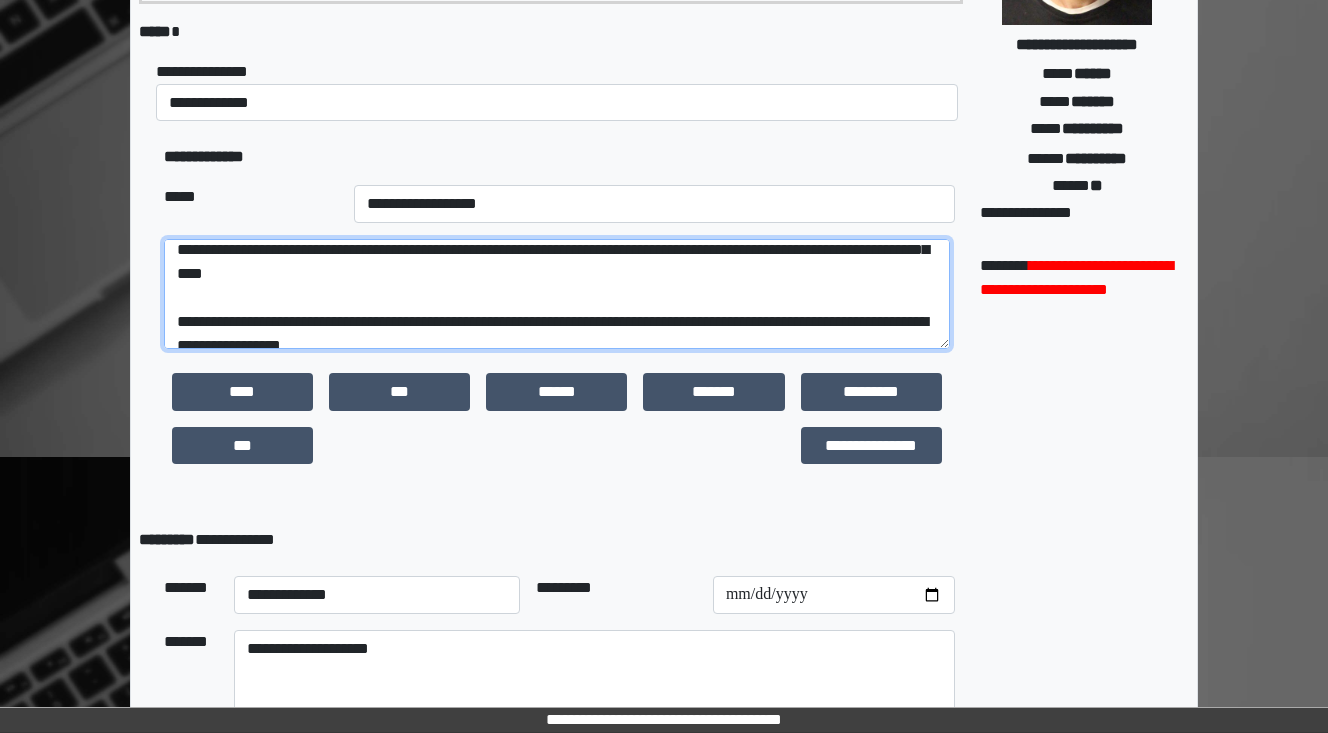 scroll, scrollTop: 168, scrollLeft: 0, axis: vertical 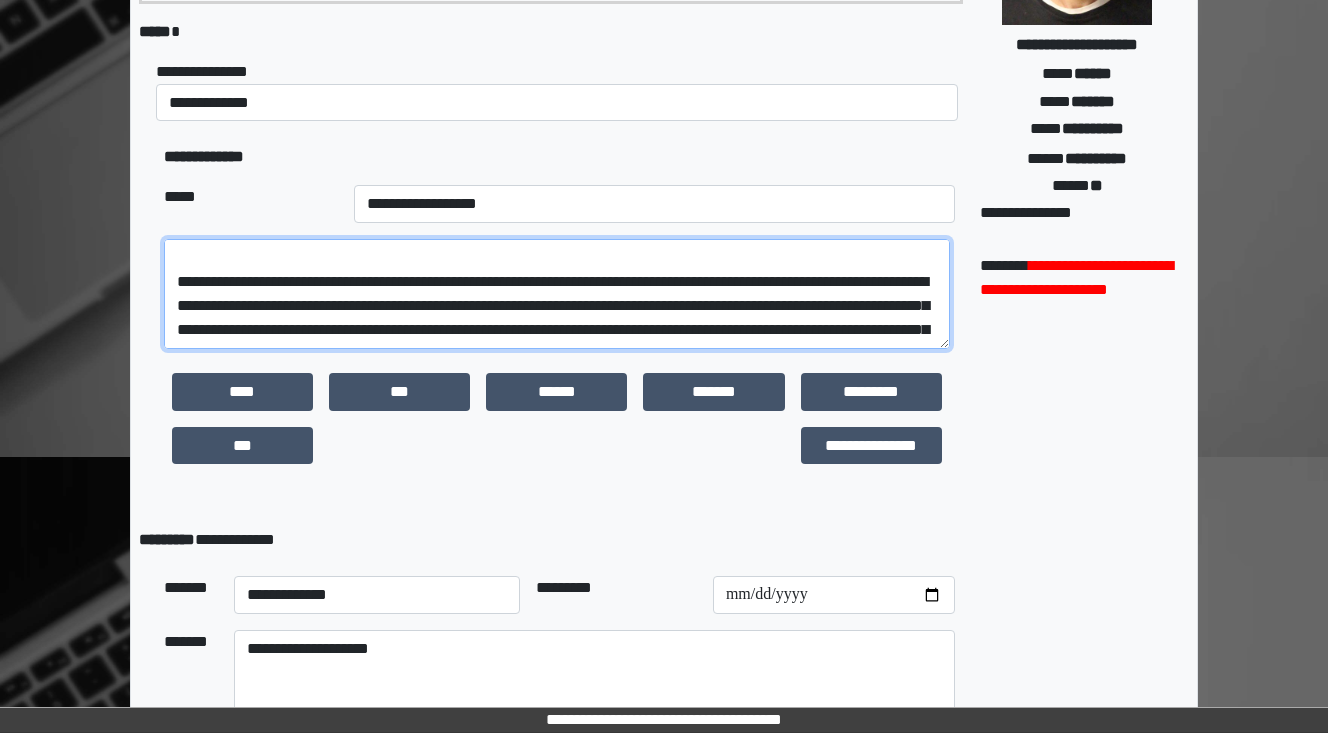 click at bounding box center [557, 294] 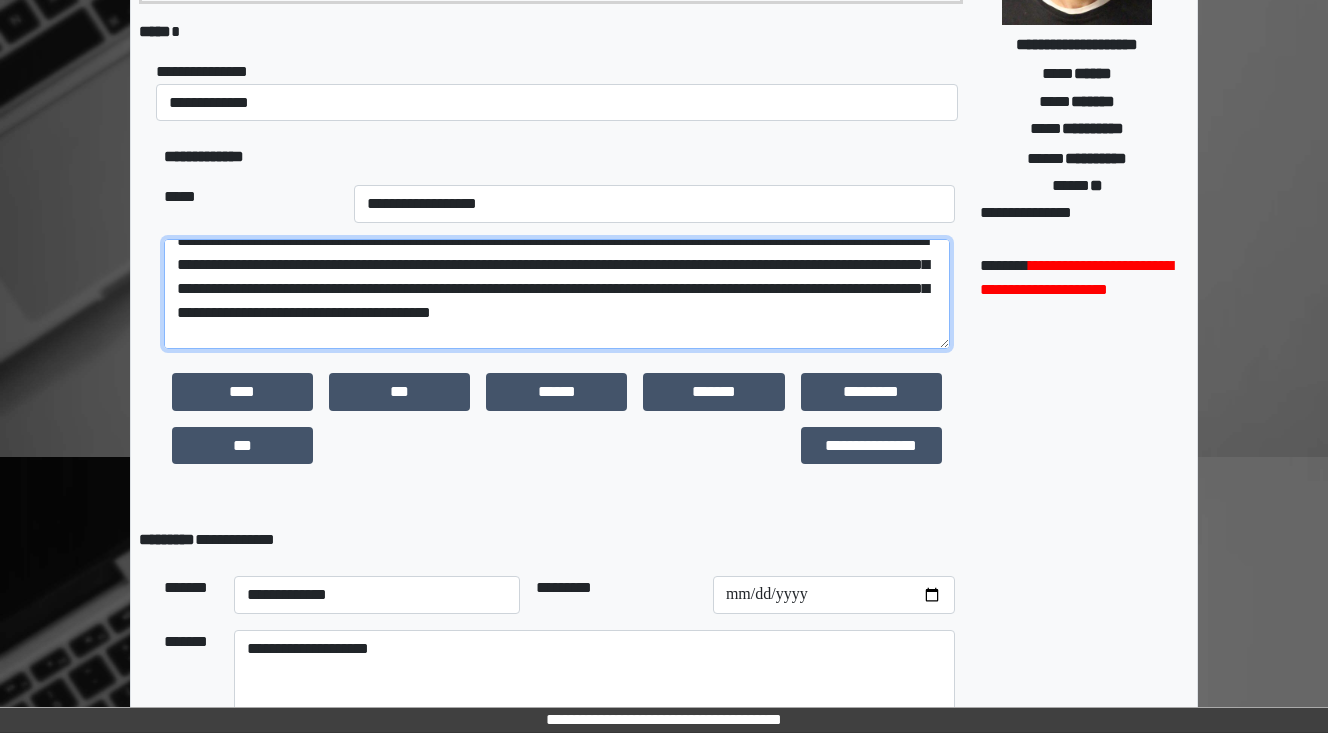 scroll, scrollTop: 248, scrollLeft: 0, axis: vertical 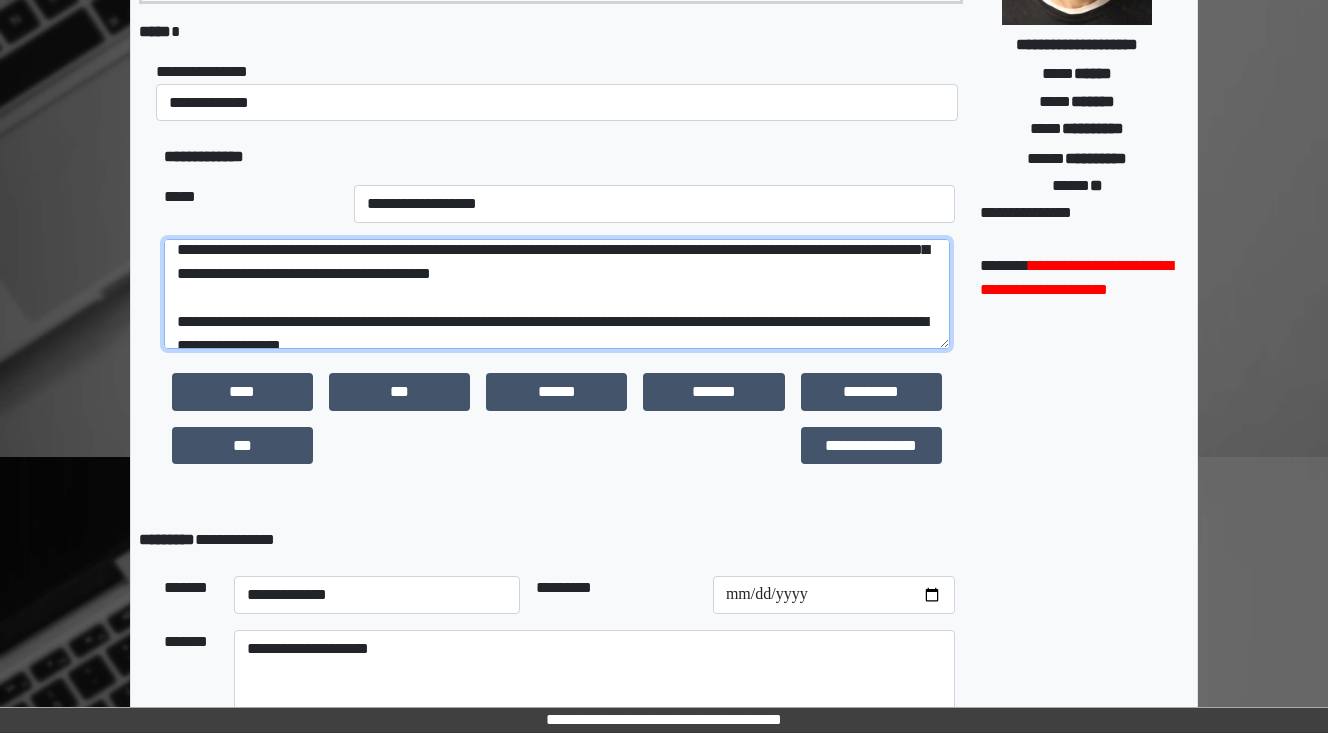 click at bounding box center (557, 294) 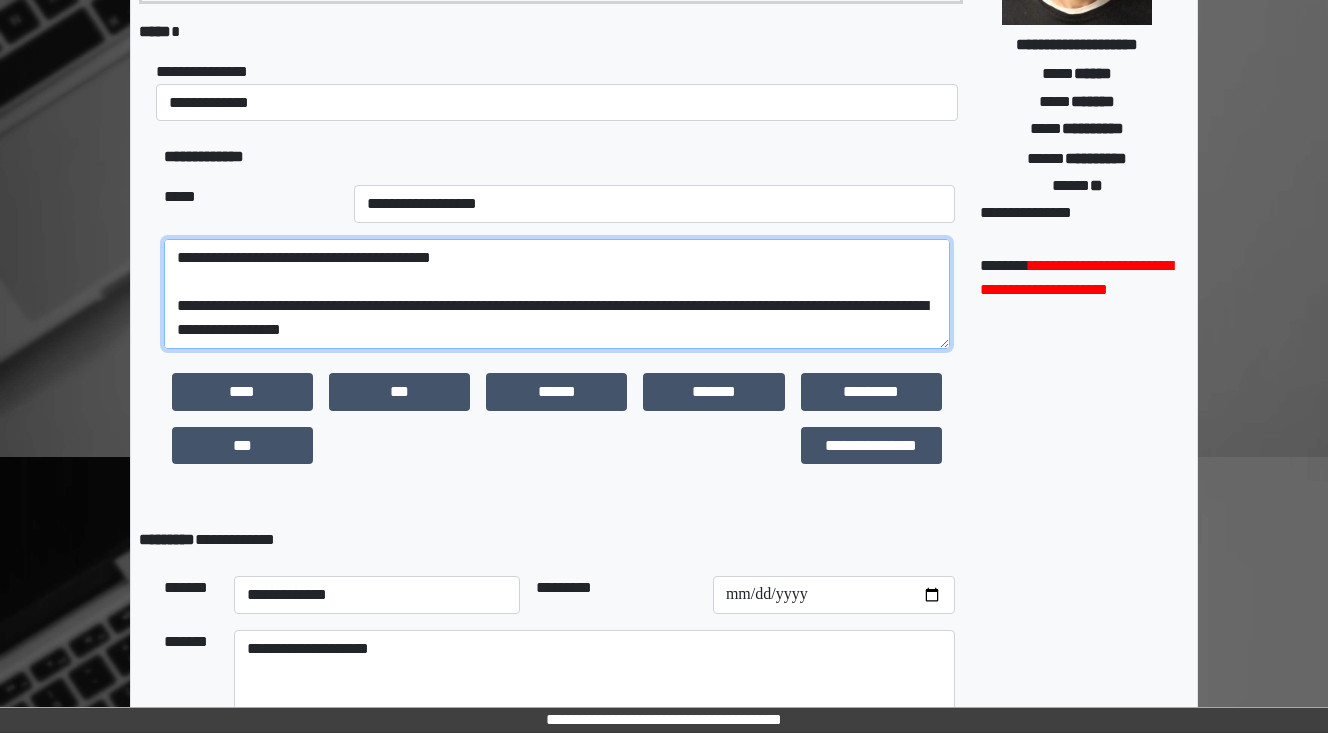 click at bounding box center [557, 294] 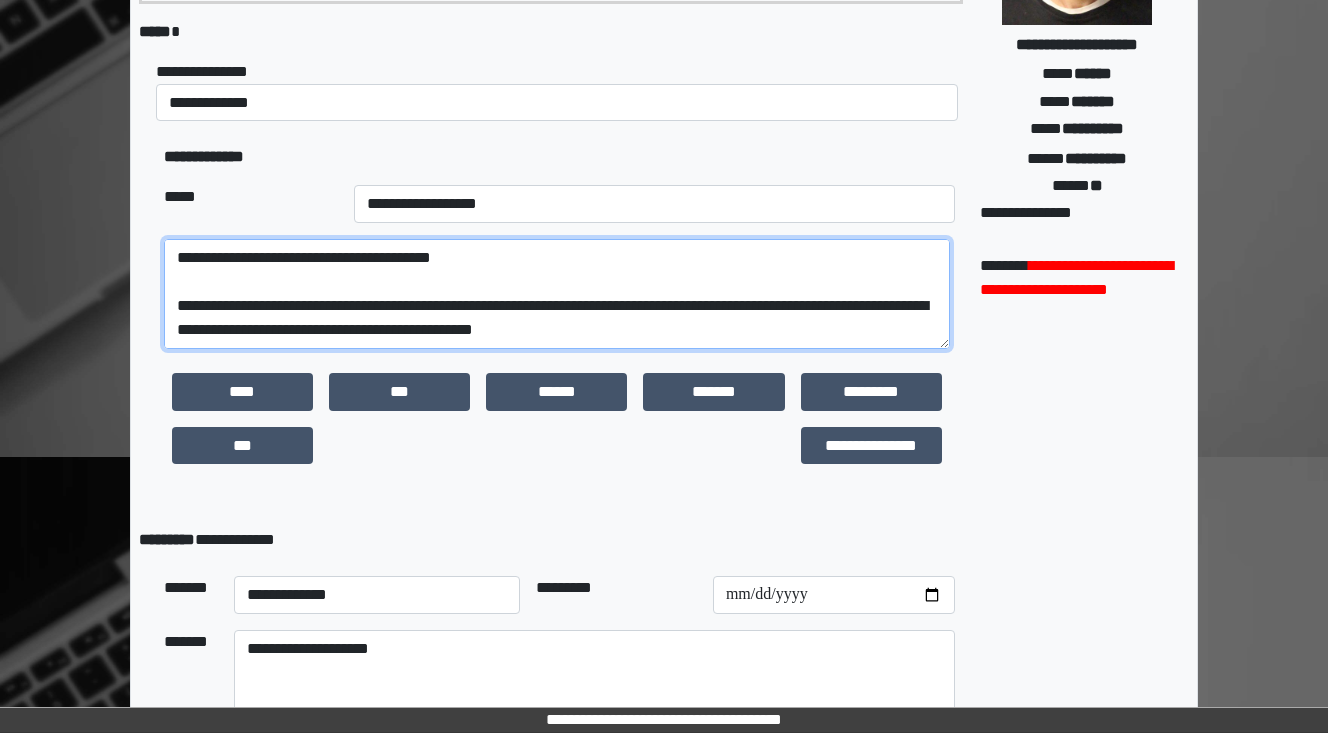 click at bounding box center (557, 294) 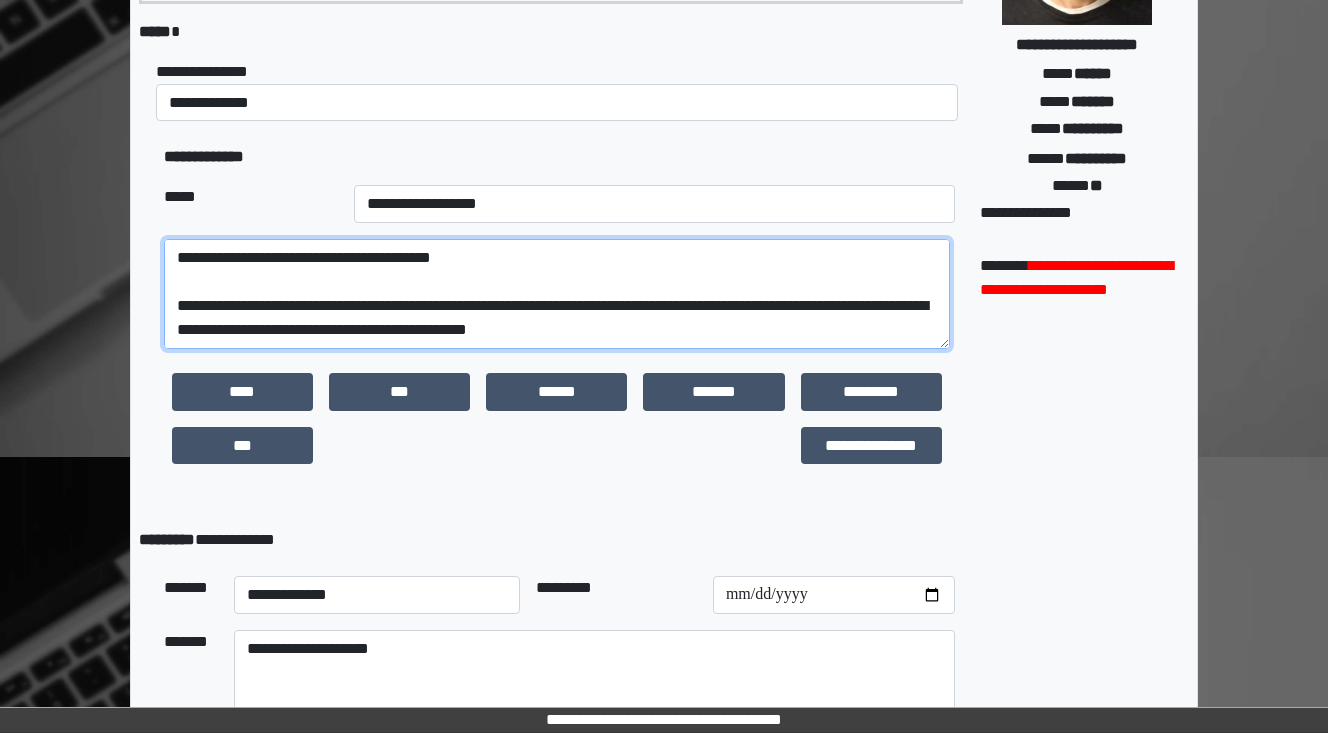 click at bounding box center [557, 294] 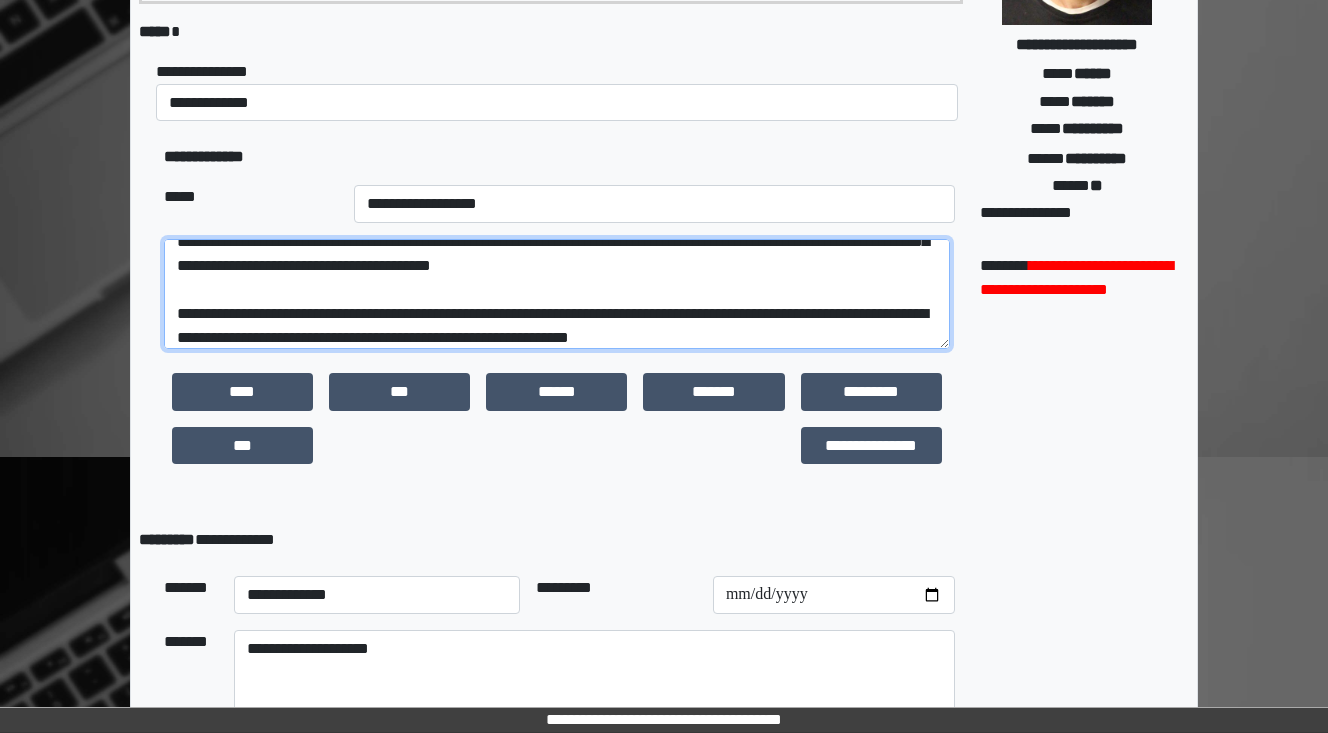 scroll, scrollTop: 232, scrollLeft: 0, axis: vertical 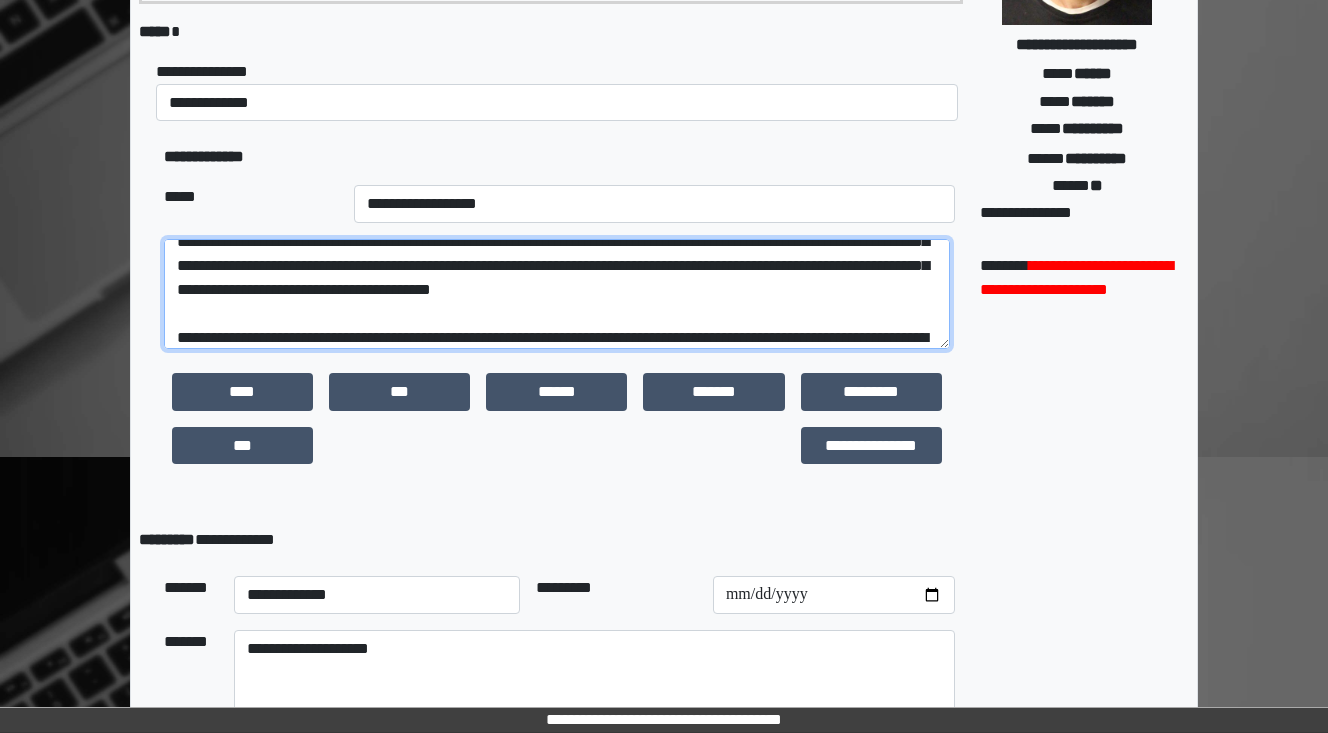 click at bounding box center (557, 294) 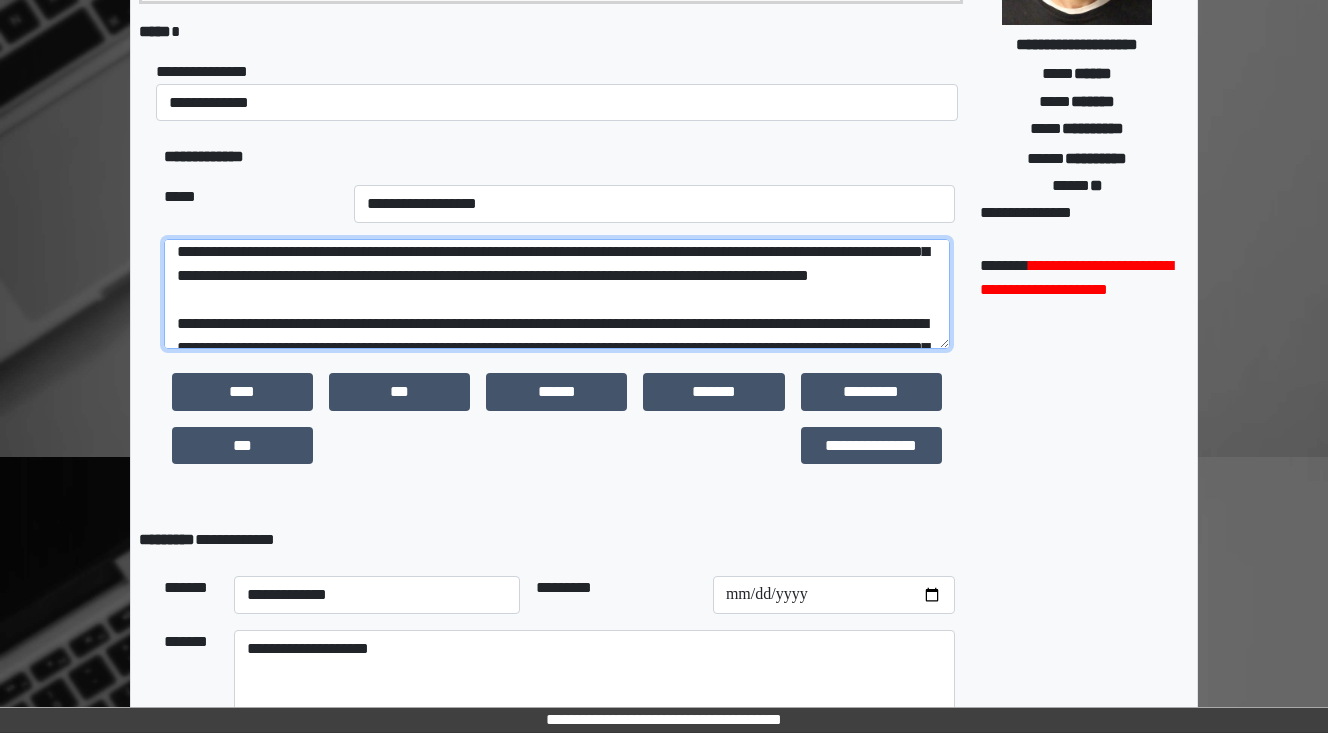 scroll, scrollTop: 152, scrollLeft: 0, axis: vertical 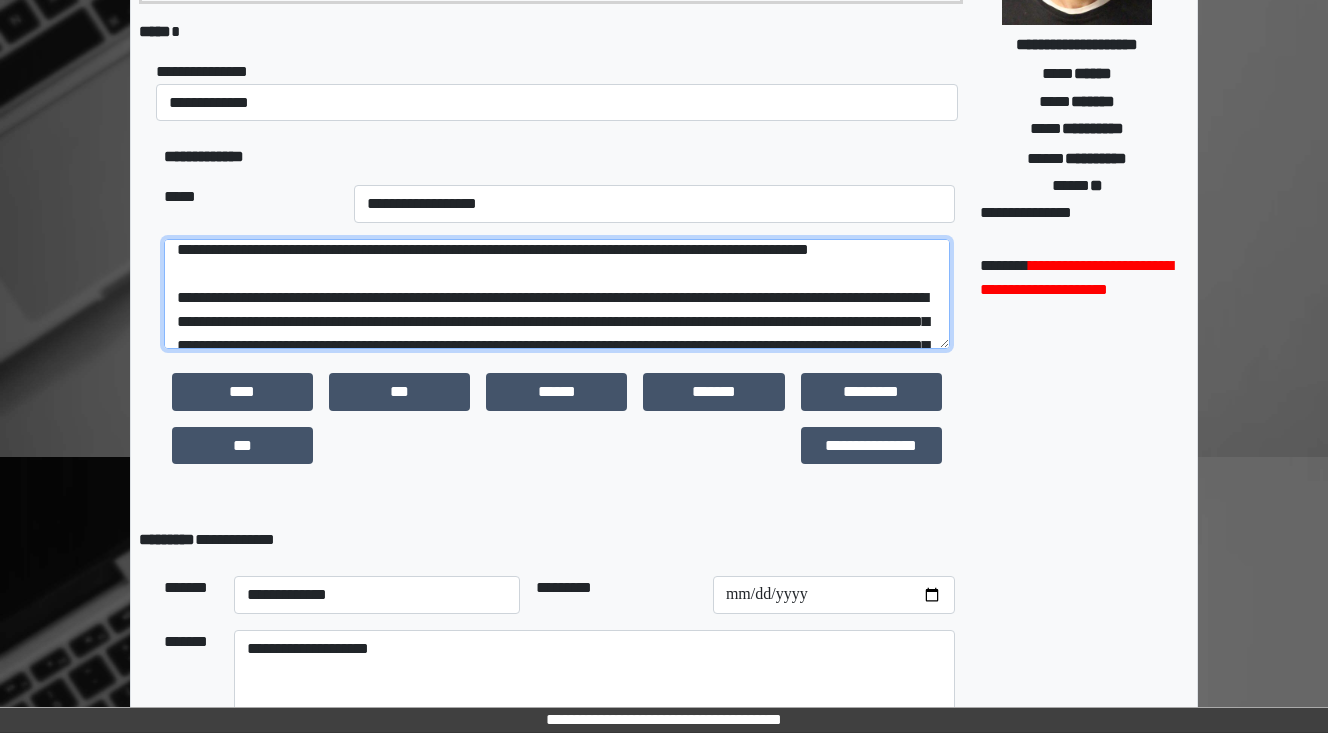click at bounding box center (557, 294) 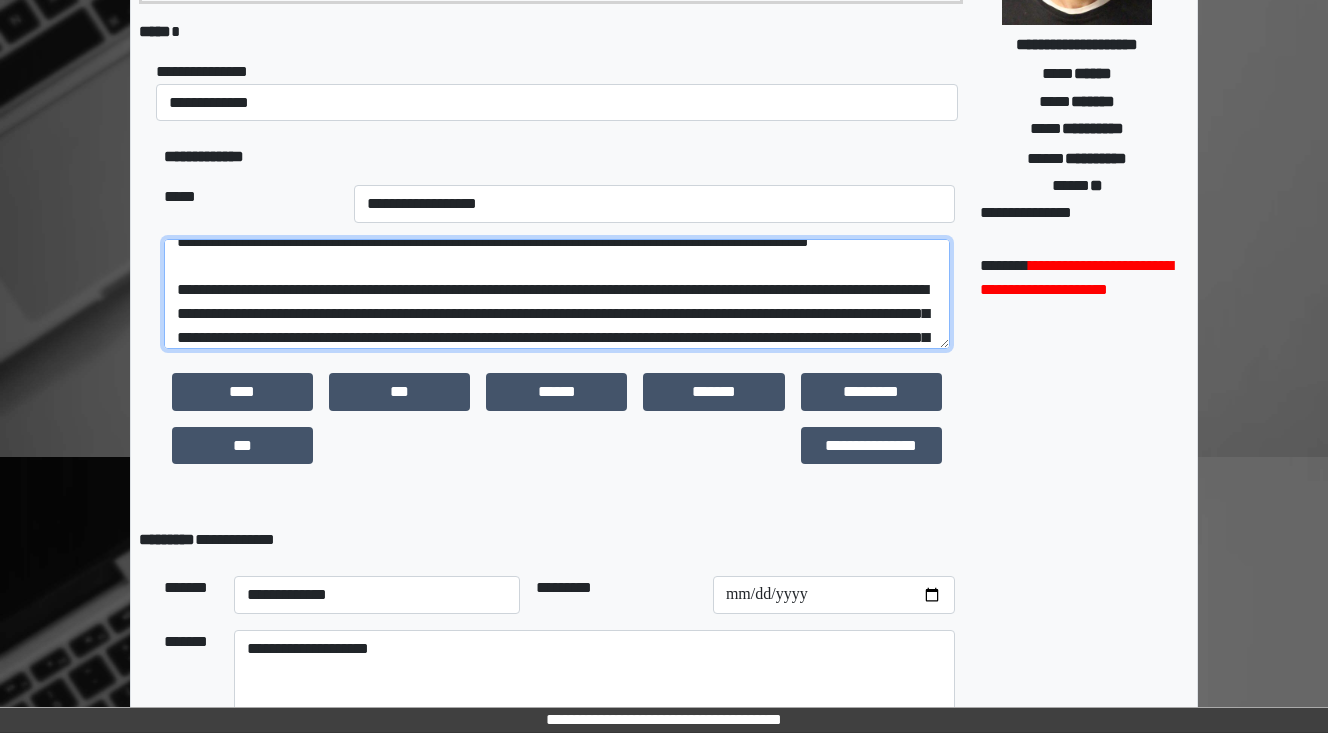 scroll, scrollTop: 312, scrollLeft: 0, axis: vertical 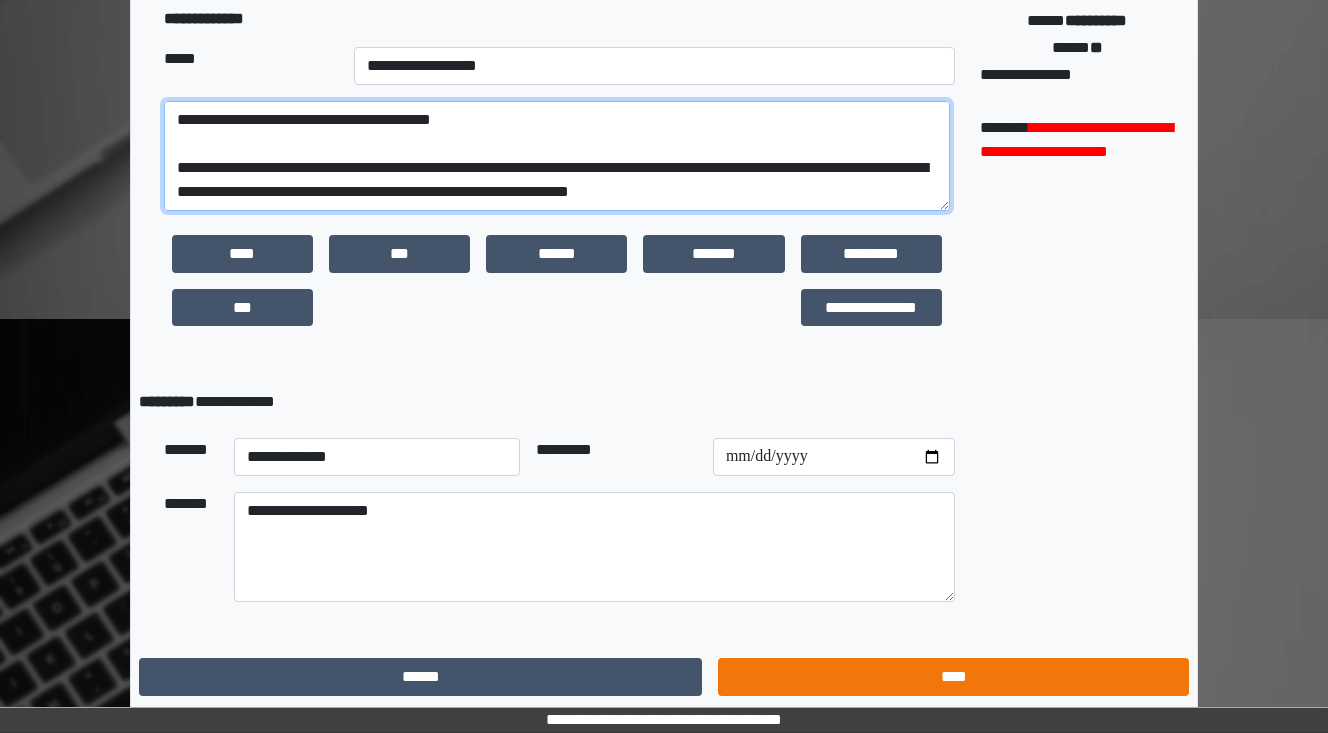 type on "**********" 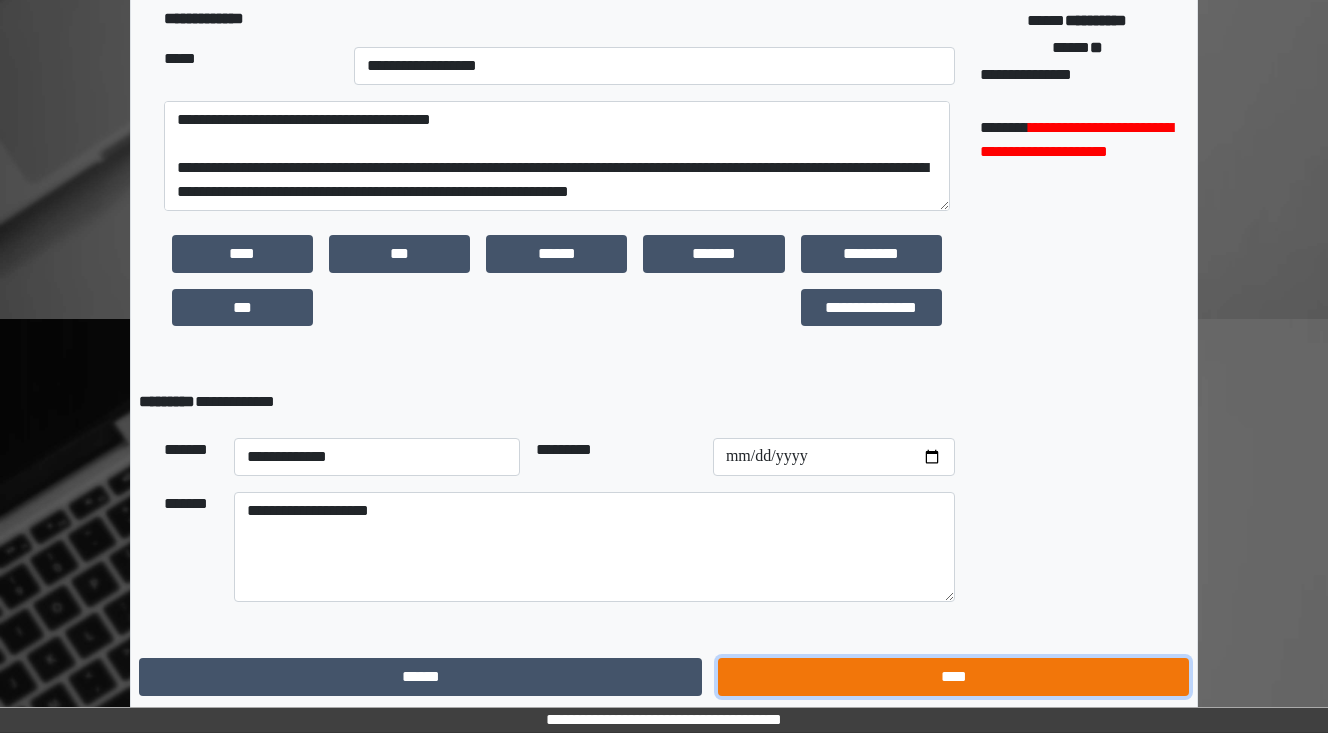 click on "****" at bounding box center [953, 677] 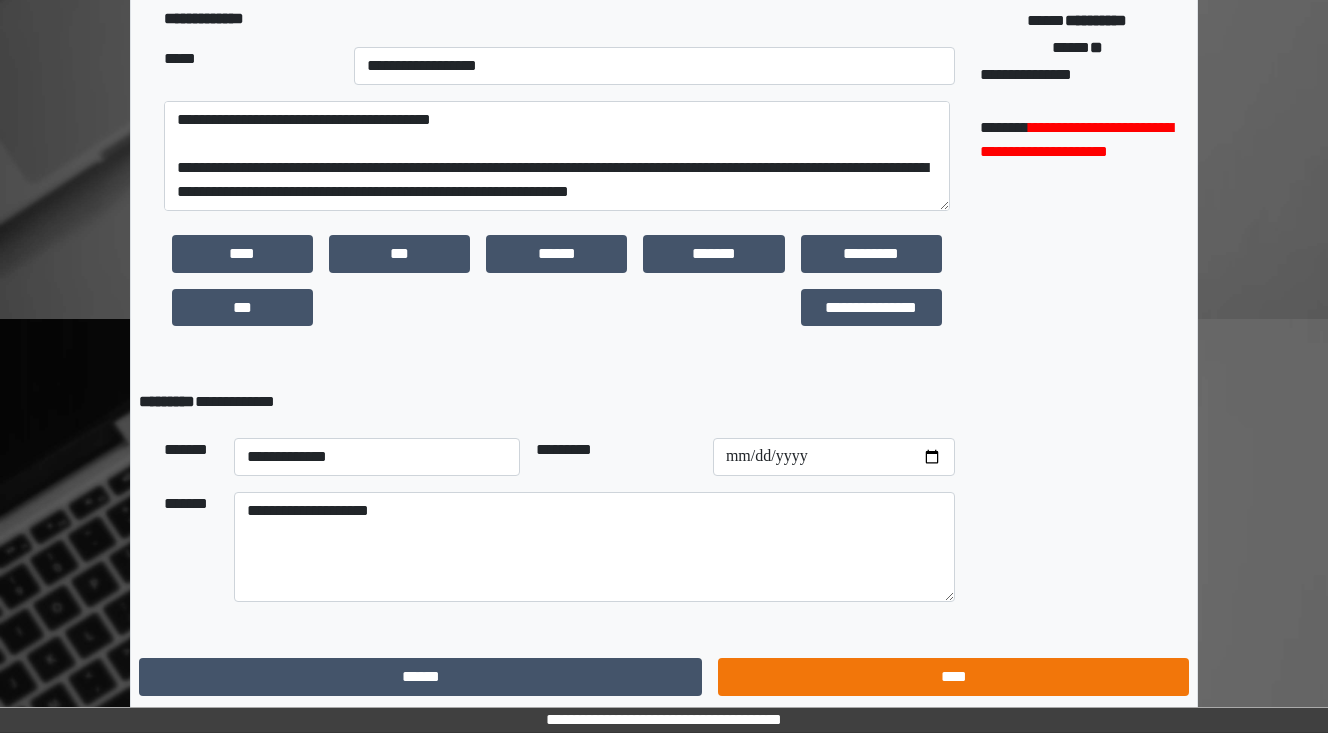 scroll, scrollTop: 0, scrollLeft: 0, axis: both 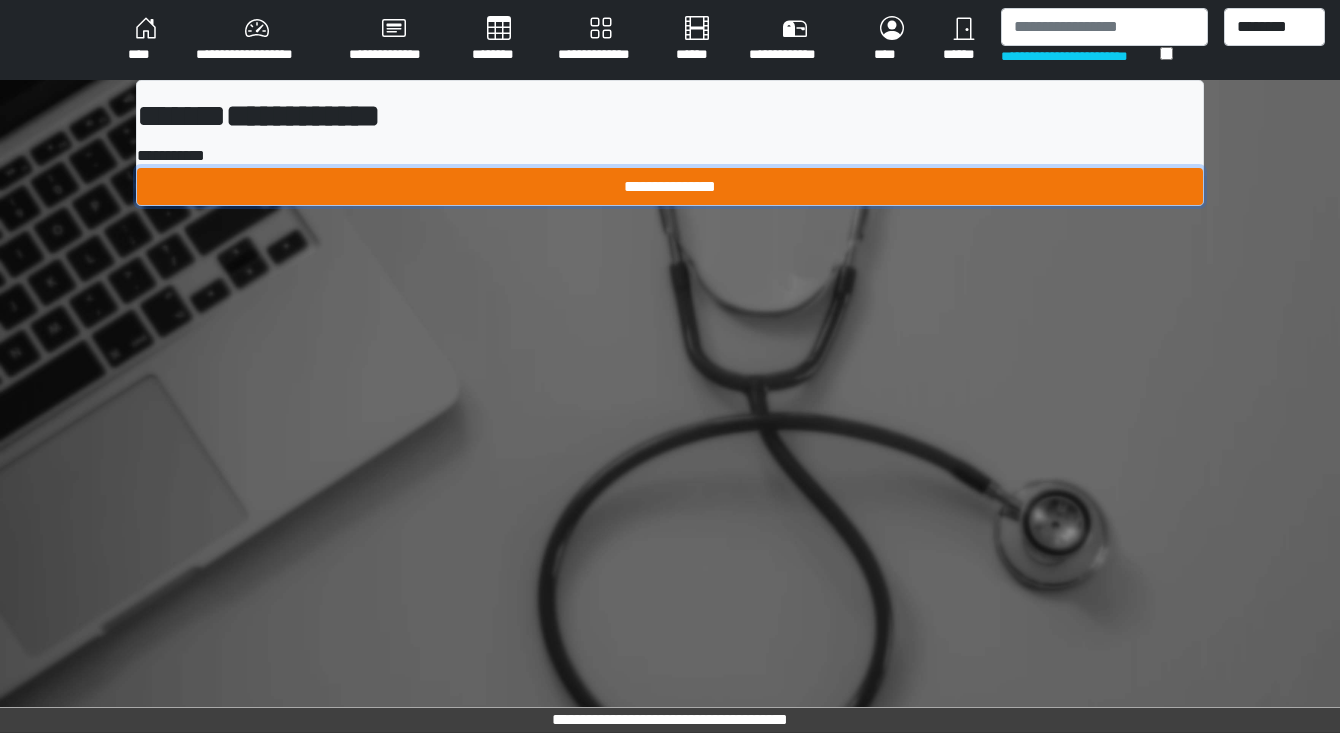 drag, startPoint x: 684, startPoint y: 186, endPoint x: 674, endPoint y: 107, distance: 79.630394 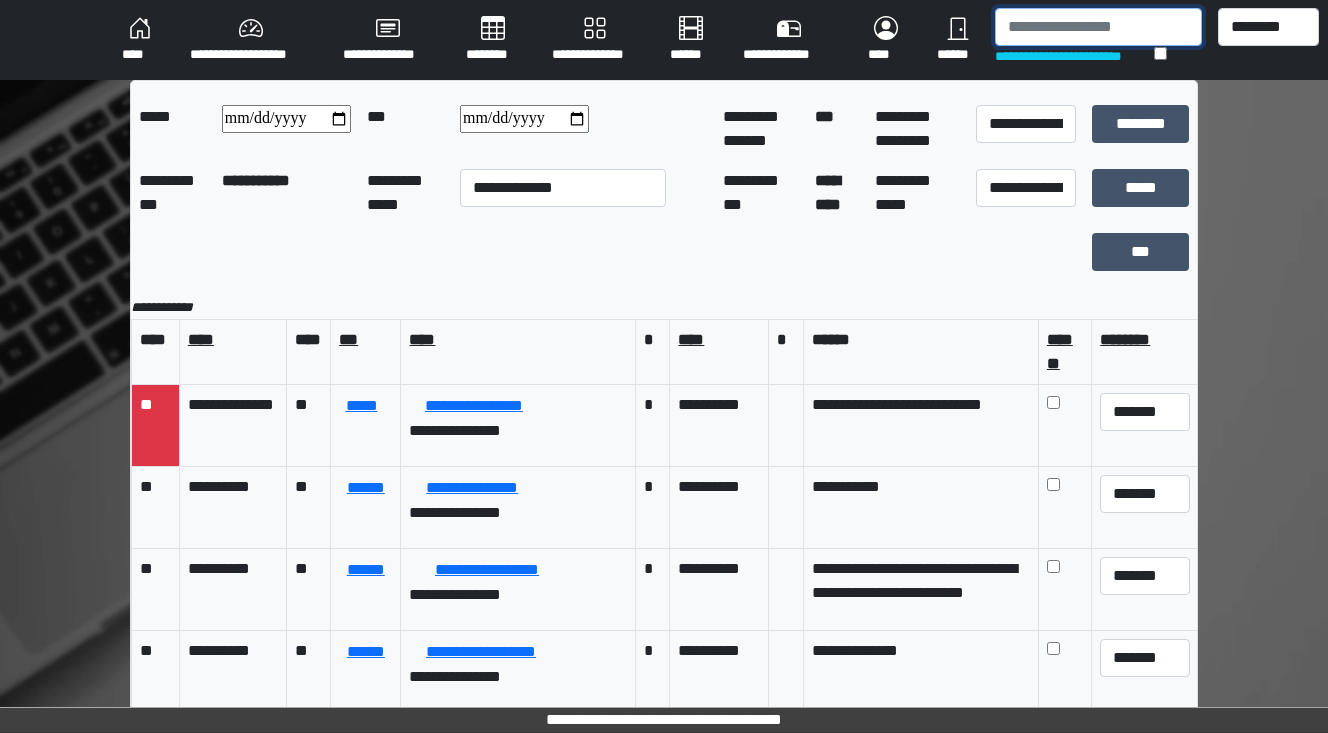 click at bounding box center (1098, 27) 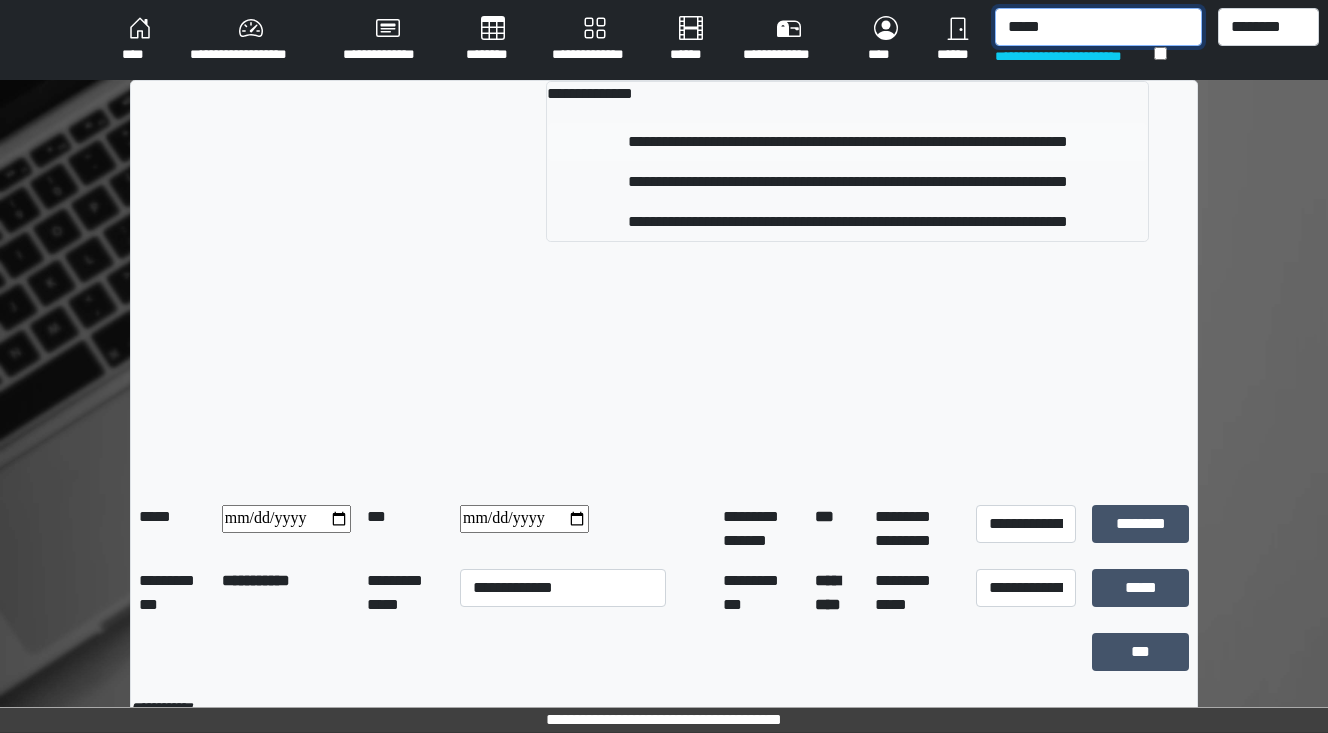type on "*****" 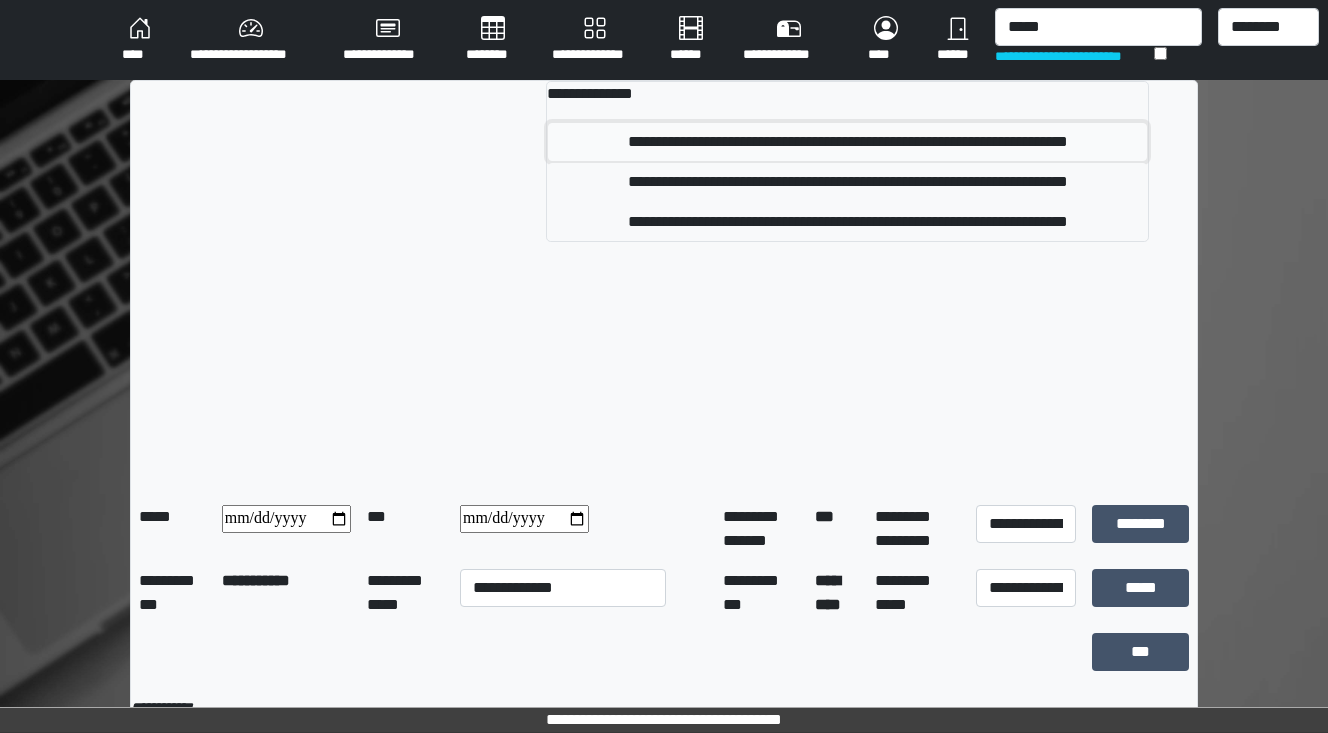 click on "**********" at bounding box center (847, 142) 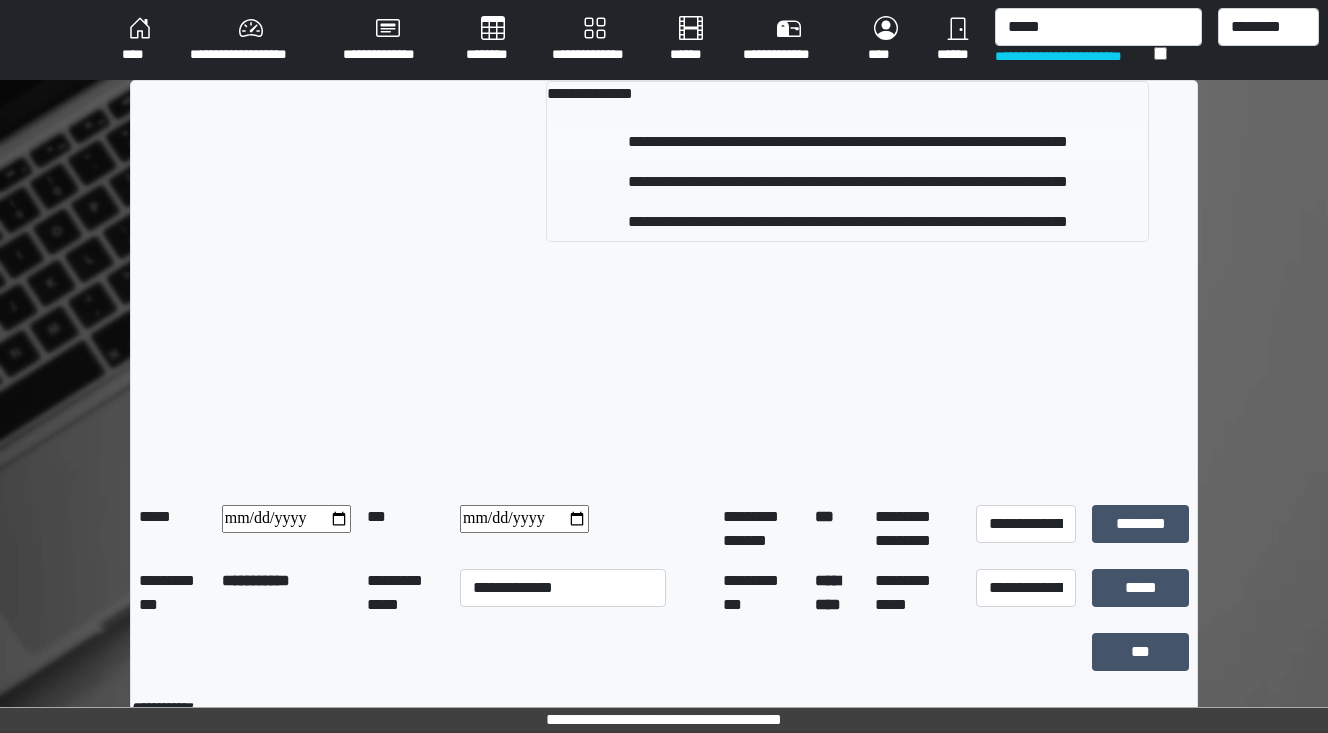 type 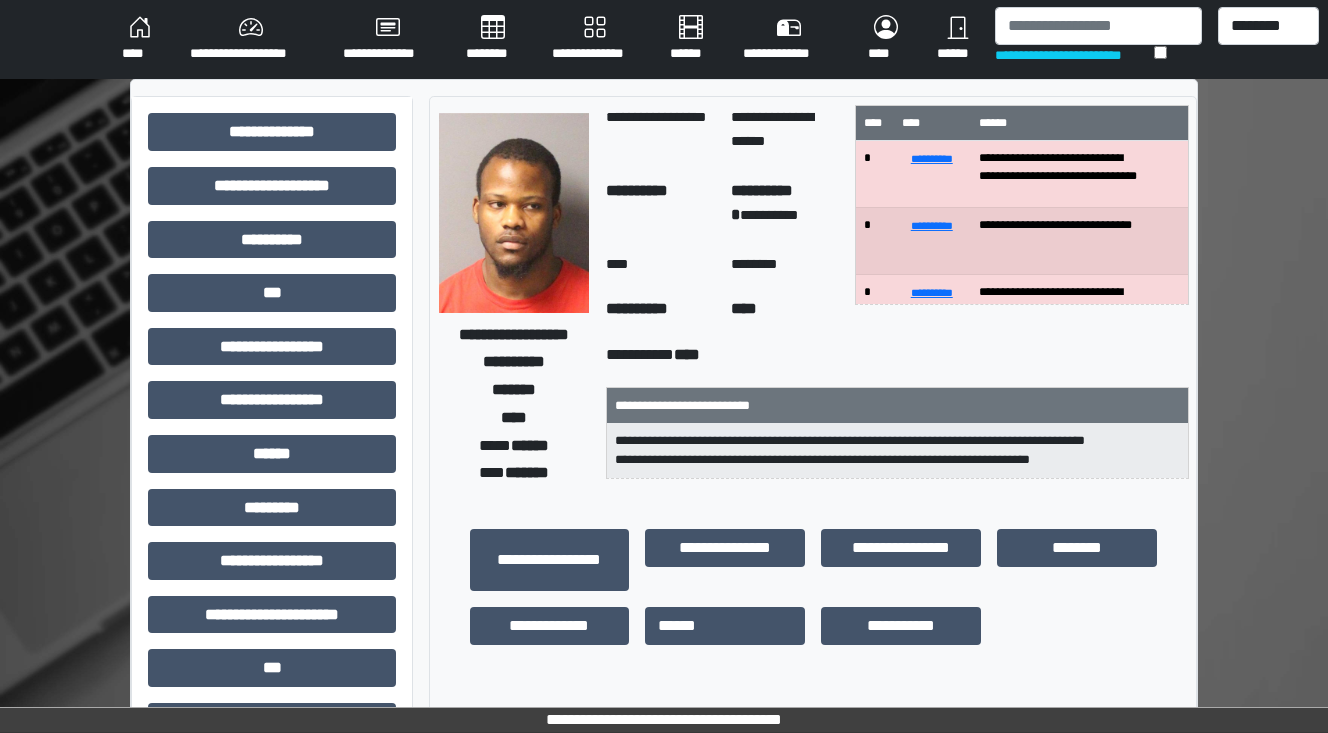 scroll, scrollTop: 0, scrollLeft: 0, axis: both 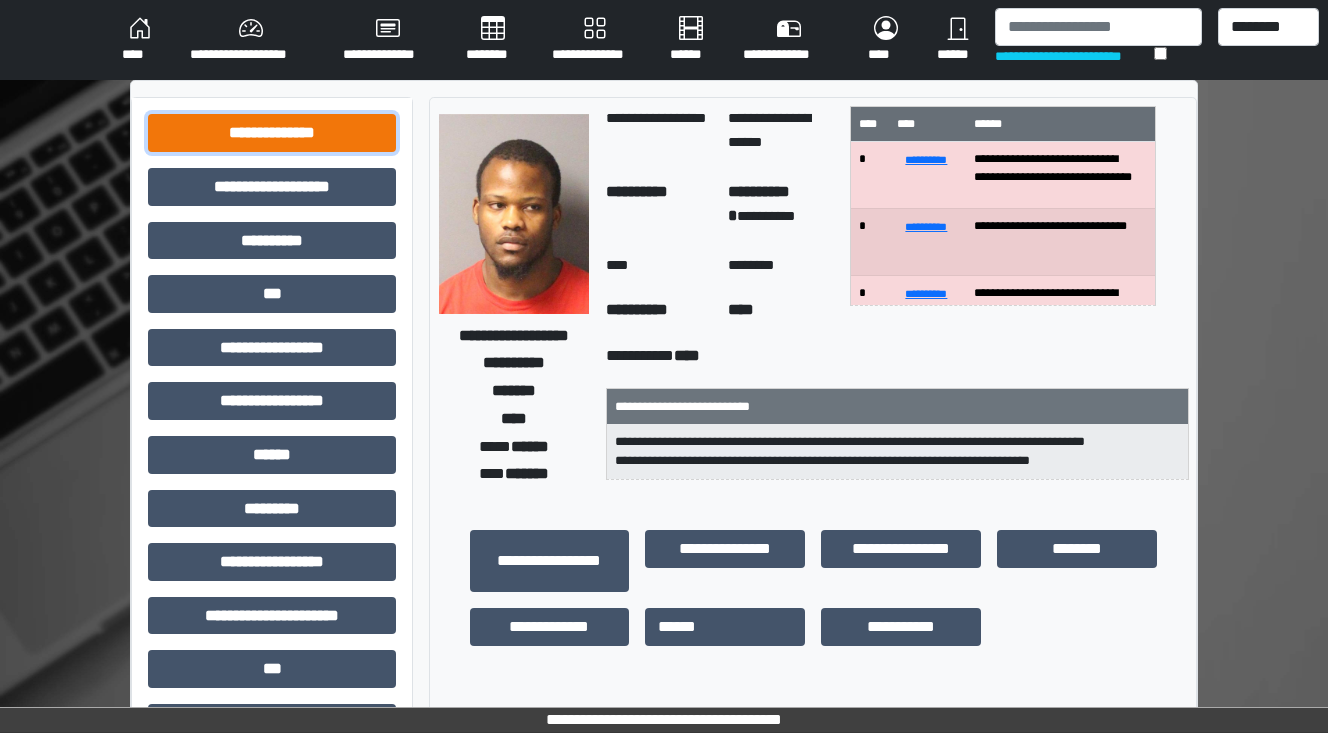 click on "**********" at bounding box center [272, 133] 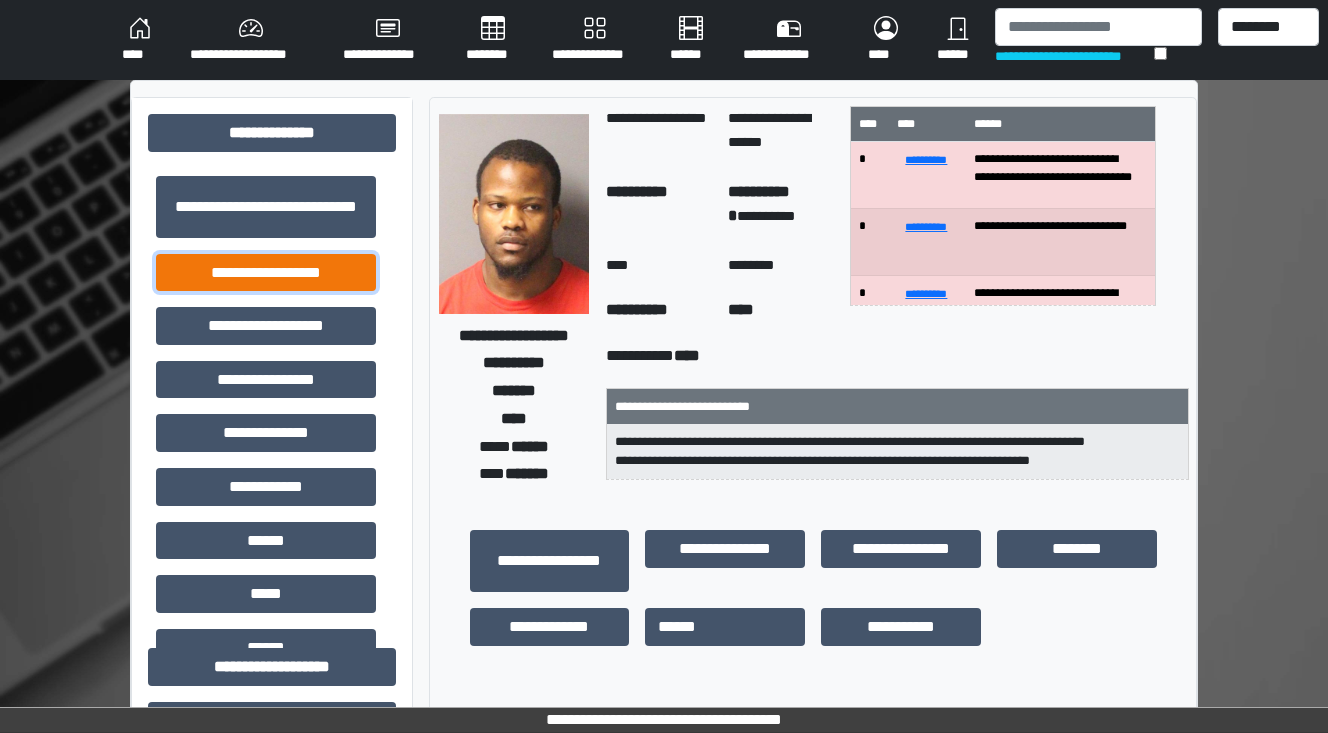 click on "**********" at bounding box center [266, 273] 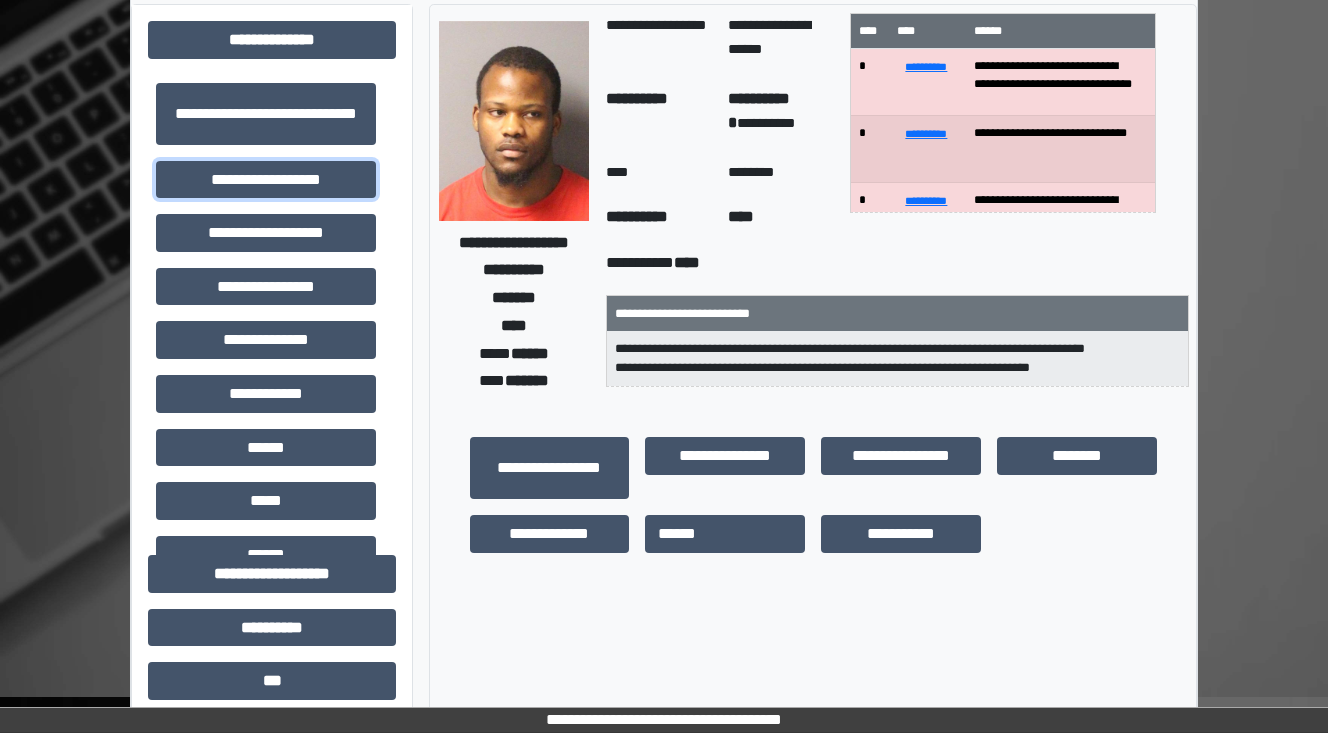 scroll, scrollTop: 400, scrollLeft: 0, axis: vertical 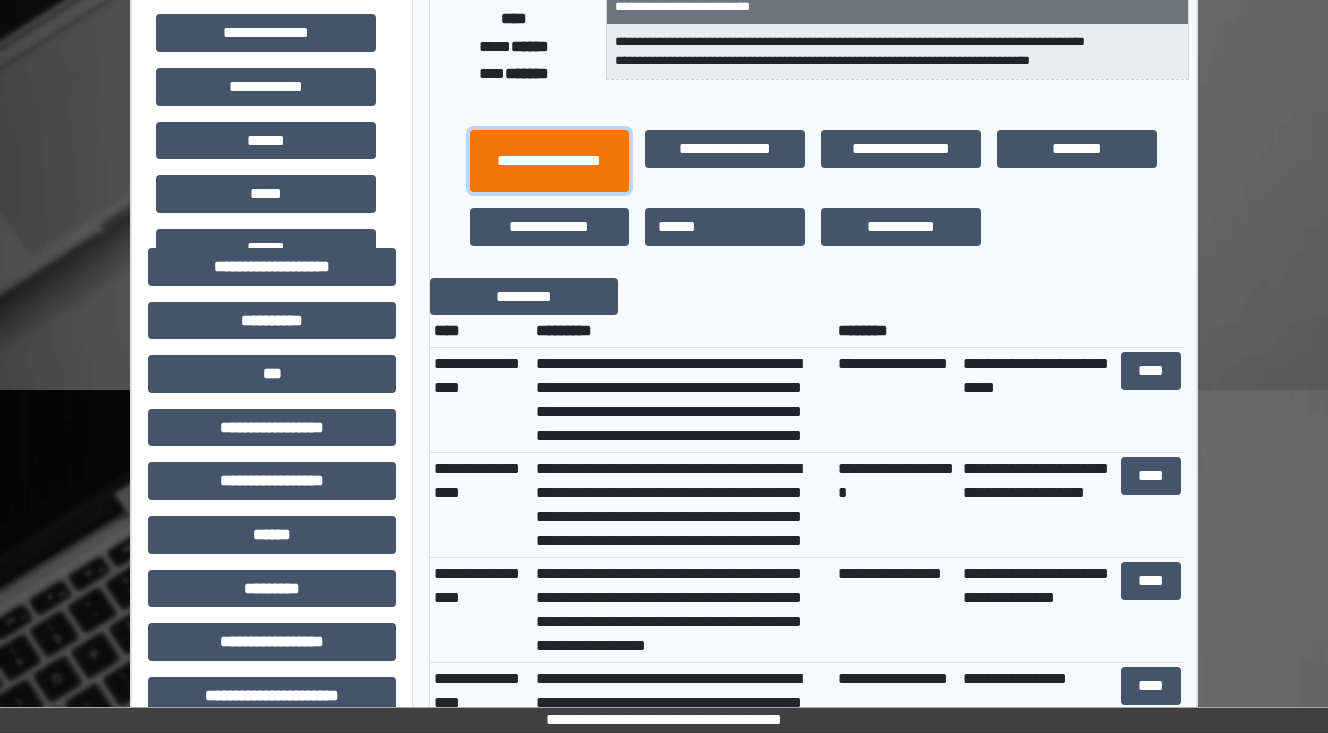 click on "**********" at bounding box center (550, 161) 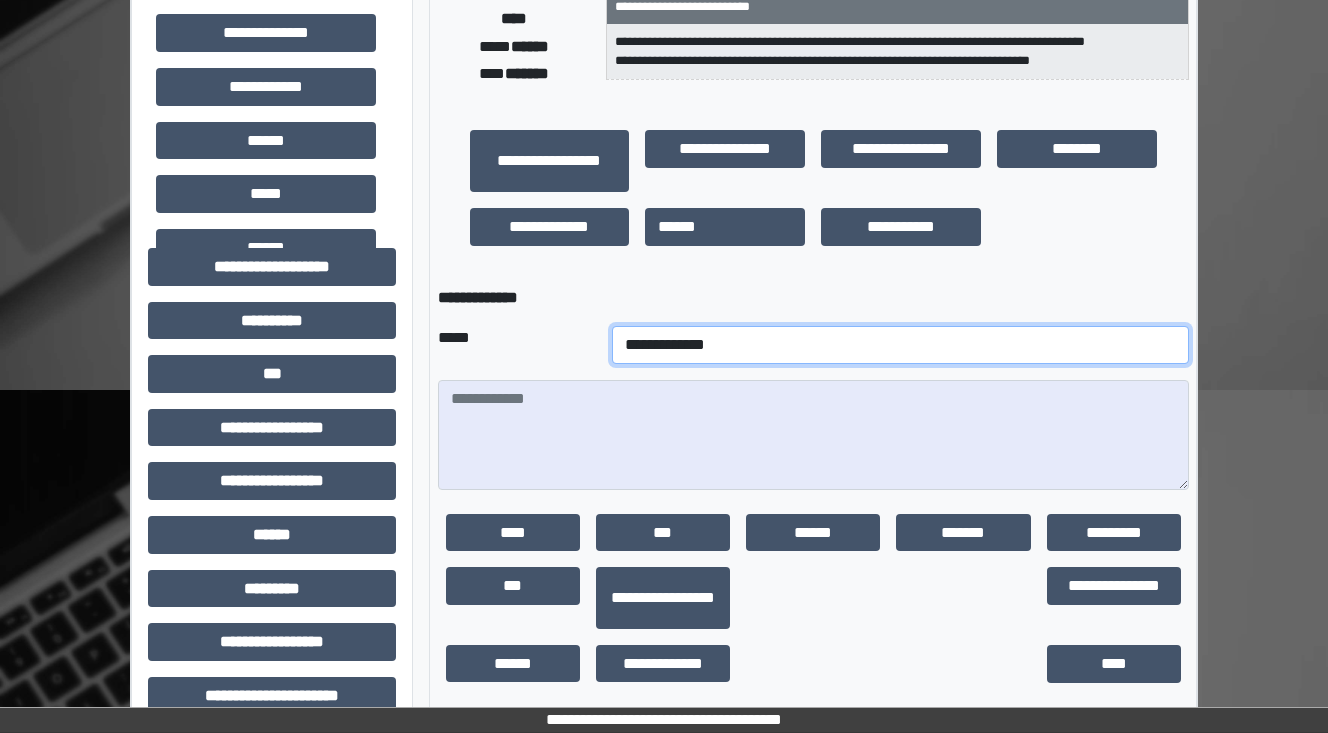 click on "**********" at bounding box center (900, 345) 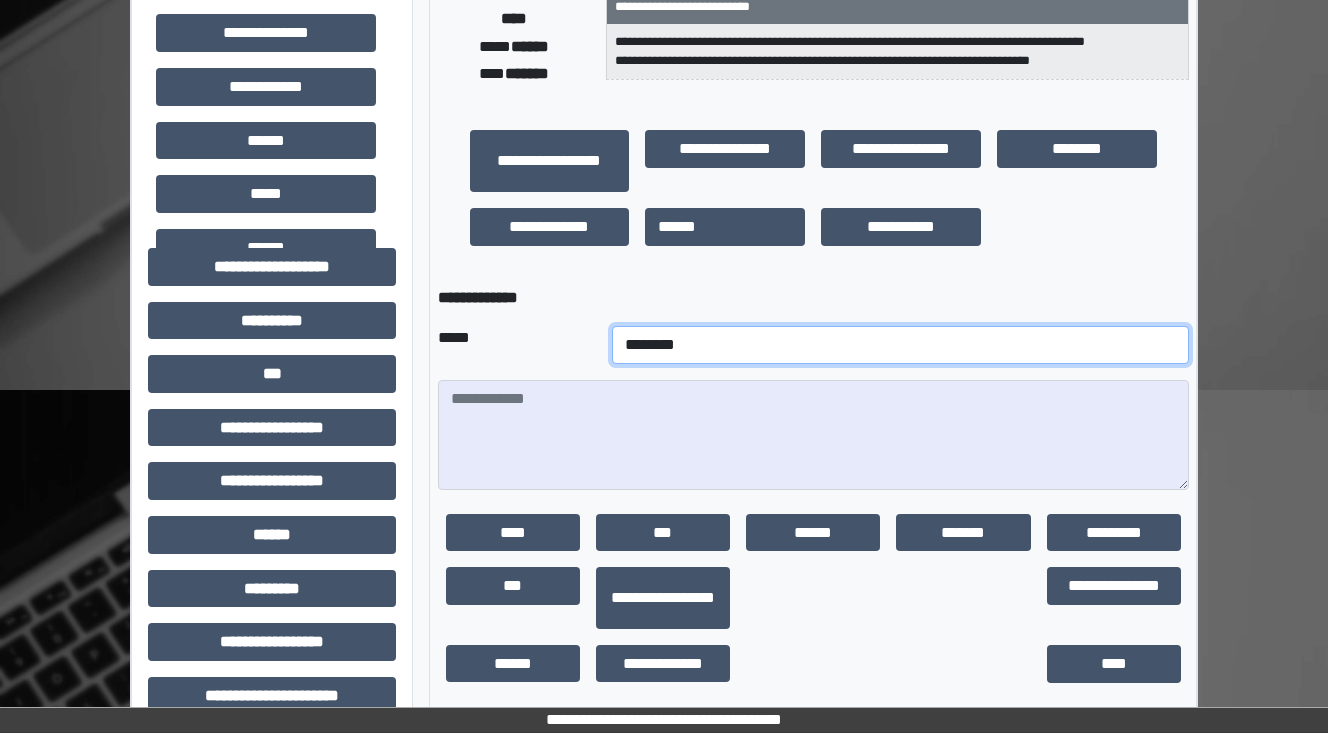 click on "**********" at bounding box center (900, 345) 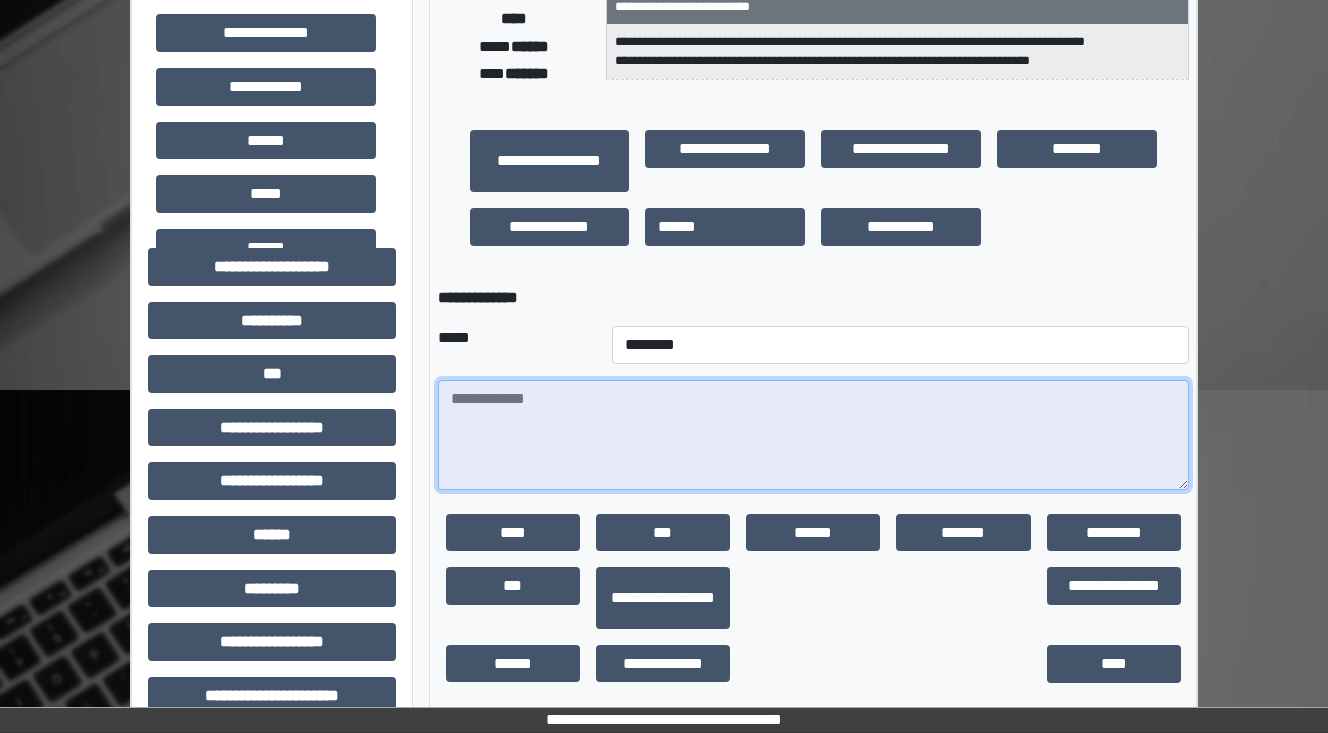 click at bounding box center [813, 435] 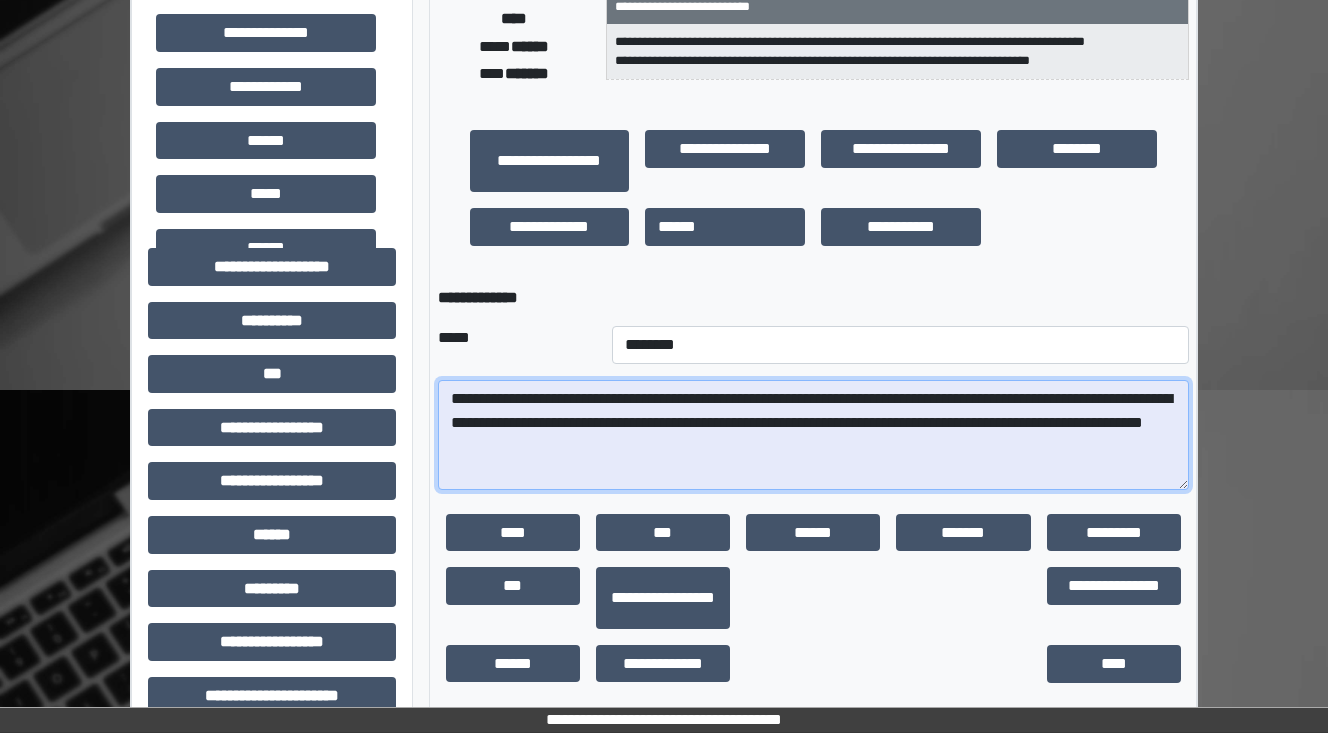click on "**********" at bounding box center (813, 435) 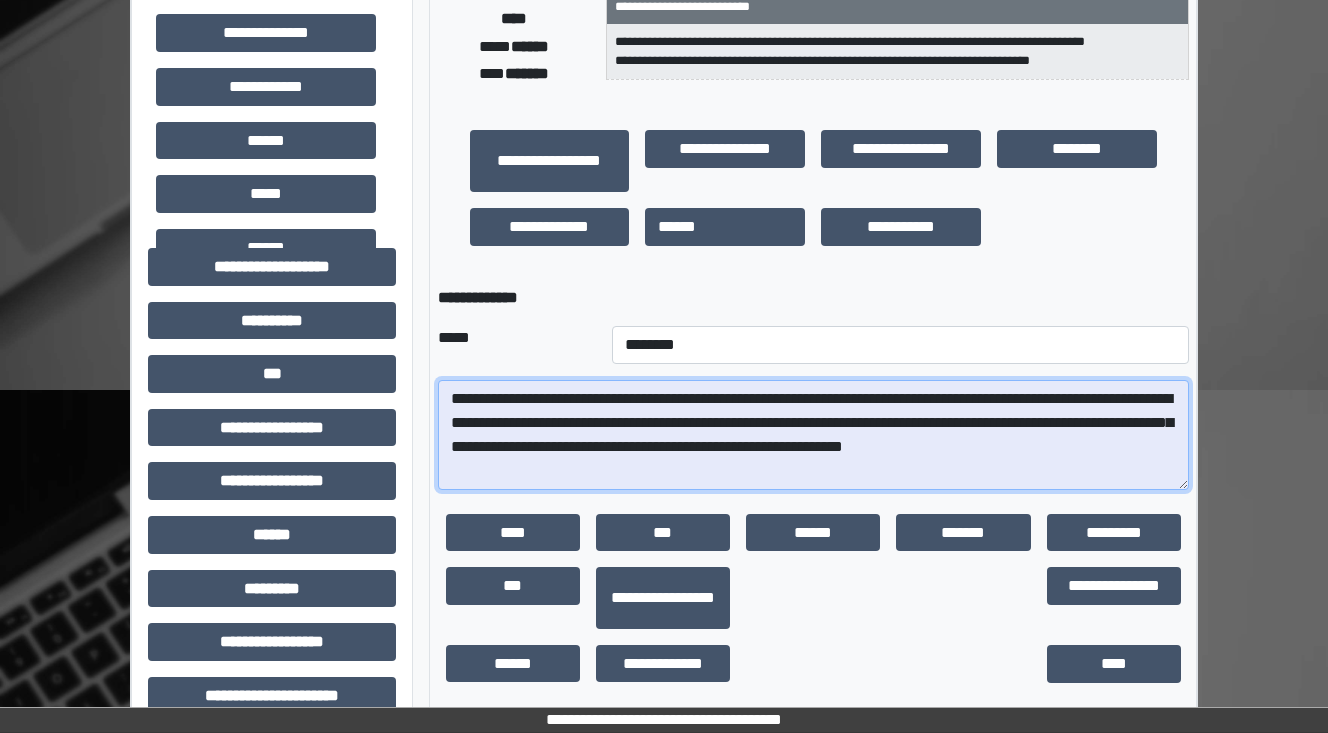 click on "**********" at bounding box center [813, 435] 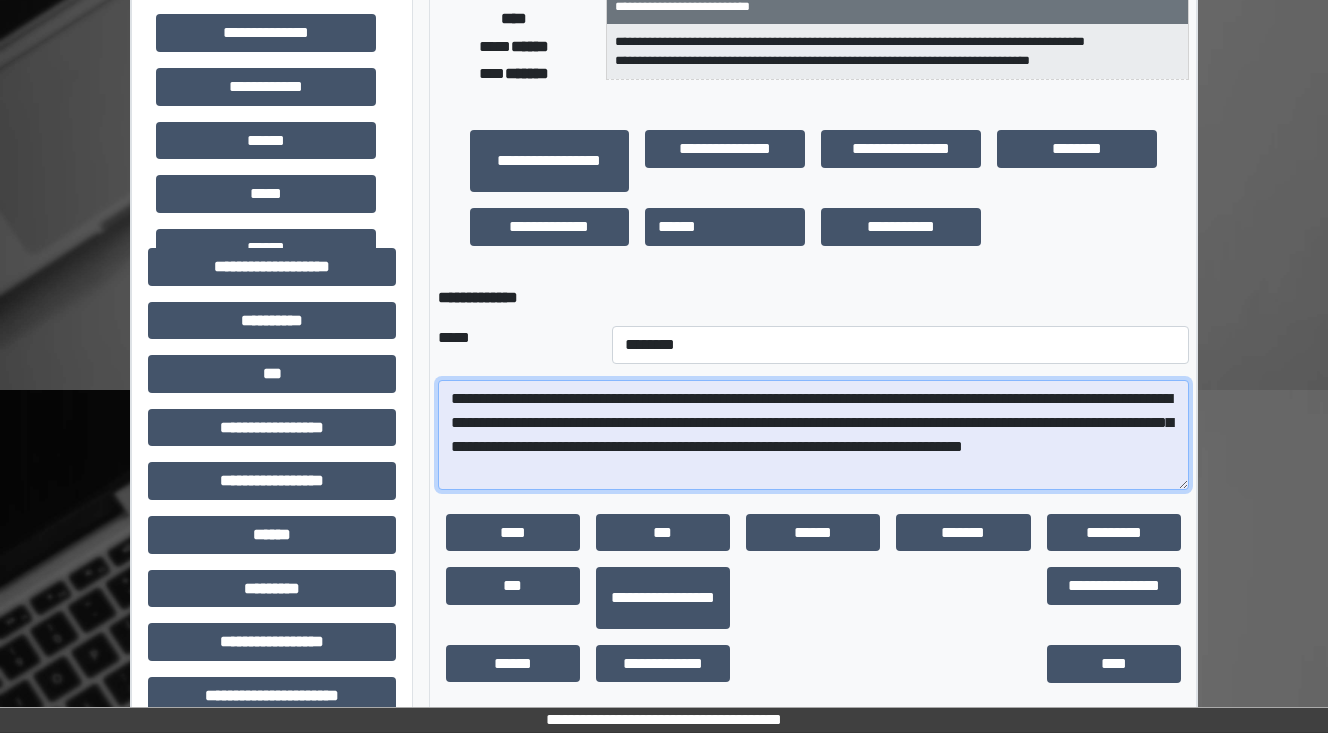 click on "**********" at bounding box center [813, 435] 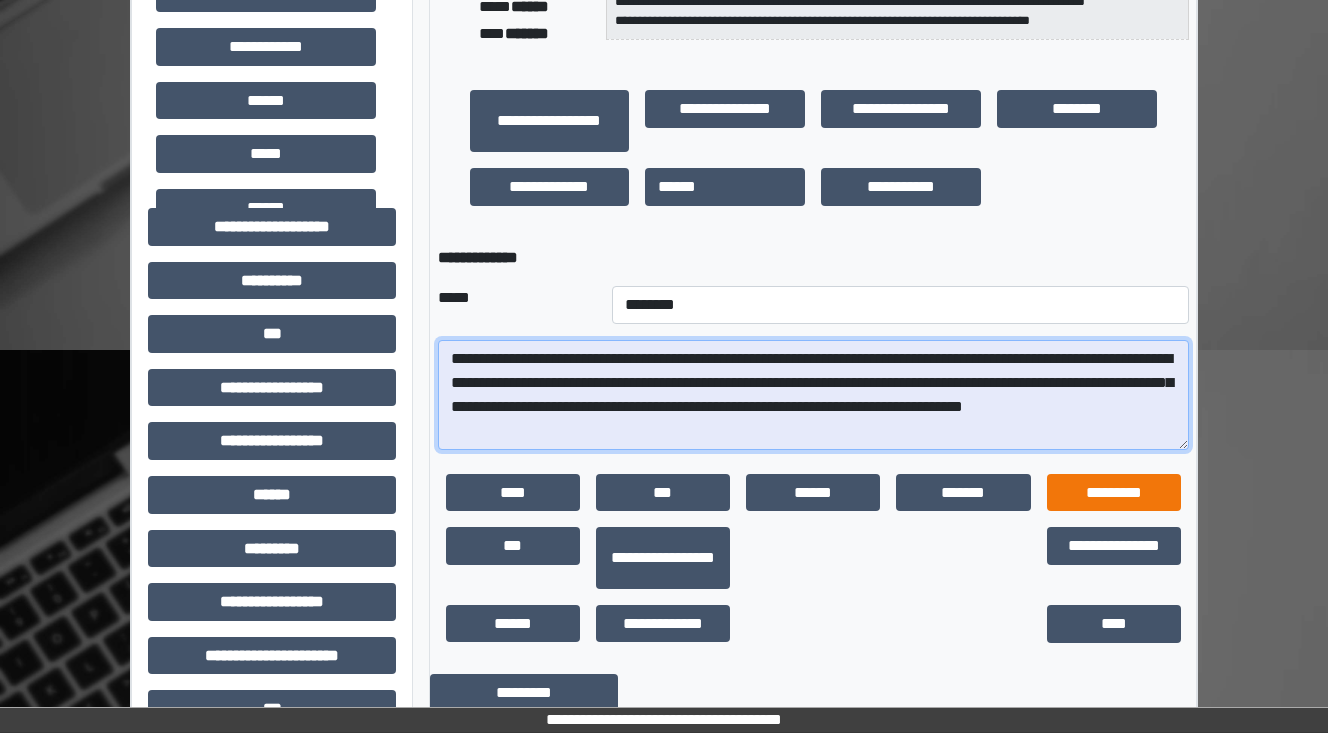 scroll, scrollTop: 480, scrollLeft: 0, axis: vertical 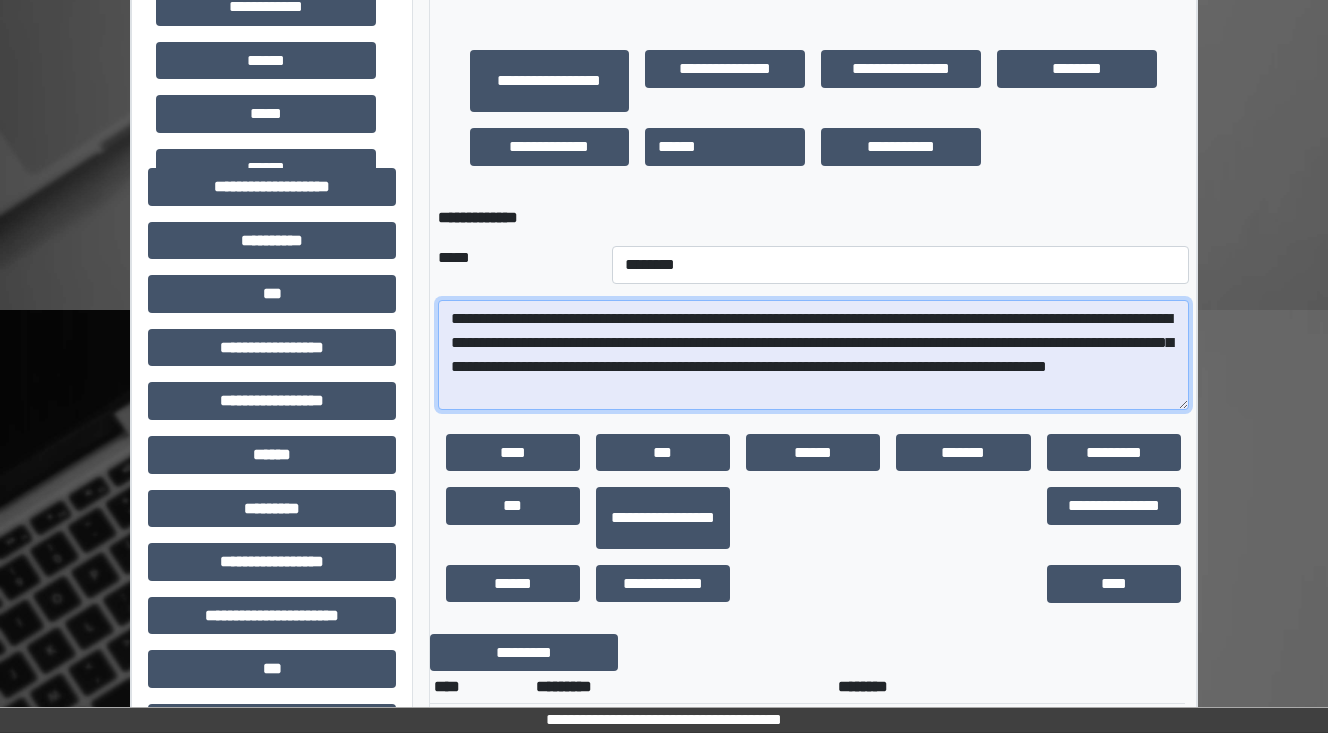 drag, startPoint x: 1015, startPoint y: 372, endPoint x: 975, endPoint y: 369, distance: 40.112343 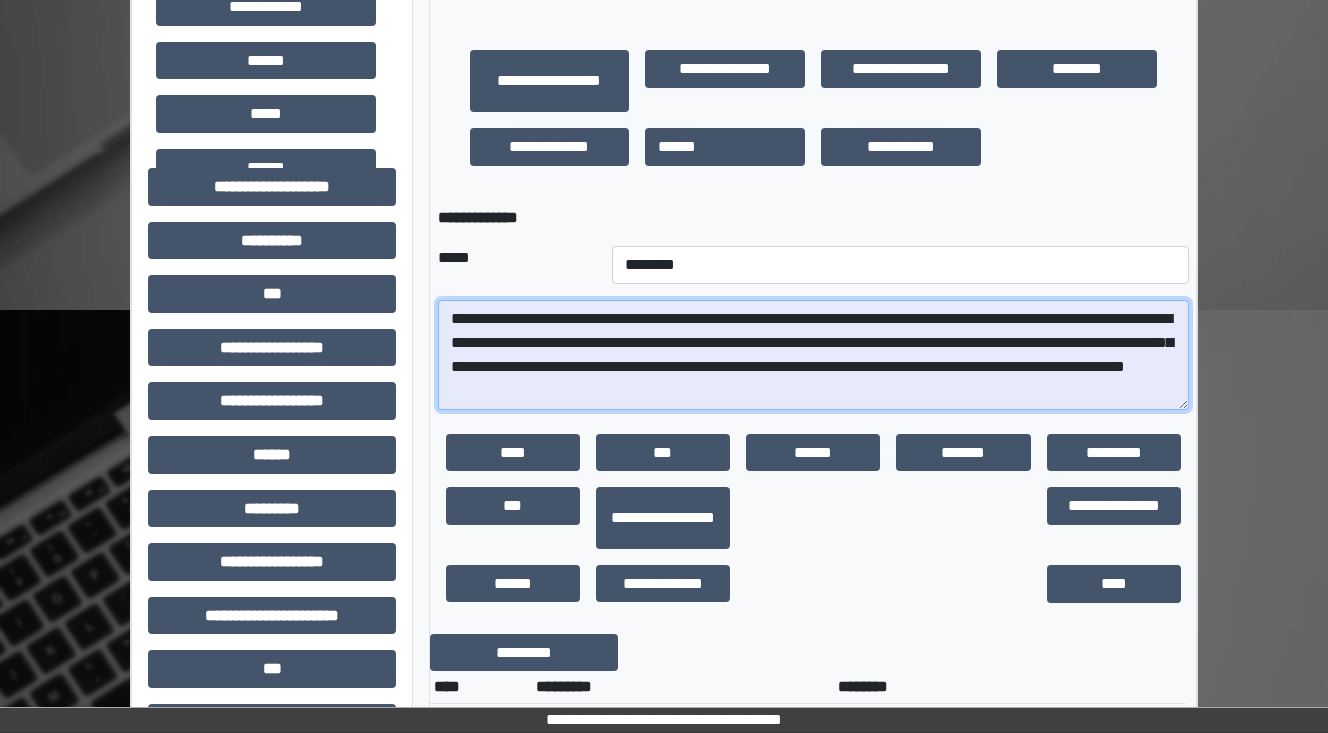 click on "**********" at bounding box center (813, 355) 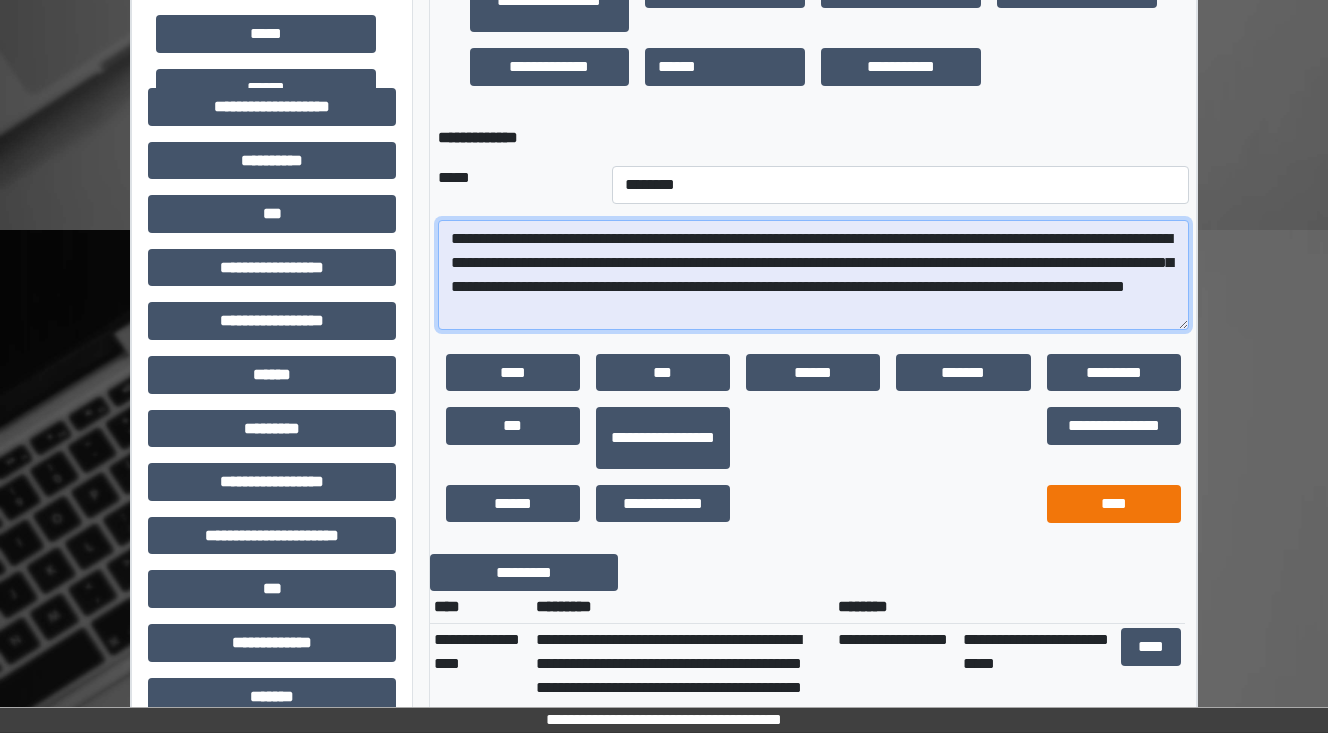 type on "**********" 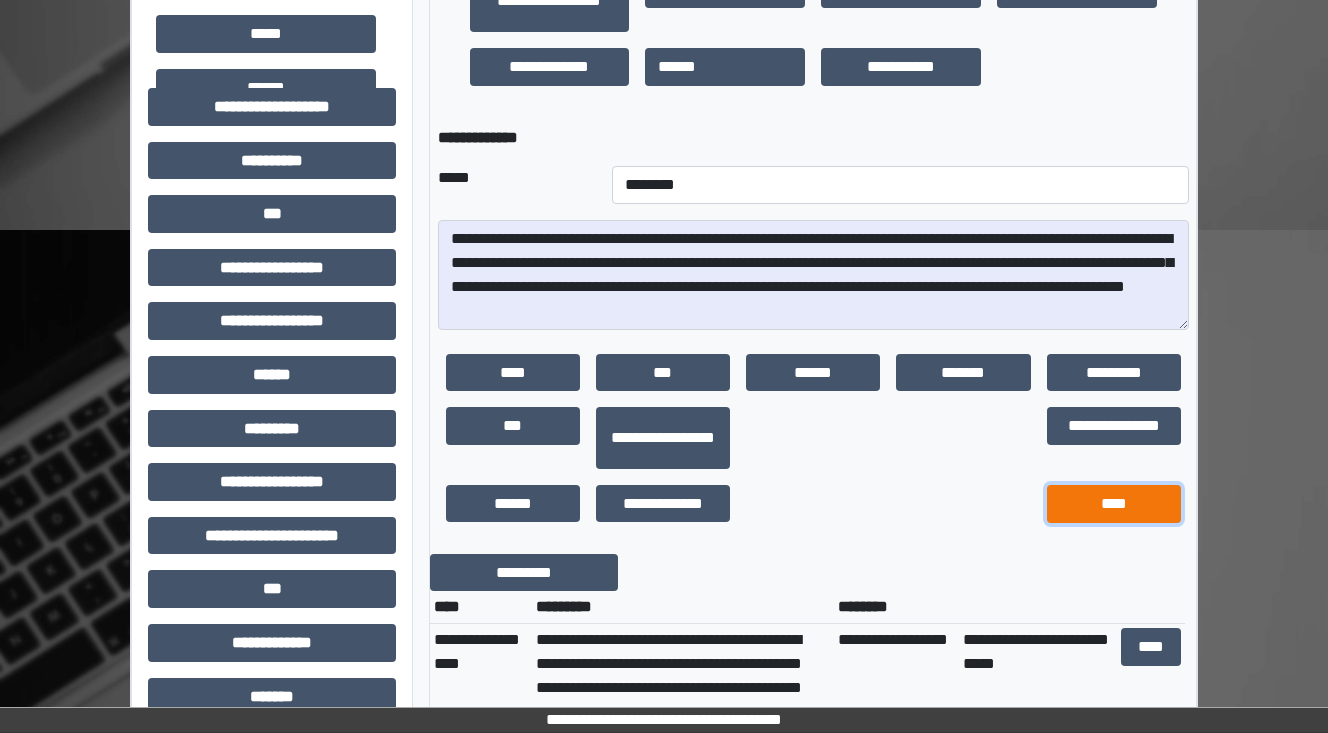 click on "****" at bounding box center [1114, 504] 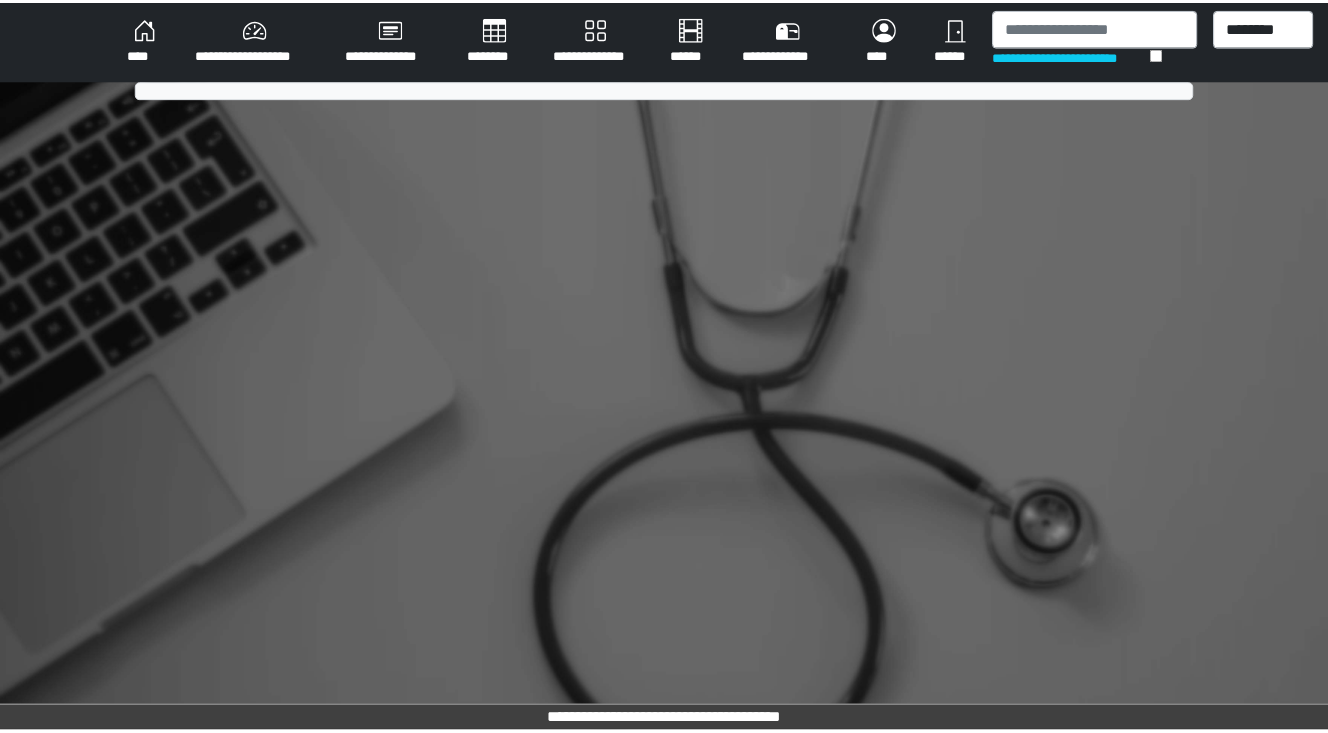 scroll, scrollTop: 0, scrollLeft: 0, axis: both 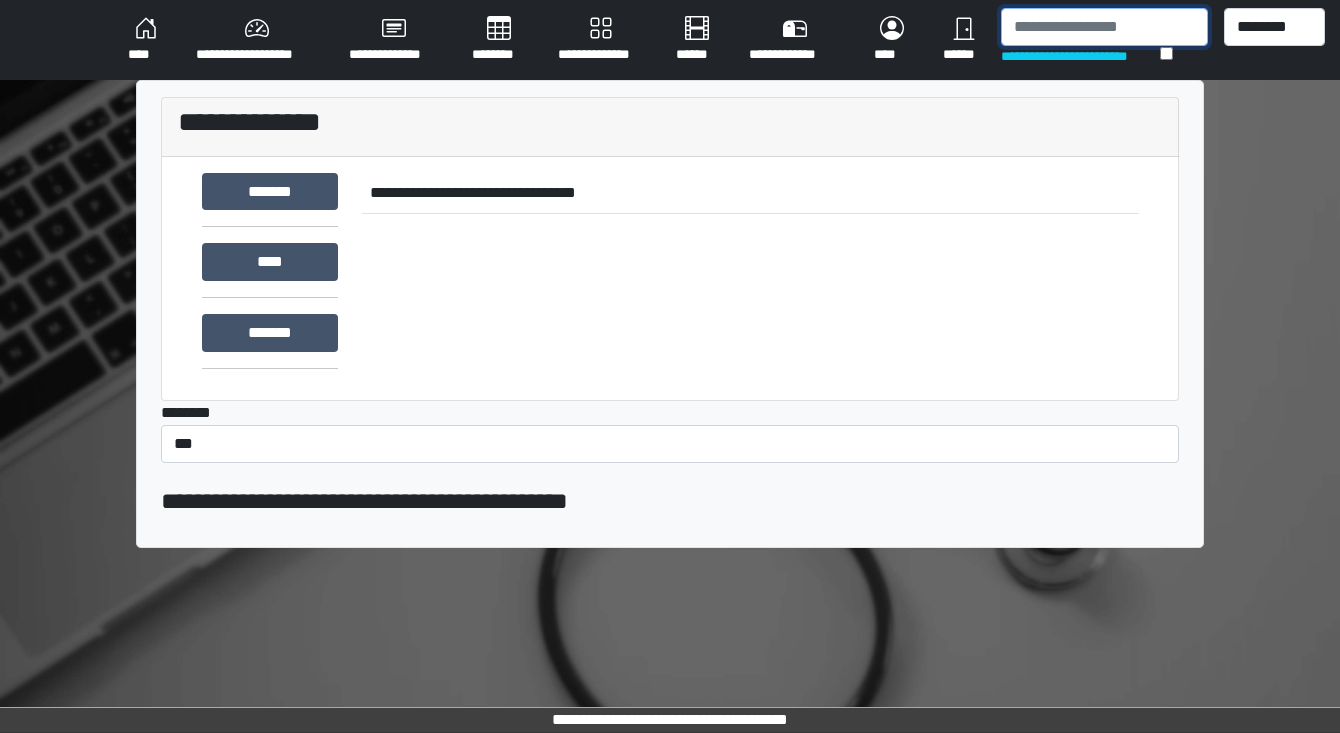 click at bounding box center [1104, 27] 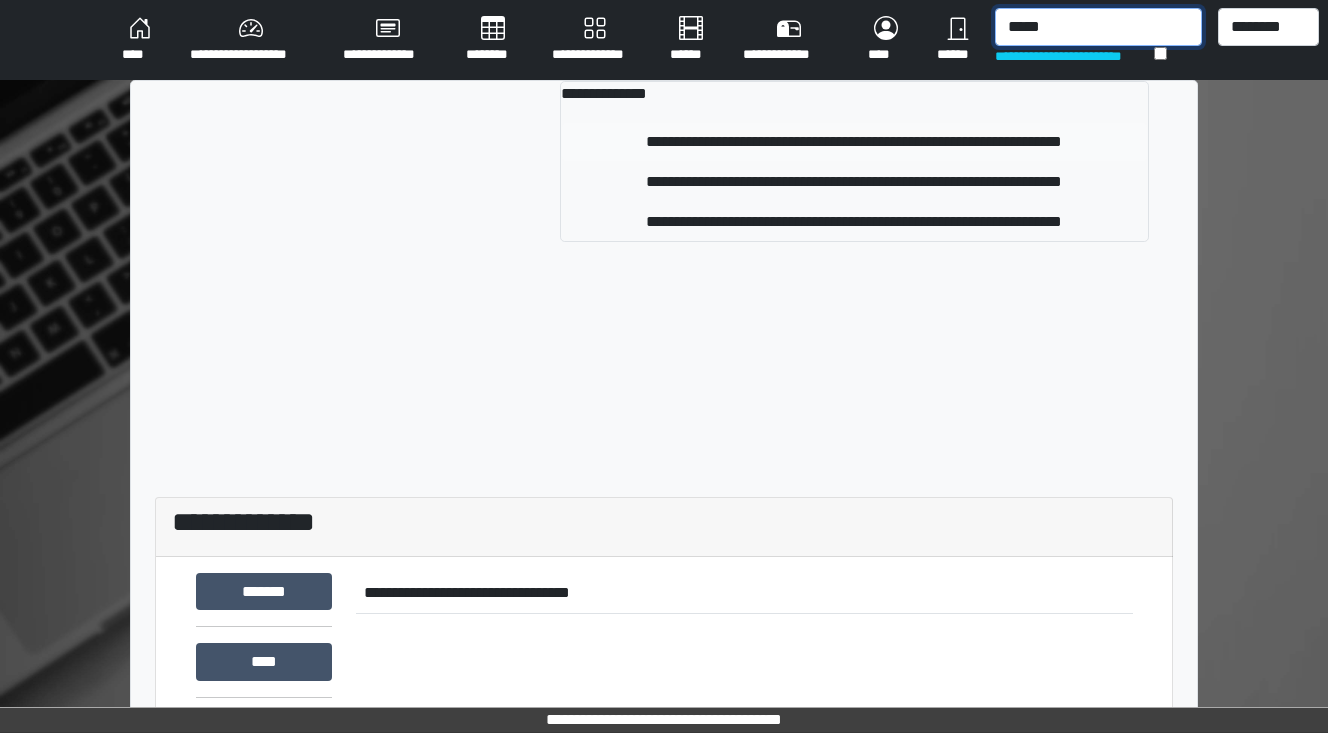 type on "*****" 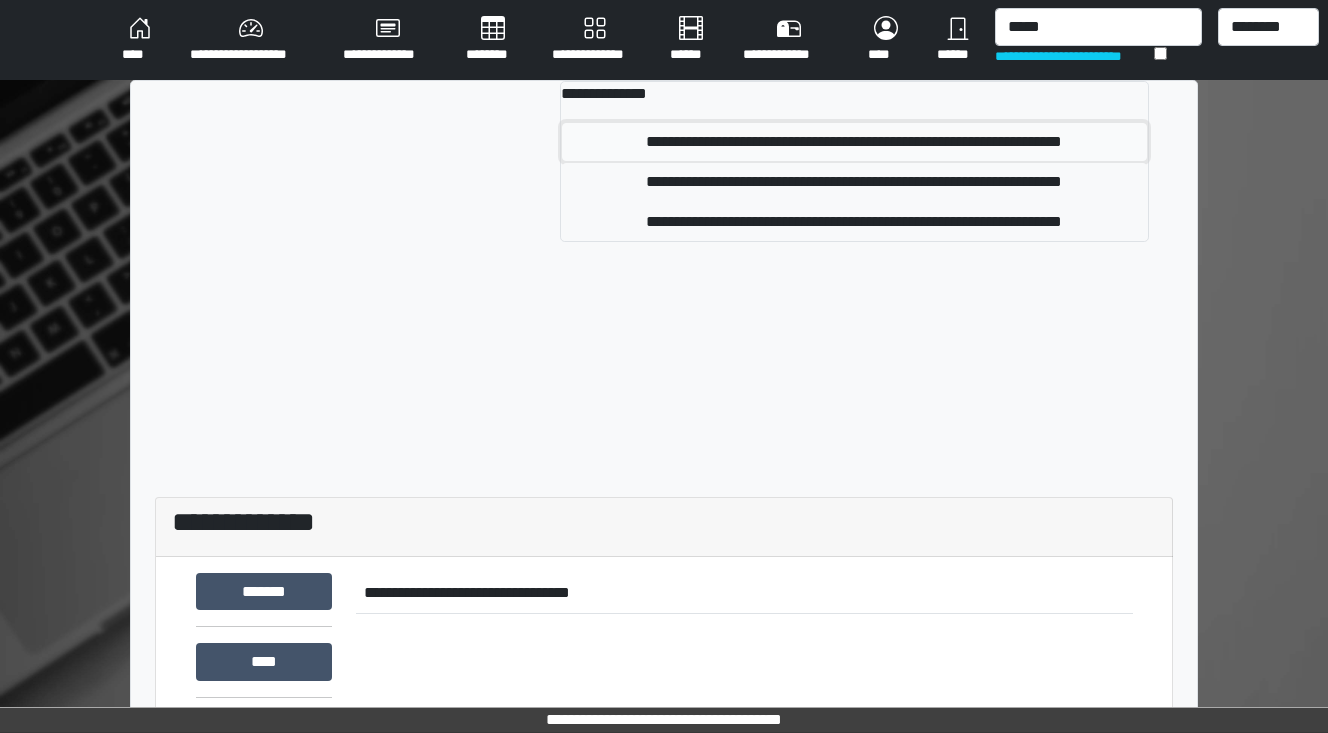 click on "**********" at bounding box center (855, 142) 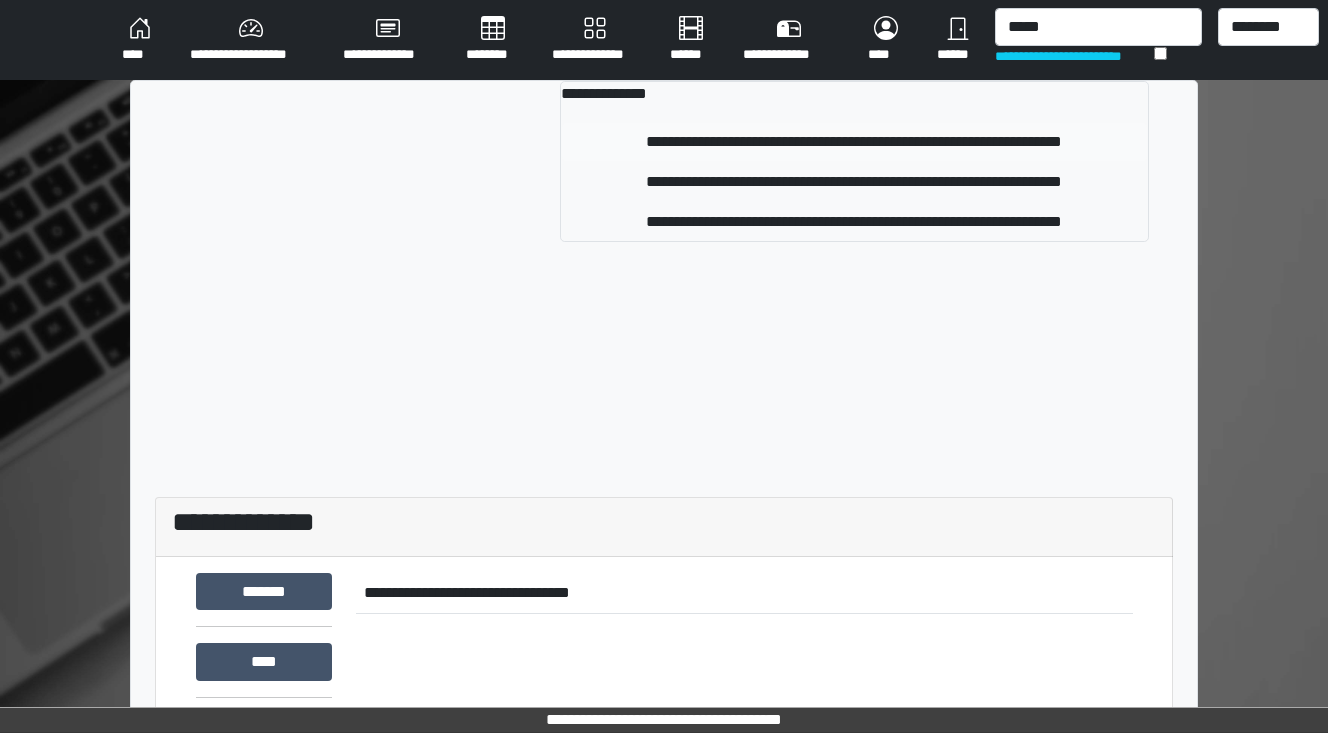 type 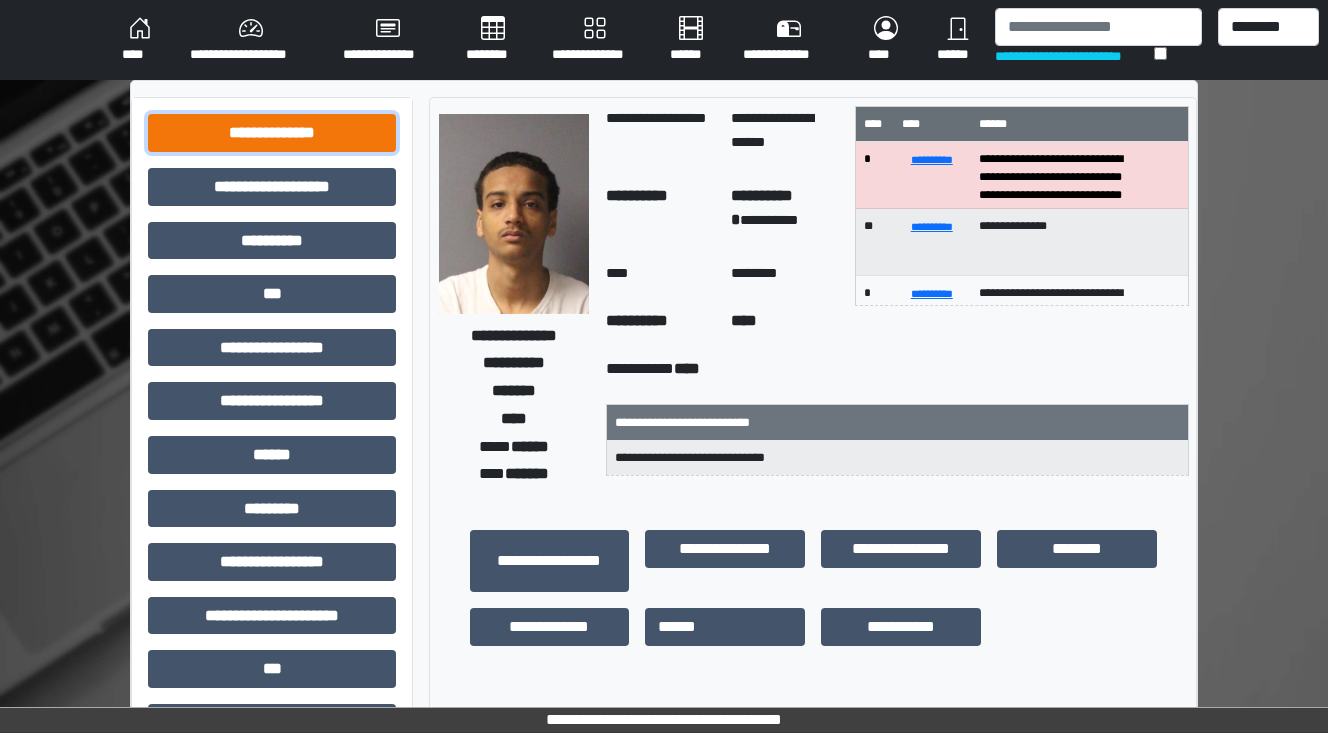 click on "**********" at bounding box center [272, 133] 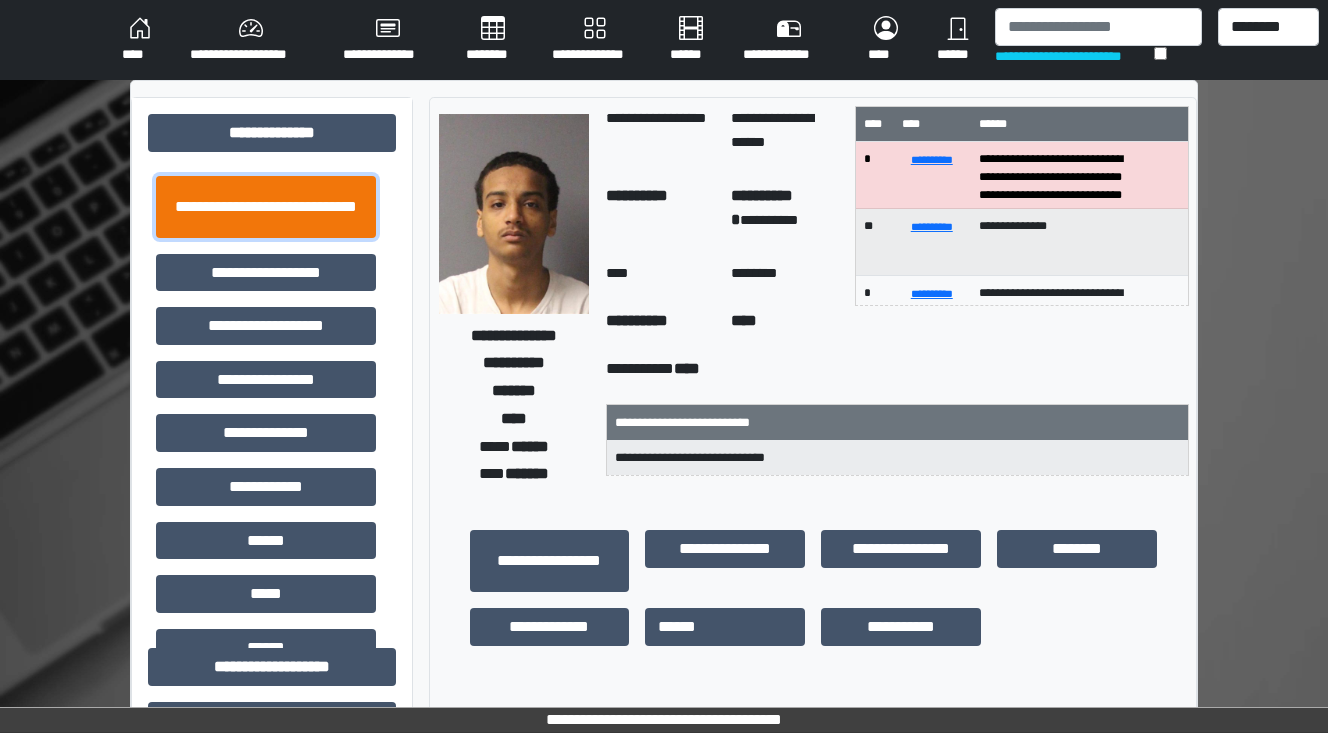 click on "**********" at bounding box center (266, 207) 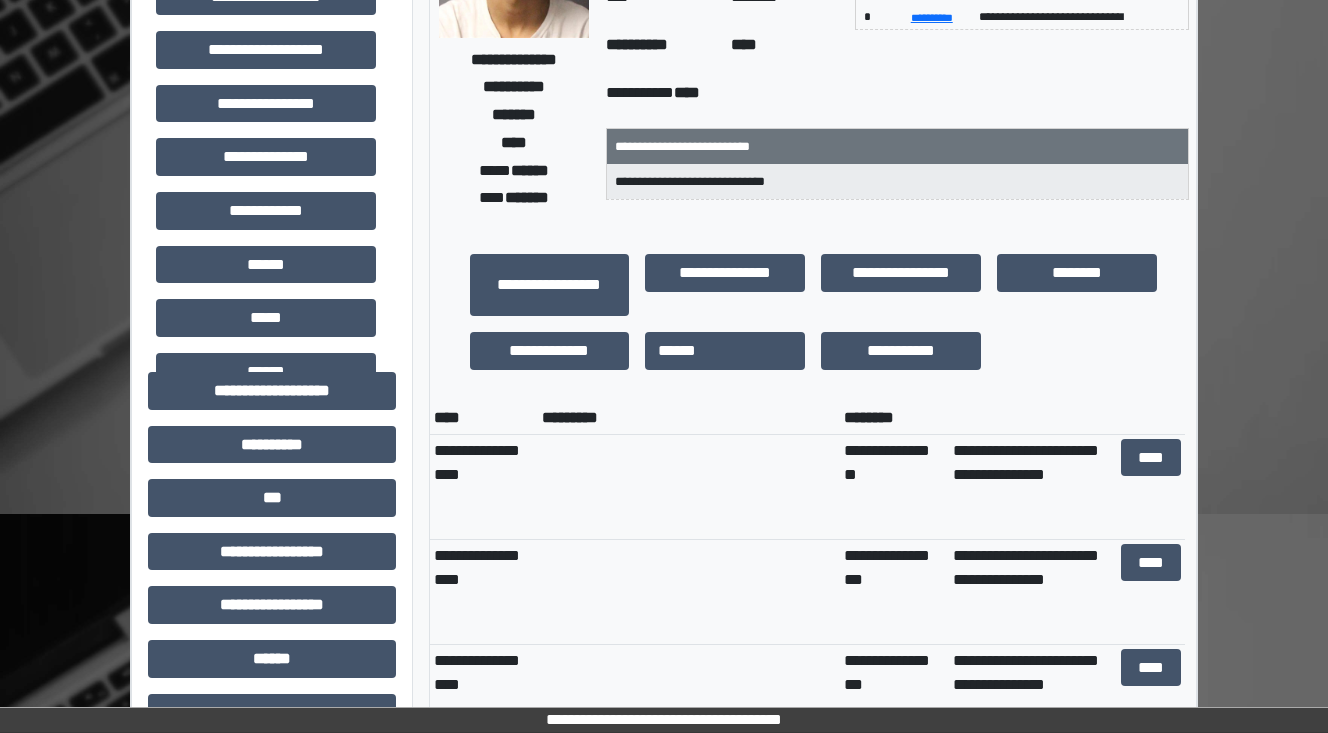 scroll, scrollTop: 560, scrollLeft: 0, axis: vertical 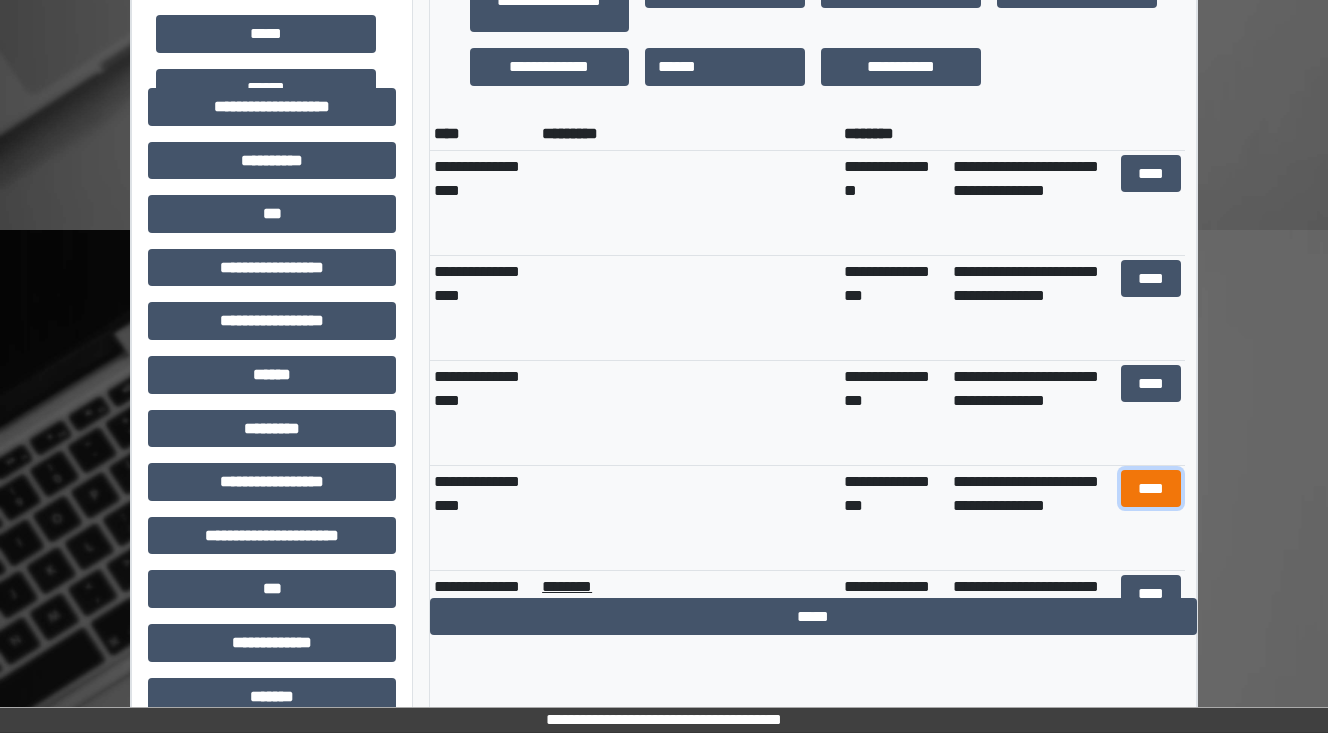 click on "****" at bounding box center (1150, 489) 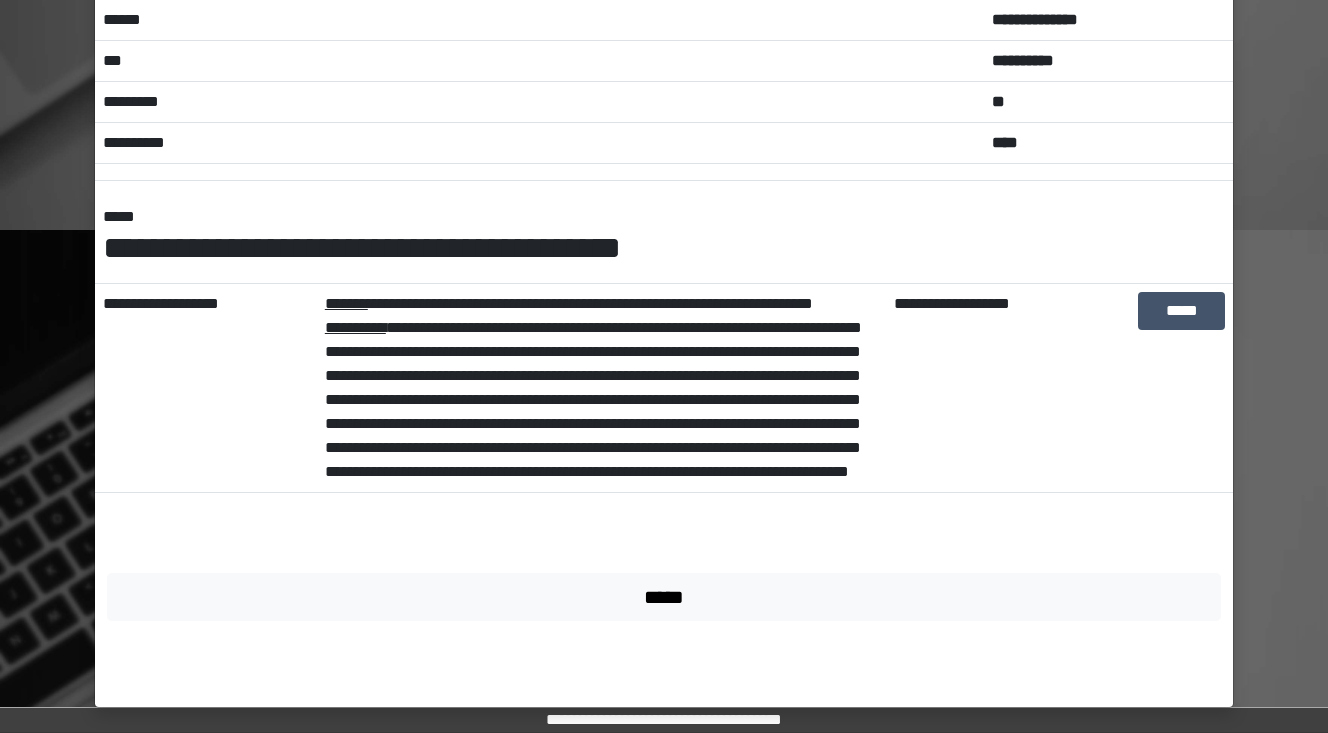 scroll, scrollTop: 100, scrollLeft: 0, axis: vertical 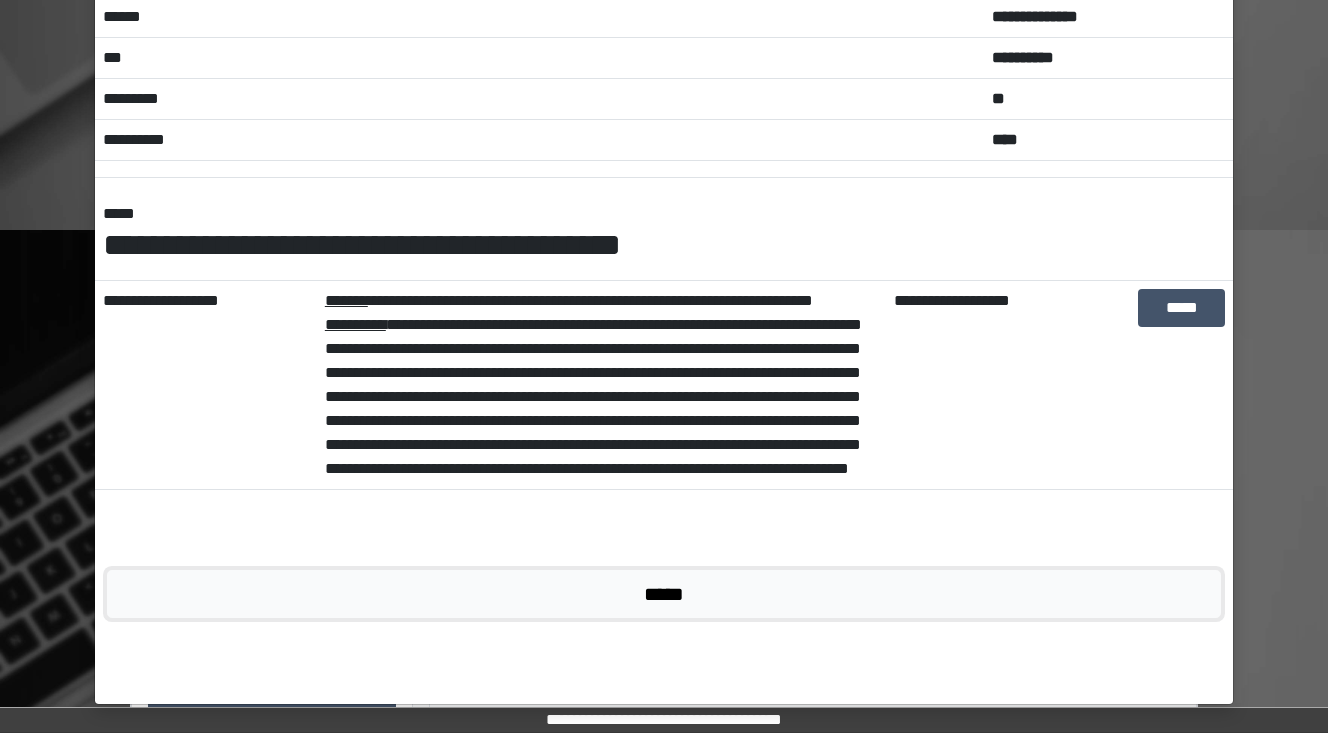 click on "*****" at bounding box center [664, 594] 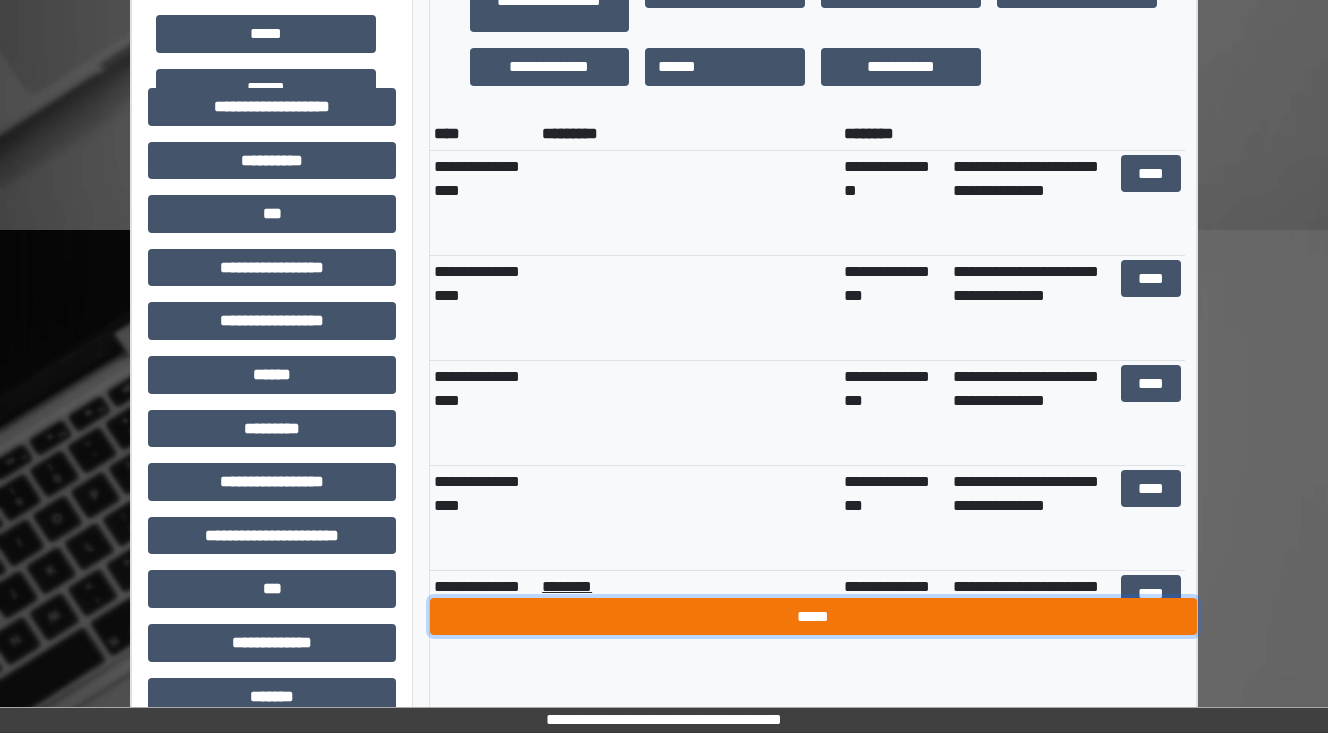 click on "*****" at bounding box center (813, 617) 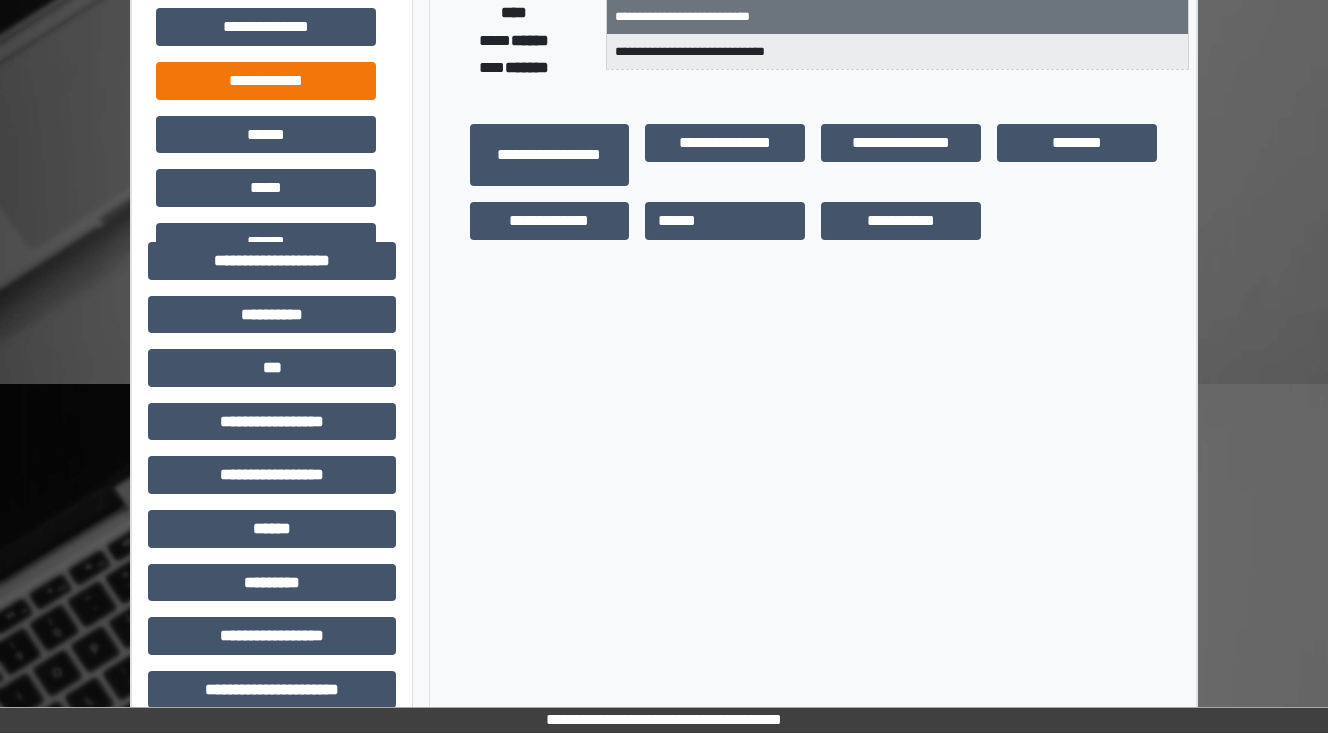scroll, scrollTop: 160, scrollLeft: 0, axis: vertical 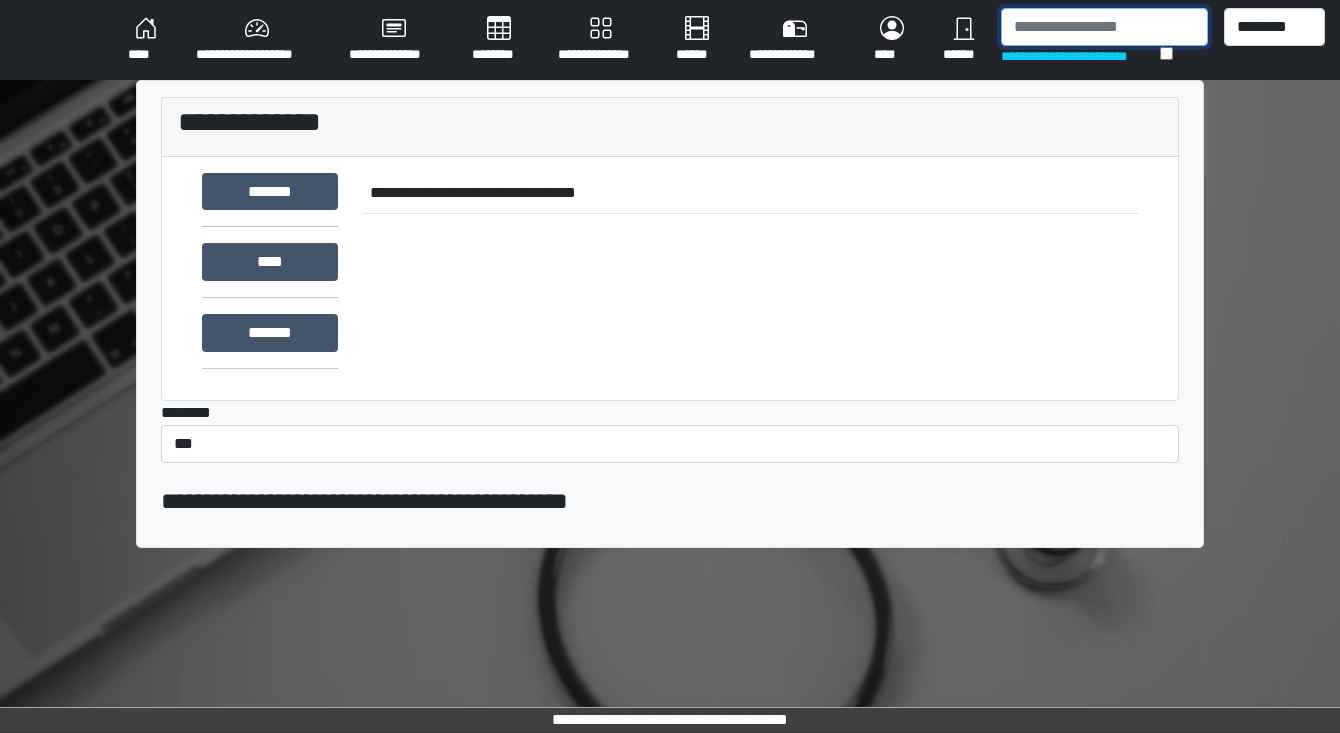 click at bounding box center (1104, 27) 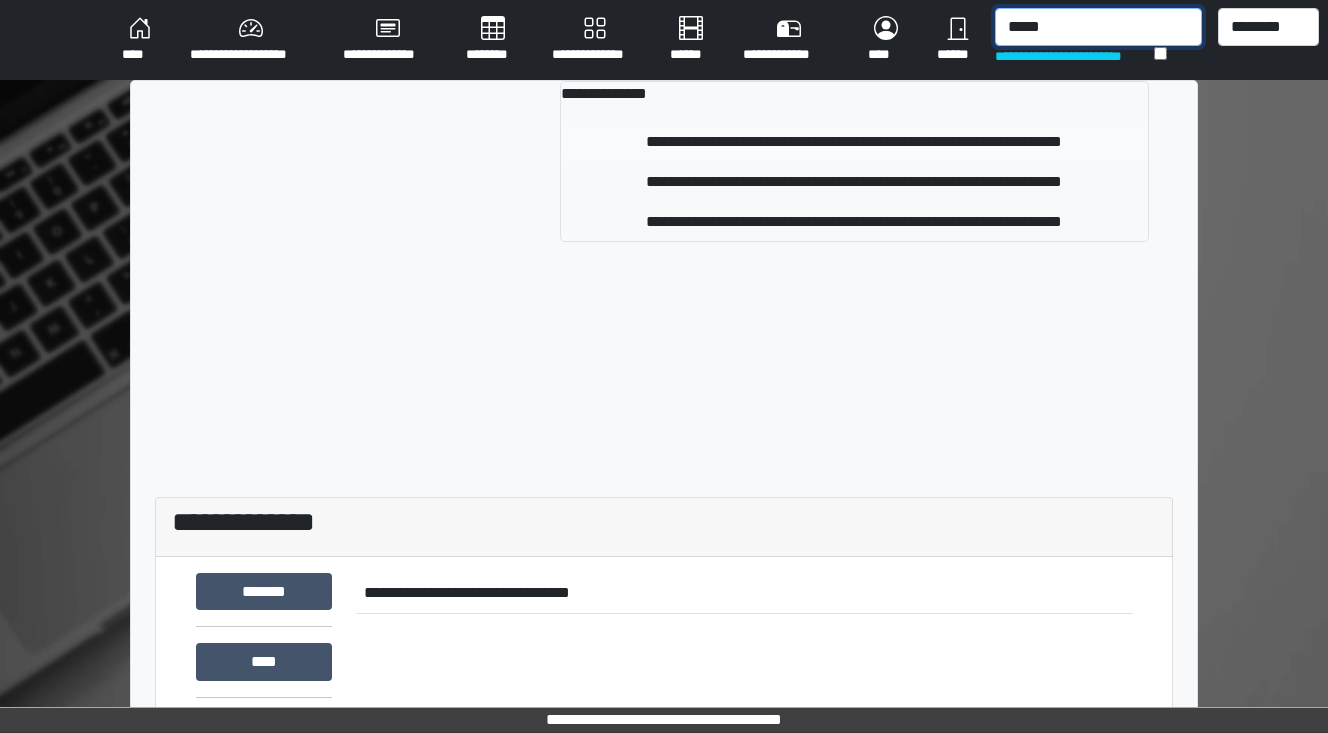 type on "*****" 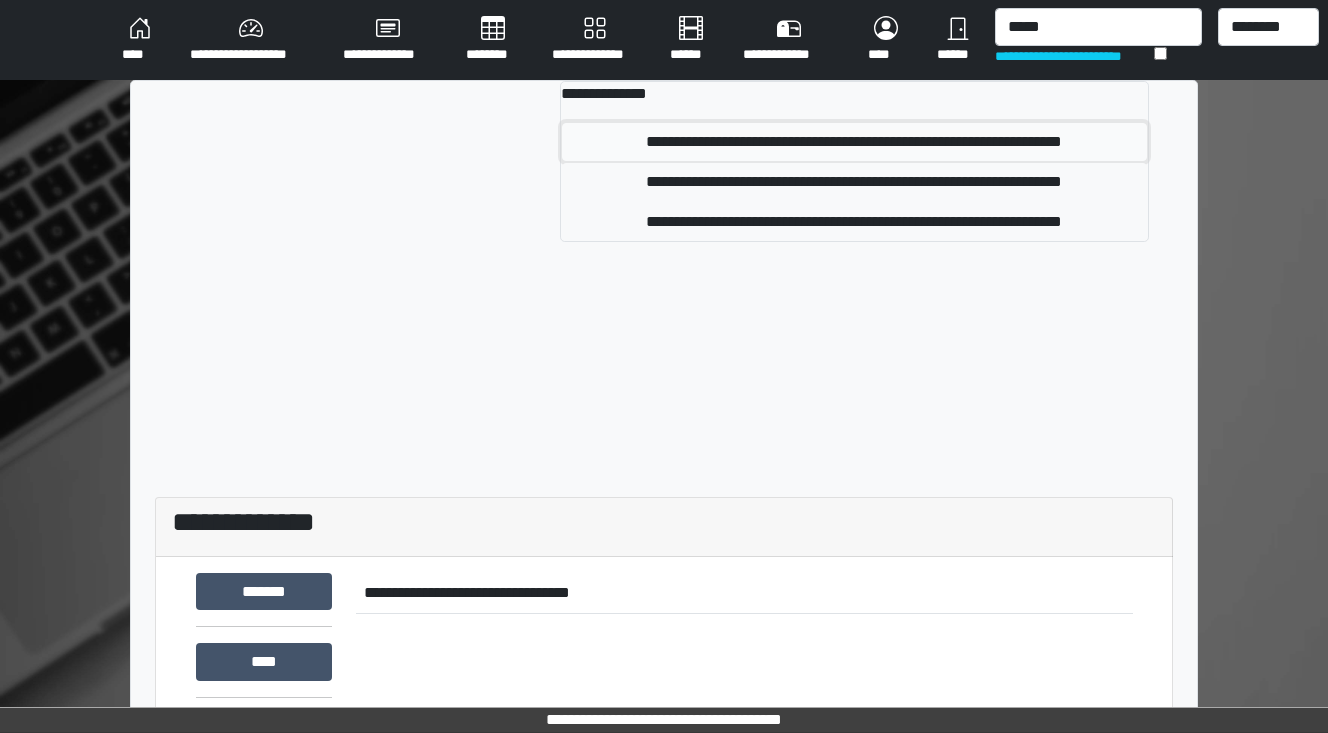 click on "**********" at bounding box center [855, 142] 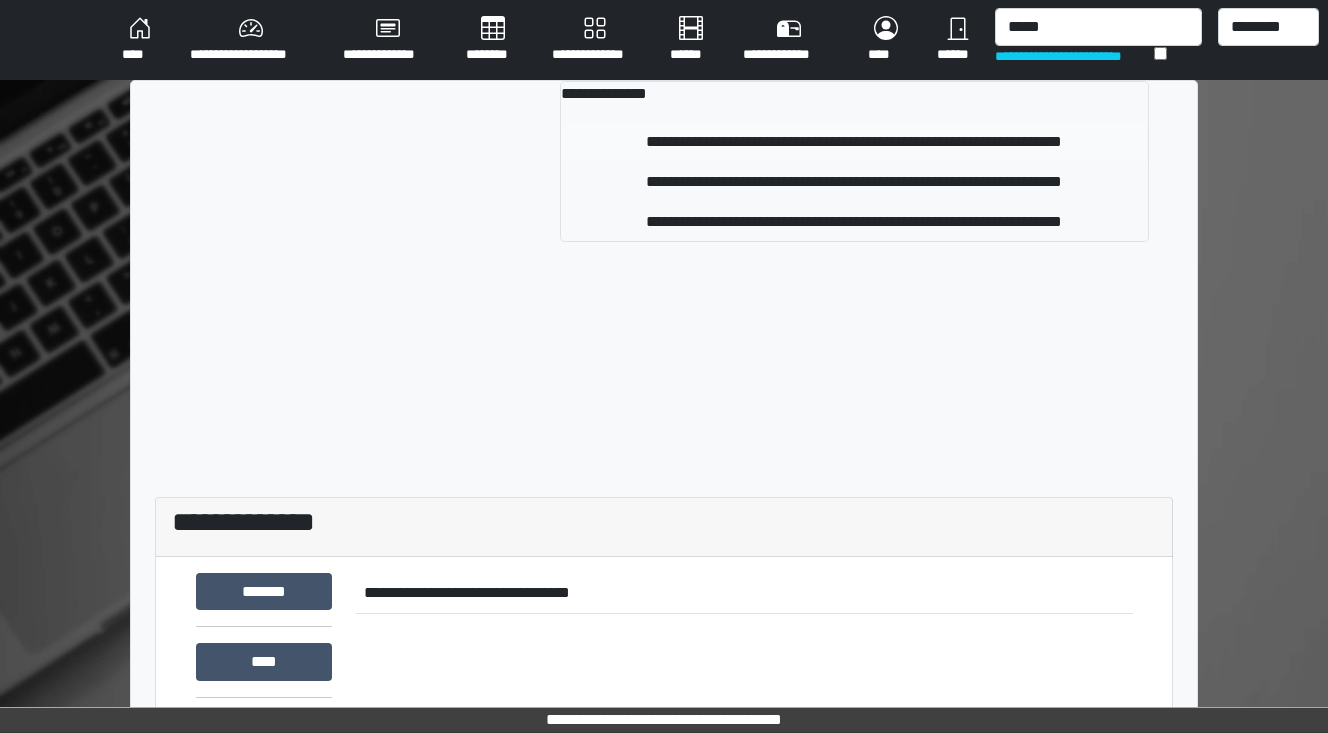 type 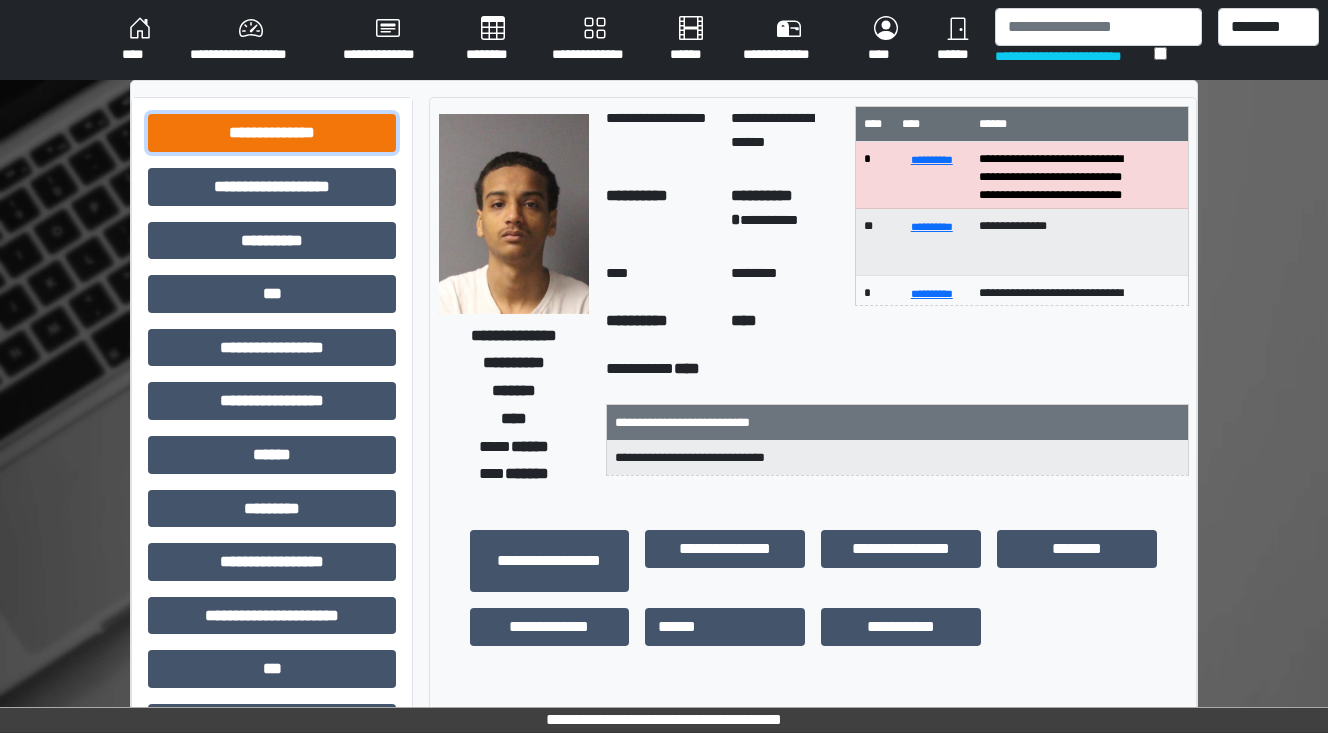 click on "**********" at bounding box center [272, 133] 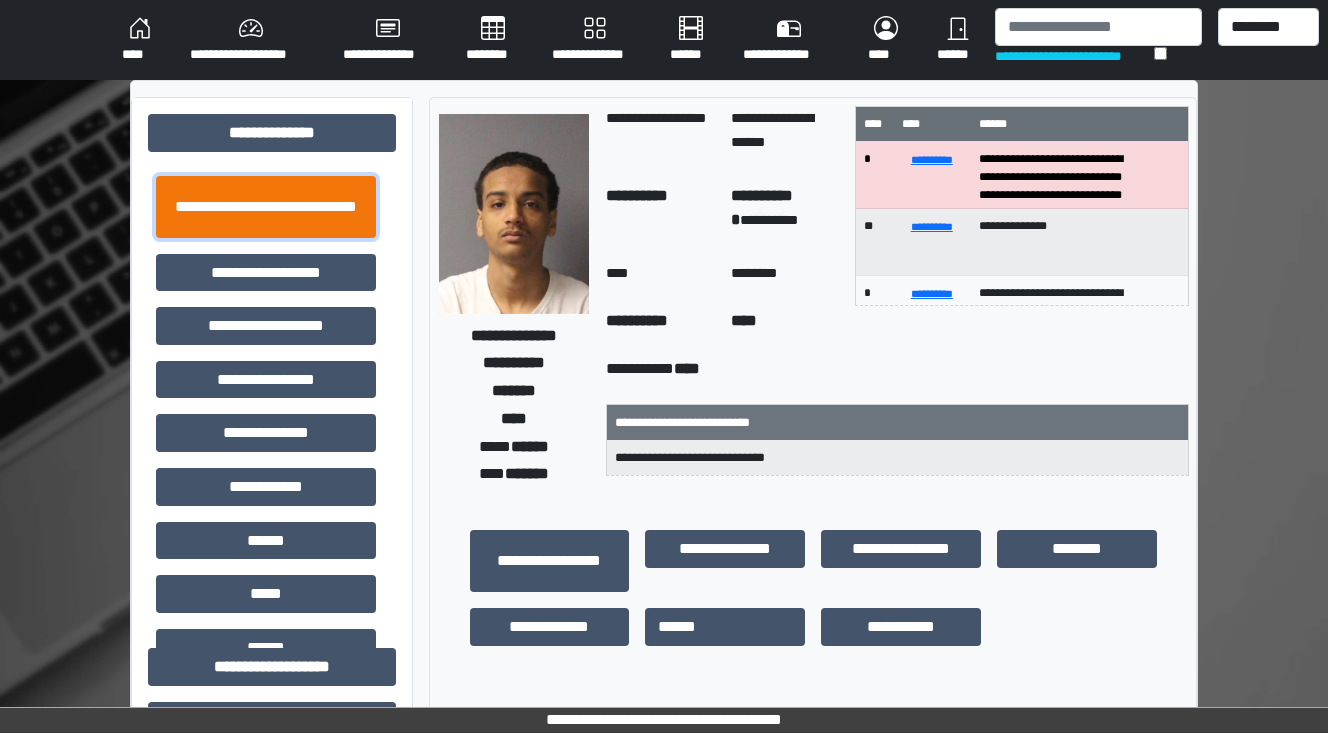 click on "**********" at bounding box center [266, 207] 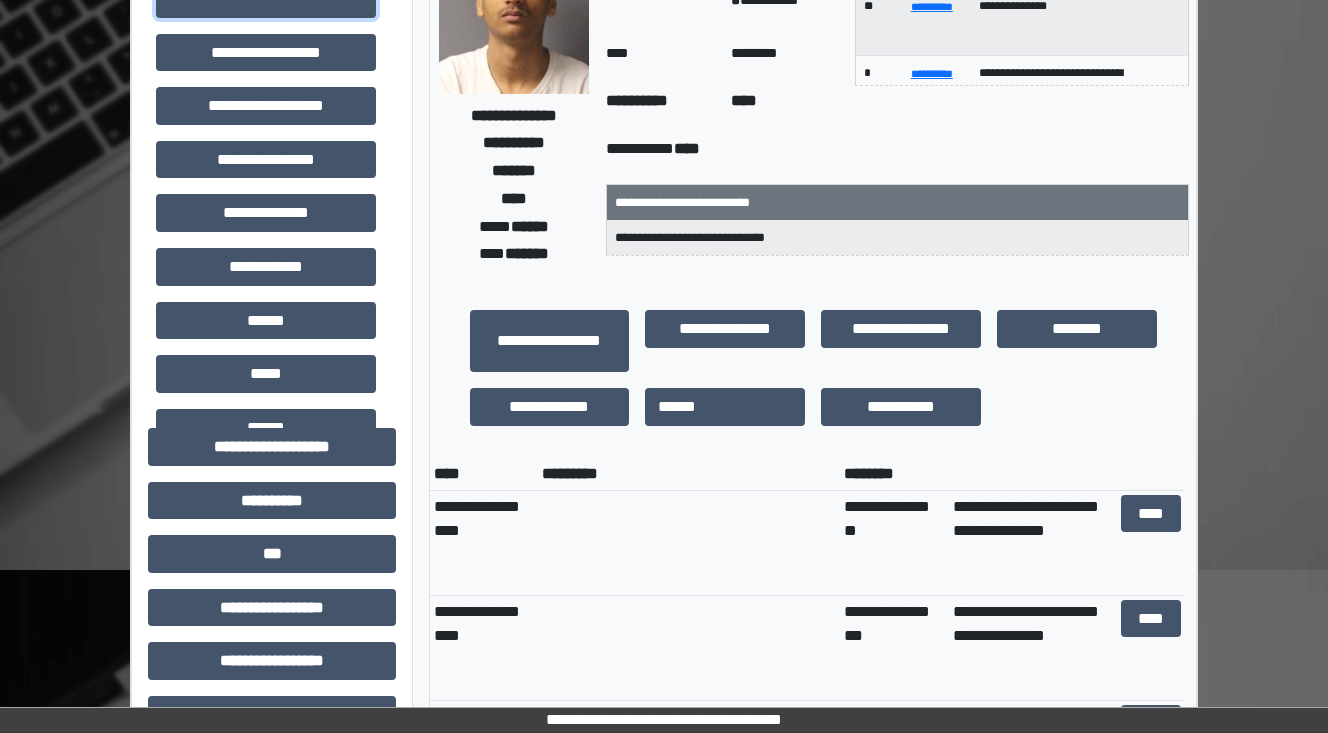 scroll, scrollTop: 480, scrollLeft: 0, axis: vertical 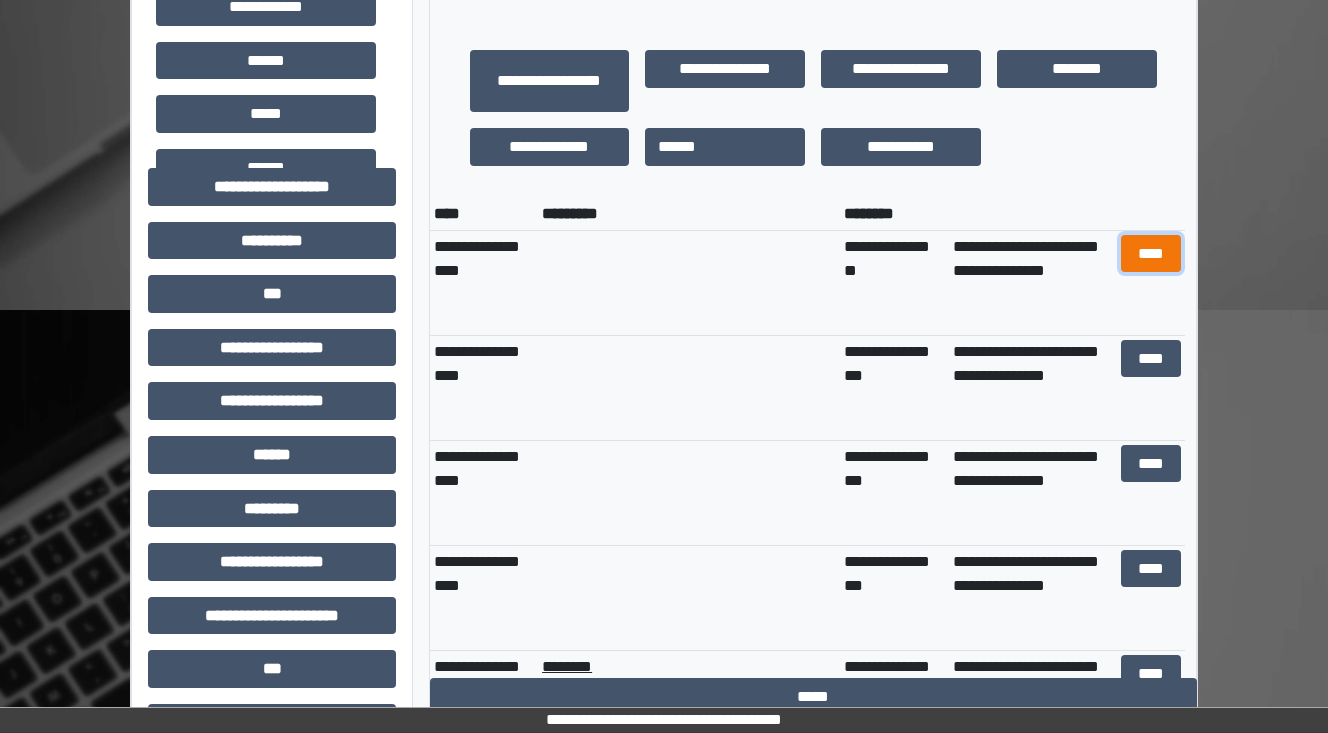 click on "****" at bounding box center (1150, 254) 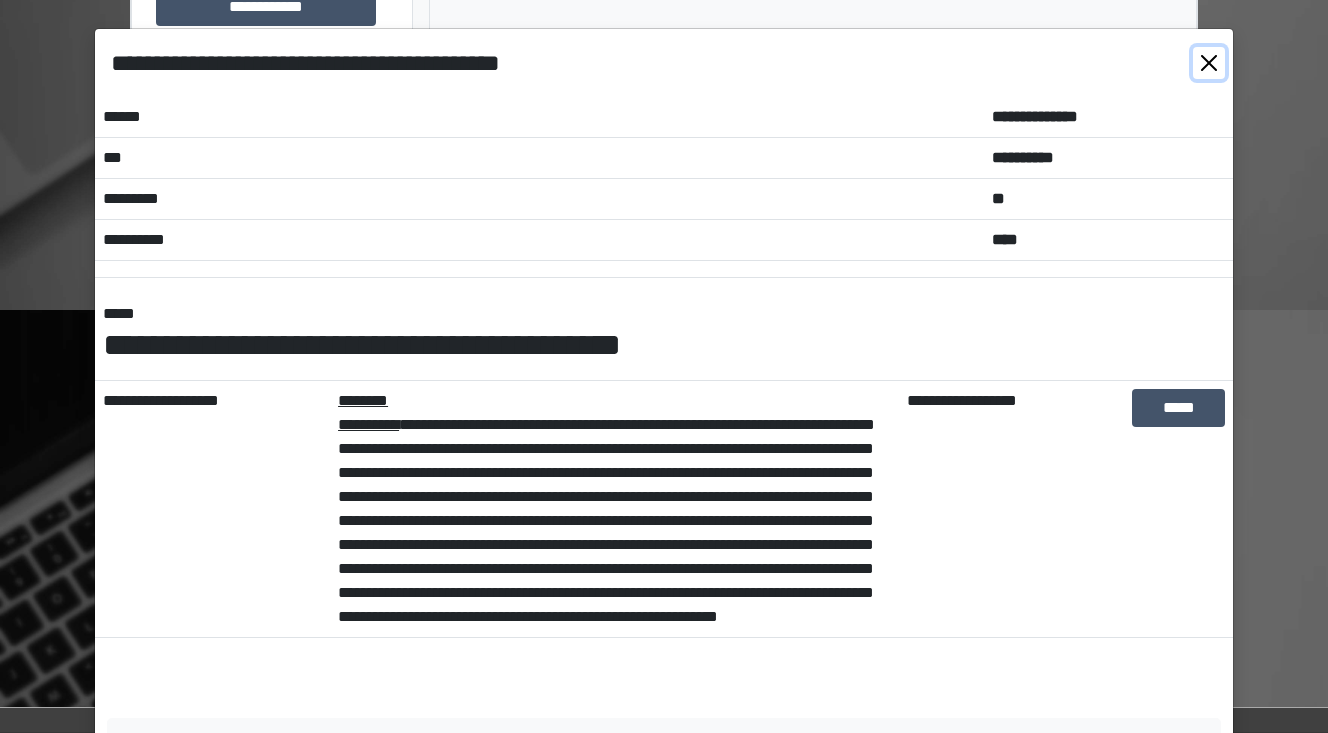click at bounding box center (1209, 63) 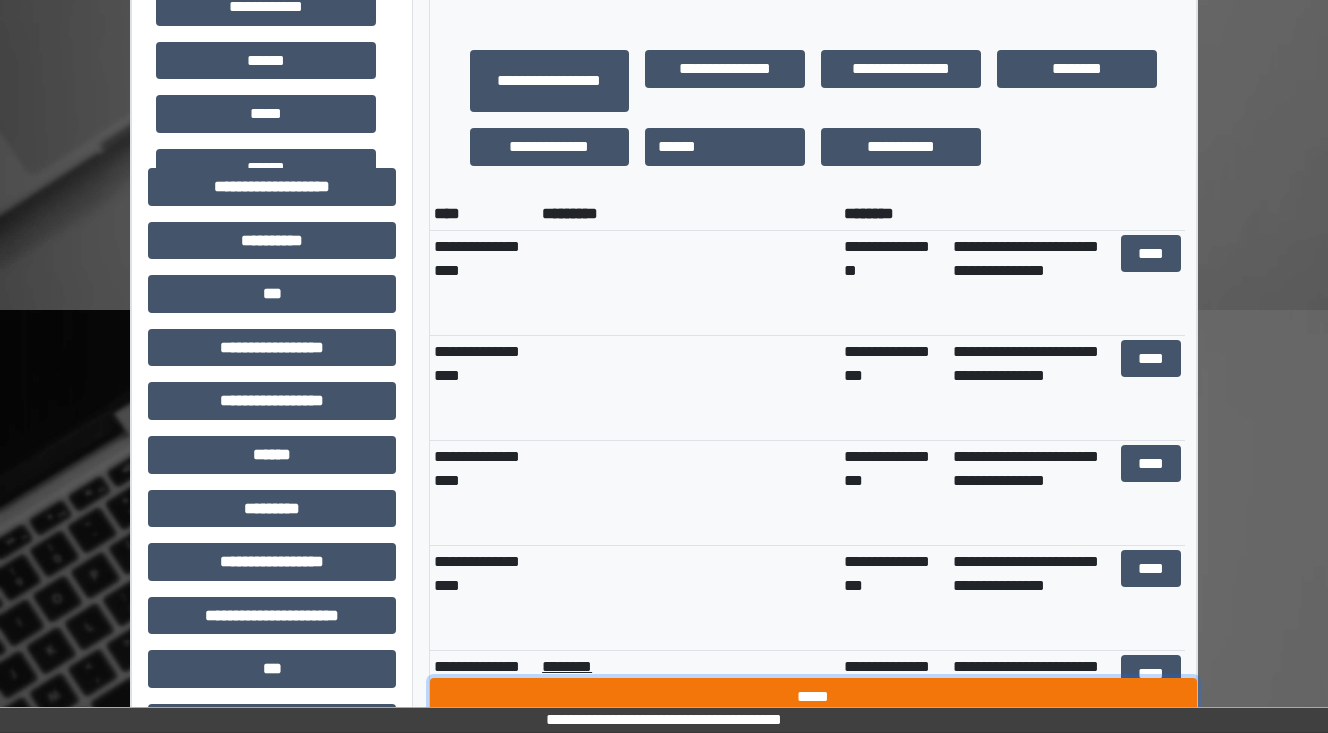 click on "*****" at bounding box center (813, 697) 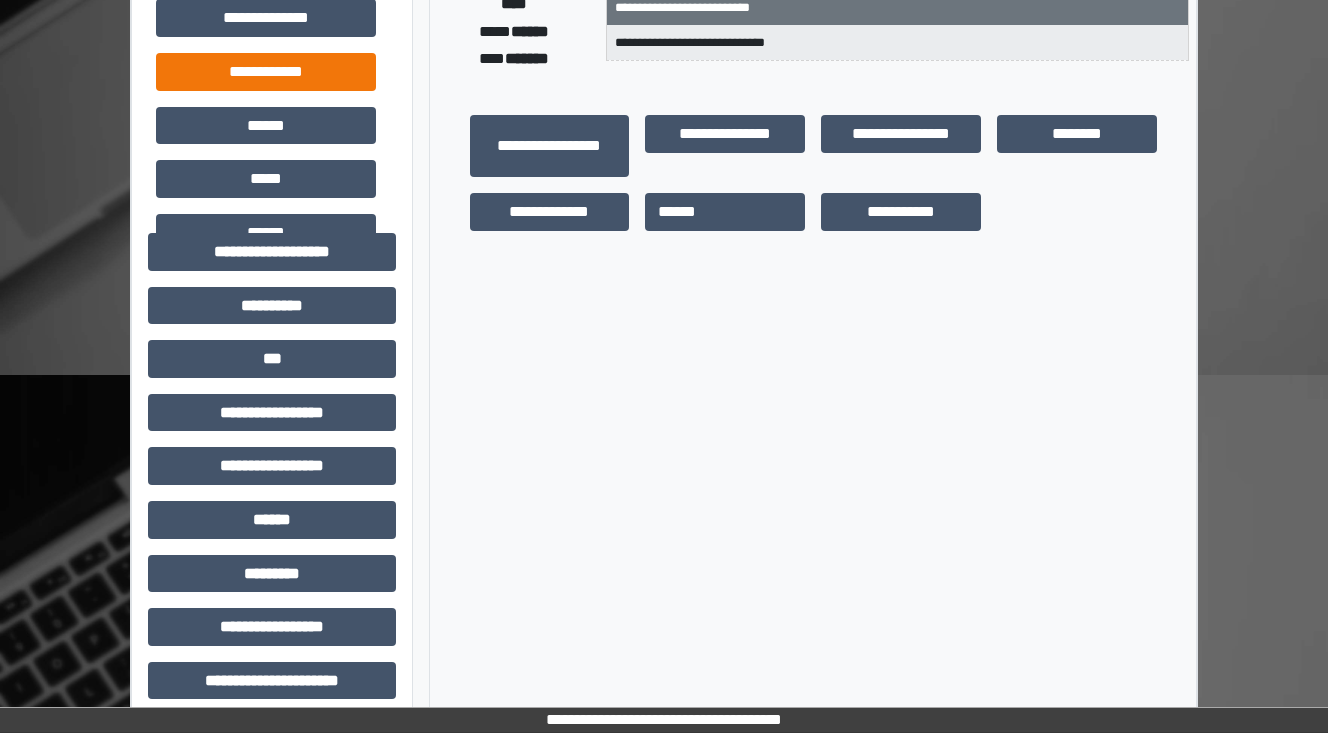 scroll, scrollTop: 0, scrollLeft: 0, axis: both 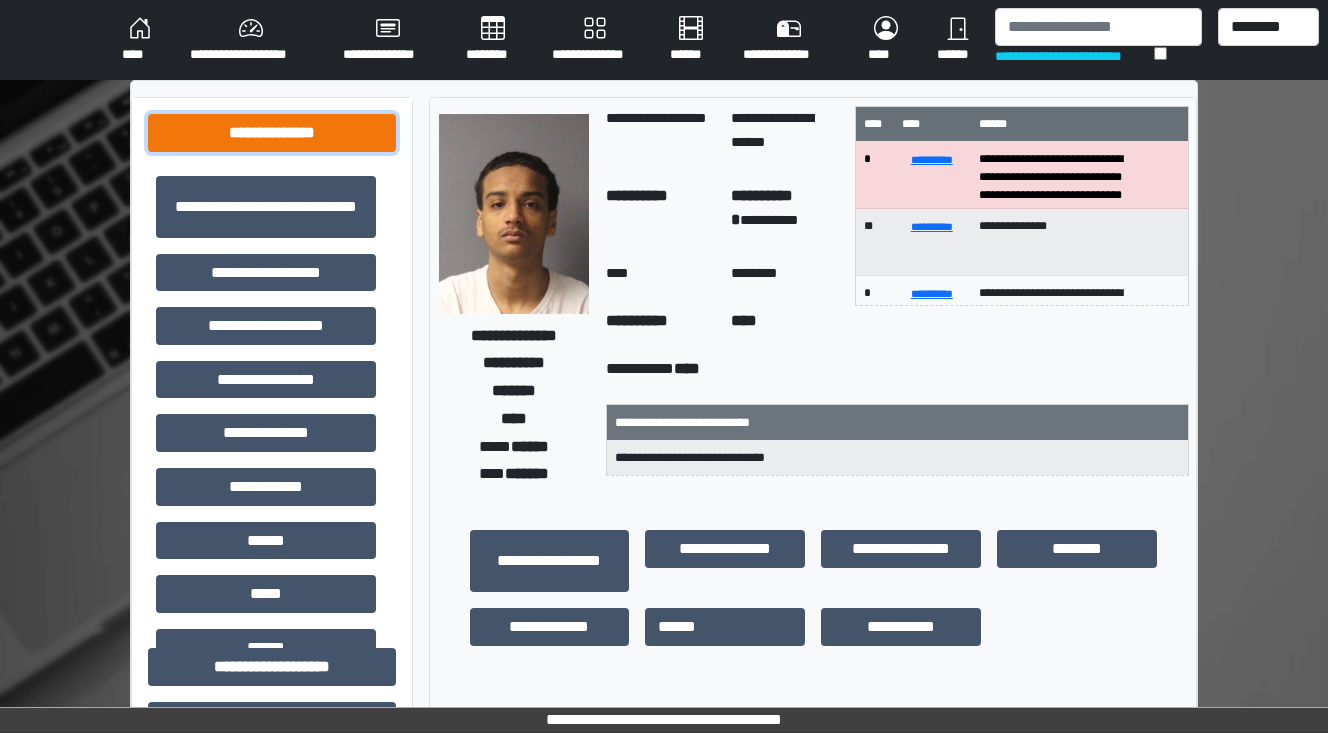 click on "**********" at bounding box center (272, 133) 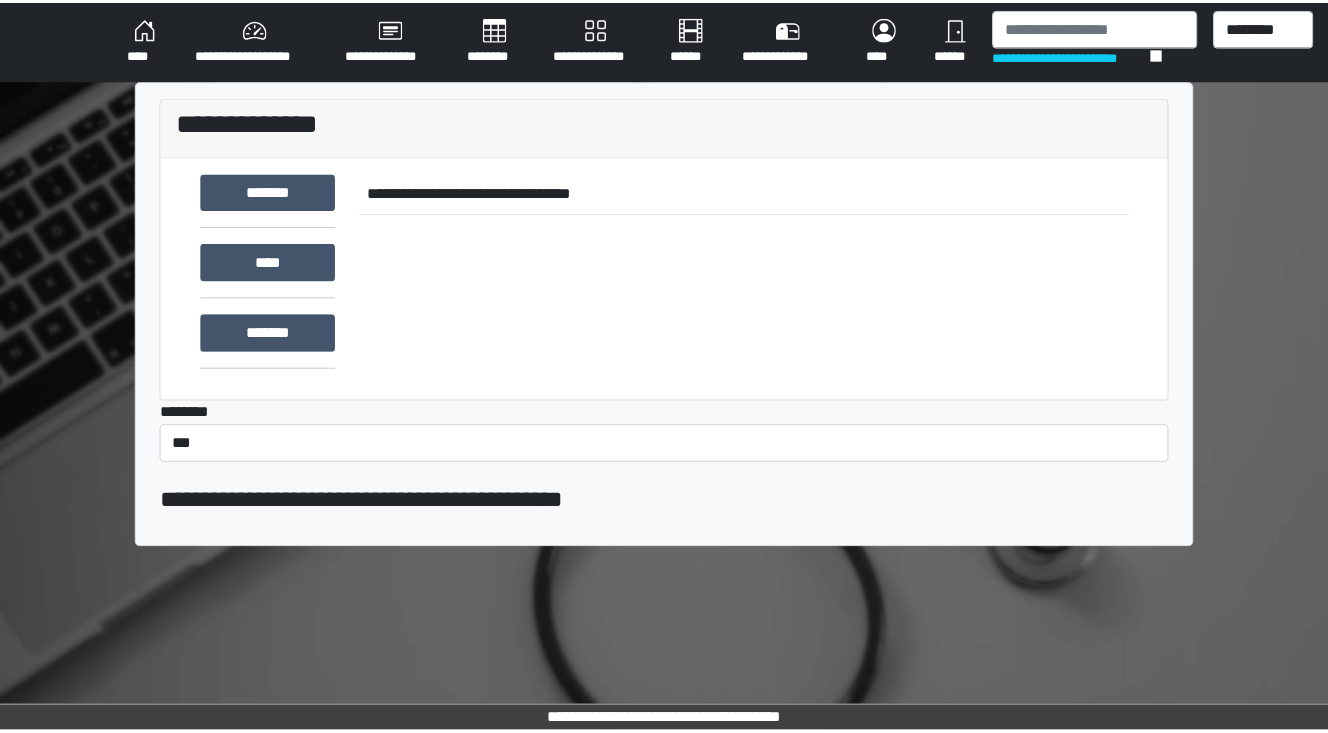 scroll, scrollTop: 0, scrollLeft: 0, axis: both 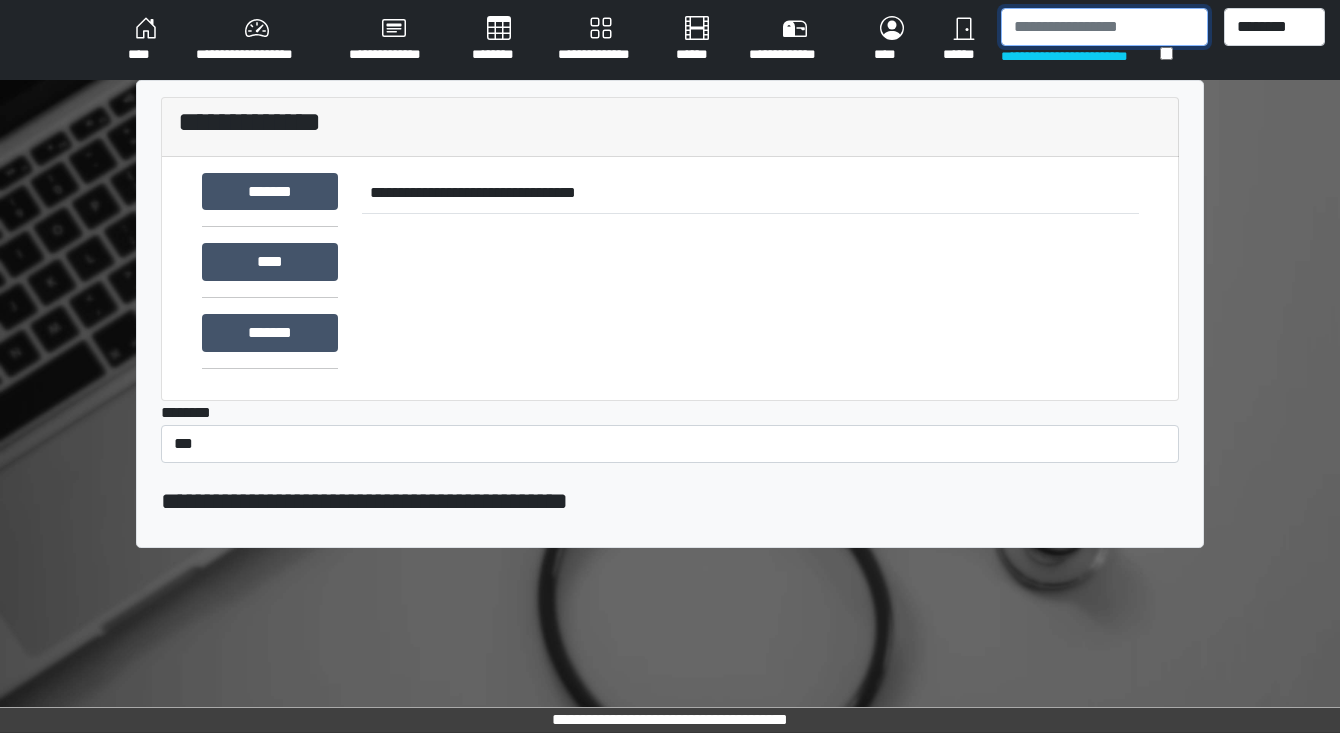 click at bounding box center [1104, 27] 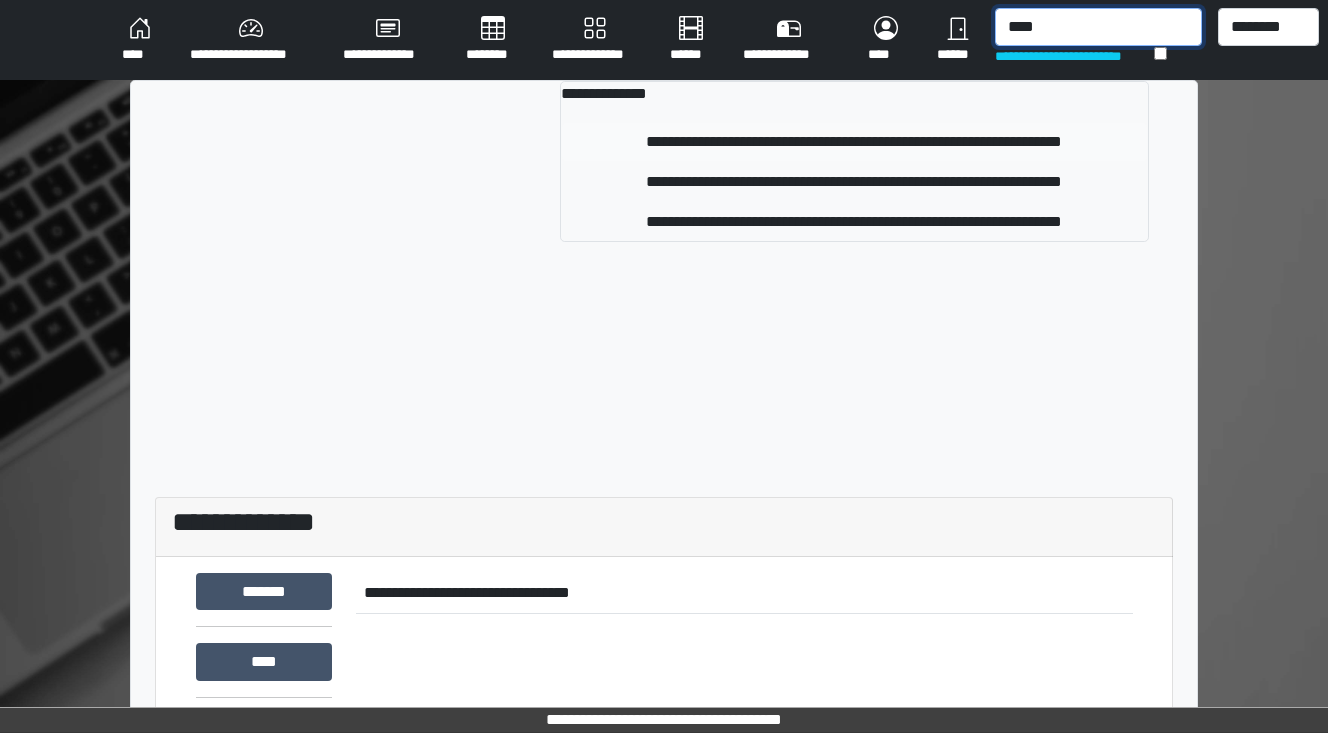 type on "****" 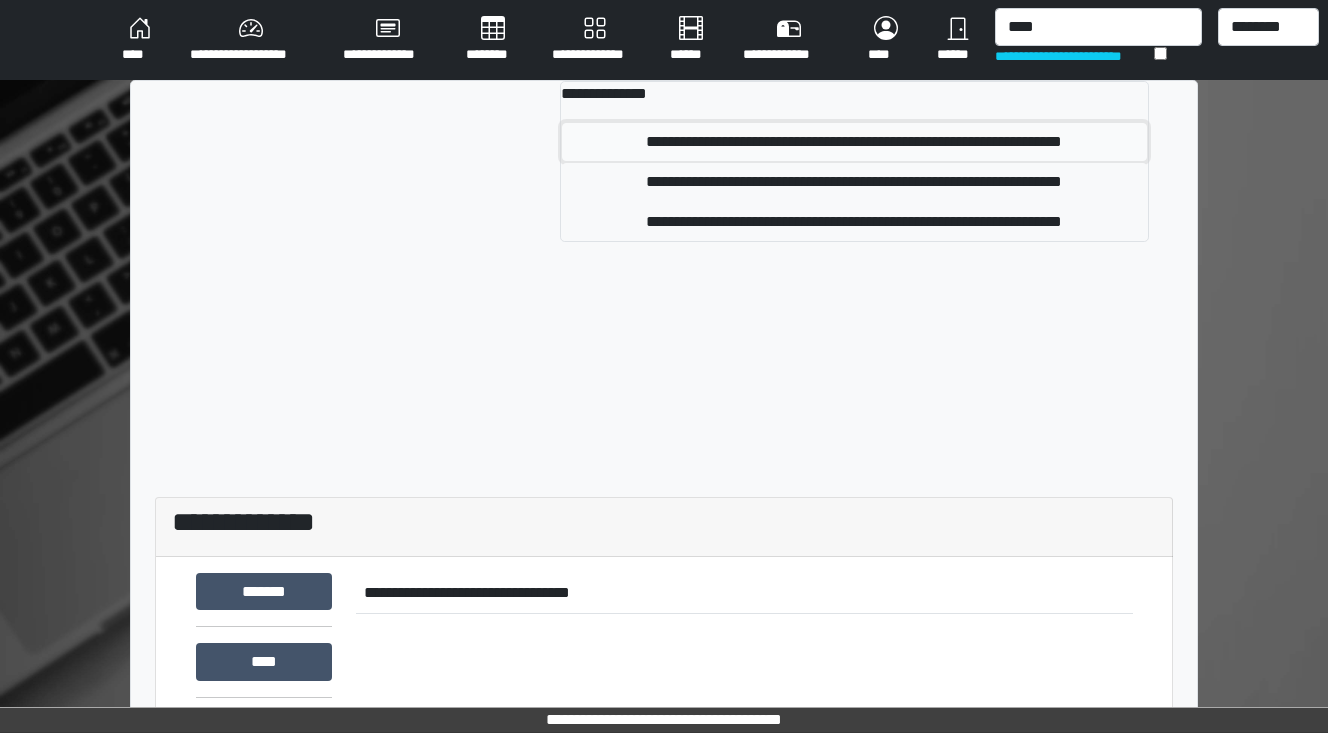 click on "**********" at bounding box center [855, 142] 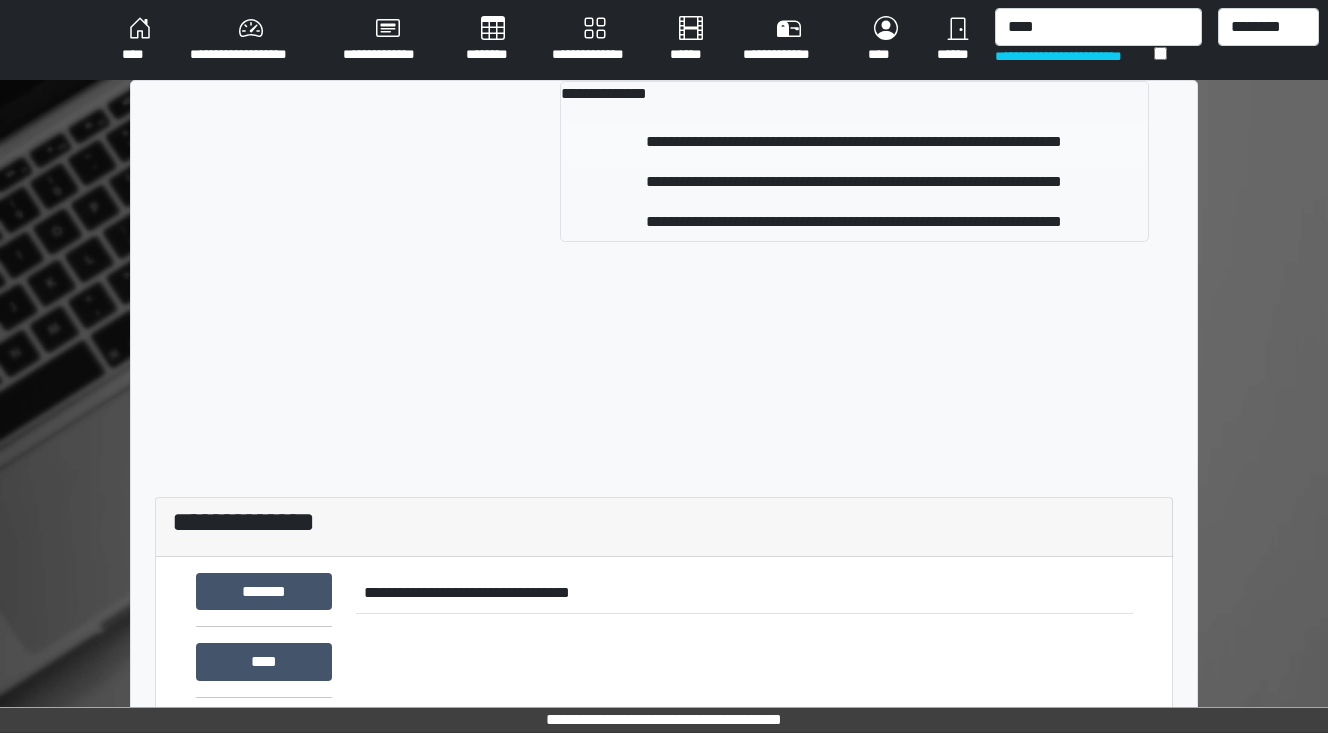 type 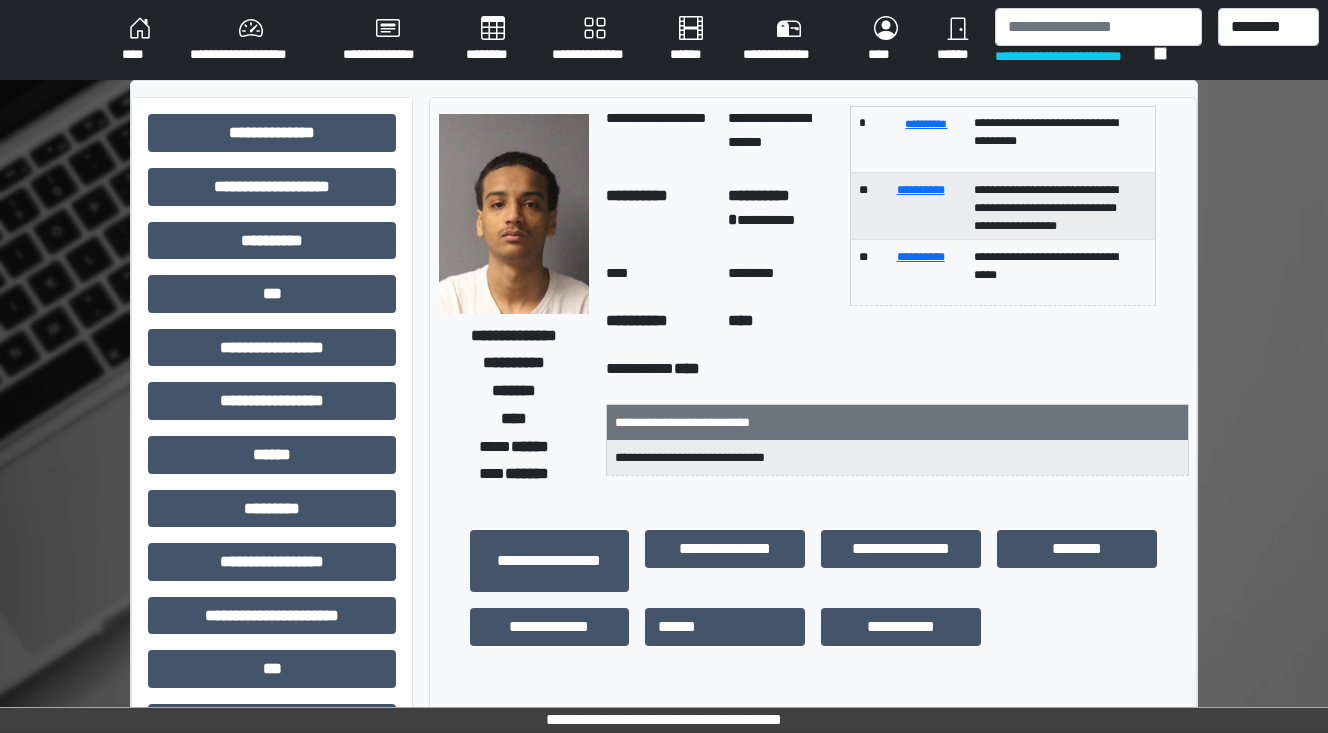 scroll, scrollTop: 186, scrollLeft: 0, axis: vertical 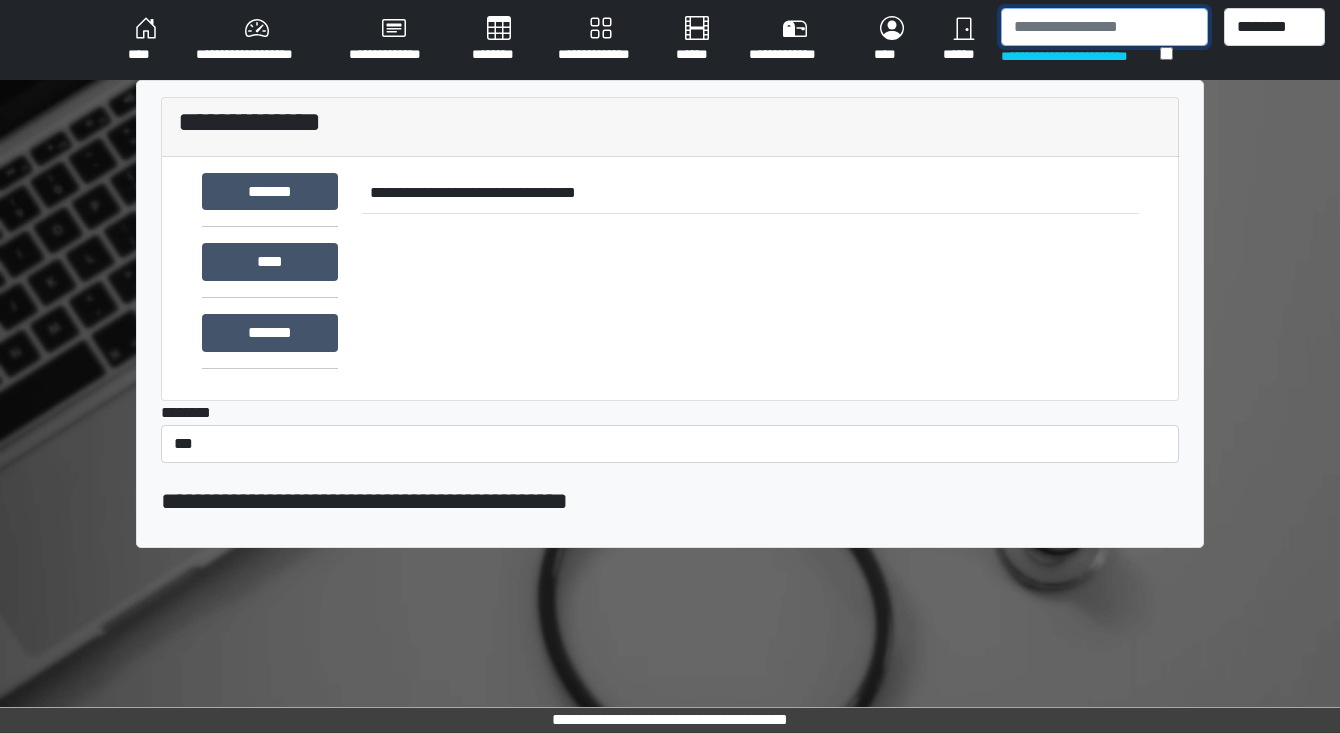 click at bounding box center (1104, 27) 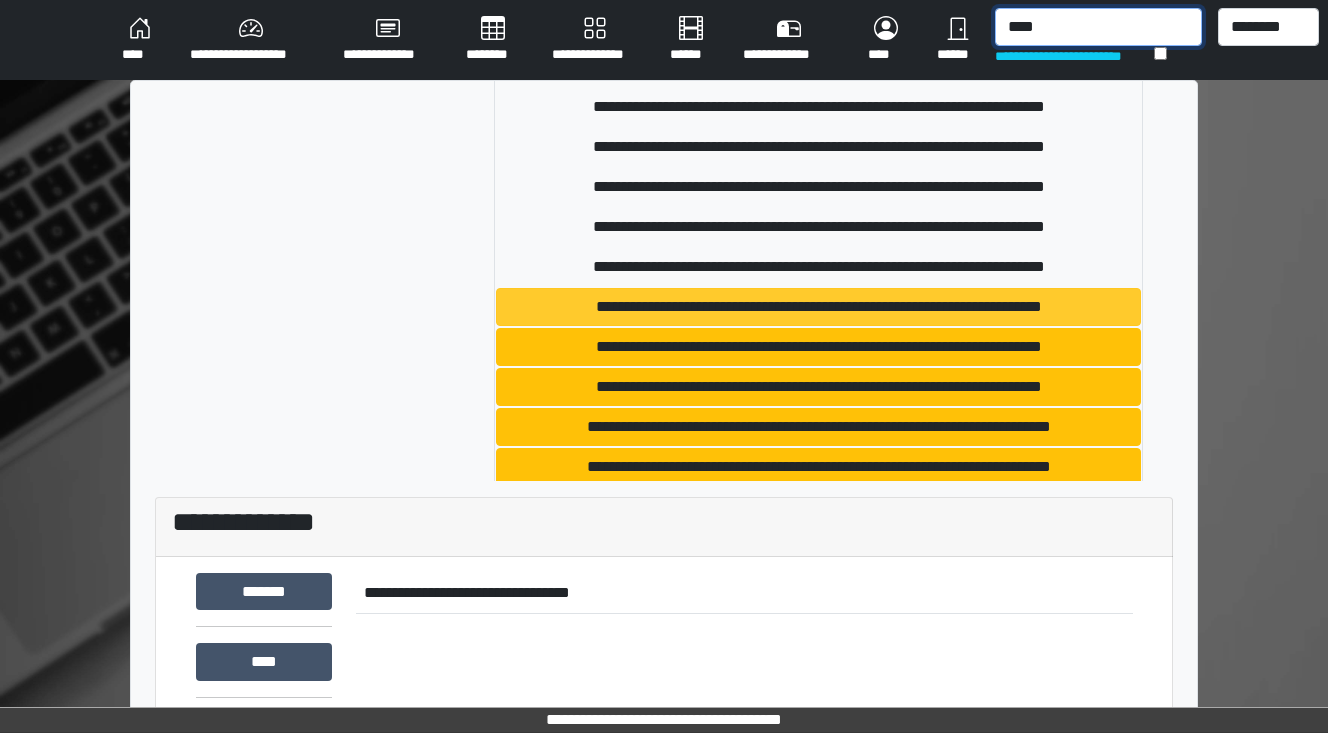 scroll, scrollTop: 400, scrollLeft: 0, axis: vertical 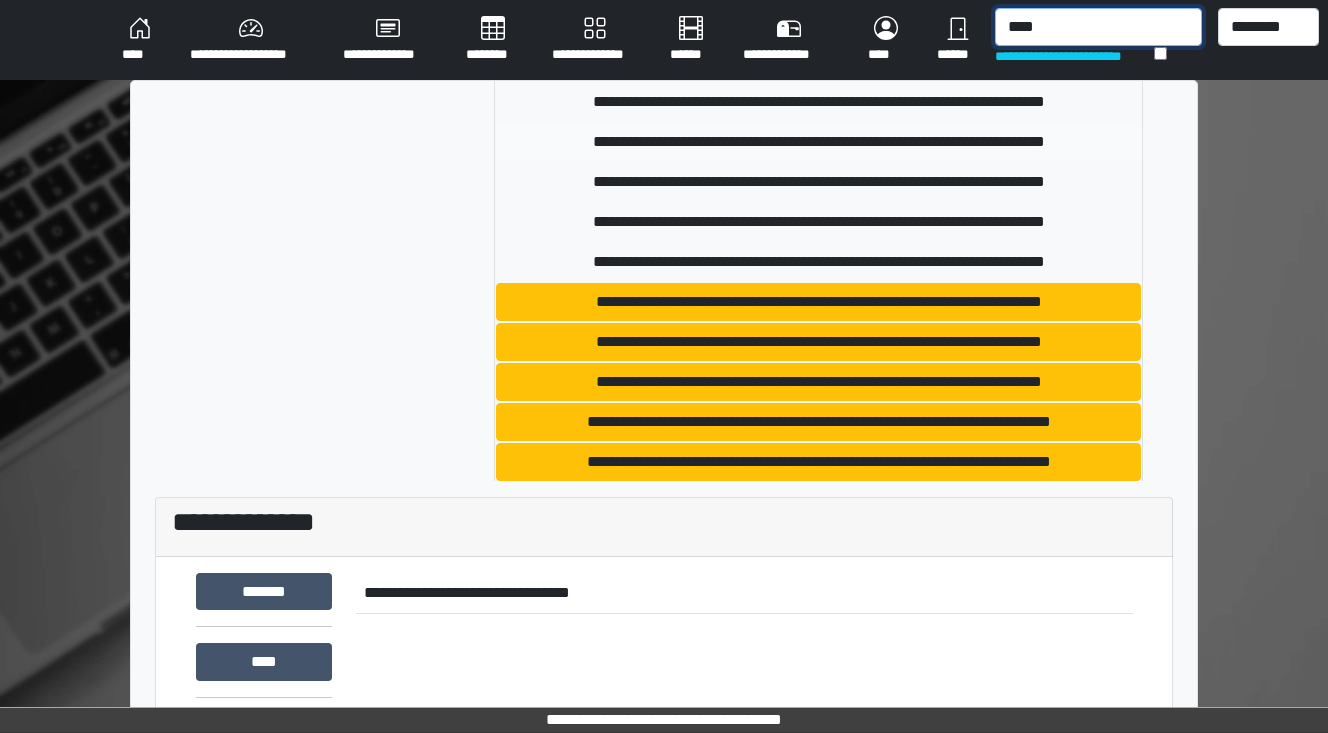 type on "****" 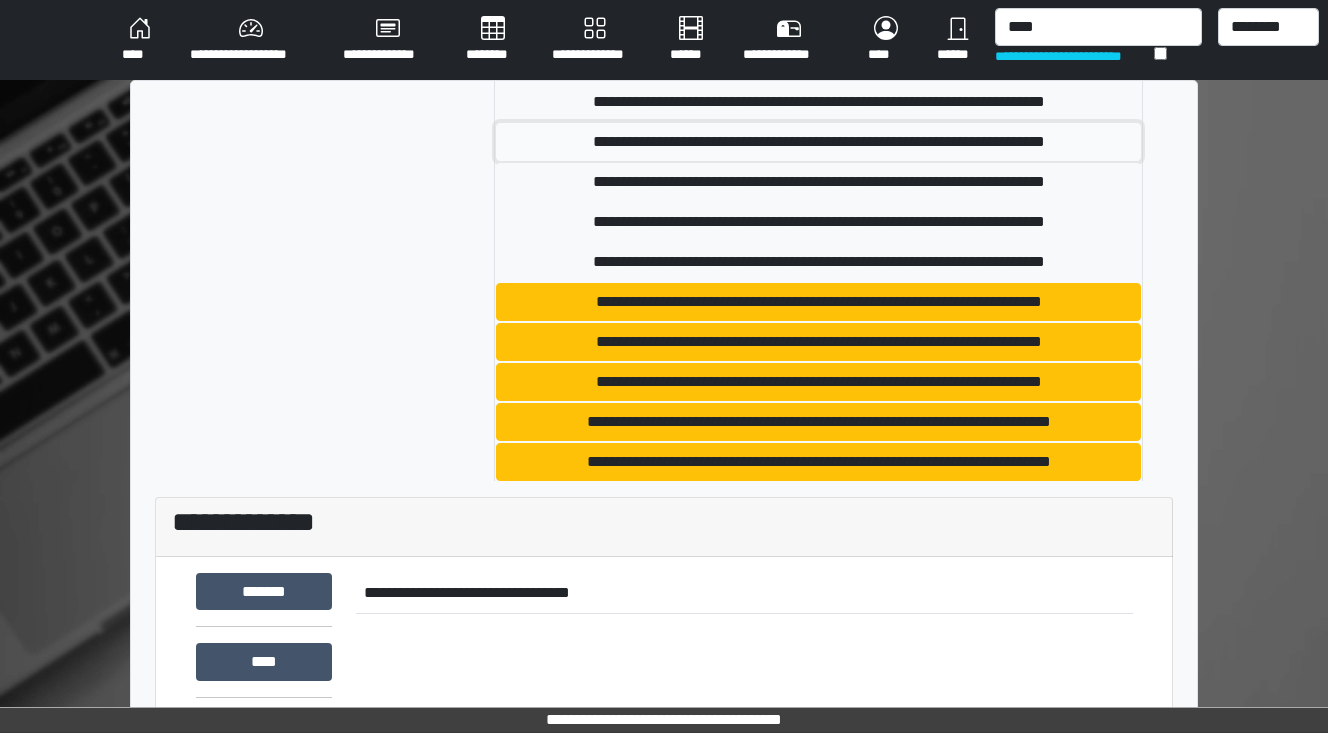click on "**********" at bounding box center [818, 142] 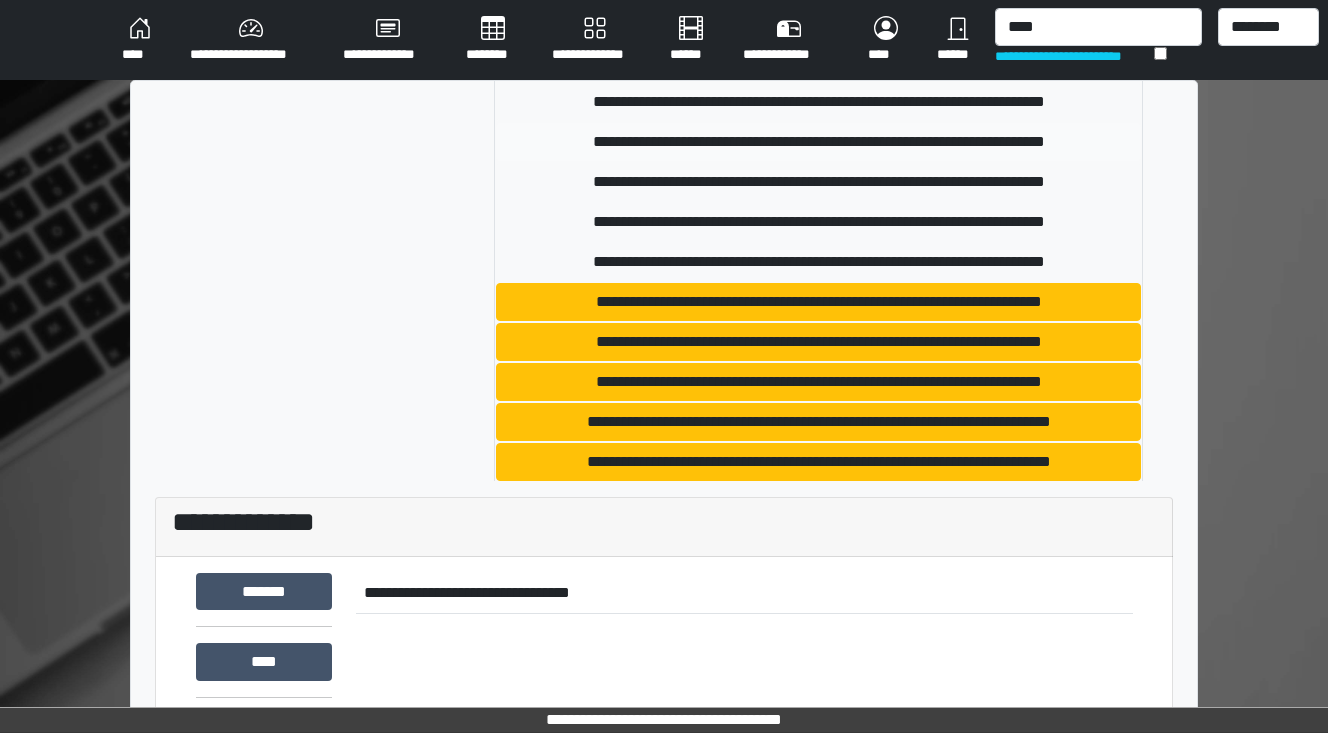 type 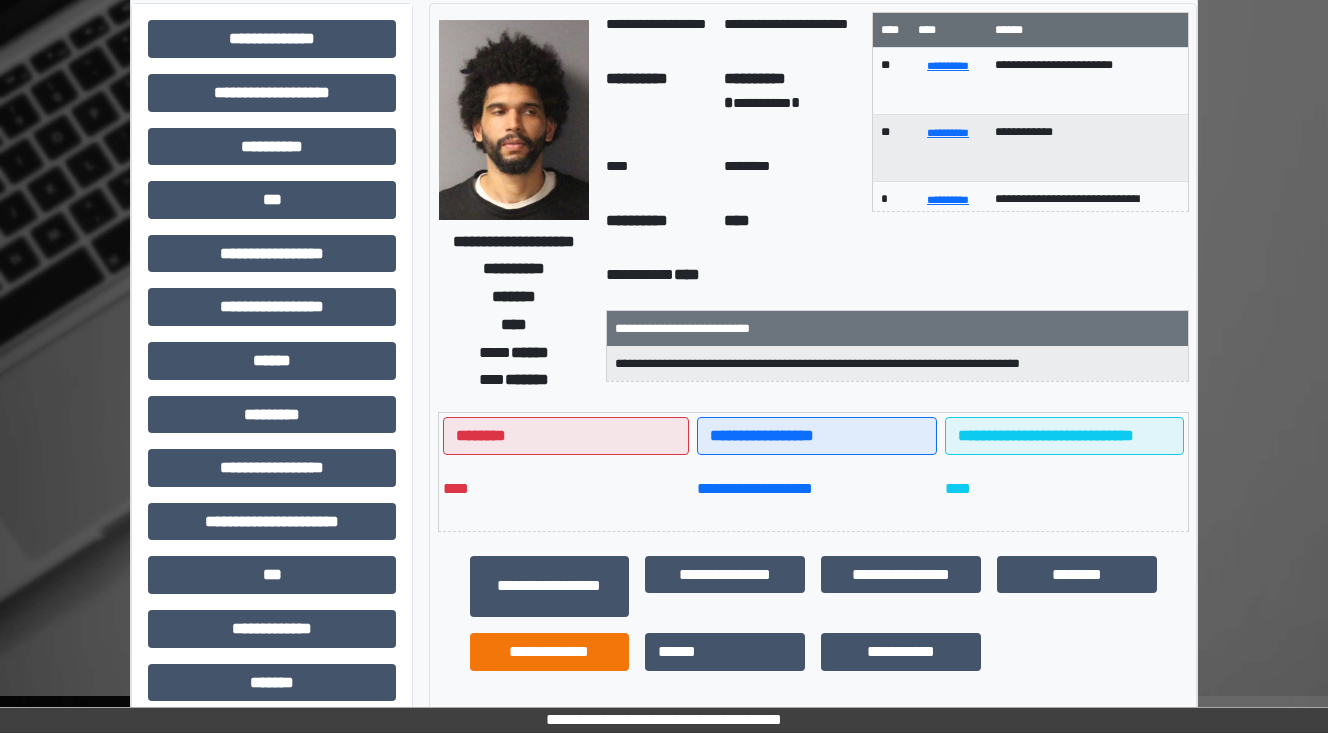 scroll, scrollTop: 320, scrollLeft: 0, axis: vertical 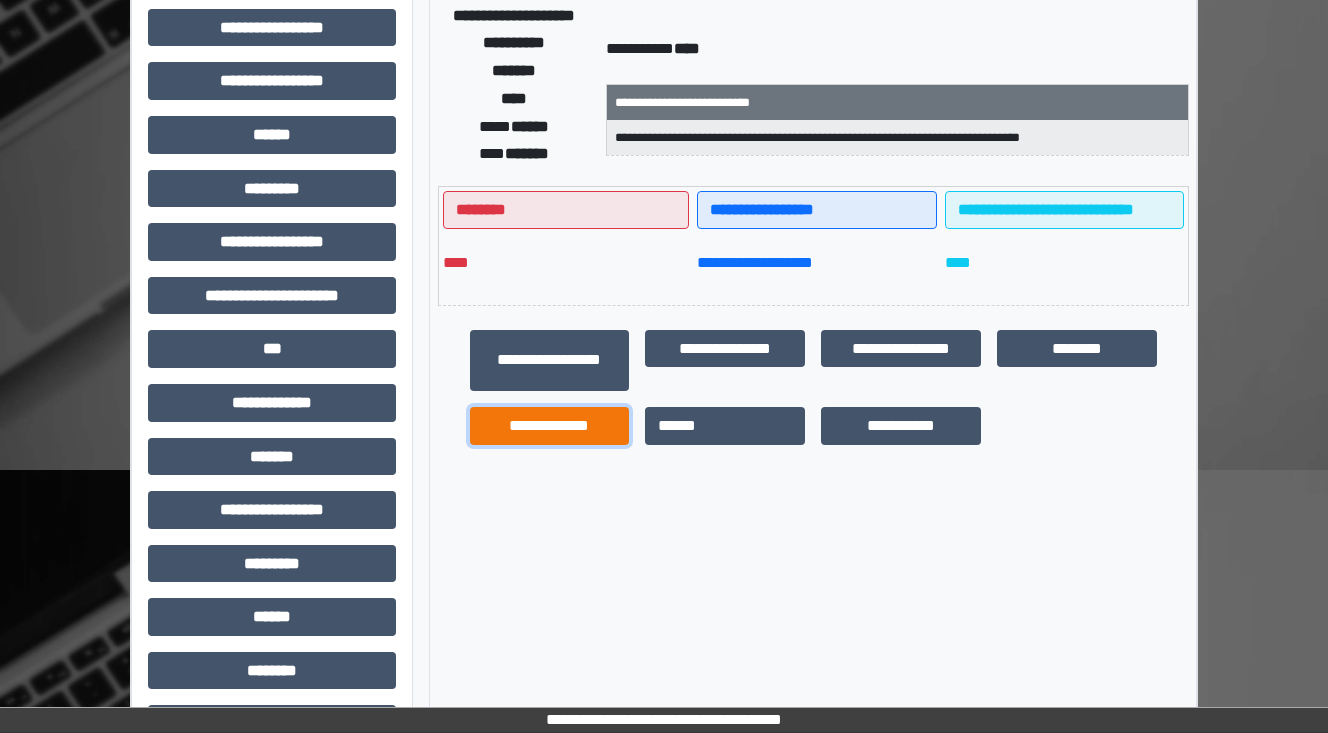 click on "**********" at bounding box center (550, 426) 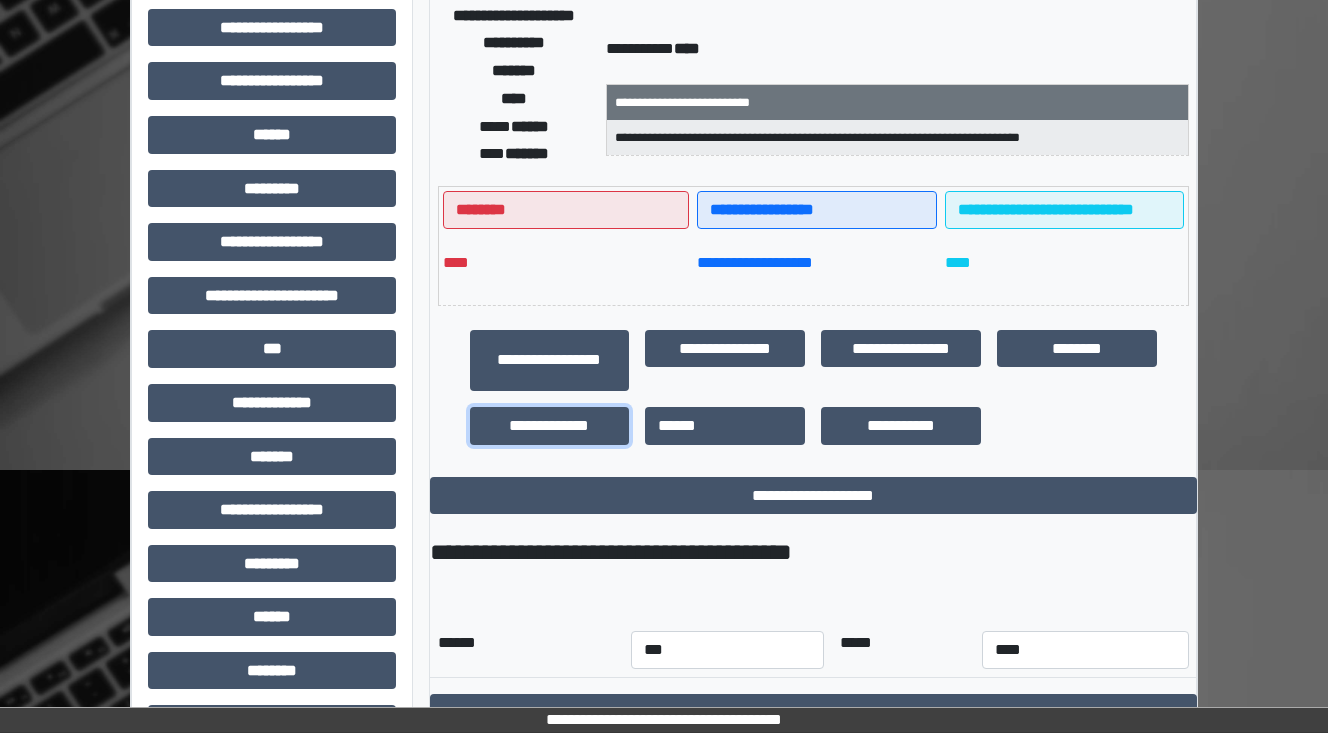 scroll, scrollTop: 433, scrollLeft: 0, axis: vertical 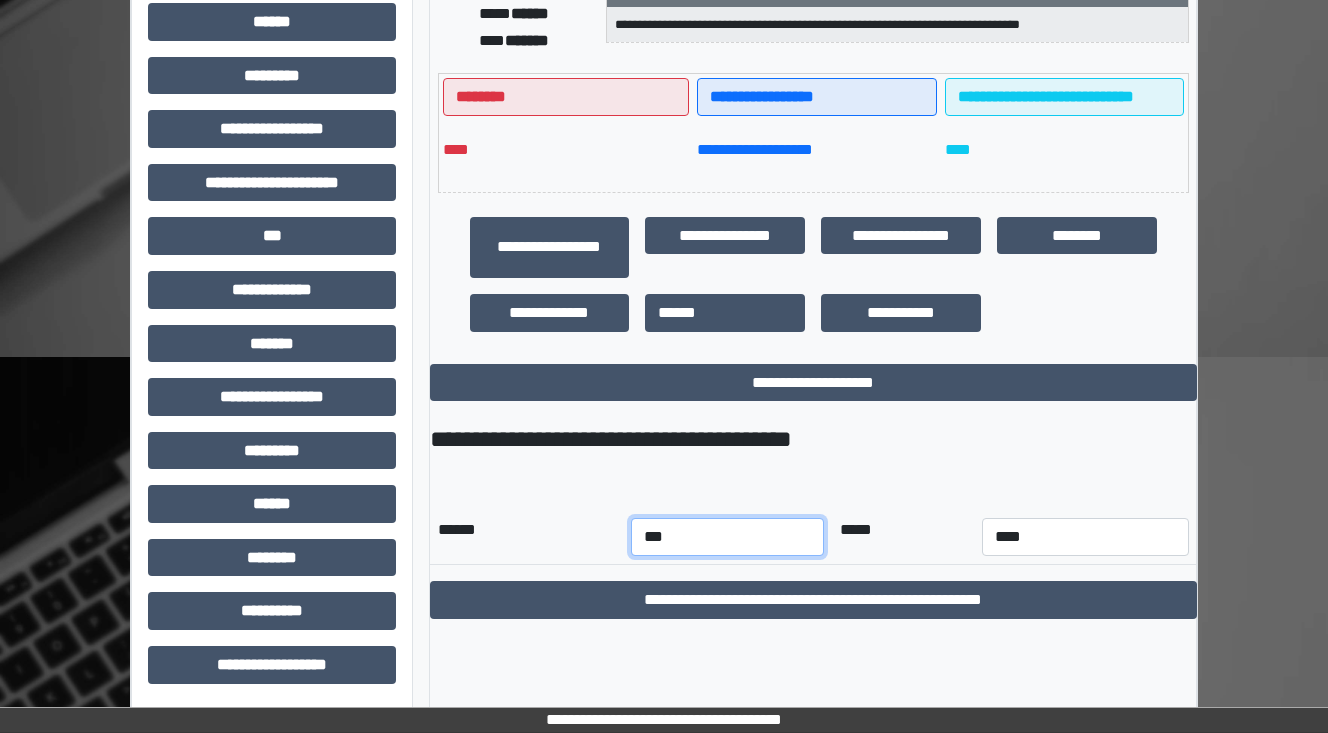 click on "***
***
***
***
***
***
***
***
***
***
***
***" at bounding box center [727, 537] 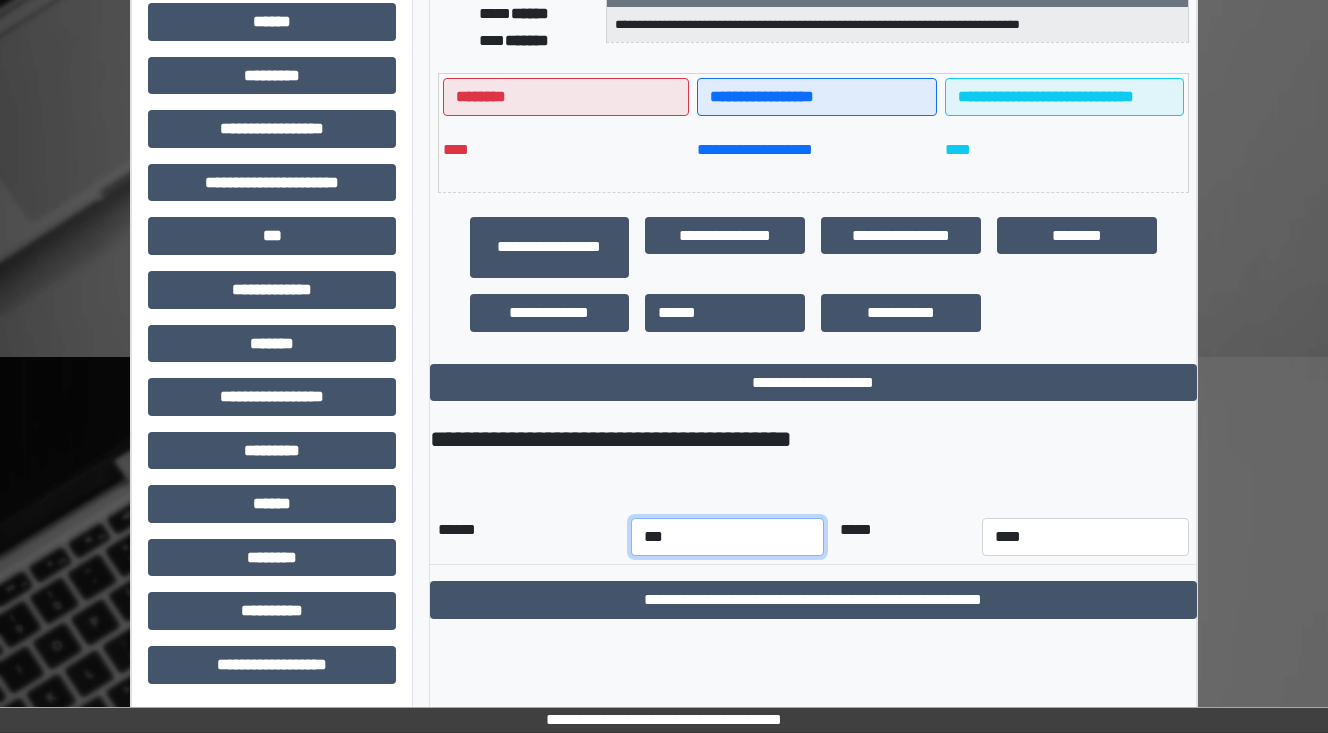 click on "***
***
***
***
***
***
***
***
***
***
***
***" at bounding box center (727, 537) 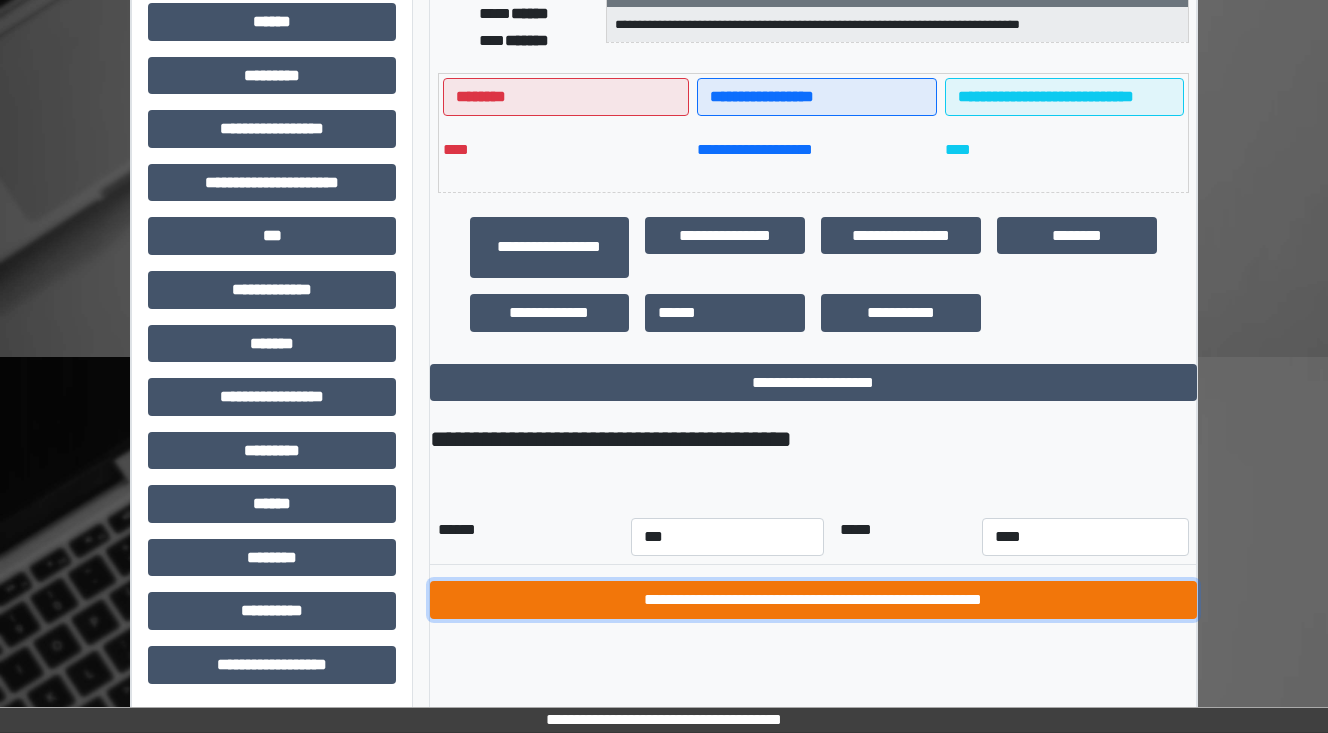 click on "**********" at bounding box center (813, 600) 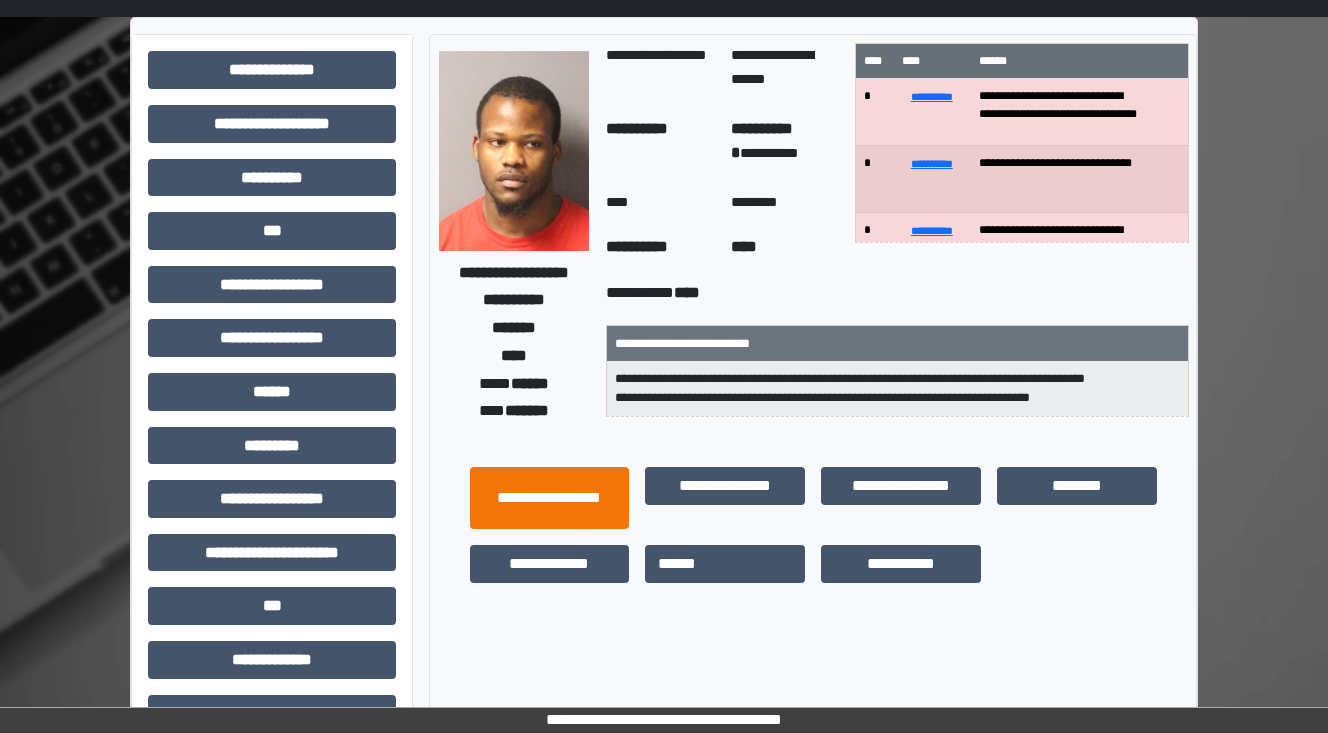 scroll, scrollTop: 160, scrollLeft: 0, axis: vertical 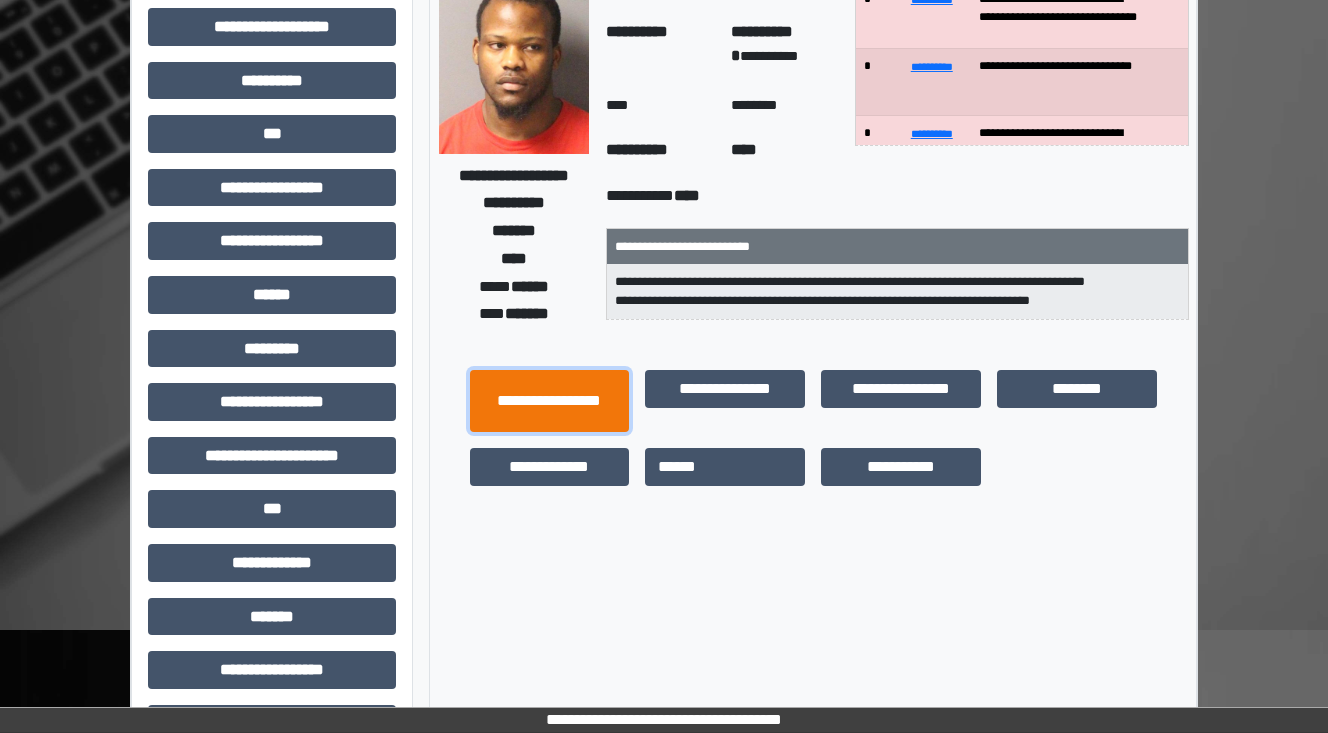 click on "**********" at bounding box center (550, 401) 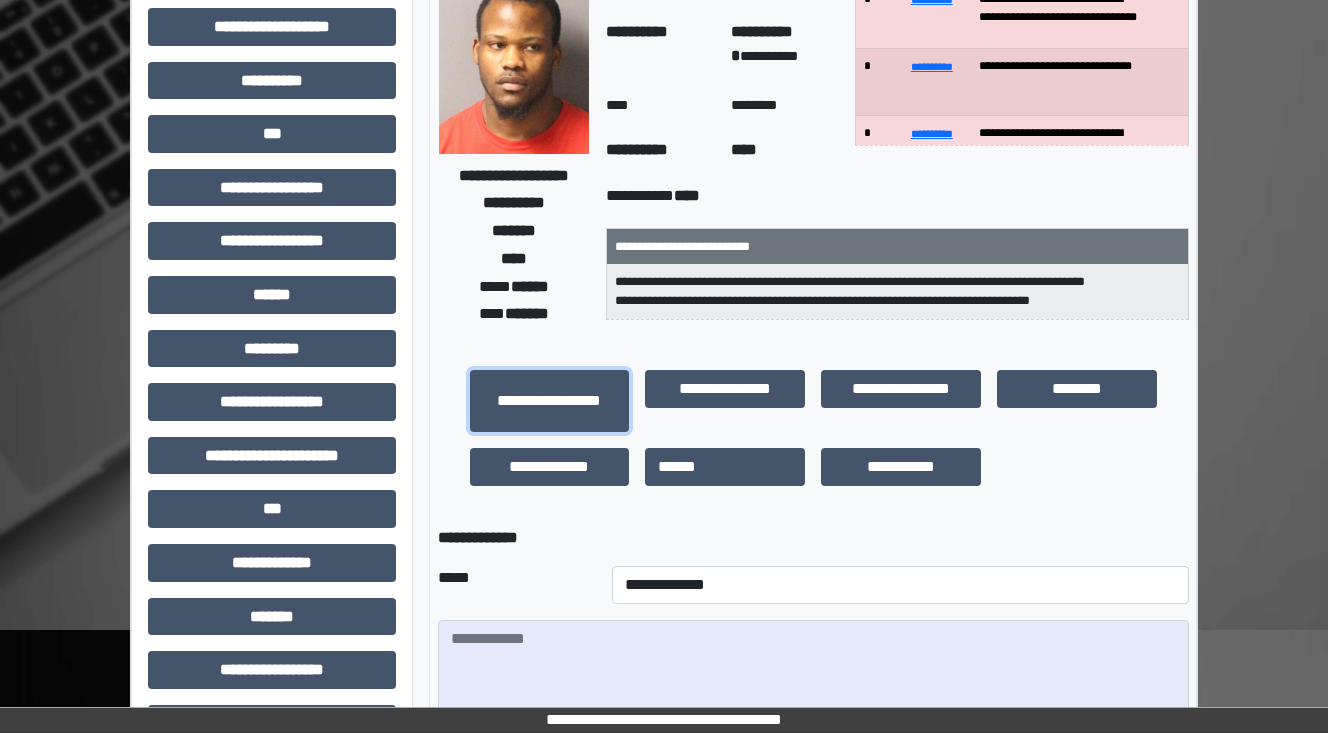 scroll, scrollTop: 433, scrollLeft: 0, axis: vertical 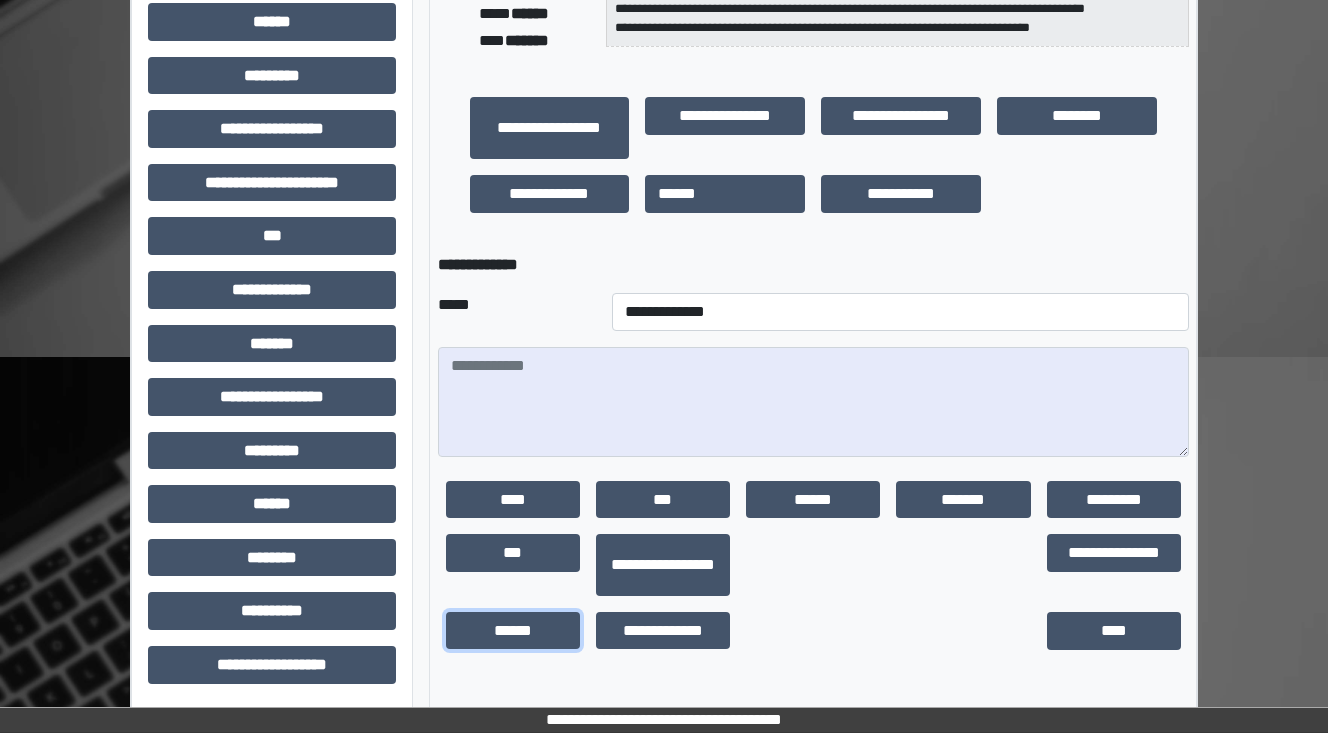 click on "******" at bounding box center [513, 631] 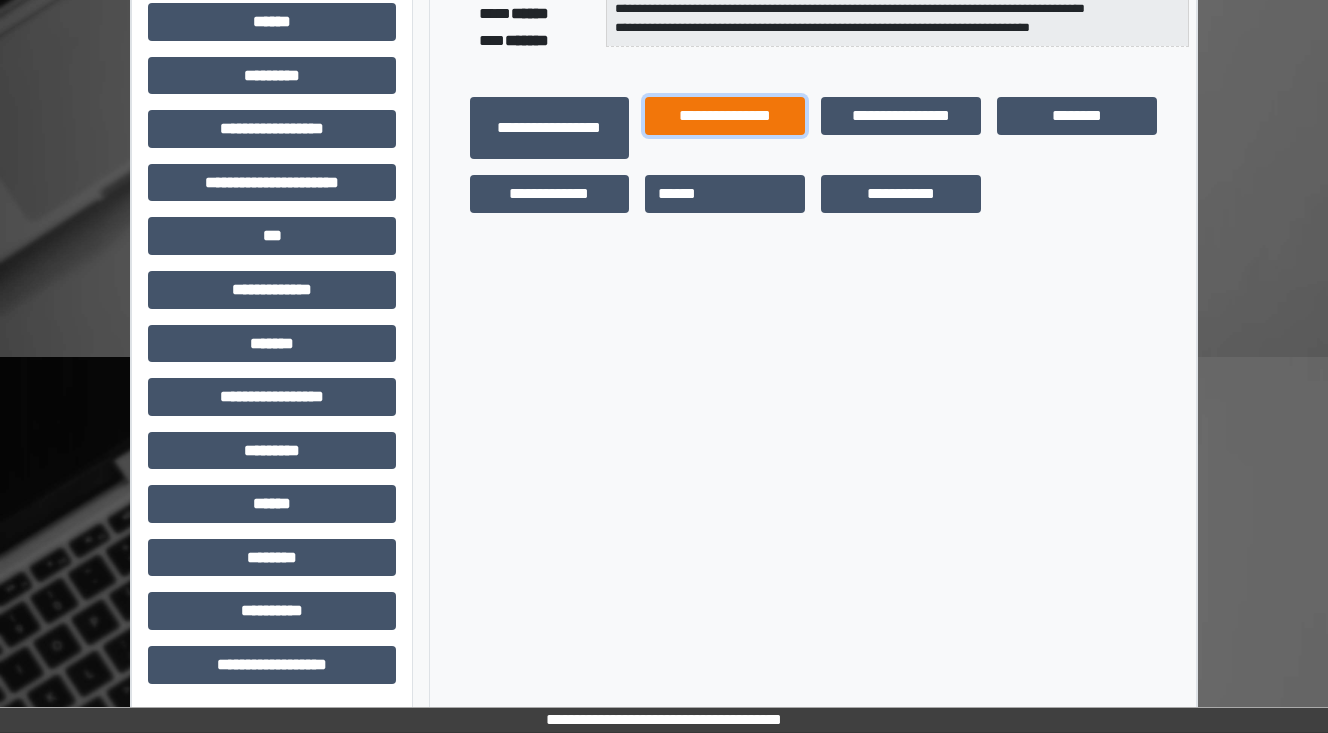 click on "**********" at bounding box center [725, 116] 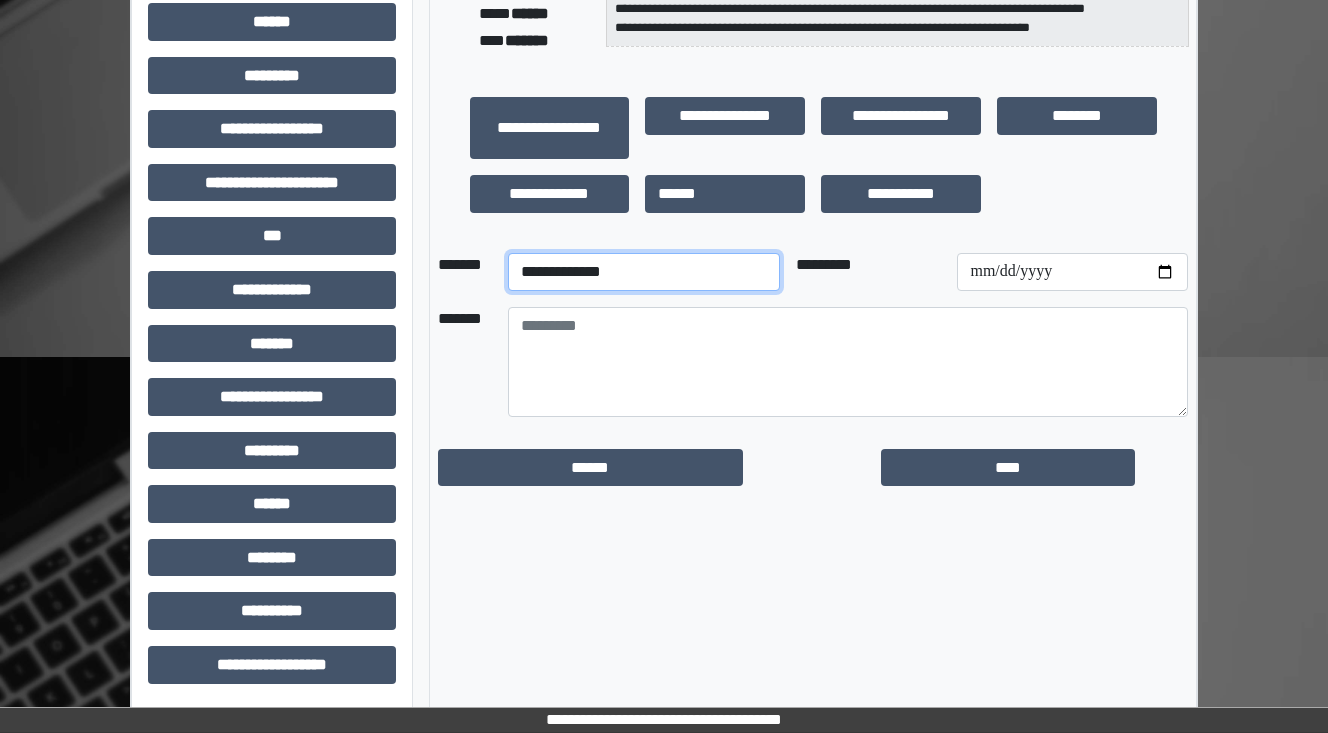 click on "**********" at bounding box center (644, 272) 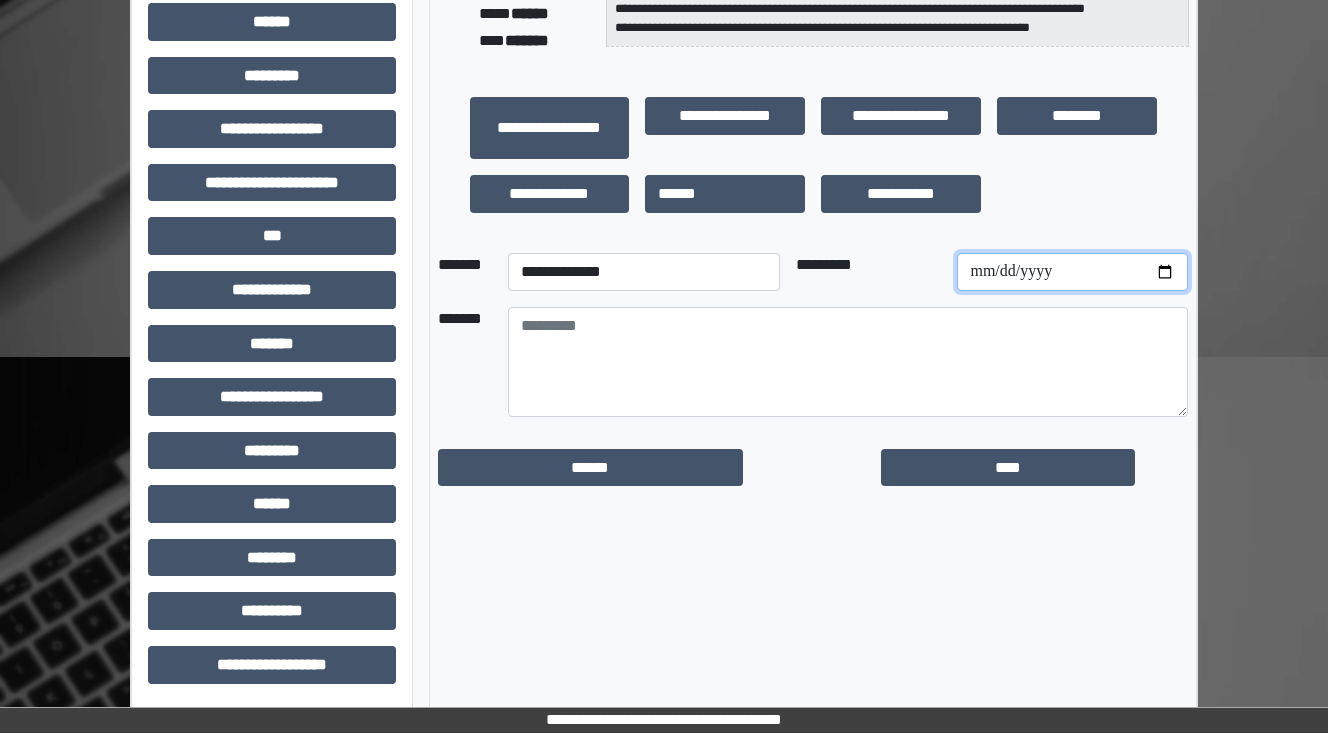 click at bounding box center [1072, 272] 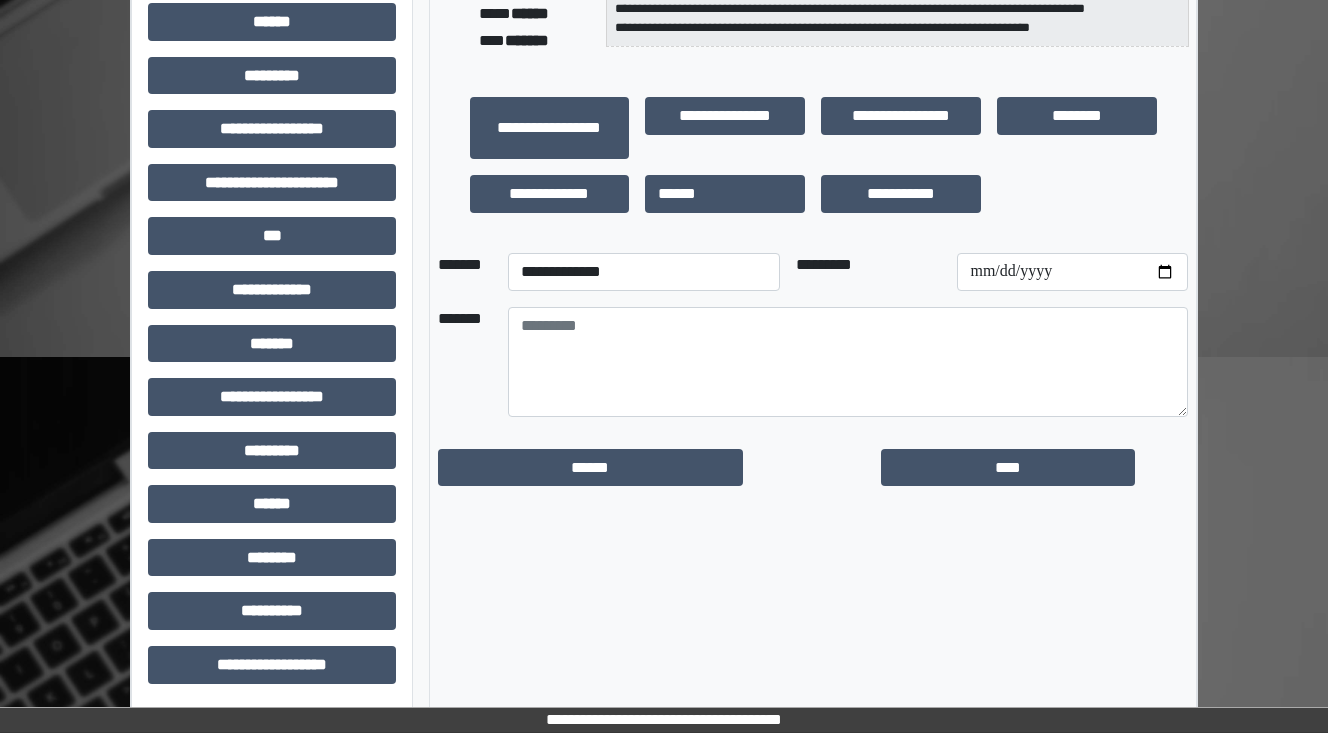 click on "**********" at bounding box center [813, 190] 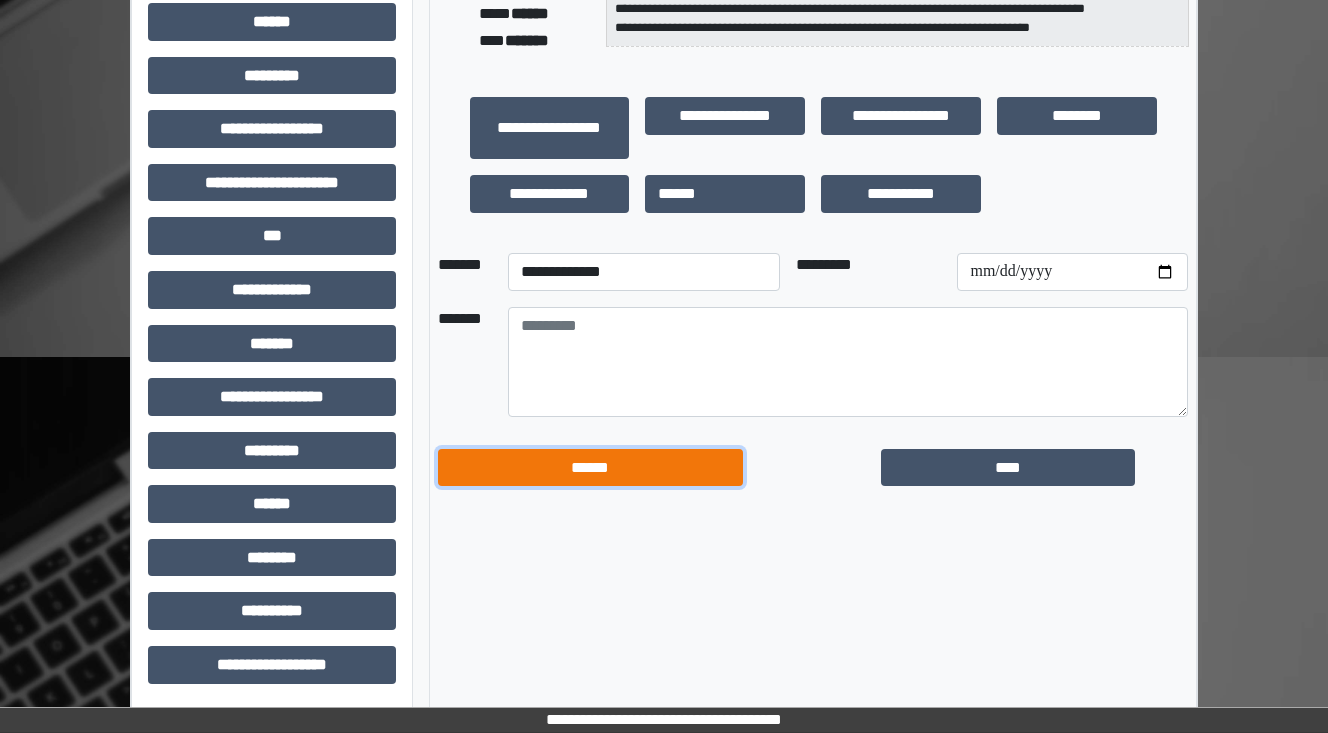 click on "******" at bounding box center (591, 468) 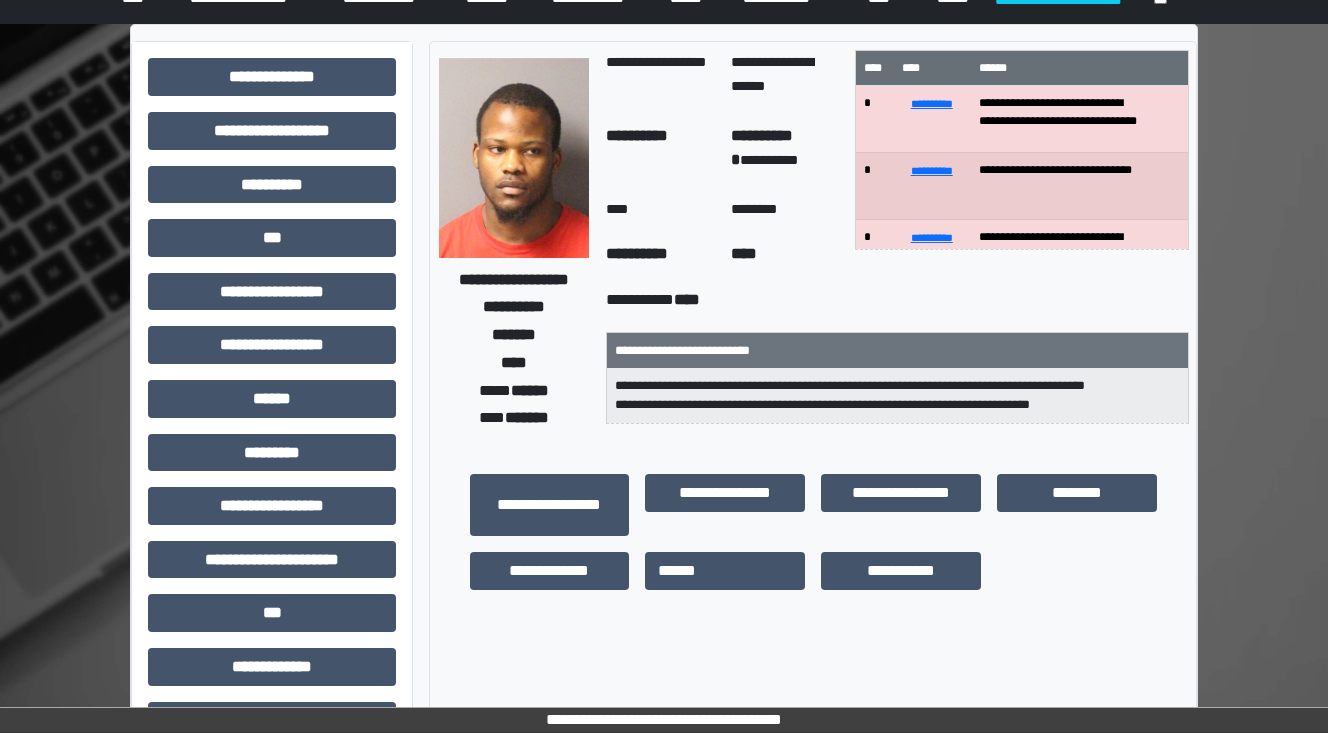 scroll, scrollTop: 0, scrollLeft: 0, axis: both 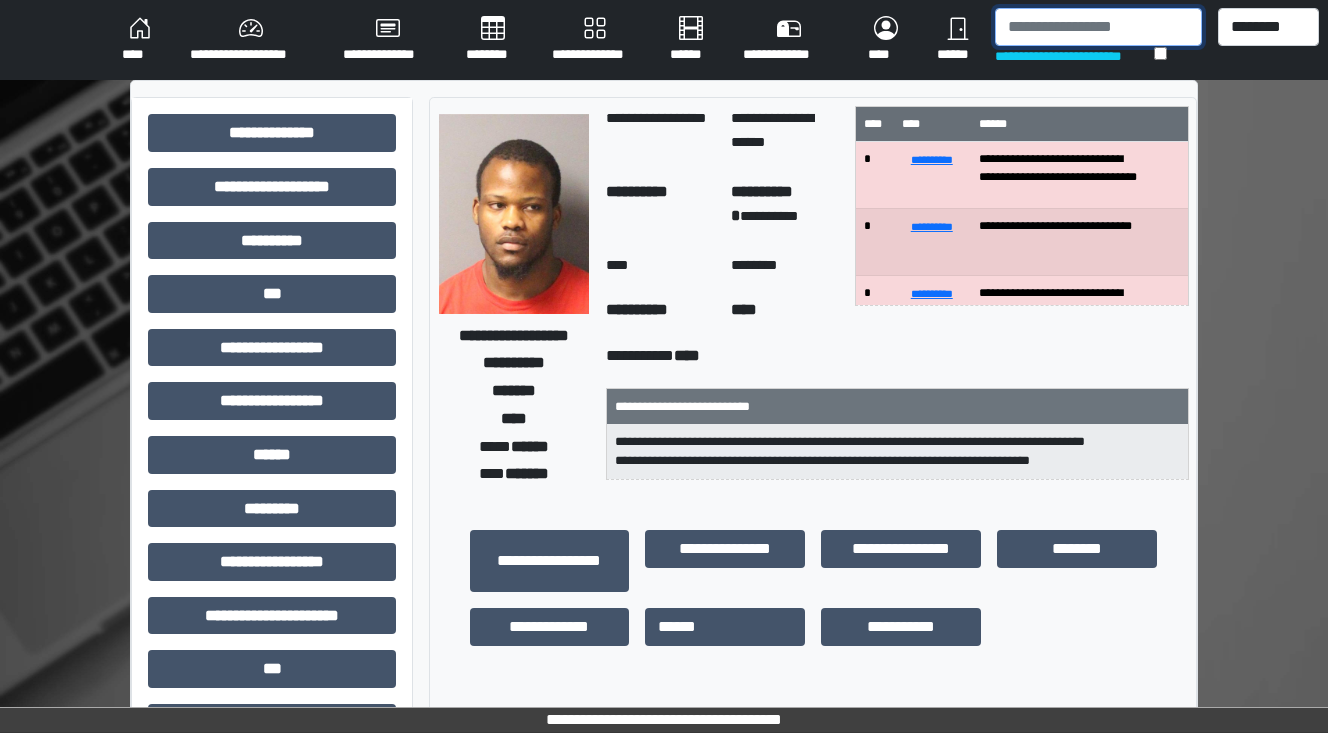 click at bounding box center [1098, 27] 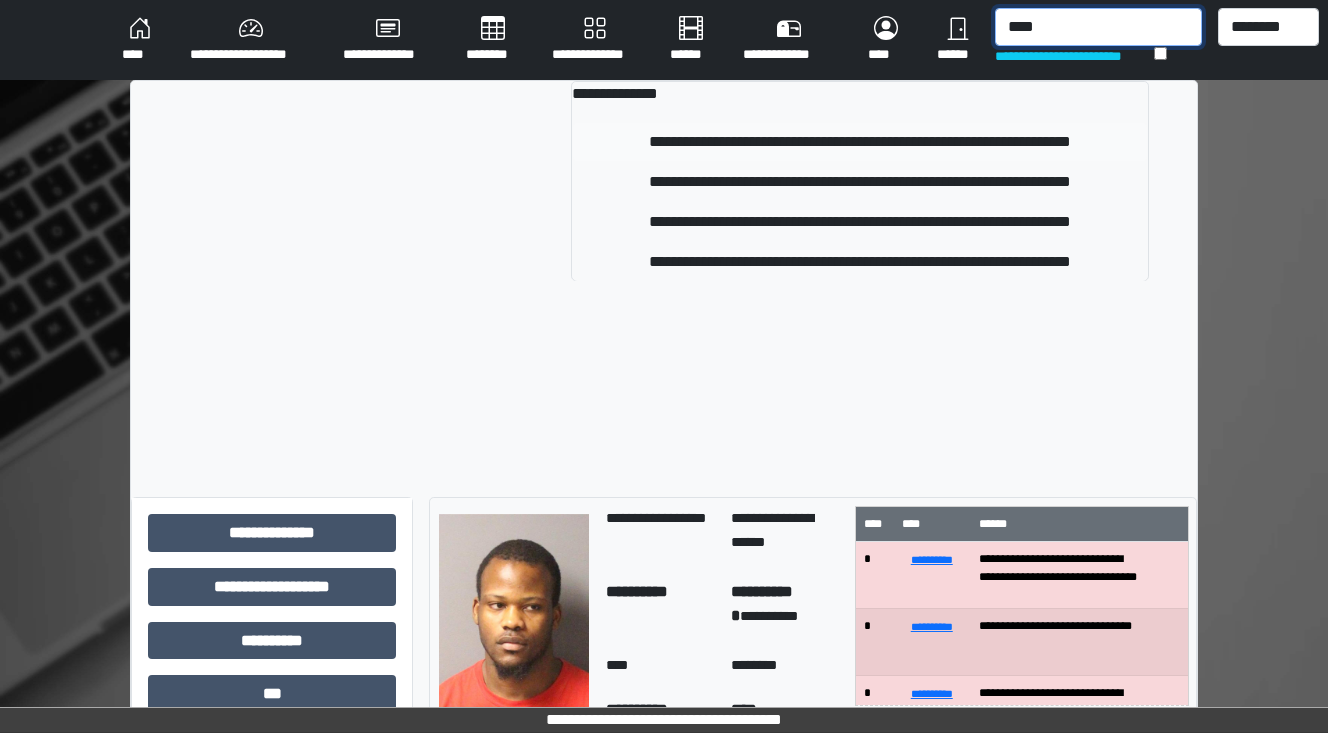 type on "****" 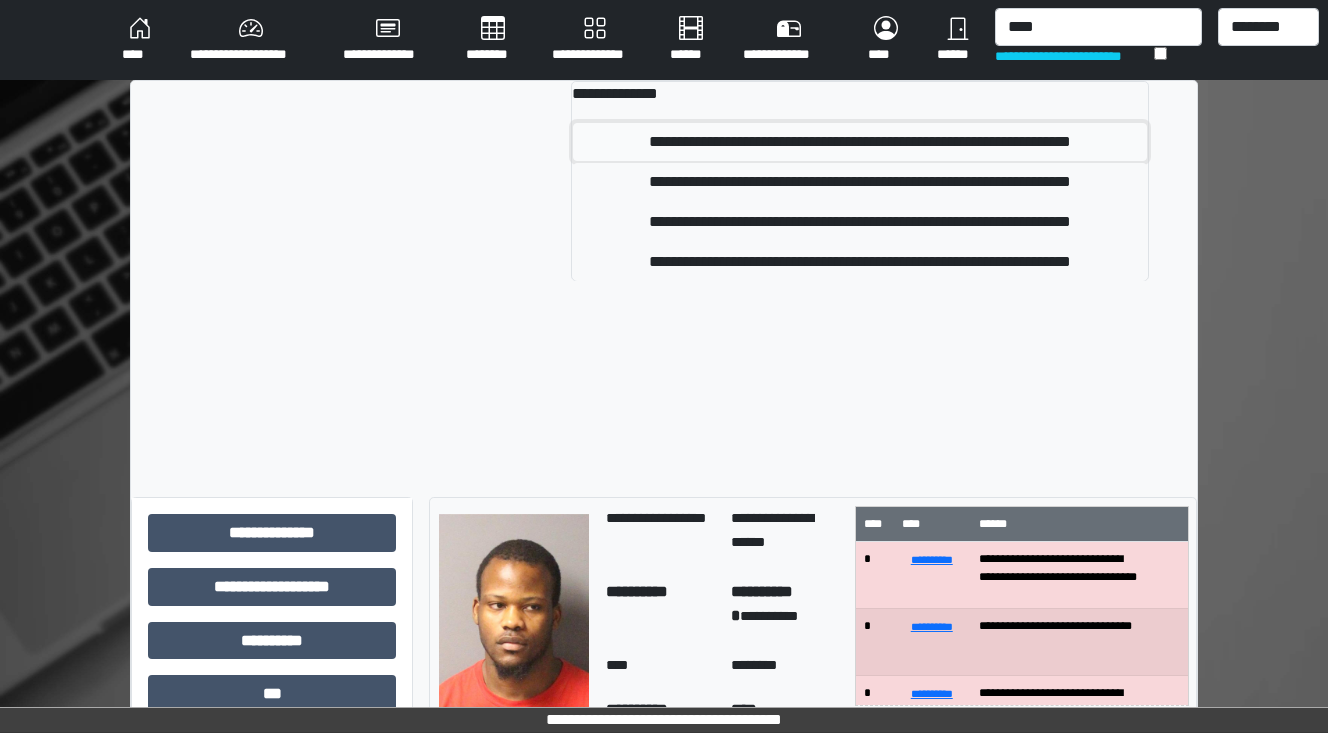 click on "**********" at bounding box center (860, 142) 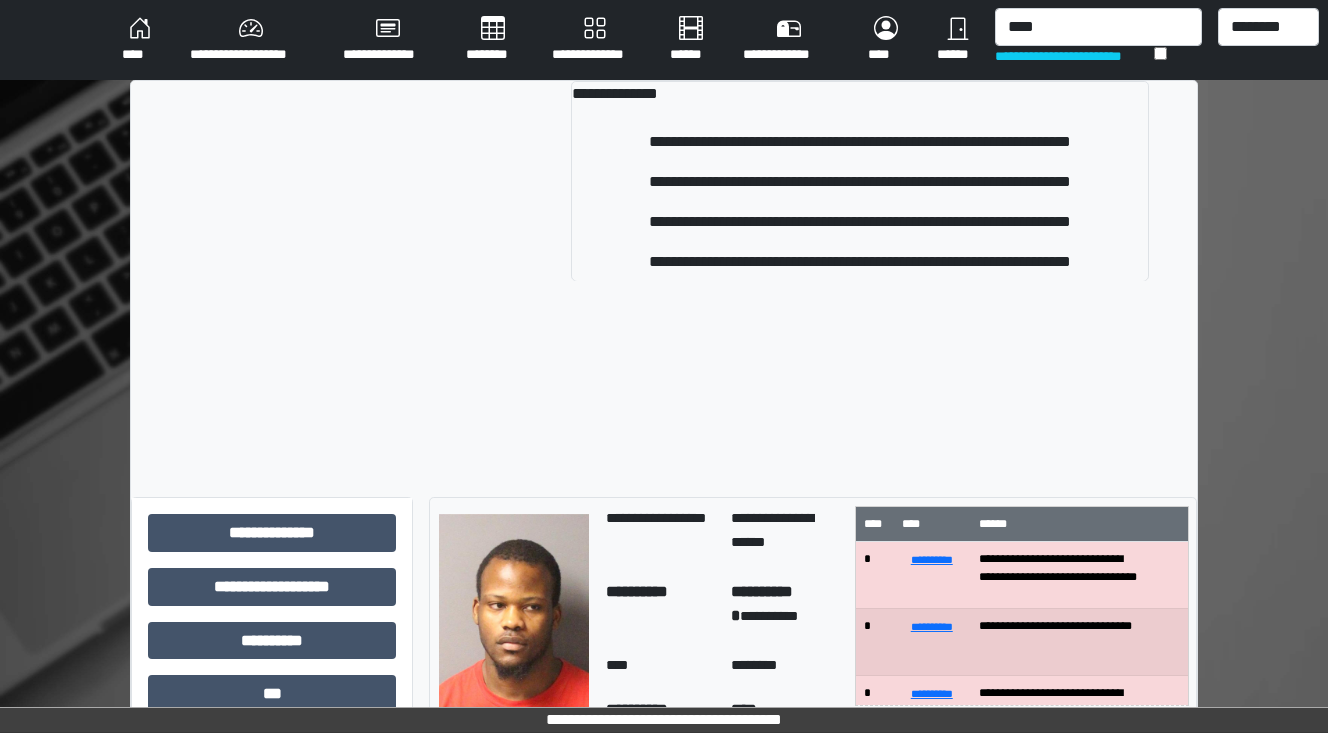 type 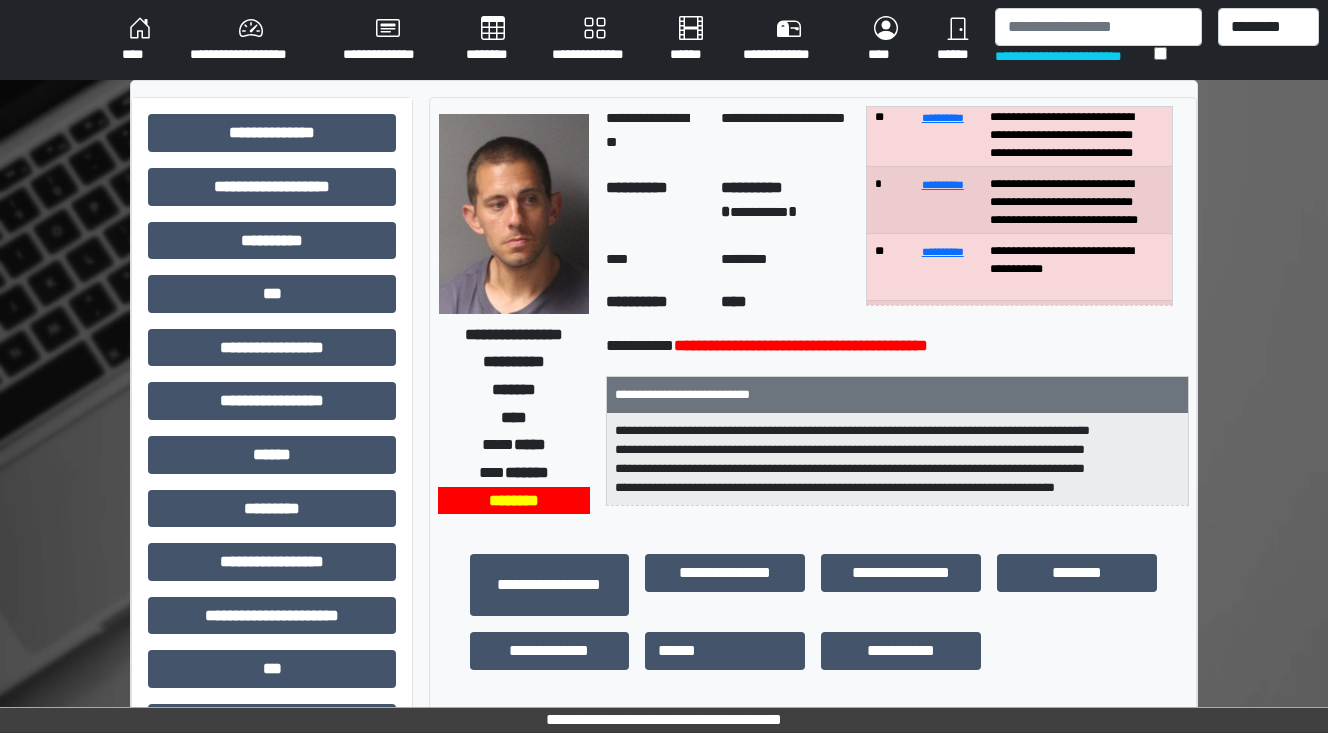 scroll, scrollTop: 80, scrollLeft: 0, axis: vertical 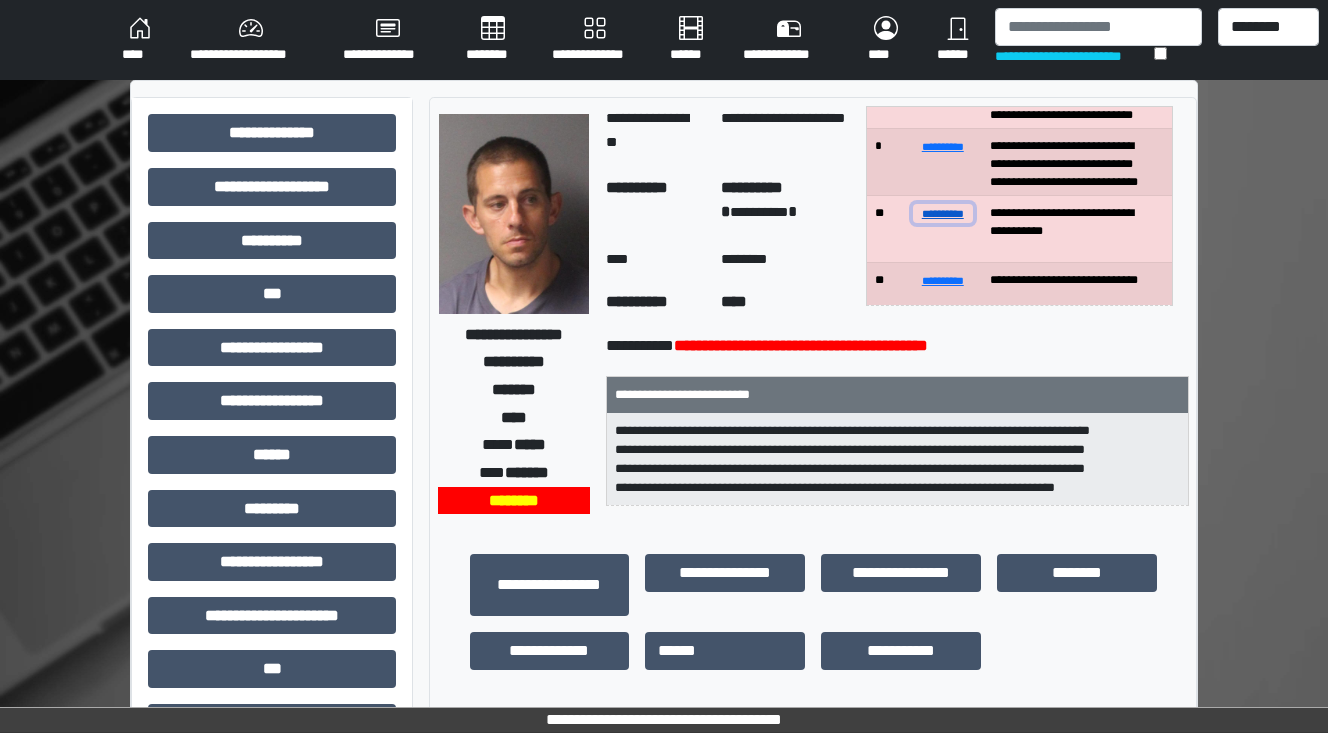 click on "**********" at bounding box center (943, 213) 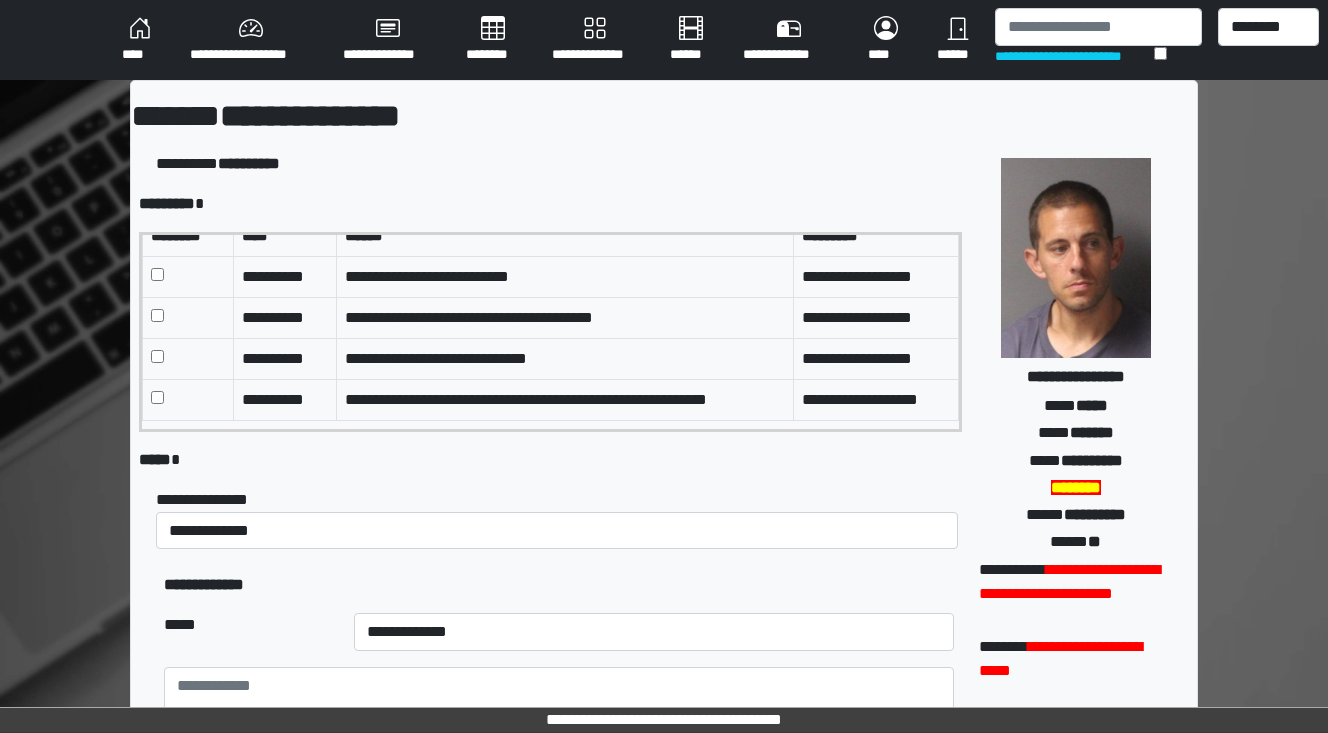 scroll, scrollTop: 25, scrollLeft: 0, axis: vertical 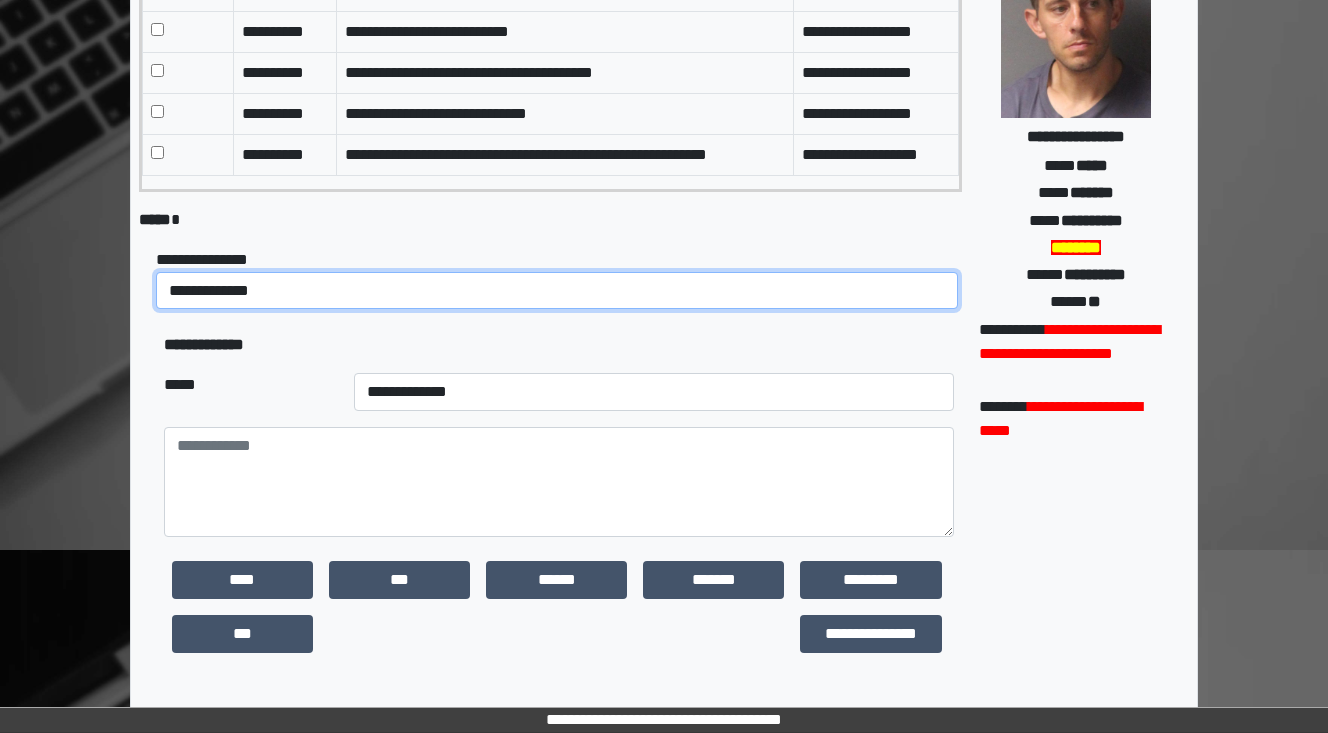 click on "**********" at bounding box center [557, 291] 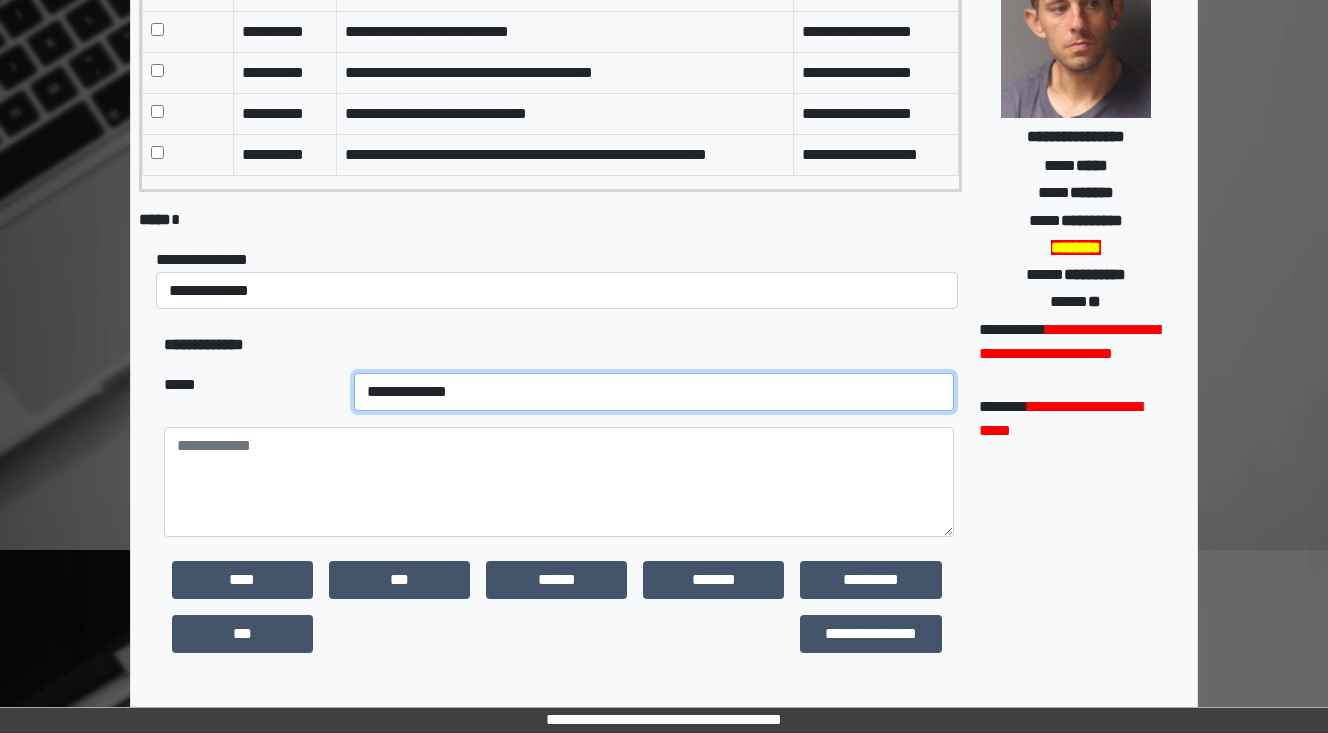 click on "**********" at bounding box center (654, 392) 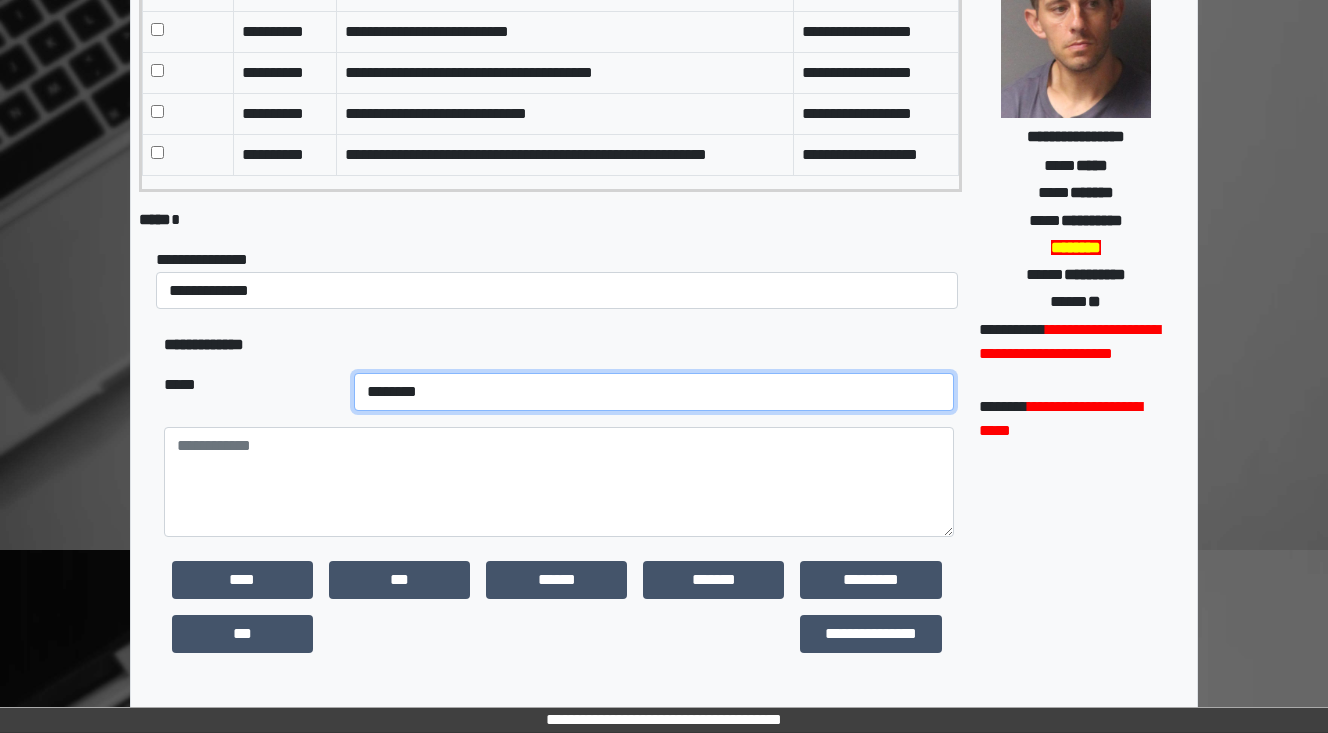click on "**********" at bounding box center (654, 392) 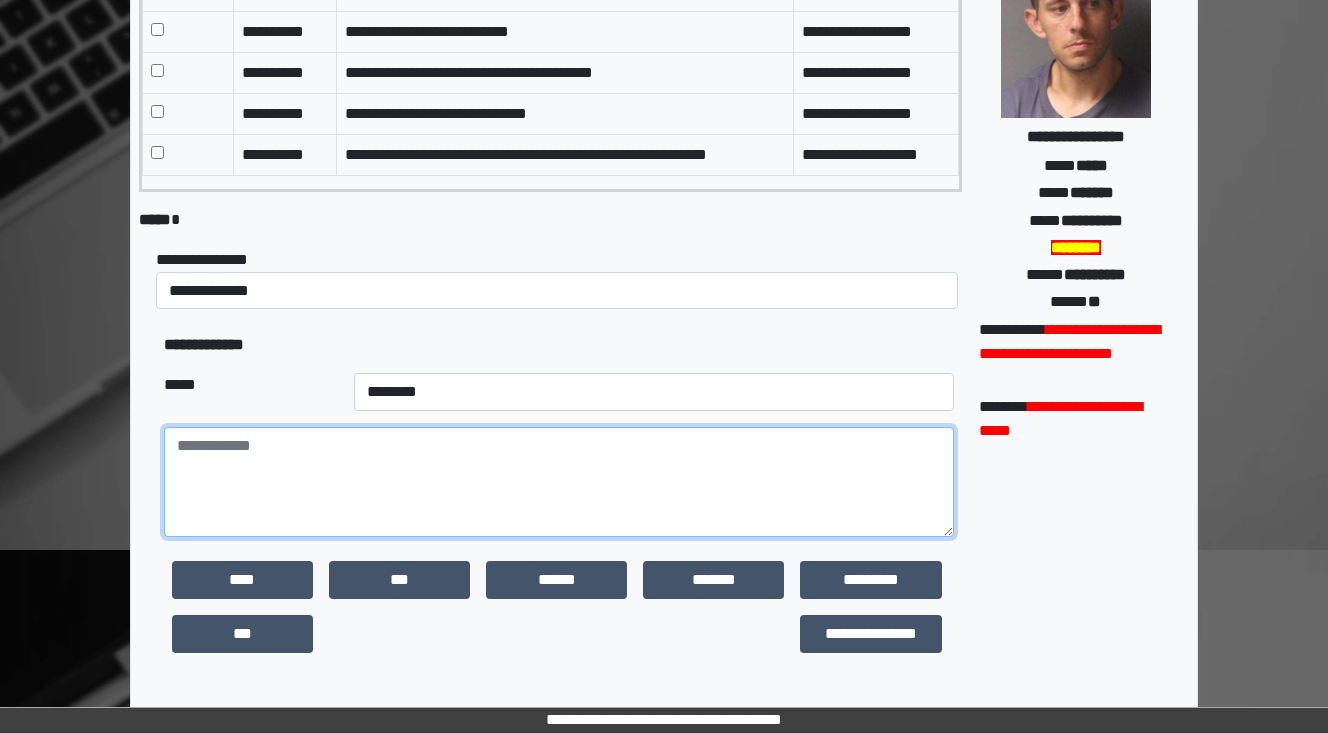 click at bounding box center (559, 482) 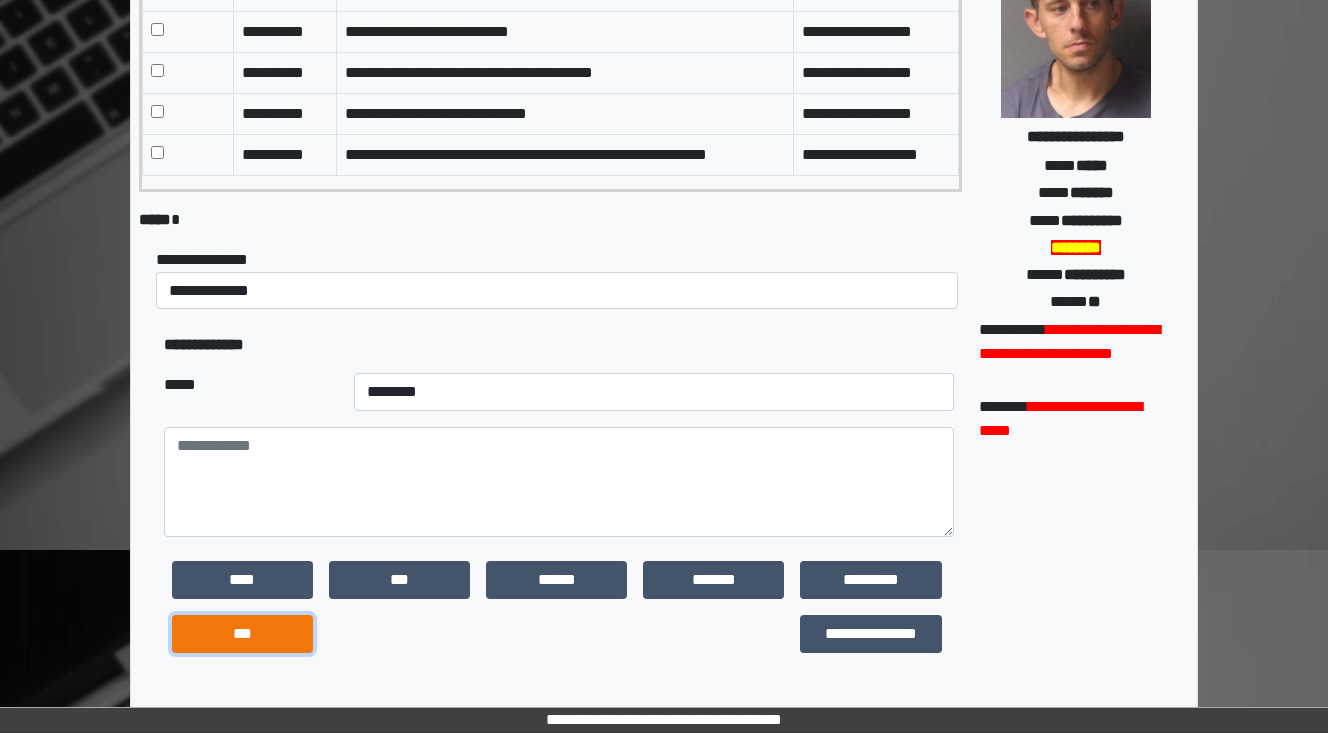 click on "***" at bounding box center (242, 634) 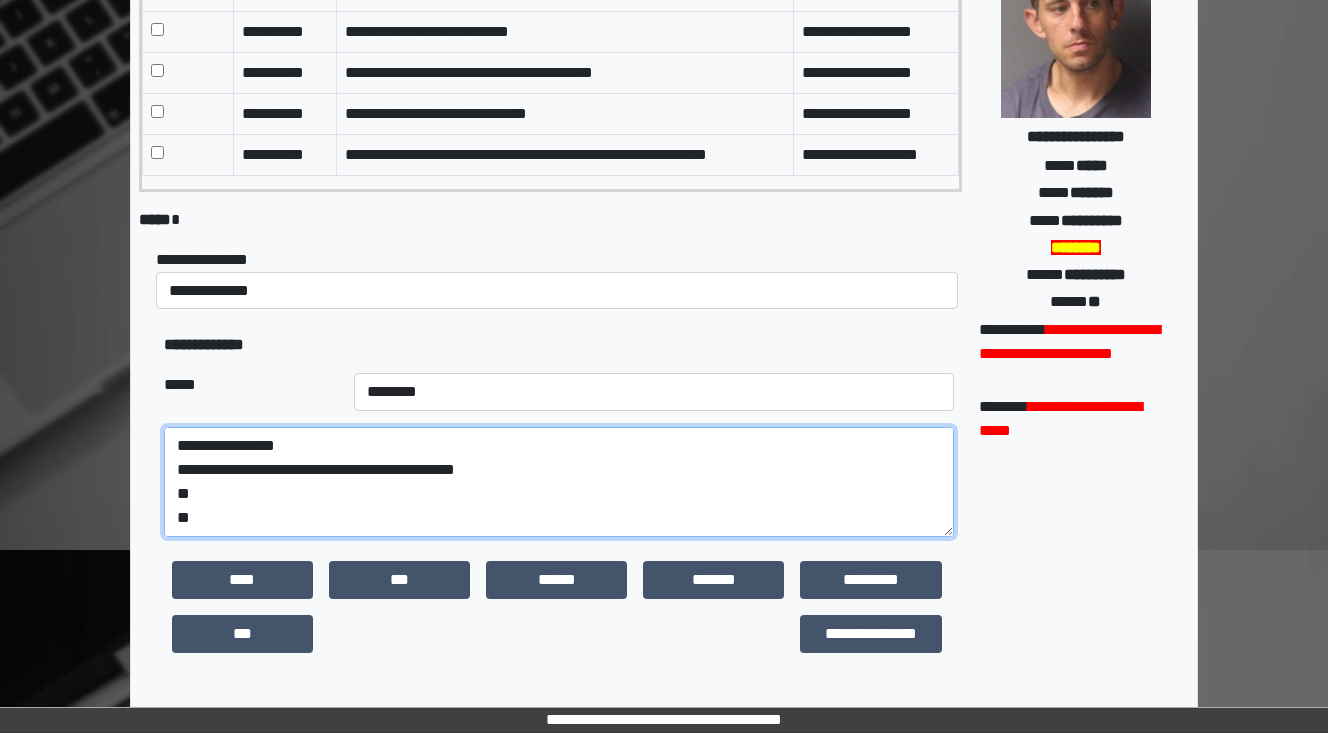 click on "**********" at bounding box center [559, 482] 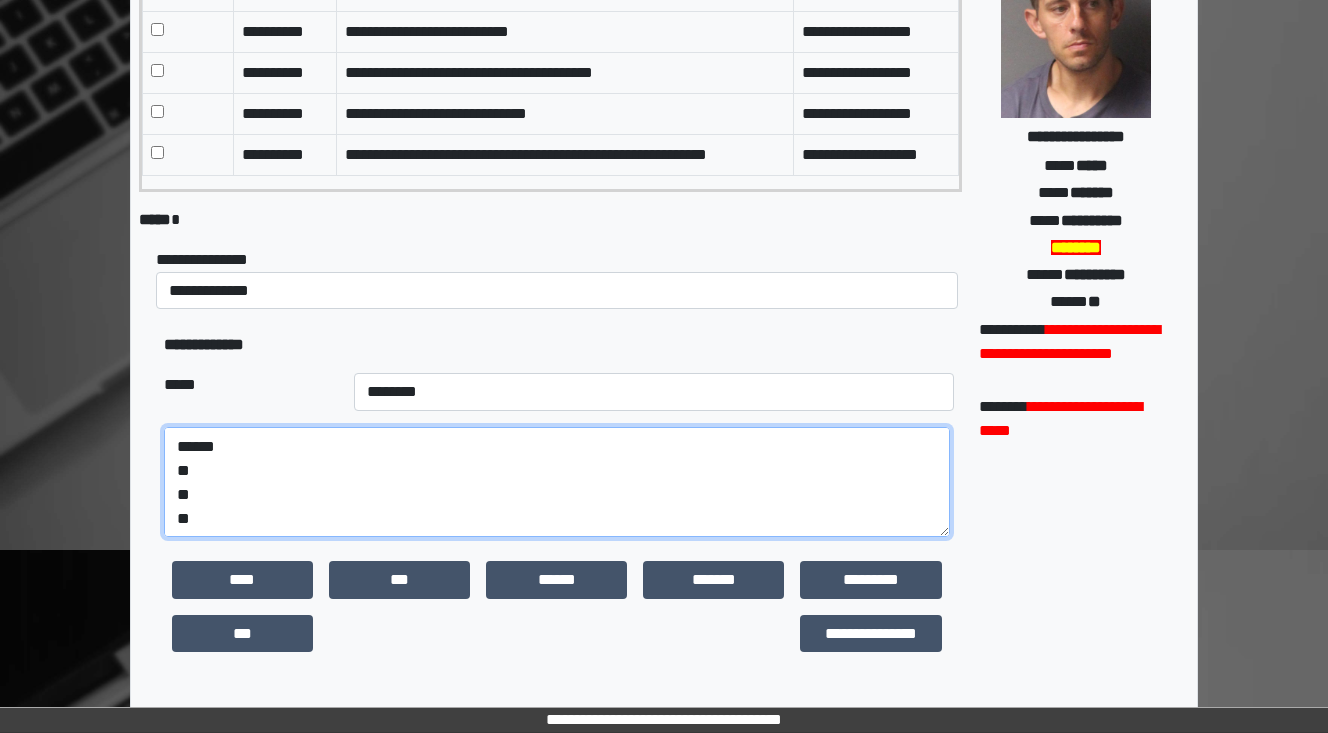 scroll, scrollTop: 48, scrollLeft: 0, axis: vertical 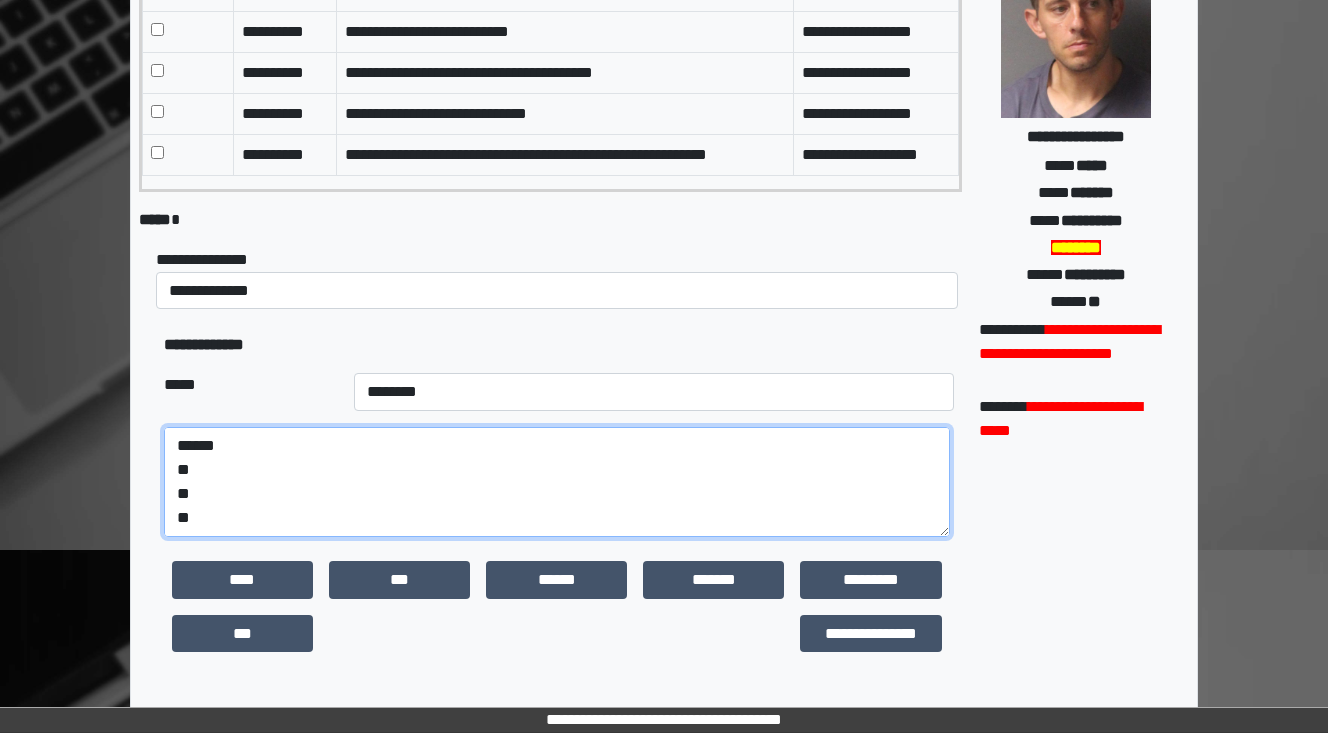 drag, startPoint x: 203, startPoint y: 512, endPoint x: 160, endPoint y: 513, distance: 43.011627 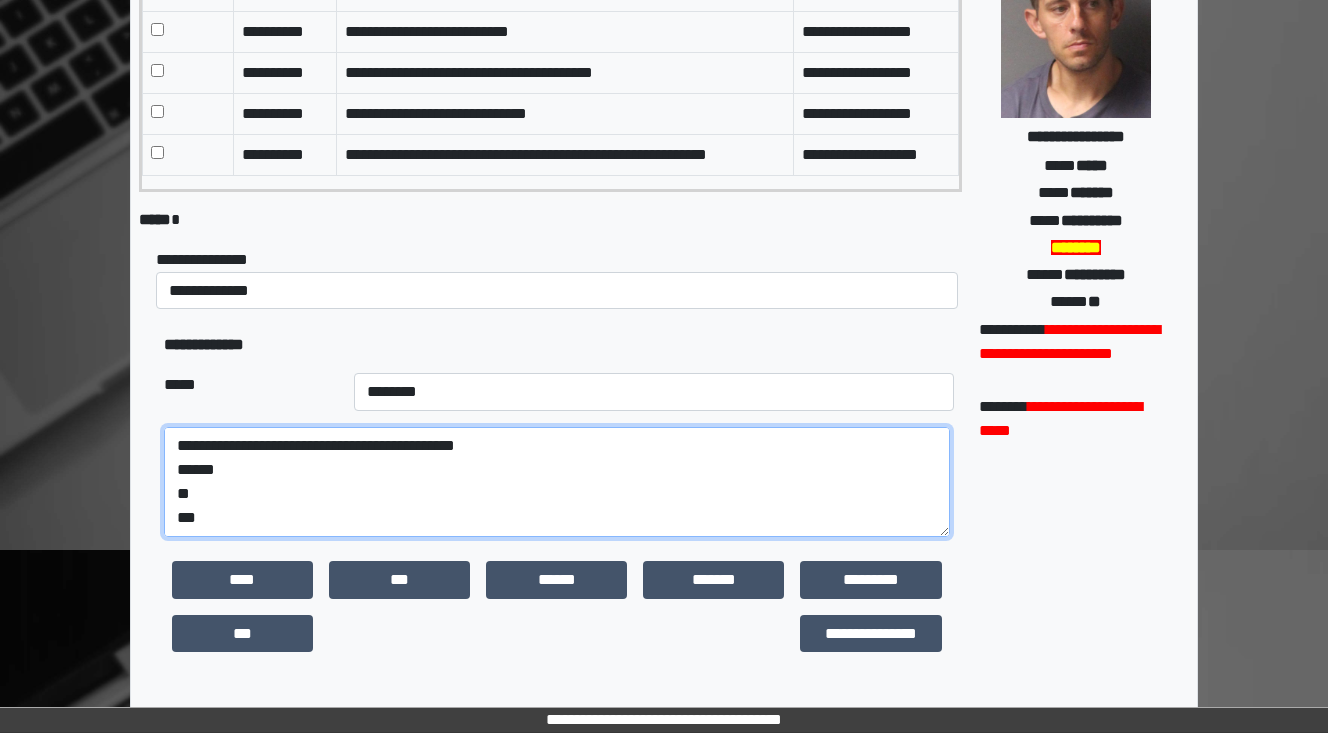drag, startPoint x: 204, startPoint y: 472, endPoint x: 184, endPoint y: 491, distance: 27.58623 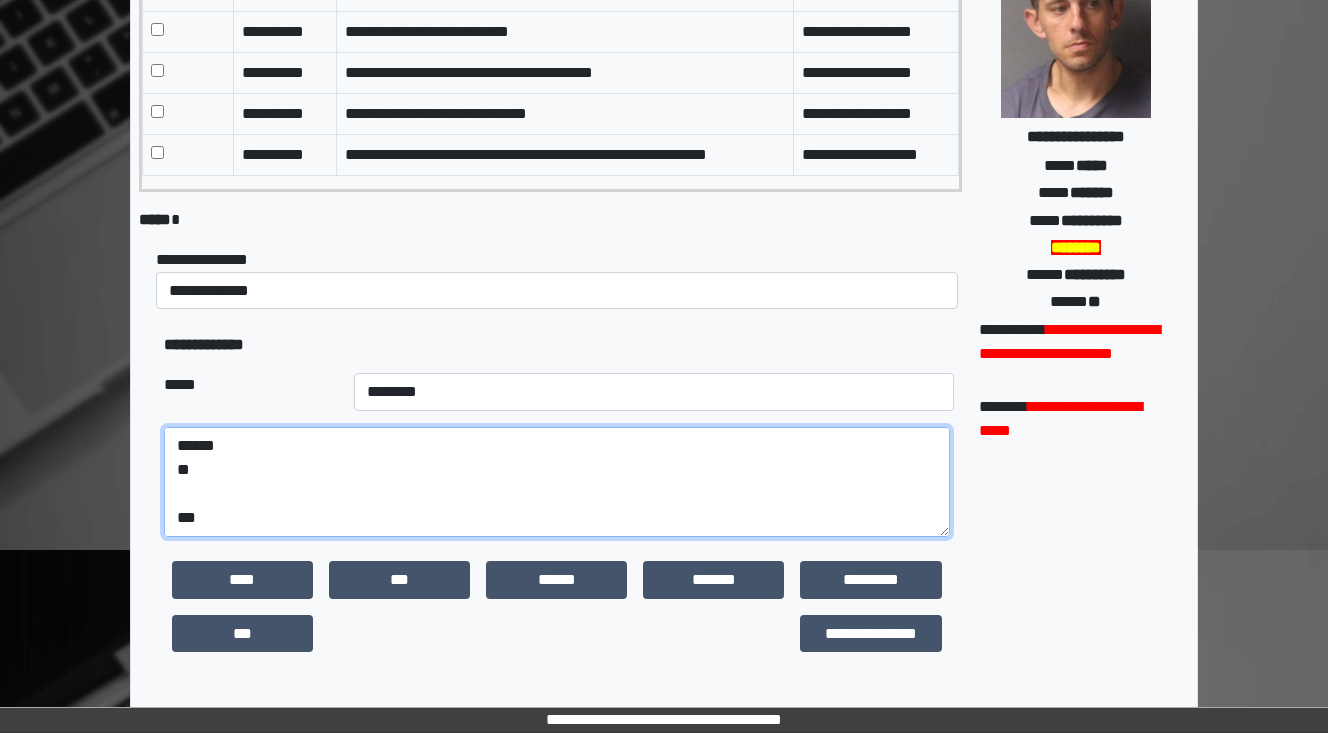 click on "**********" at bounding box center (557, 482) 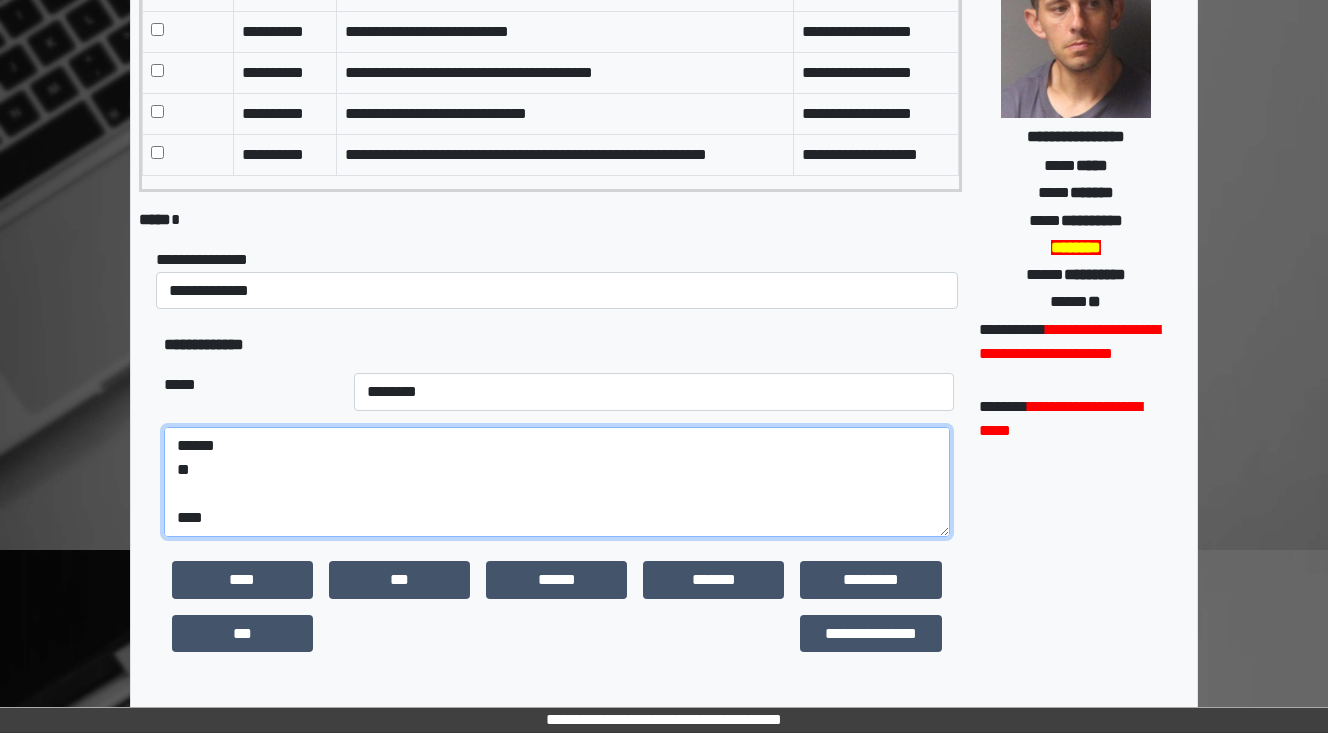 paste on "**********" 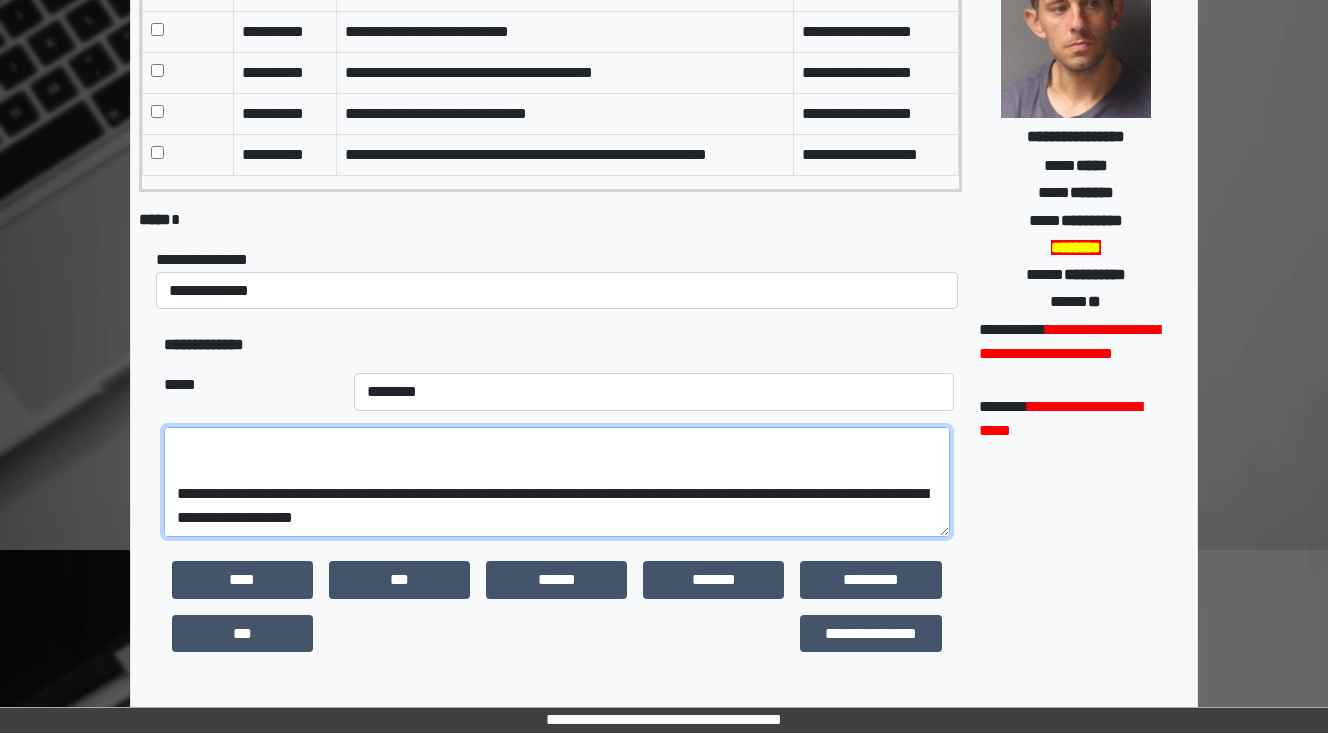 scroll, scrollTop: 288, scrollLeft: 0, axis: vertical 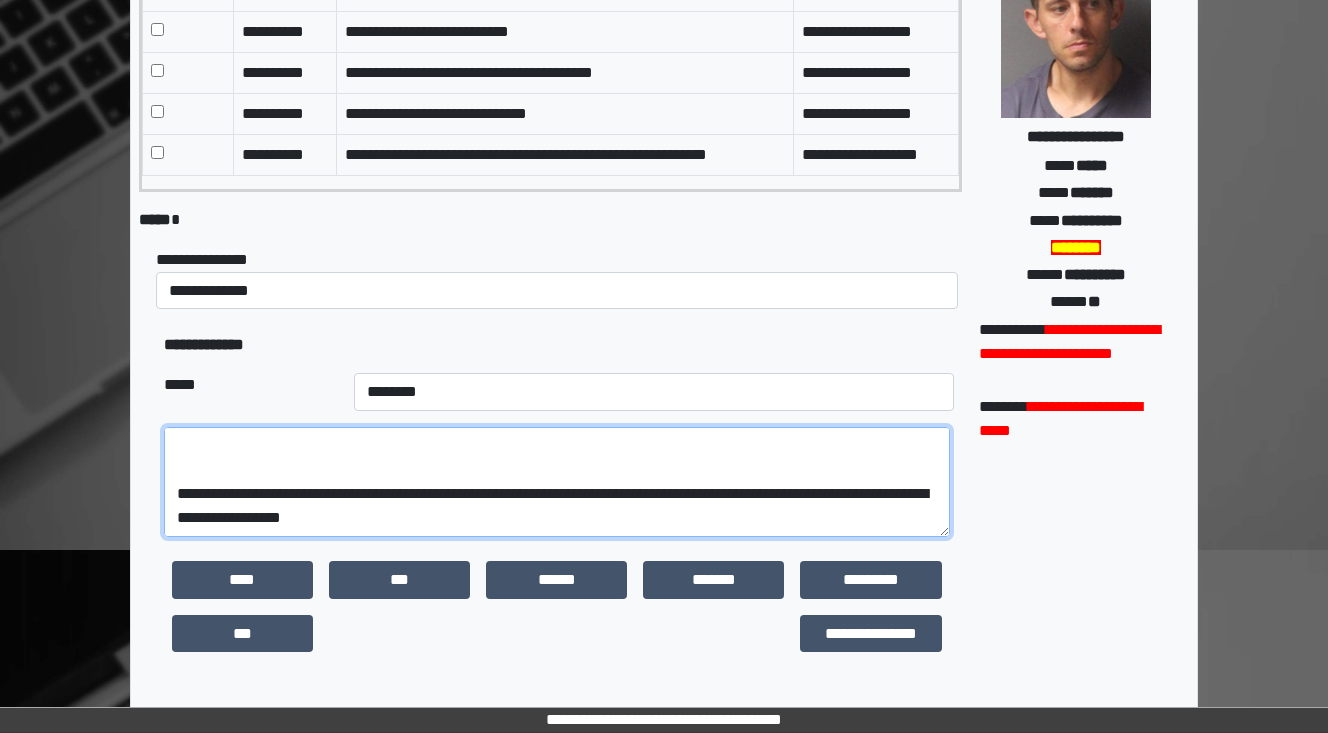 click on "**********" at bounding box center (557, 482) 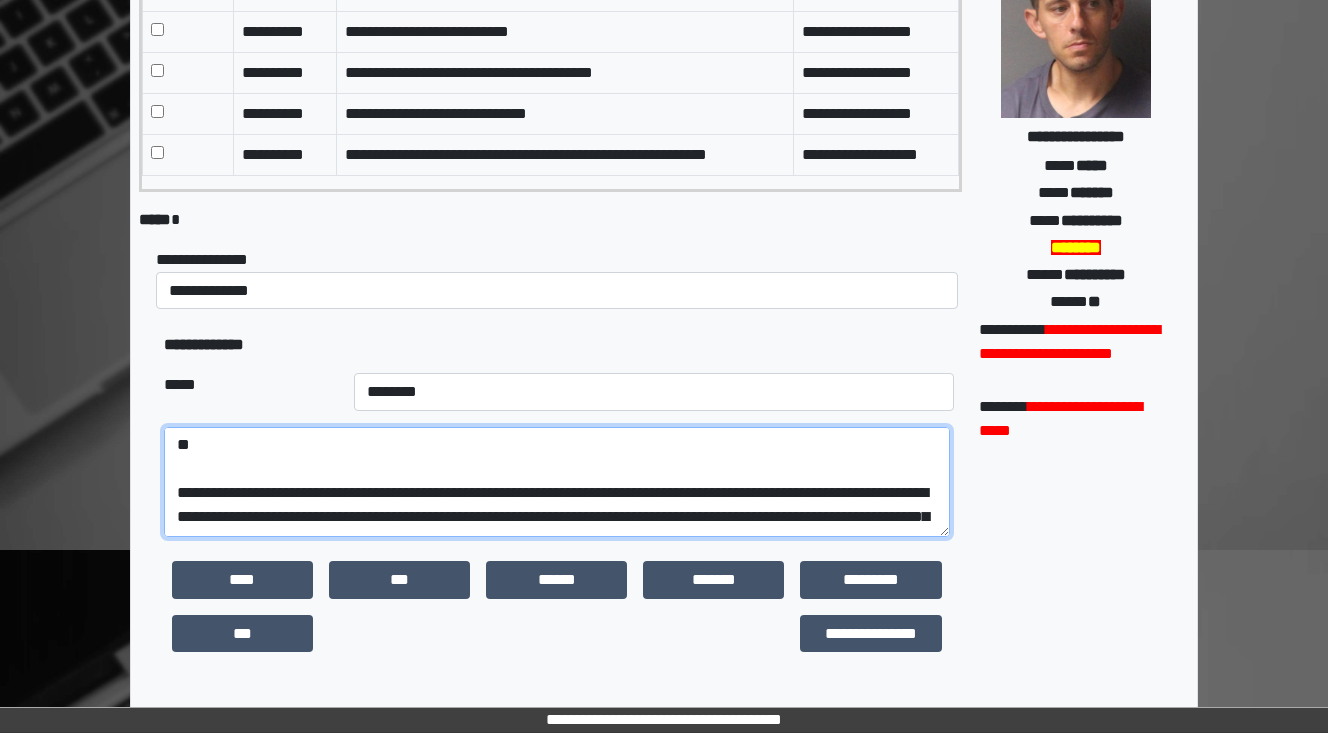 scroll, scrollTop: 112, scrollLeft: 0, axis: vertical 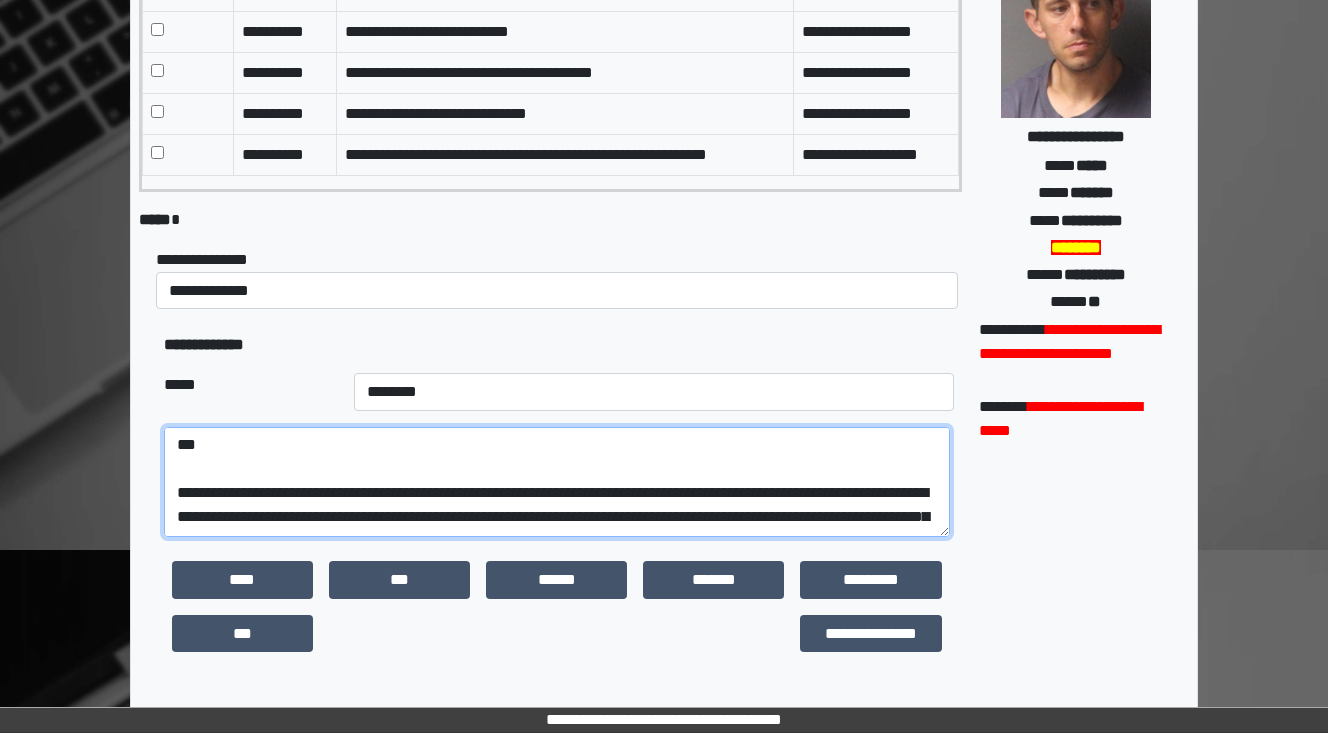 click on "**********" at bounding box center [557, 482] 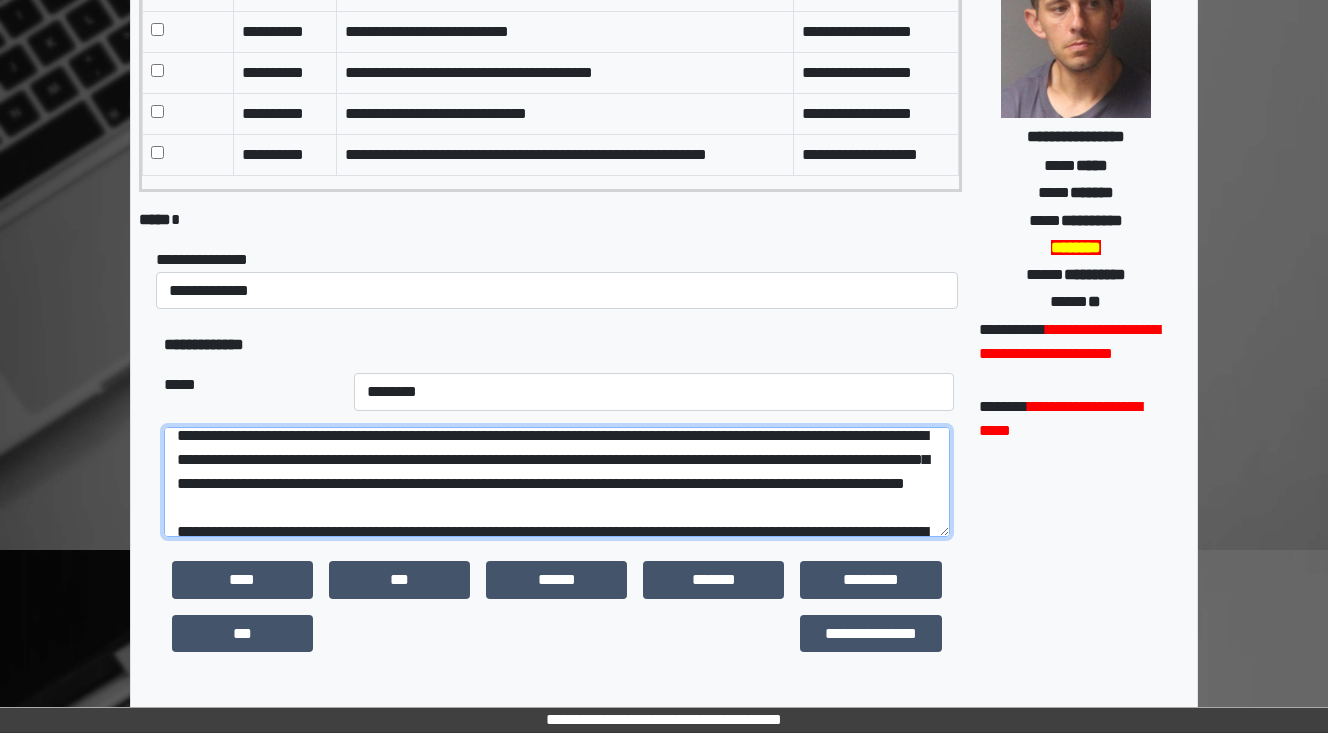 scroll, scrollTop: 192, scrollLeft: 0, axis: vertical 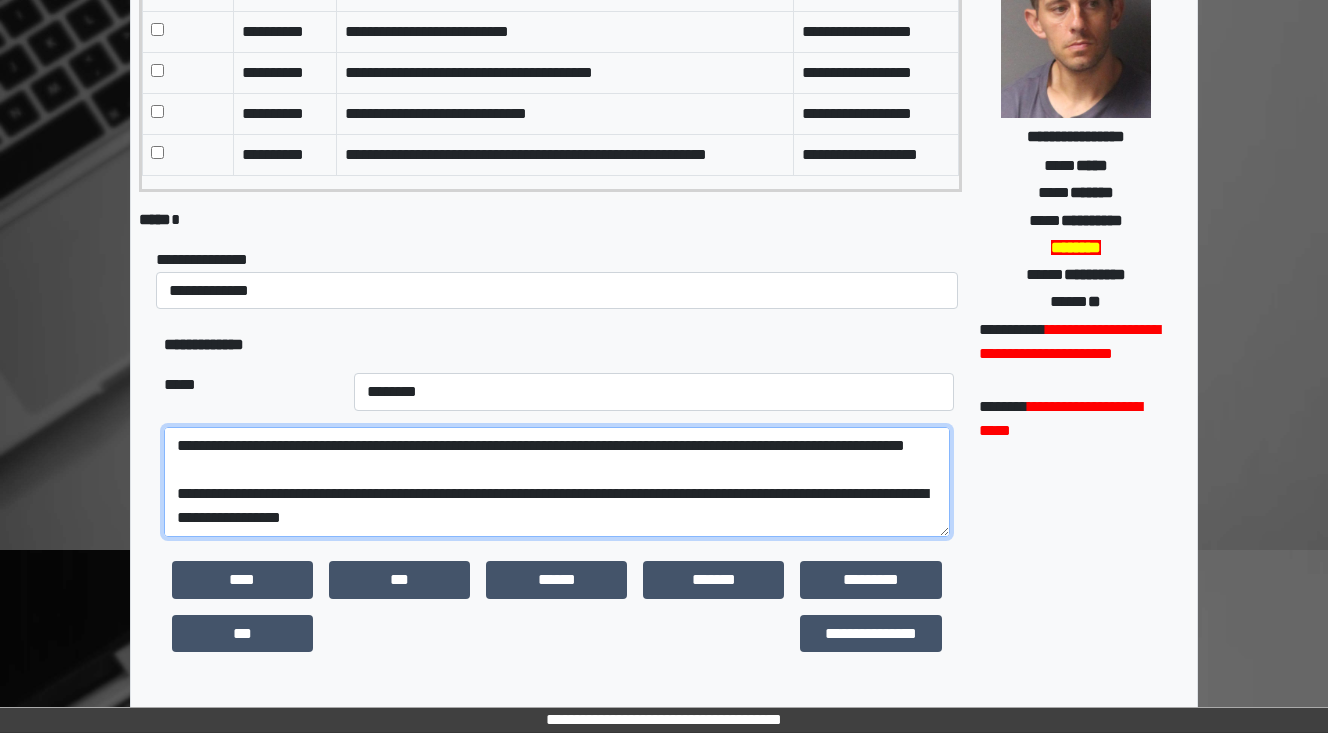 drag, startPoint x: 266, startPoint y: 519, endPoint x: 208, endPoint y: 492, distance: 63.97656 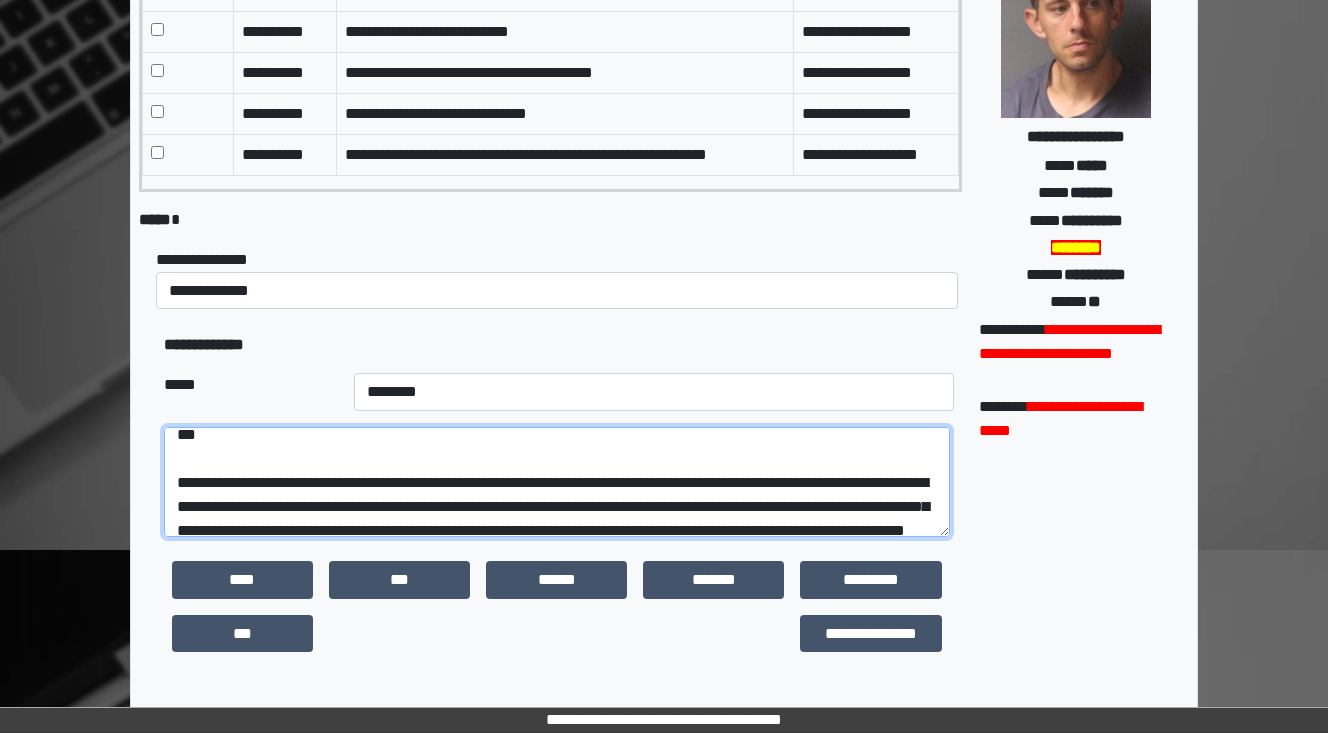 scroll, scrollTop: 112, scrollLeft: 0, axis: vertical 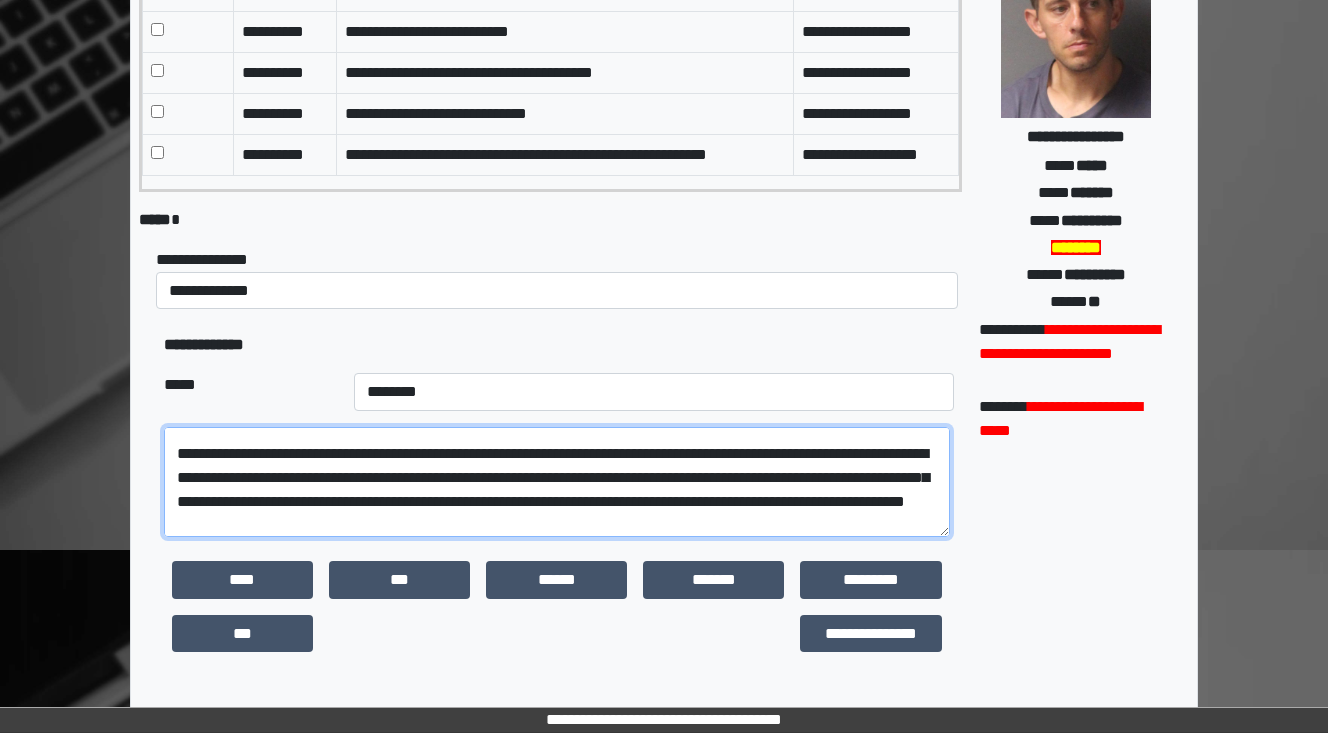 drag, startPoint x: 265, startPoint y: 481, endPoint x: 181, endPoint y: 476, distance: 84.14868 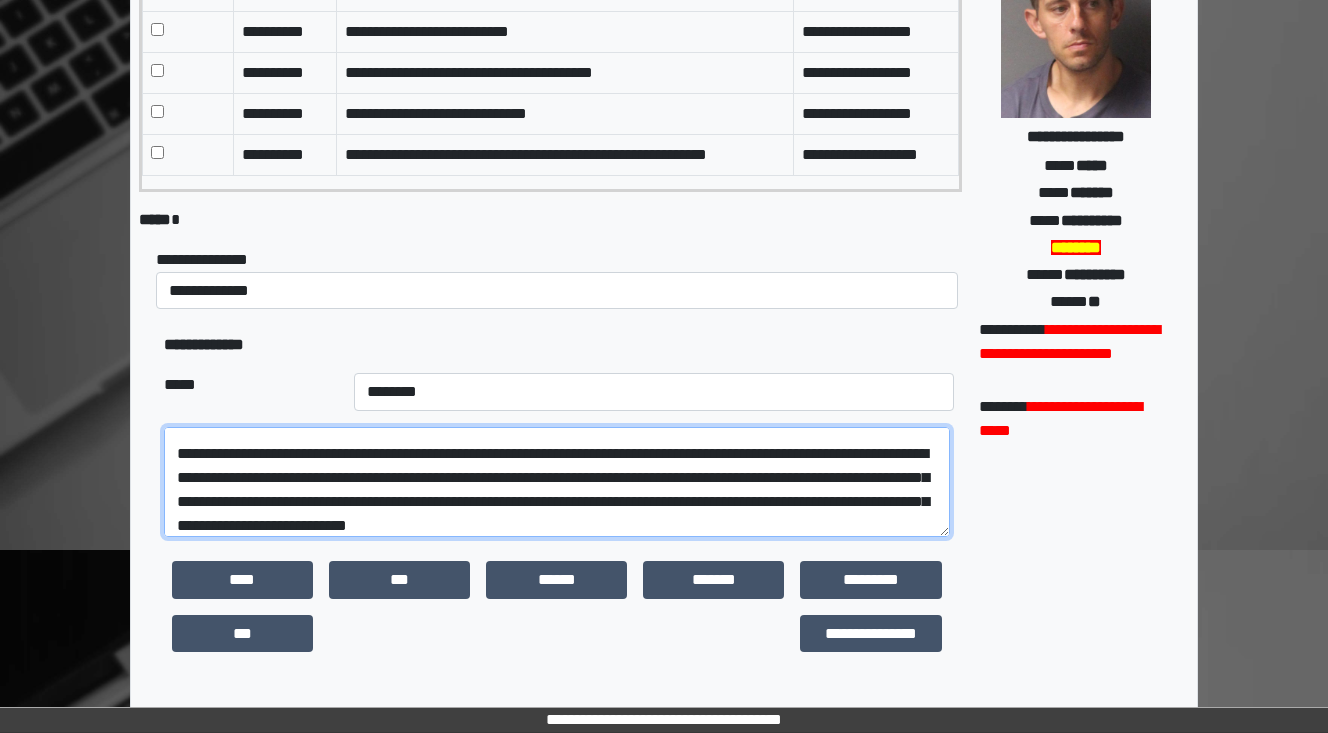 click on "**********" at bounding box center (557, 482) 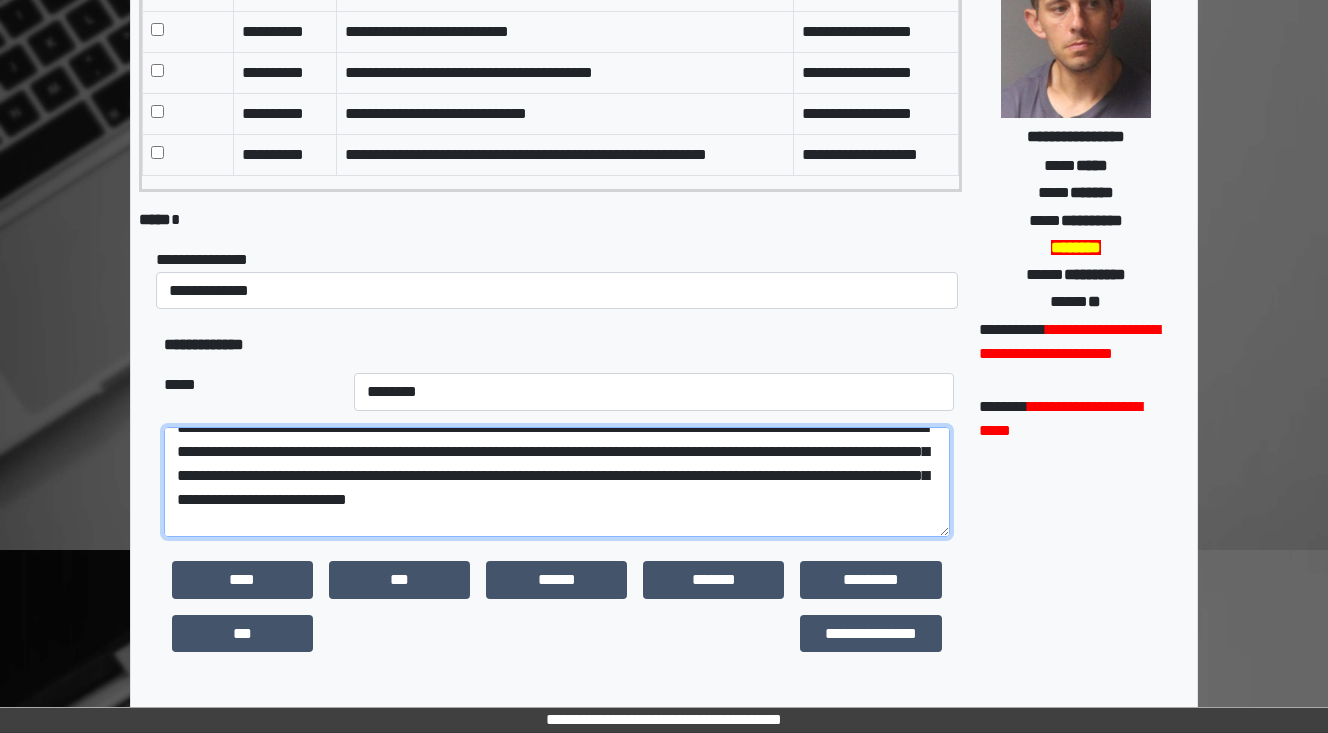 scroll, scrollTop: 112, scrollLeft: 0, axis: vertical 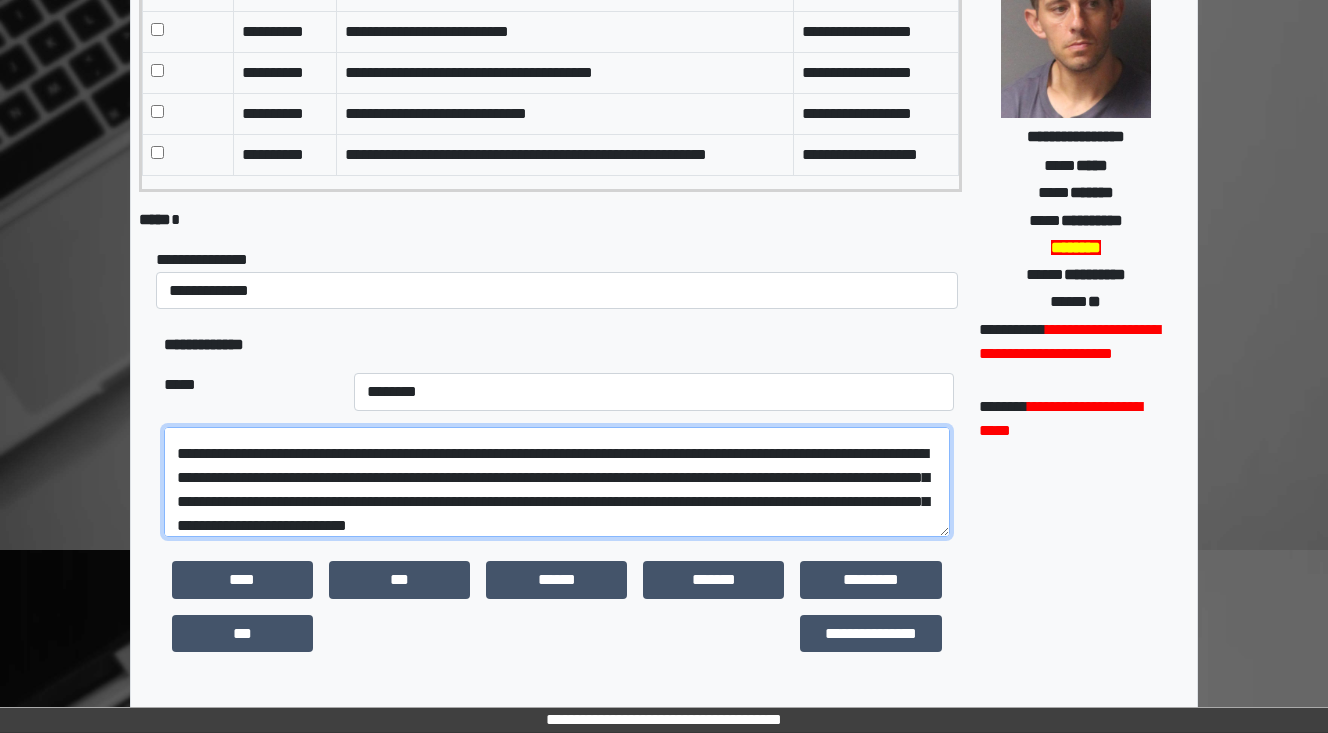 drag, startPoint x: 910, startPoint y: 506, endPoint x: 724, endPoint y: 492, distance: 186.52614 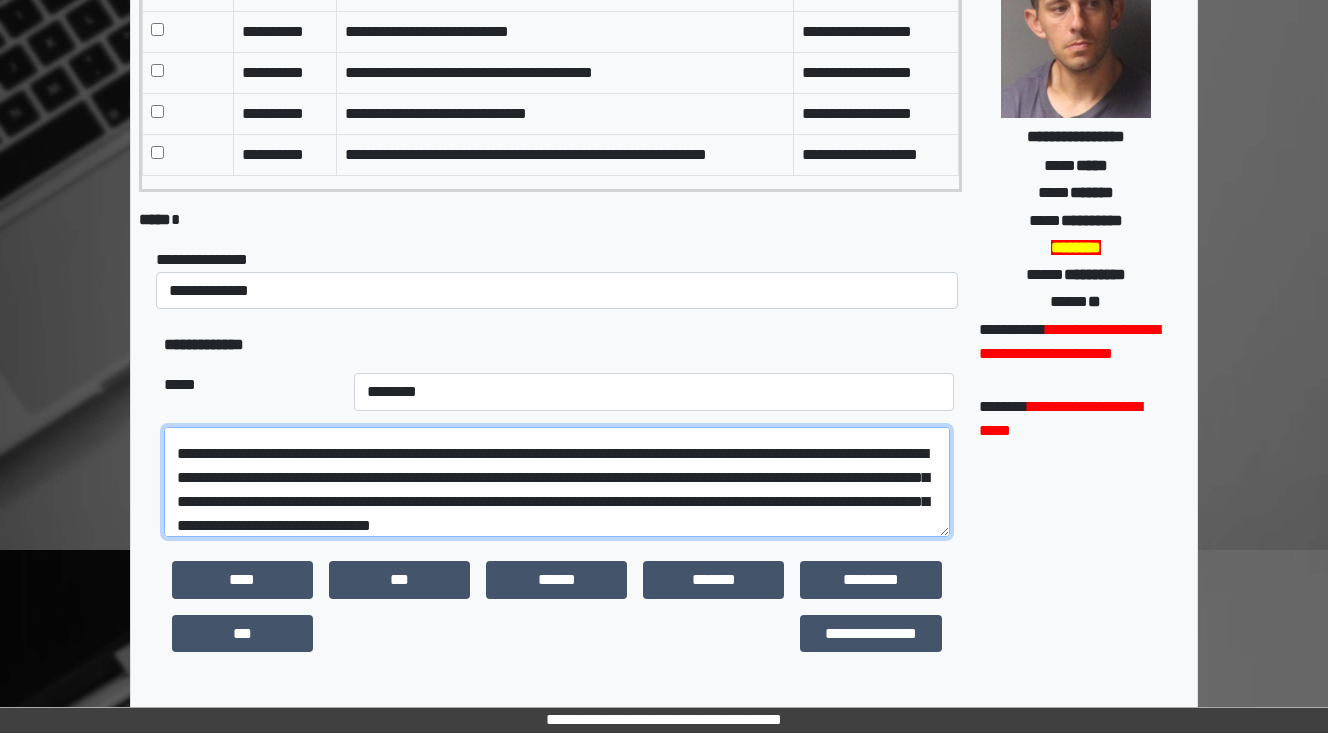 scroll, scrollTop: 112, scrollLeft: 0, axis: vertical 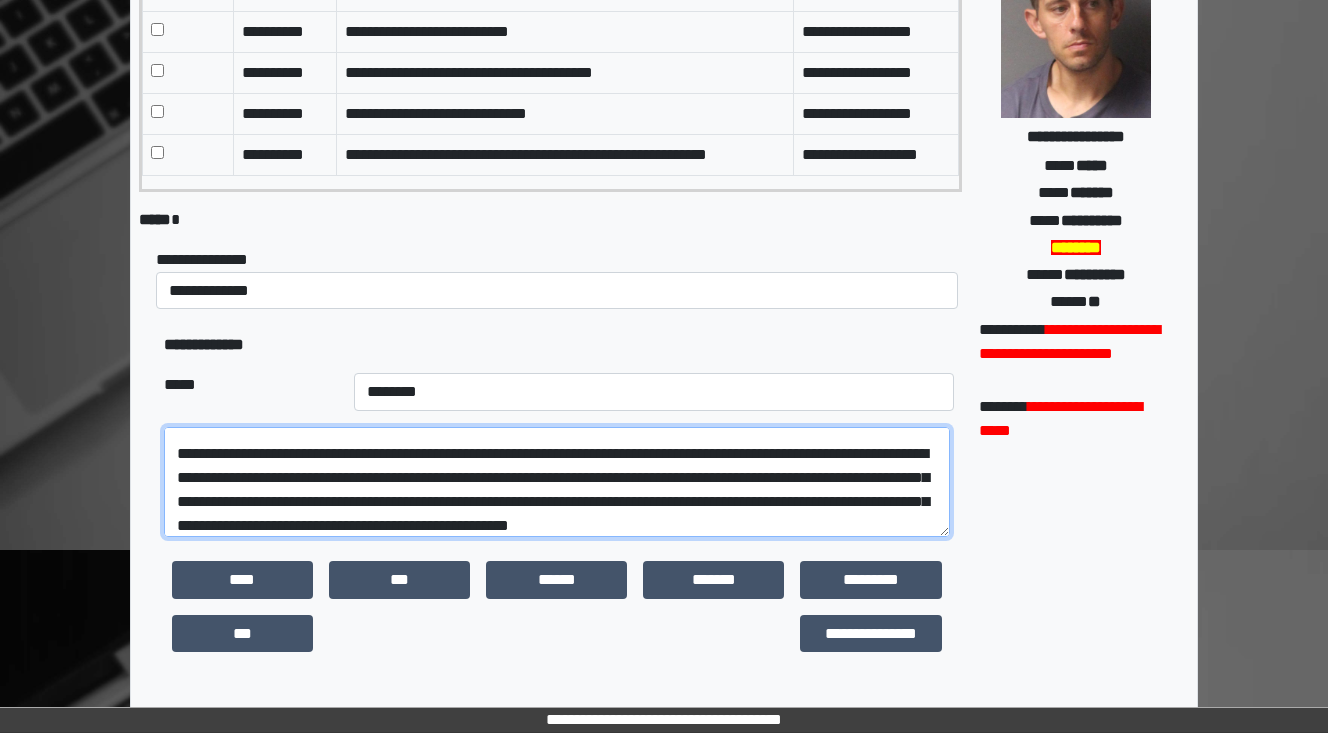 click on "**********" at bounding box center [557, 482] 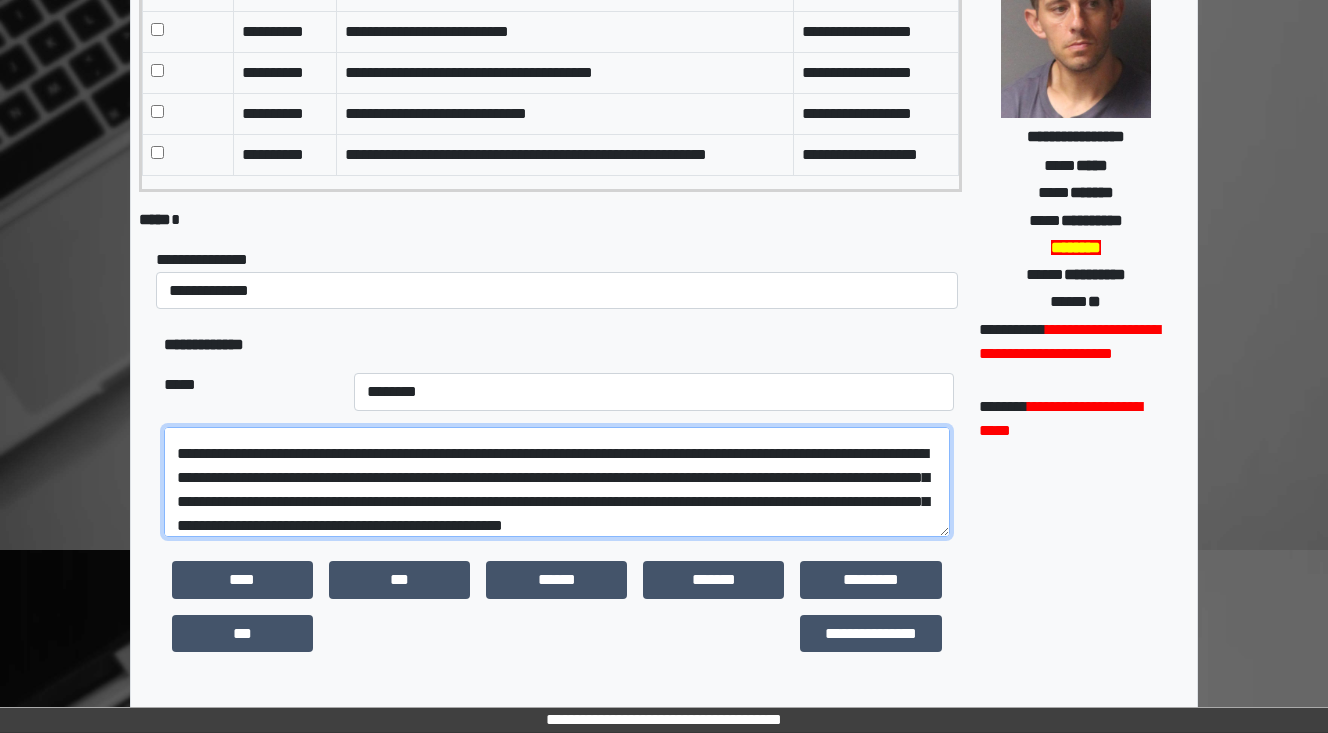 click on "**********" at bounding box center [557, 482] 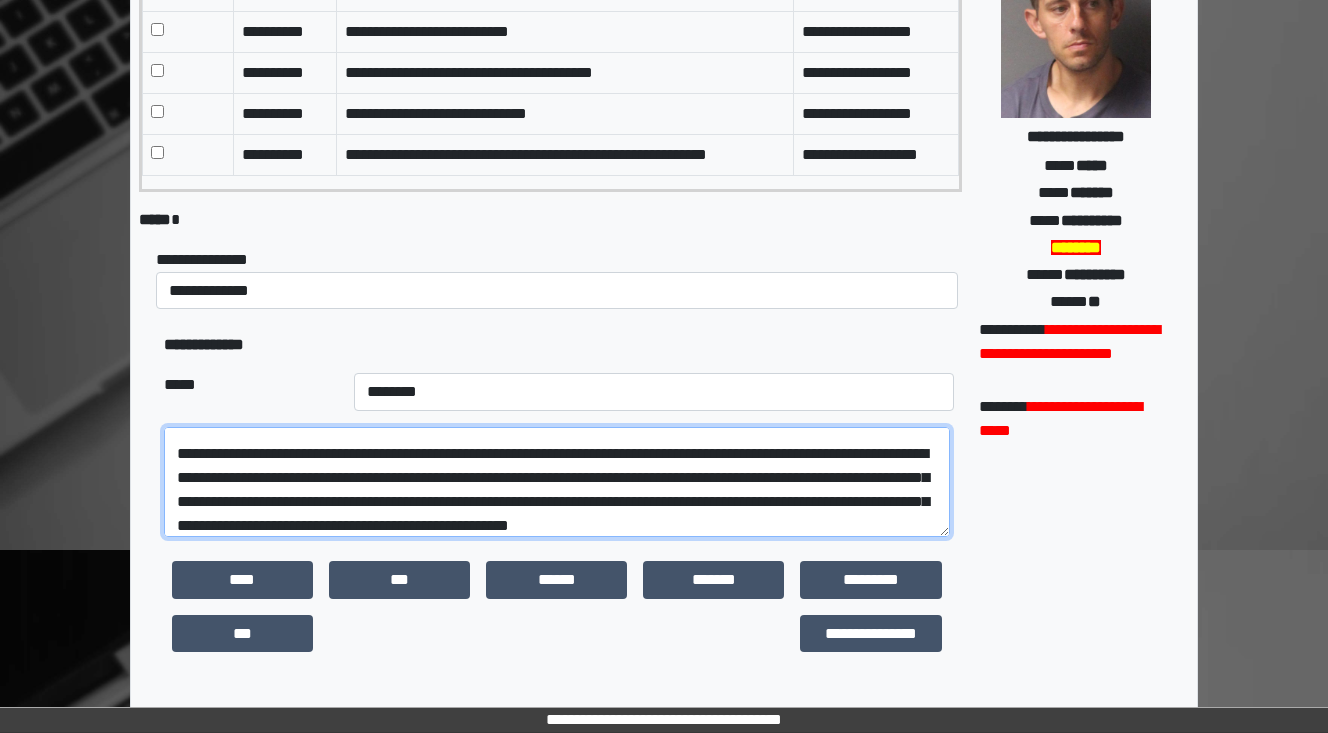 click on "**********" at bounding box center (557, 482) 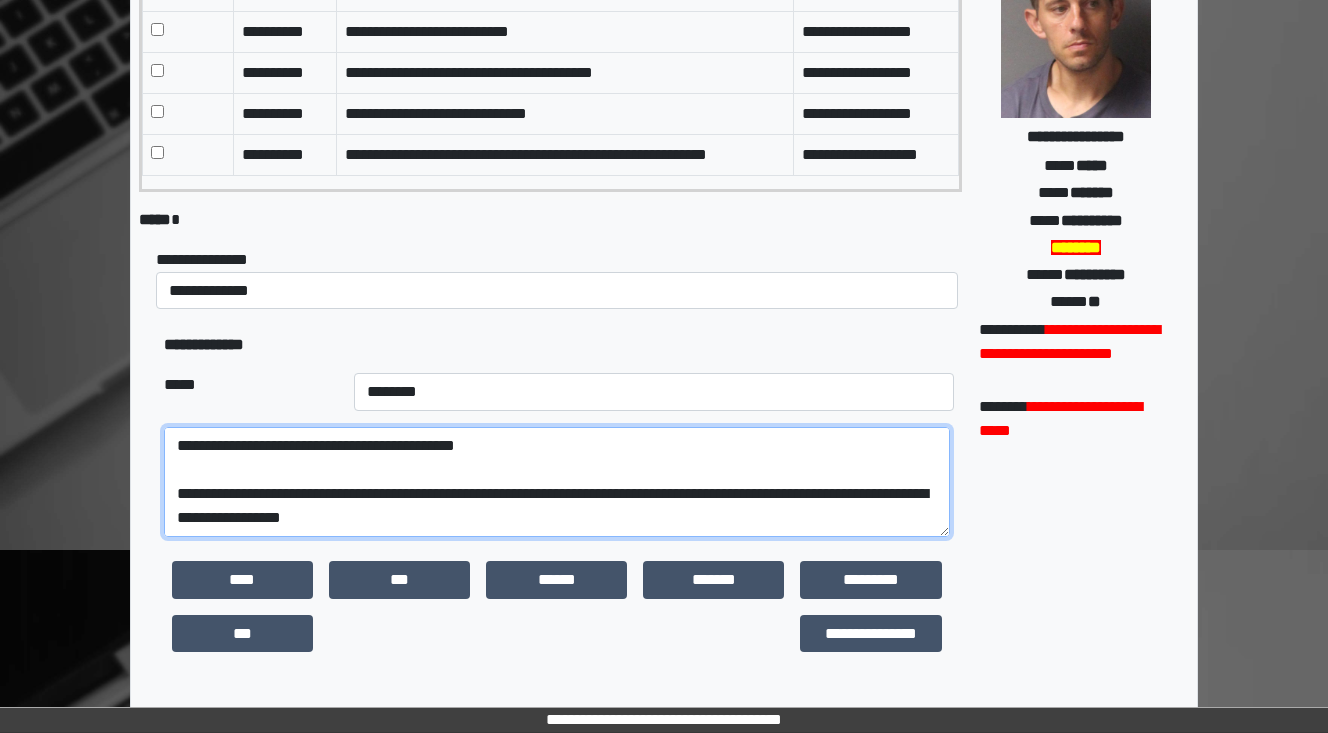 drag, startPoint x: 704, startPoint y: 524, endPoint x: 672, endPoint y: 513, distance: 33.83785 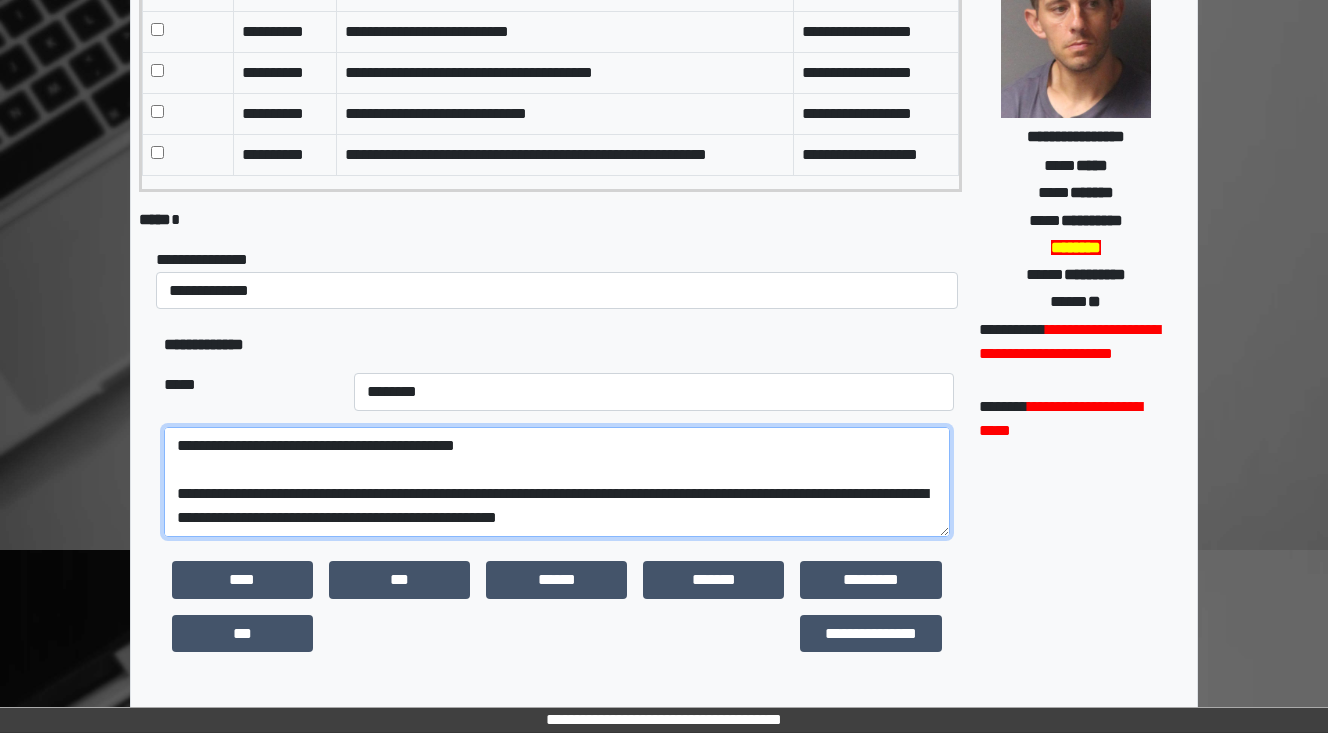 click on "**********" at bounding box center [557, 482] 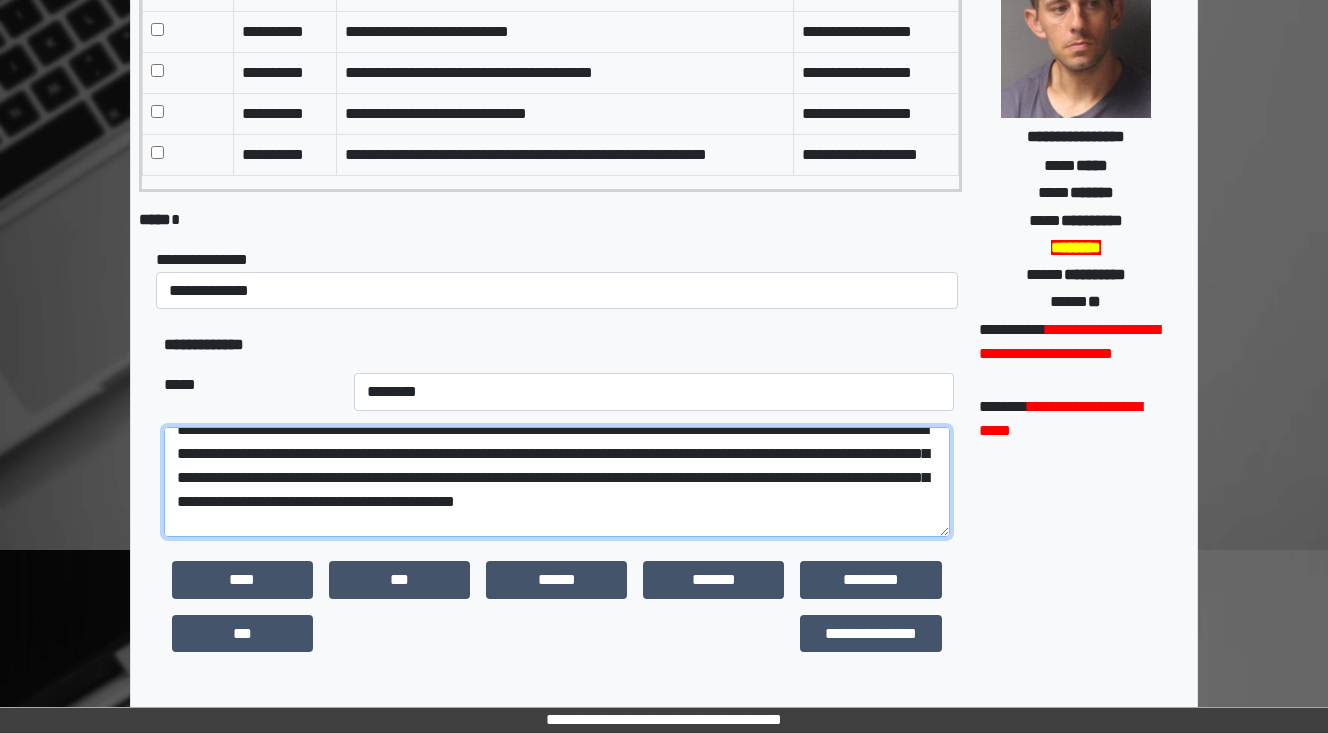 scroll, scrollTop: 56, scrollLeft: 0, axis: vertical 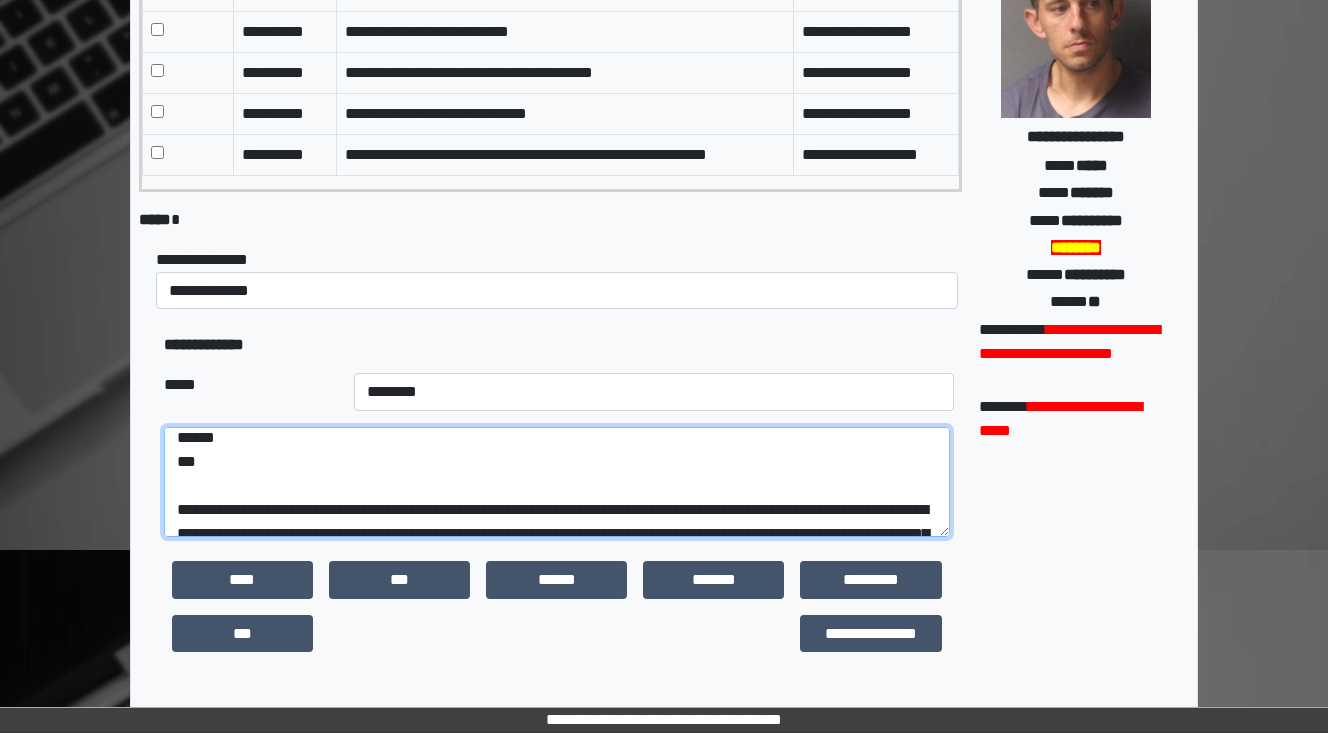 click on "**********" at bounding box center (557, 482) 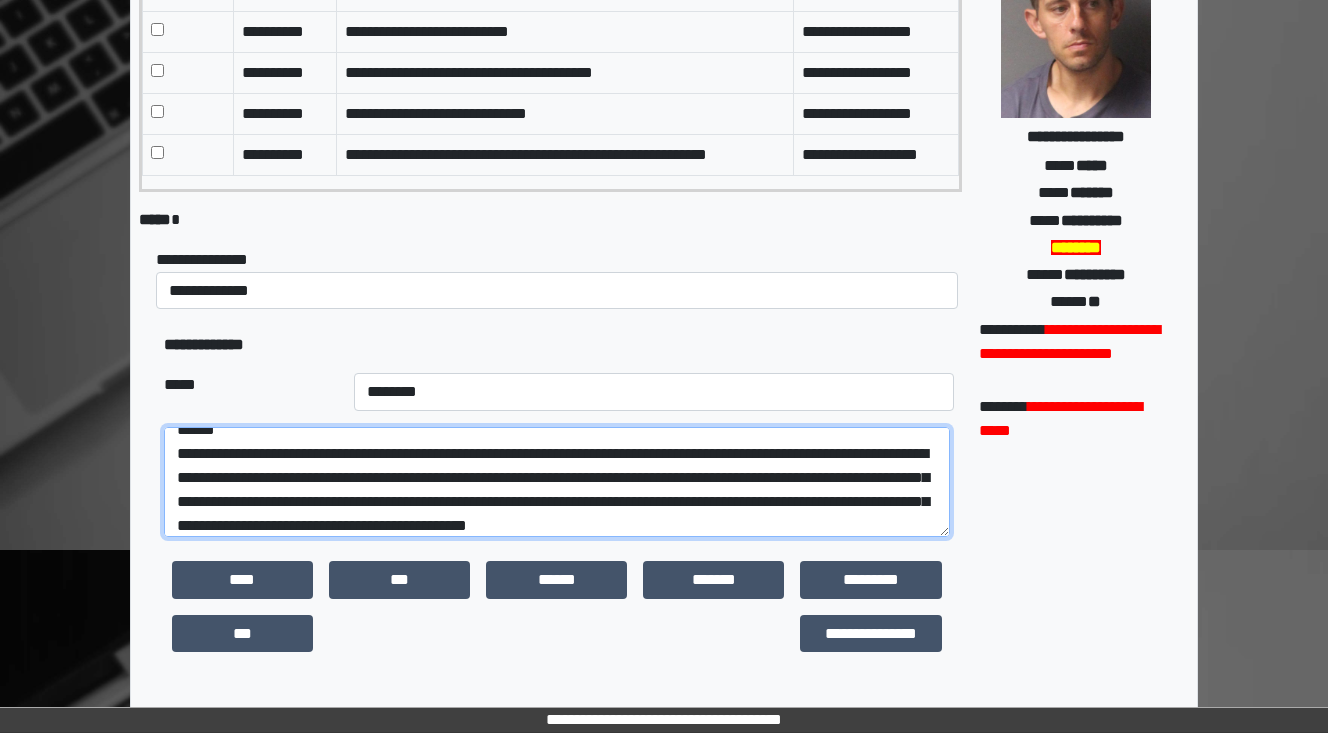 scroll, scrollTop: 88, scrollLeft: 0, axis: vertical 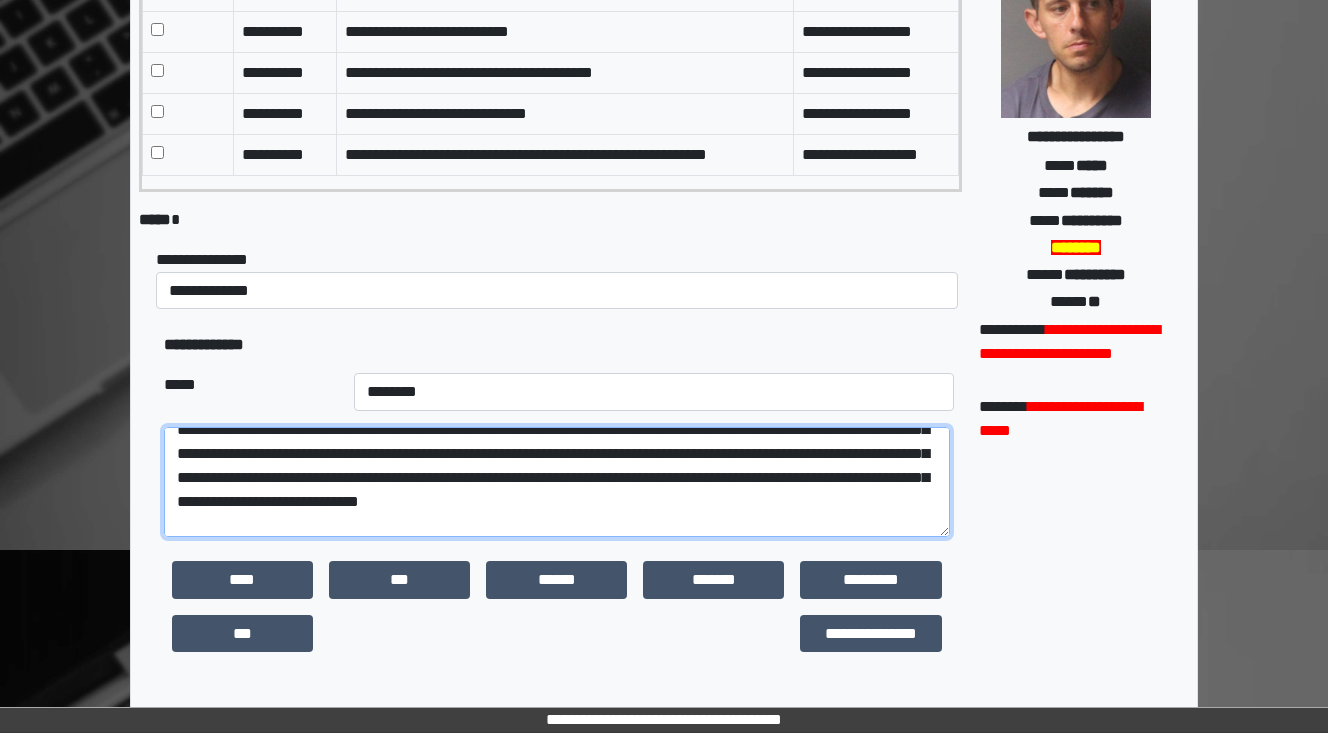 click at bounding box center [557, 482] 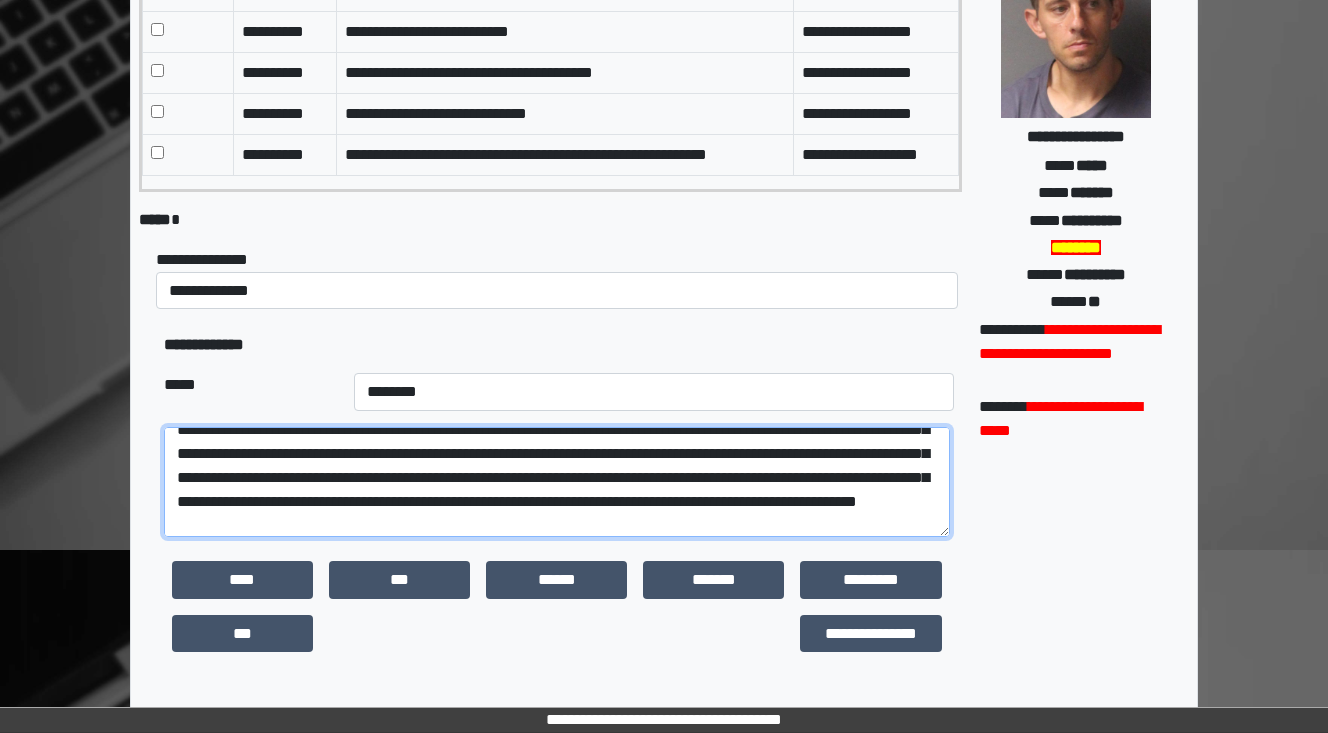 drag, startPoint x: 601, startPoint y: 501, endPoint x: 565, endPoint y: 501, distance: 36 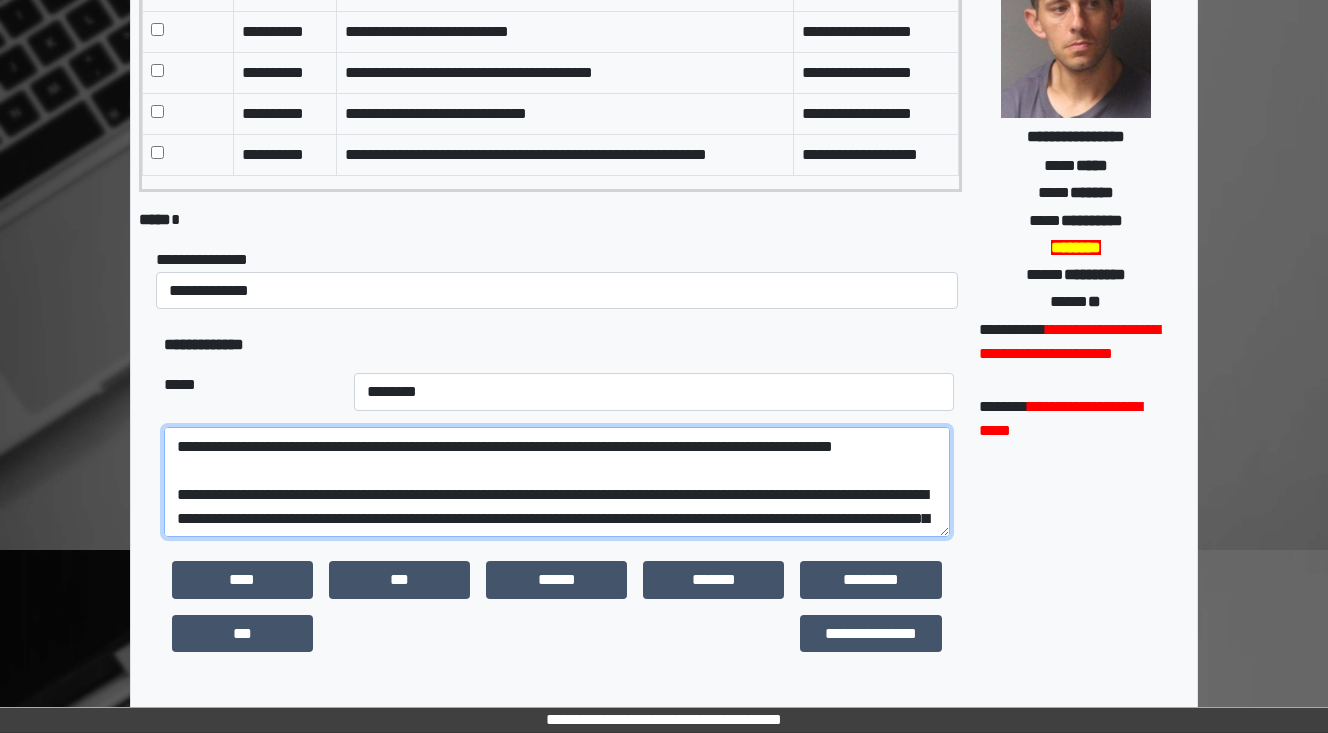 scroll, scrollTop: 288, scrollLeft: 0, axis: vertical 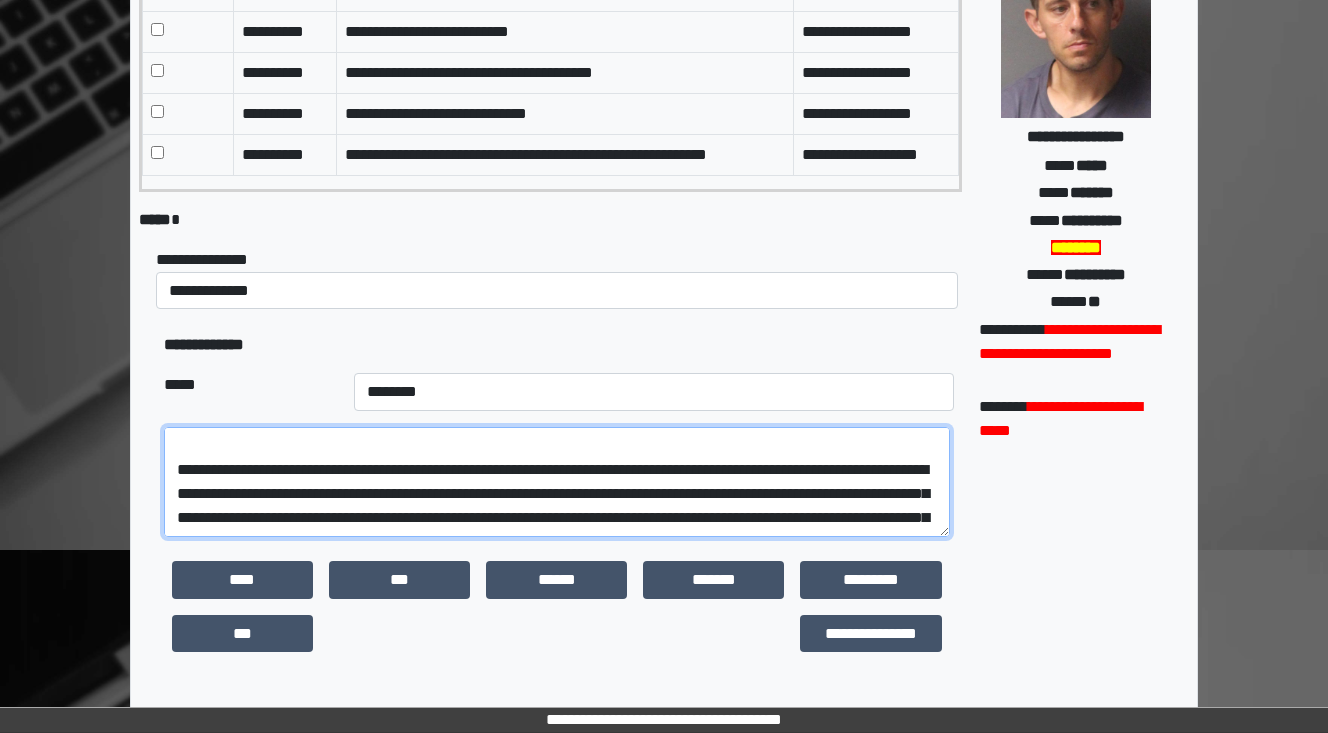 click at bounding box center [557, 482] 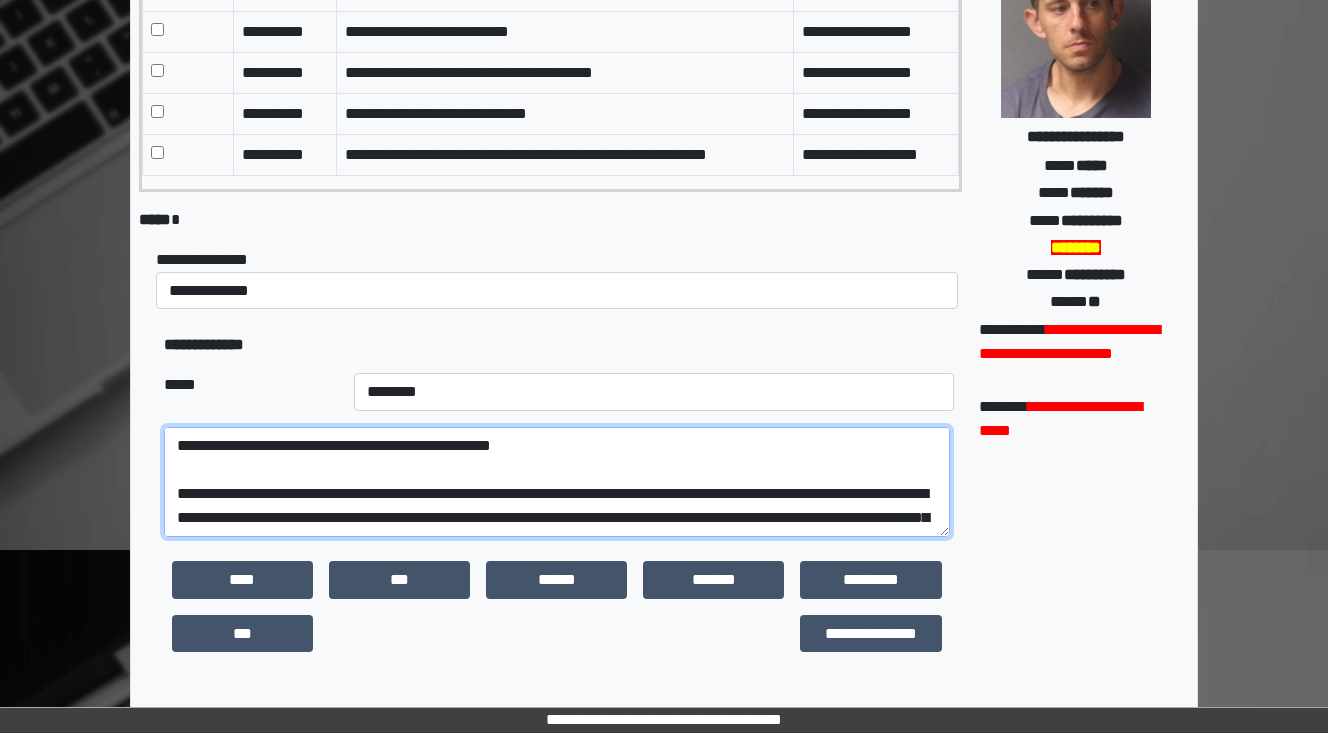 click at bounding box center [557, 482] 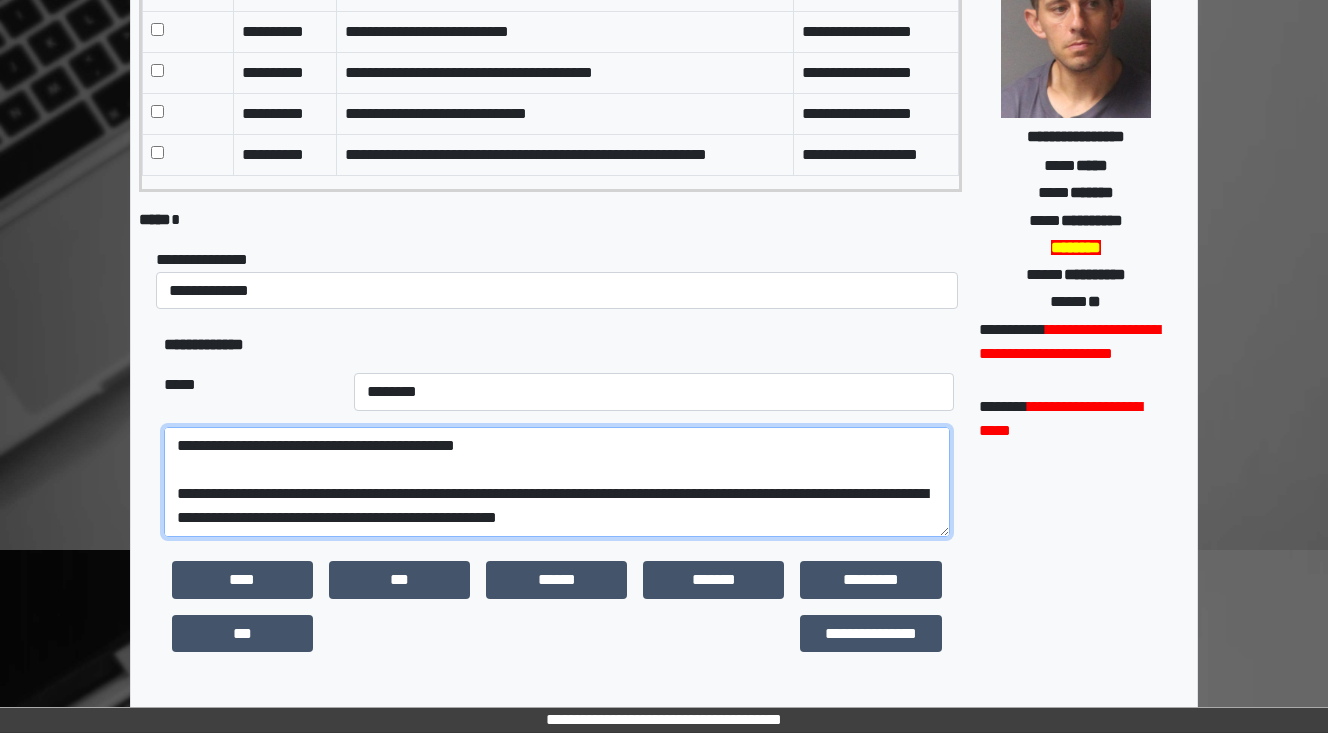 scroll, scrollTop: 480, scrollLeft: 0, axis: vertical 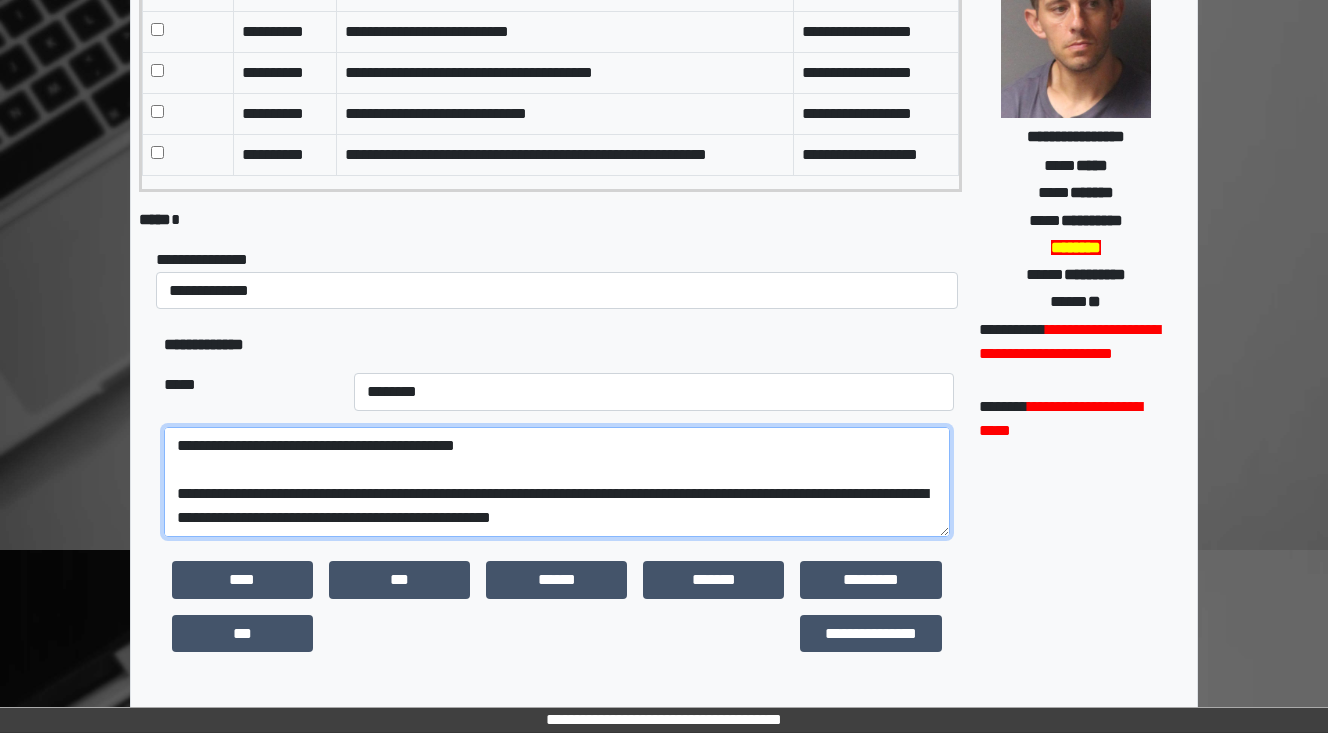 click at bounding box center (557, 482) 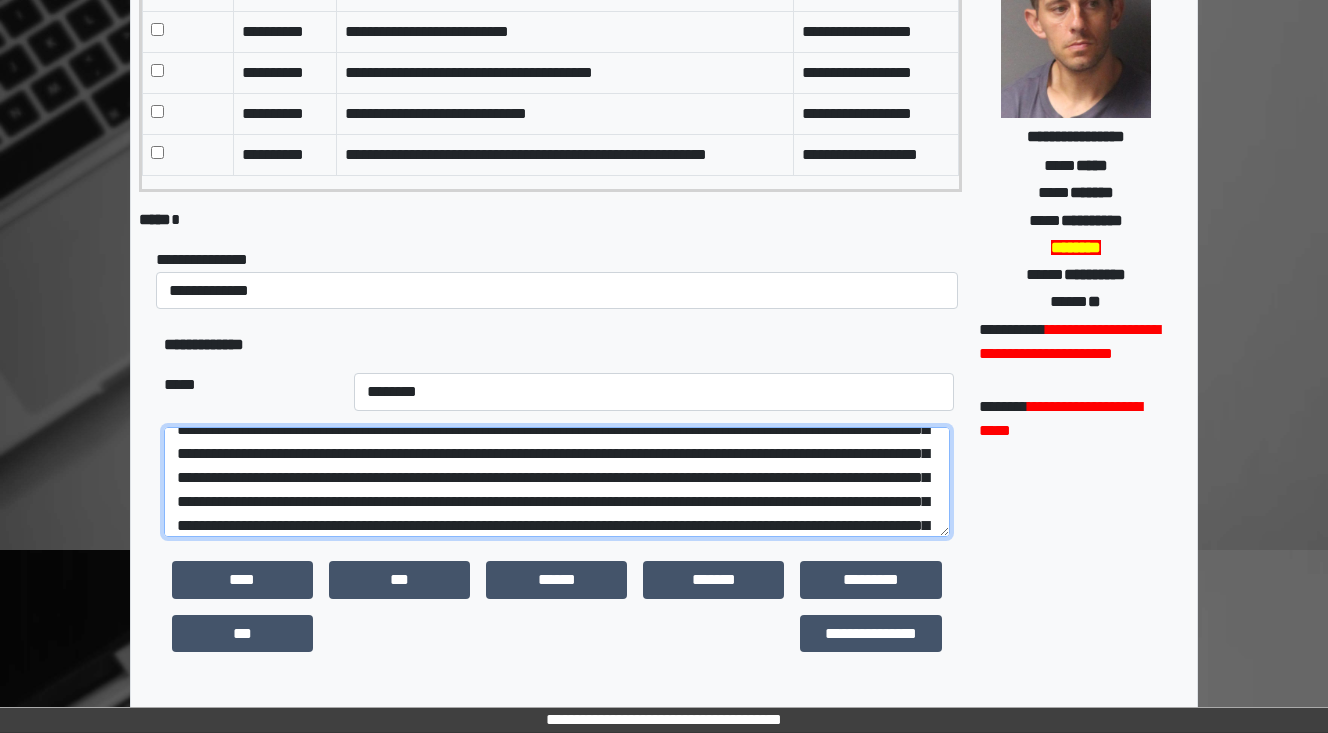 scroll, scrollTop: 240, scrollLeft: 0, axis: vertical 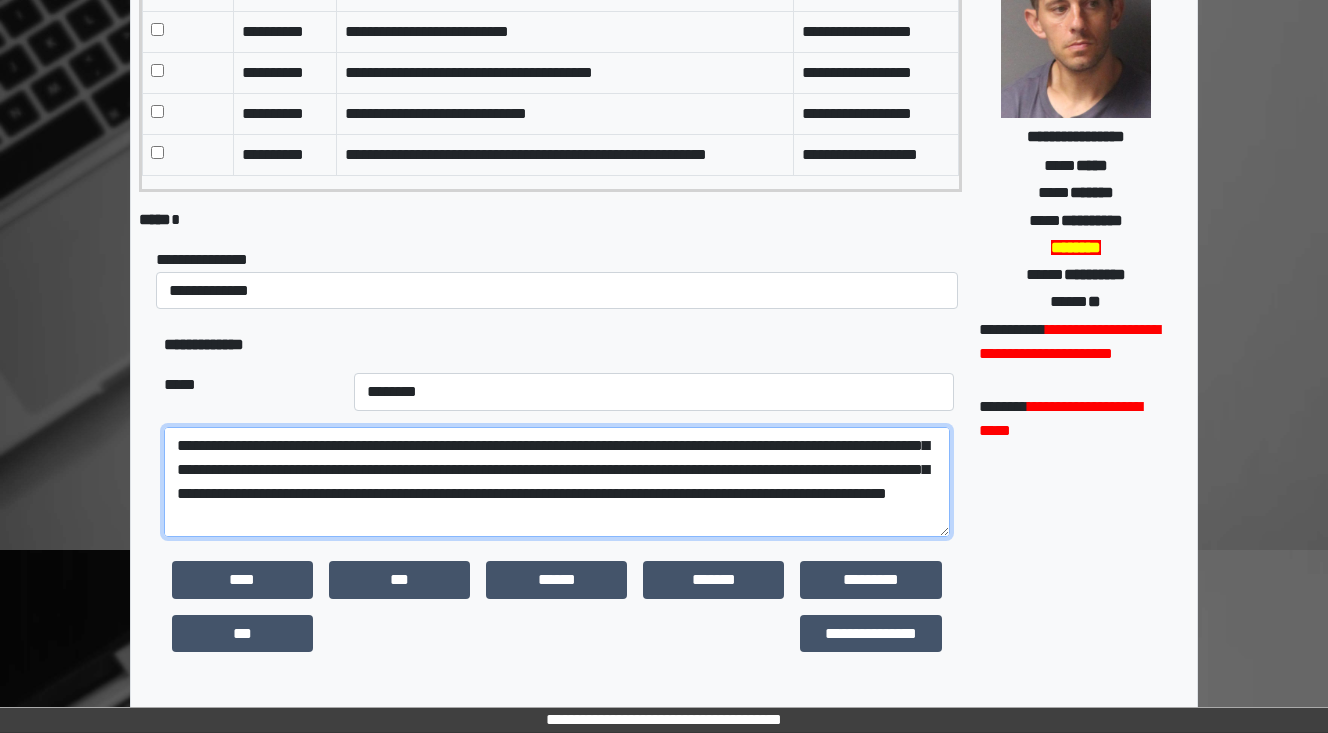 click at bounding box center [557, 482] 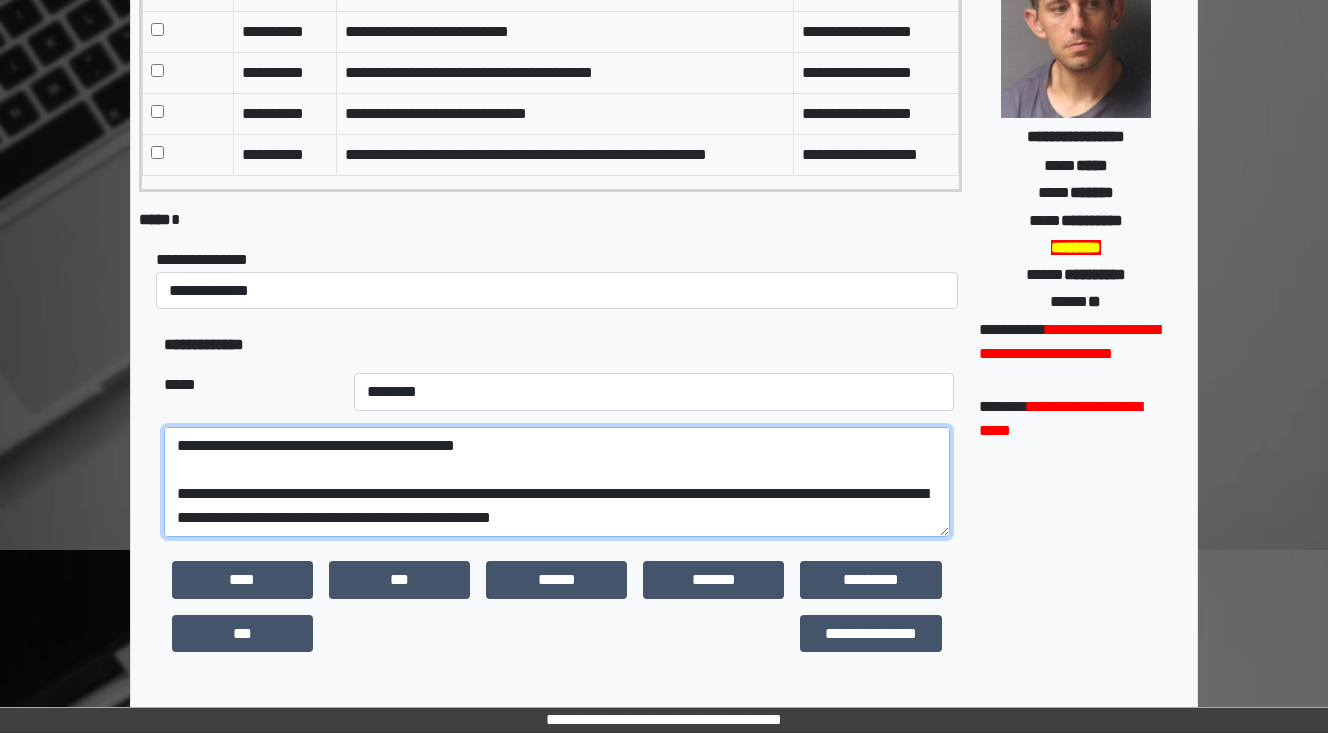 scroll, scrollTop: 480, scrollLeft: 0, axis: vertical 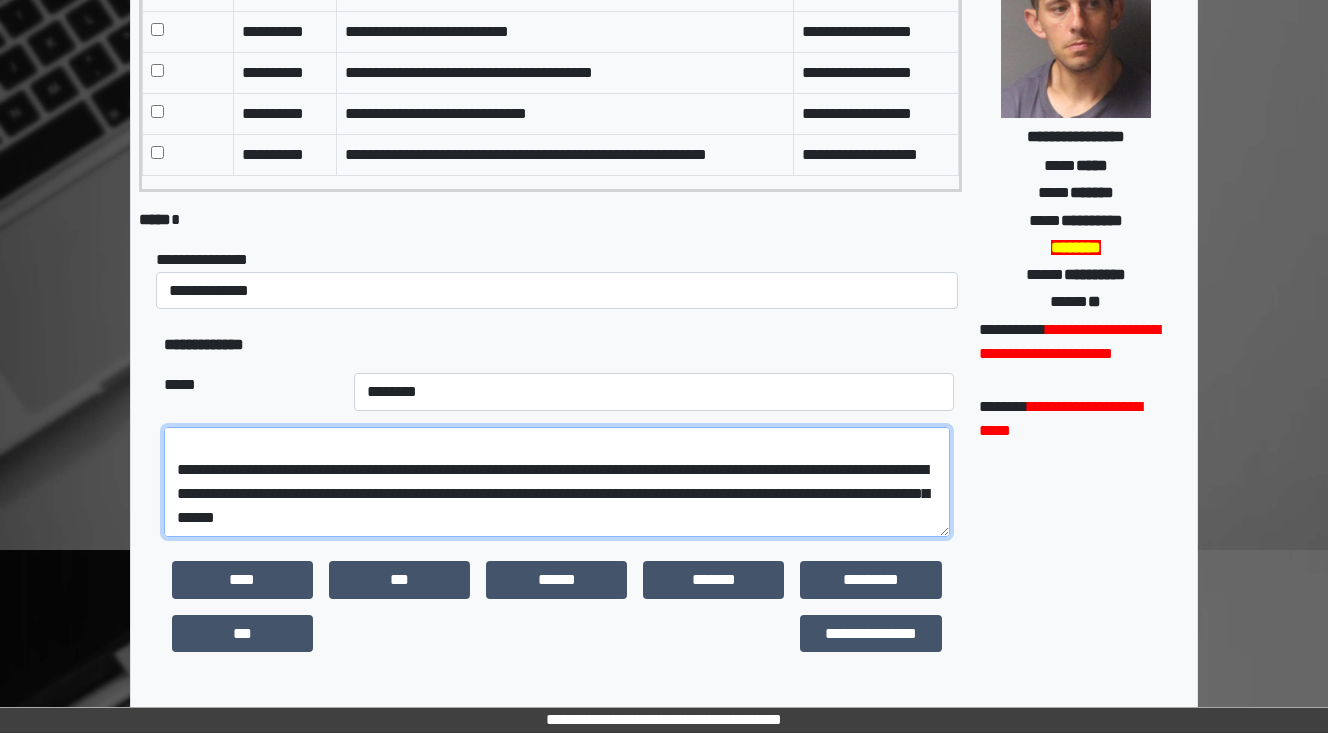 click at bounding box center (557, 482) 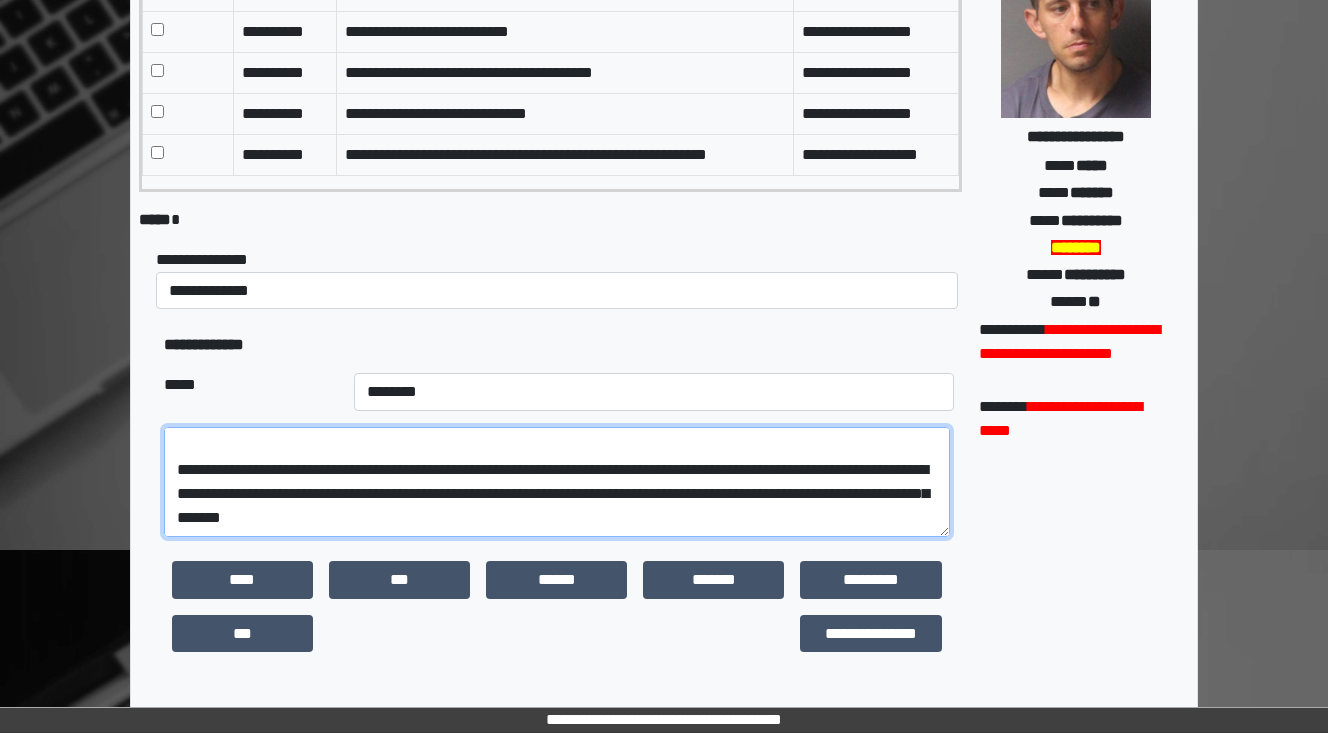type on "**********" 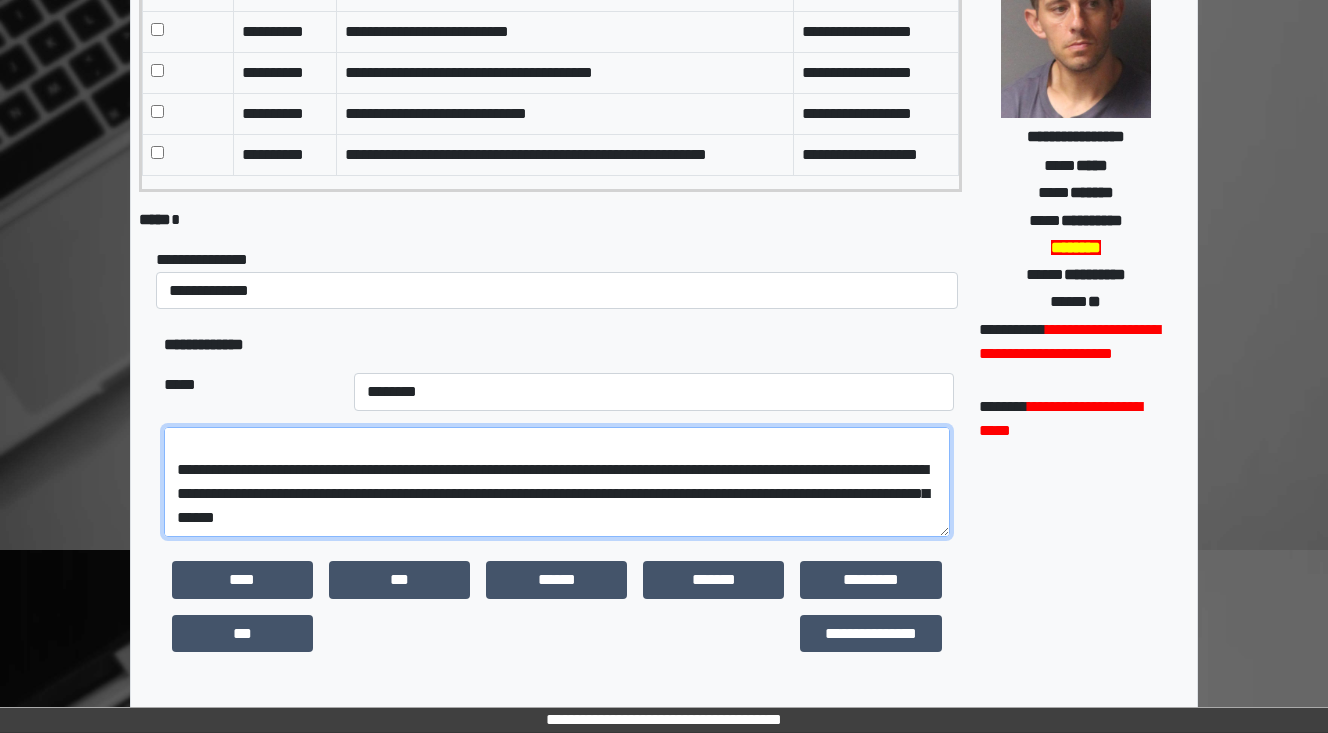 click at bounding box center [557, 482] 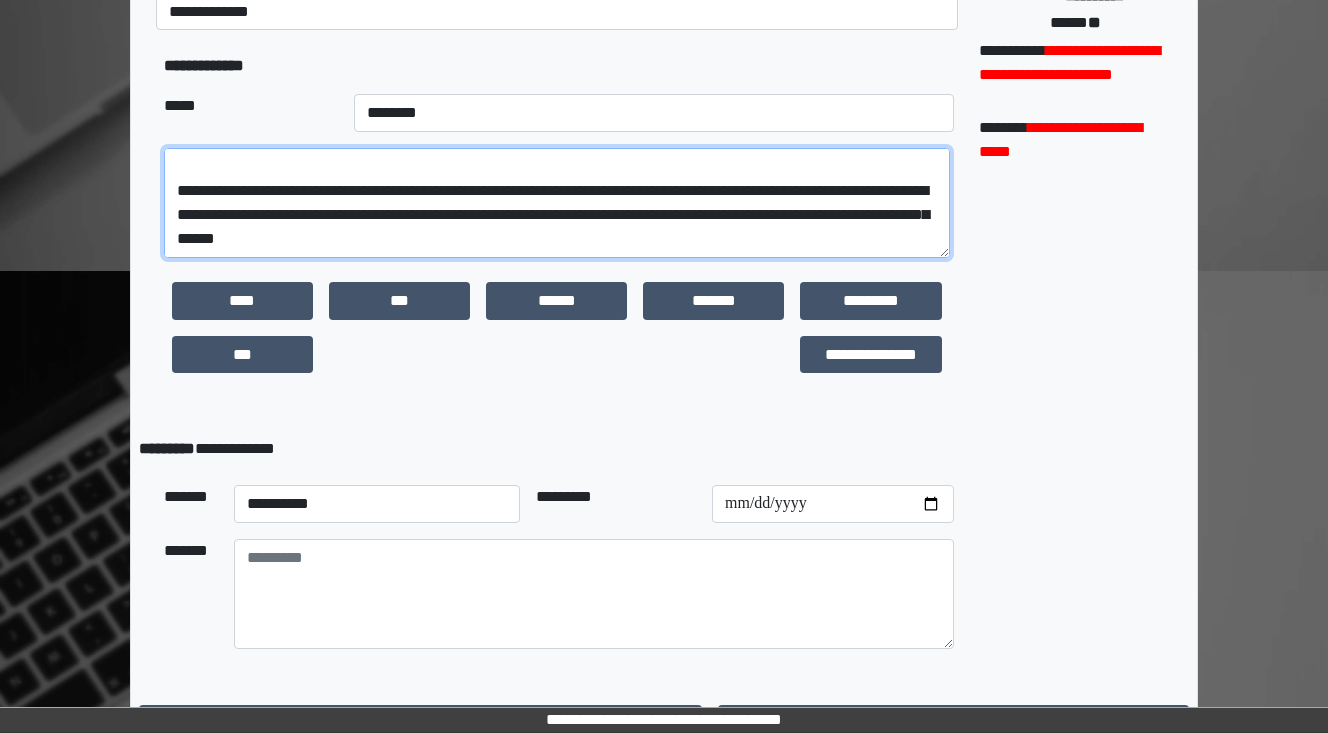 scroll, scrollTop: 560, scrollLeft: 0, axis: vertical 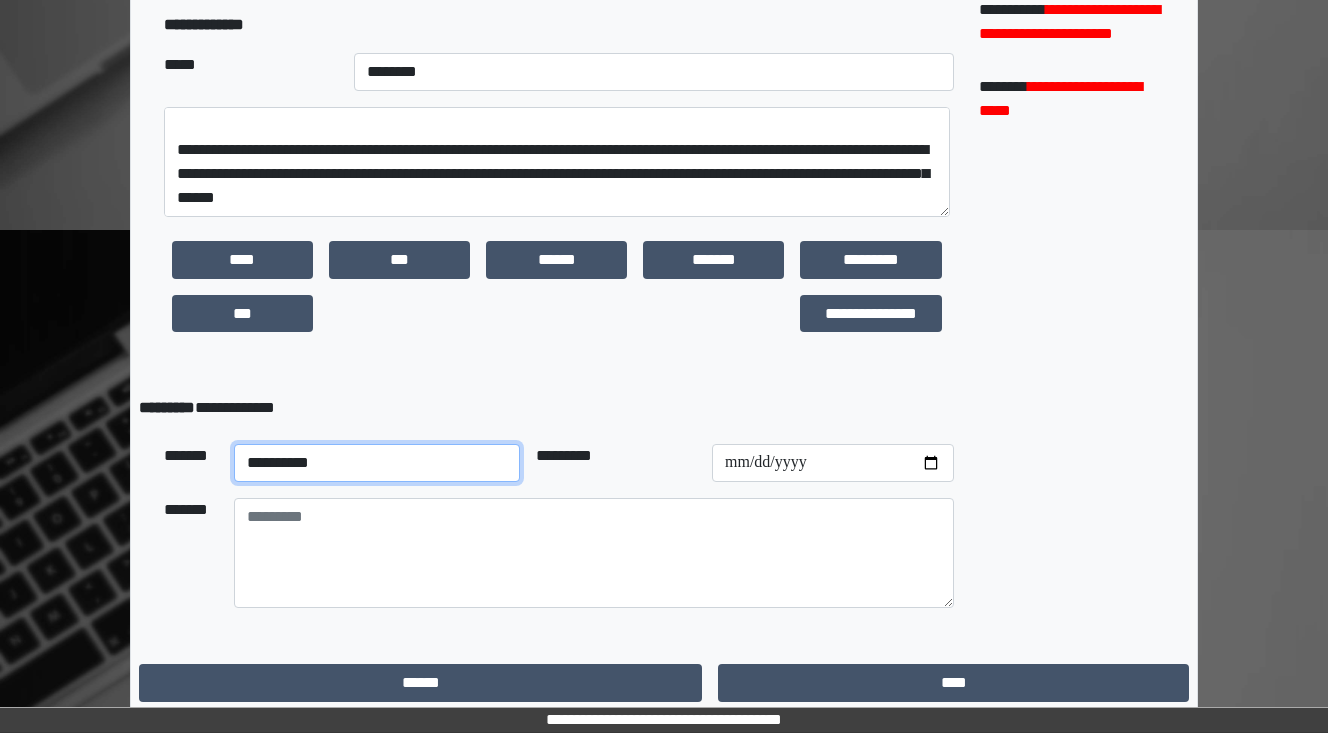 click on "**********" at bounding box center (376, 463) 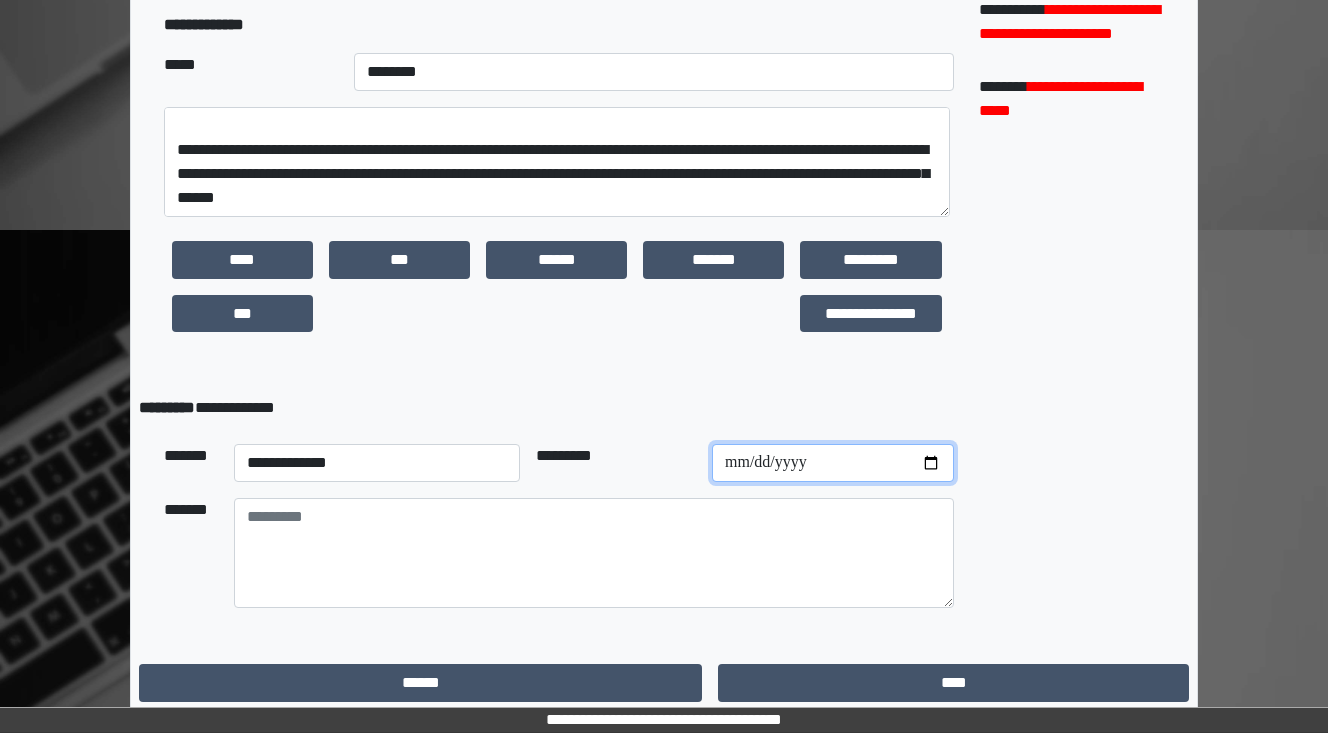 click at bounding box center [833, 463] 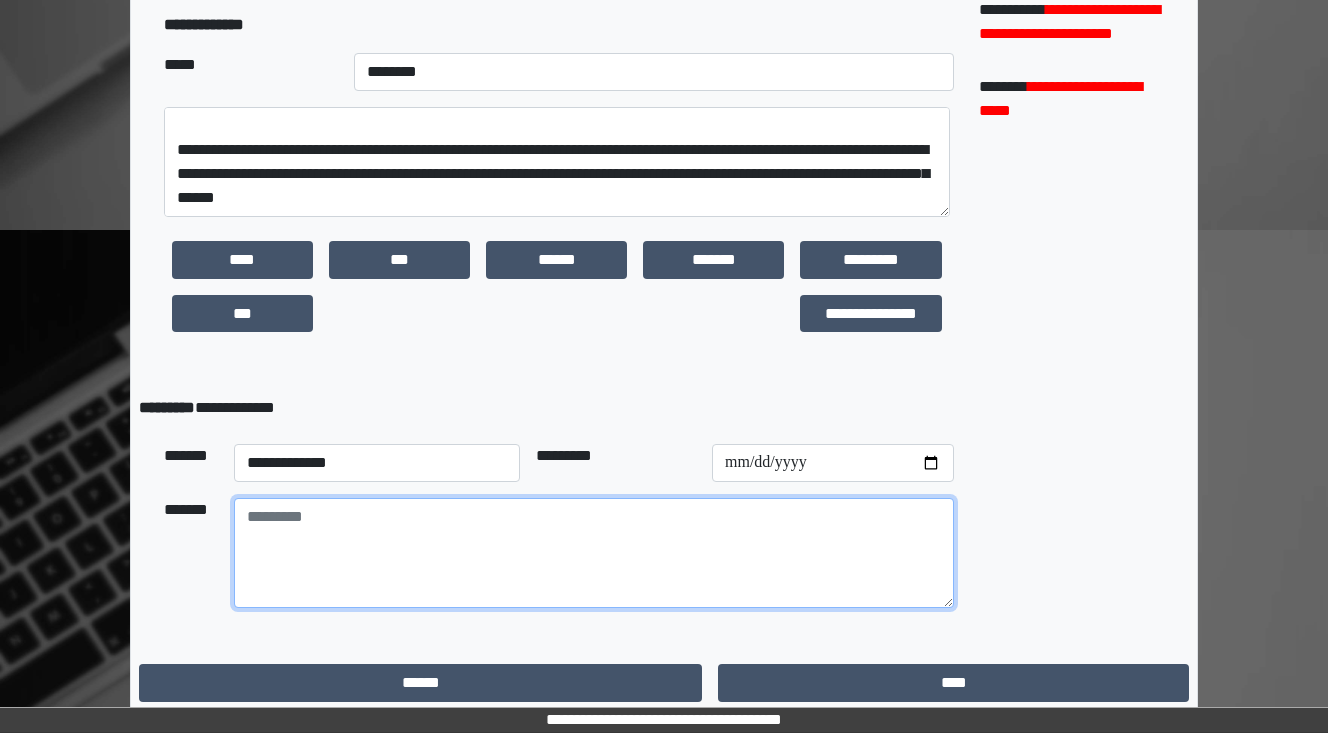 click at bounding box center (594, 553) 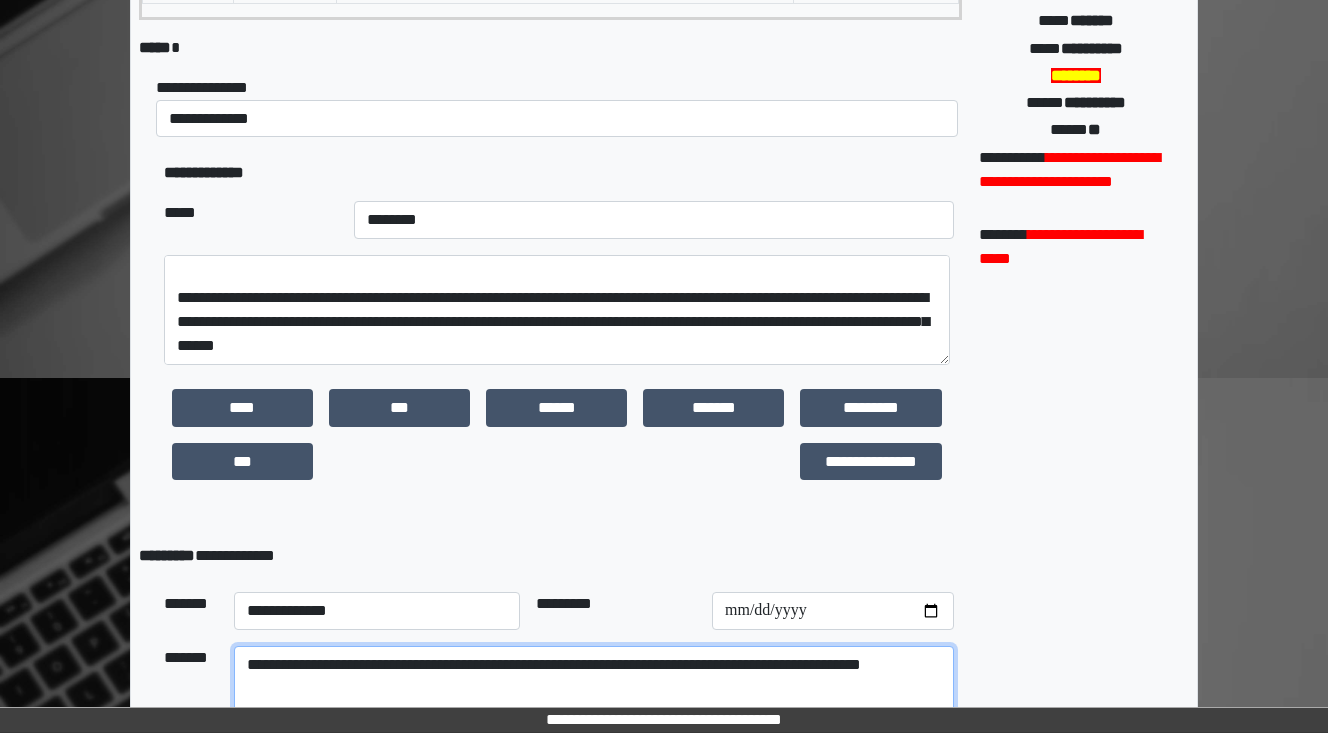 scroll, scrollTop: 400, scrollLeft: 0, axis: vertical 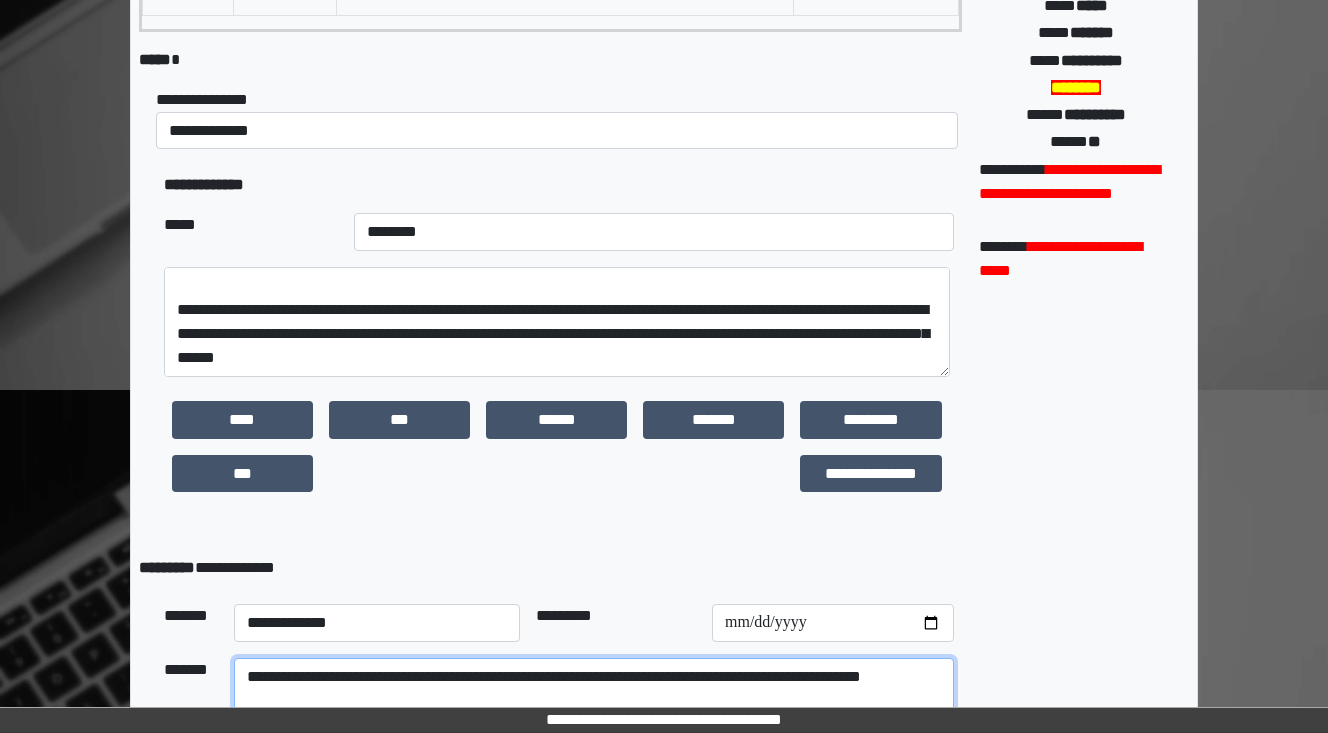 type on "**********" 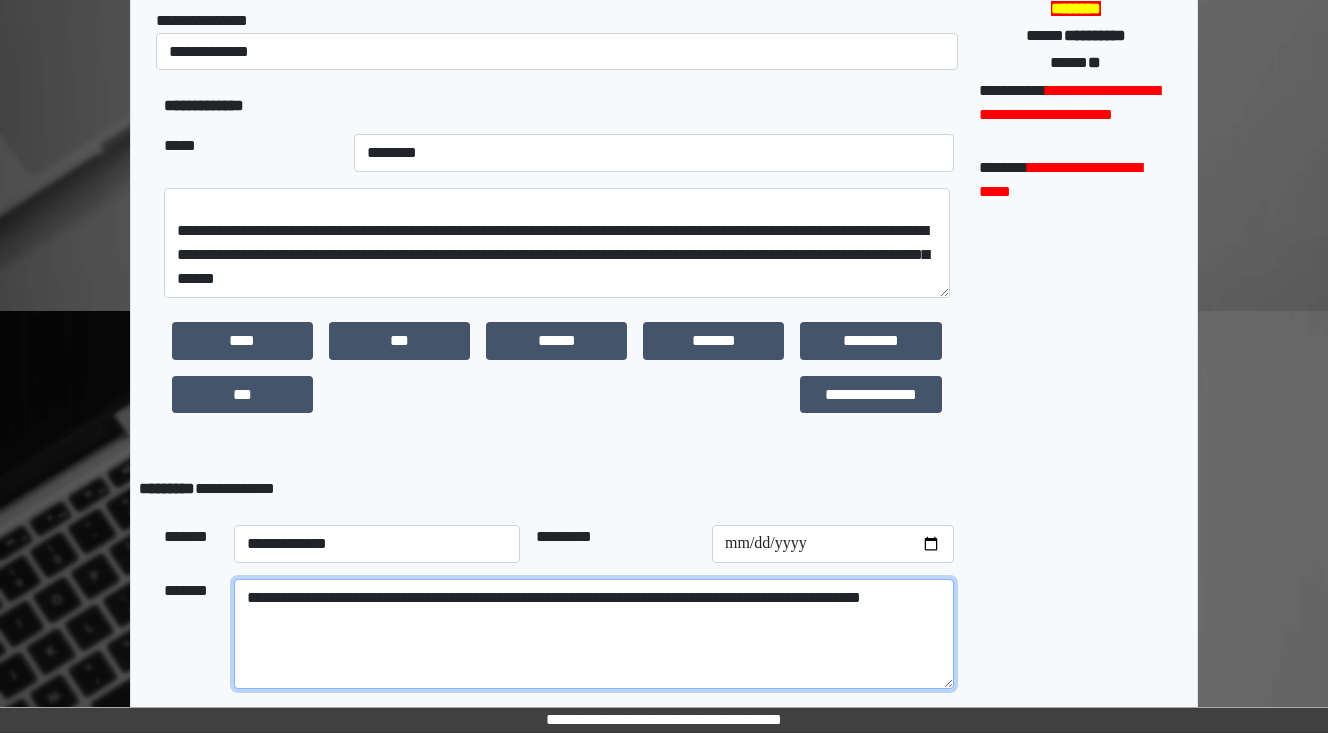 scroll, scrollTop: 480, scrollLeft: 0, axis: vertical 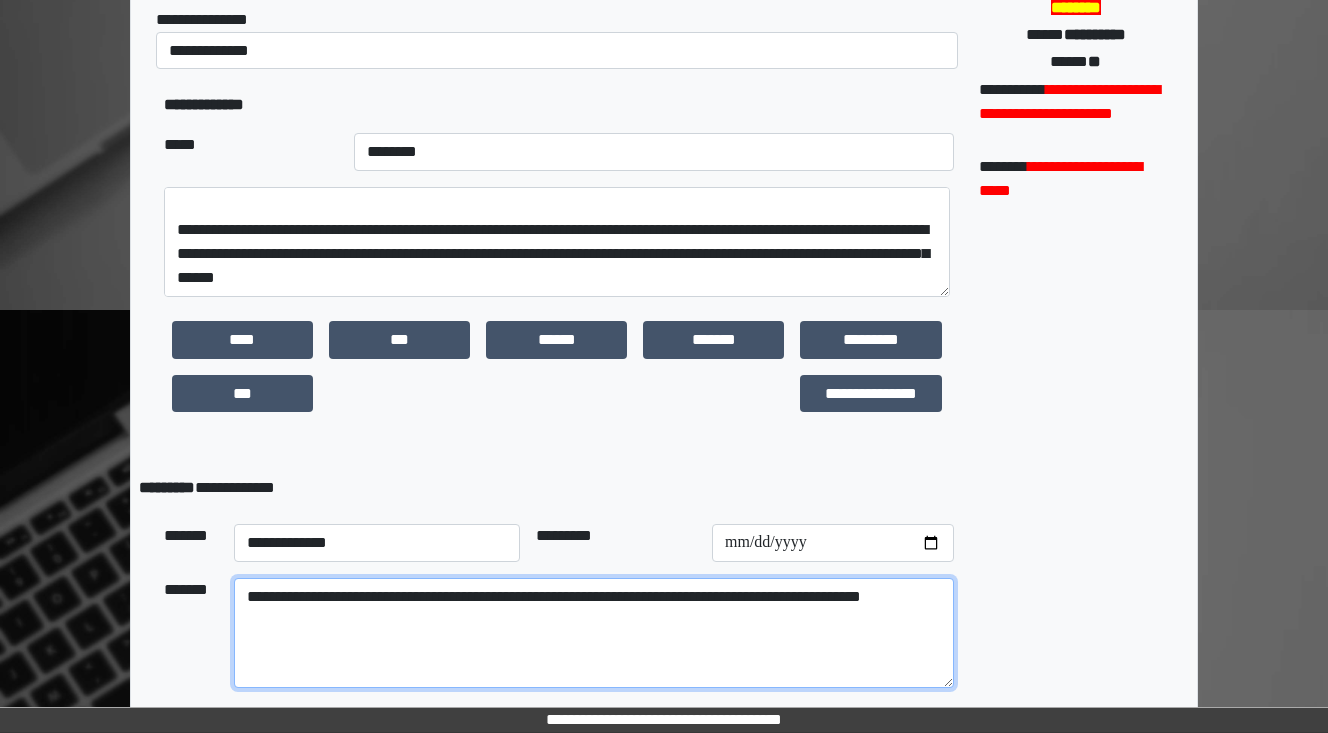 click on "**********" at bounding box center (594, 633) 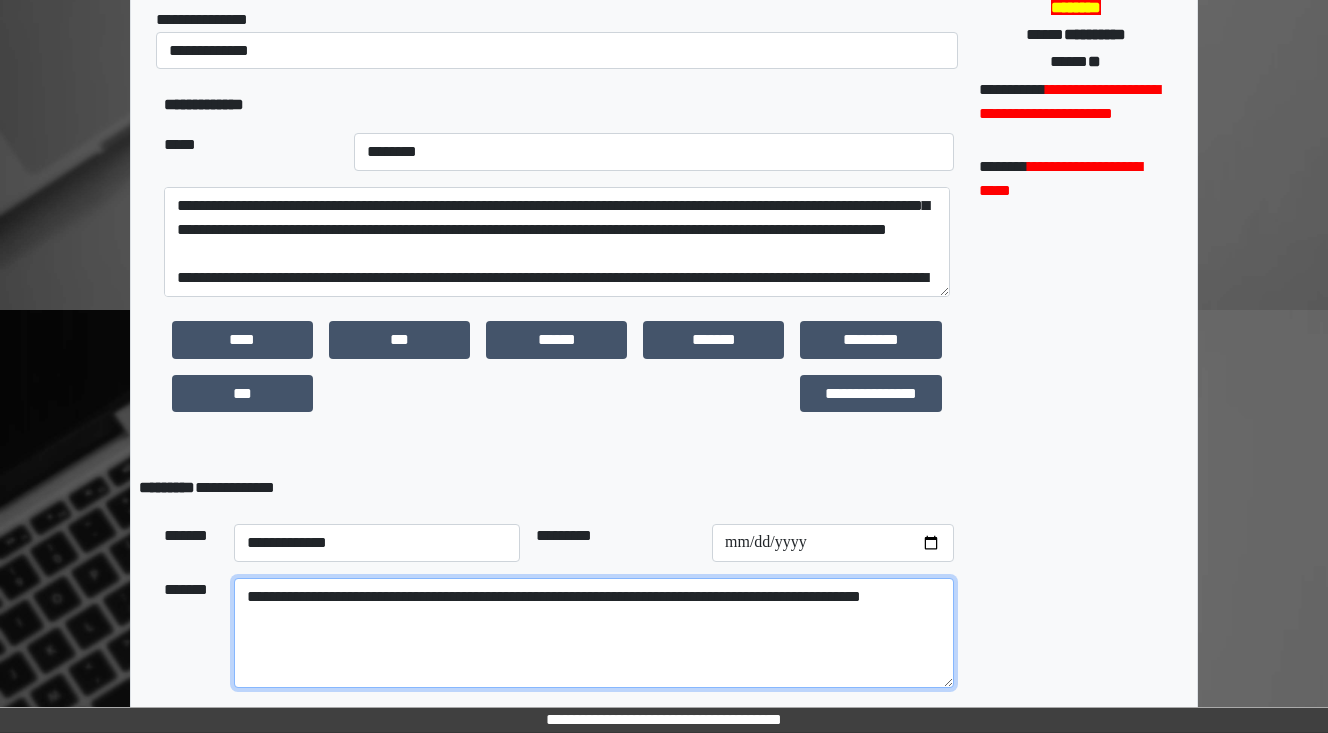 scroll, scrollTop: 184, scrollLeft: 0, axis: vertical 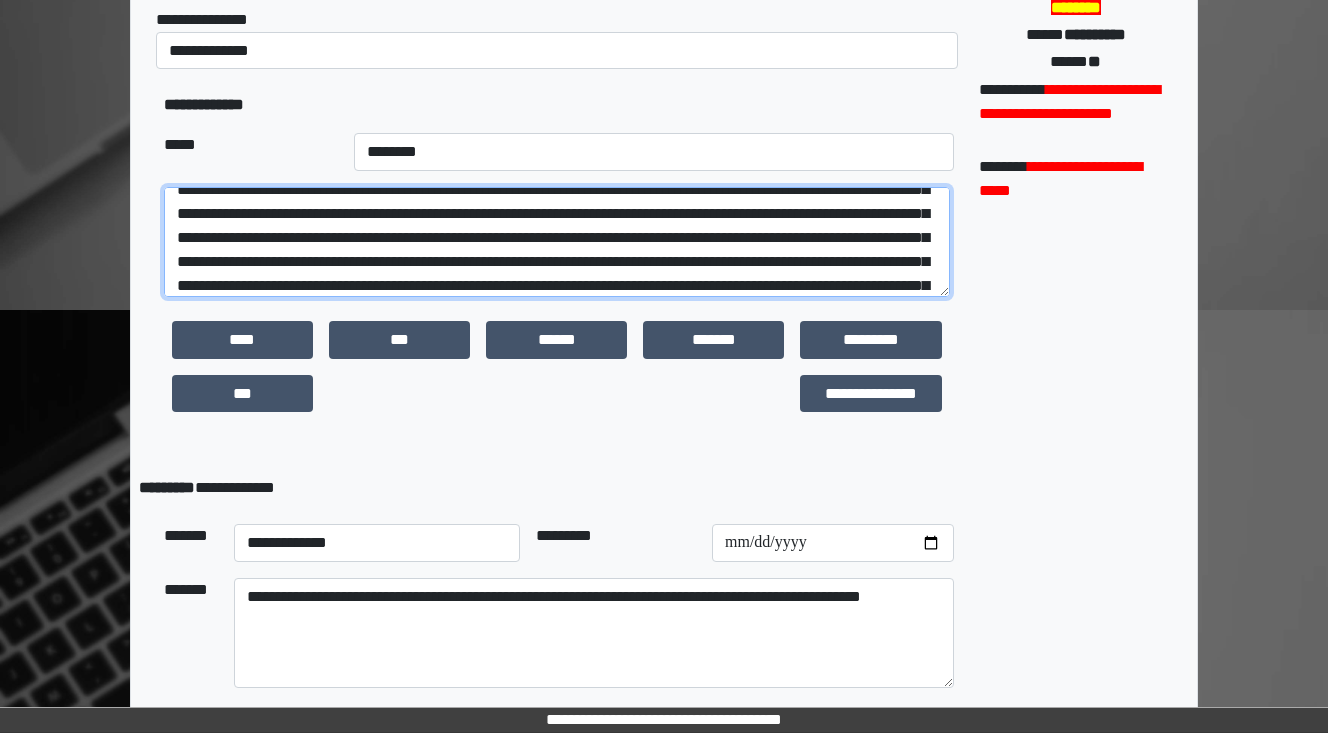 click at bounding box center (557, 242) 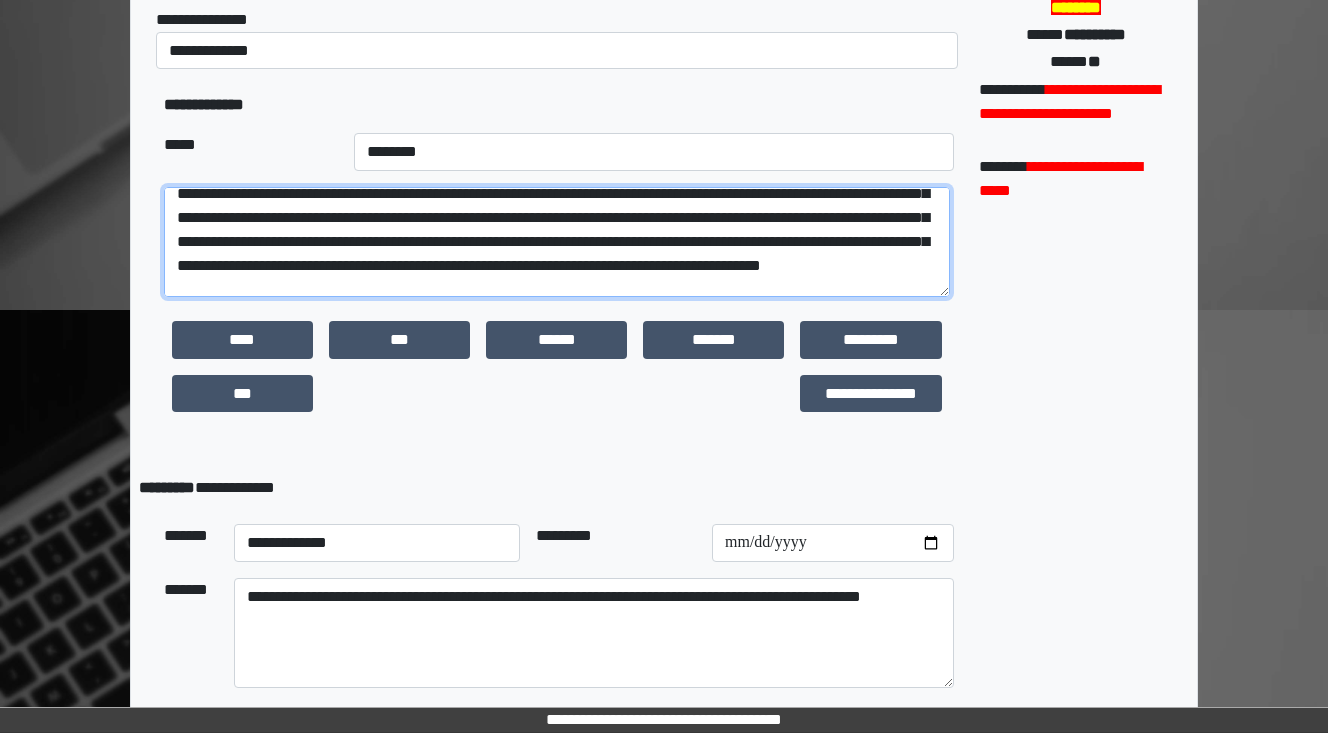 scroll, scrollTop: 288, scrollLeft: 0, axis: vertical 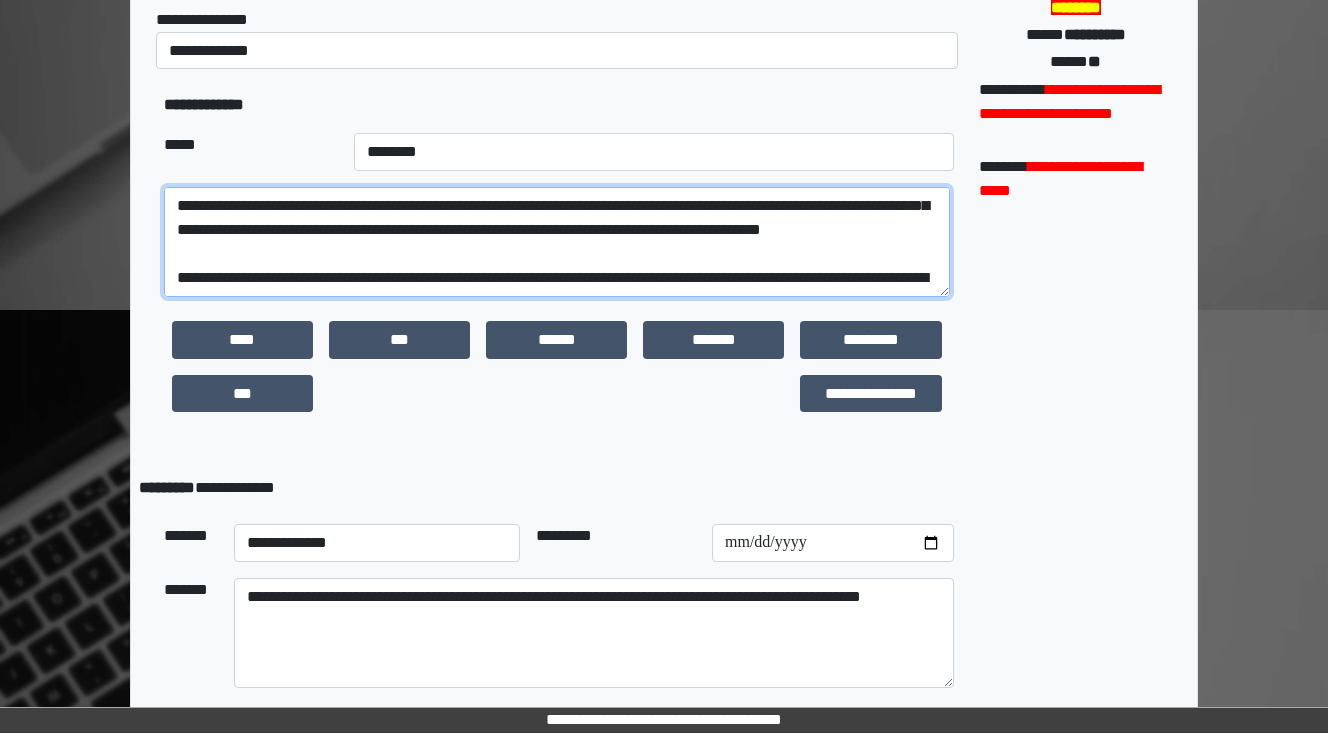 click at bounding box center (557, 242) 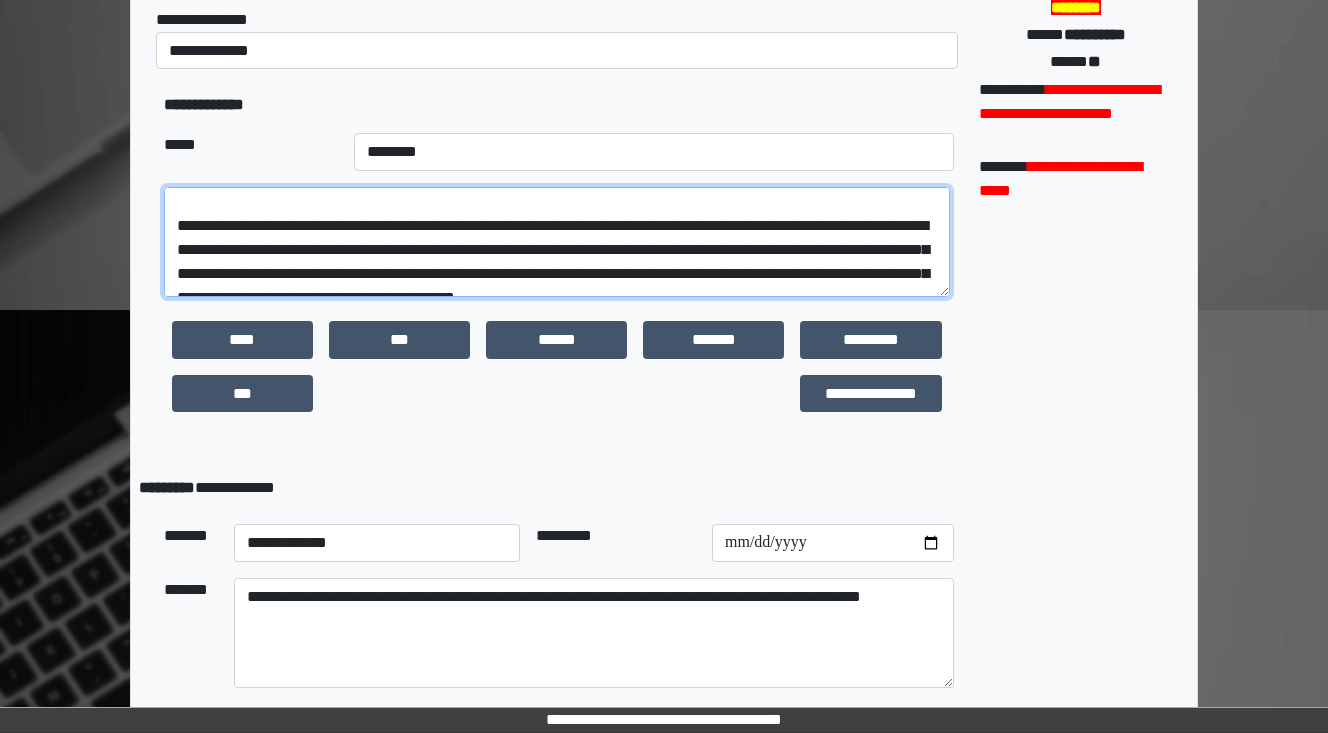 scroll, scrollTop: 368, scrollLeft: 0, axis: vertical 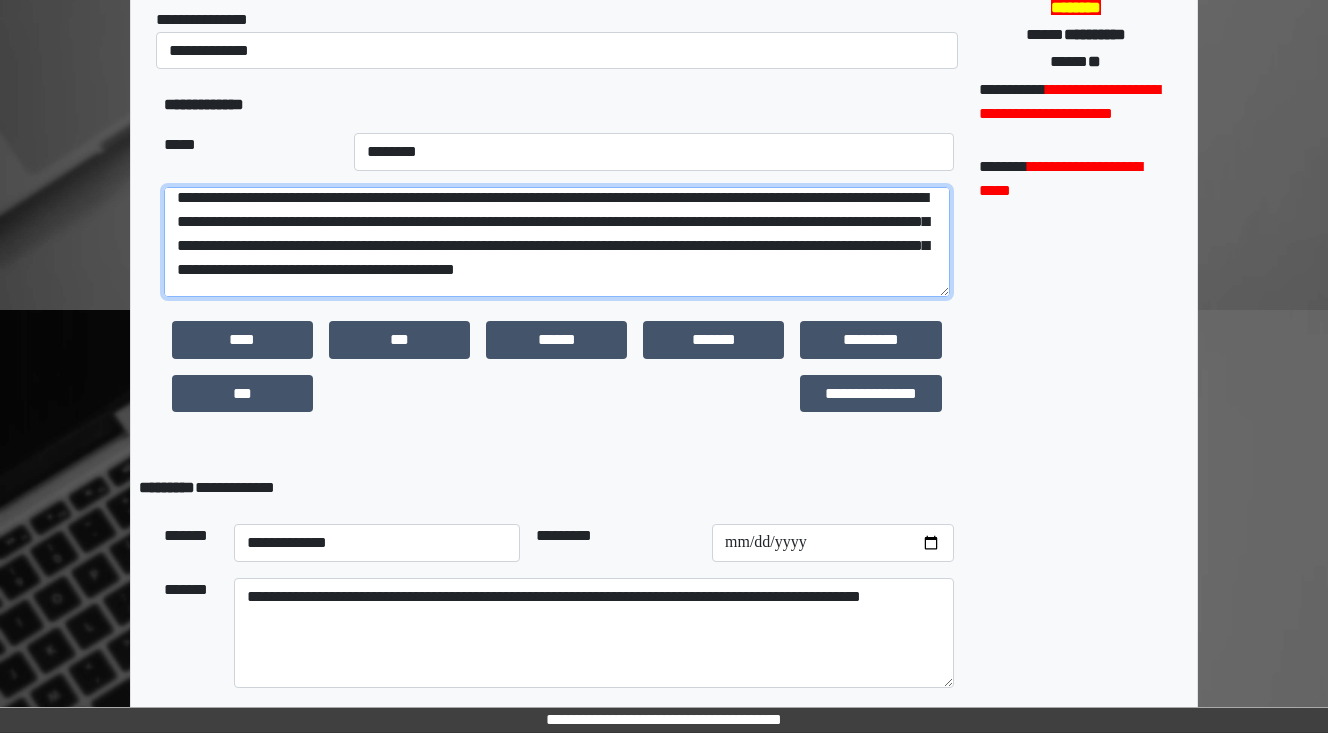 click at bounding box center (557, 242) 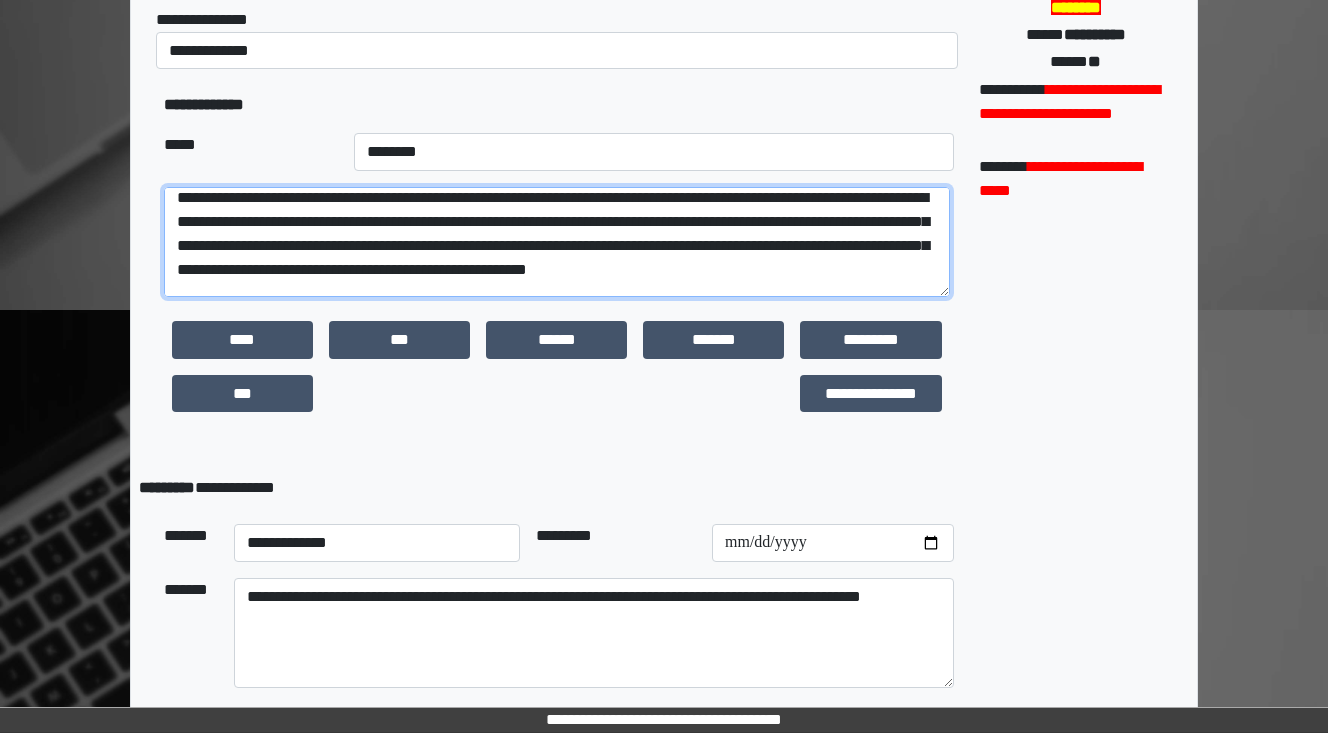 click at bounding box center [557, 242] 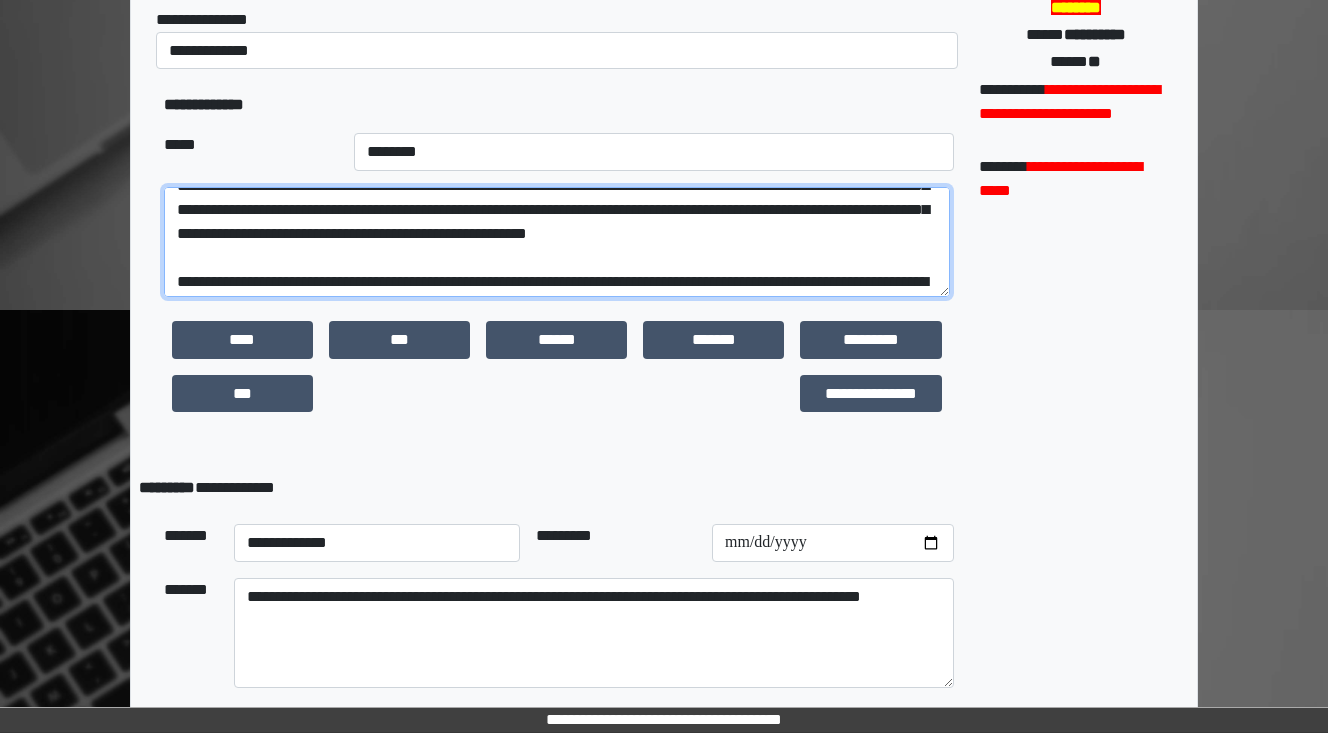 drag, startPoint x: 557, startPoint y: 273, endPoint x: 413, endPoint y: 236, distance: 148.6775 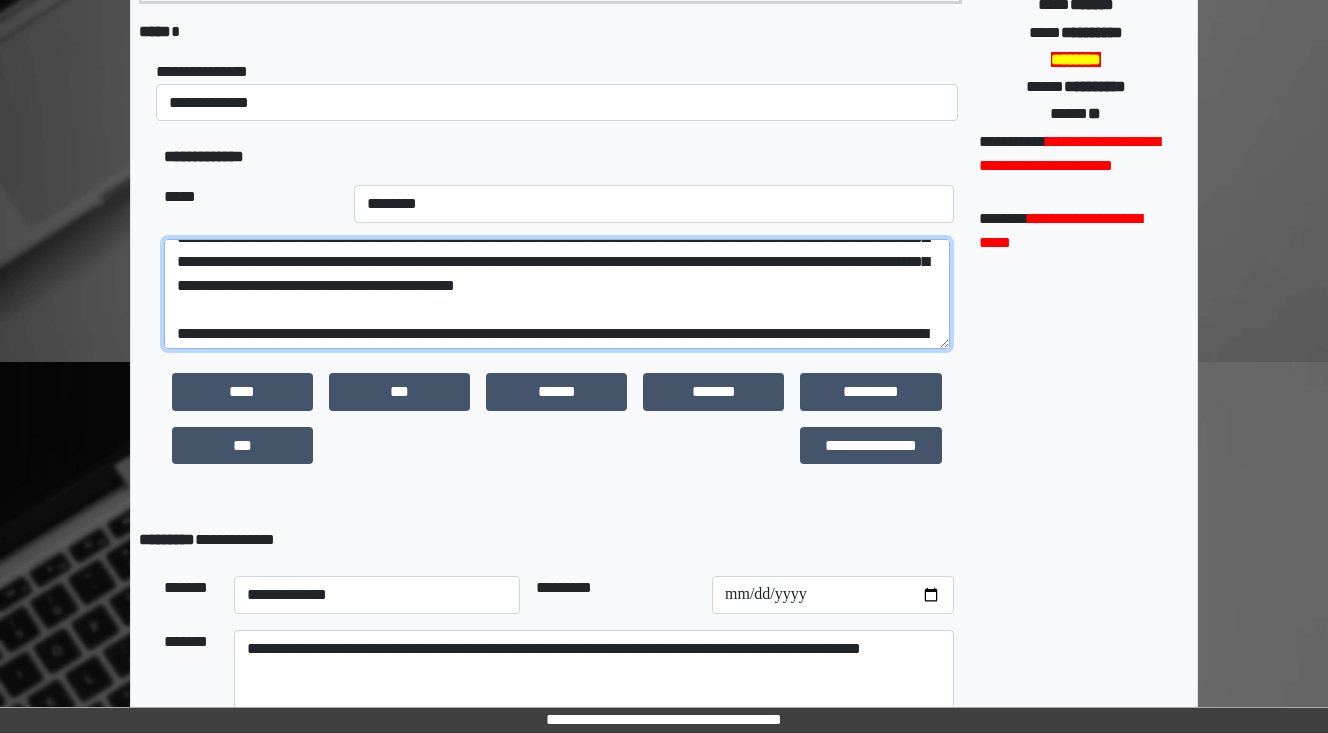 scroll, scrollTop: 400, scrollLeft: 0, axis: vertical 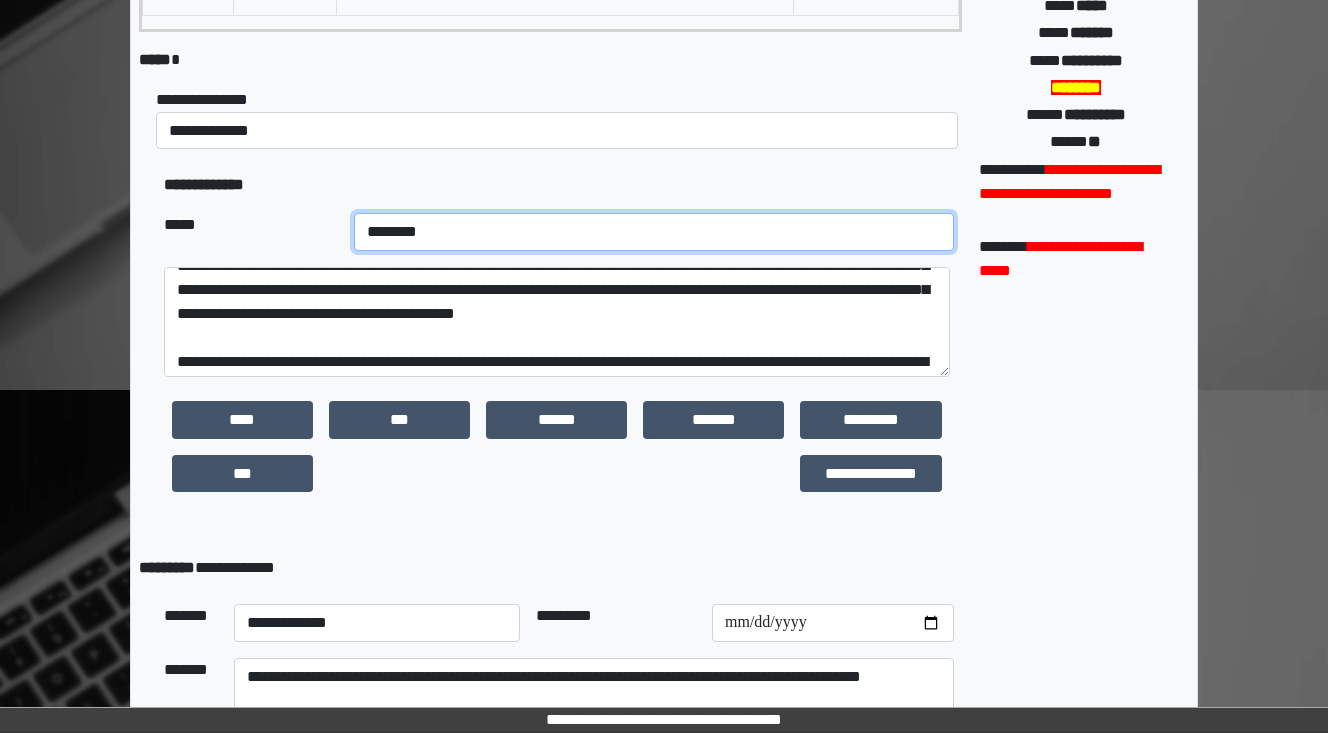 click on "**********" at bounding box center (654, 232) 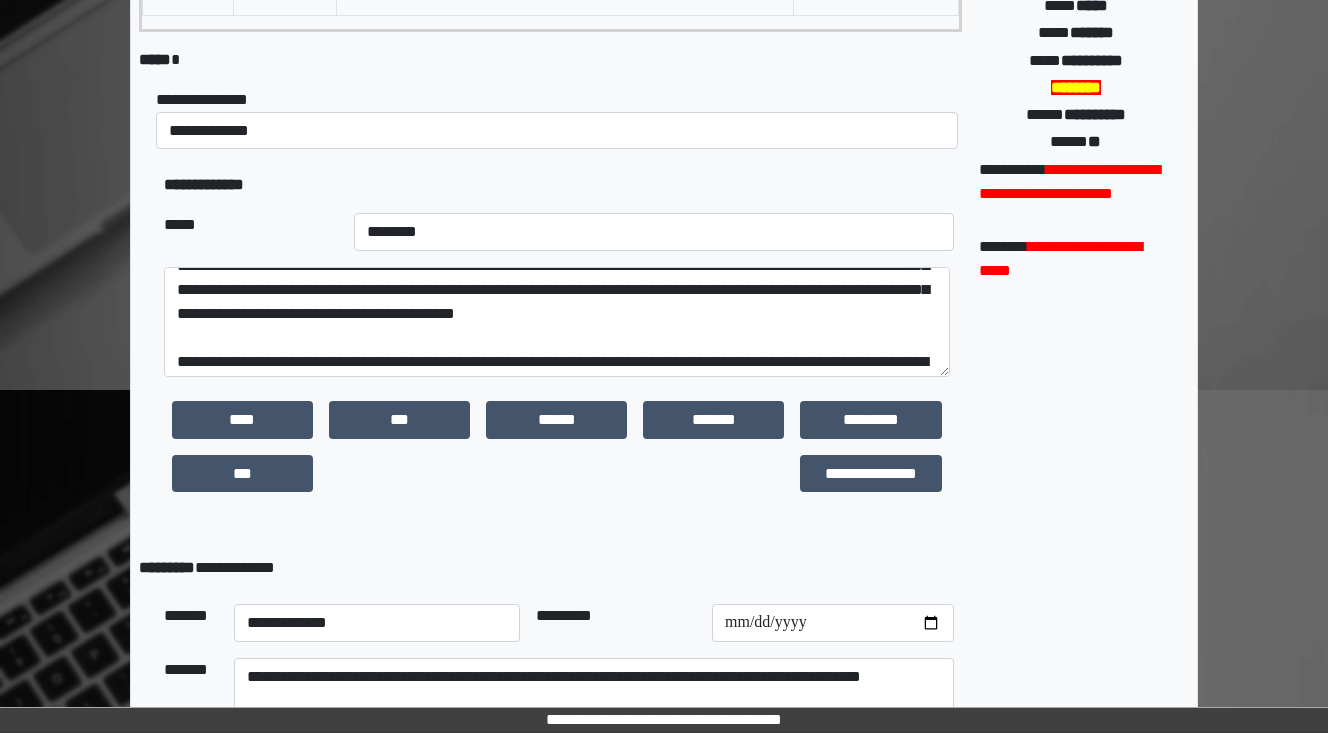 click on "**********" at bounding box center [559, 185] 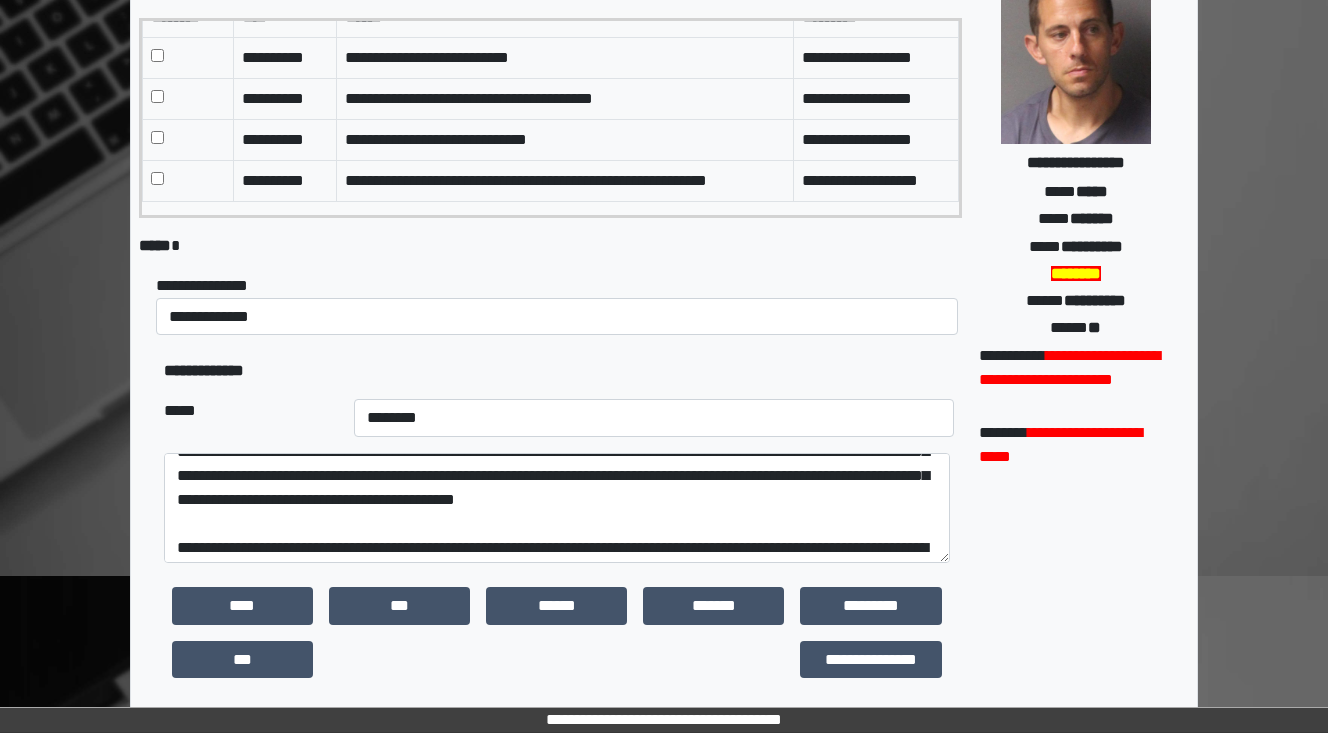 scroll, scrollTop: 0, scrollLeft: 0, axis: both 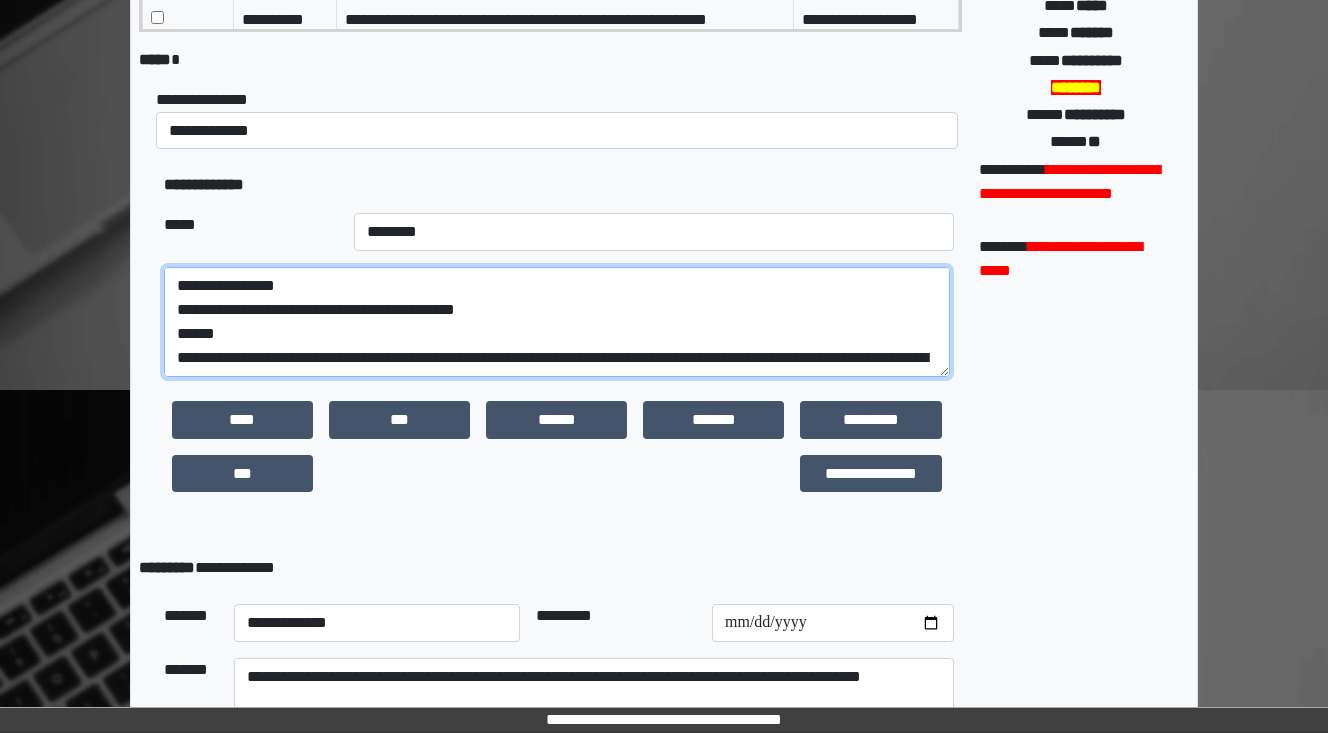 click at bounding box center [557, 322] 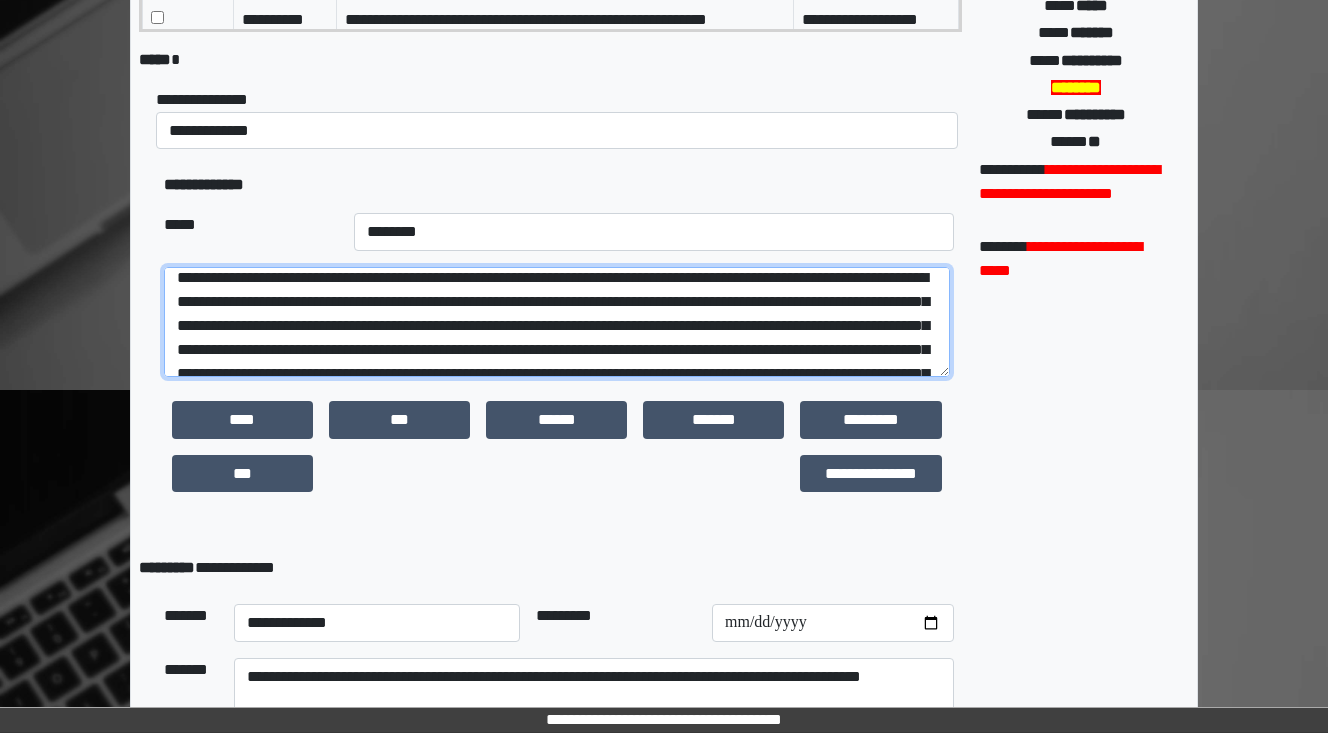 click at bounding box center [557, 322] 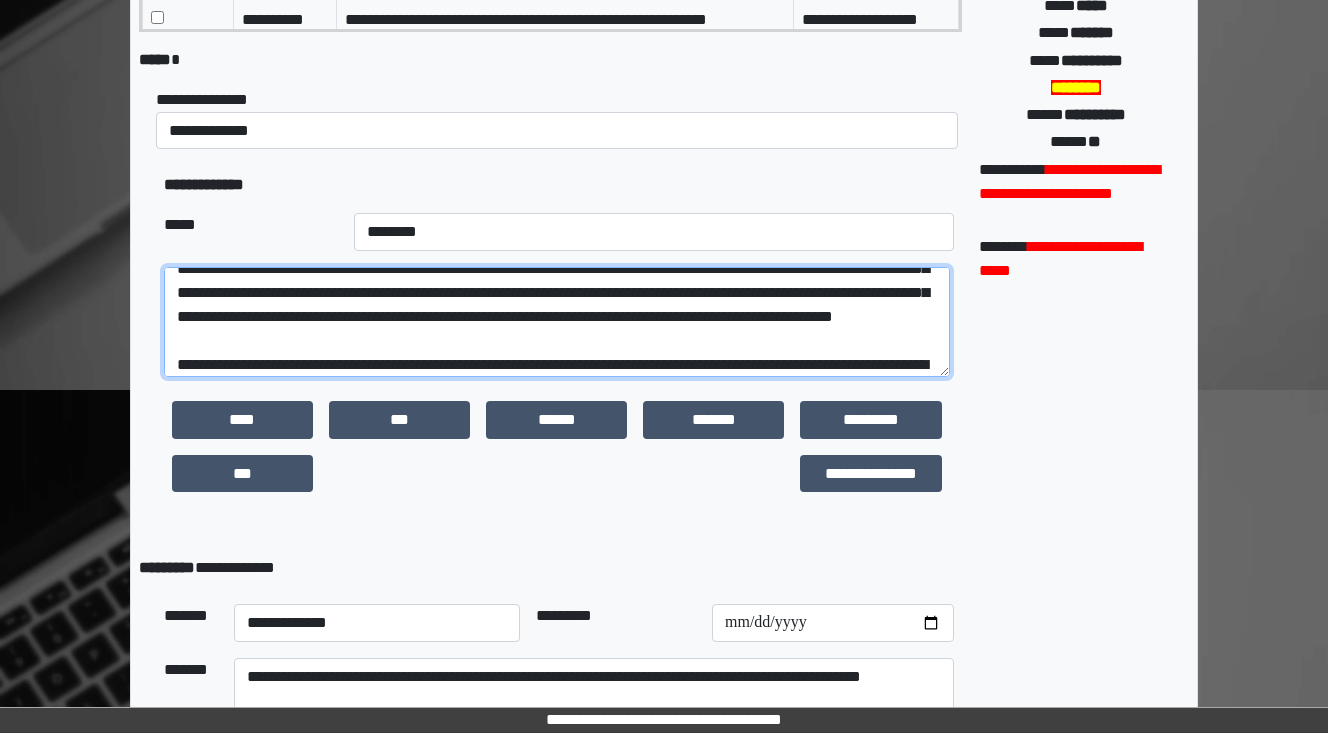 scroll, scrollTop: 320, scrollLeft: 0, axis: vertical 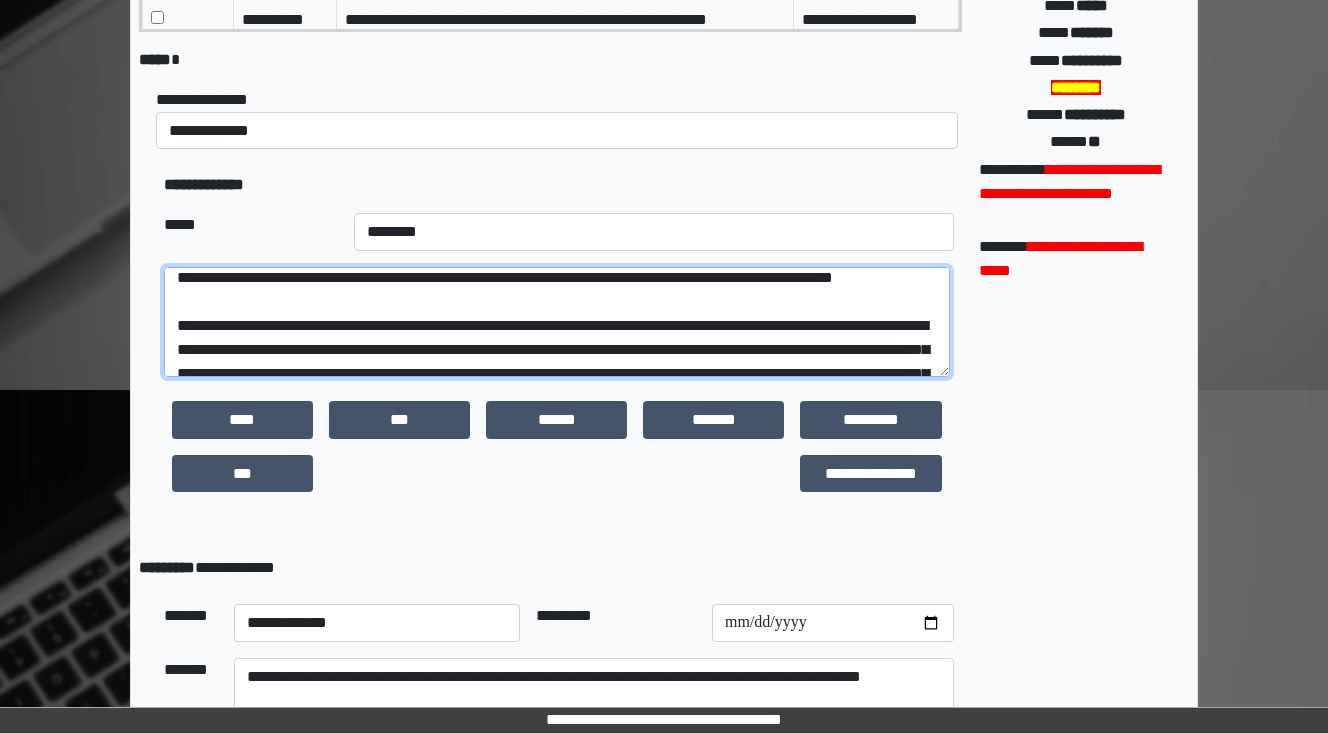 click at bounding box center (557, 322) 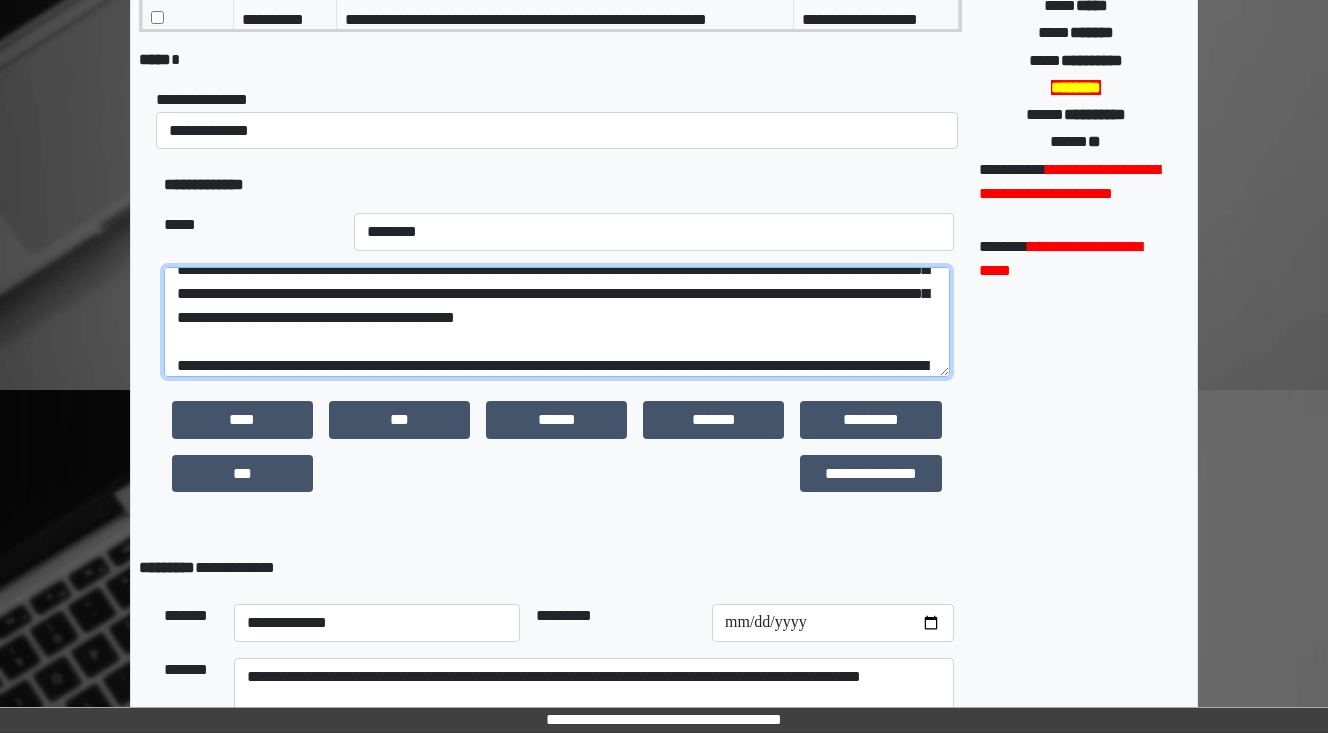 click at bounding box center (557, 322) 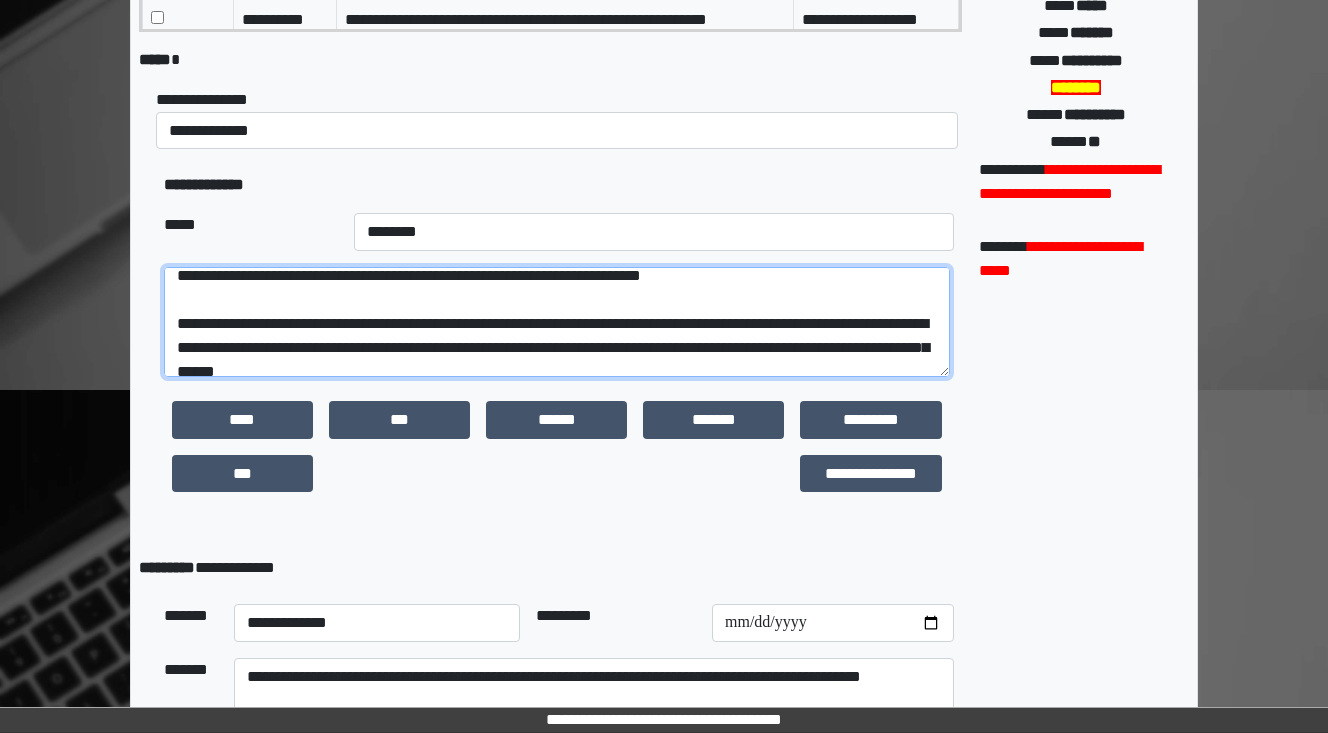 scroll, scrollTop: 480, scrollLeft: 0, axis: vertical 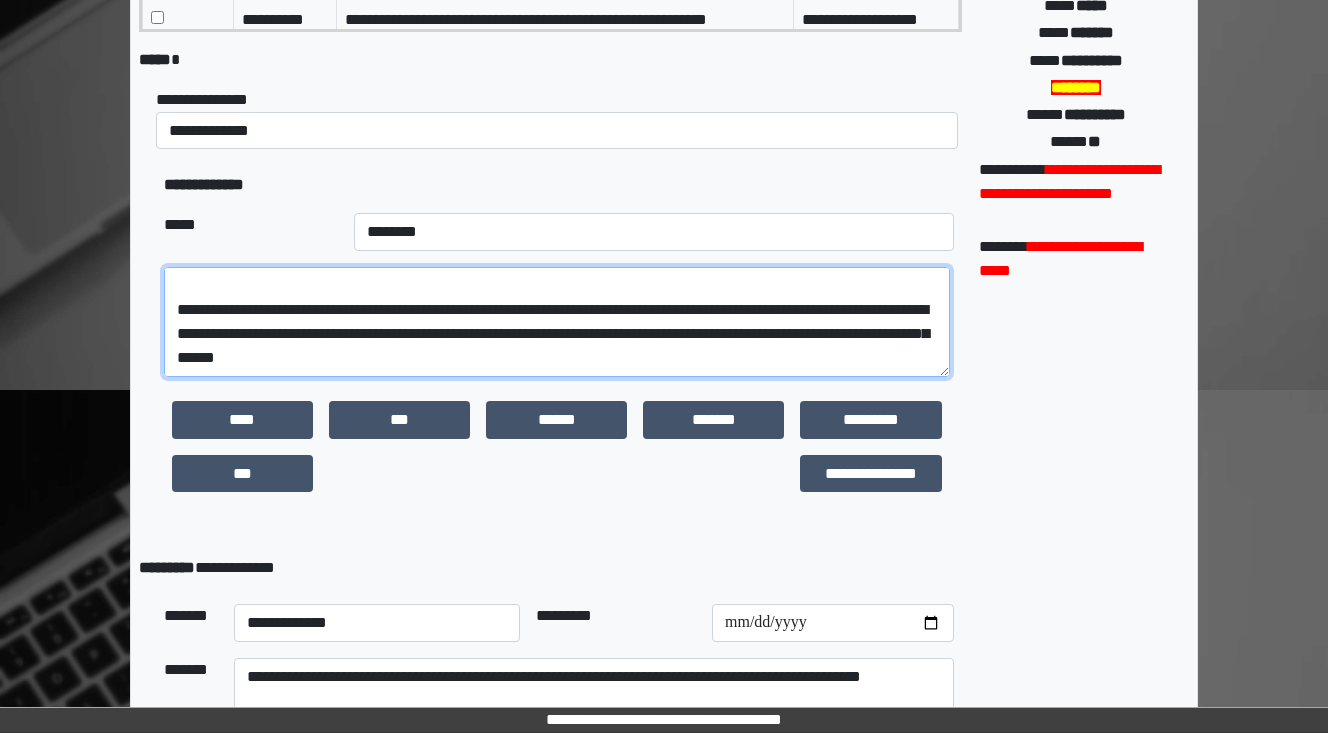 click at bounding box center [557, 322] 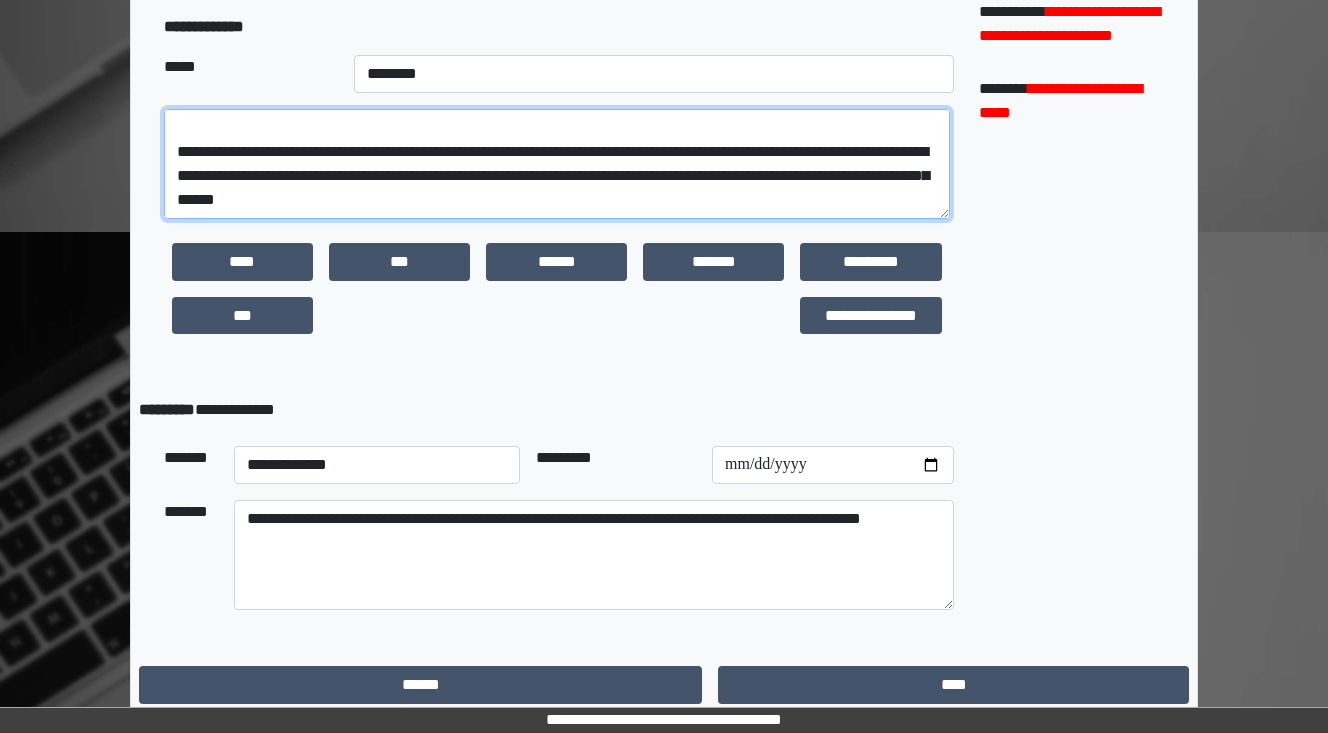 scroll, scrollTop: 560, scrollLeft: 0, axis: vertical 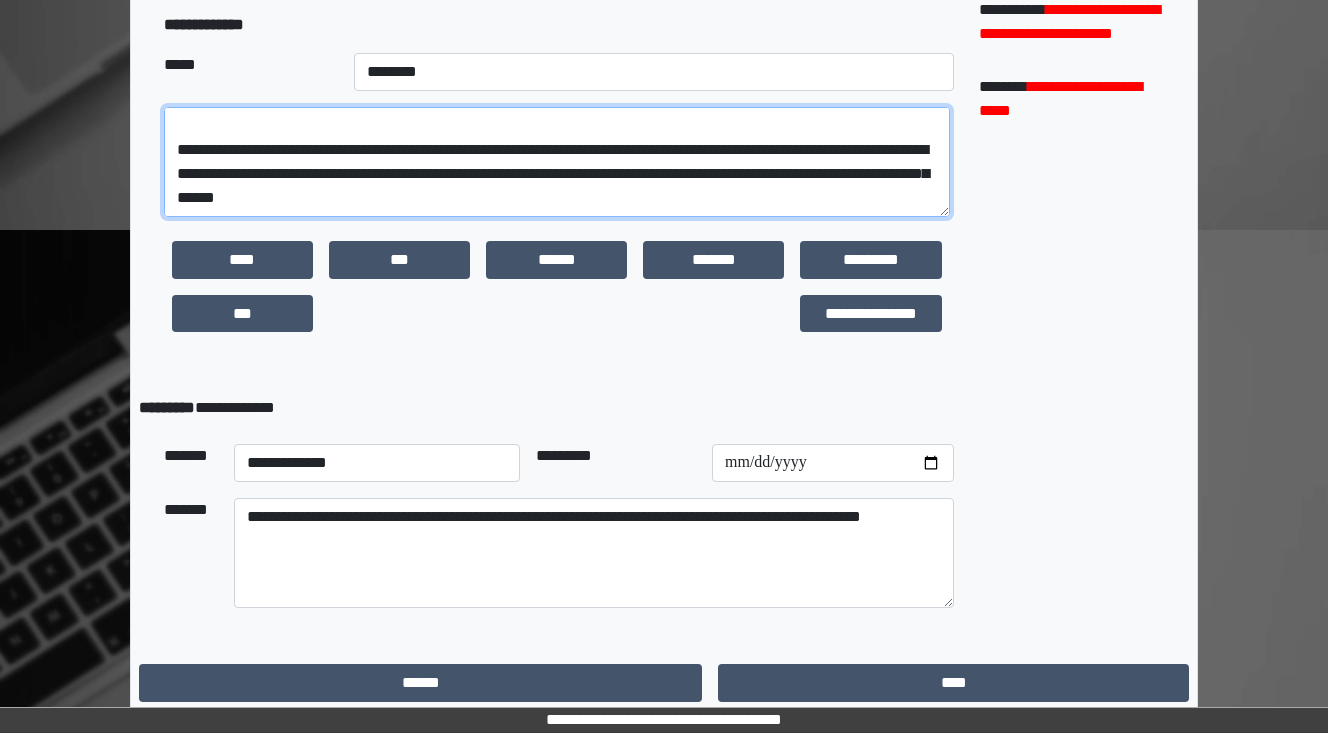 click at bounding box center (557, 162) 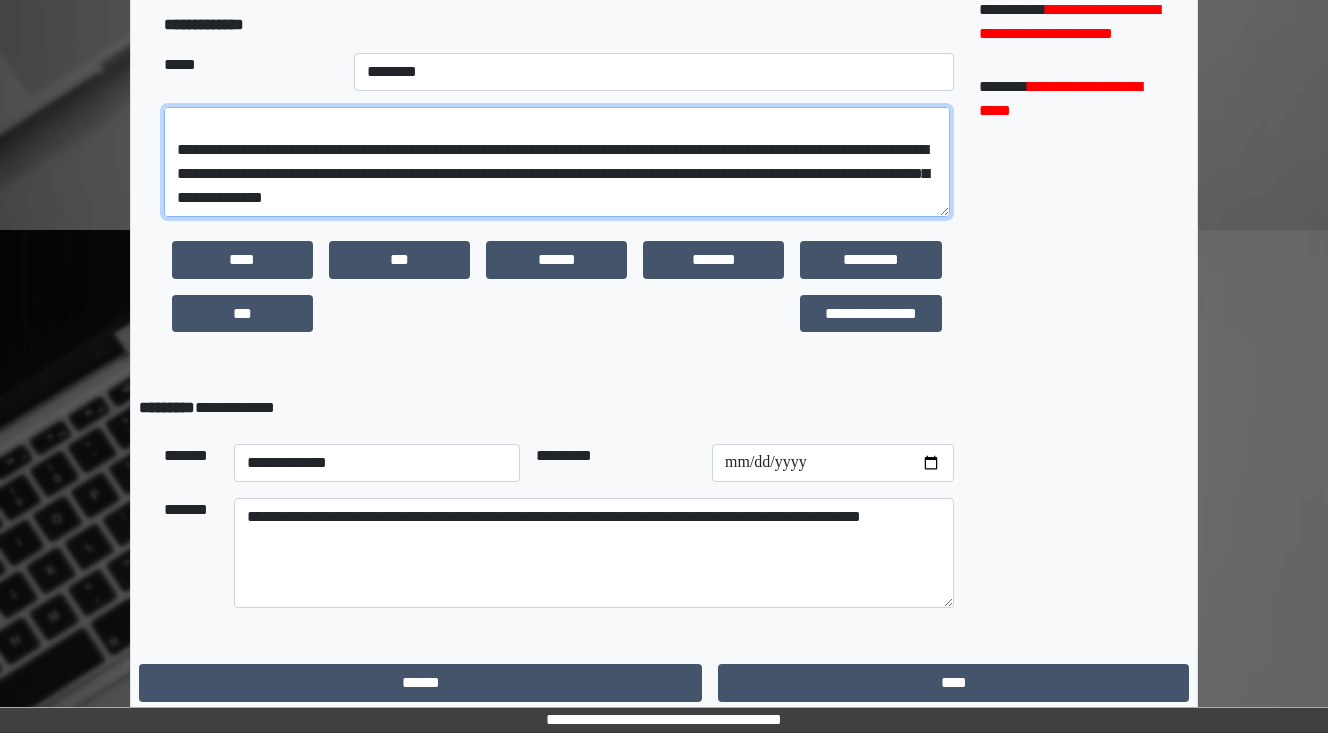 click at bounding box center (557, 162) 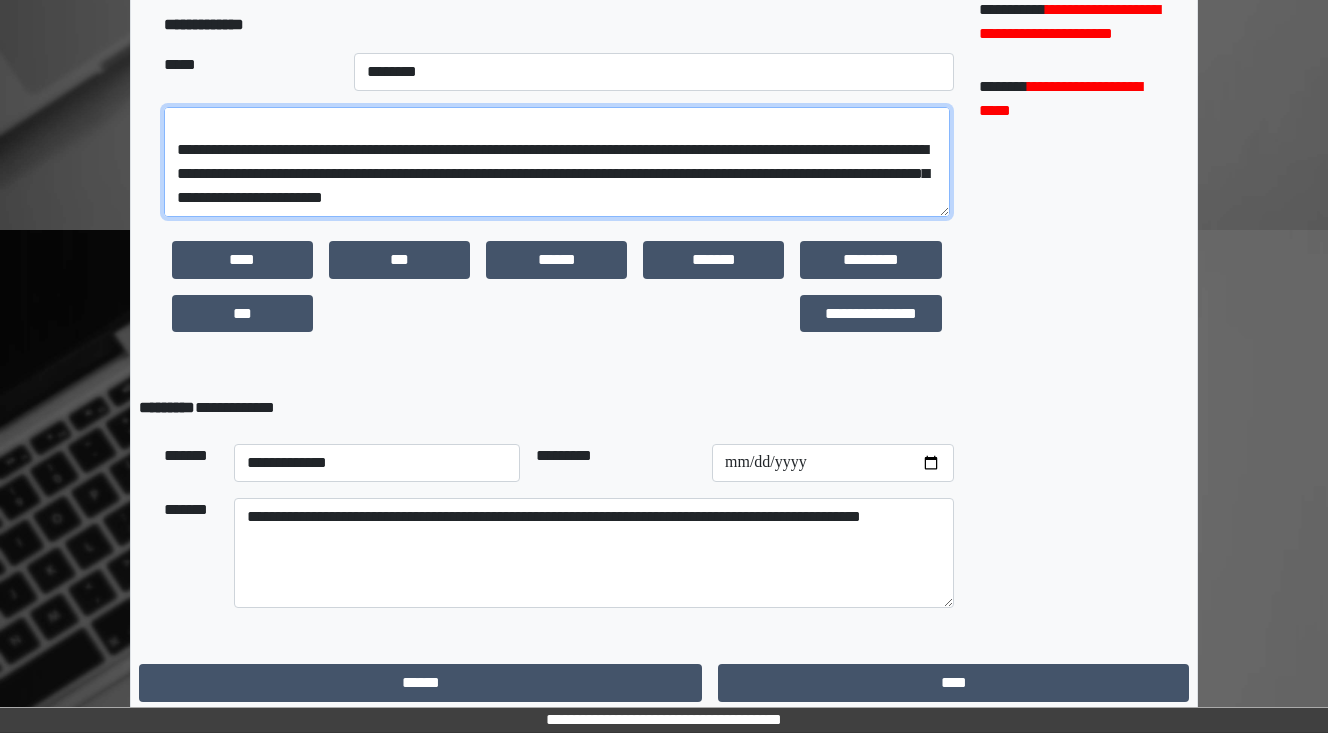 click at bounding box center [557, 162] 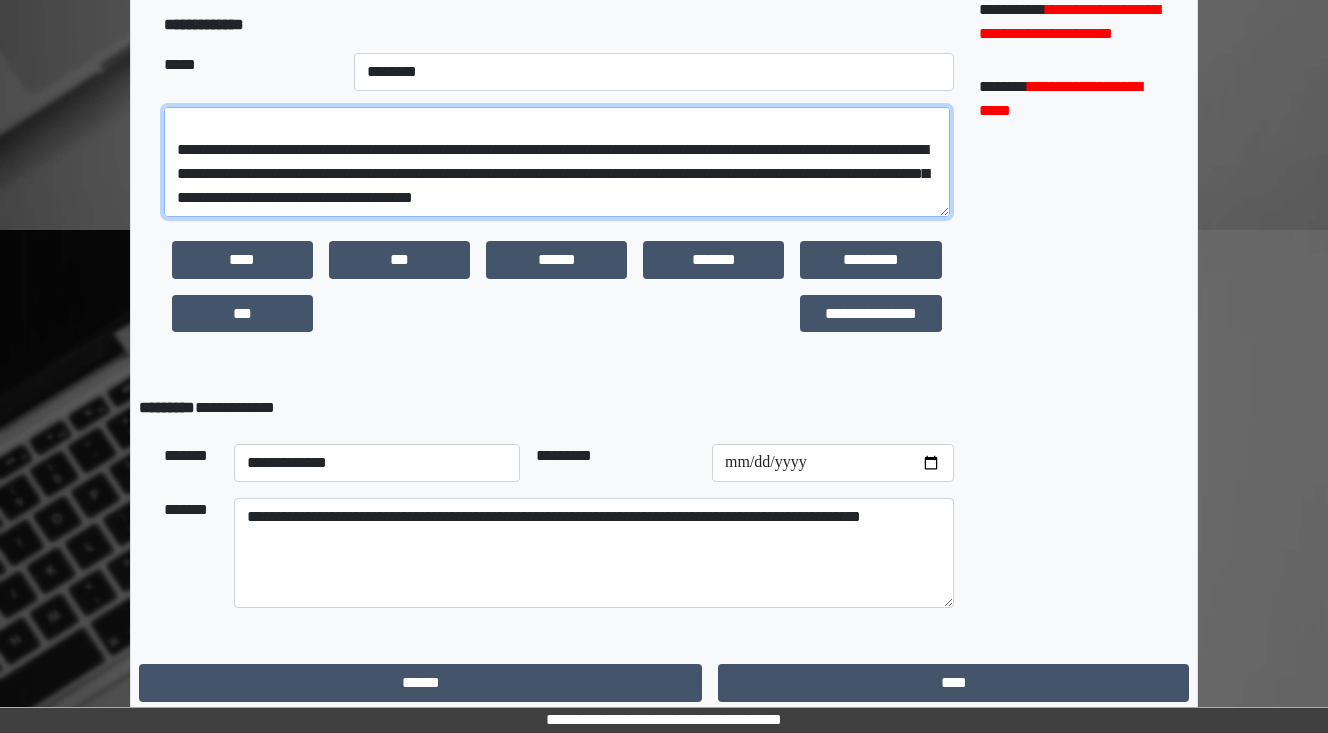 click at bounding box center (557, 162) 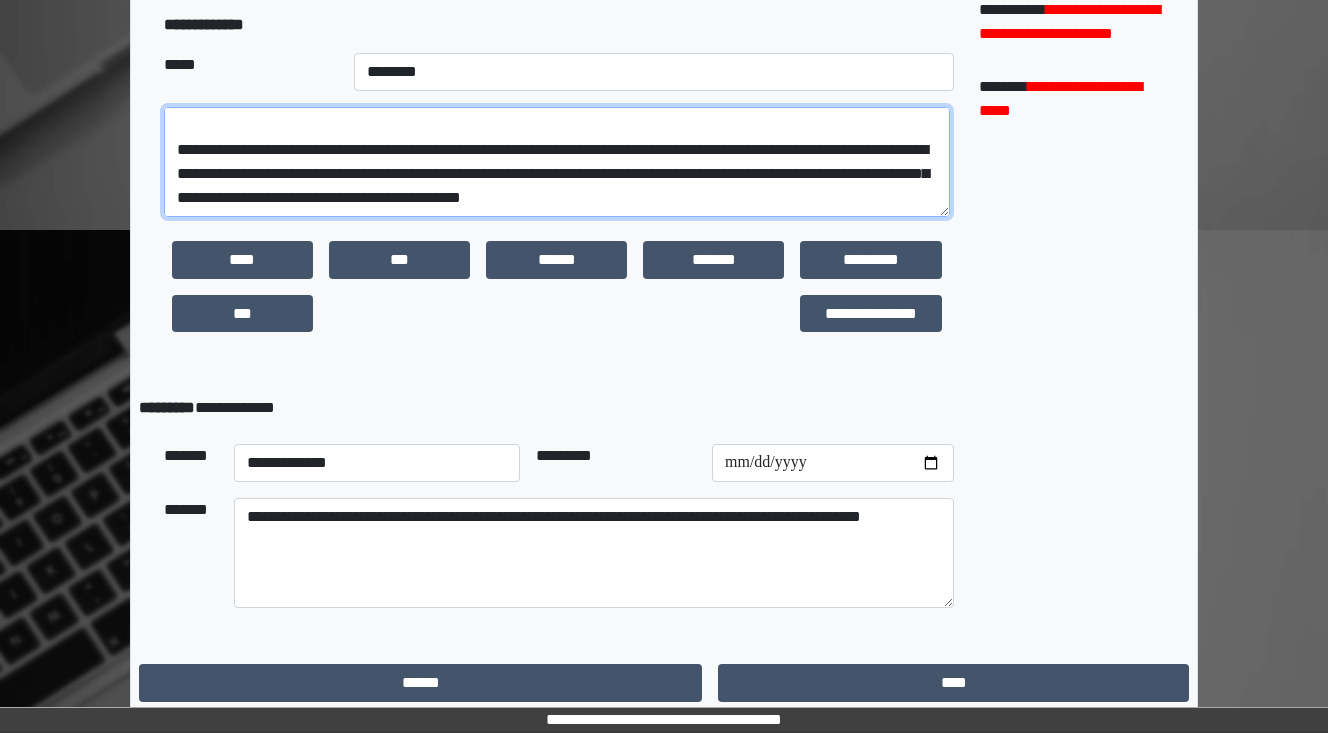click at bounding box center [557, 162] 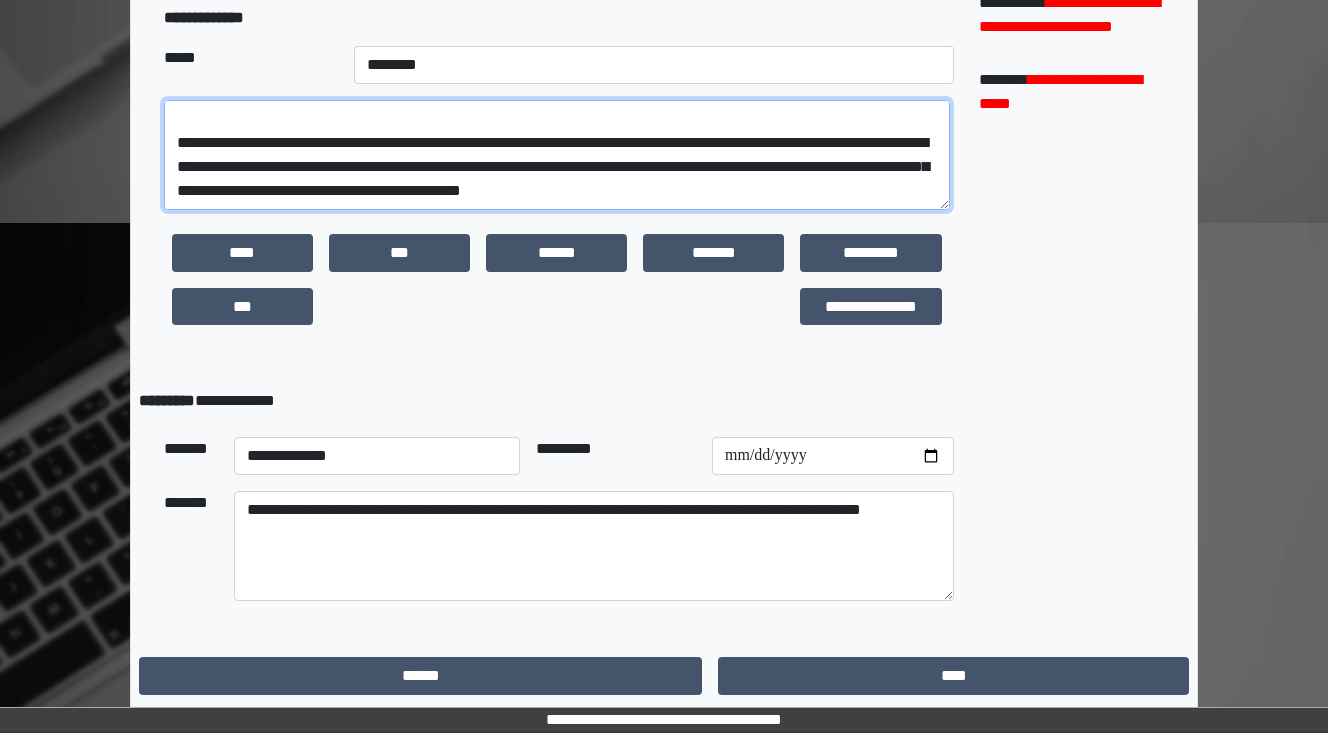 scroll, scrollTop: 568, scrollLeft: 0, axis: vertical 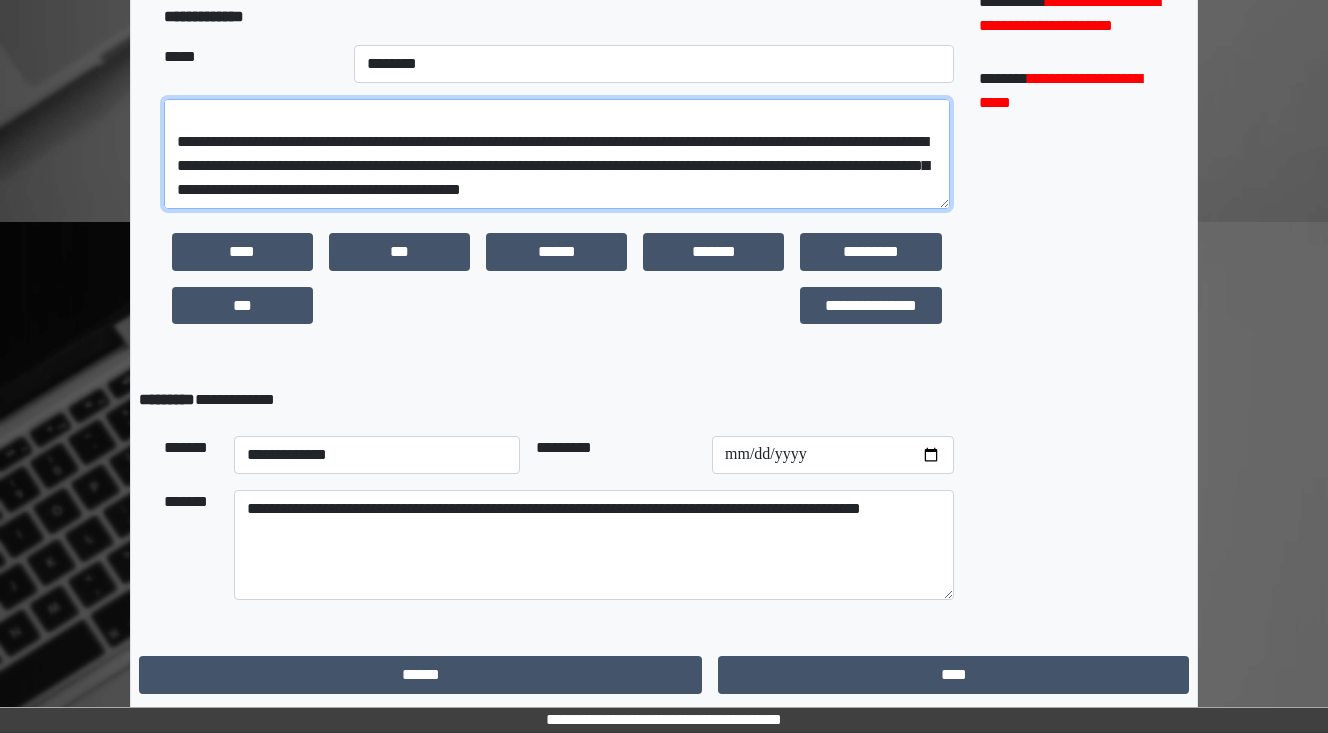type on "**********" 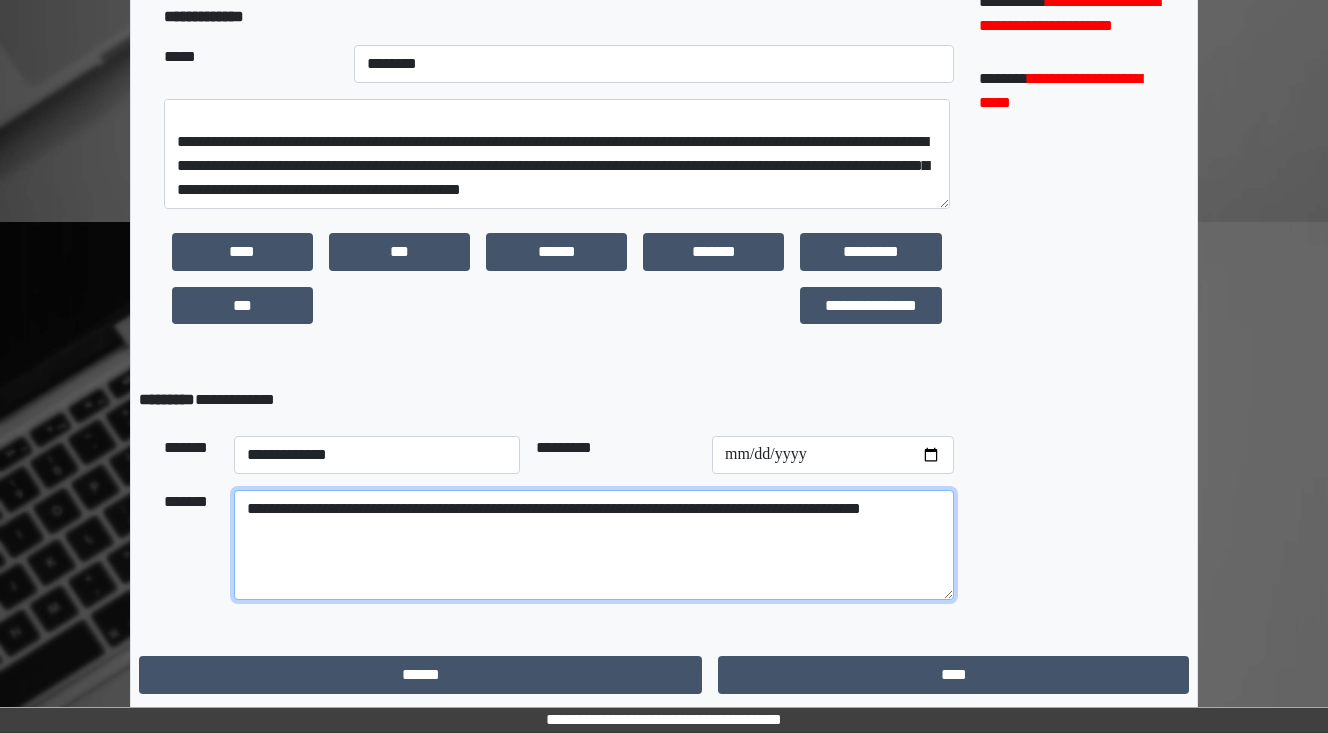 click on "**********" at bounding box center (594, 545) 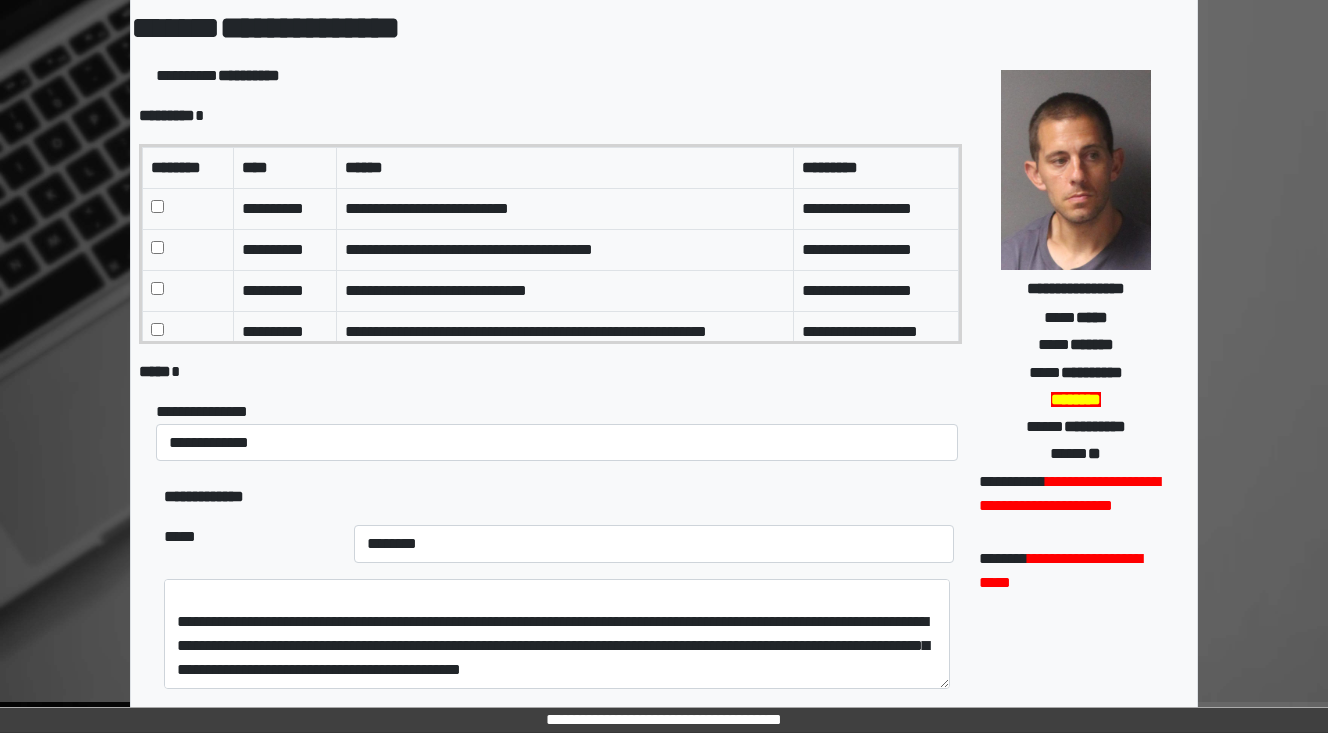 scroll, scrollTop: 25, scrollLeft: 0, axis: vertical 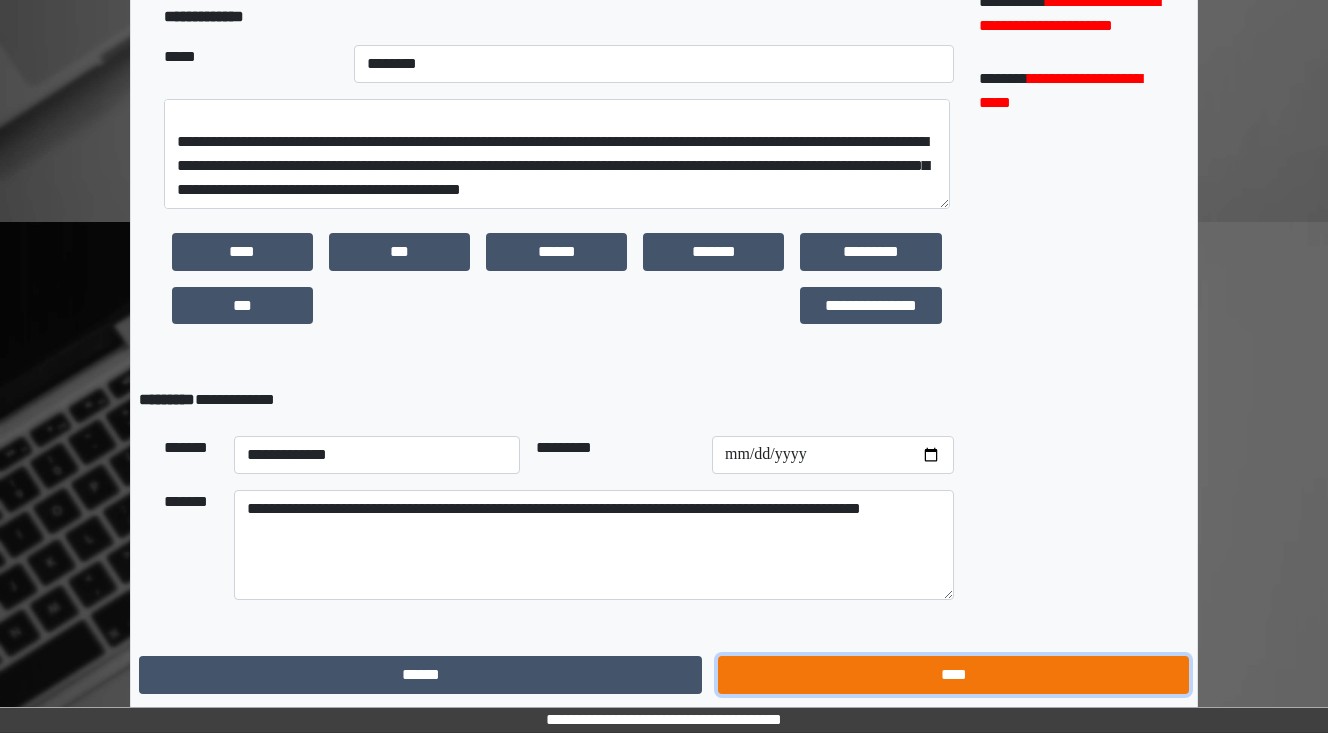 click on "****" at bounding box center [953, 675] 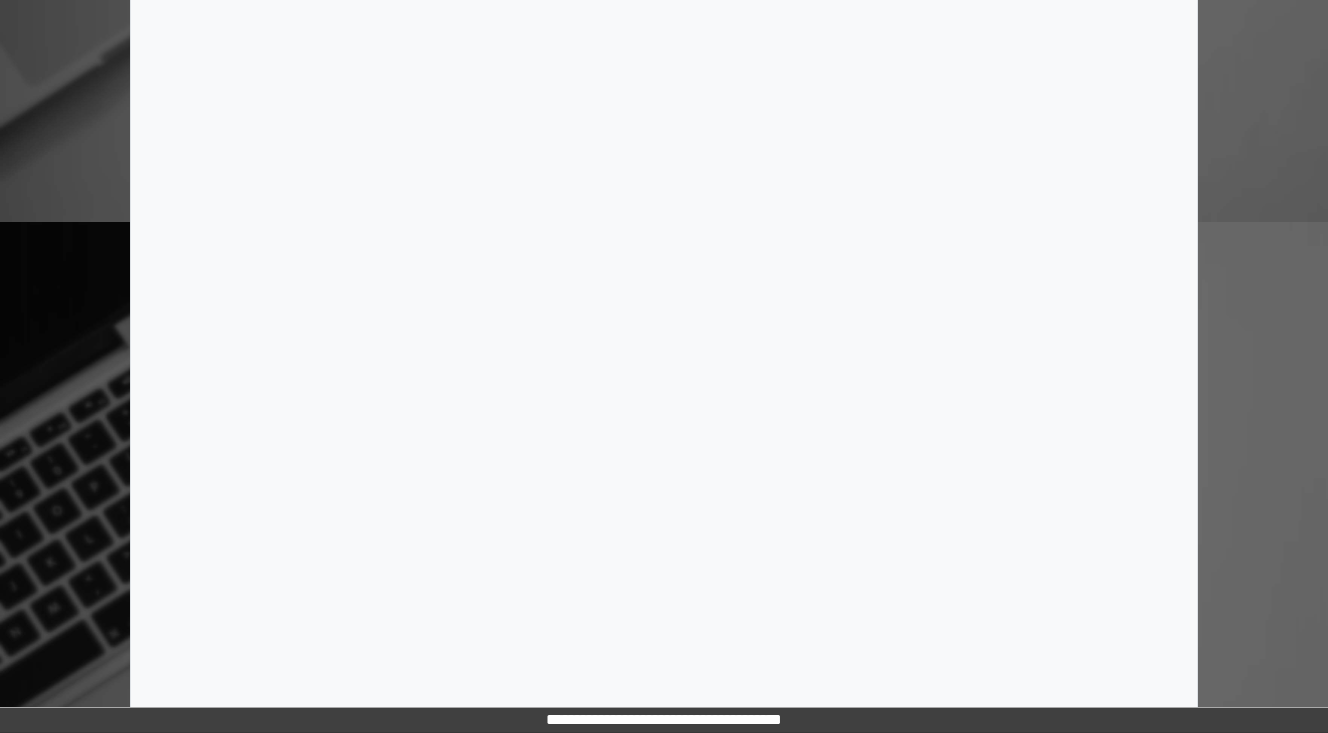 scroll, scrollTop: 0, scrollLeft: 0, axis: both 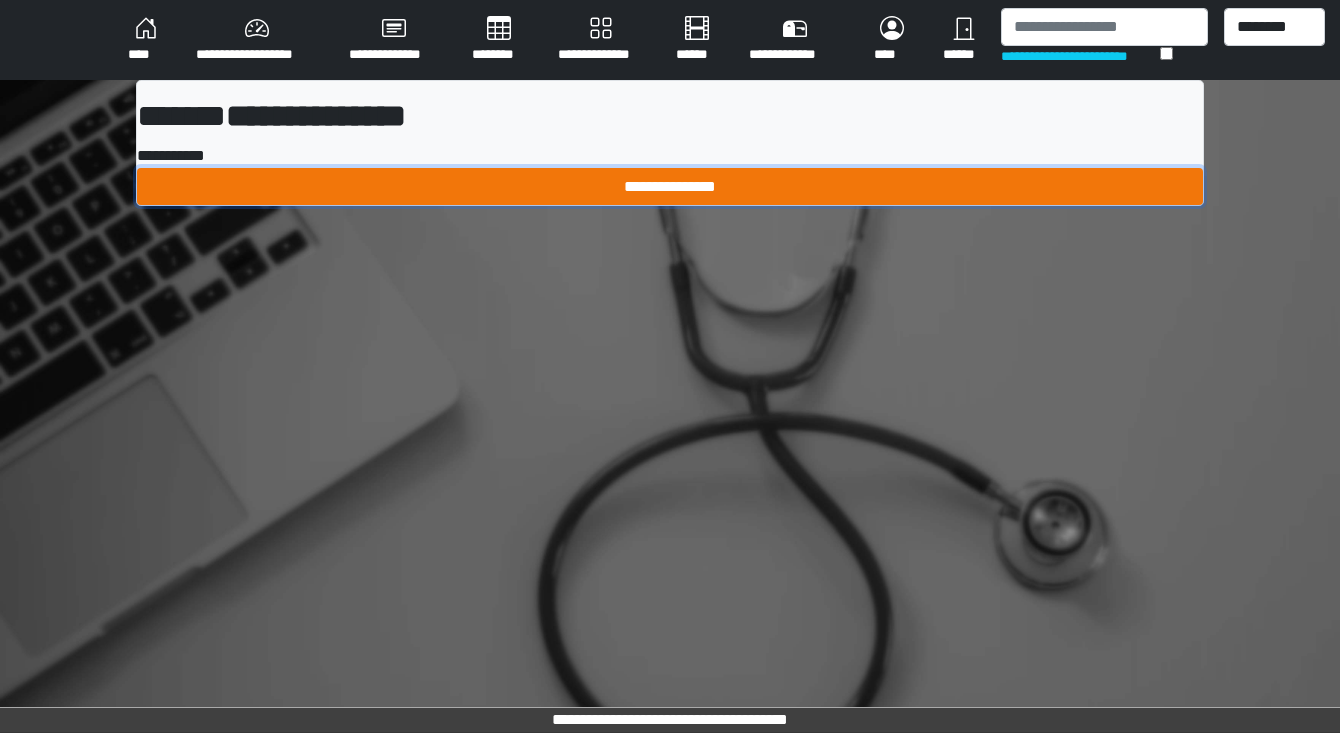 click on "**********" at bounding box center [670, 187] 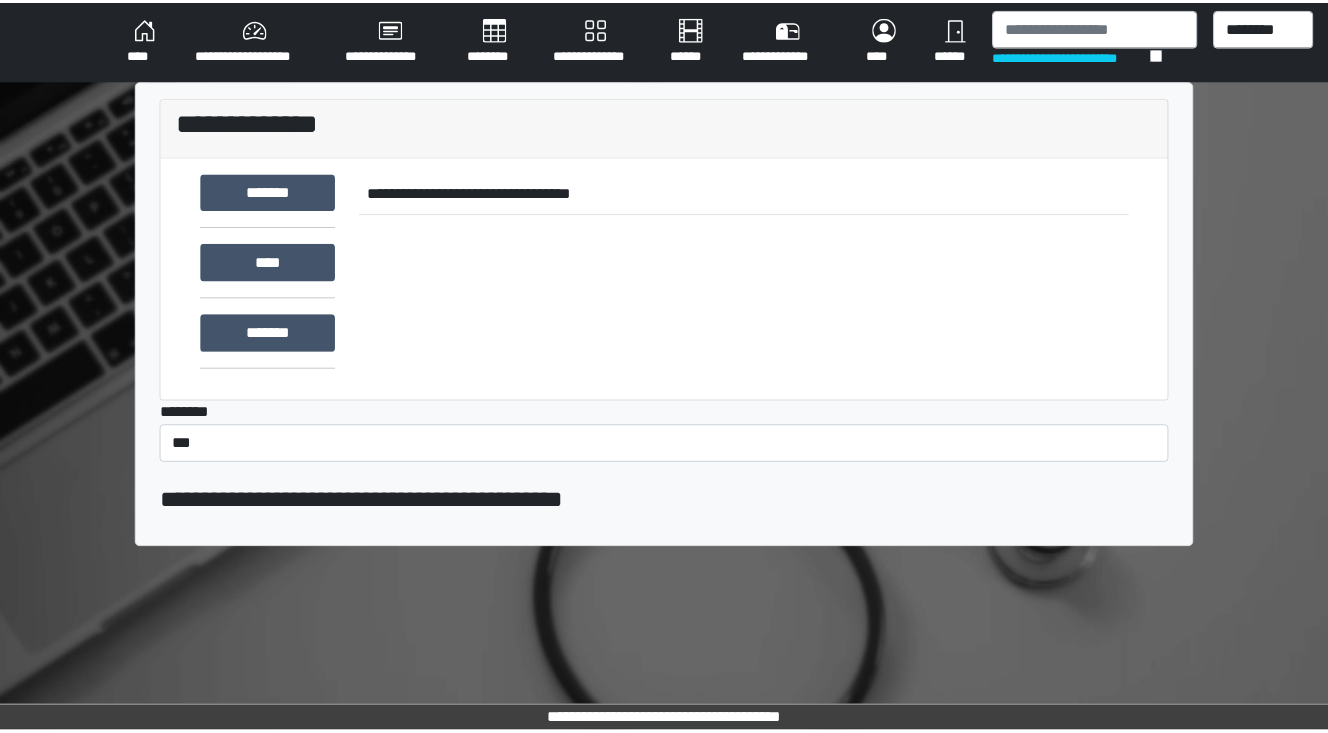 scroll, scrollTop: 0, scrollLeft: 0, axis: both 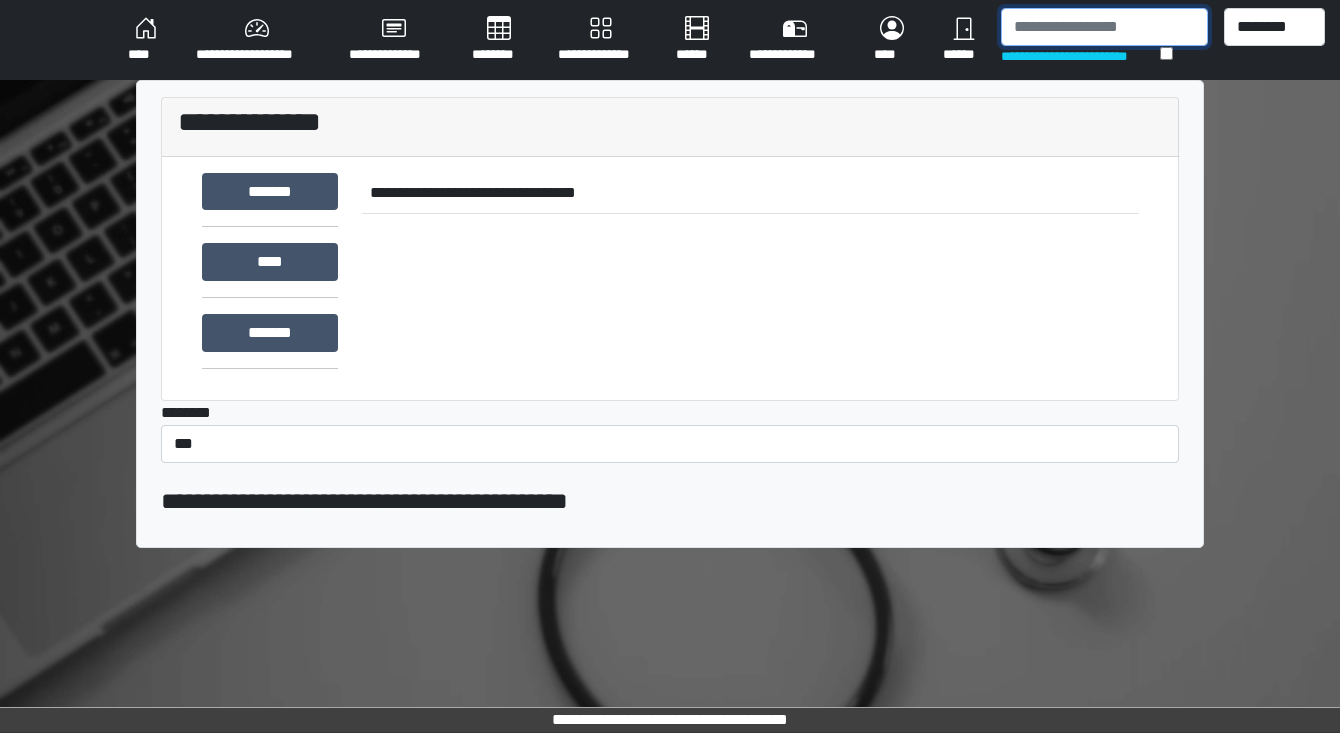 click at bounding box center (1104, 27) 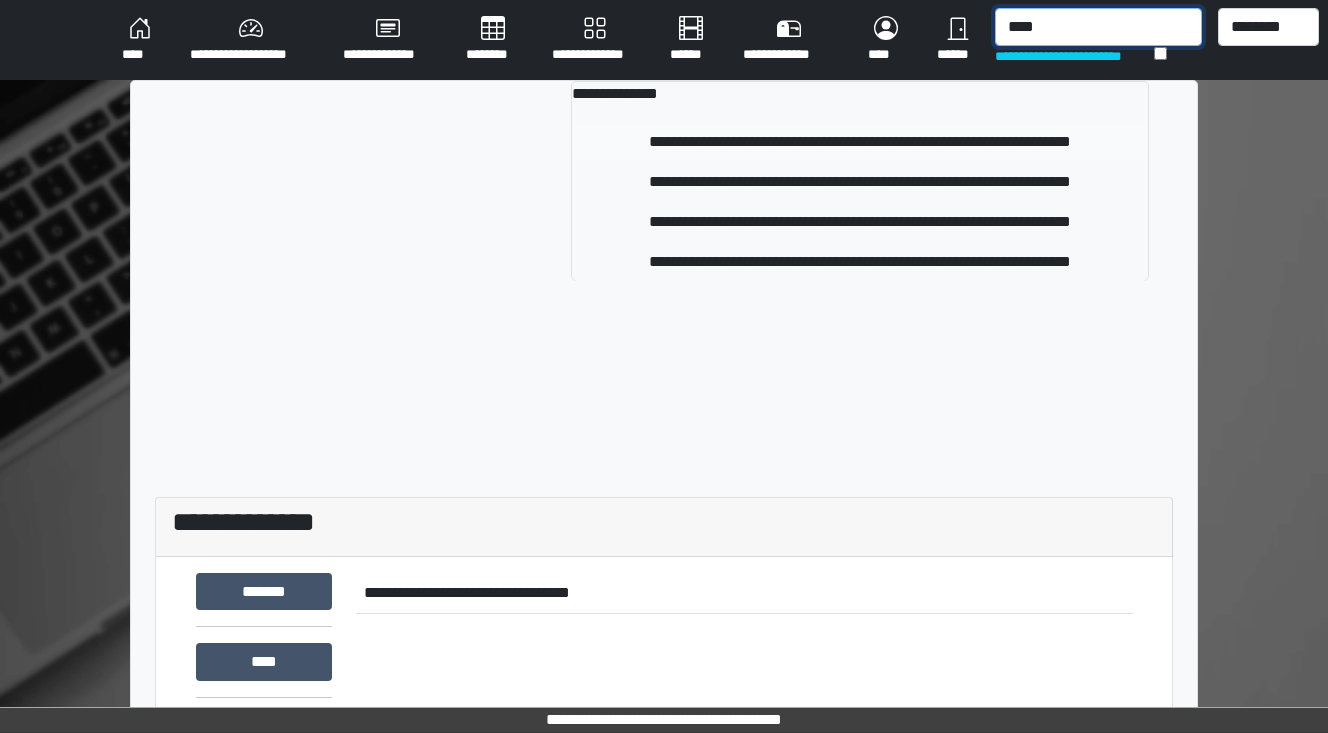 type on "****" 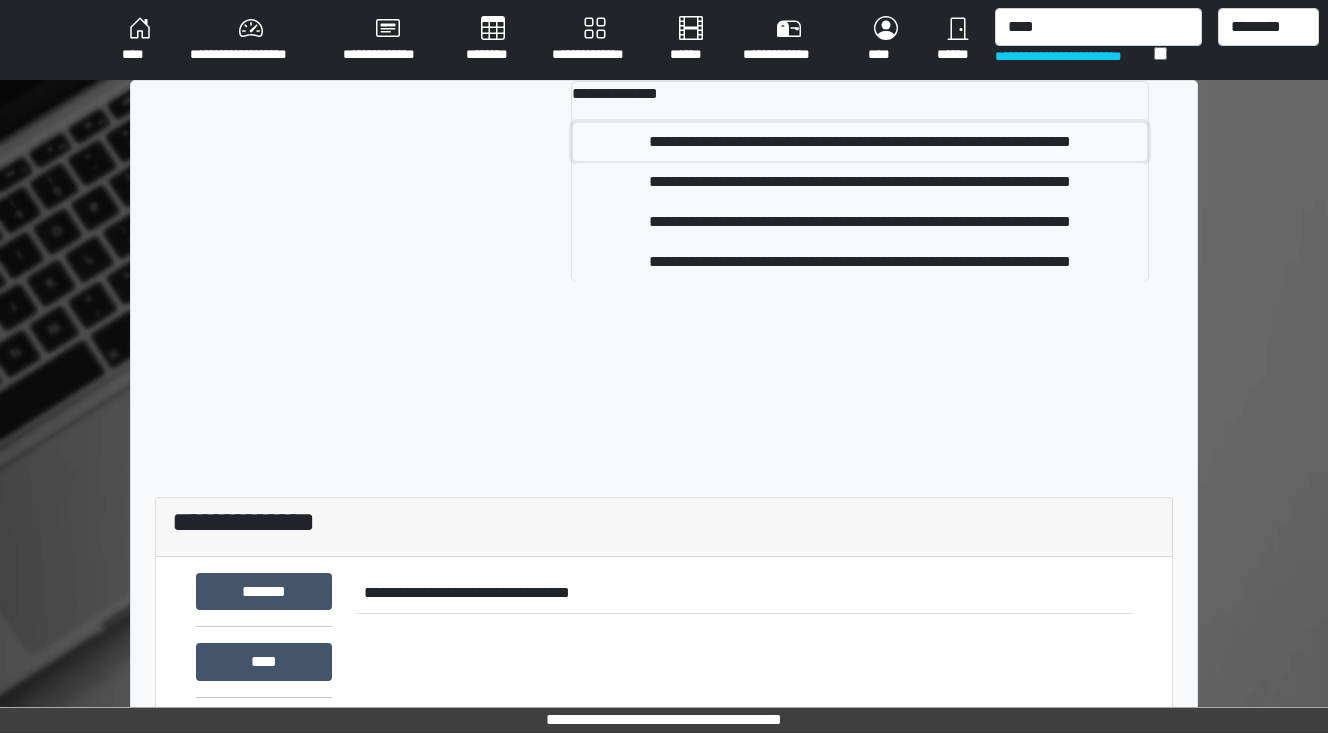 click on "**********" at bounding box center (860, 142) 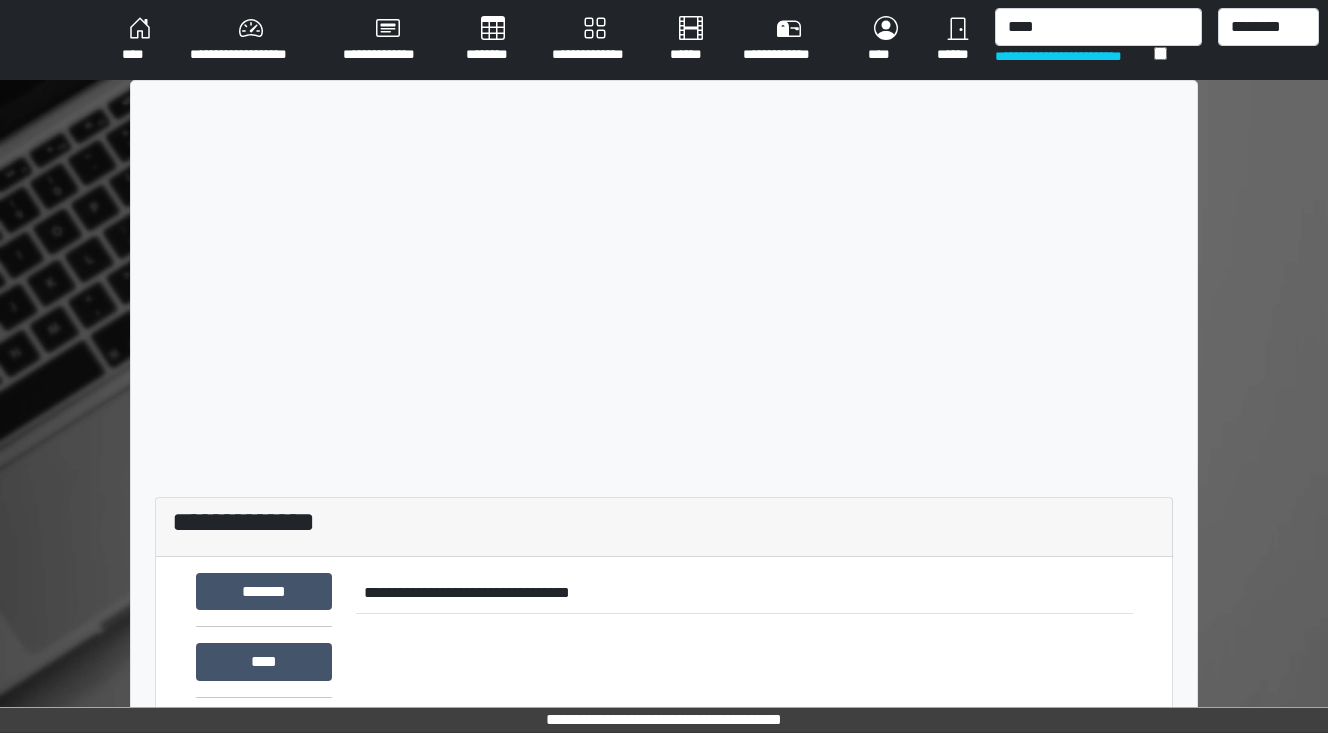 type 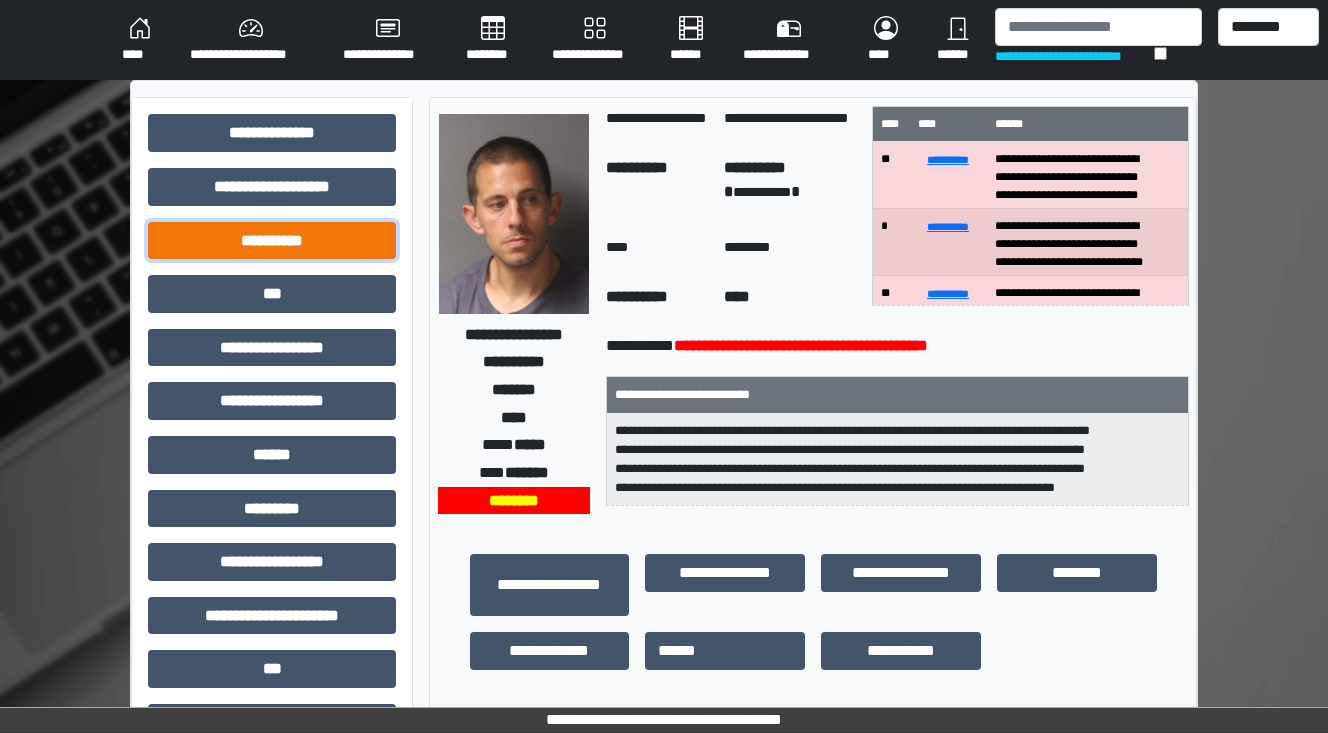 click on "**********" at bounding box center (272, 241) 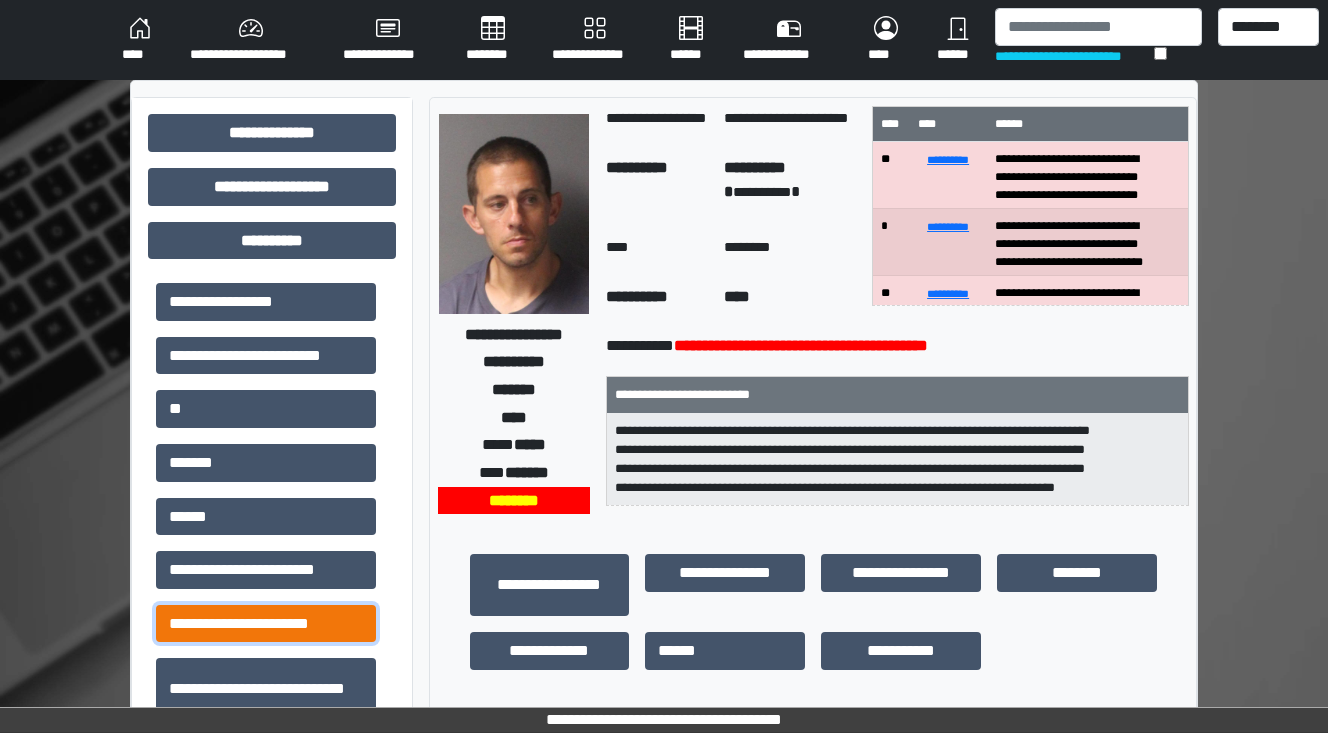 click on "**********" at bounding box center (266, 624) 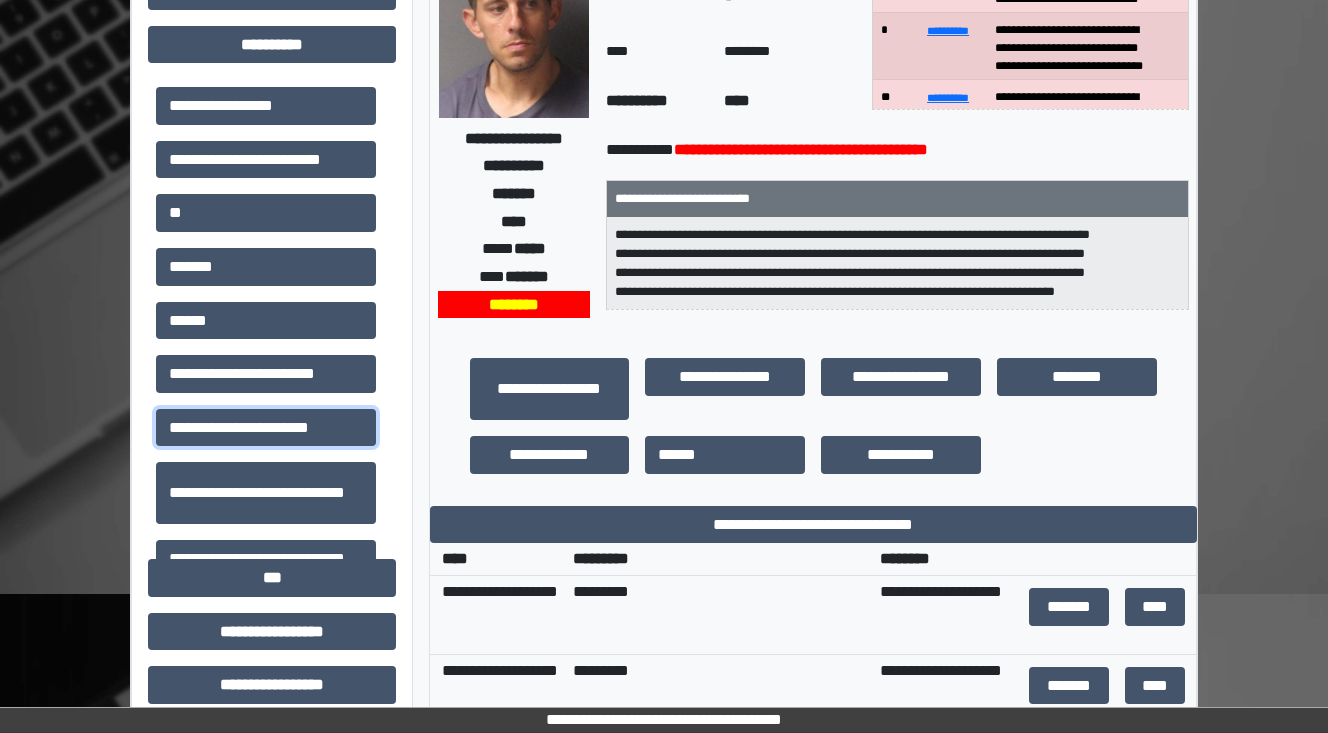 scroll, scrollTop: 400, scrollLeft: 0, axis: vertical 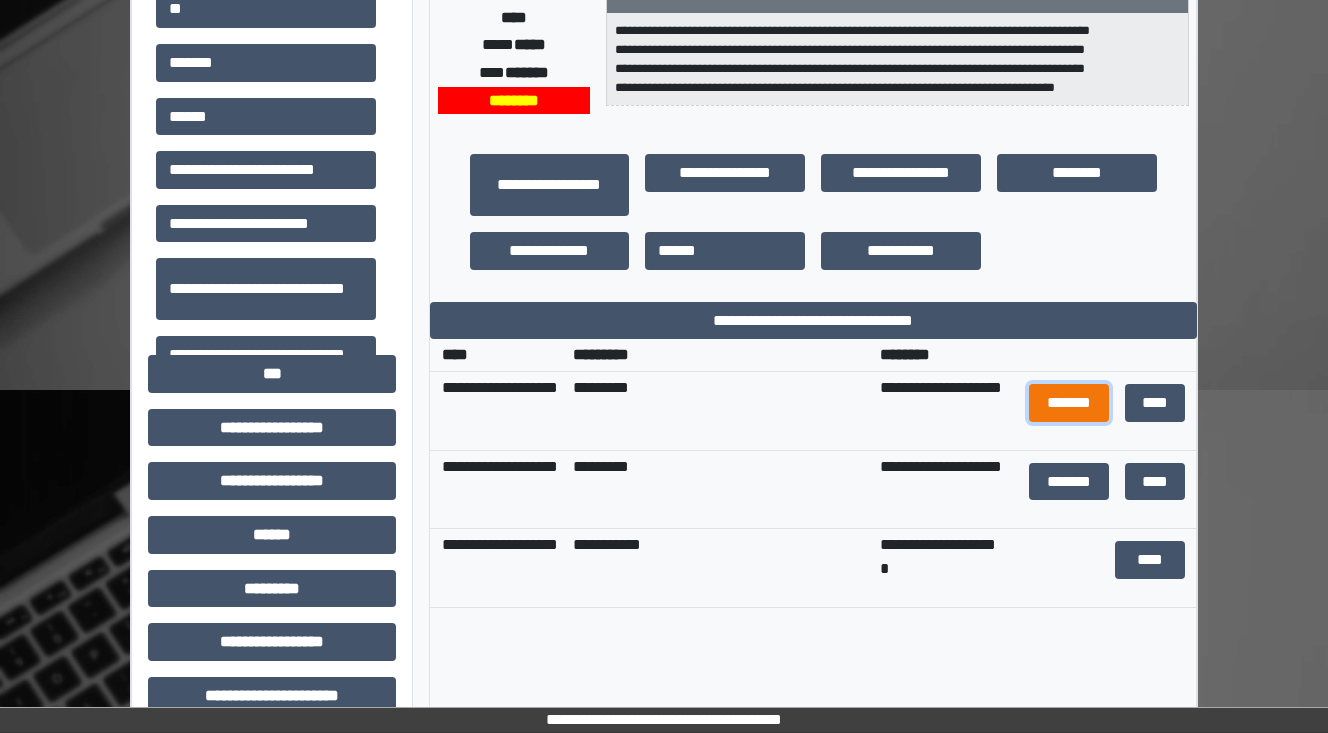 click on "*******" at bounding box center [1069, 403] 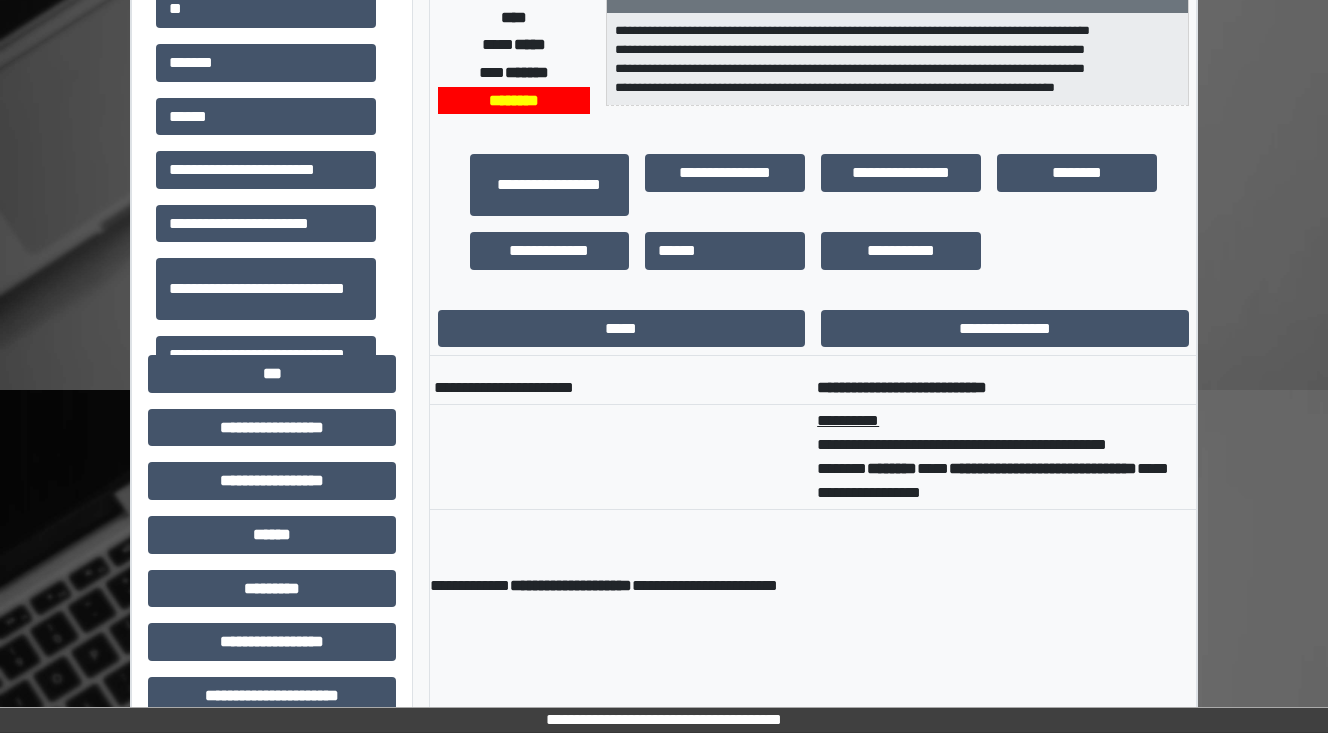 scroll, scrollTop: 400, scrollLeft: 0, axis: vertical 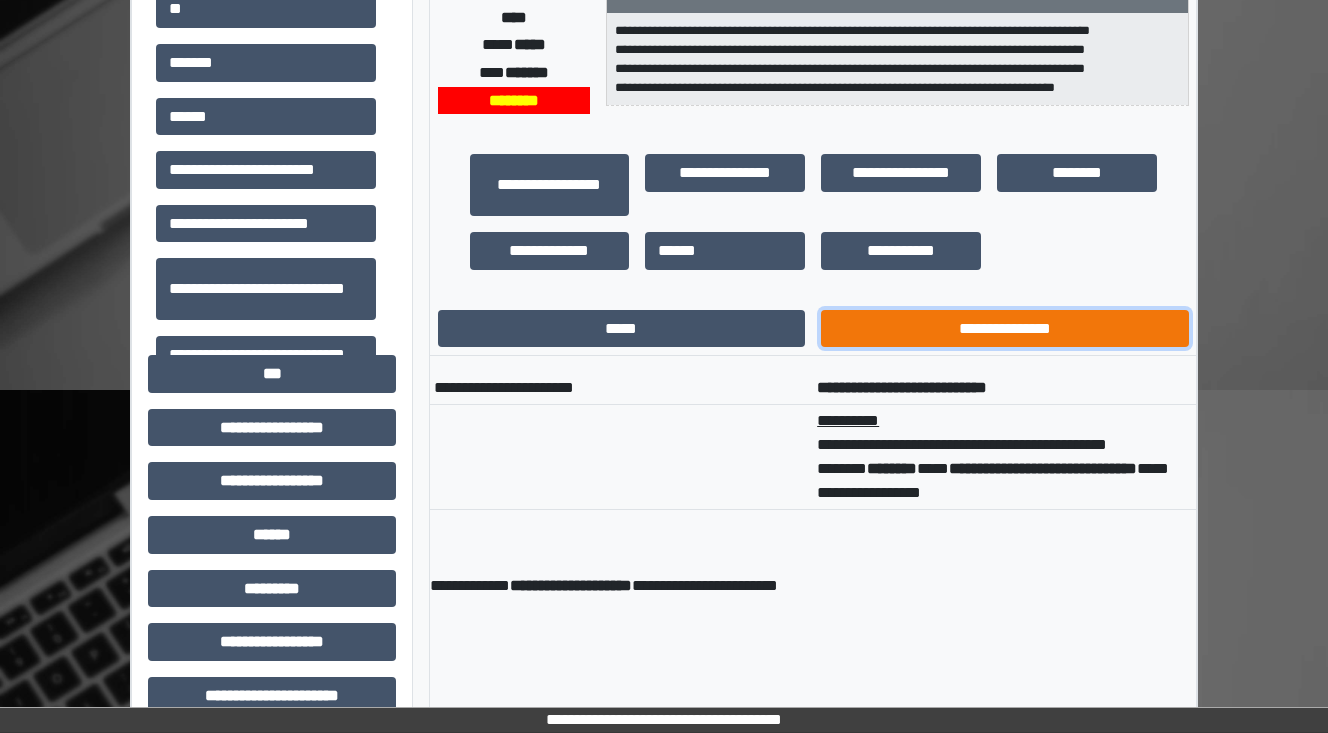 click on "**********" at bounding box center (1005, 329) 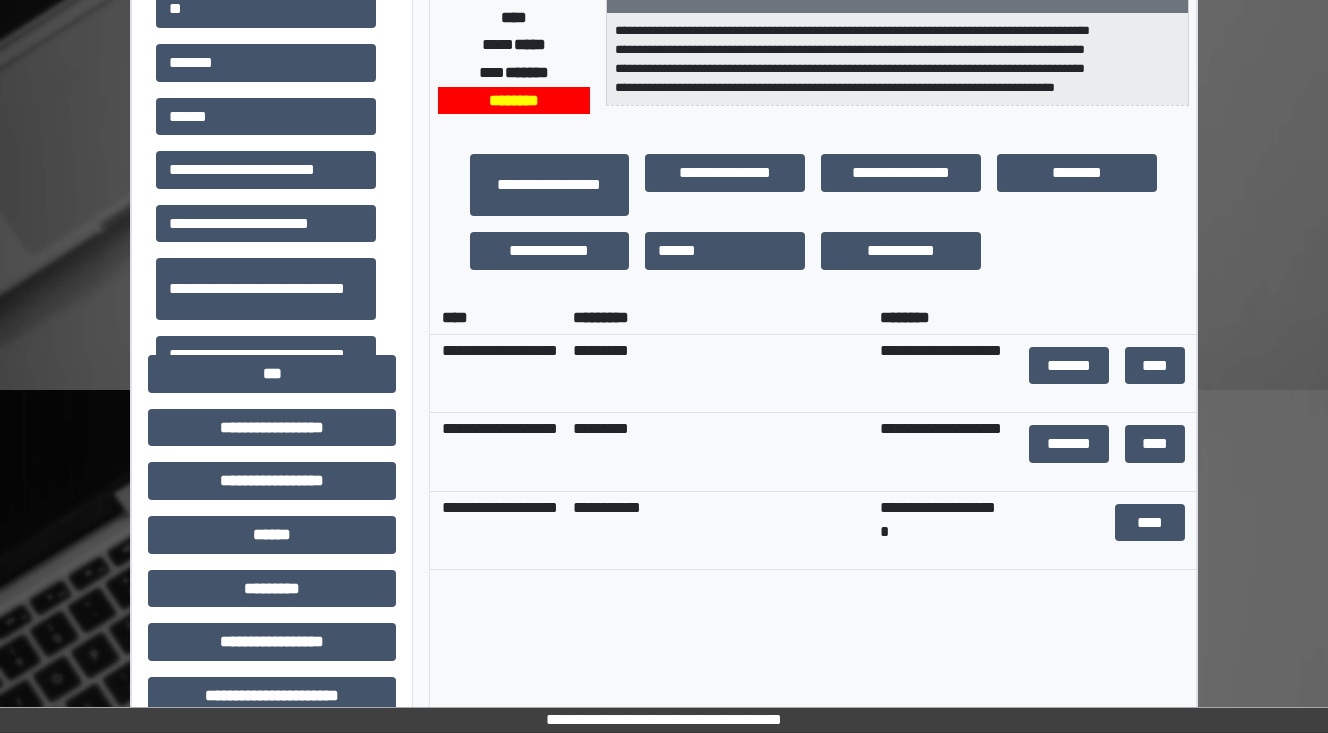 scroll, scrollTop: 80, scrollLeft: 0, axis: vertical 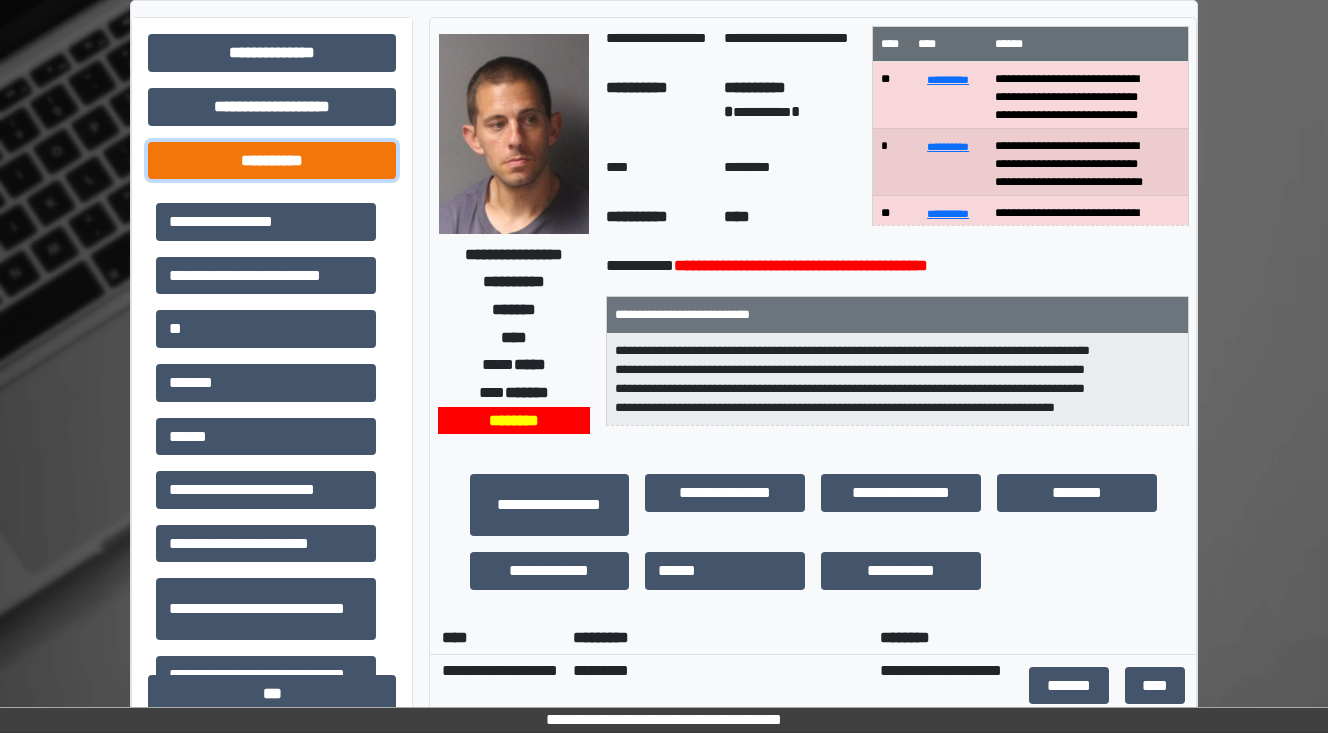 click on "**********" at bounding box center [272, 161] 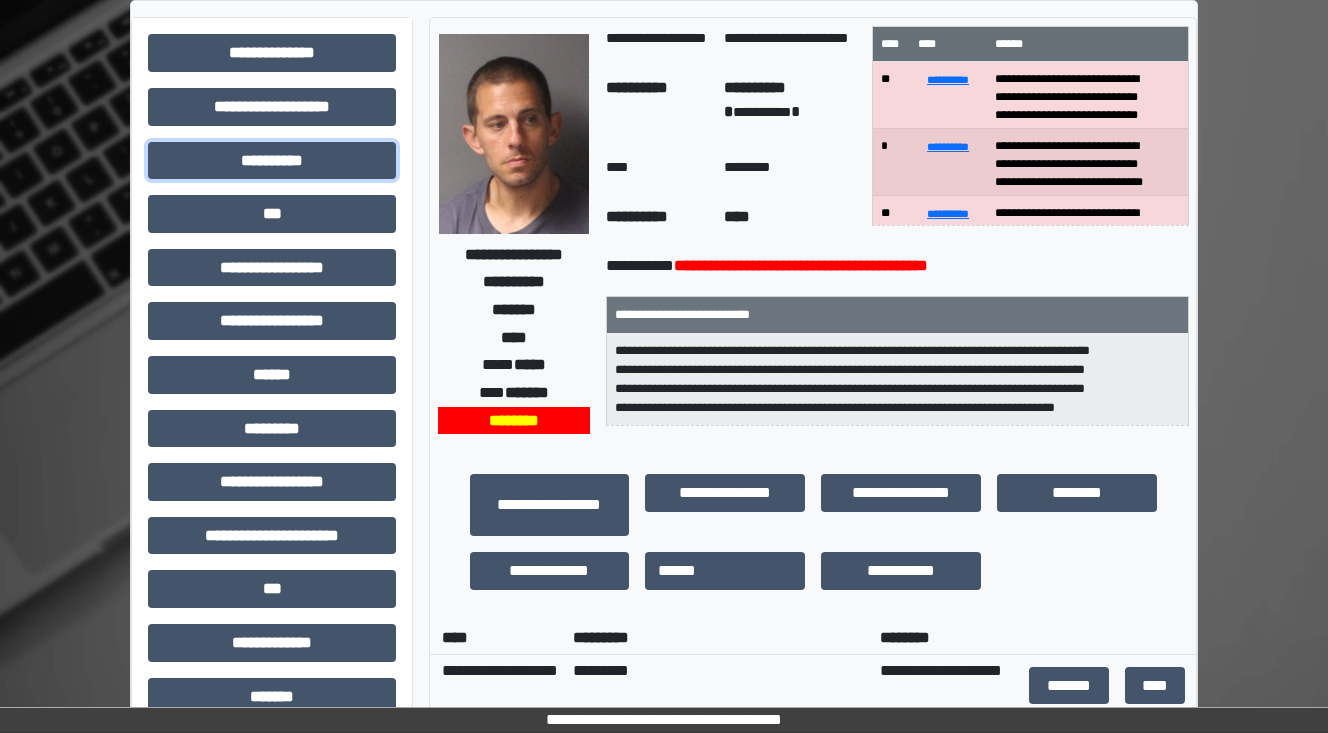 scroll, scrollTop: 160, scrollLeft: 0, axis: vertical 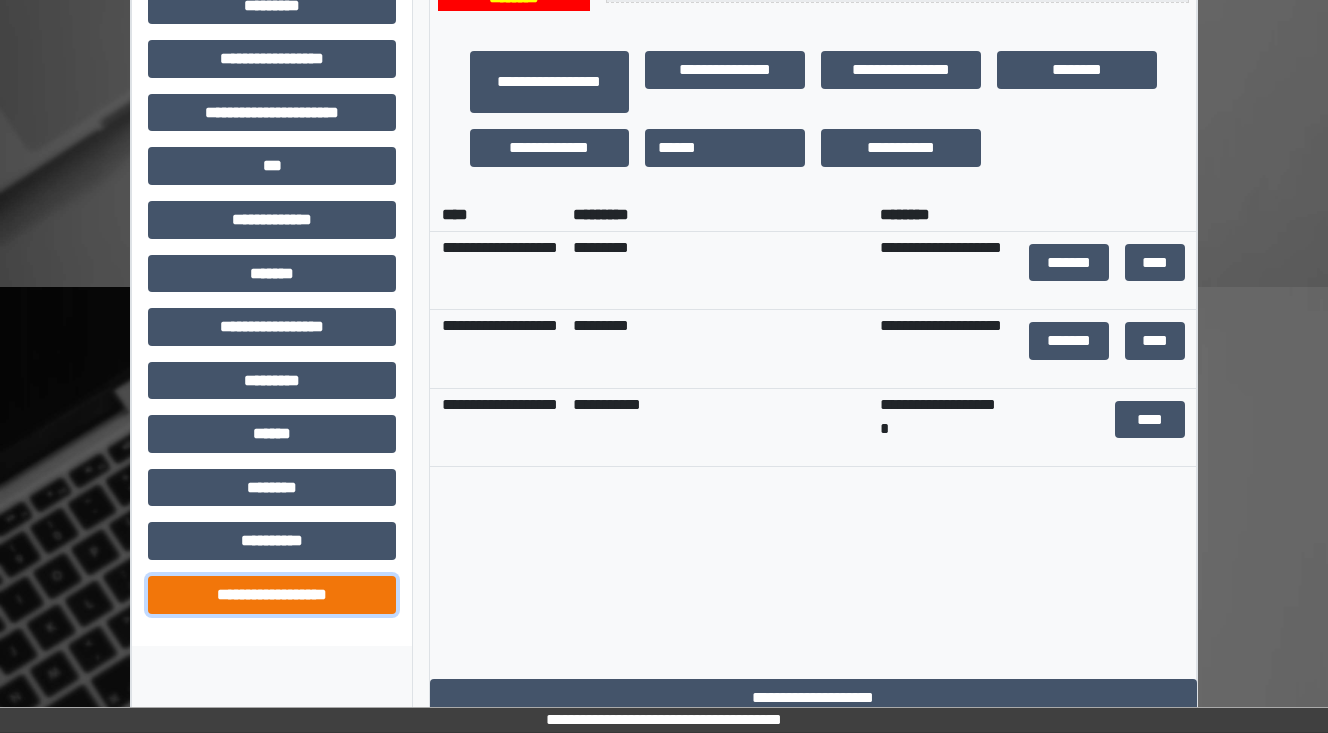 click on "**********" at bounding box center [272, 595] 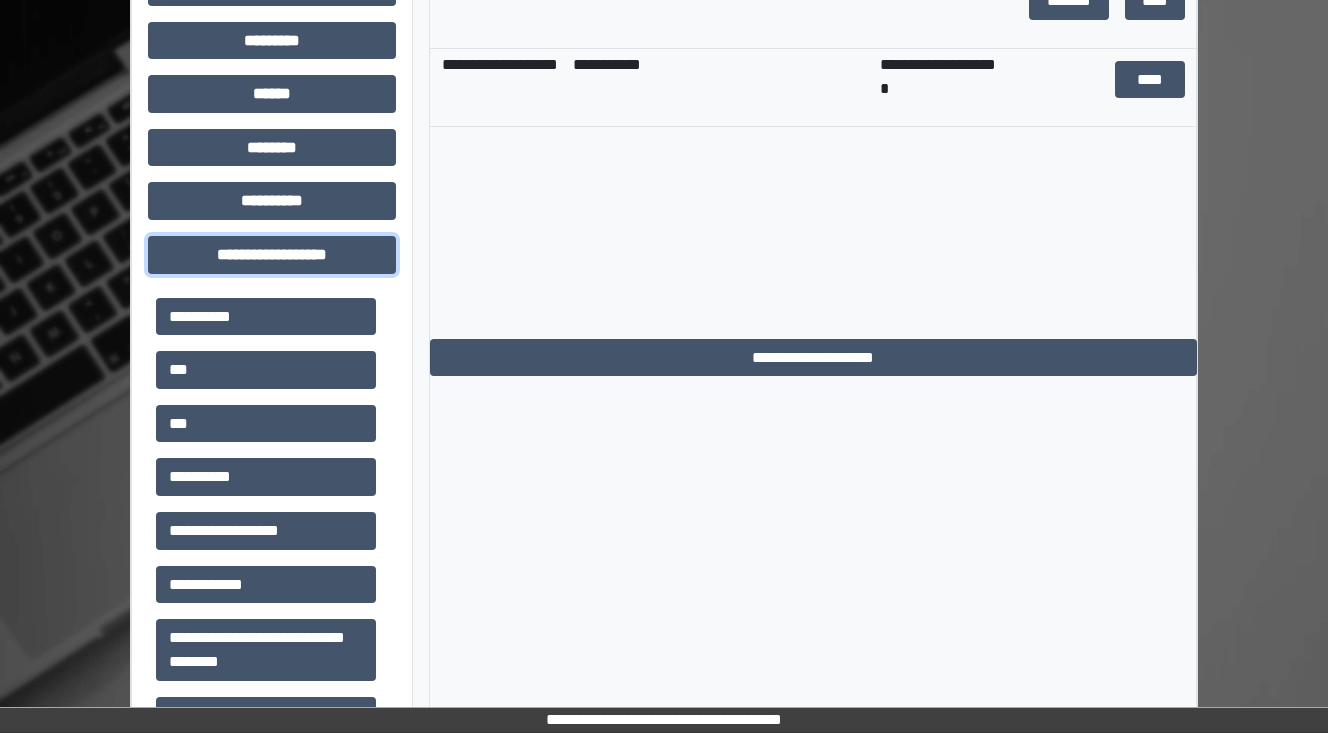scroll, scrollTop: 904, scrollLeft: 0, axis: vertical 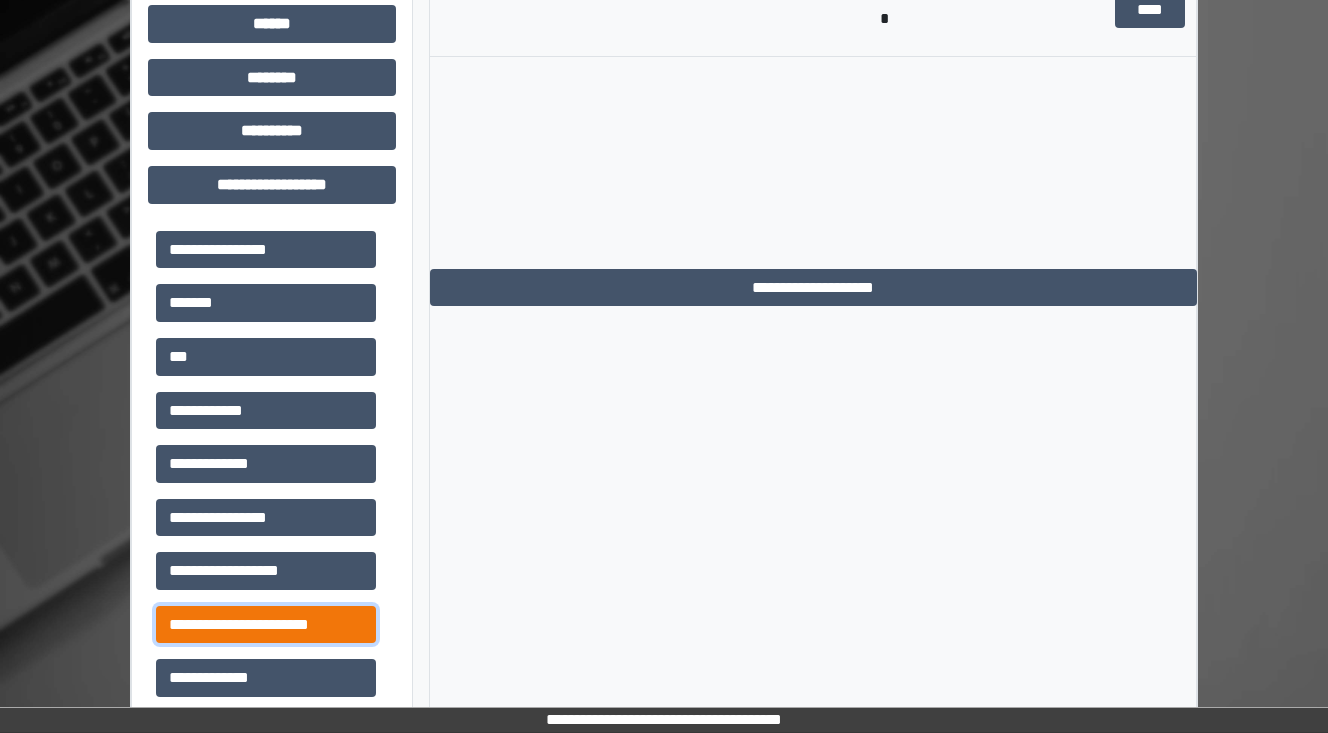 click on "**********" at bounding box center (266, 625) 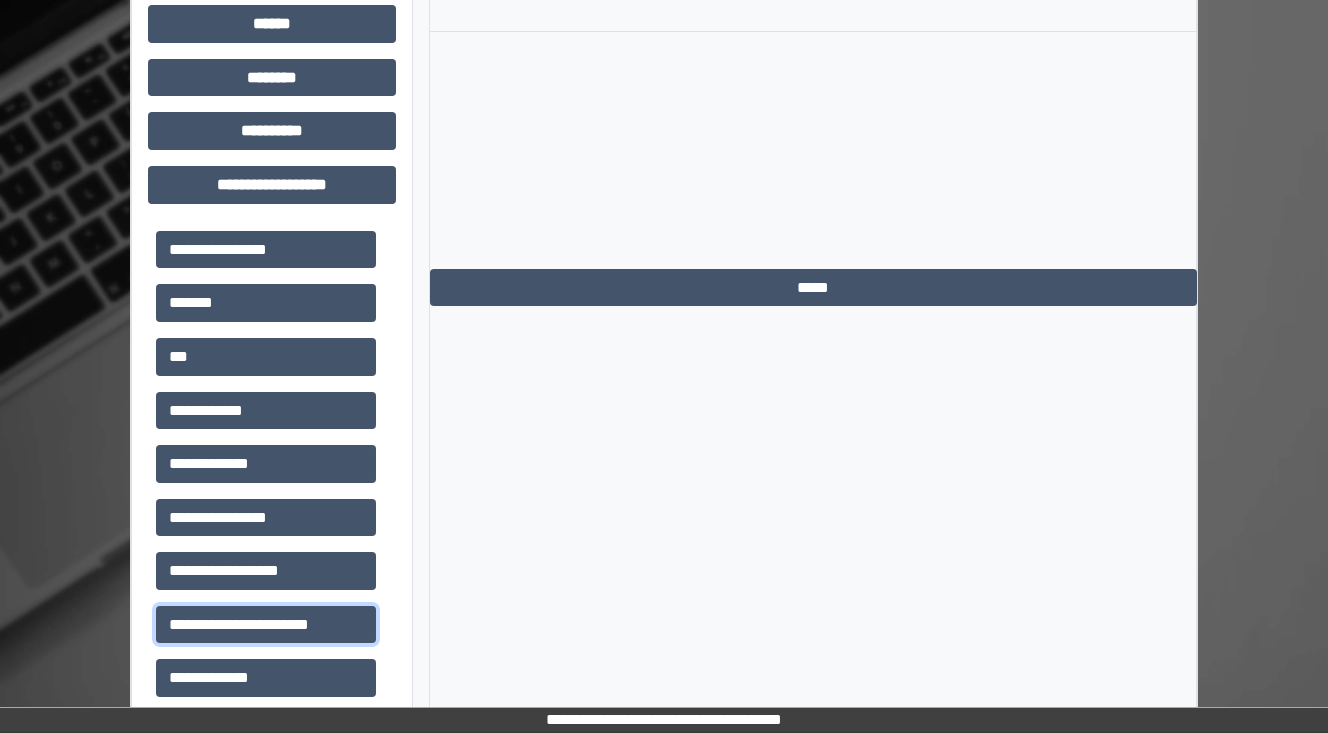 scroll, scrollTop: 513, scrollLeft: 0, axis: vertical 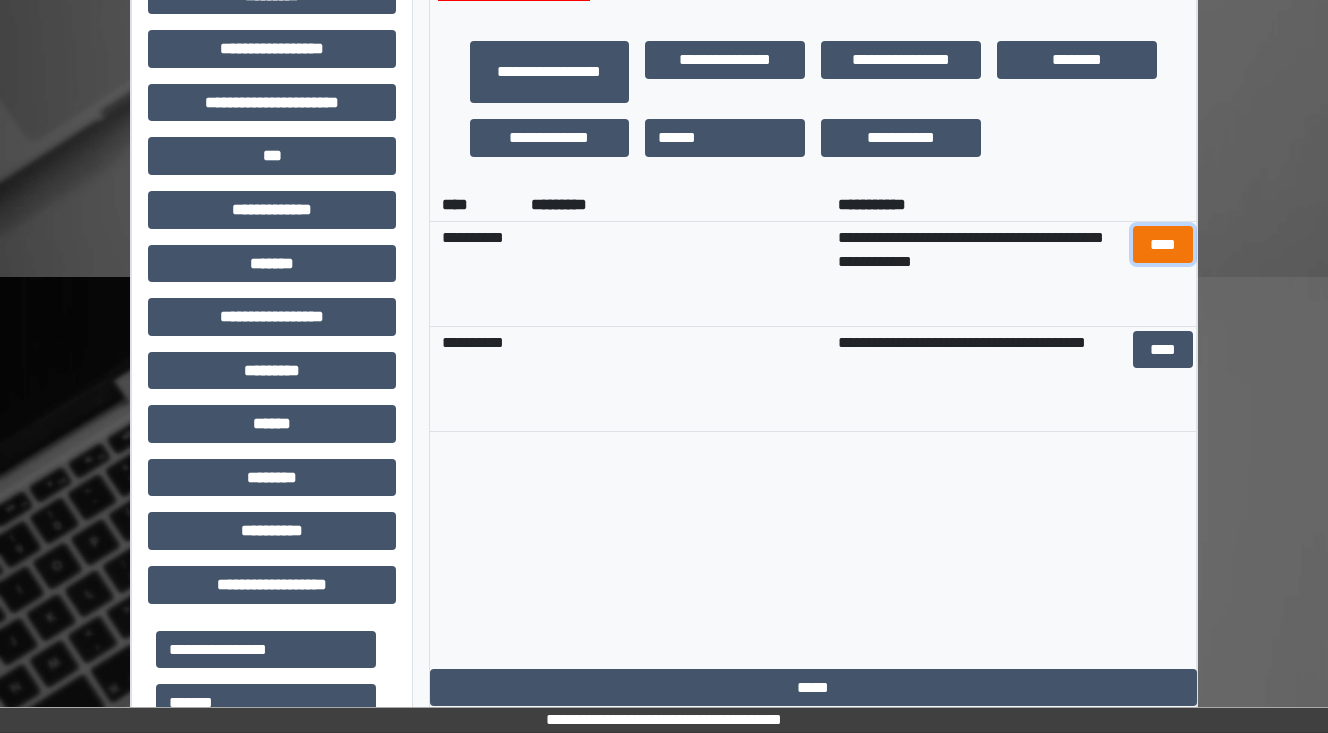 click on "****" at bounding box center (1162, 245) 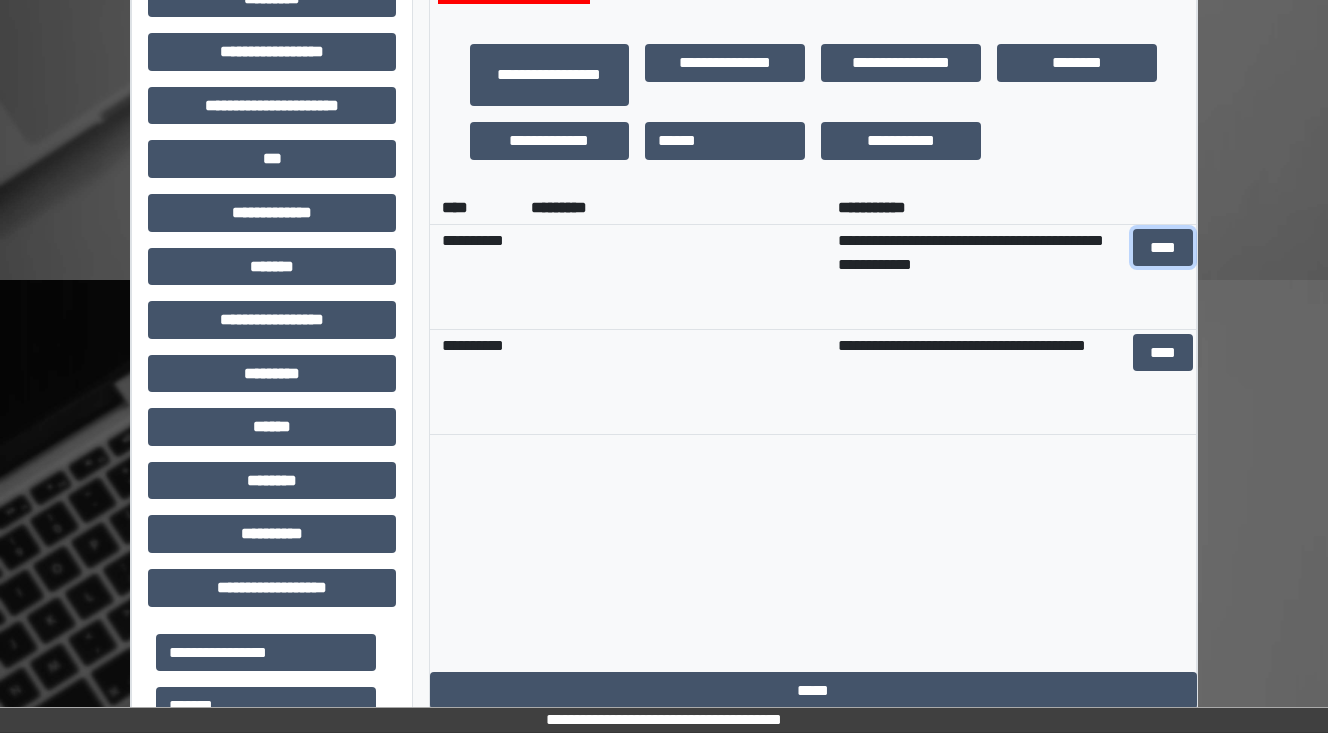 scroll, scrollTop: 560, scrollLeft: 0, axis: vertical 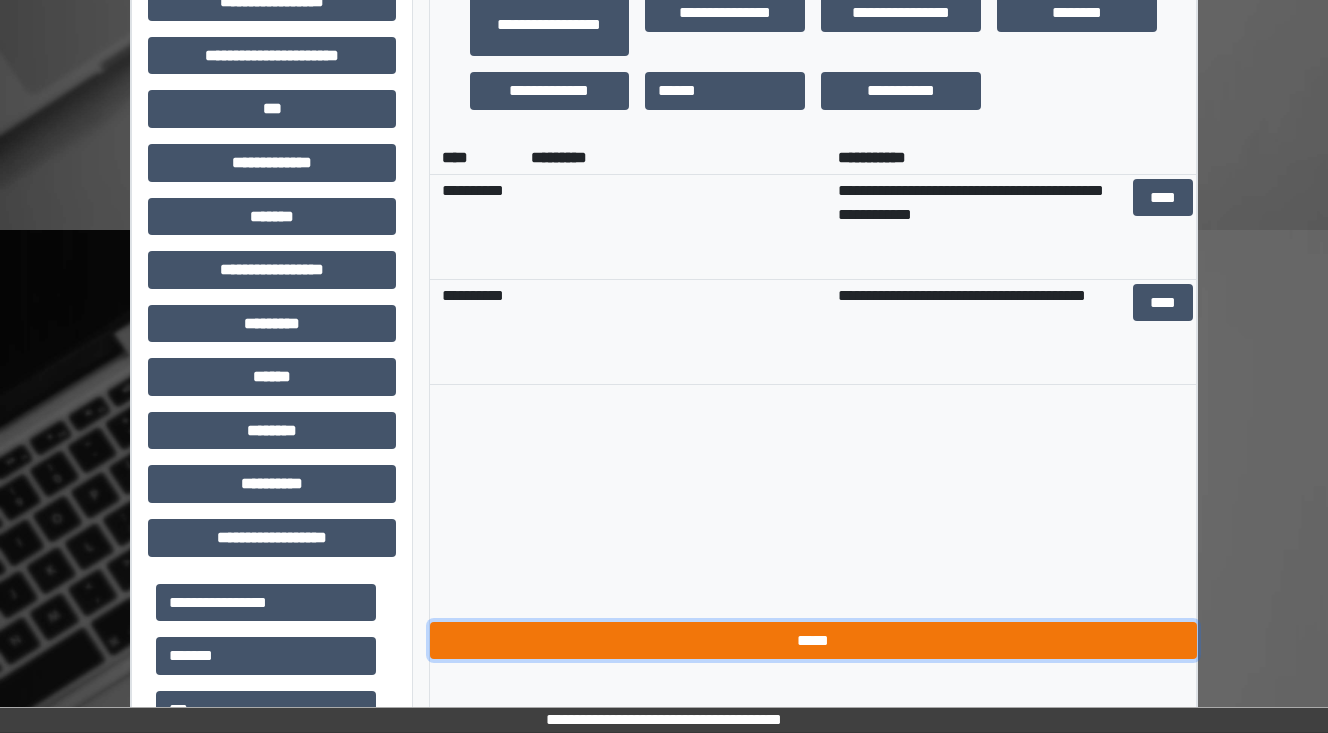 click on "*****" at bounding box center (813, 641) 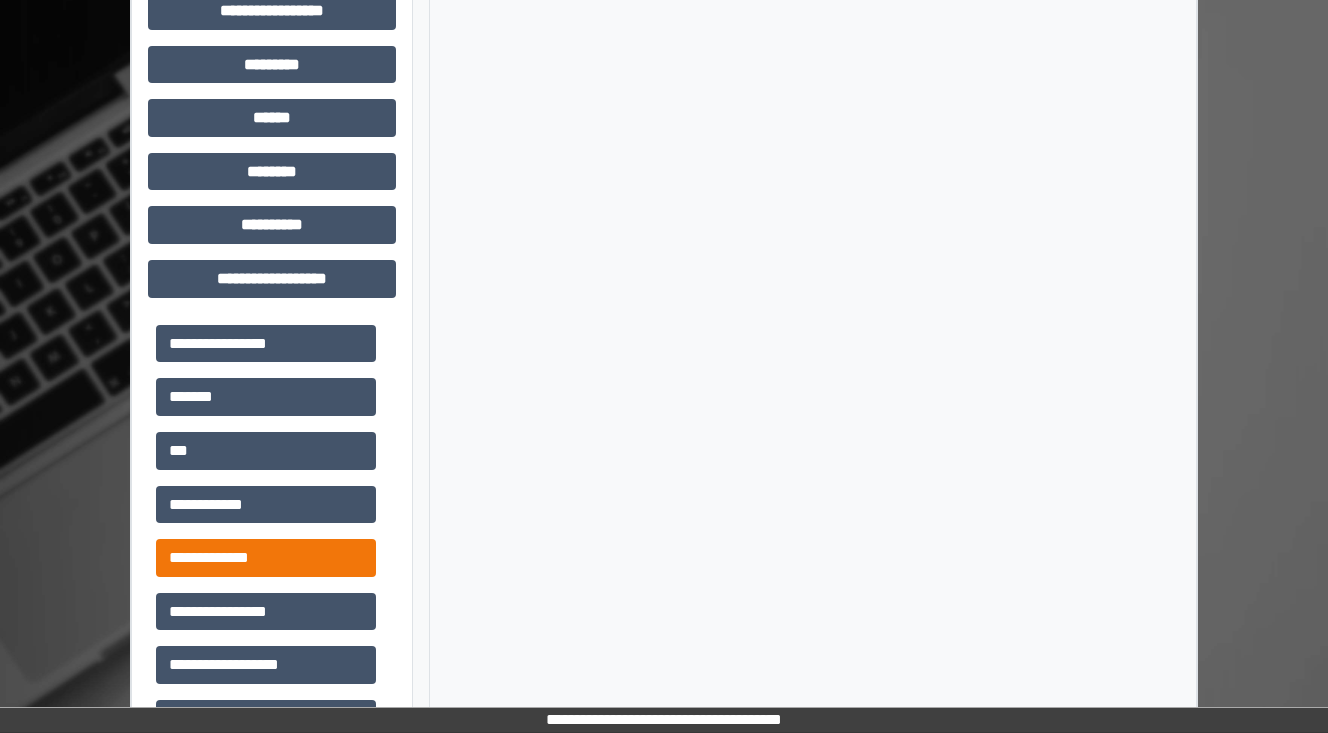 scroll, scrollTop: 913, scrollLeft: 0, axis: vertical 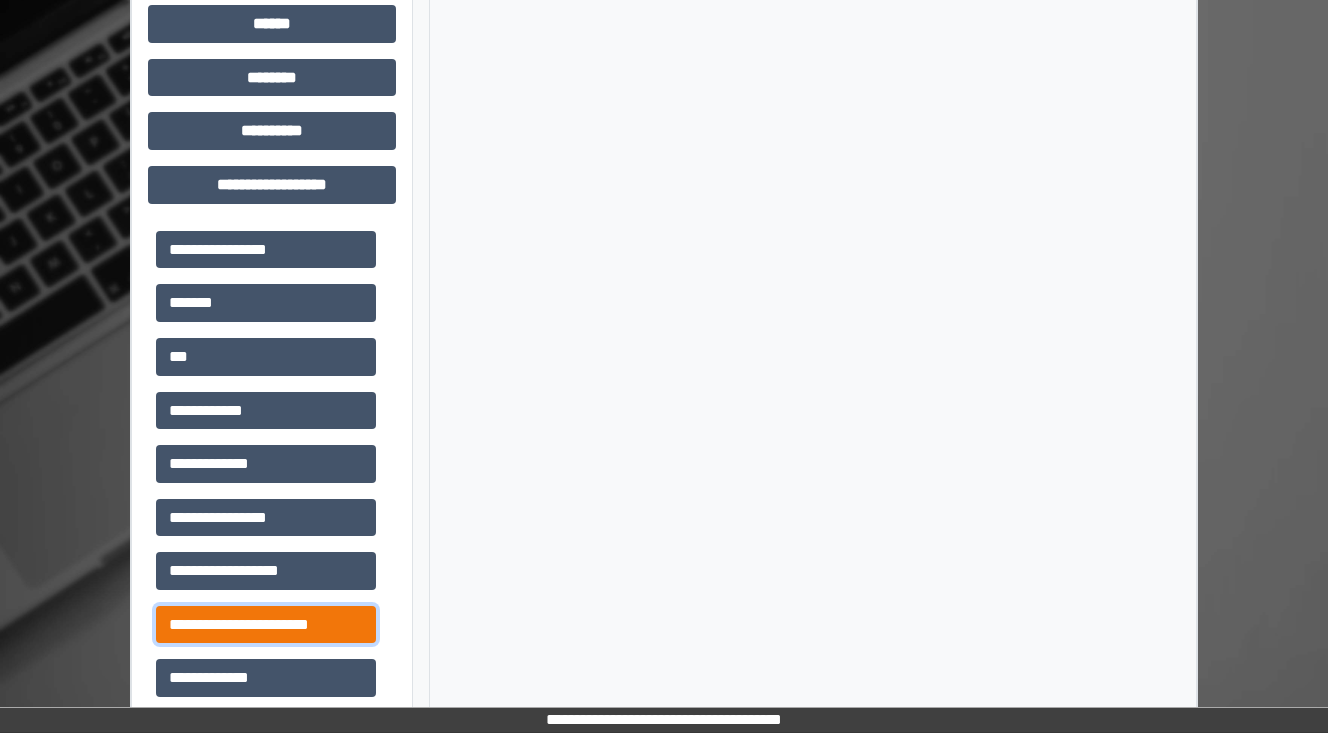 click on "**********" at bounding box center (266, 625) 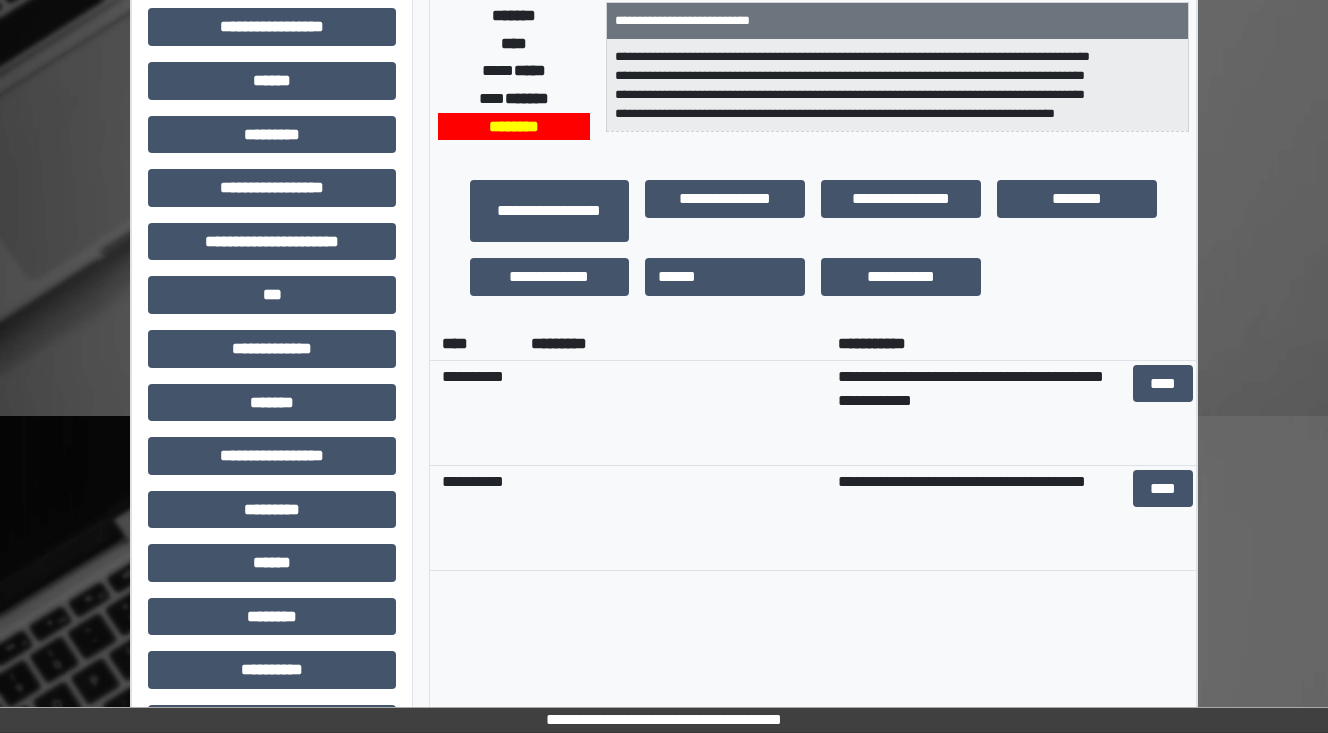 scroll, scrollTop: 673, scrollLeft: 0, axis: vertical 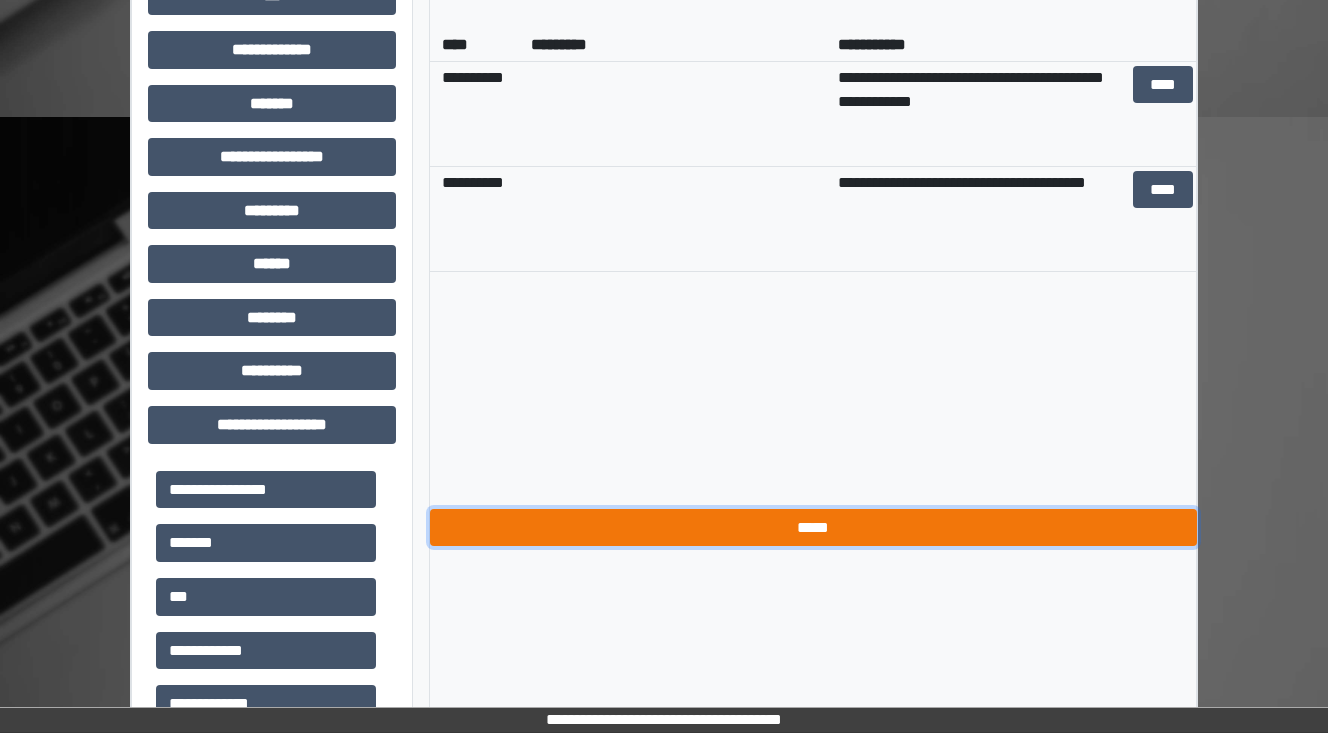 click on "*****" at bounding box center (813, 528) 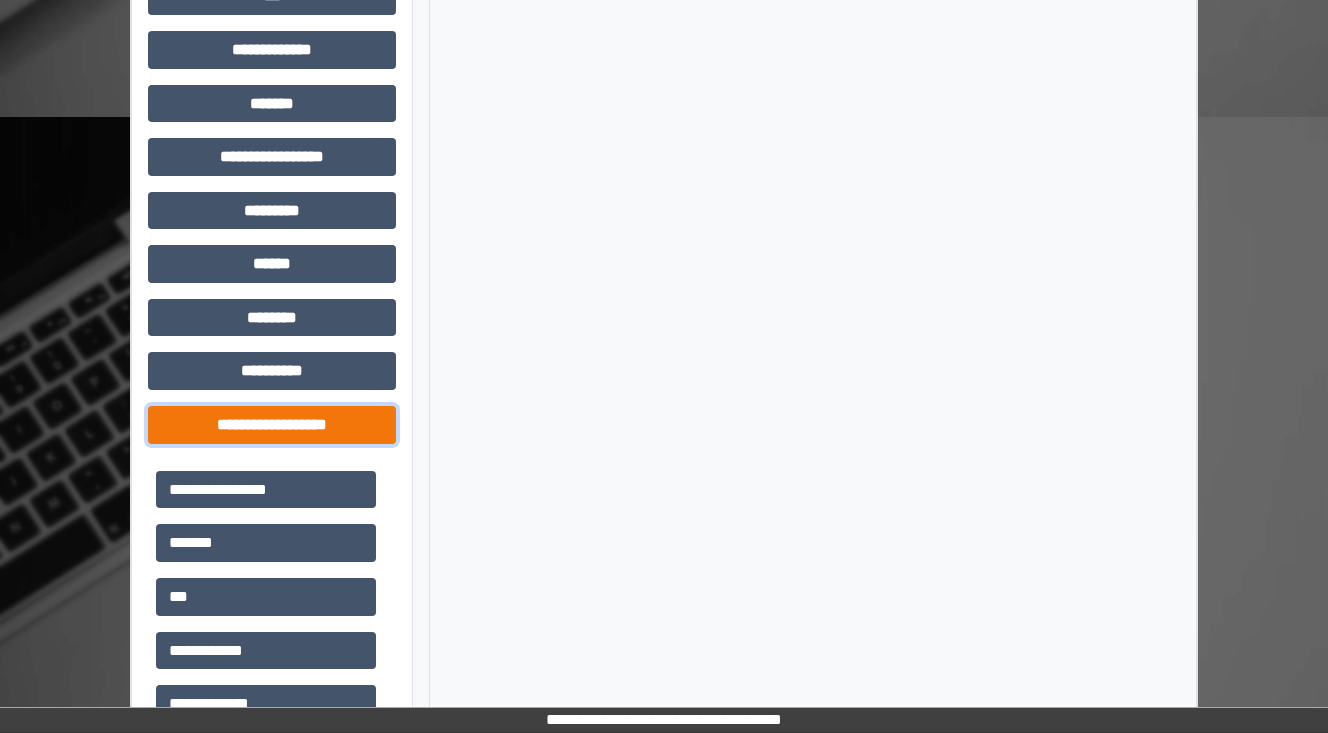 click on "**********" at bounding box center (272, 425) 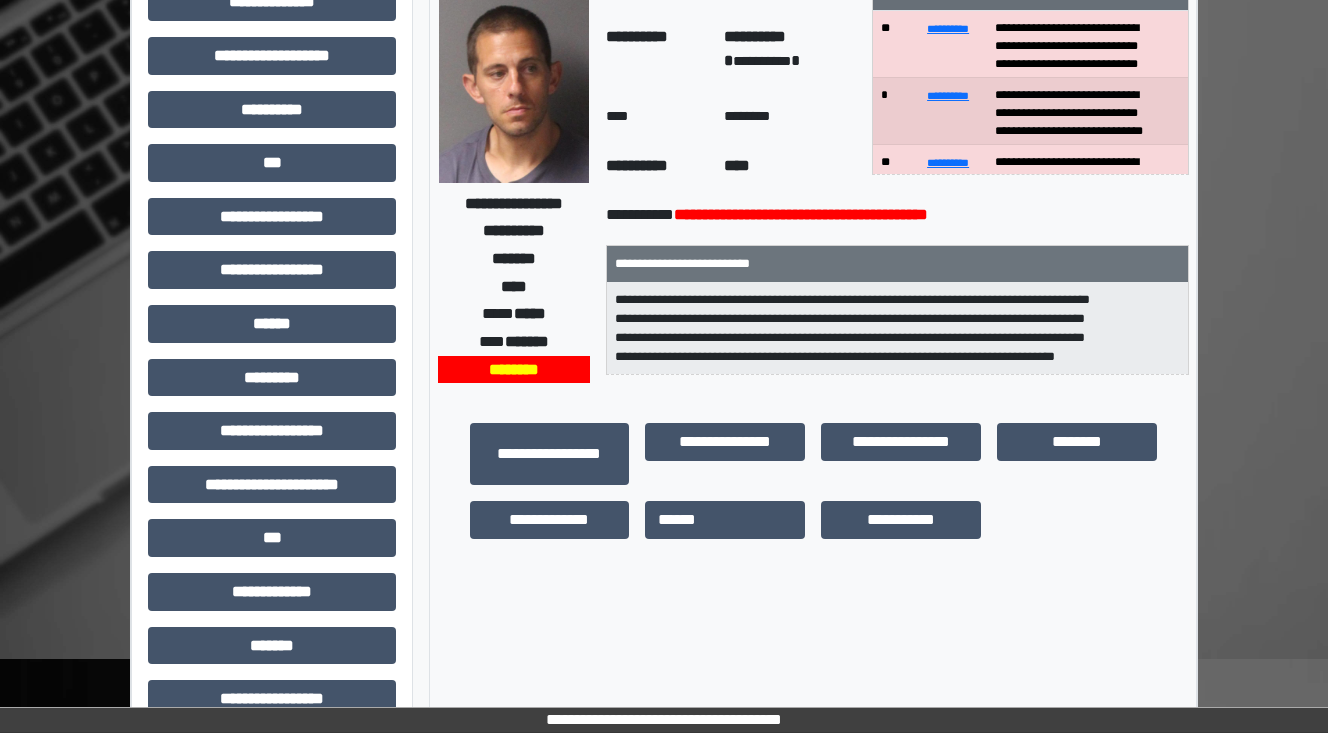 scroll, scrollTop: 0, scrollLeft: 0, axis: both 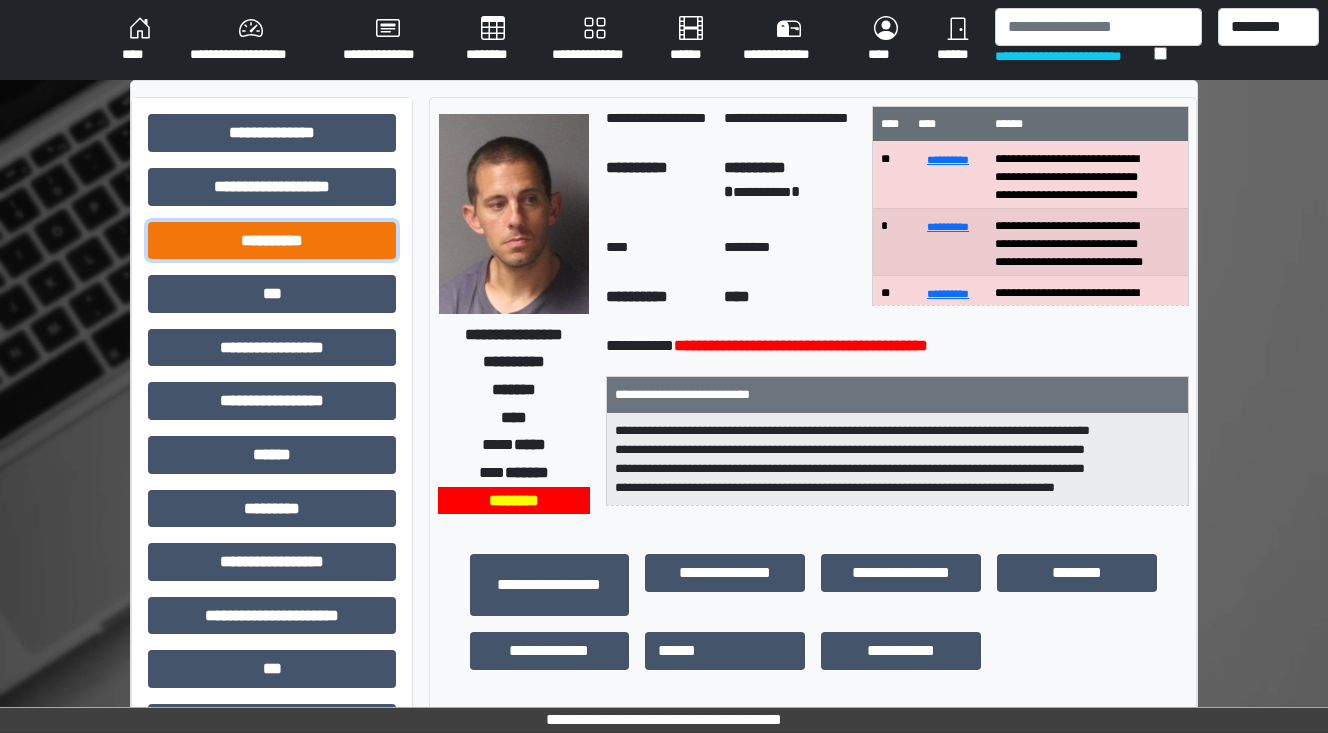 drag, startPoint x: 271, startPoint y: 238, endPoint x: 287, endPoint y: 252, distance: 21.260292 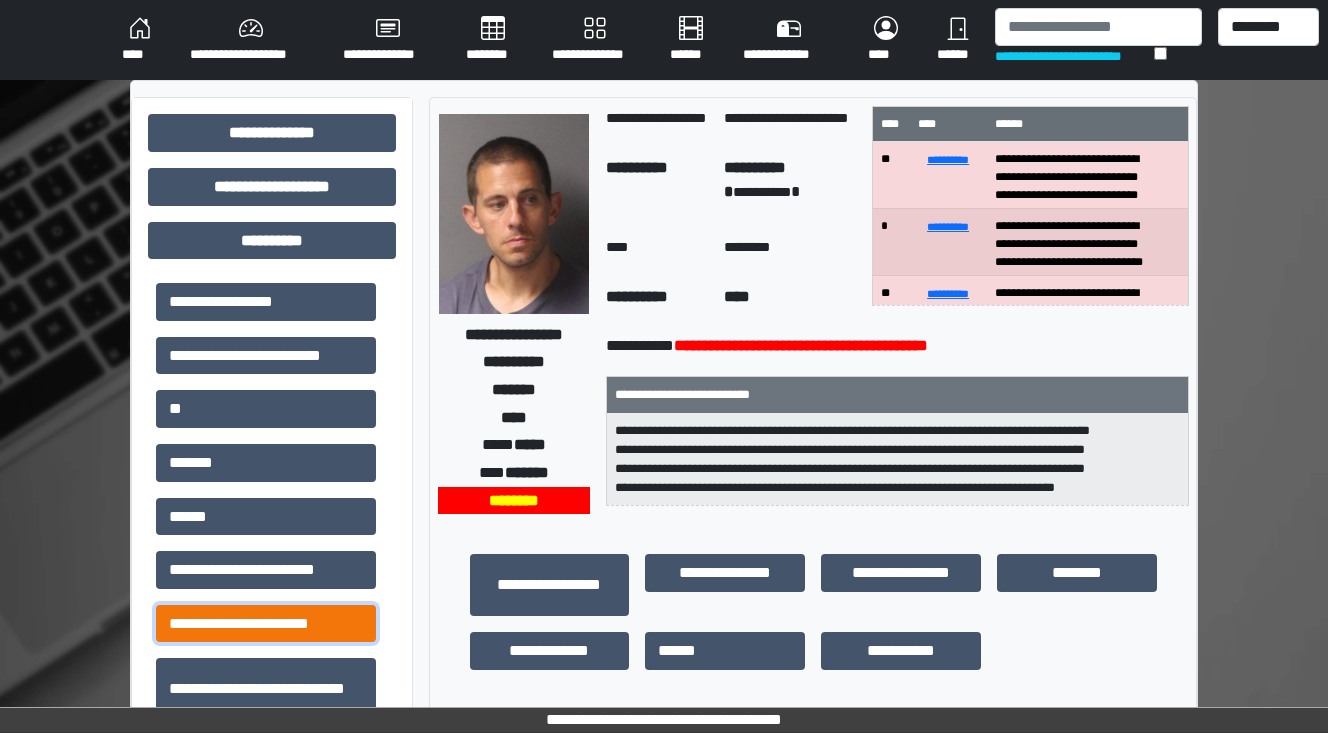 click on "**********" at bounding box center [266, 624] 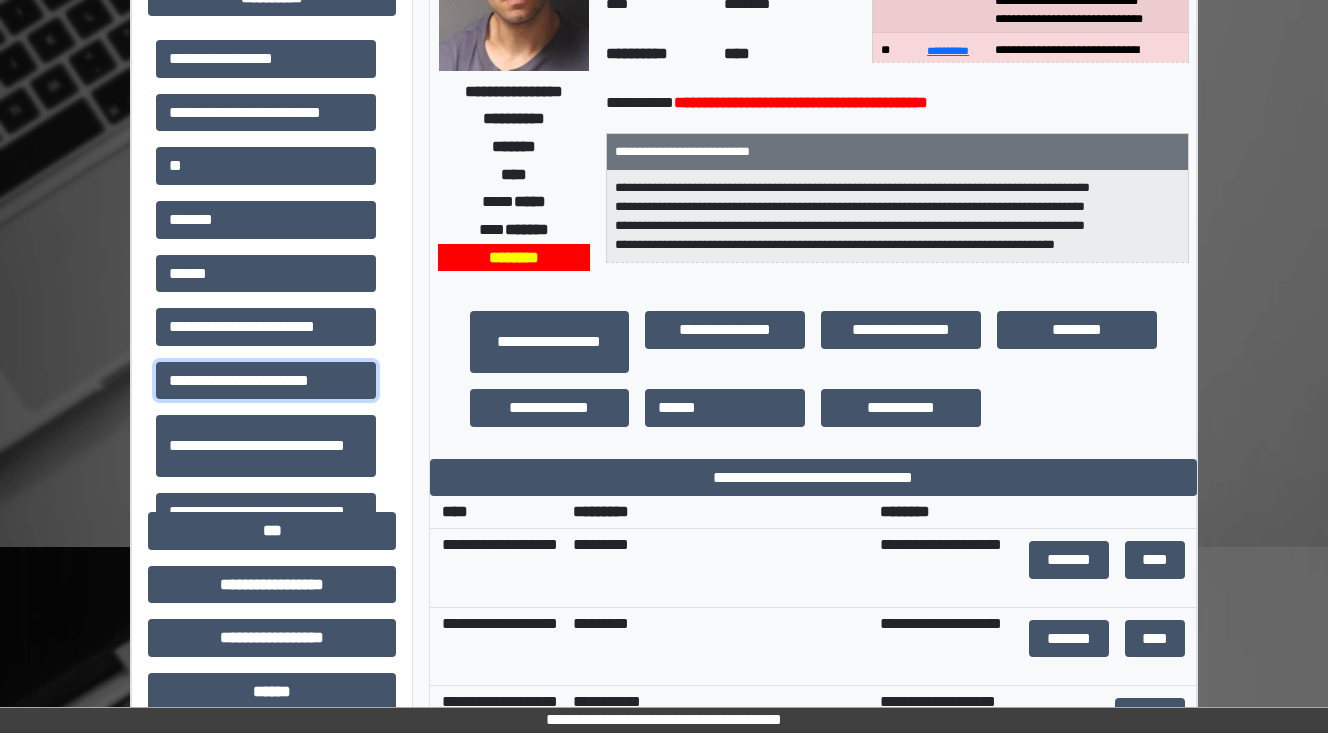 scroll, scrollTop: 480, scrollLeft: 0, axis: vertical 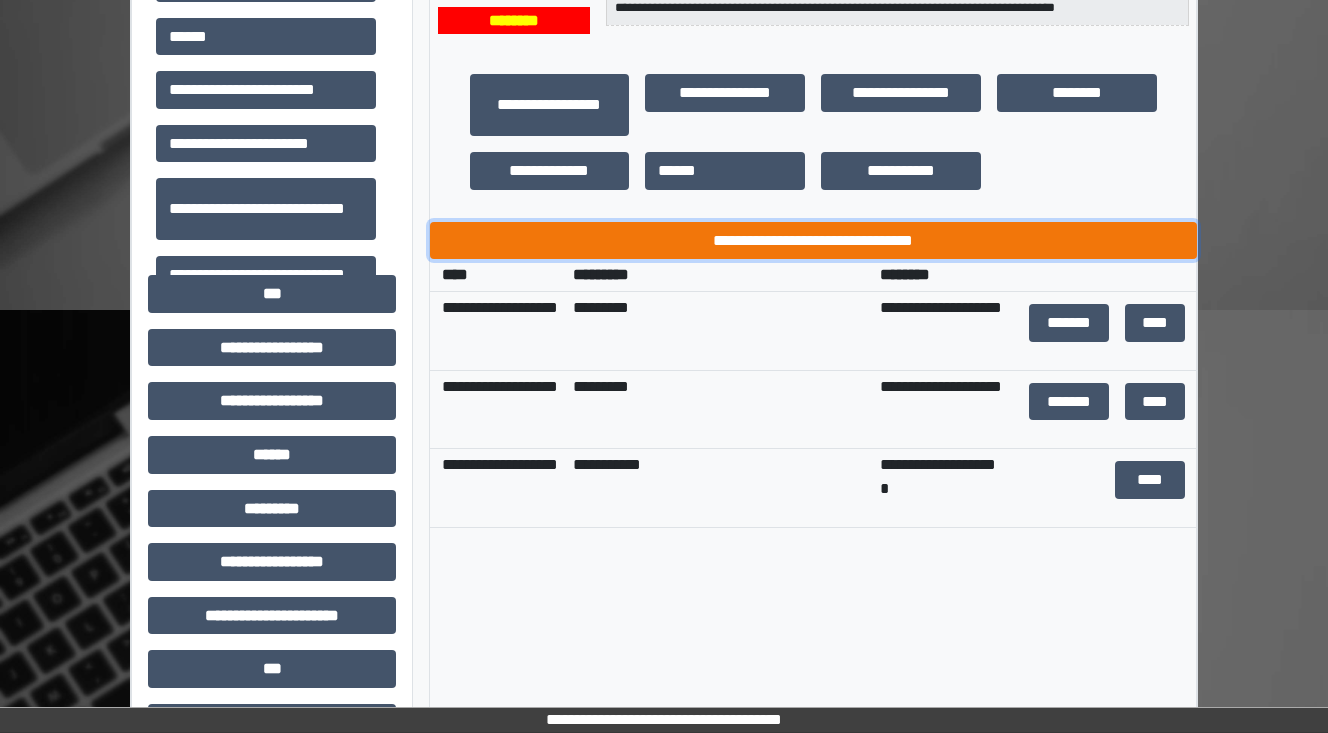 click on "**********" at bounding box center [813, 241] 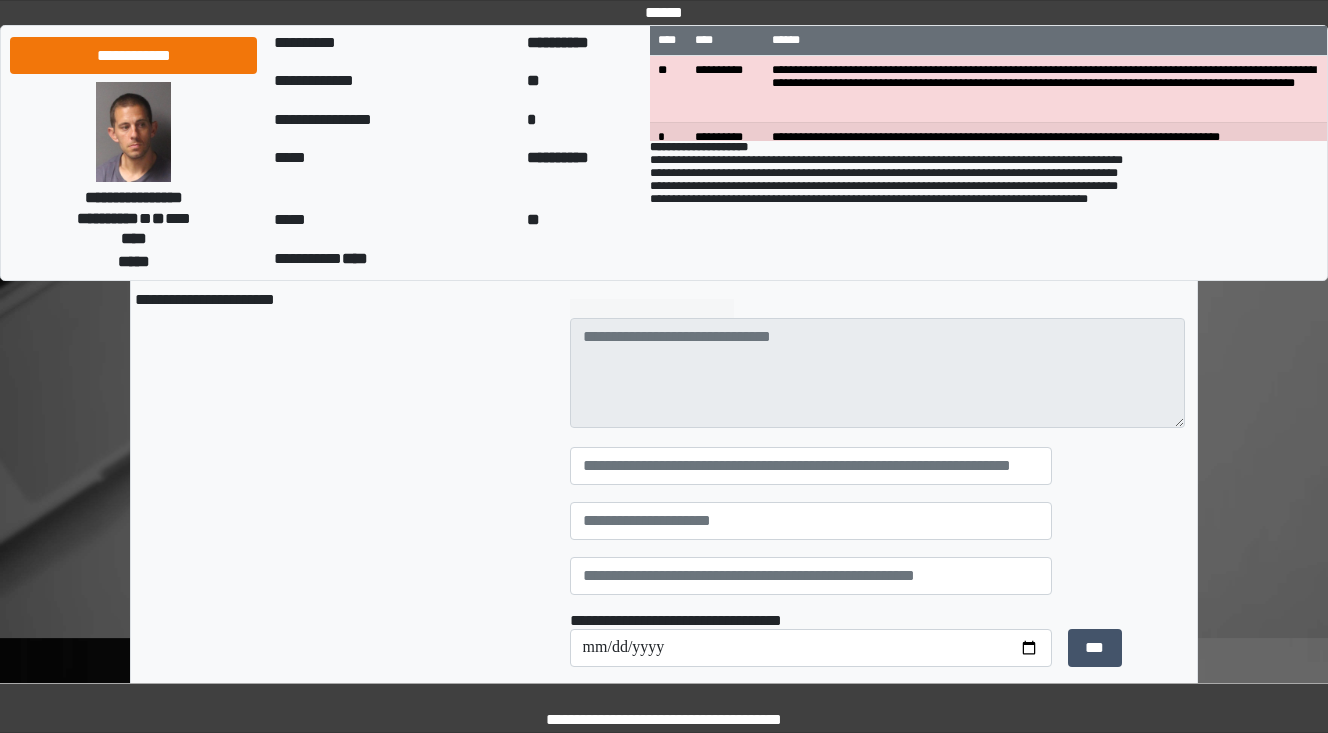 scroll, scrollTop: 160, scrollLeft: 0, axis: vertical 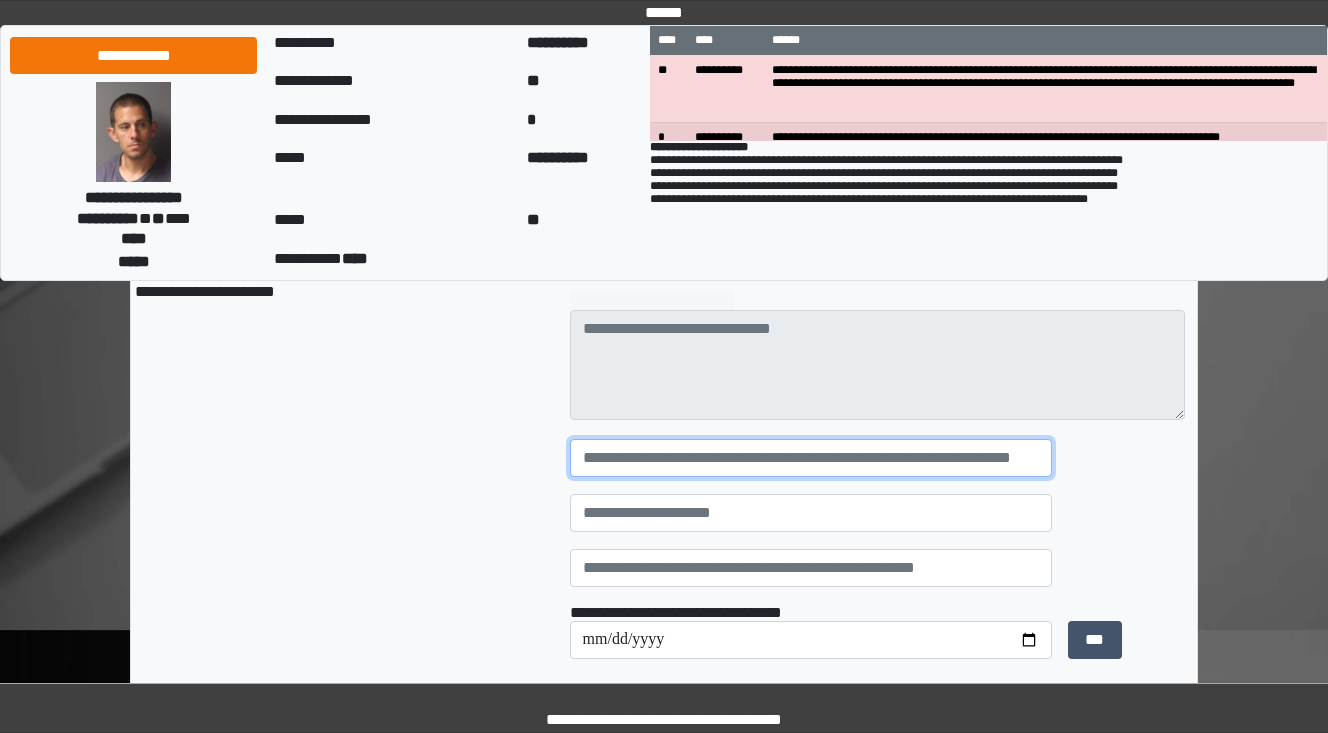 click at bounding box center [811, 458] 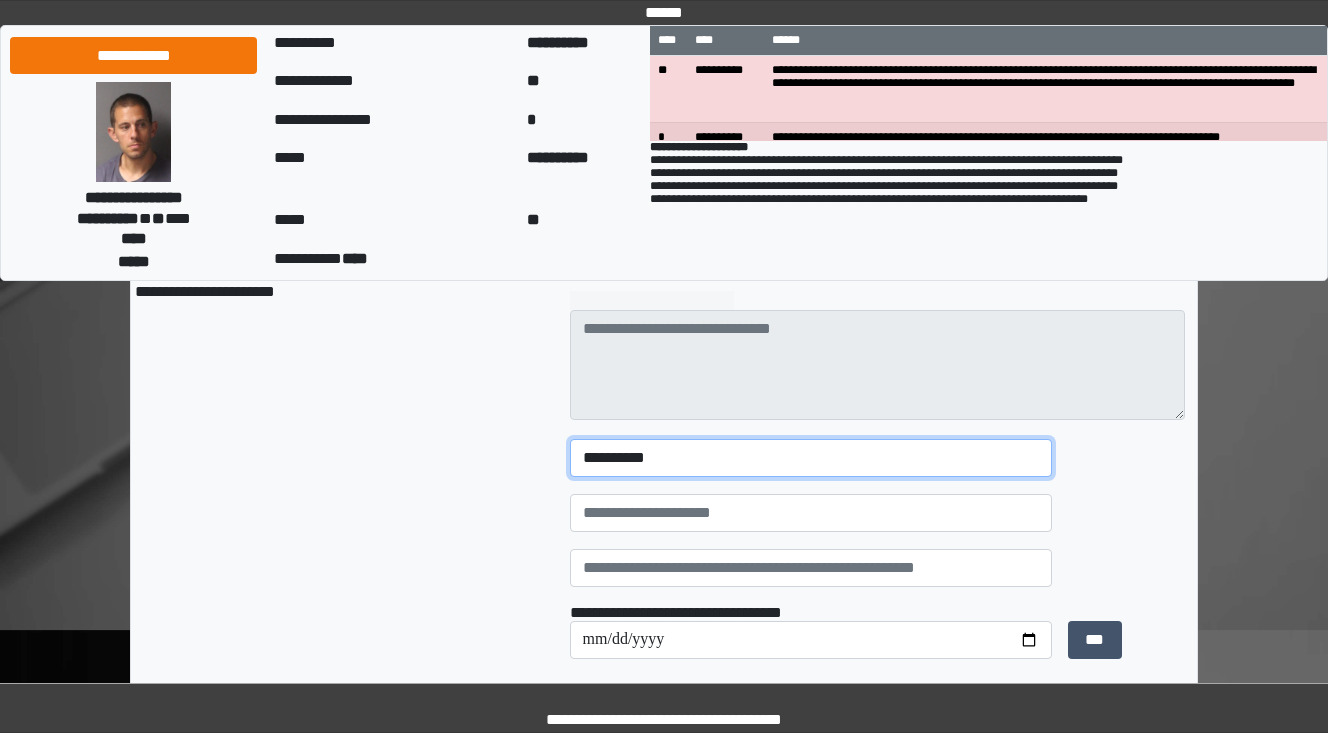 type on "*********" 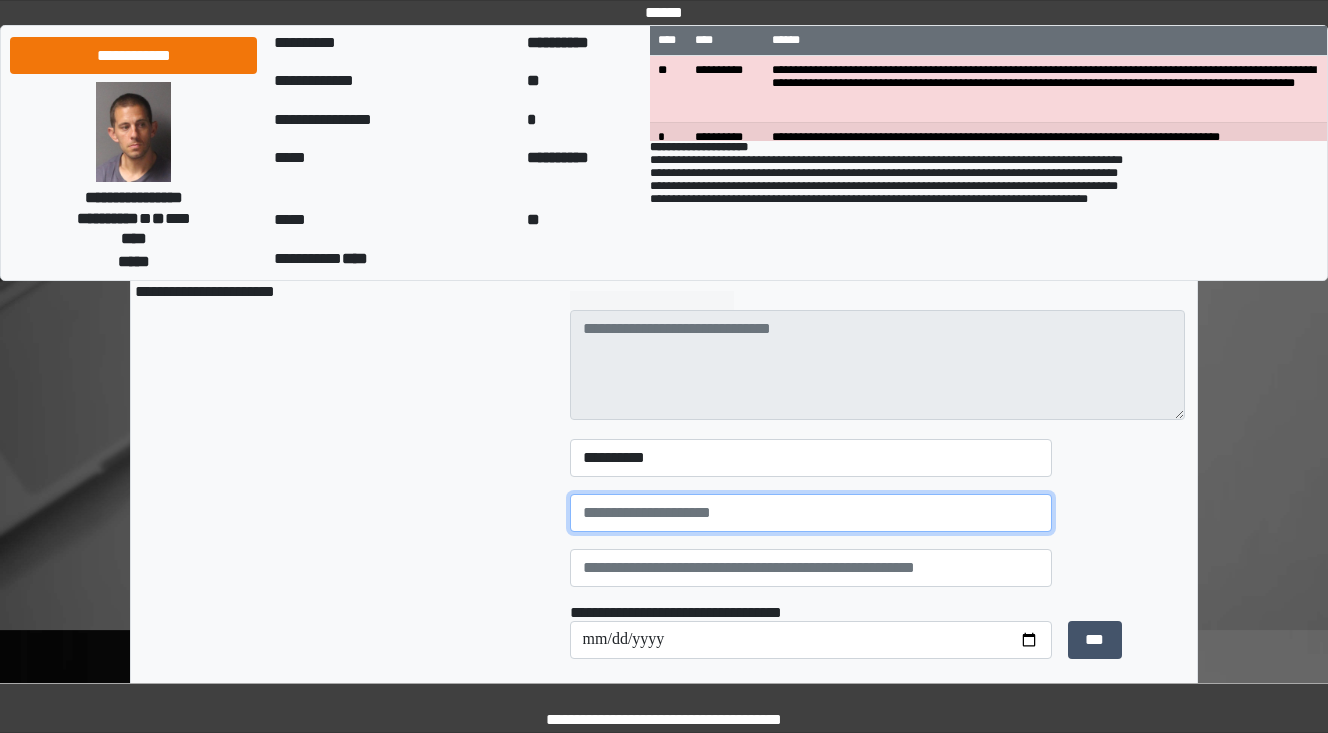 click at bounding box center (811, 513) 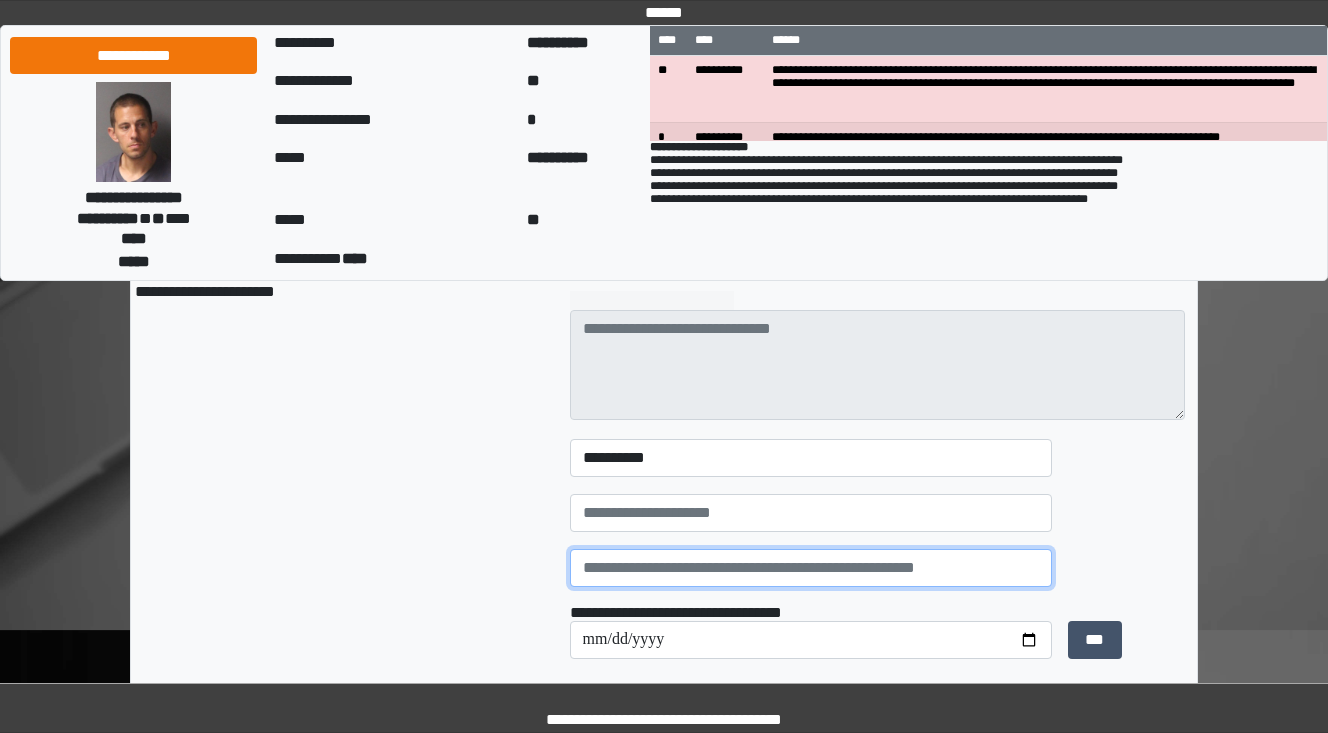 click at bounding box center [811, 568] 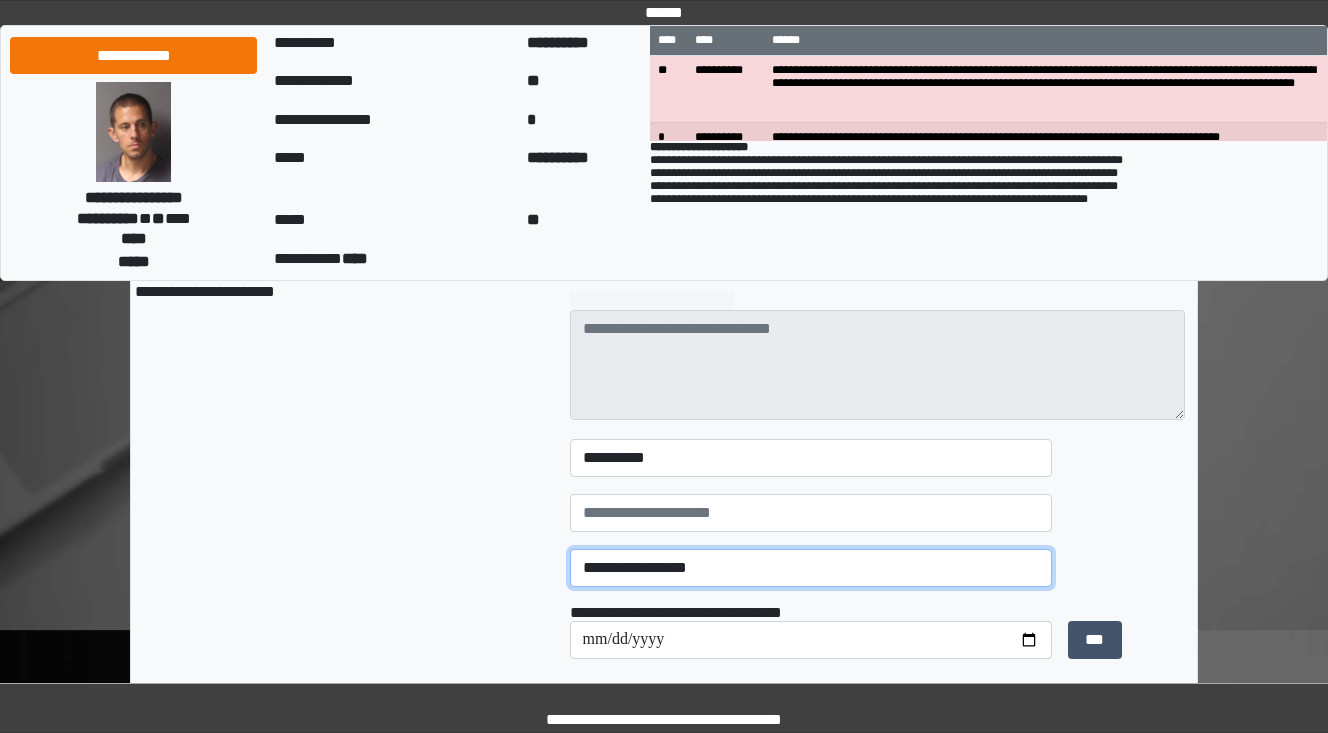 type on "**********" 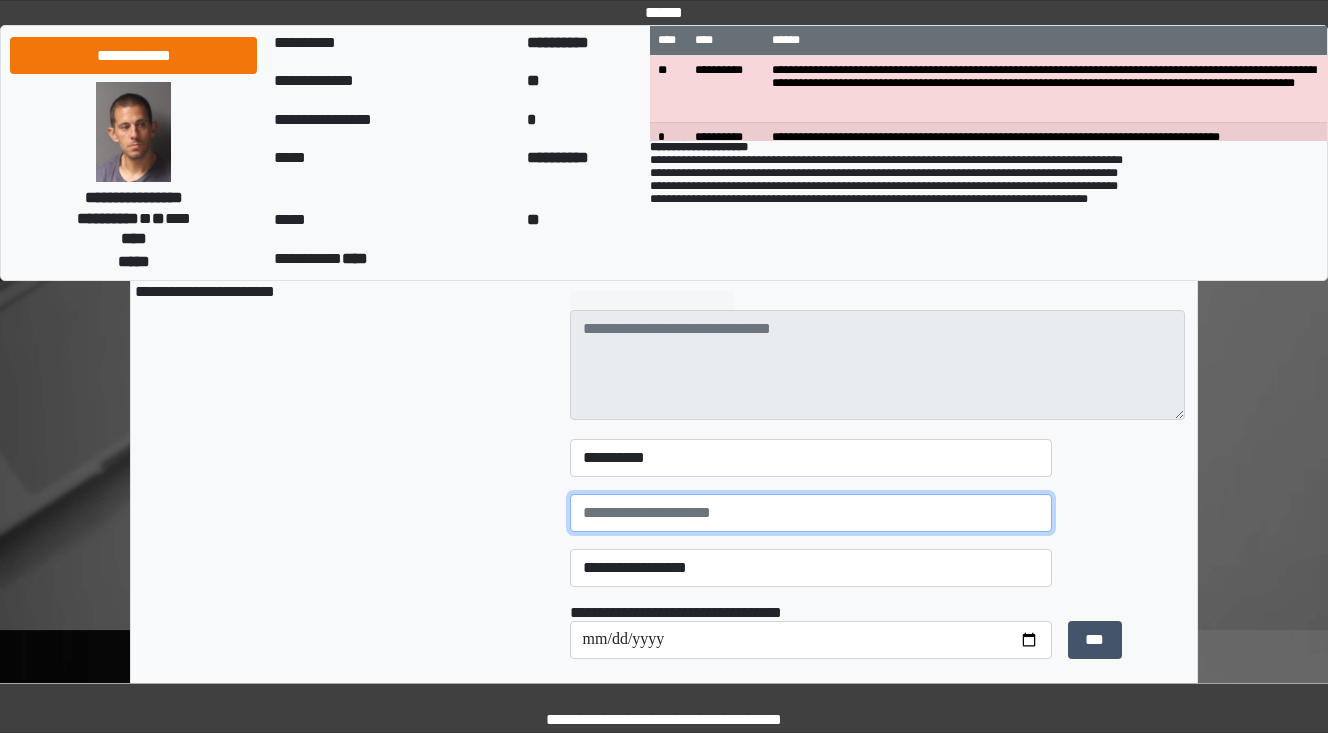 click at bounding box center [811, 513] 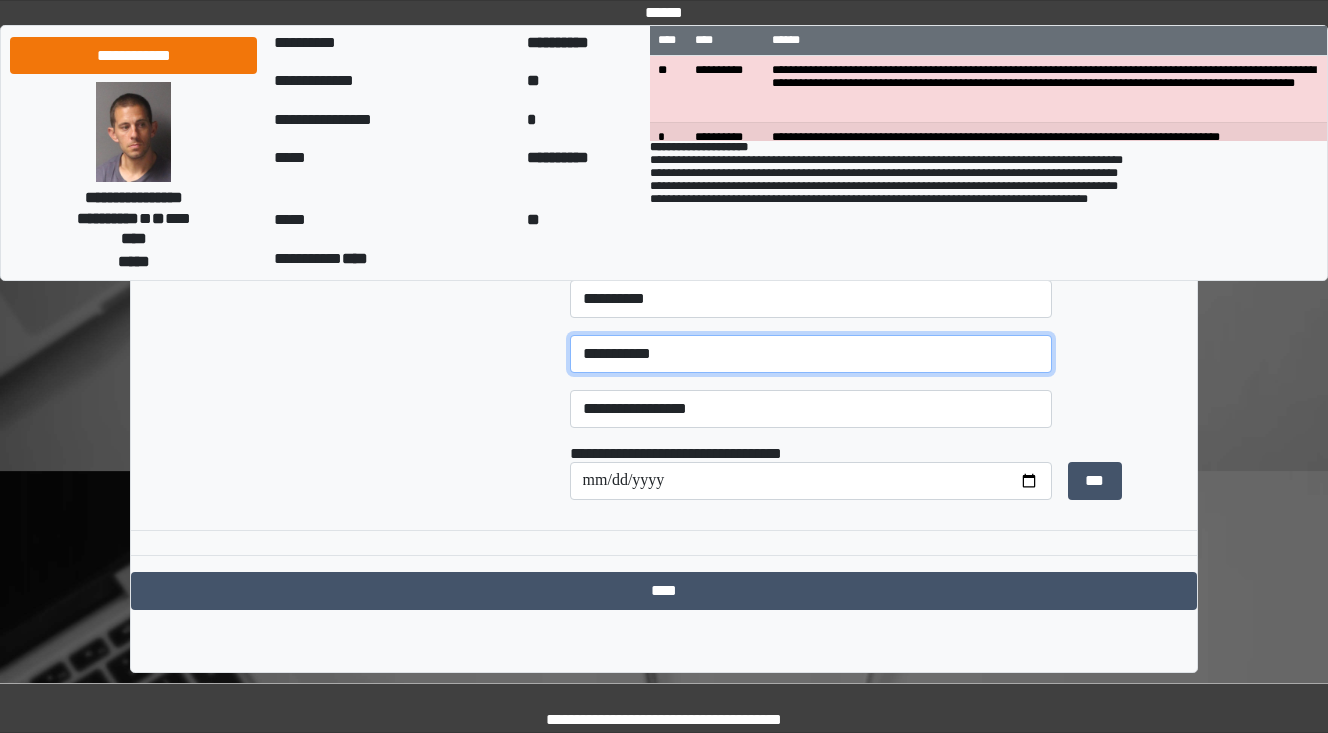 scroll, scrollTop: 320, scrollLeft: 0, axis: vertical 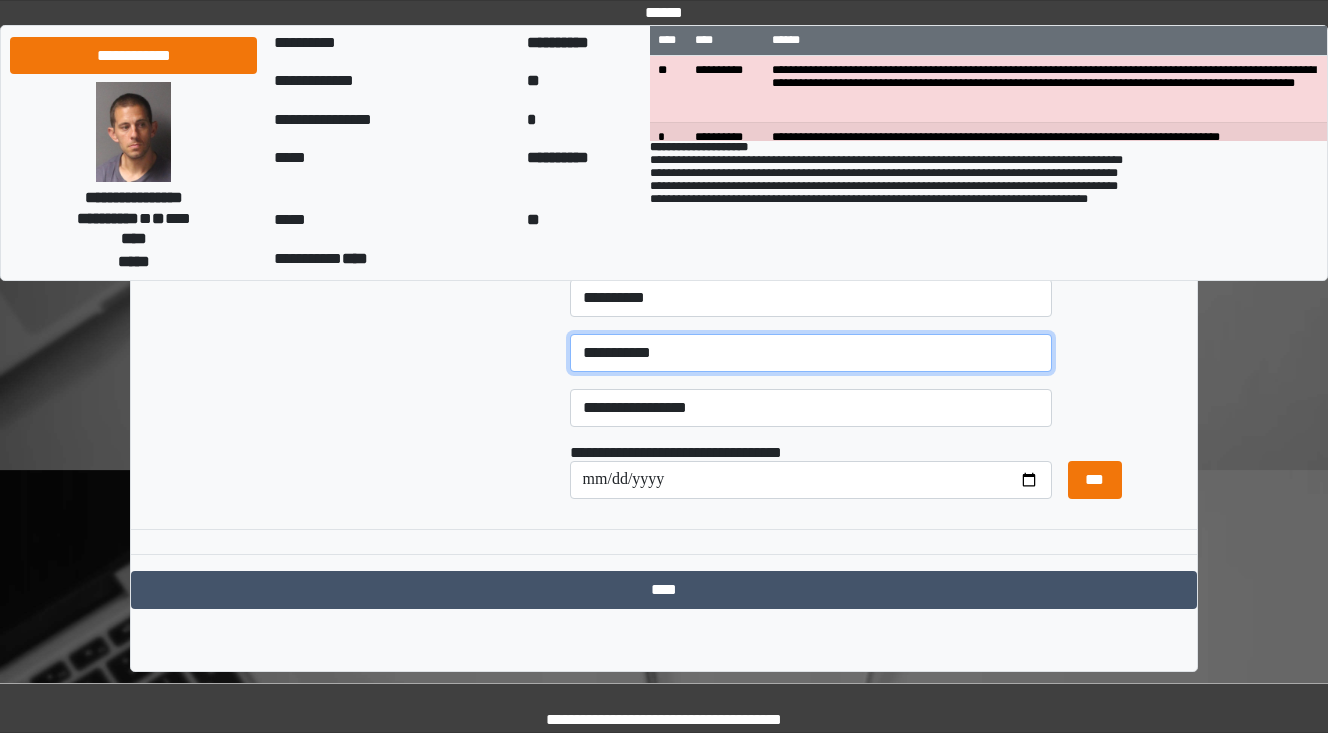 type on "**********" 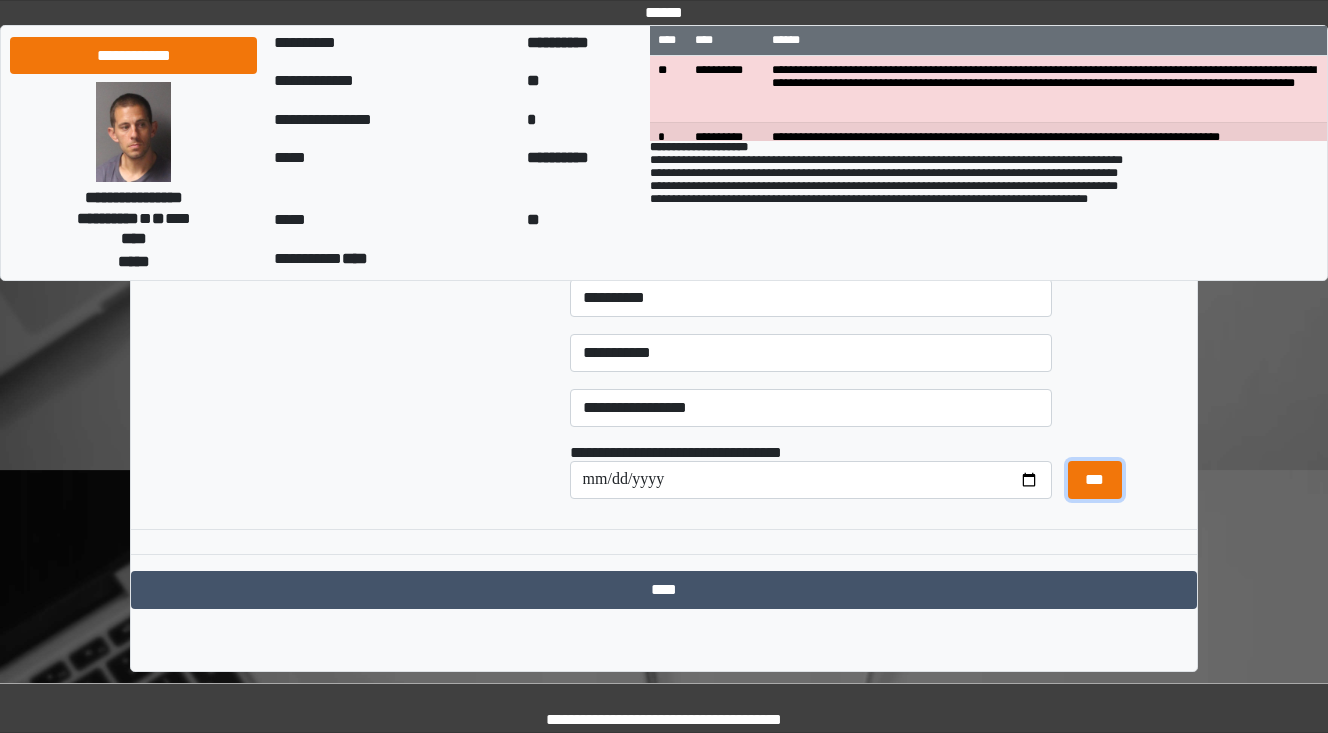 click on "***" at bounding box center (1095, 480) 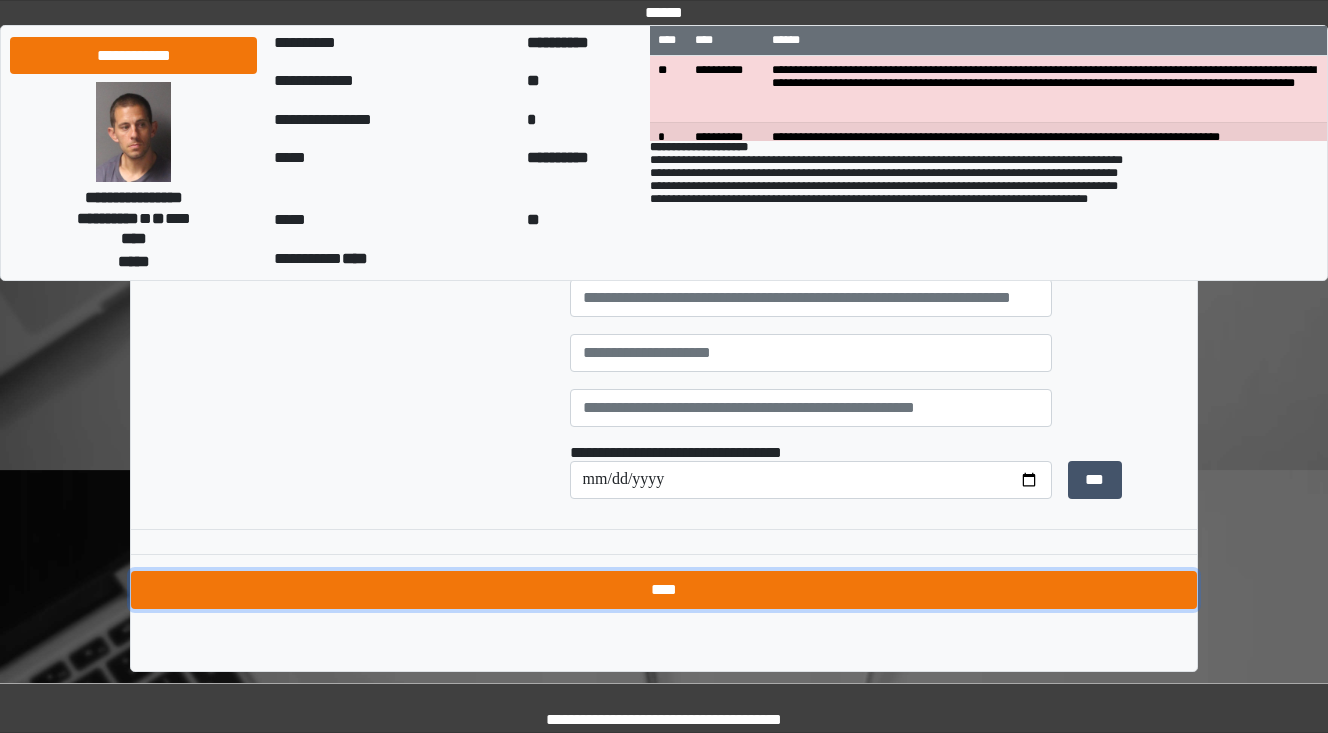 click on "****" at bounding box center (664, 590) 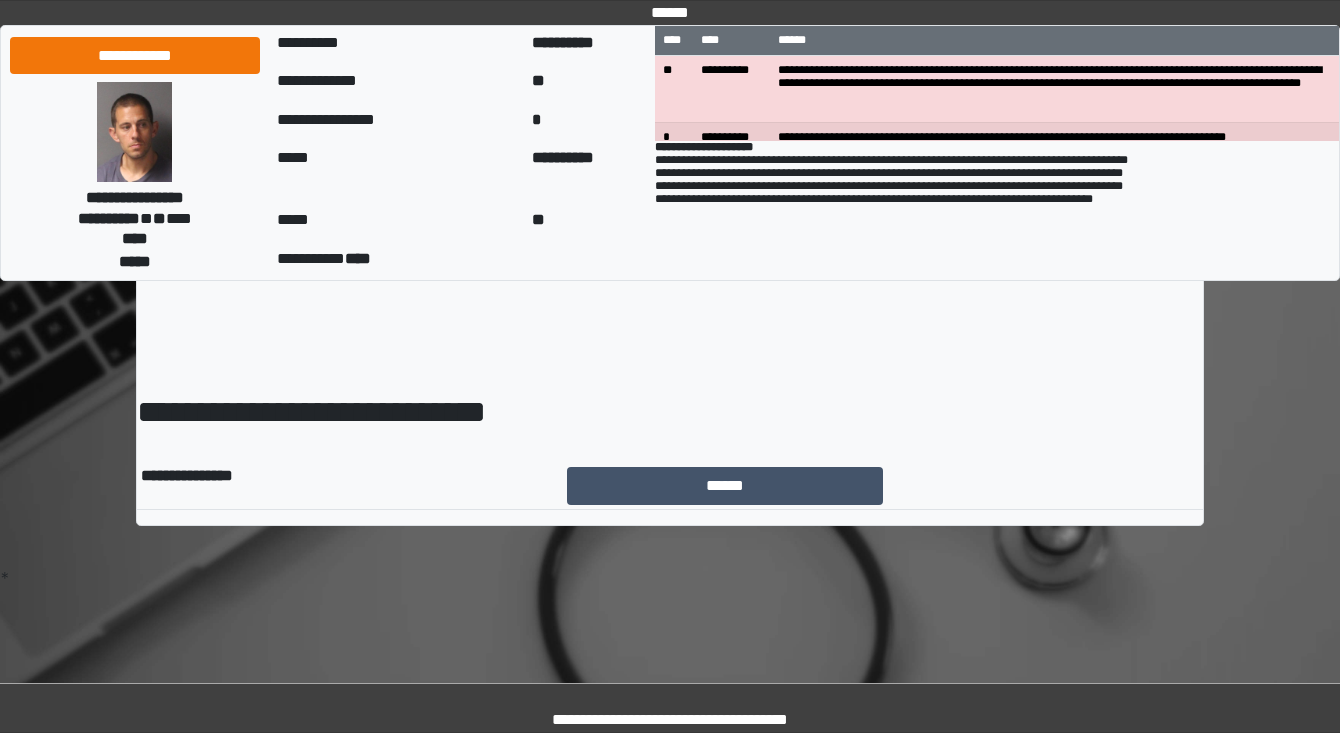 scroll, scrollTop: 0, scrollLeft: 0, axis: both 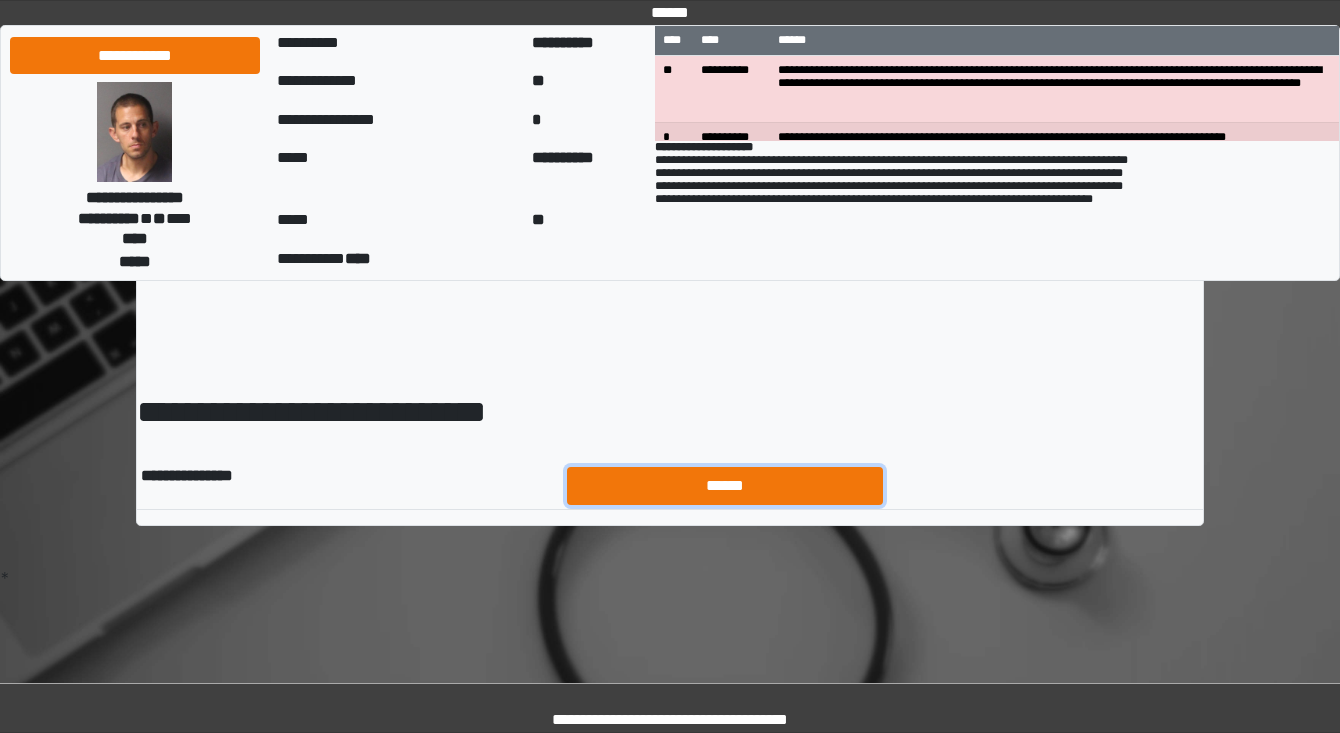 click on "******" at bounding box center (725, 486) 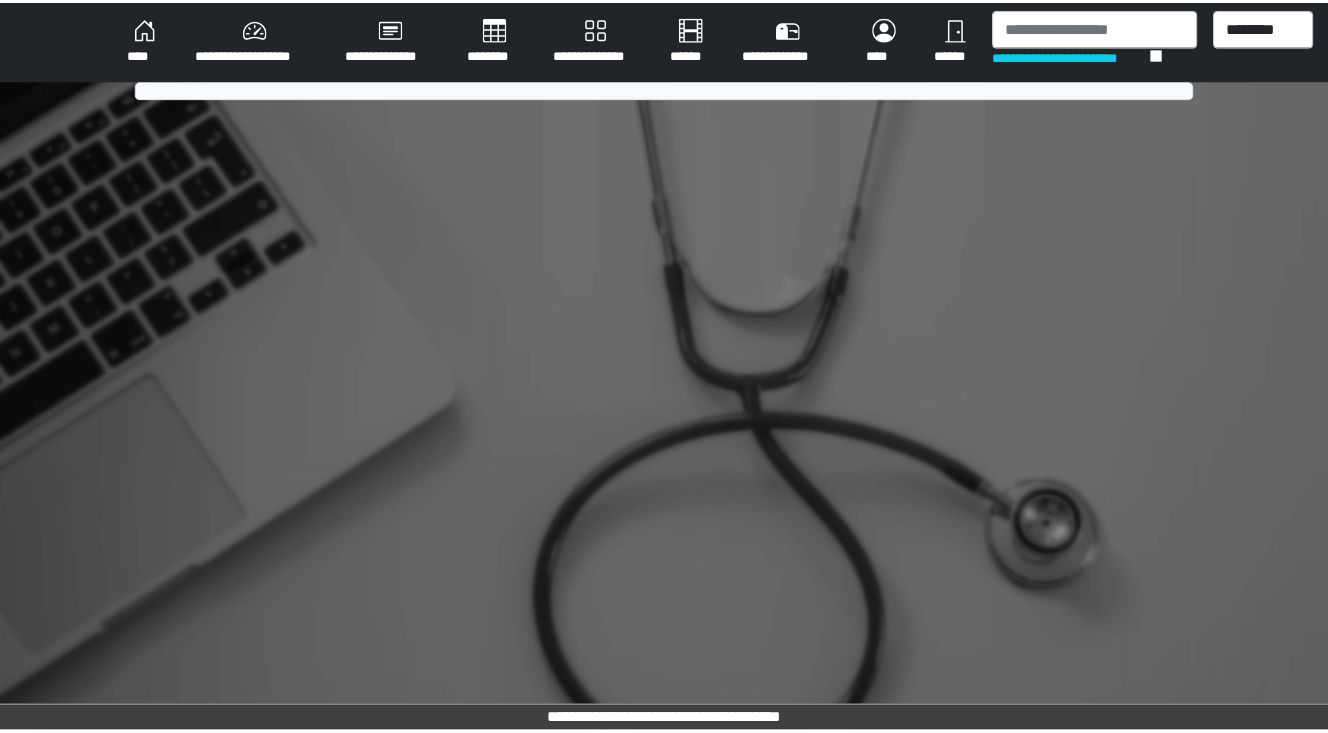 scroll, scrollTop: 0, scrollLeft: 0, axis: both 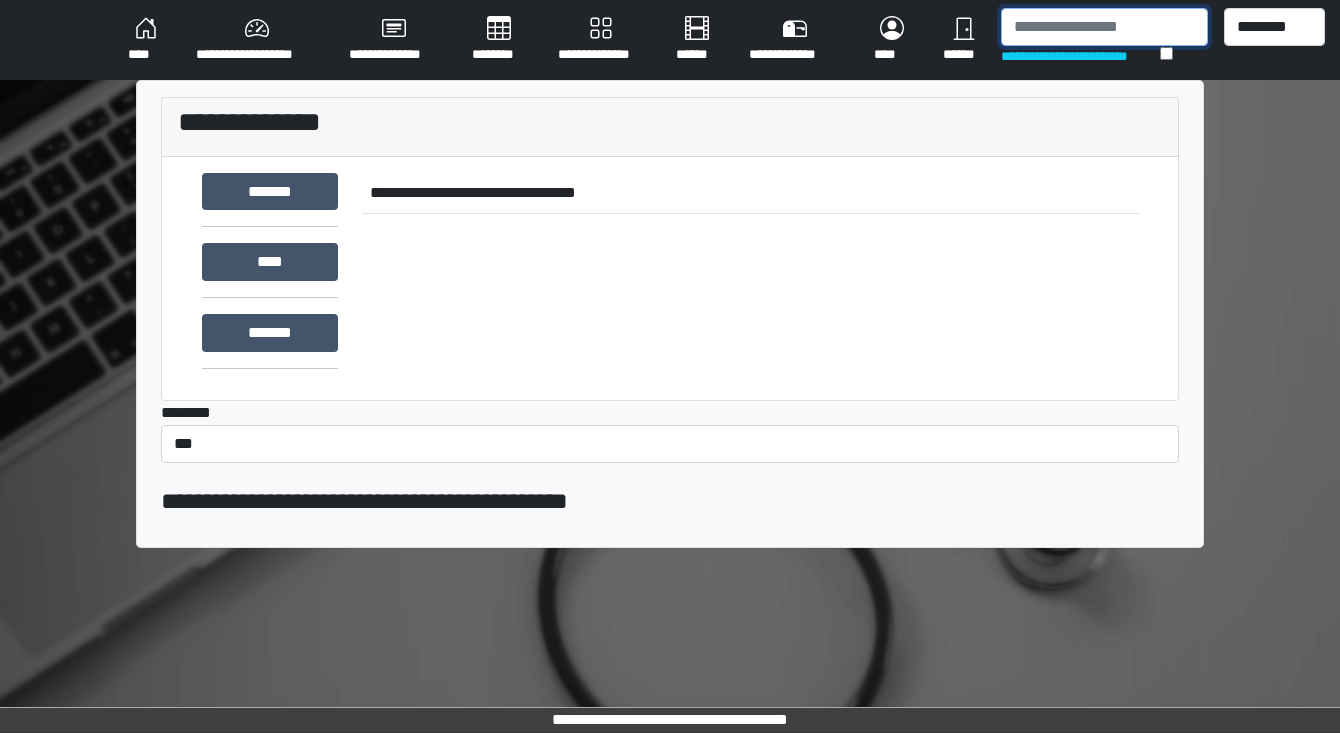click at bounding box center [1104, 27] 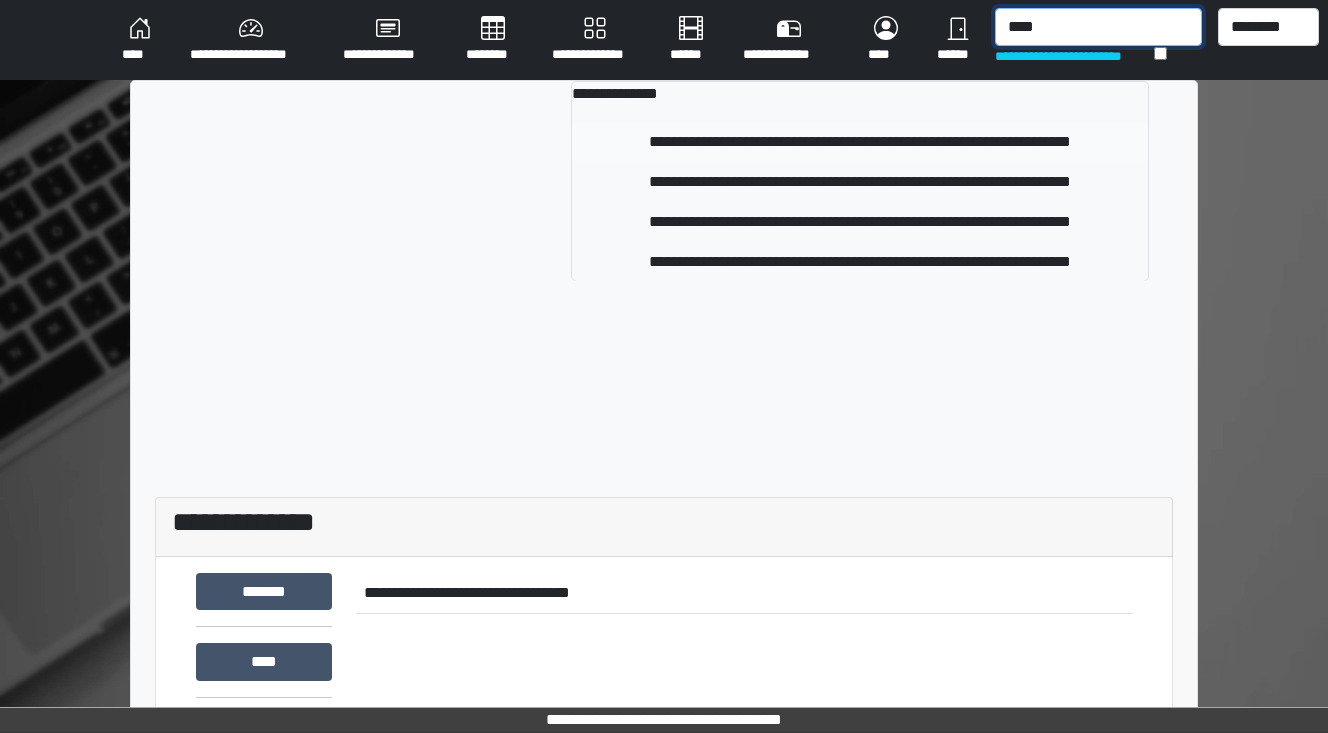 type on "****" 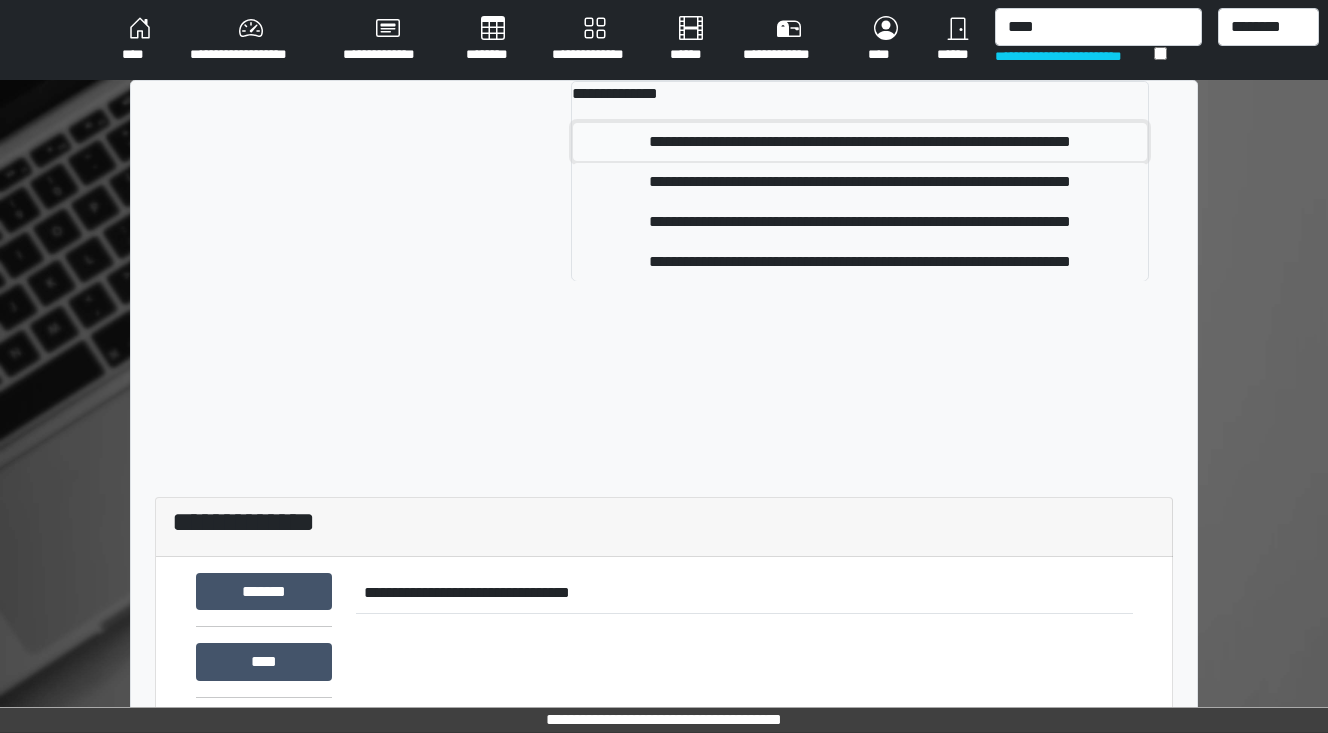 click on "**********" at bounding box center [860, 142] 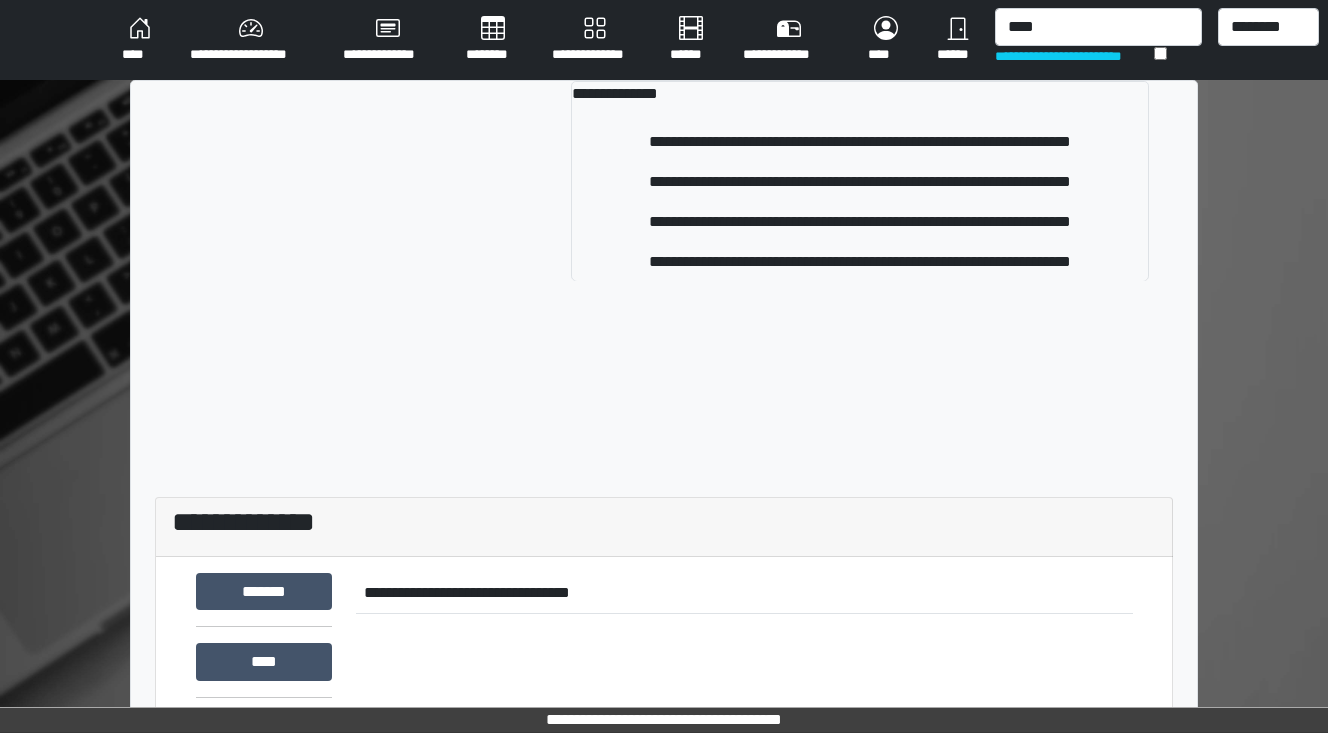 type 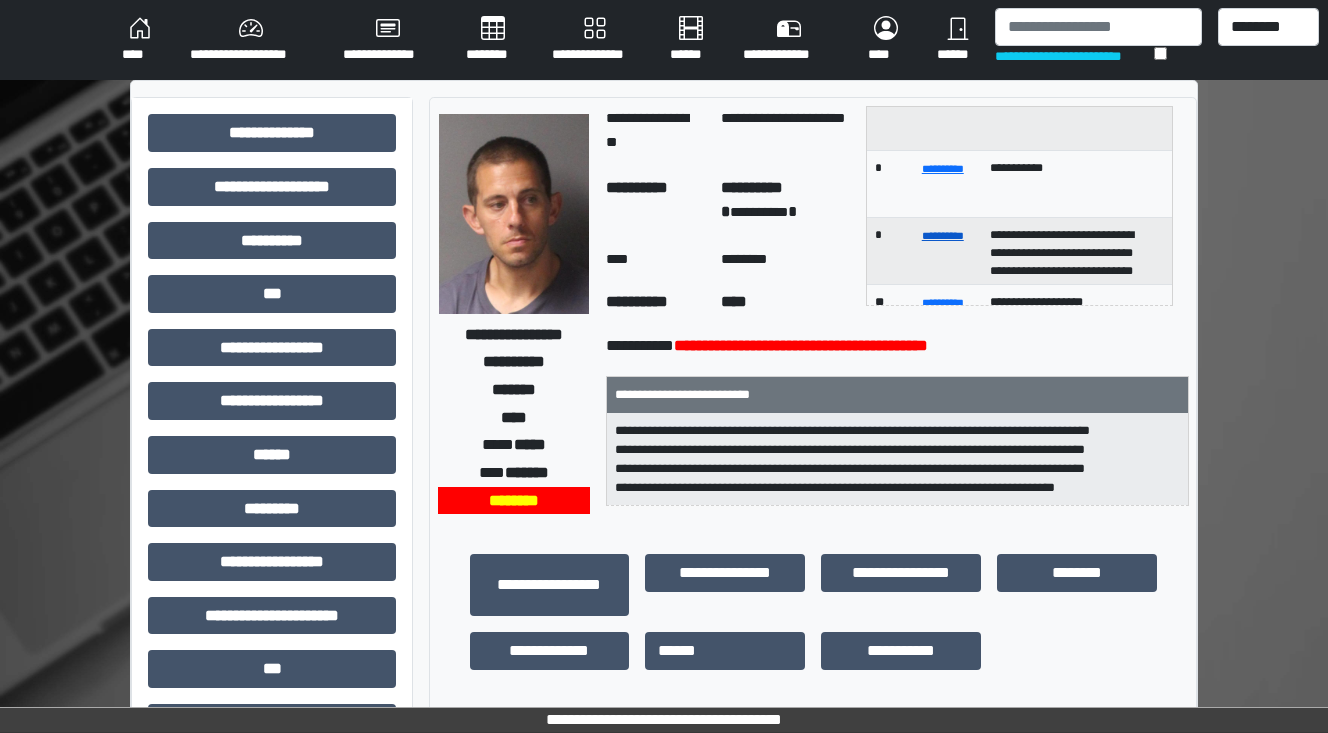 scroll, scrollTop: 400, scrollLeft: 0, axis: vertical 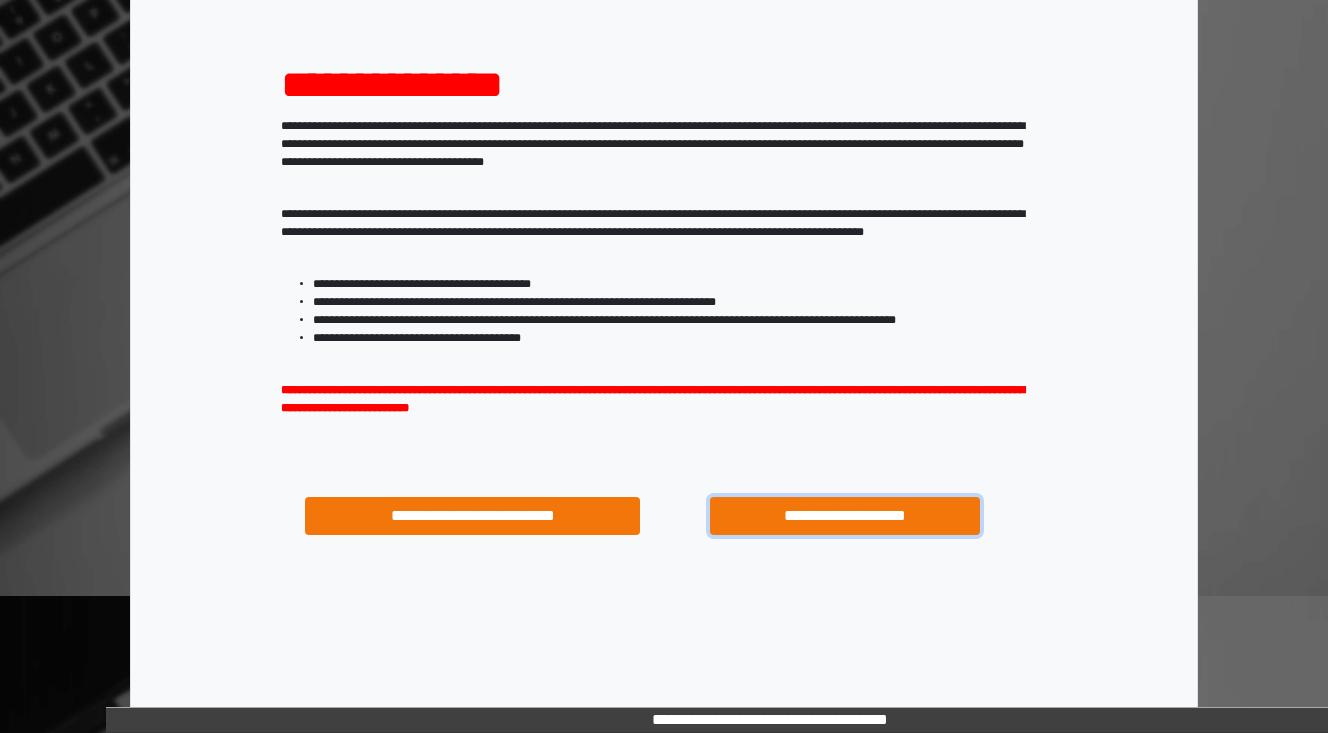 click on "**********" at bounding box center (844, 516) 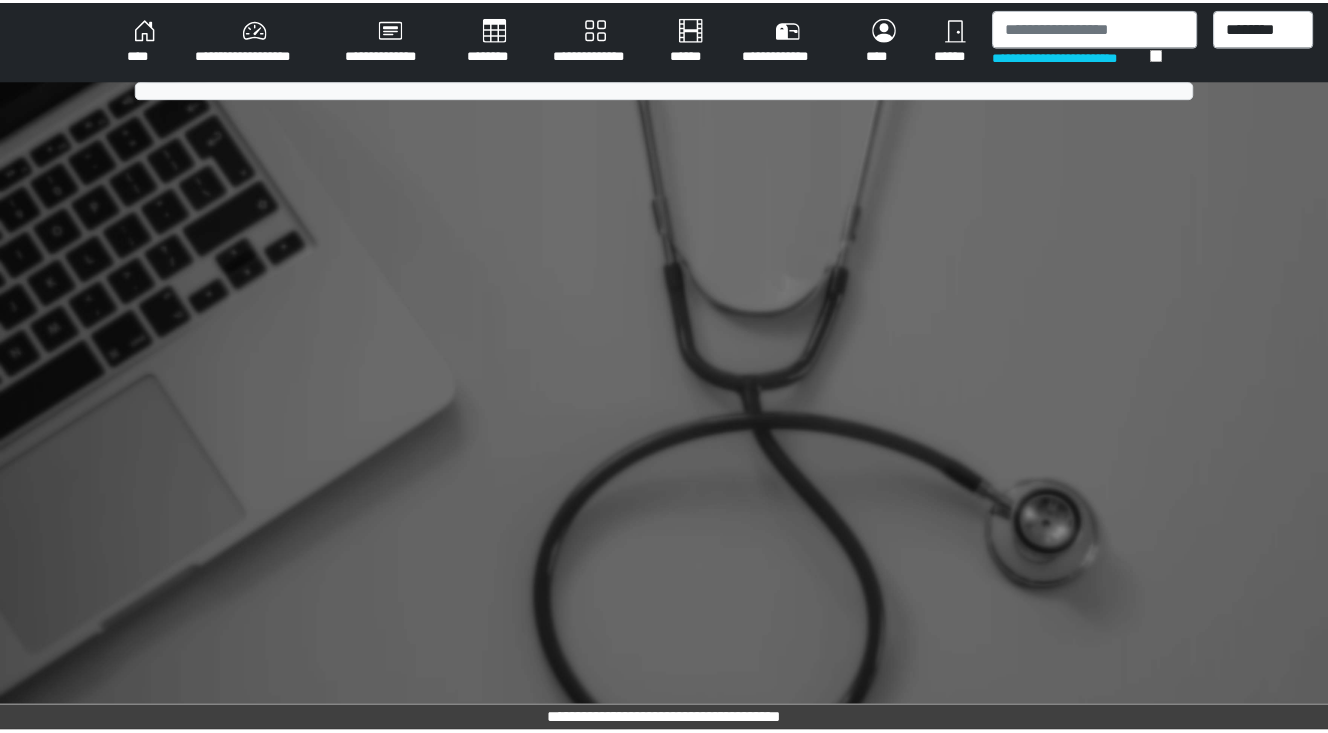 scroll, scrollTop: 0, scrollLeft: 0, axis: both 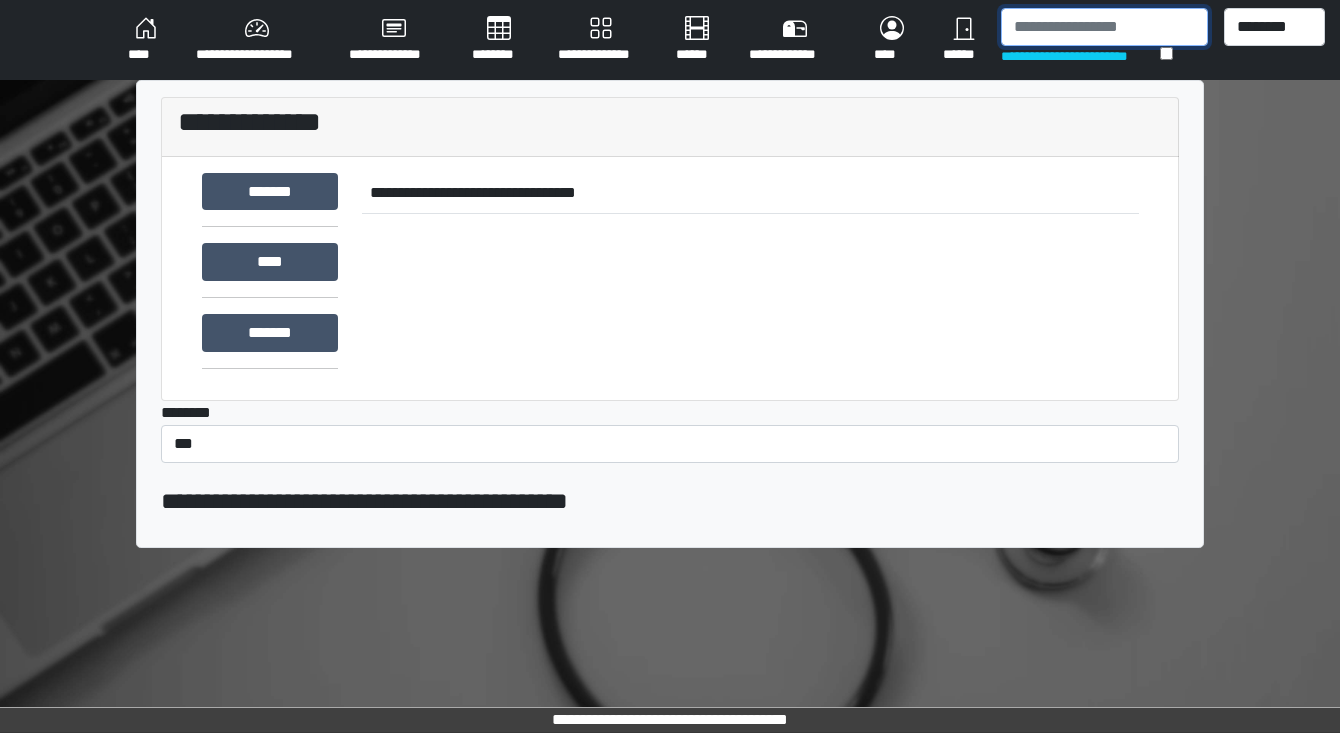 click at bounding box center (1104, 27) 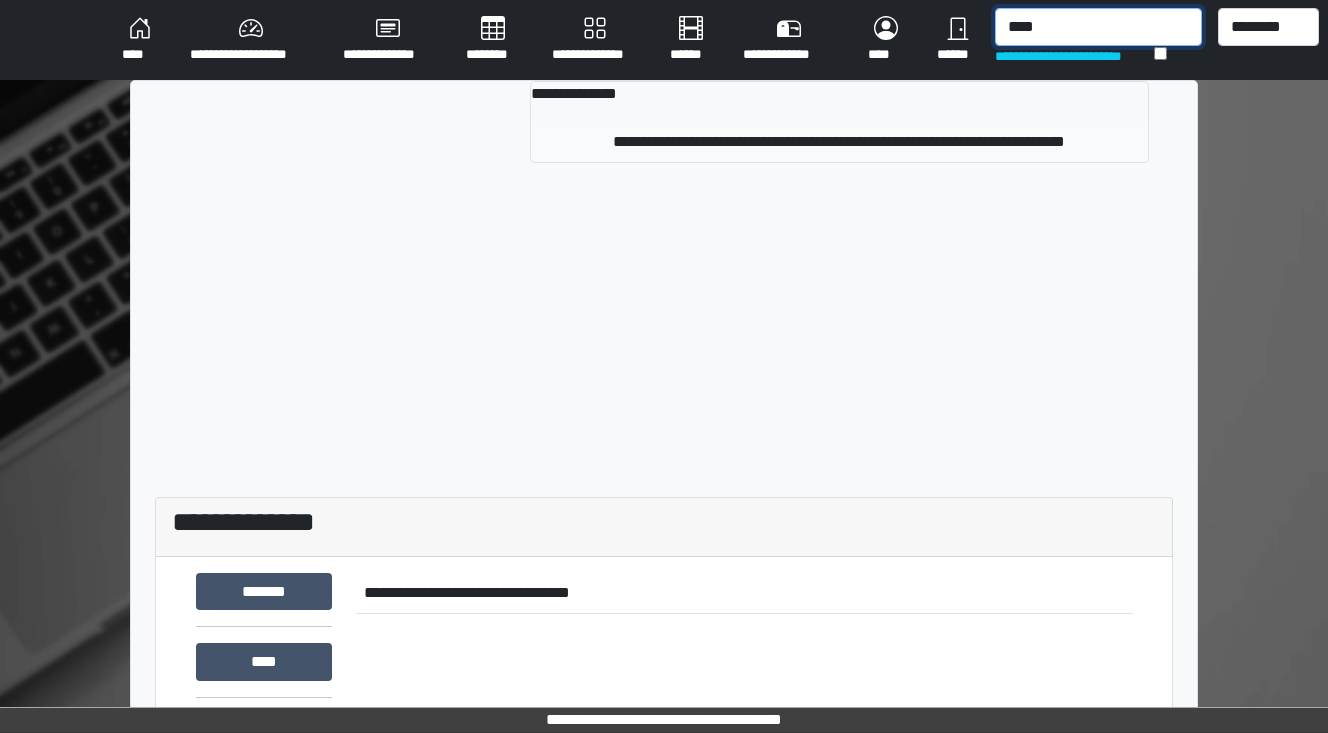 type on "****" 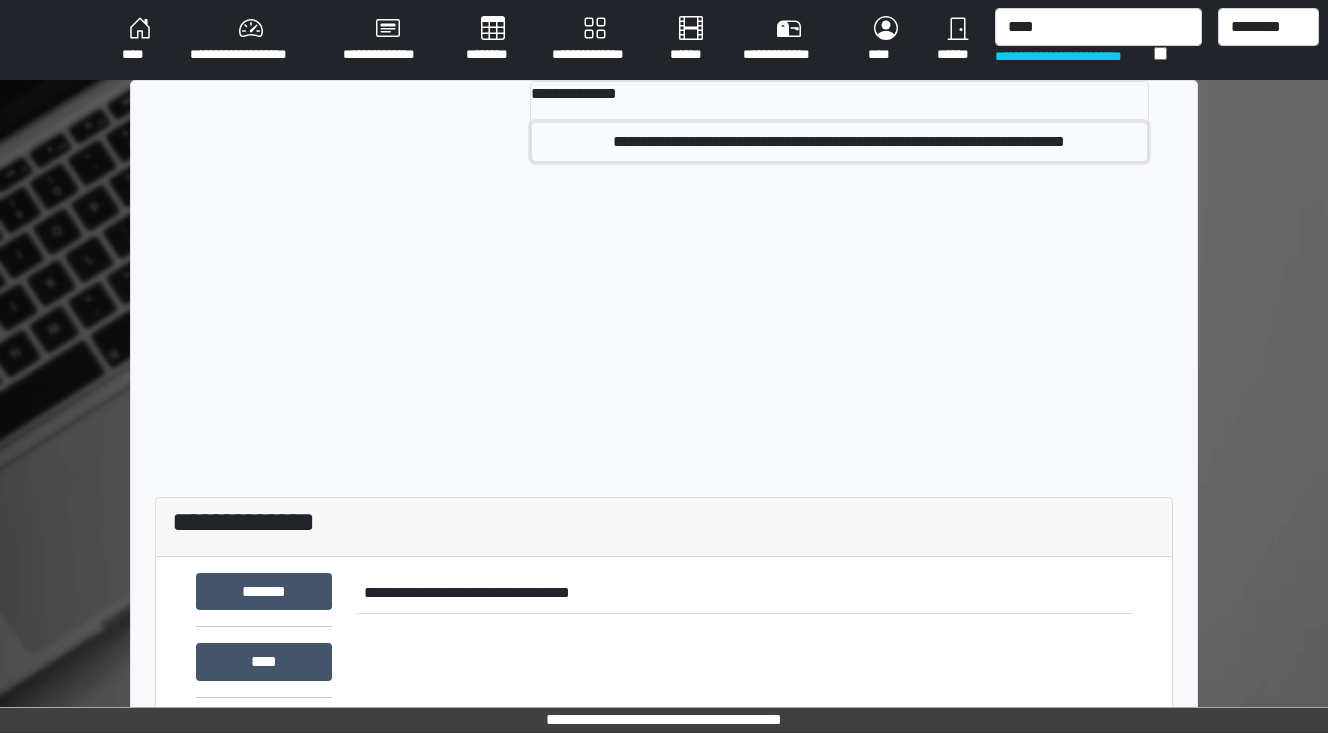 click on "**********" at bounding box center (840, 142) 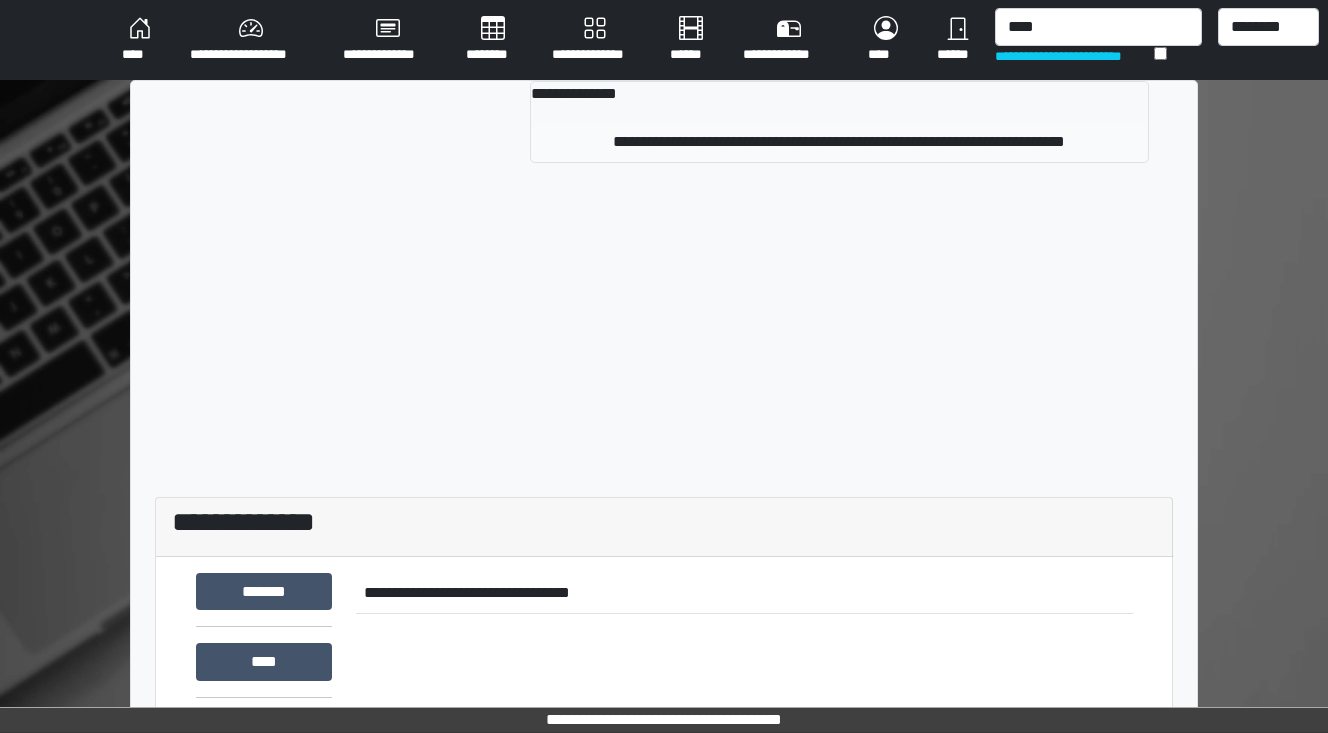 type 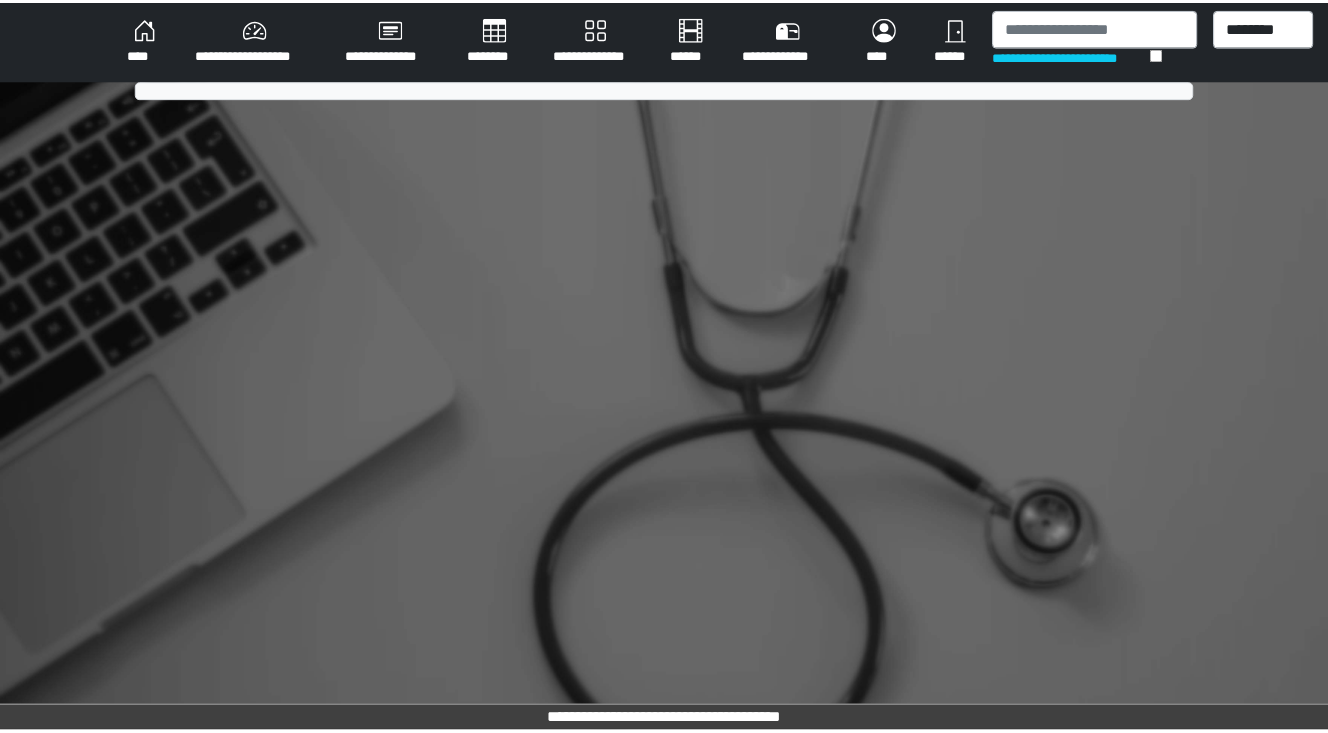 scroll, scrollTop: 0, scrollLeft: 0, axis: both 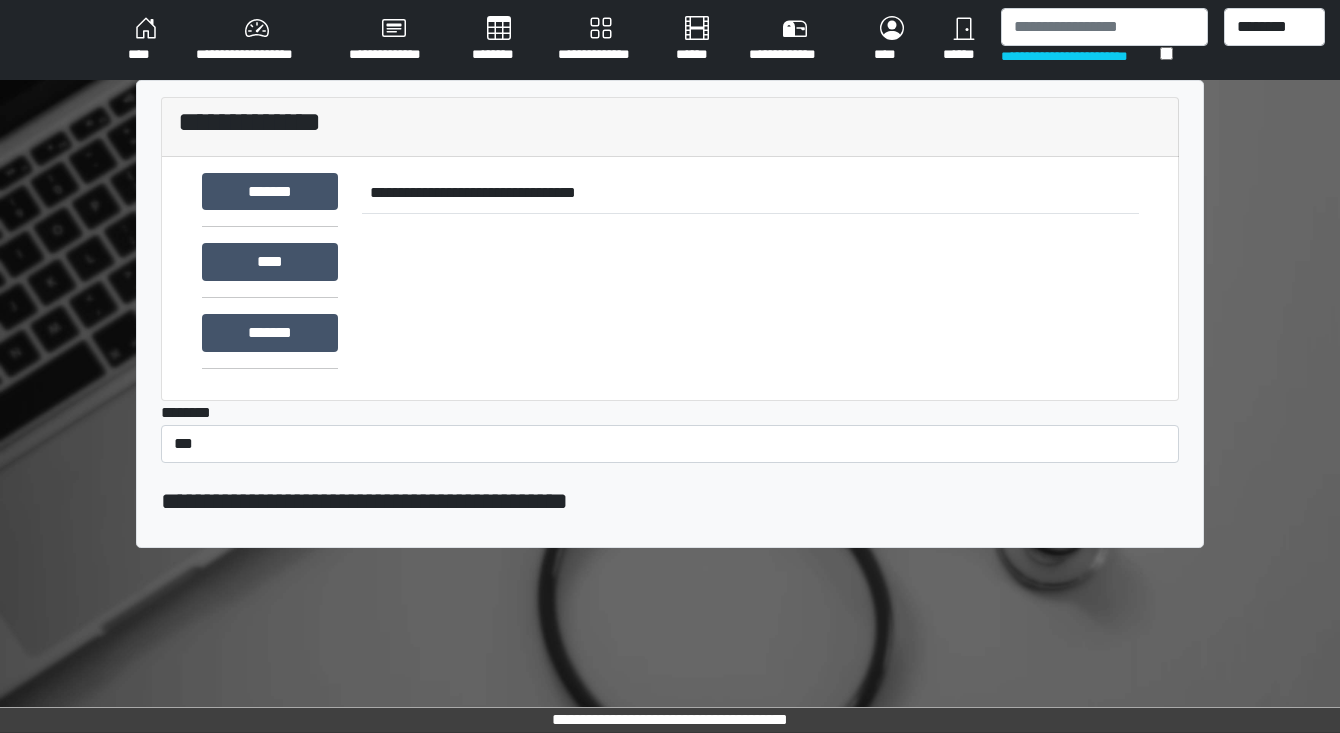 click on "********" at bounding box center (499, 40) 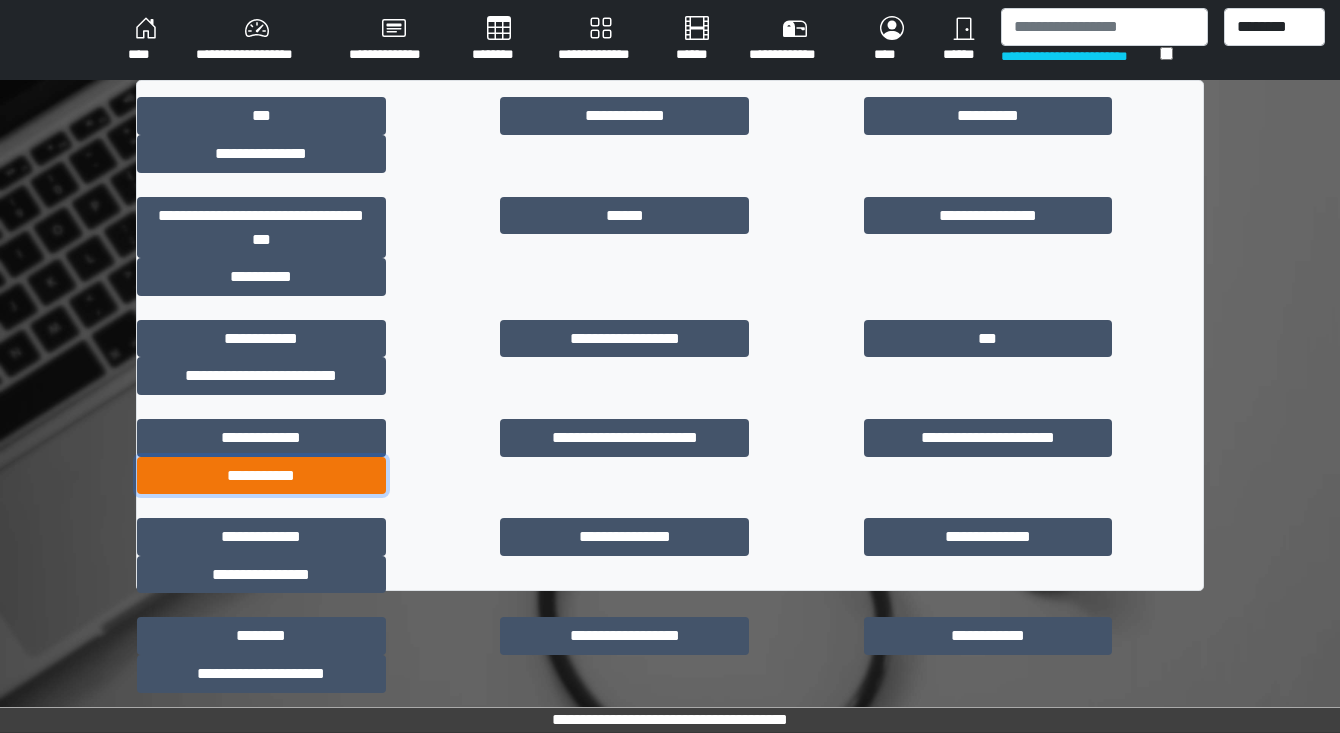 click on "**********" at bounding box center [261, 476] 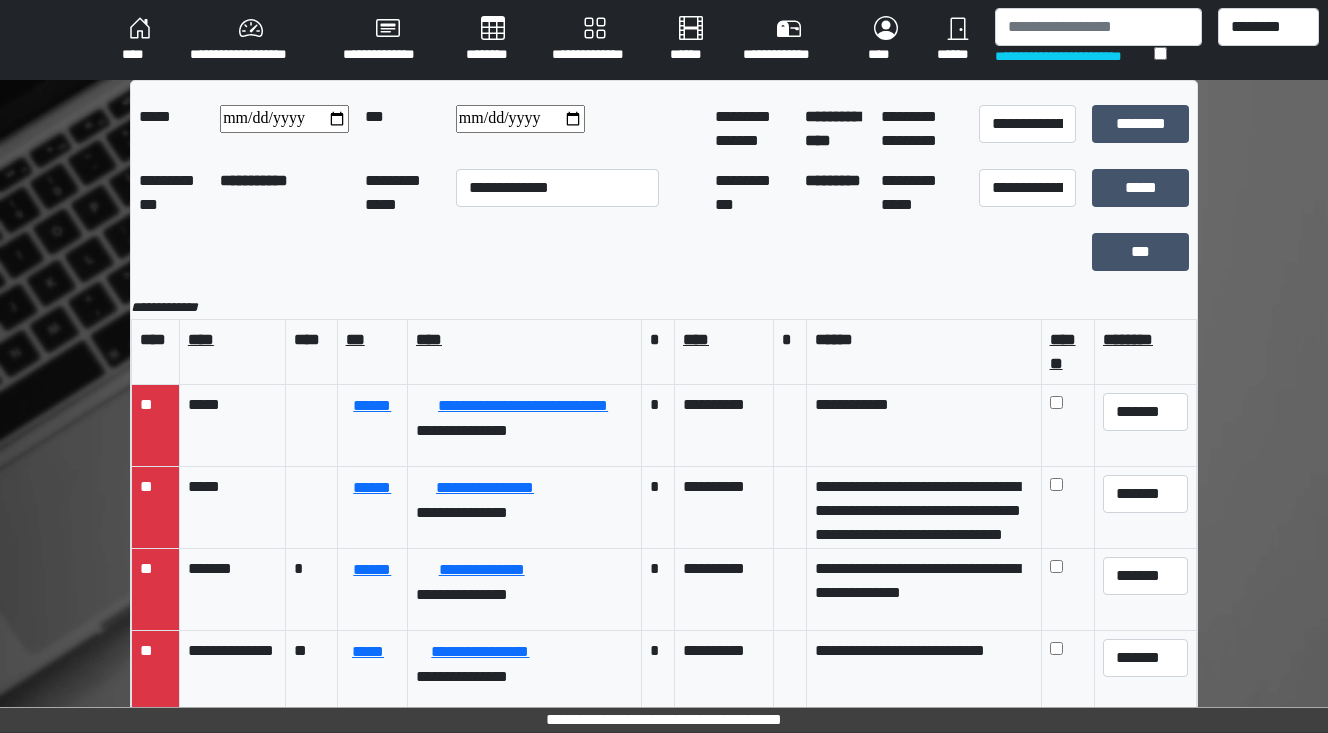 click at bounding box center [520, 119] 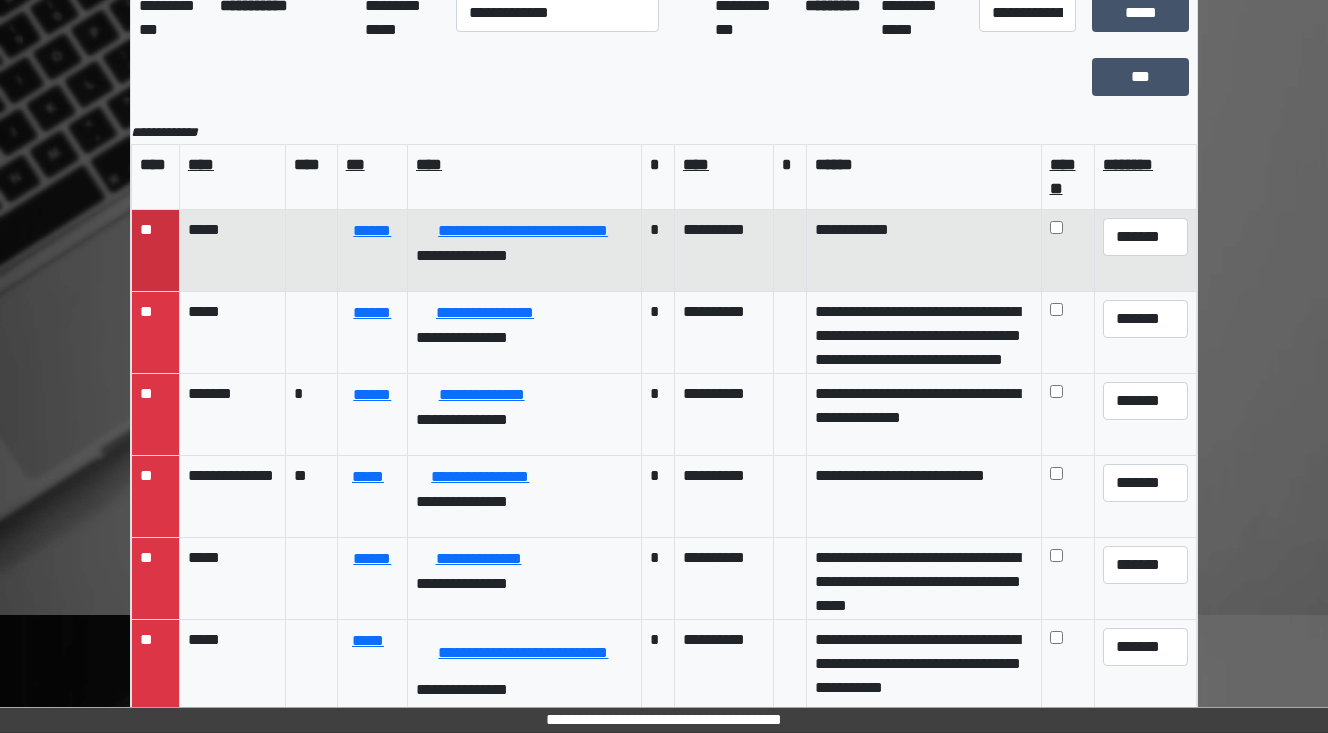 scroll, scrollTop: 179, scrollLeft: 0, axis: vertical 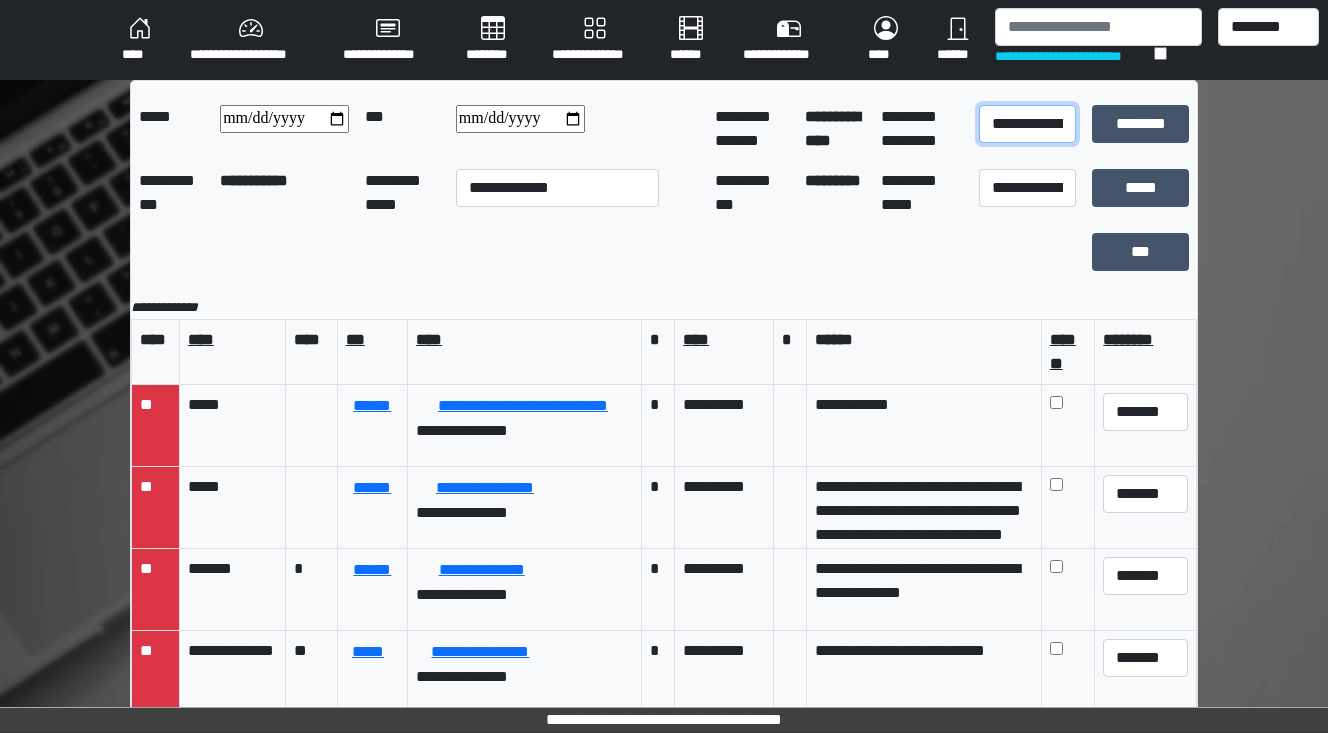 drag, startPoint x: 996, startPoint y: 131, endPoint x: 991, endPoint y: 156, distance: 25.495098 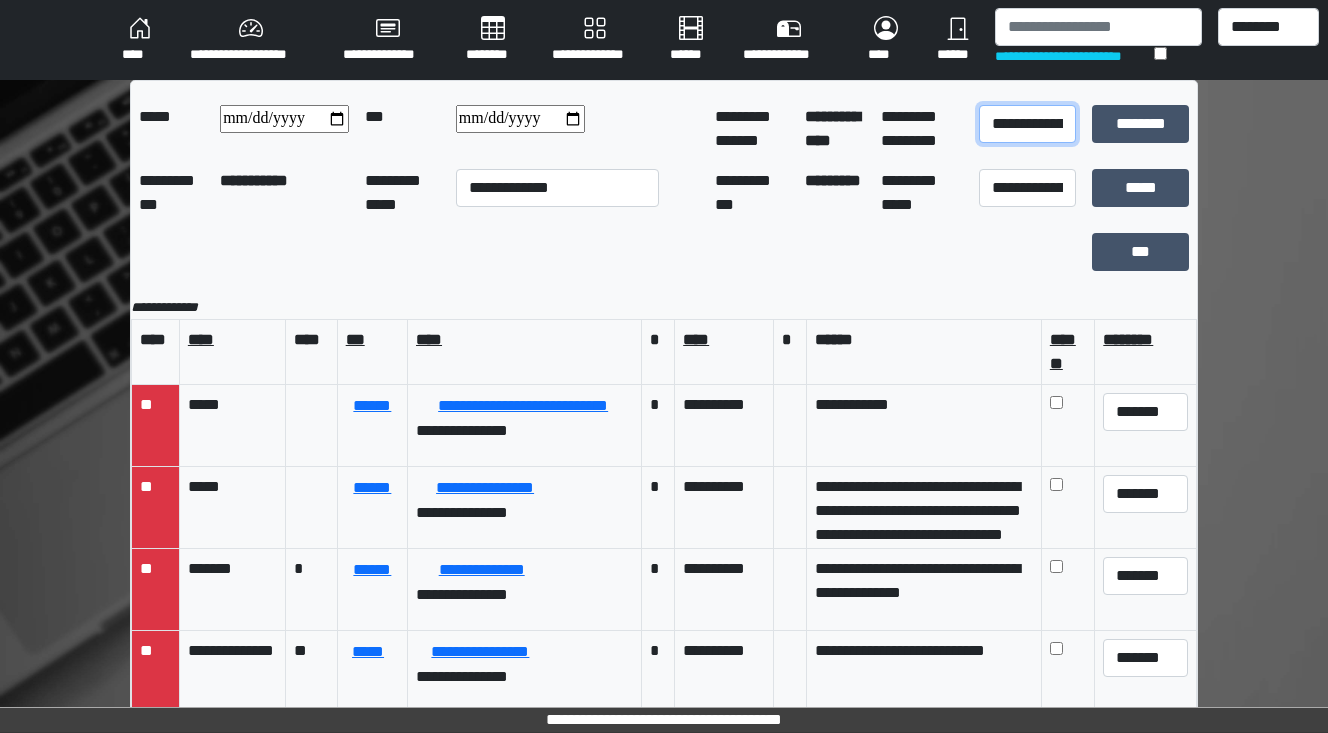 select on "*" 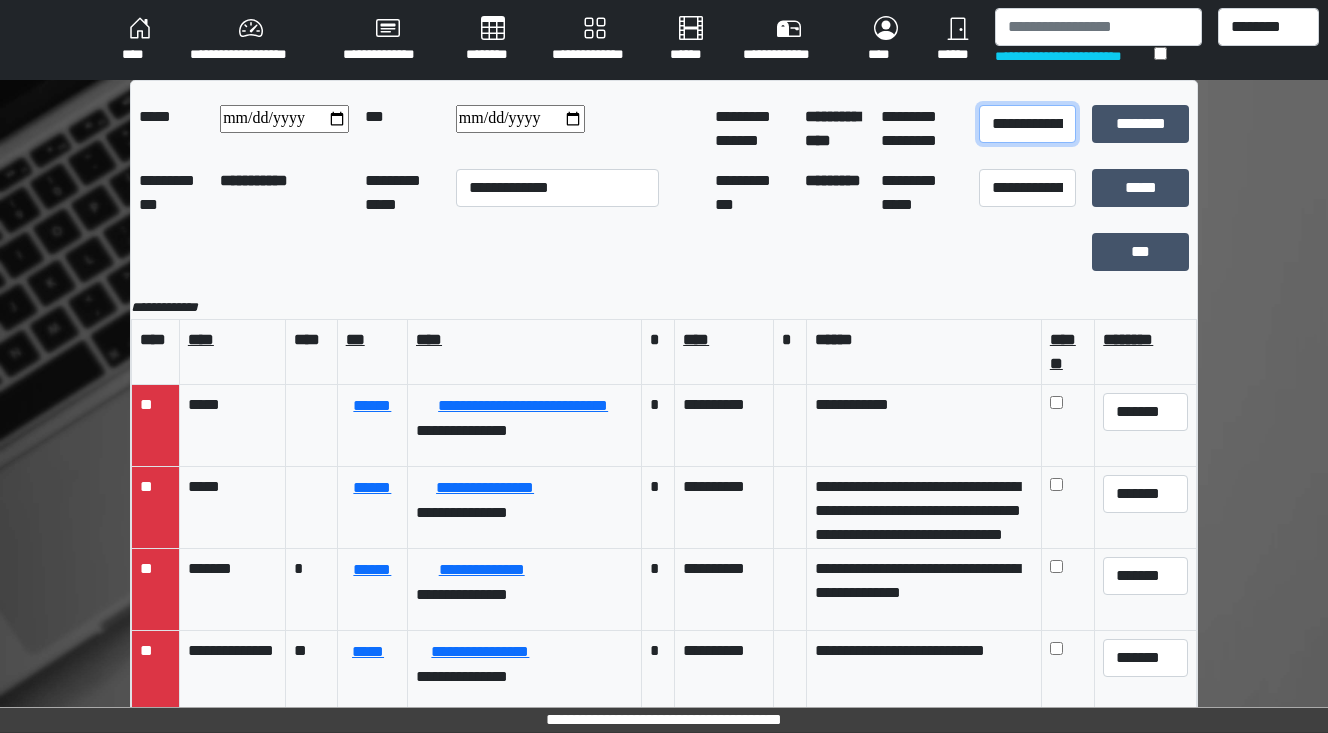 click on "**********" at bounding box center (1027, 124) 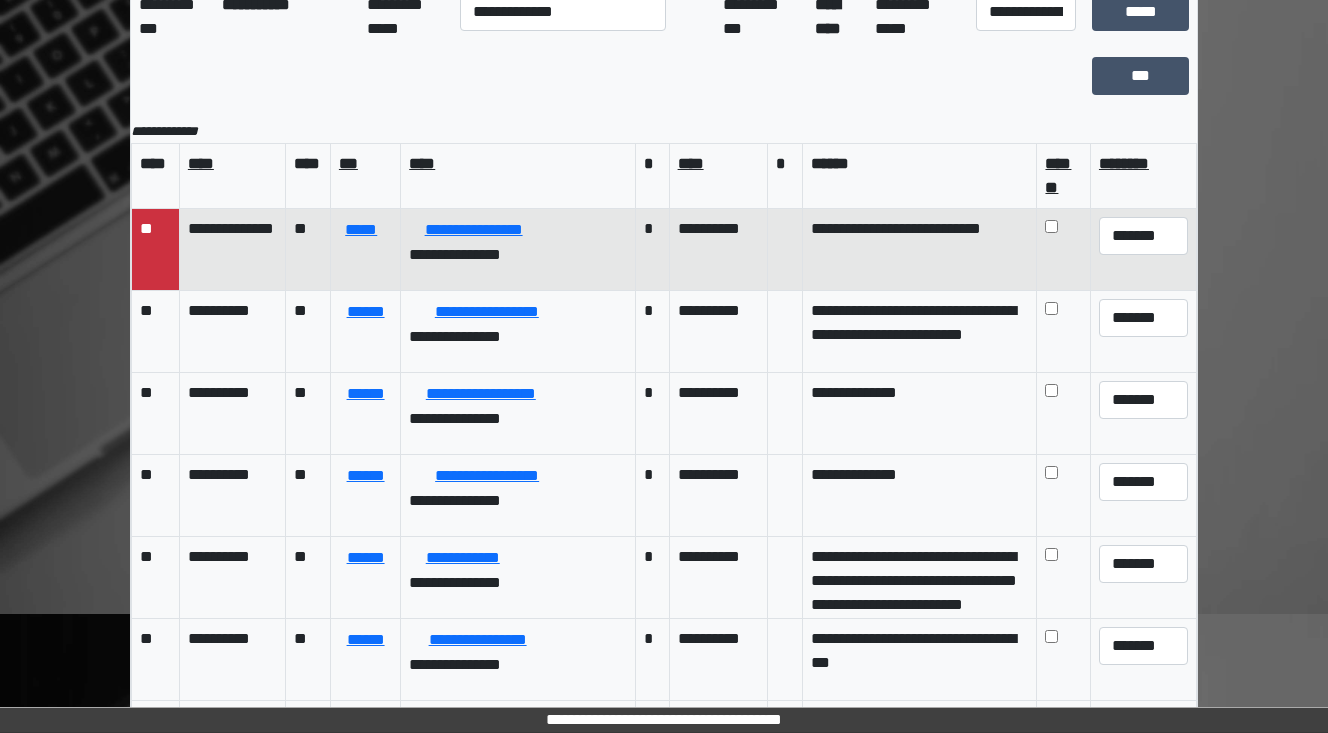 scroll, scrollTop: 179, scrollLeft: 0, axis: vertical 